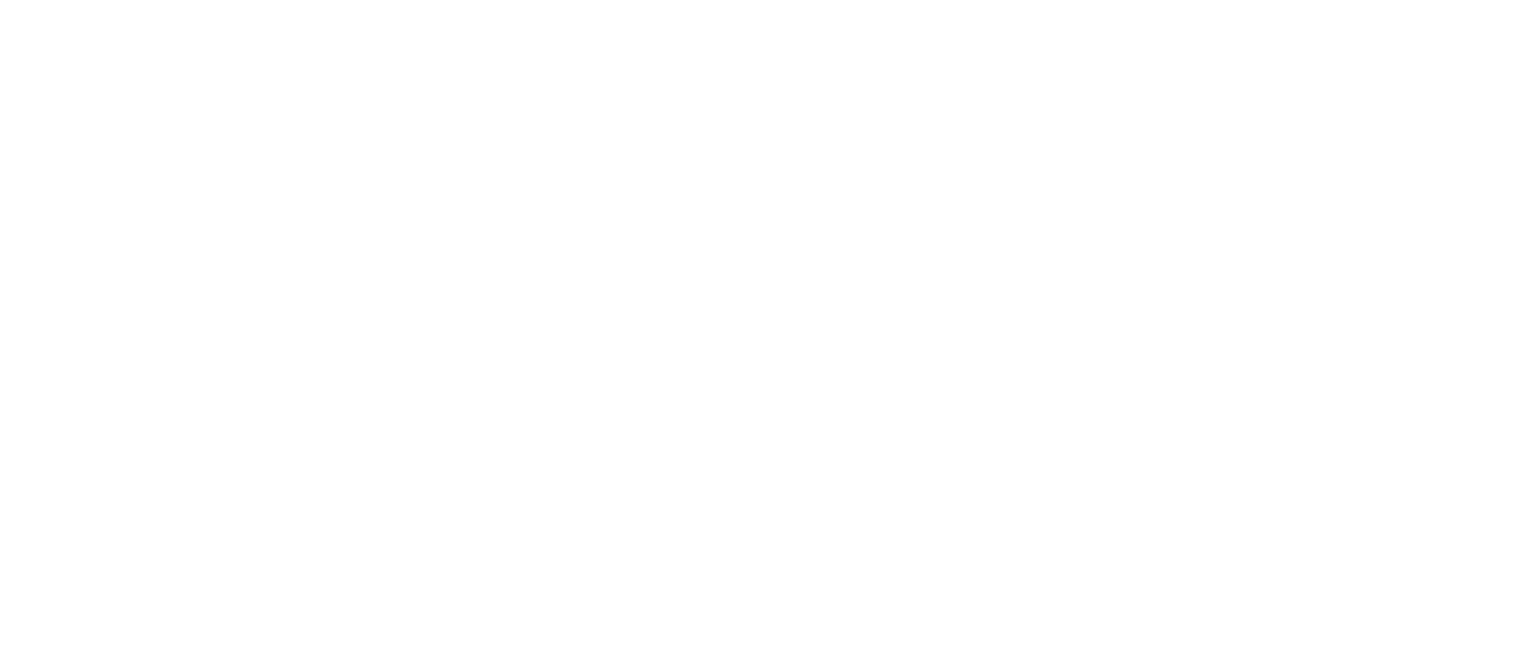 scroll, scrollTop: 0, scrollLeft: 0, axis: both 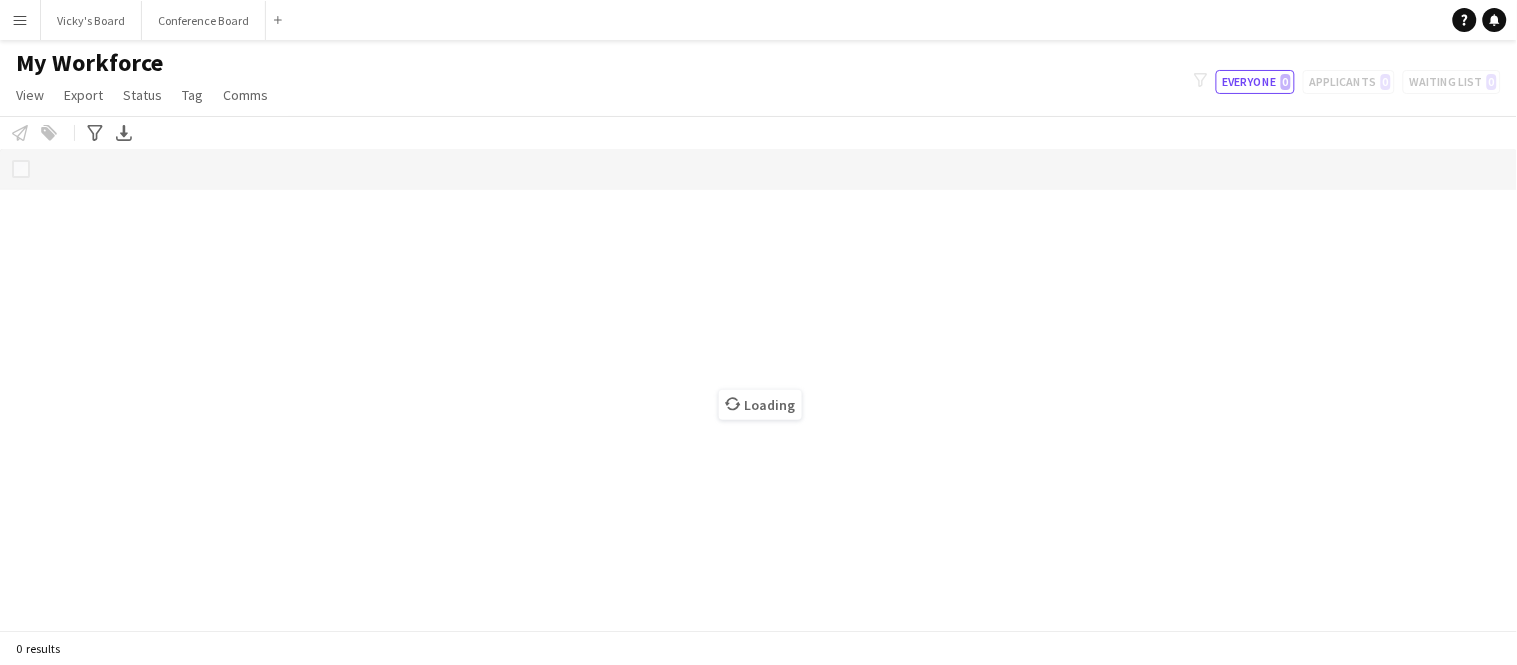 click on "Menu" at bounding box center [20, 20] 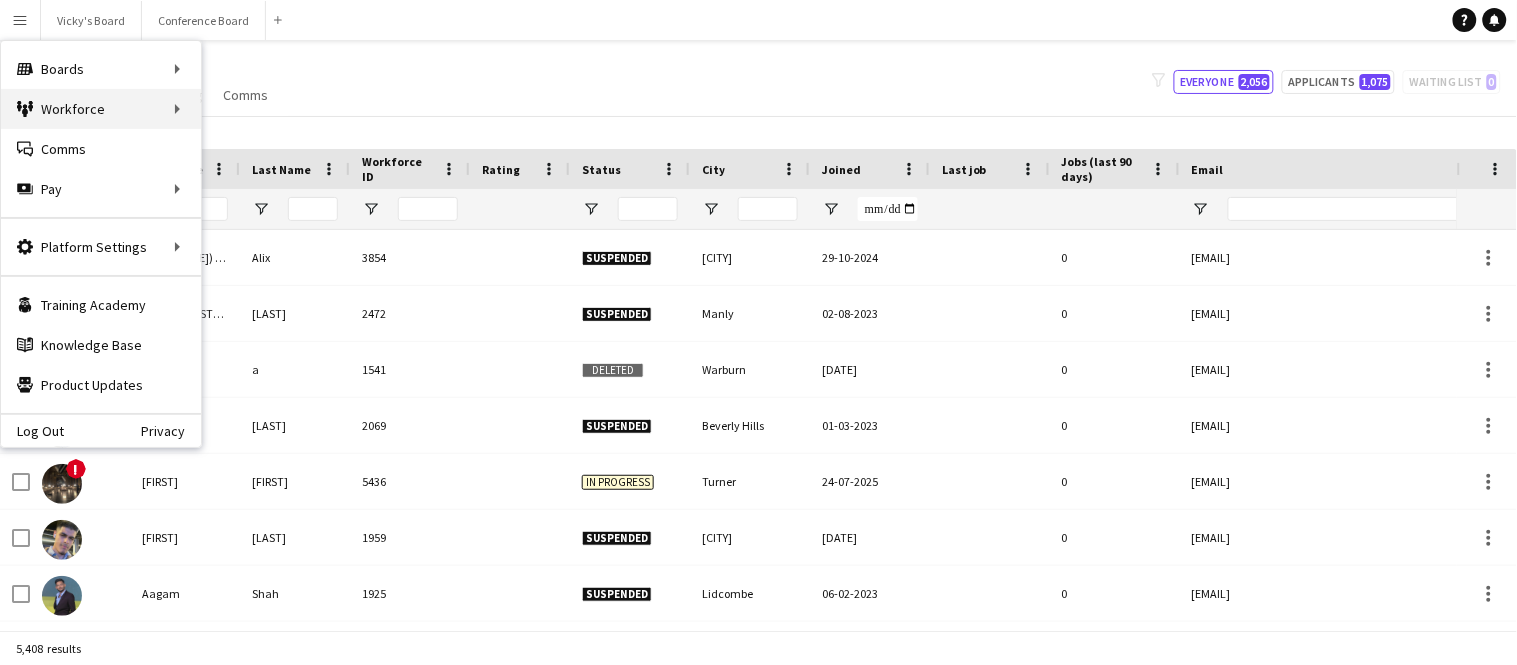 type on "*******" 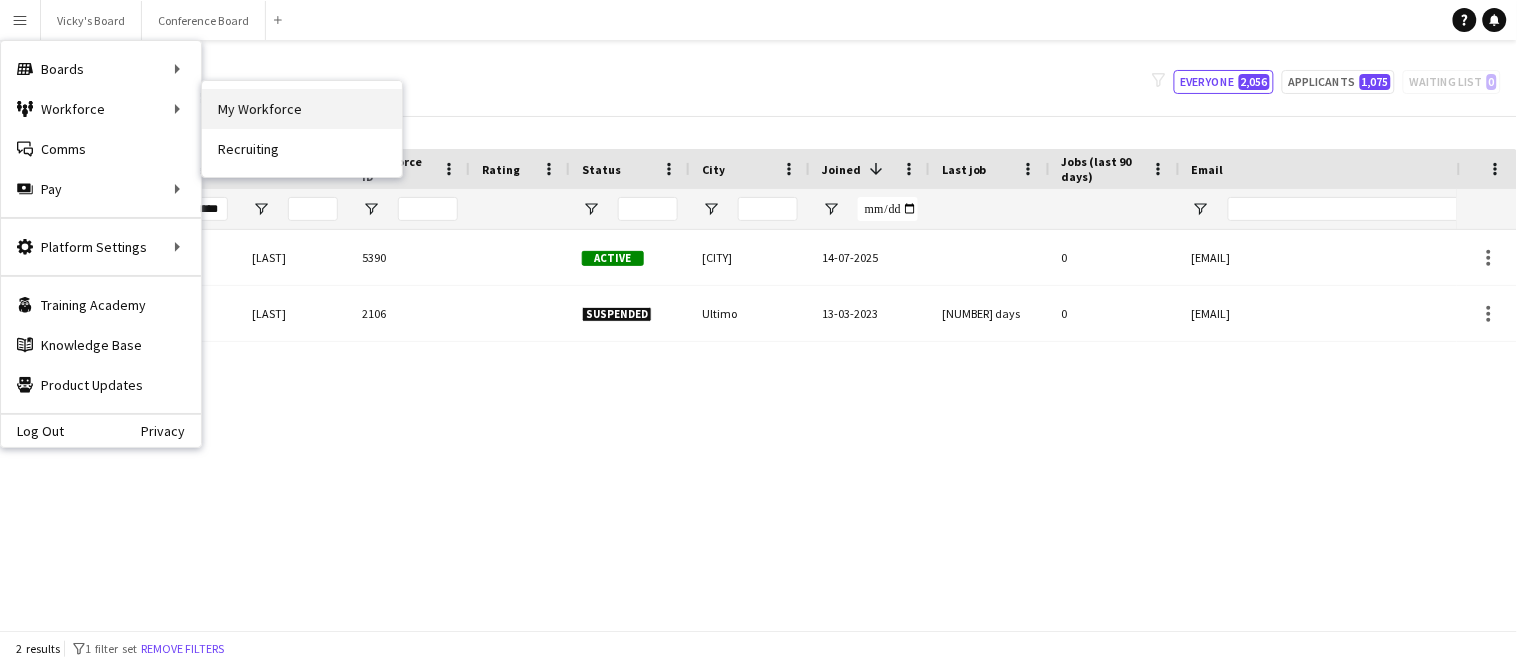click on "My Workforce" at bounding box center [302, 109] 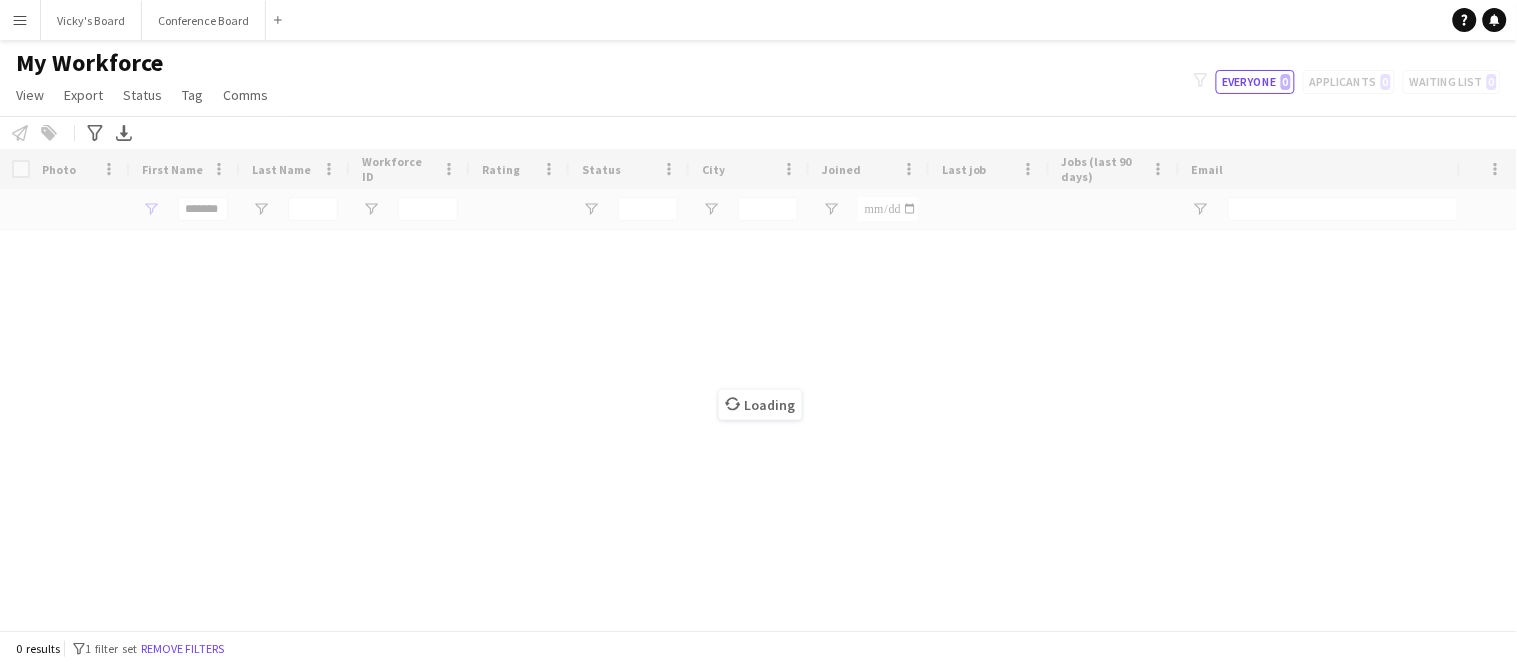 click on "Loading" at bounding box center (758, 389) 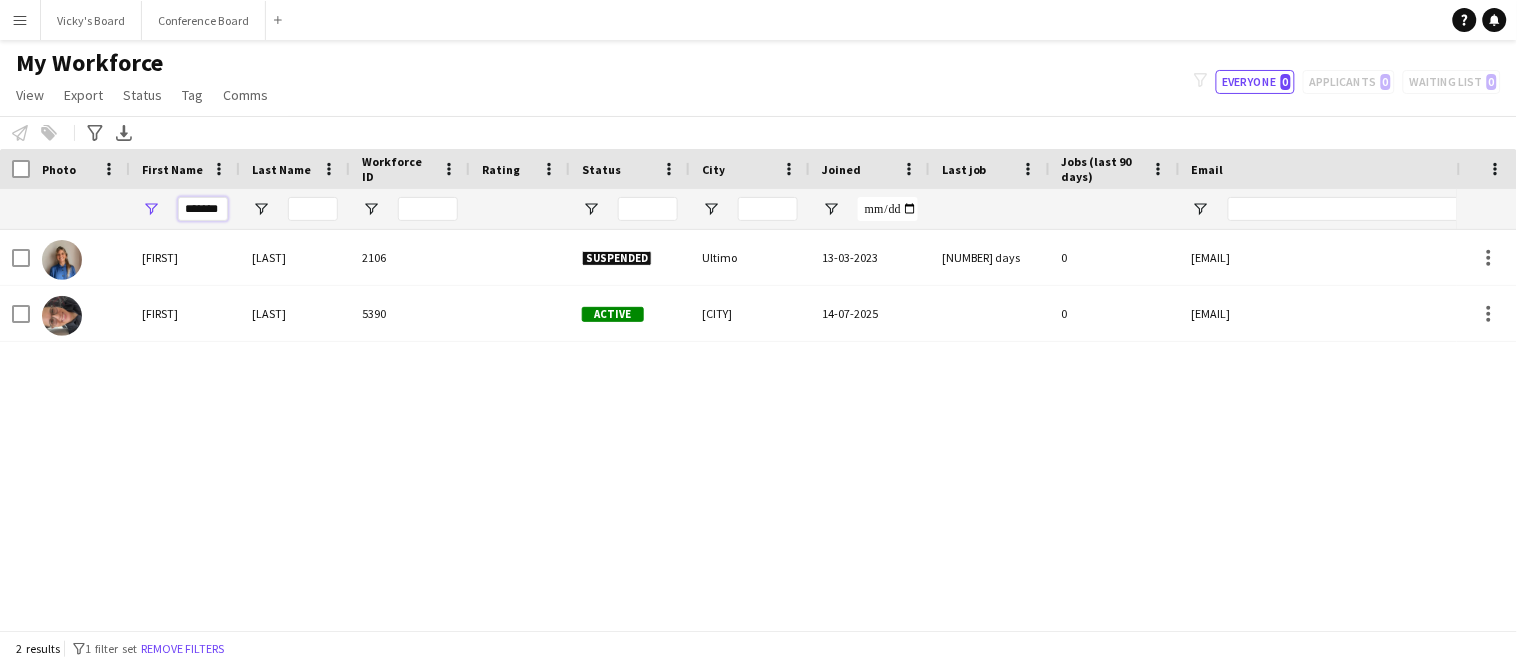 click on "*******" at bounding box center [203, 209] 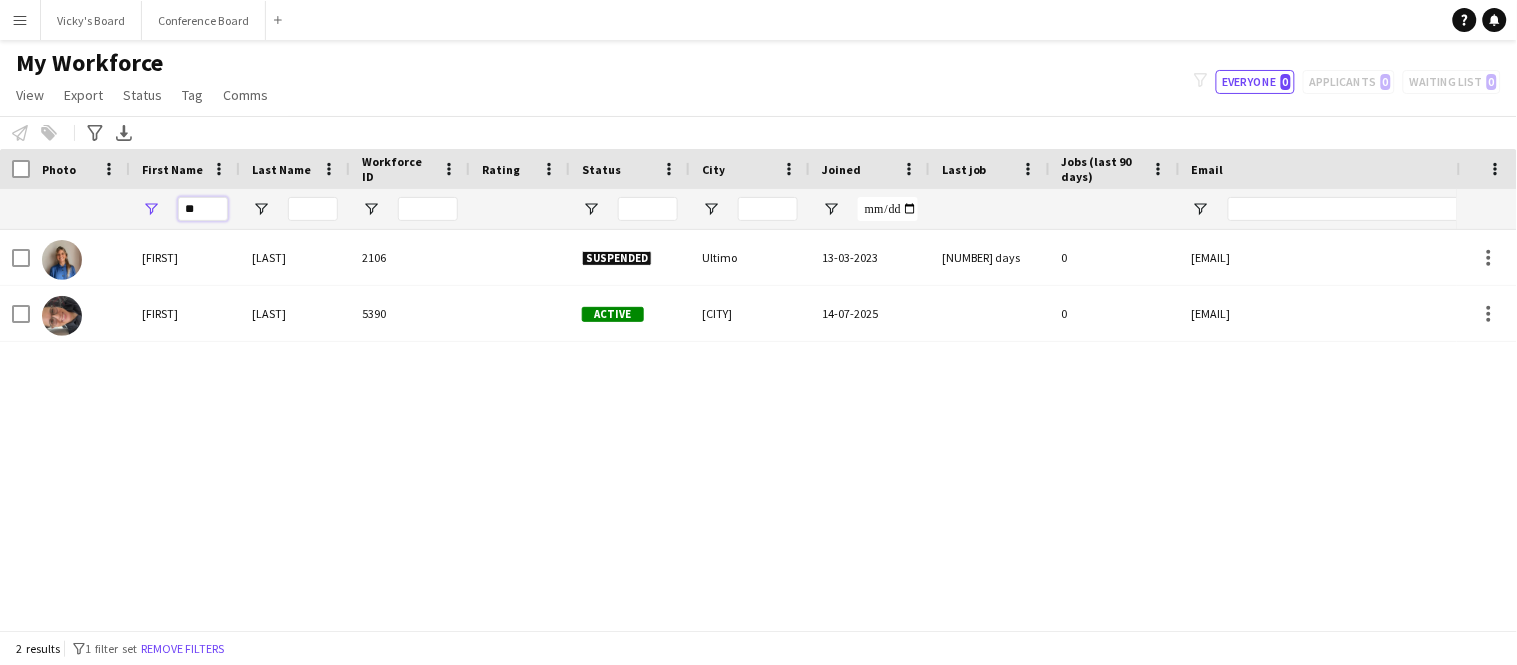 type on "*" 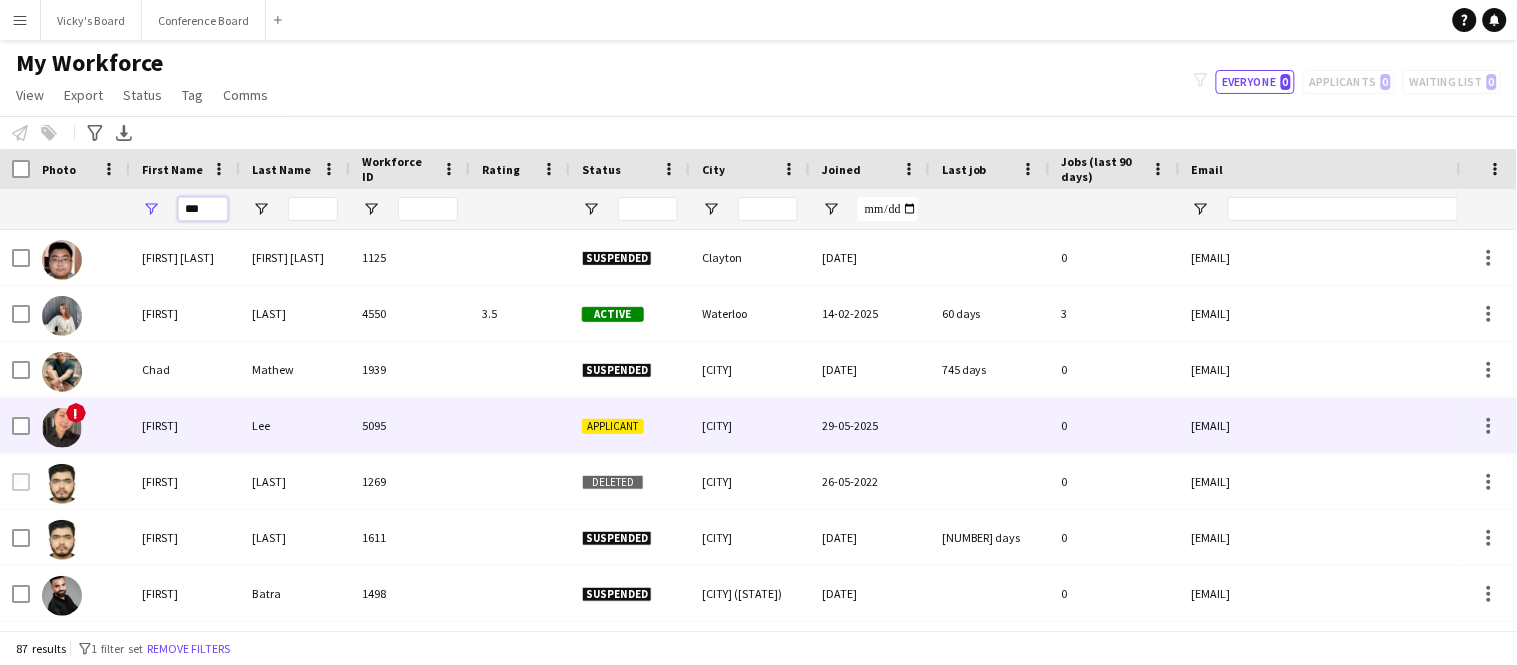 type on "***" 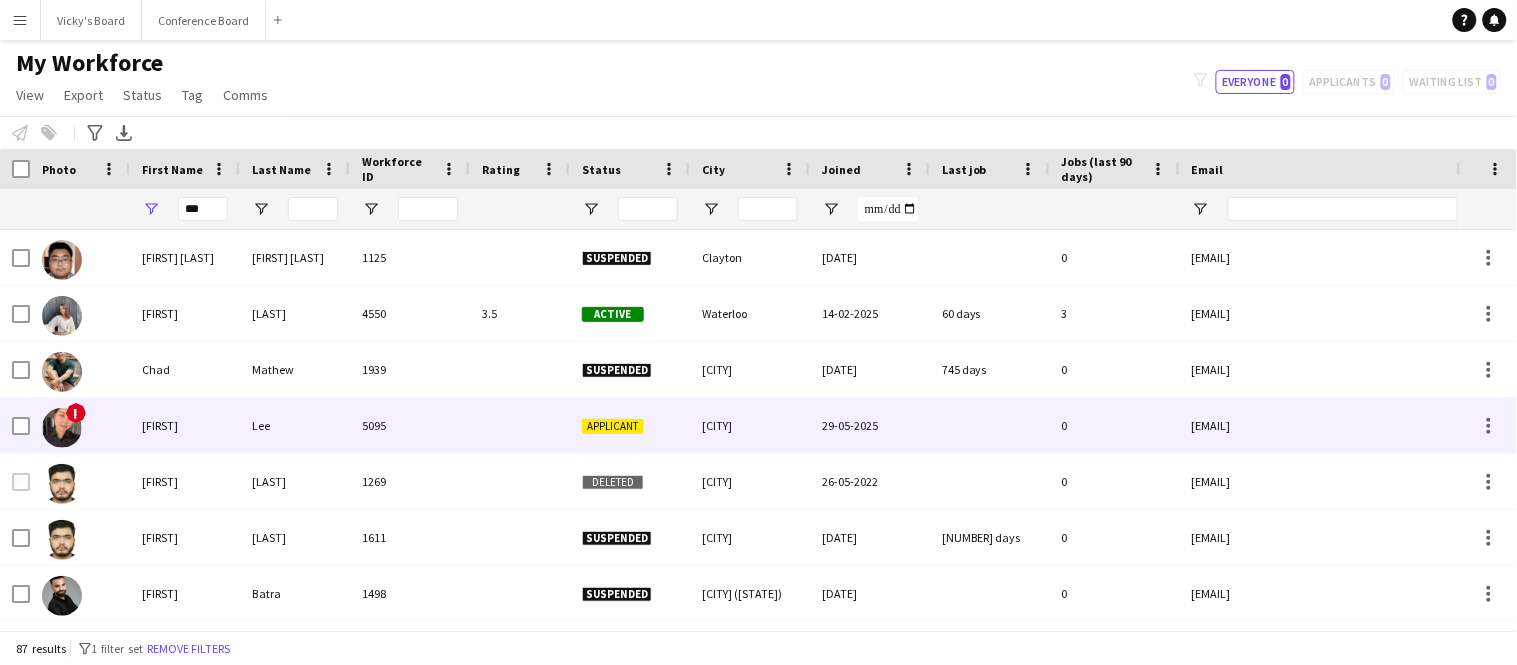 click on "[FIRST]" at bounding box center [185, 425] 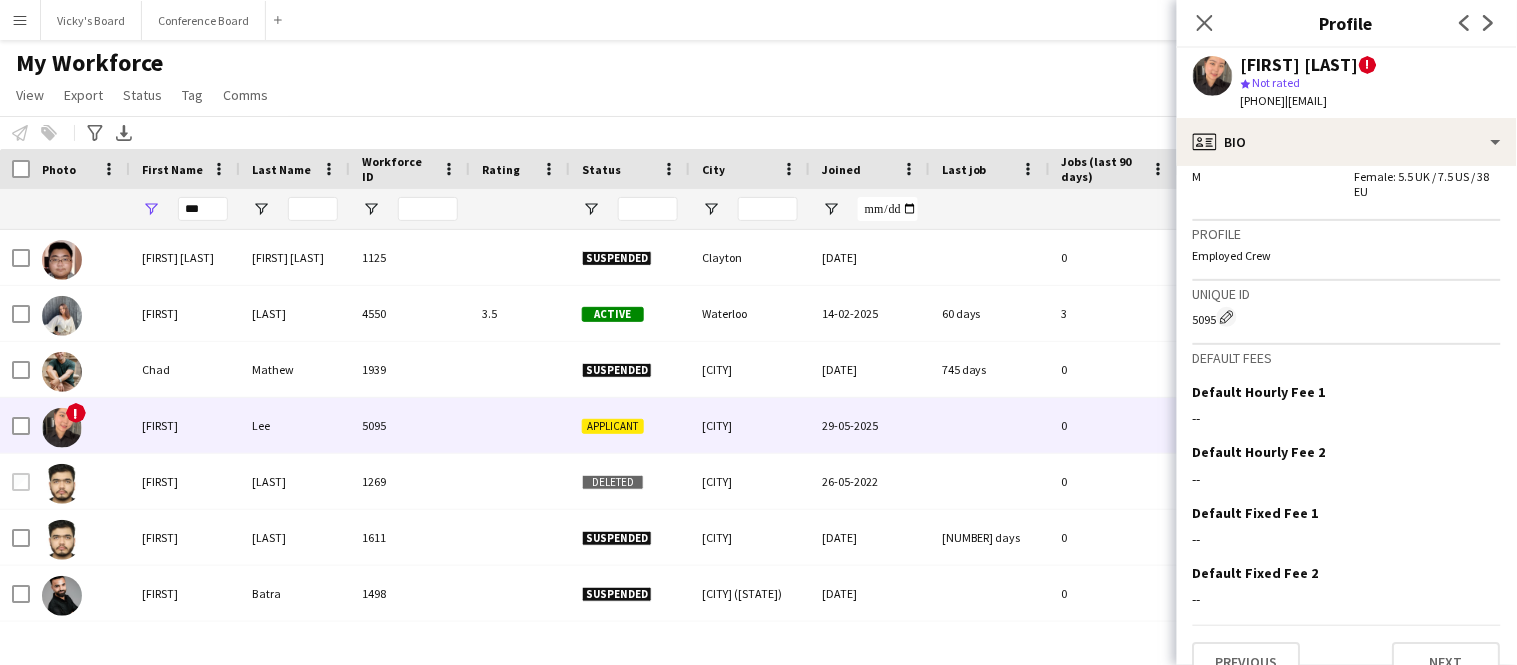 scroll, scrollTop: 1337, scrollLeft: 0, axis: vertical 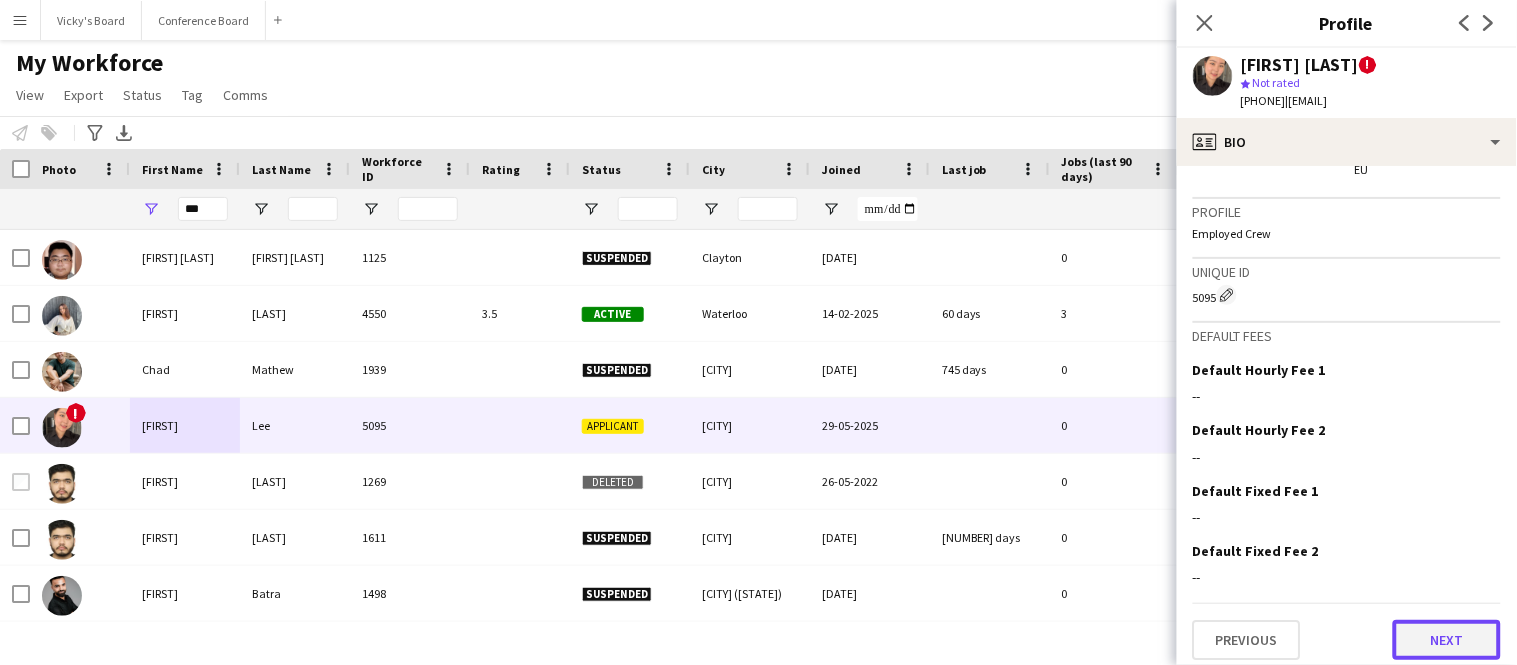 click on "Next" 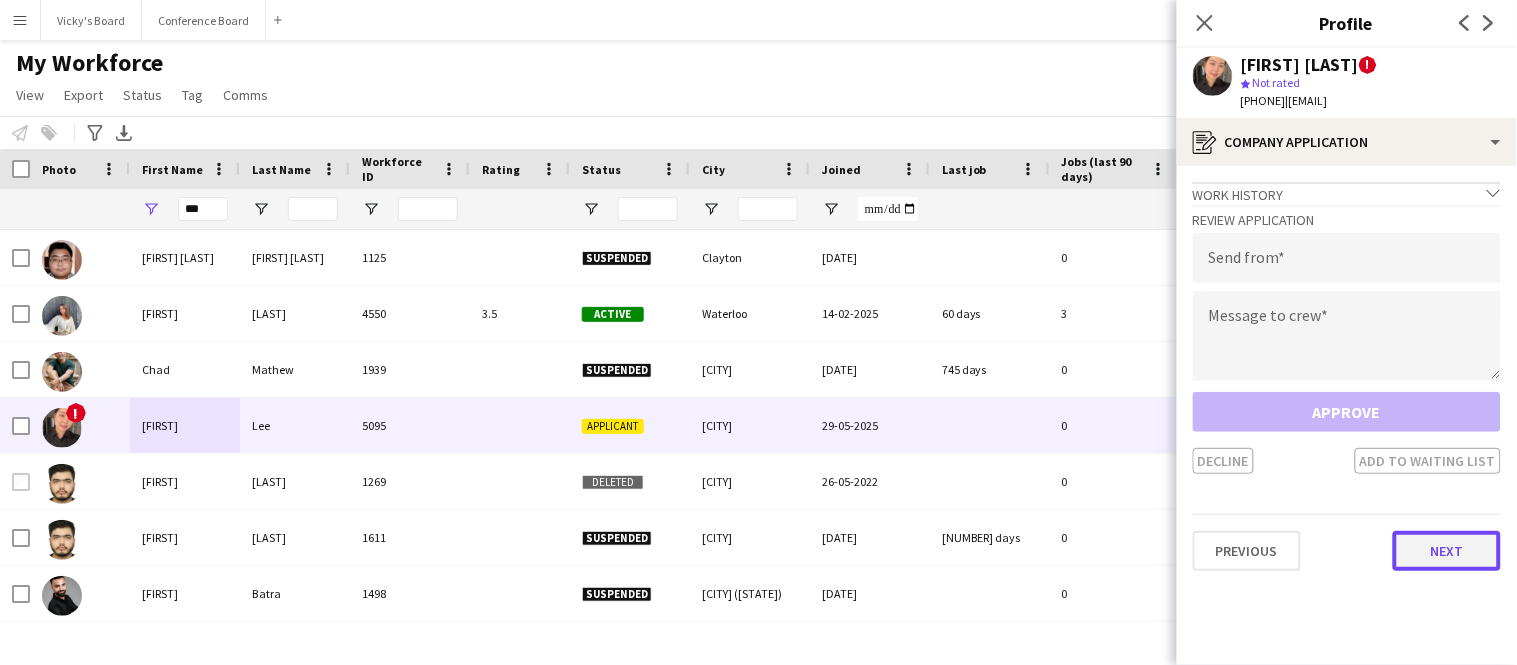 click on "Next" 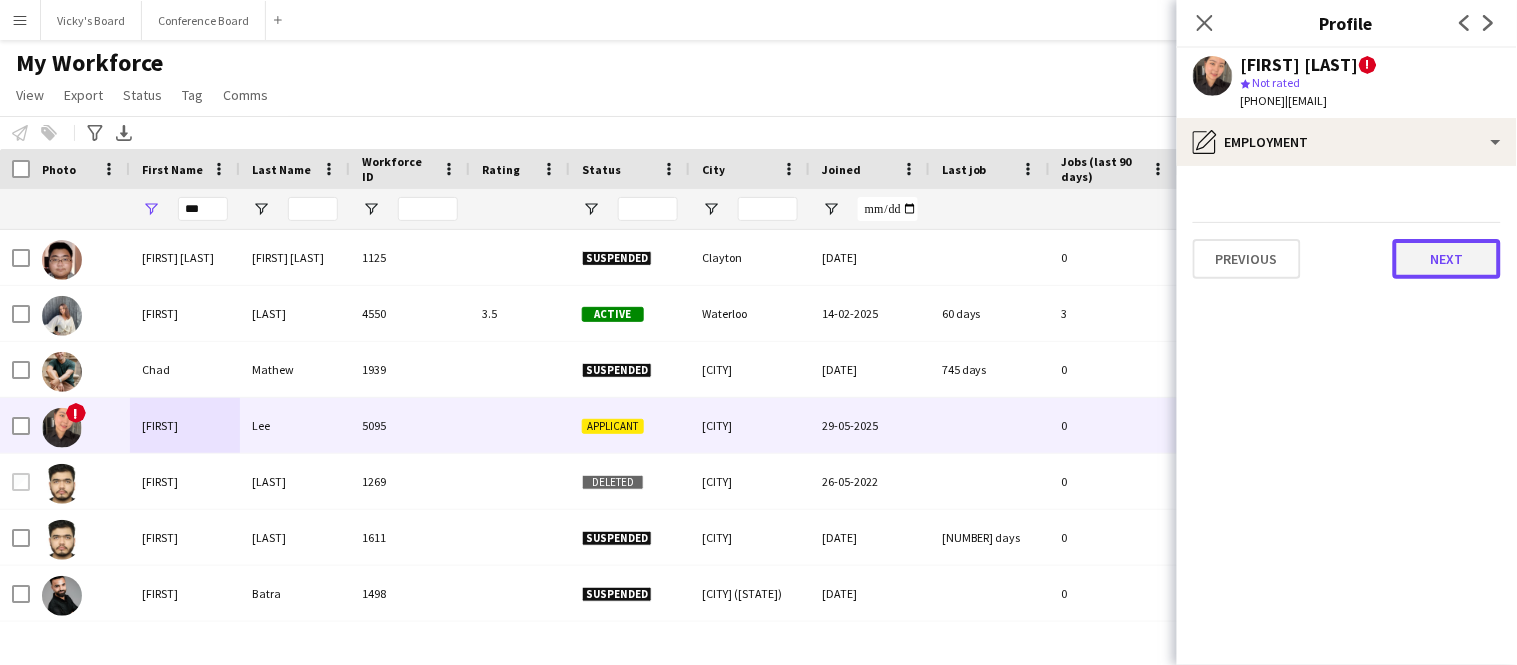 click on "Next" 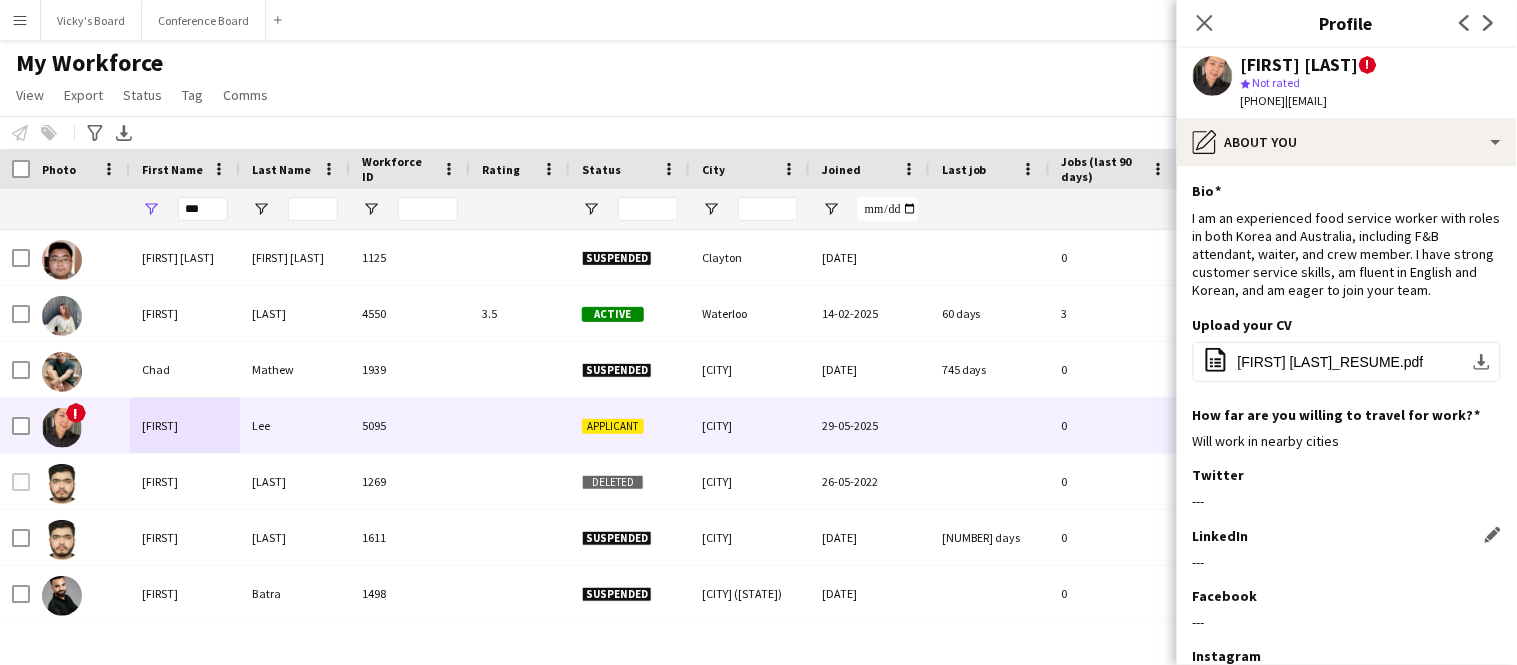 scroll, scrollTop: 153, scrollLeft: 0, axis: vertical 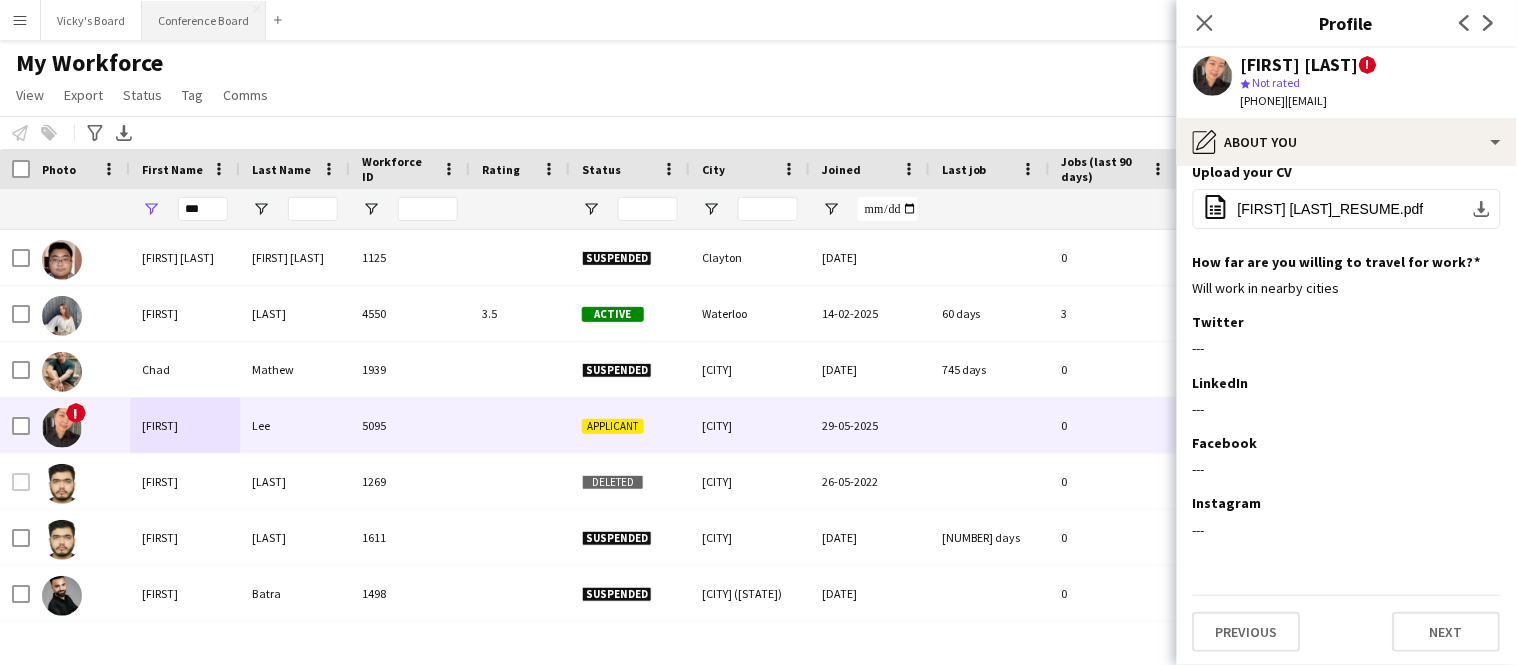 click on "Conference Board
Close" at bounding box center (204, 20) 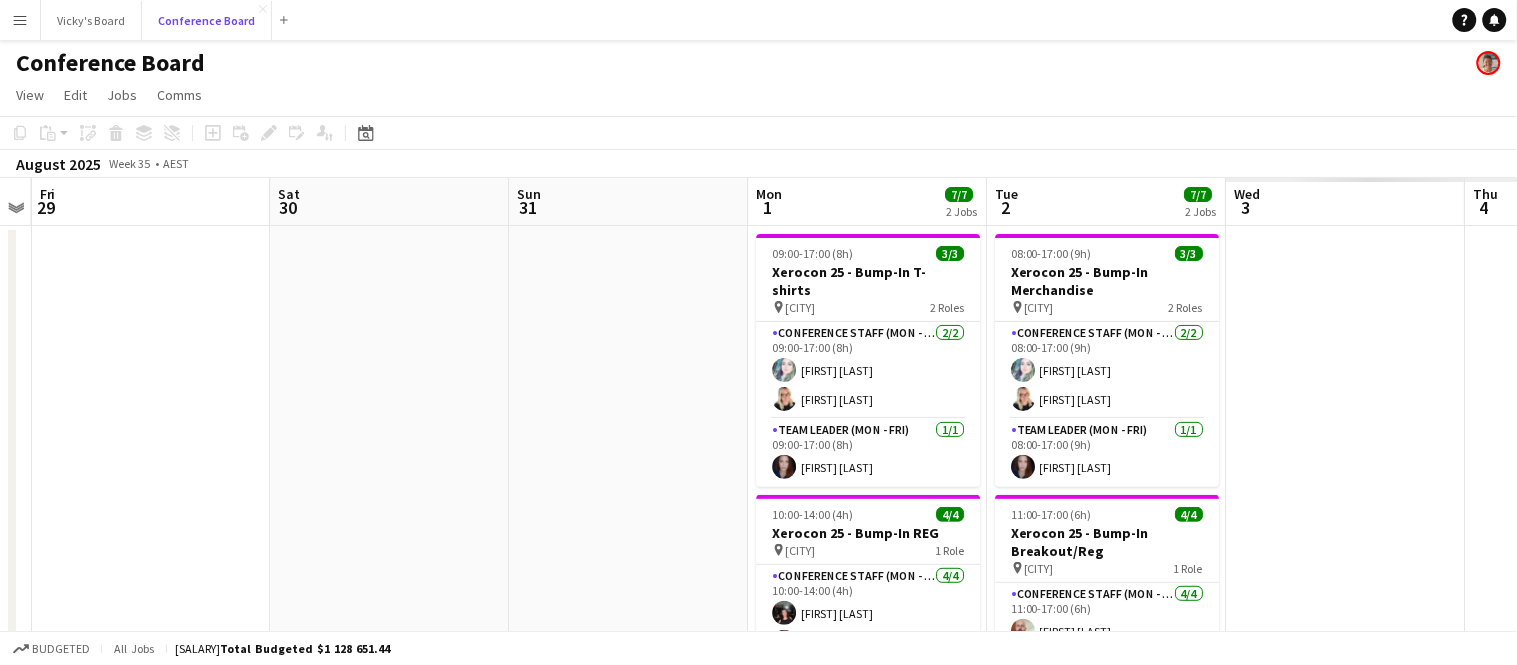 scroll, scrollTop: 0, scrollLeft: 782, axis: horizontal 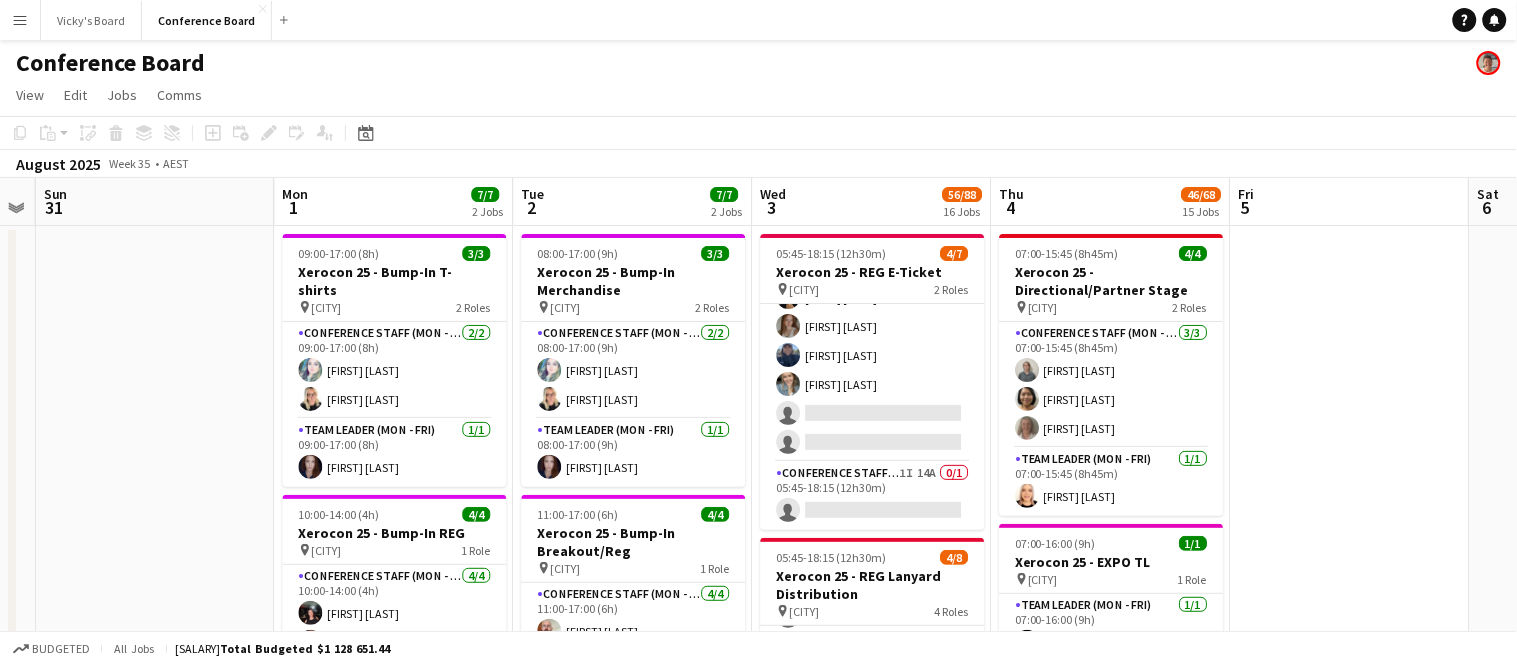 click on "Menu" at bounding box center (20, 20) 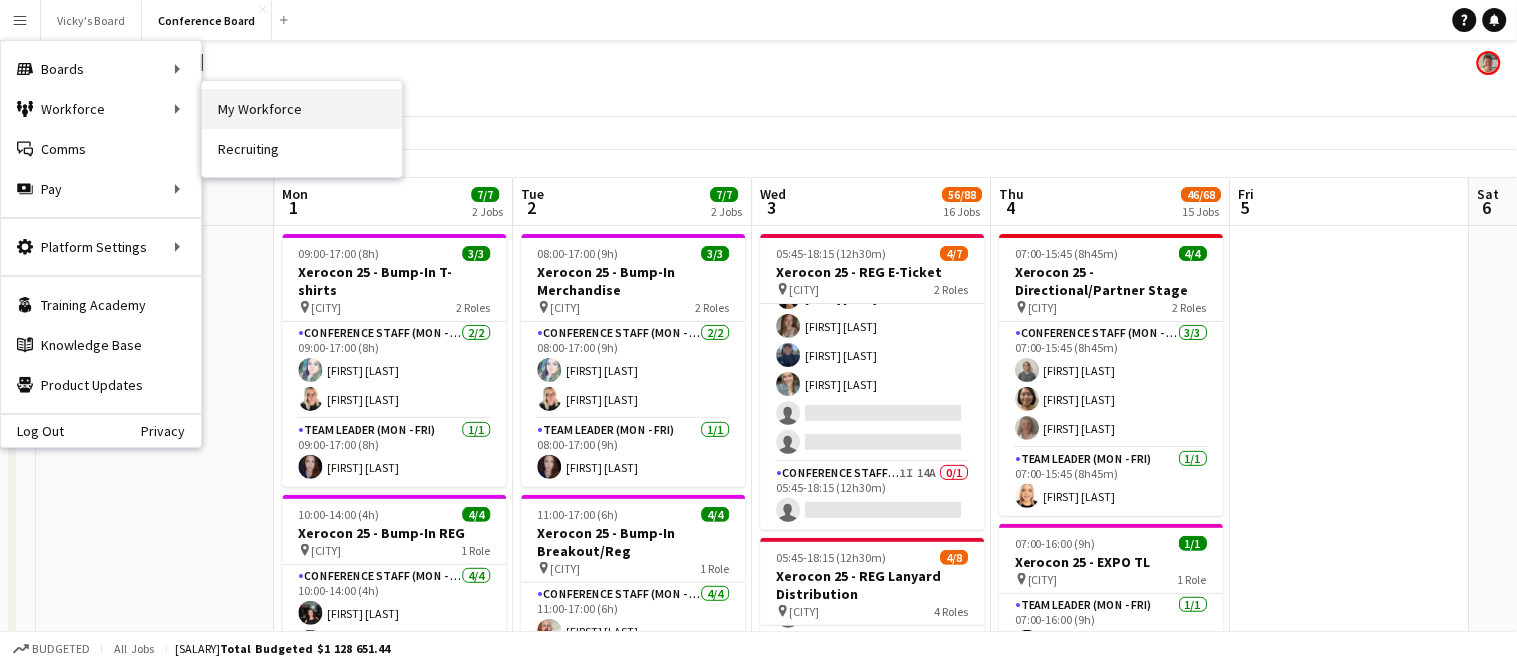 click on "My Workforce" at bounding box center (302, 109) 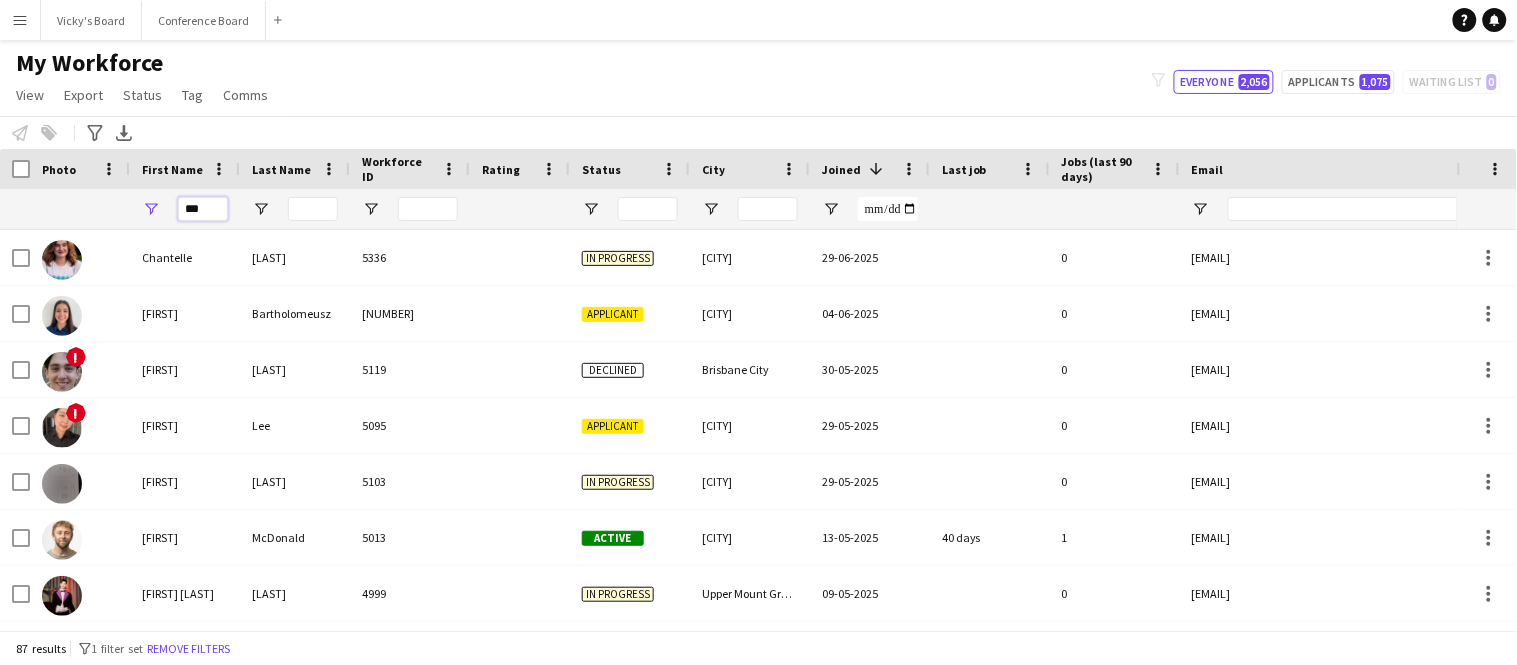 click on "***" at bounding box center [203, 209] 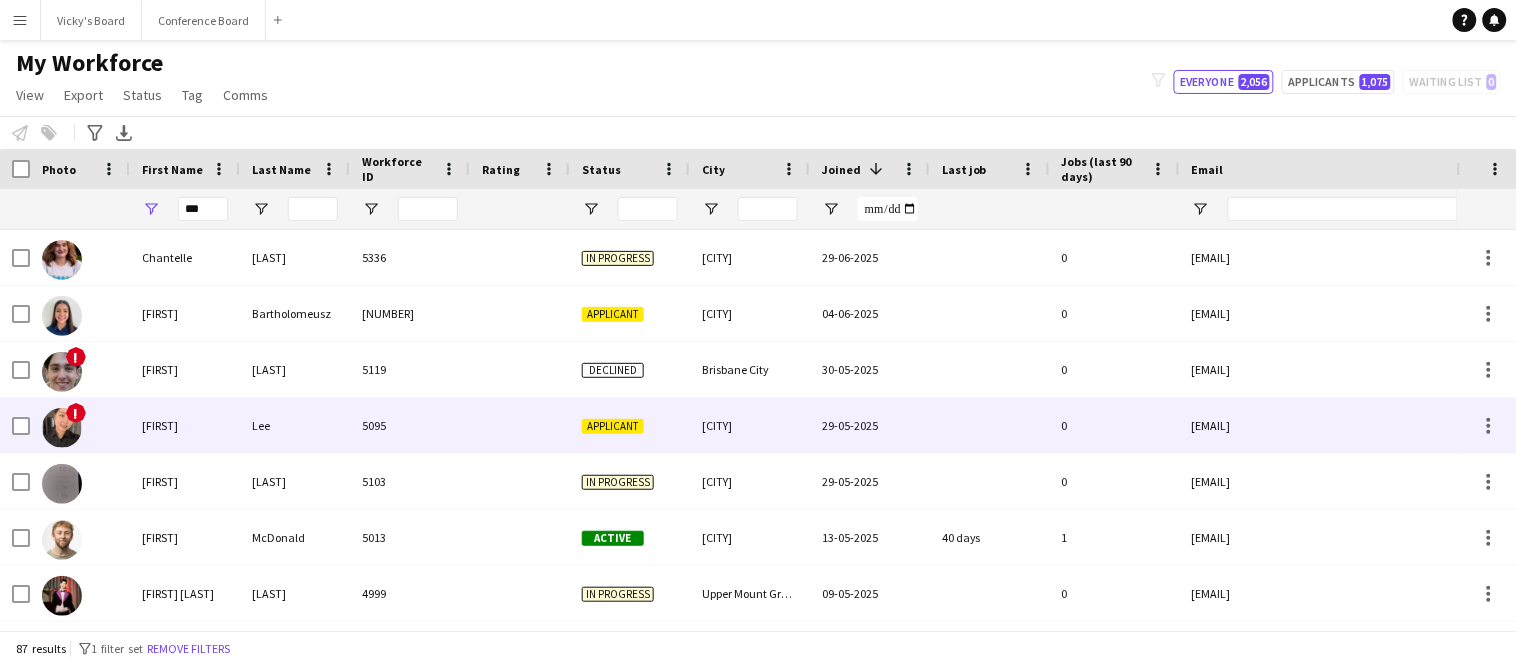 click on "[FIRST]" at bounding box center (185, 425) 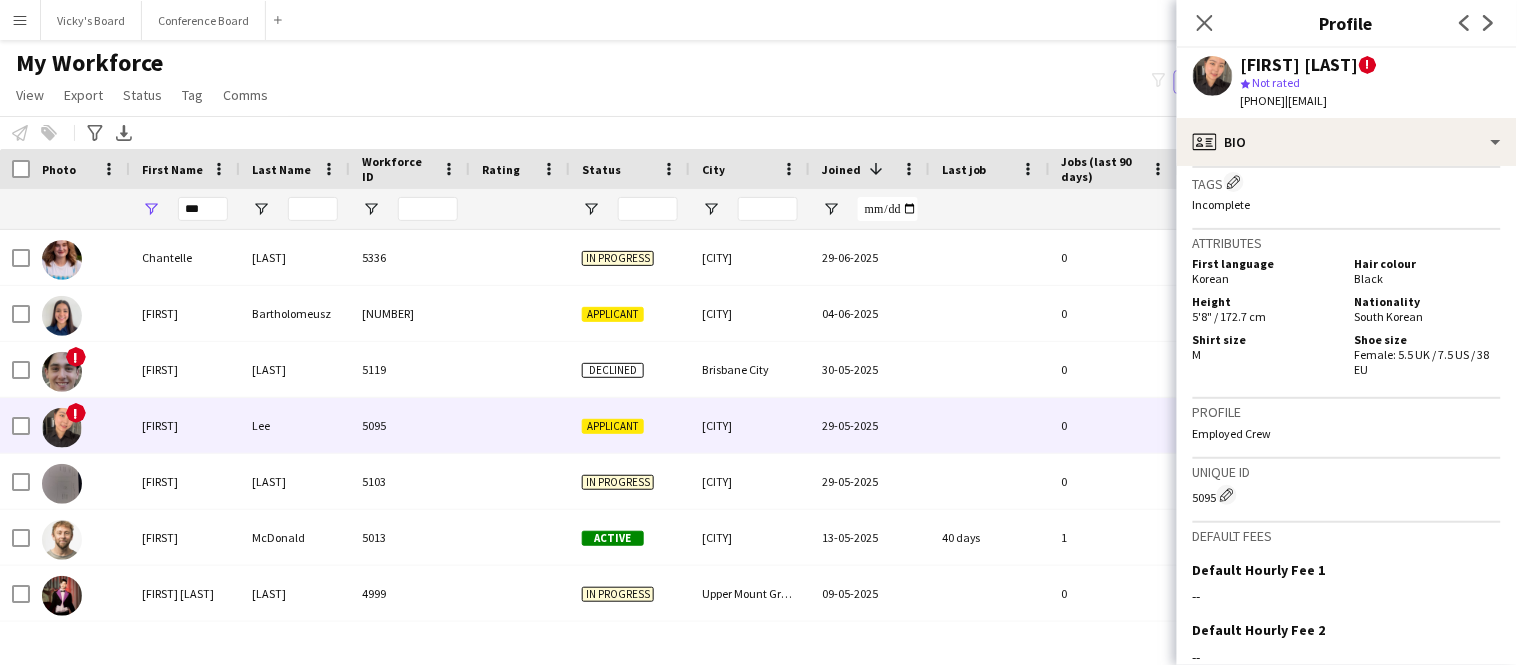 scroll, scrollTop: 1337, scrollLeft: 0, axis: vertical 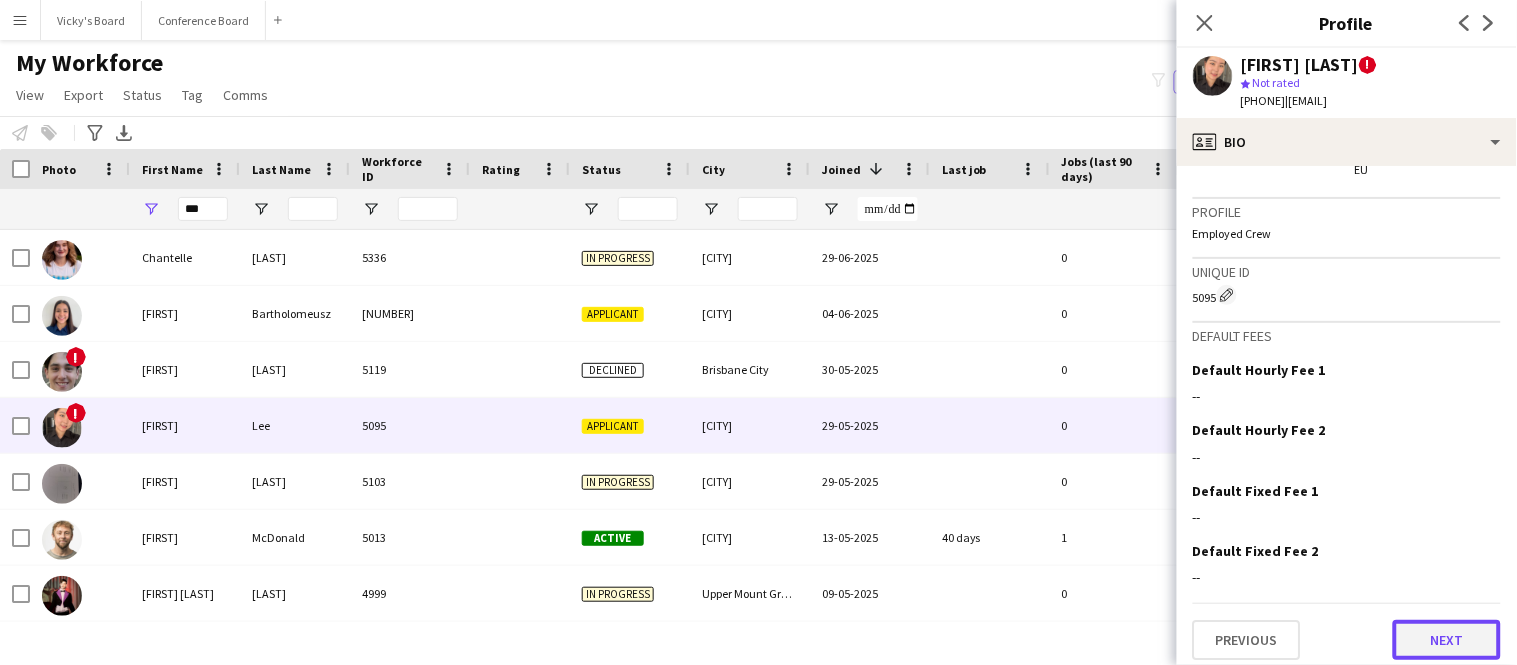 click on "Next" 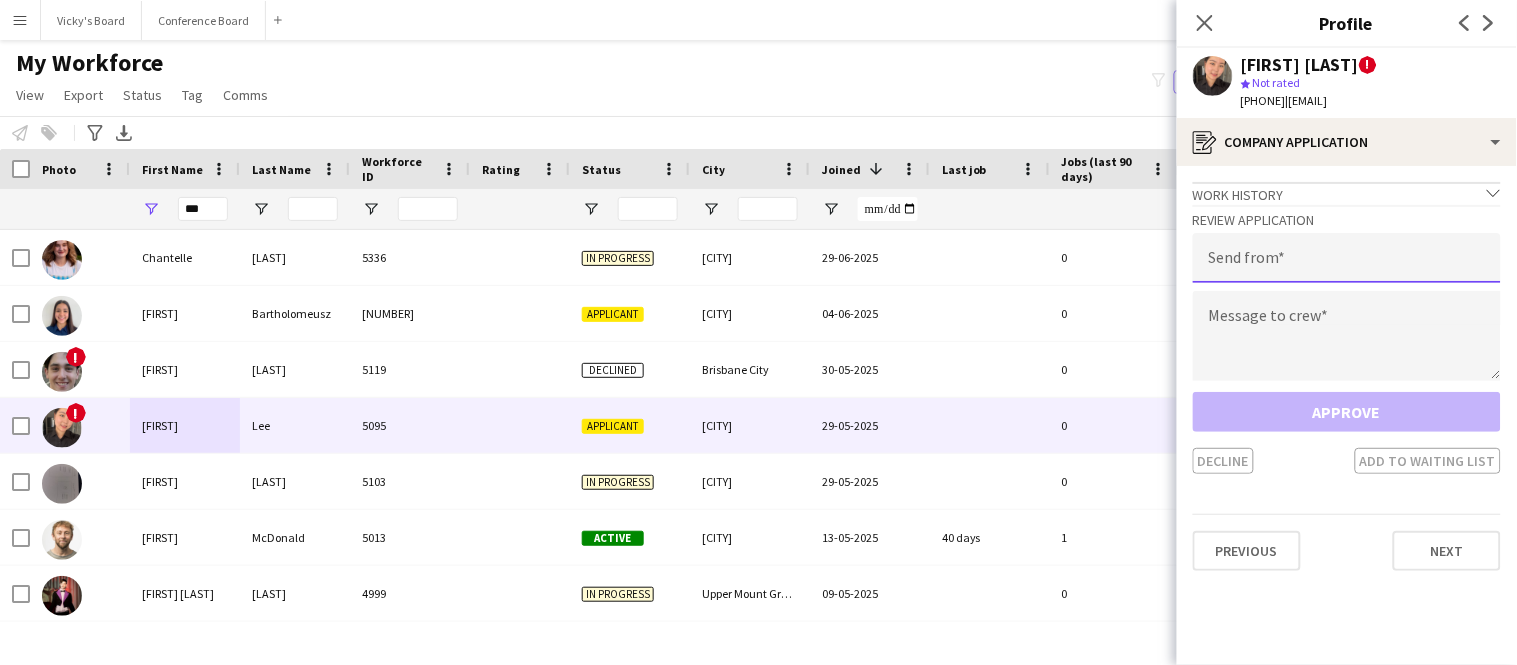 click 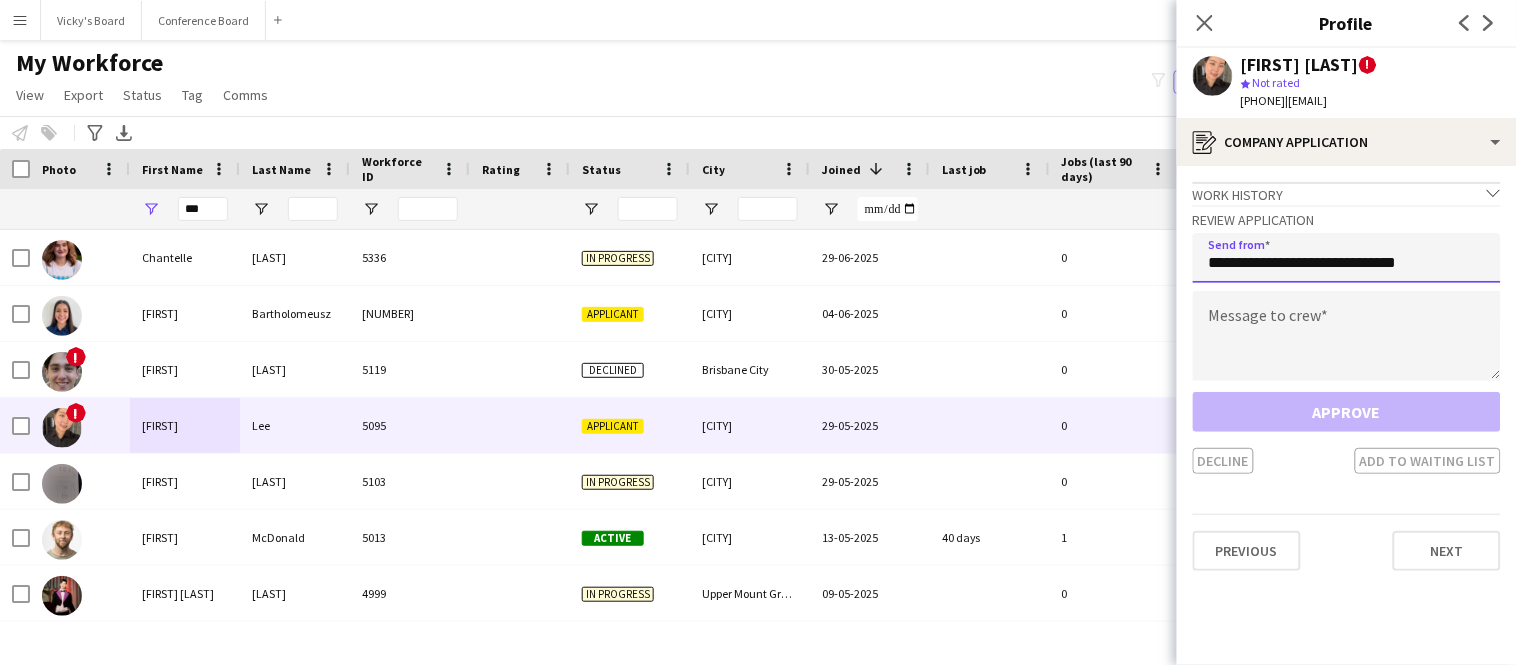 type on "**********" 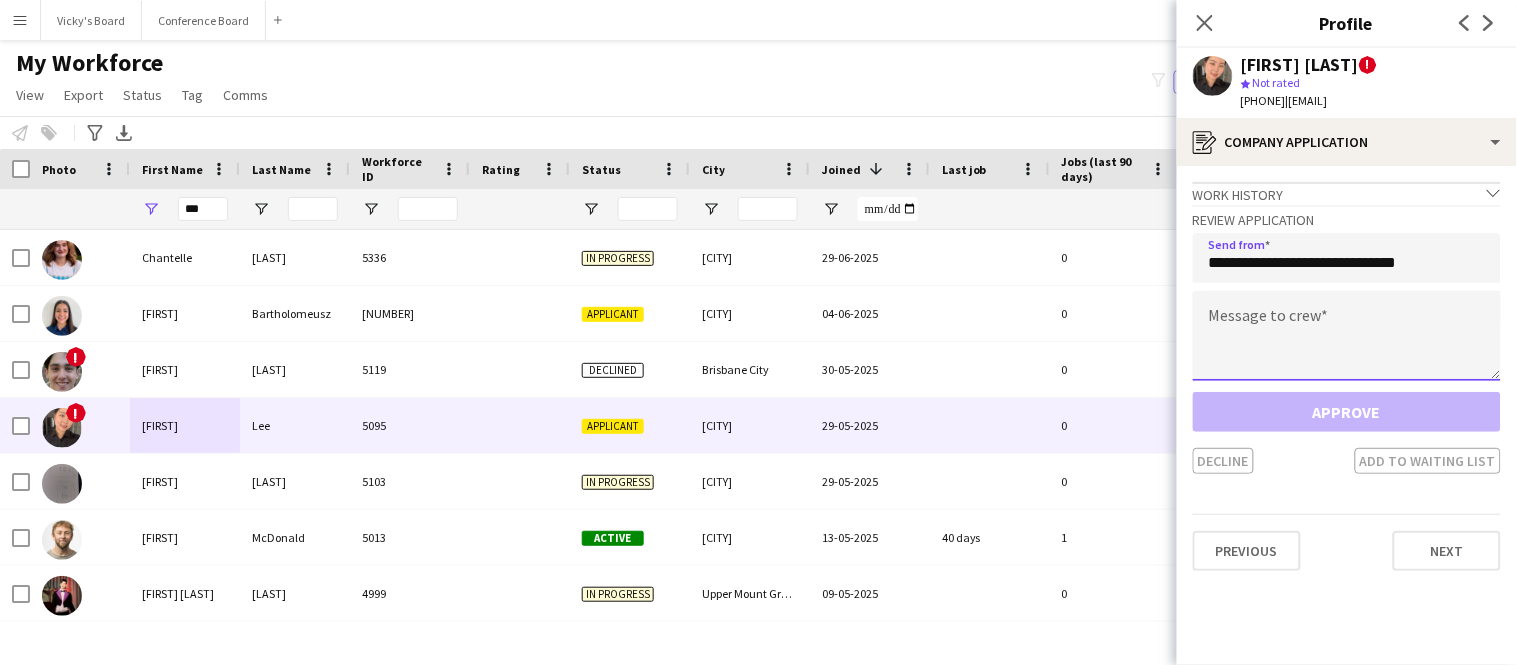 click 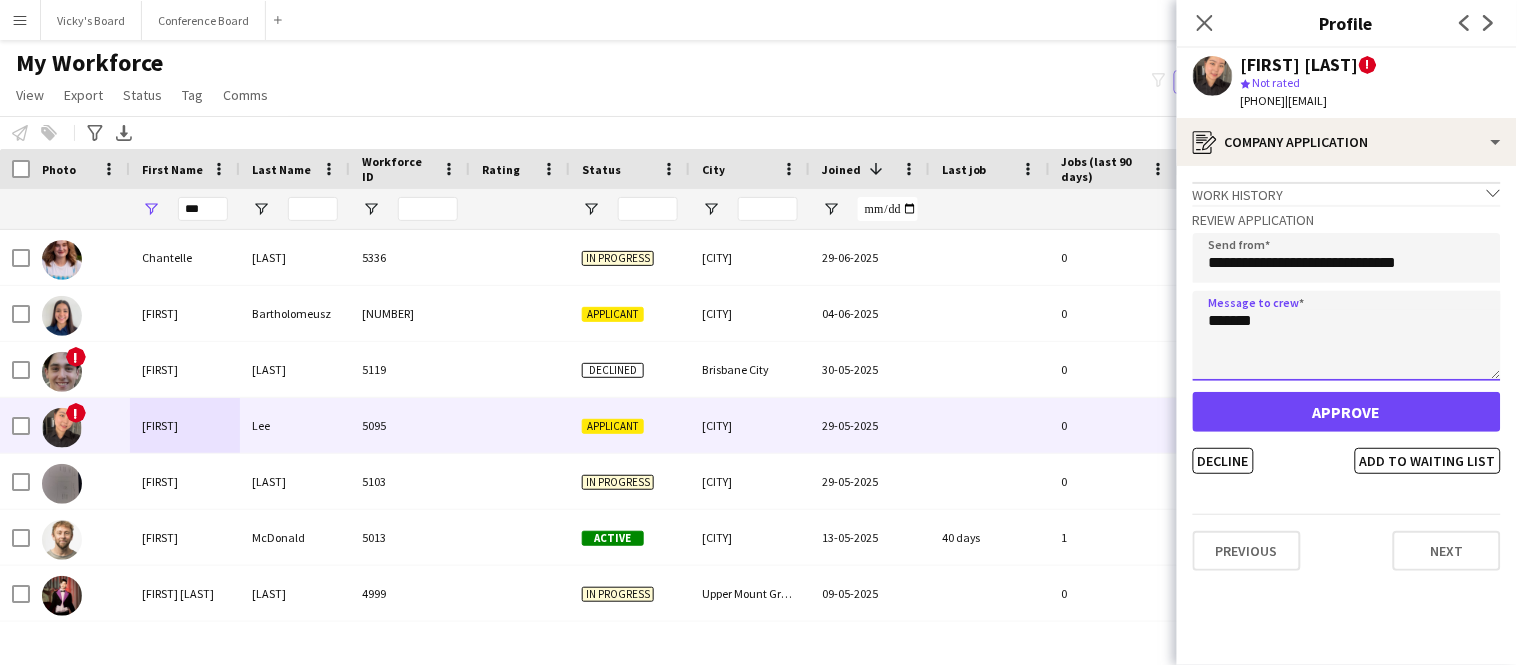type on "*******" 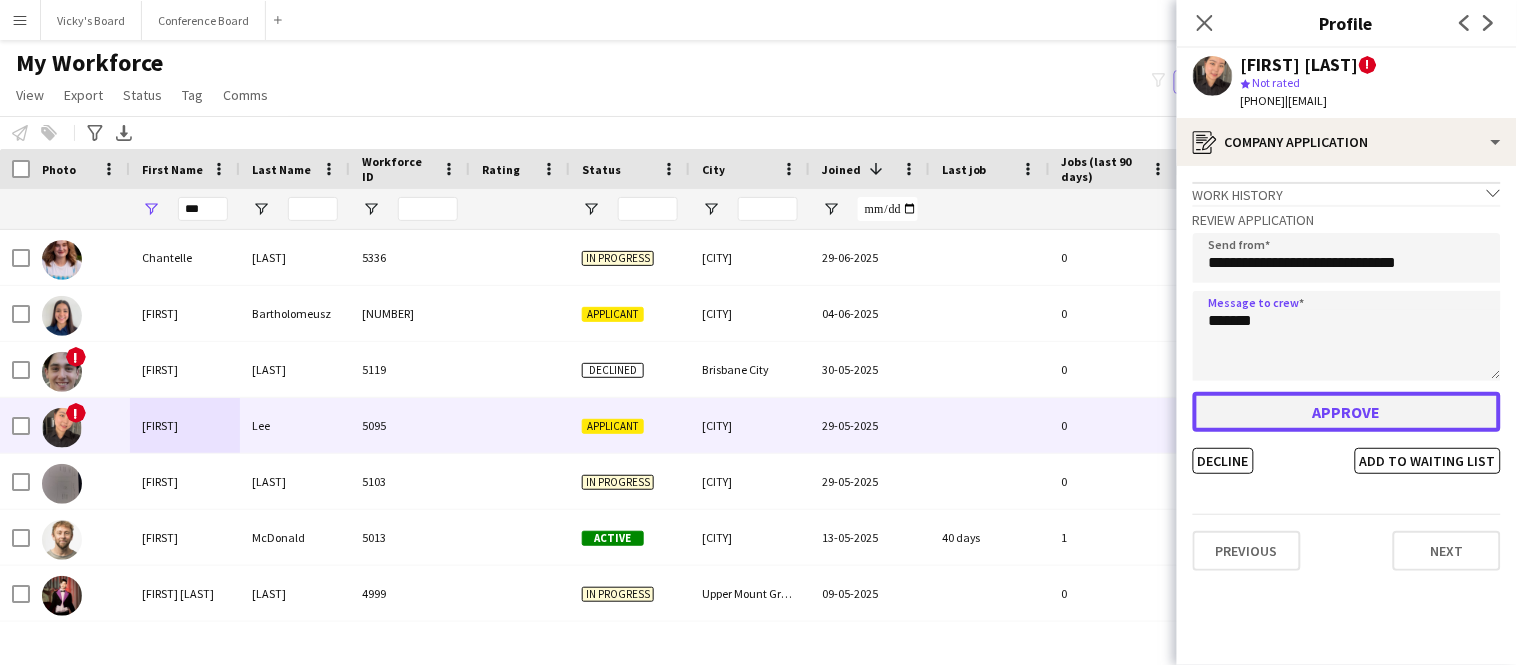 click on "Approve" 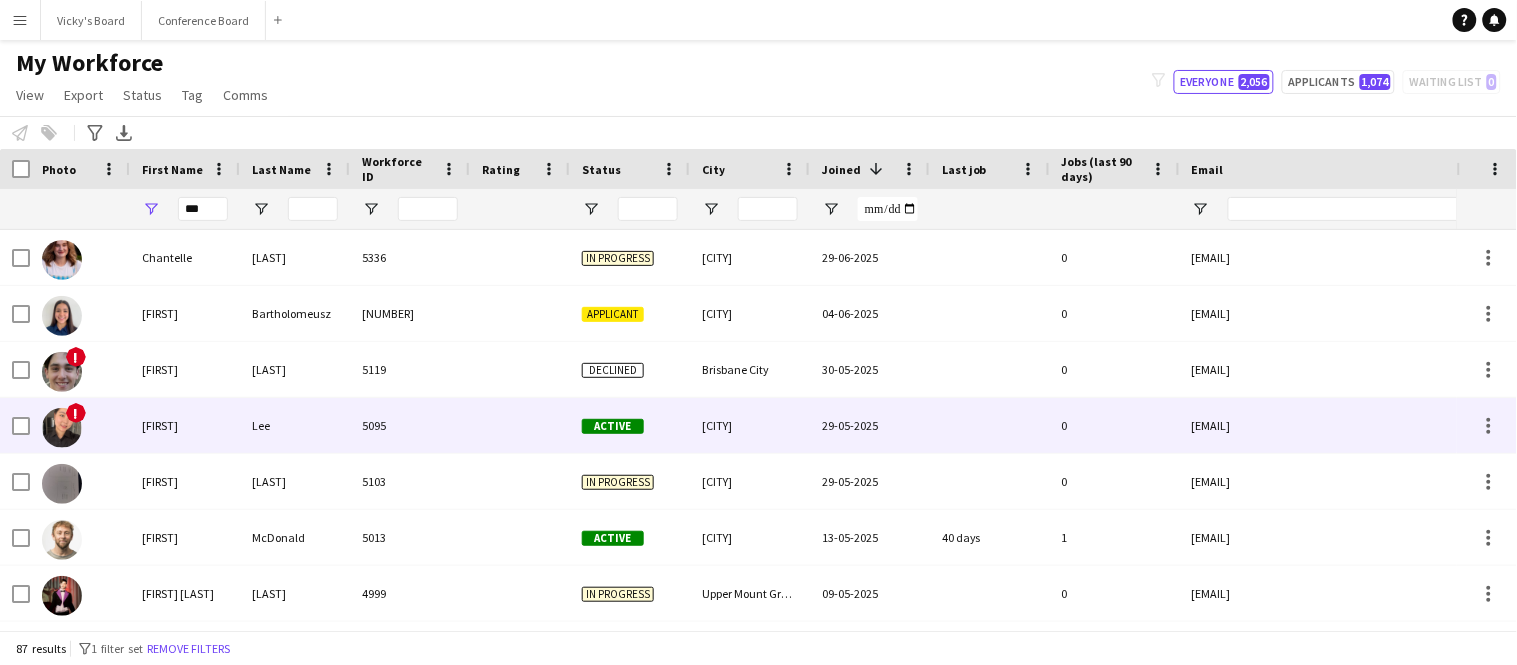 click on "[CITY]" at bounding box center (750, 425) 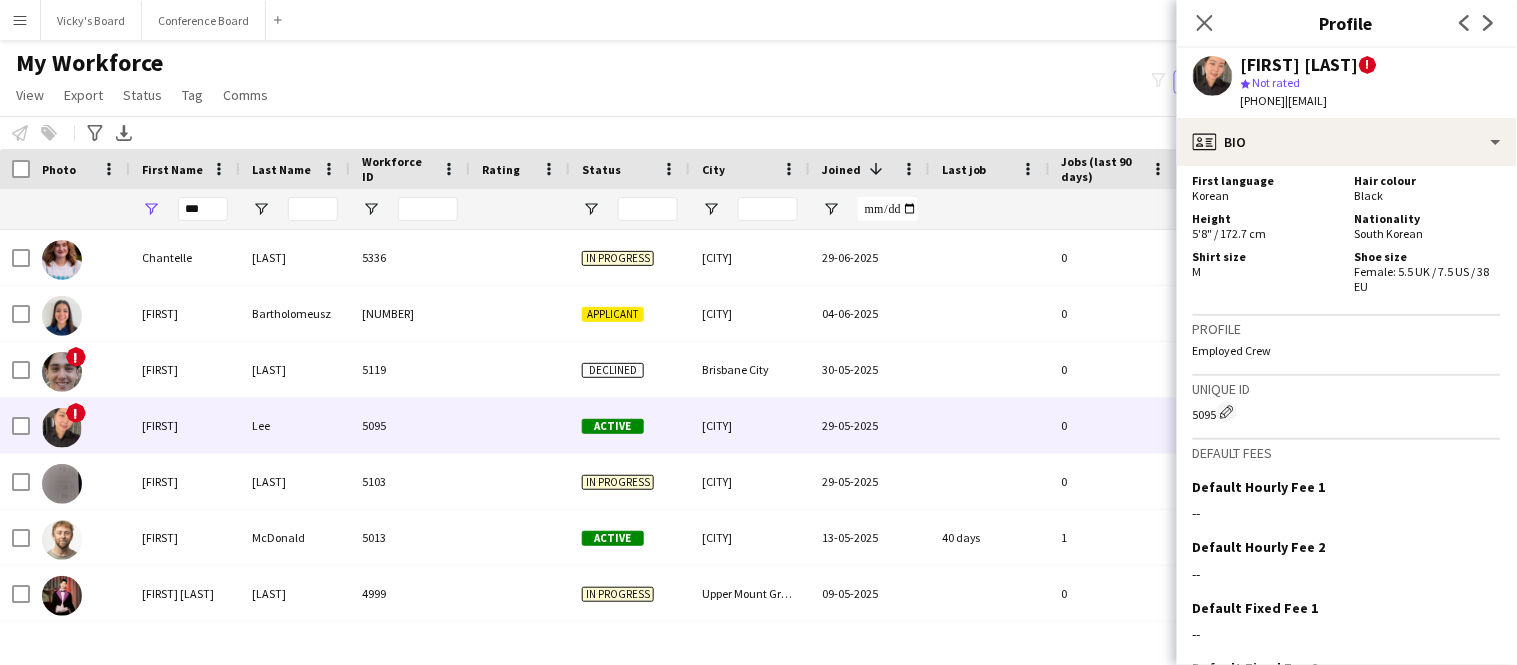 scroll, scrollTop: 1337, scrollLeft: 0, axis: vertical 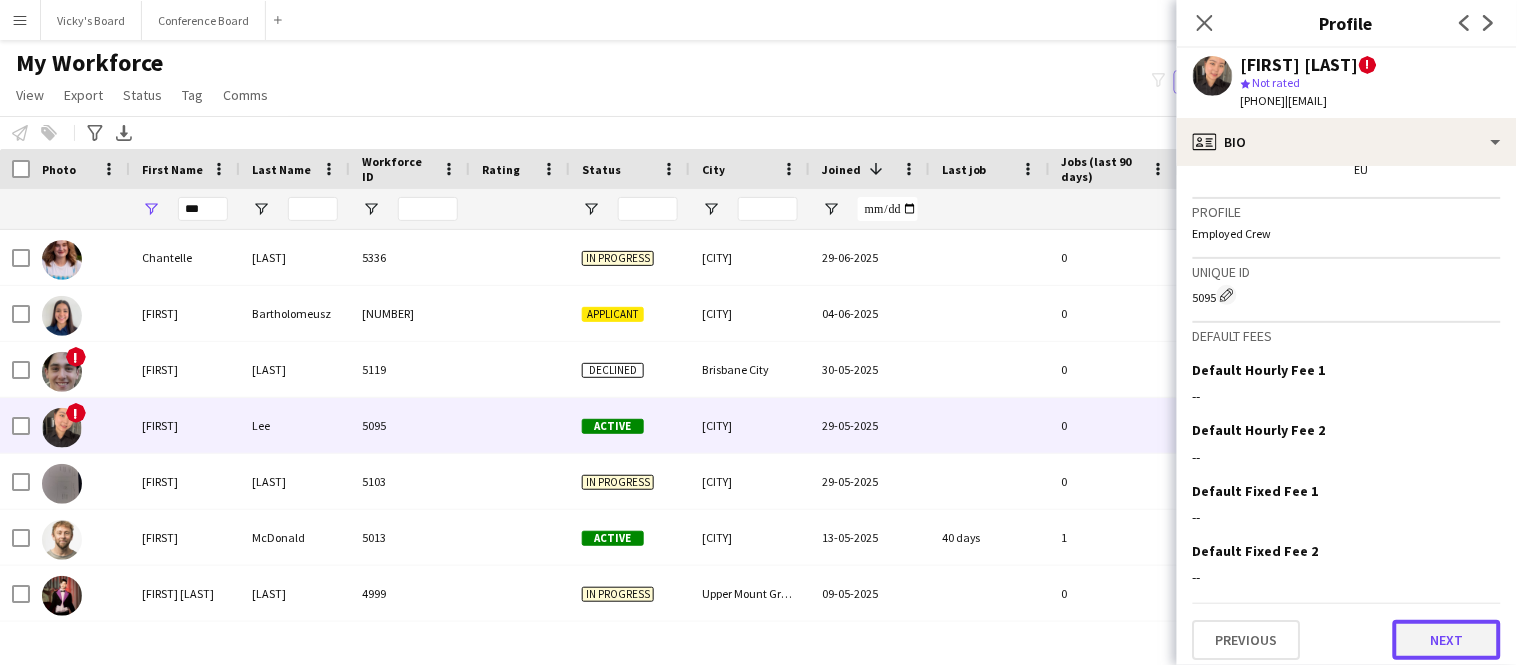 click on "Next" 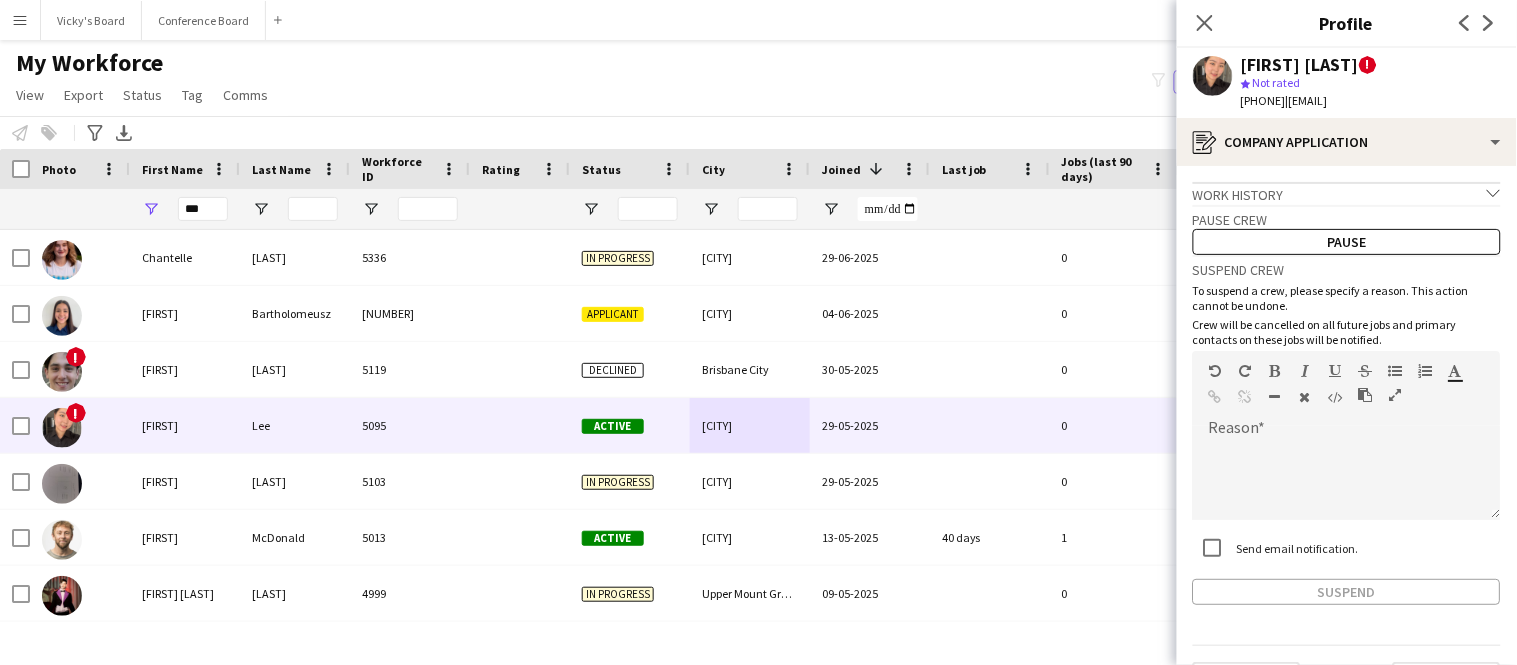 scroll, scrollTop: 51, scrollLeft: 0, axis: vertical 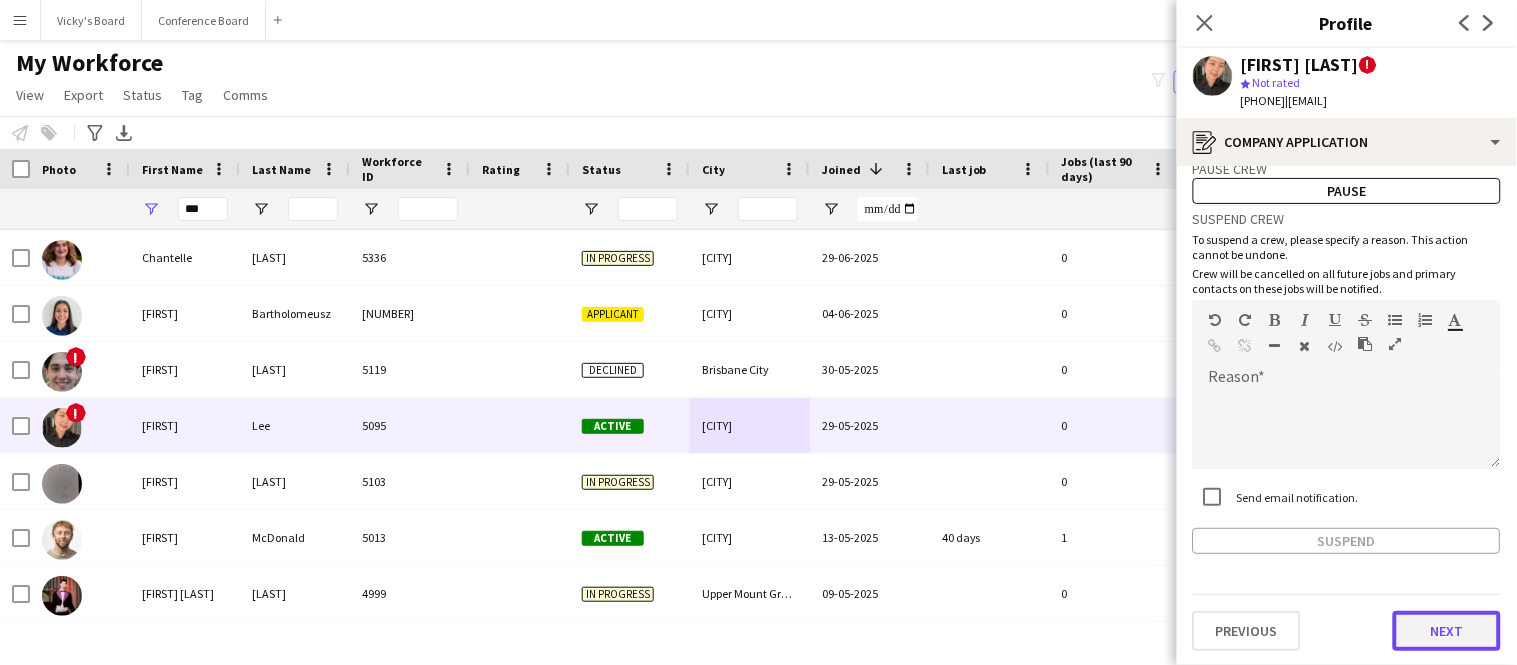 click on "Next" 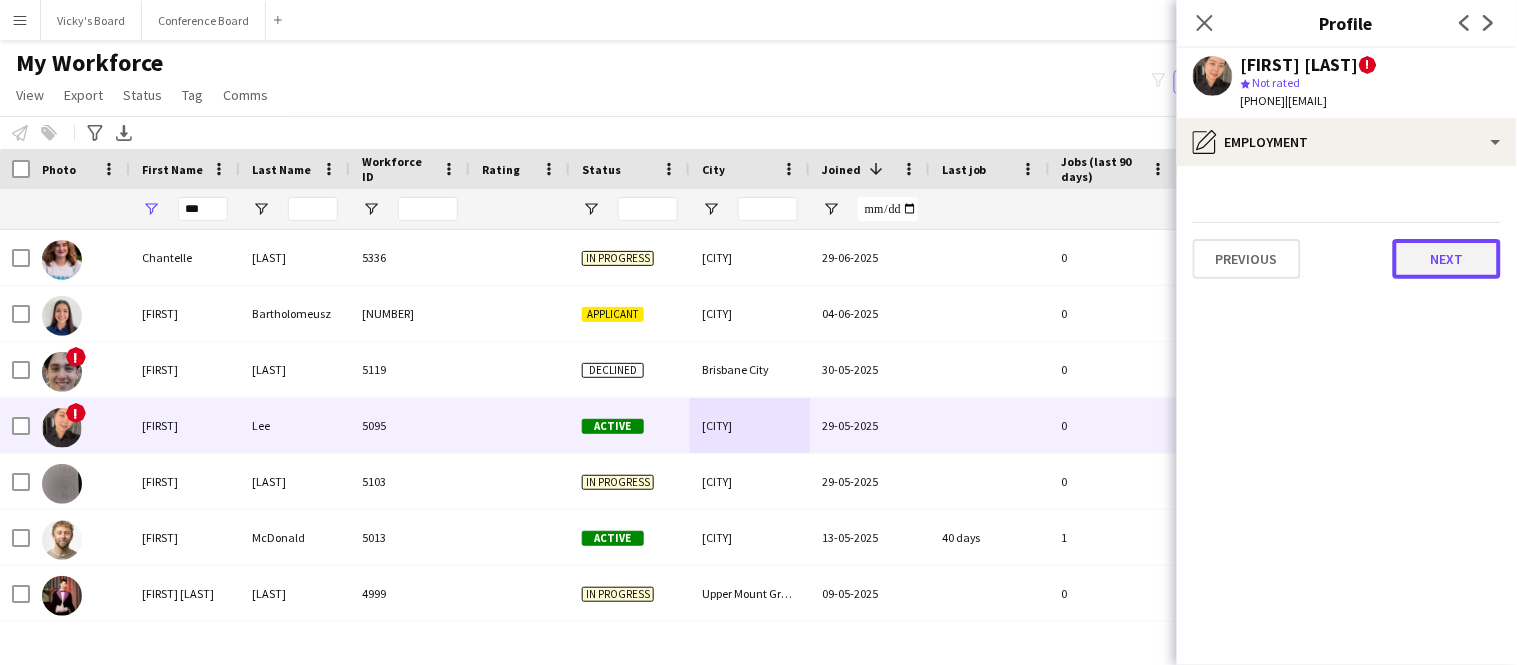 click on "Next" 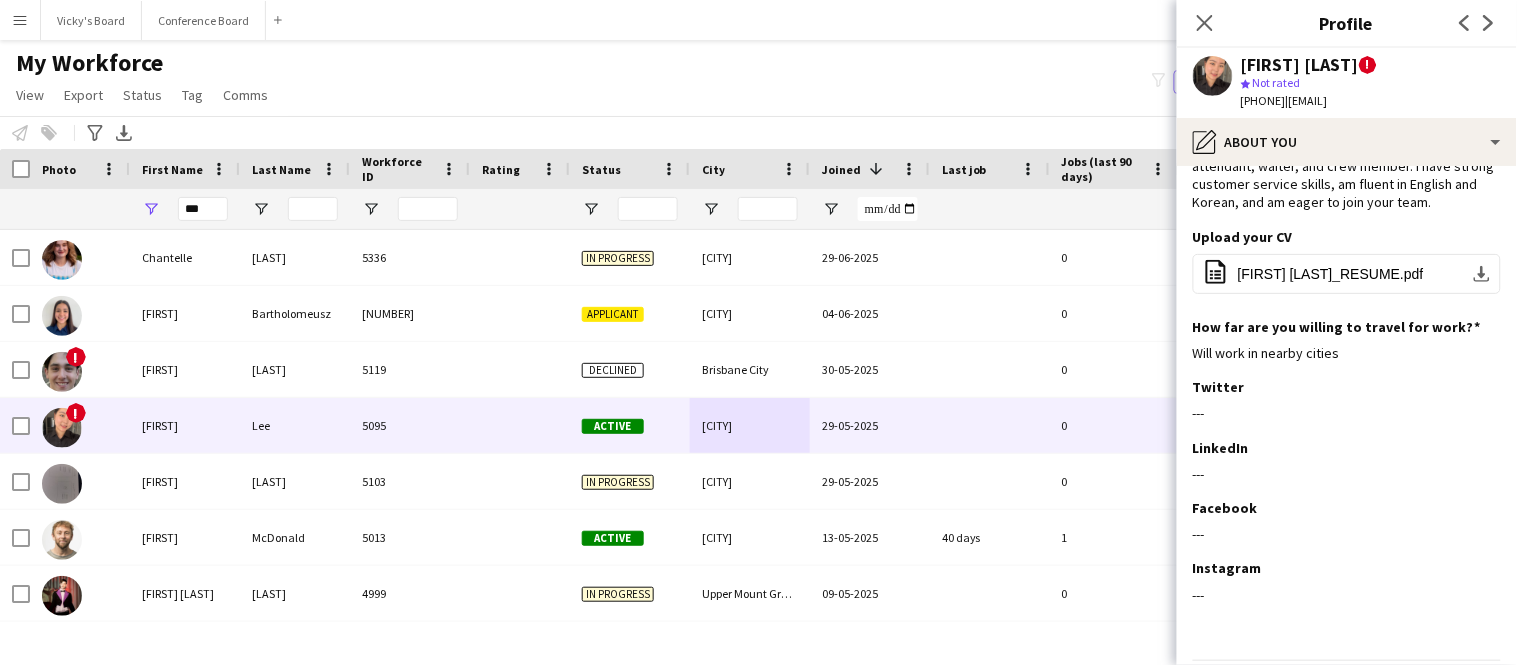 scroll, scrollTop: 153, scrollLeft: 0, axis: vertical 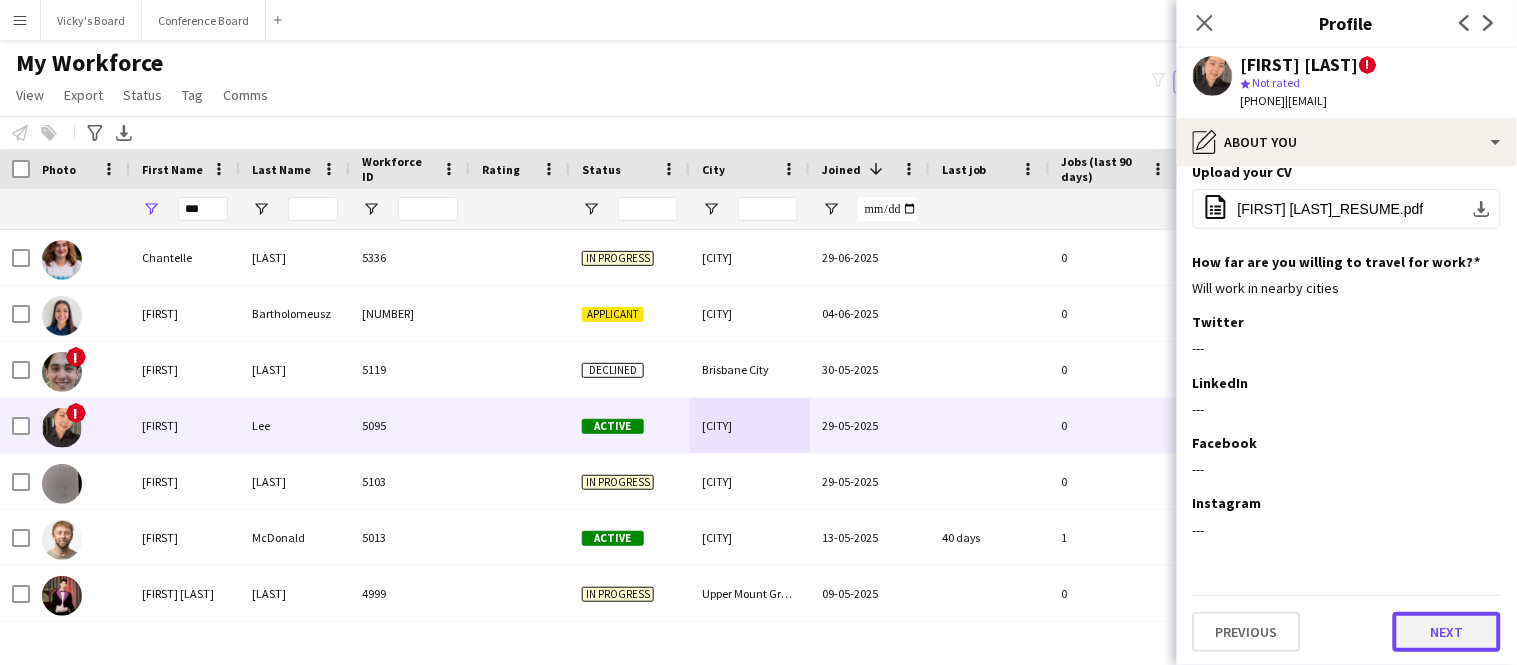click on "Next" 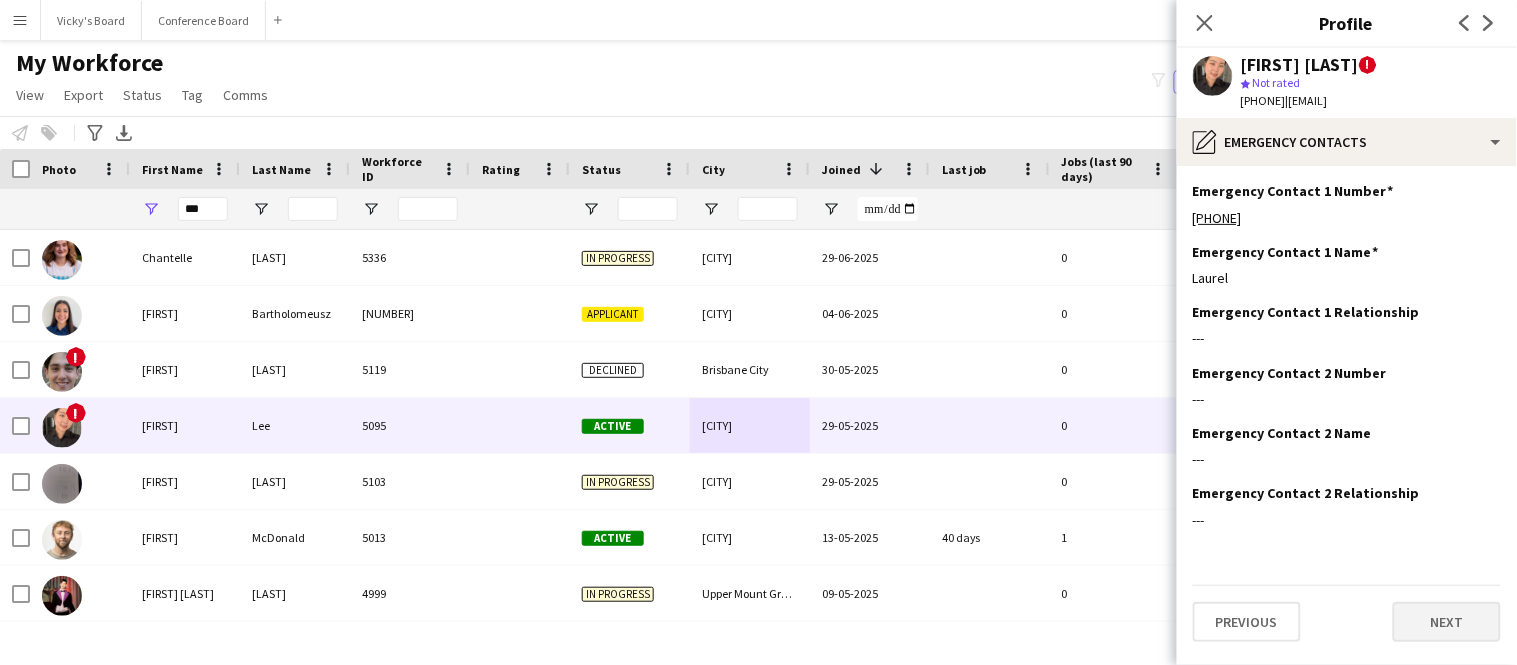 scroll, scrollTop: 0, scrollLeft: 0, axis: both 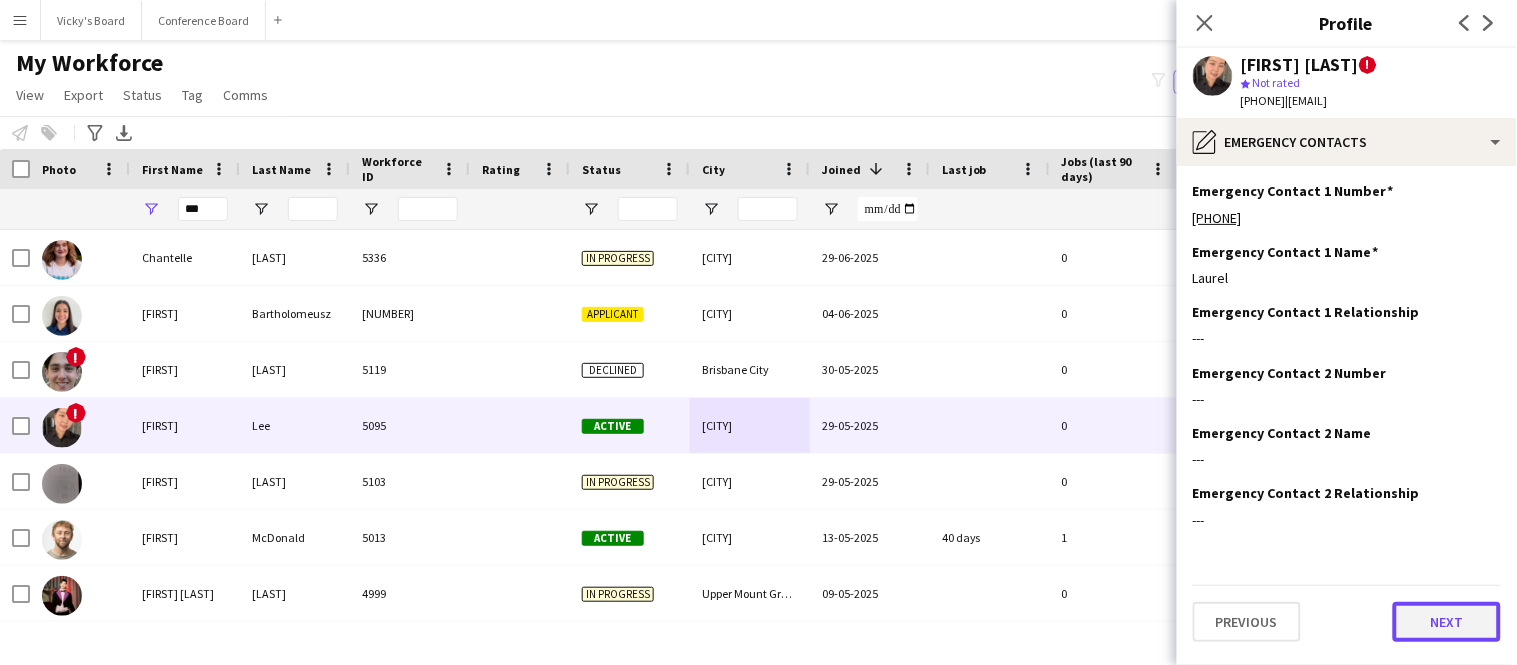 click on "Next" 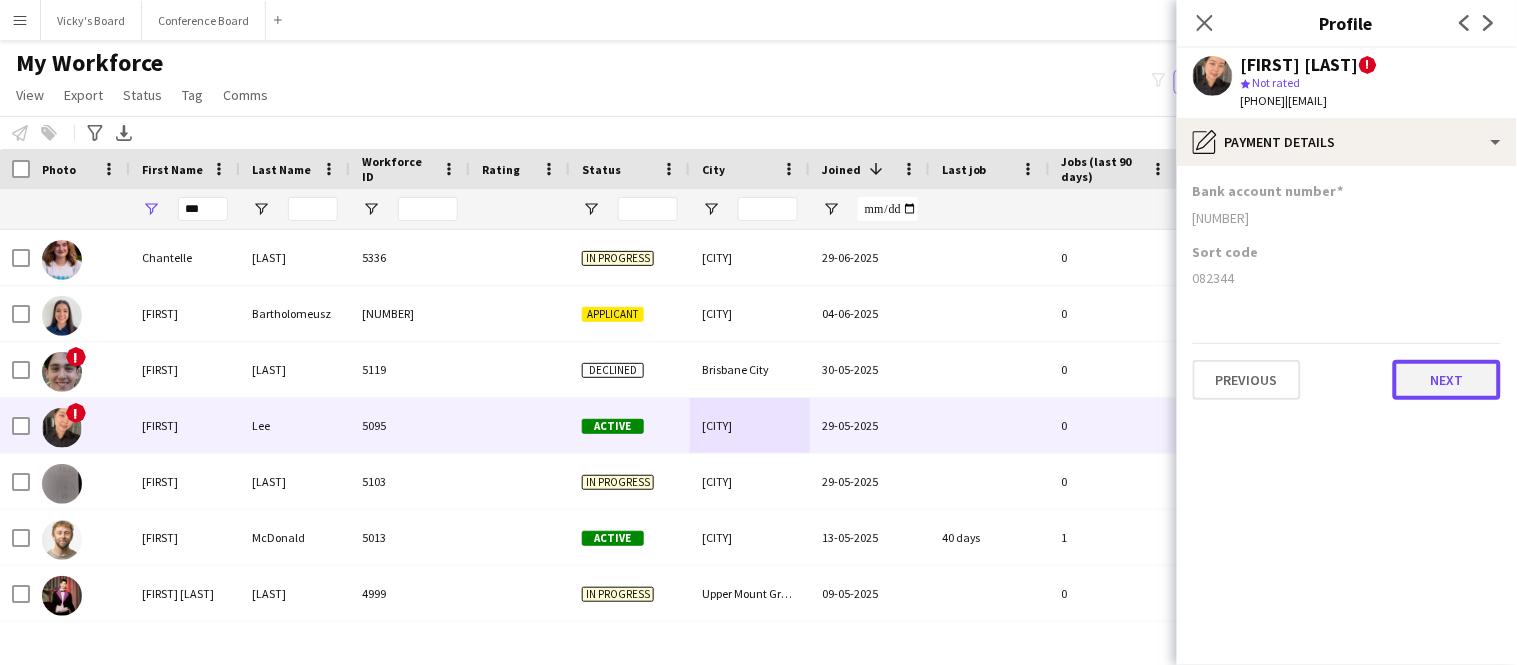 click on "Next" 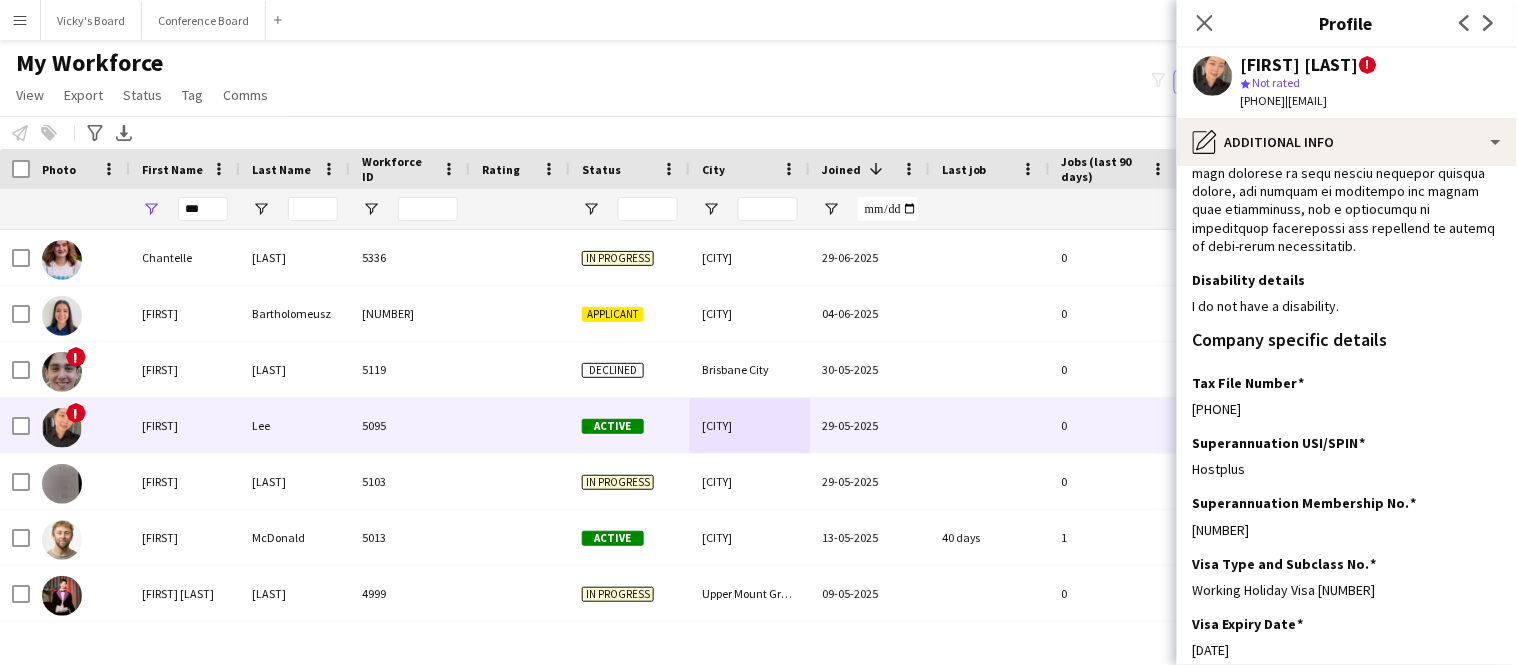 scroll, scrollTop: 716, scrollLeft: 0, axis: vertical 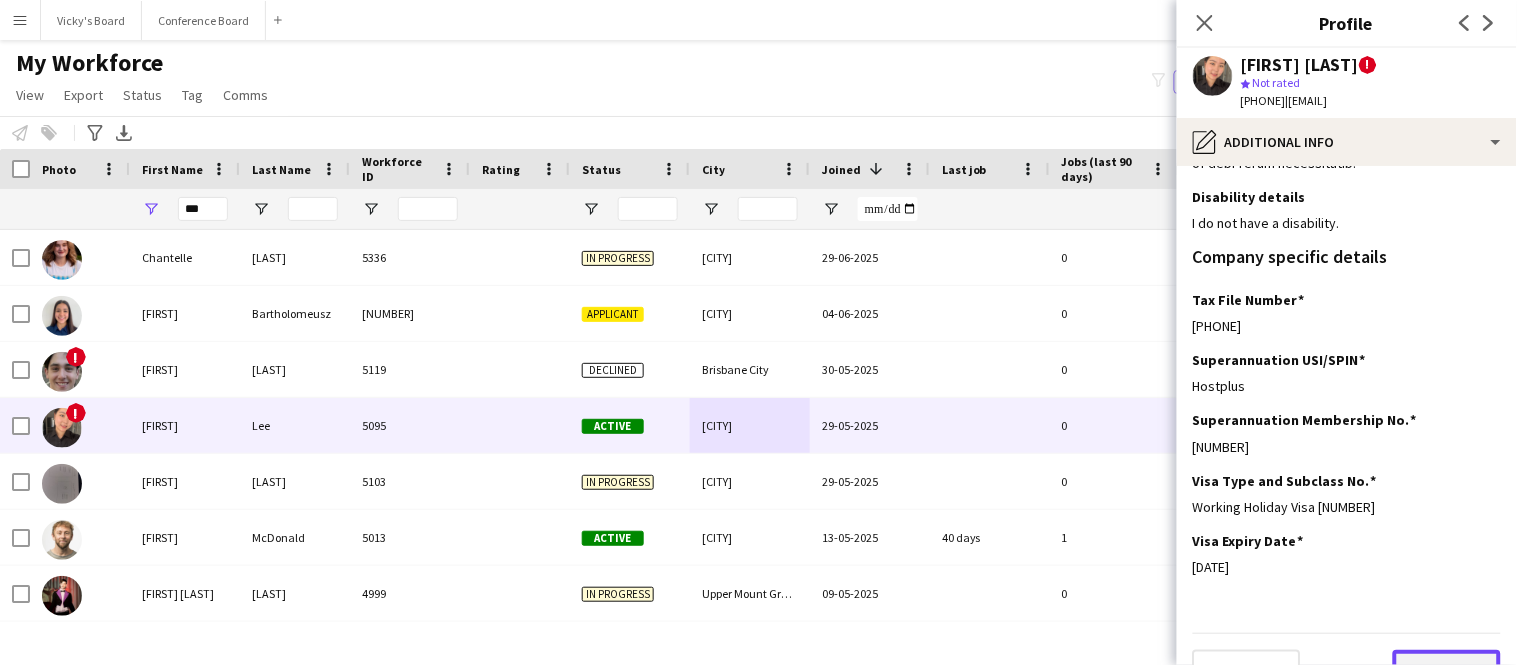 click on "Next" 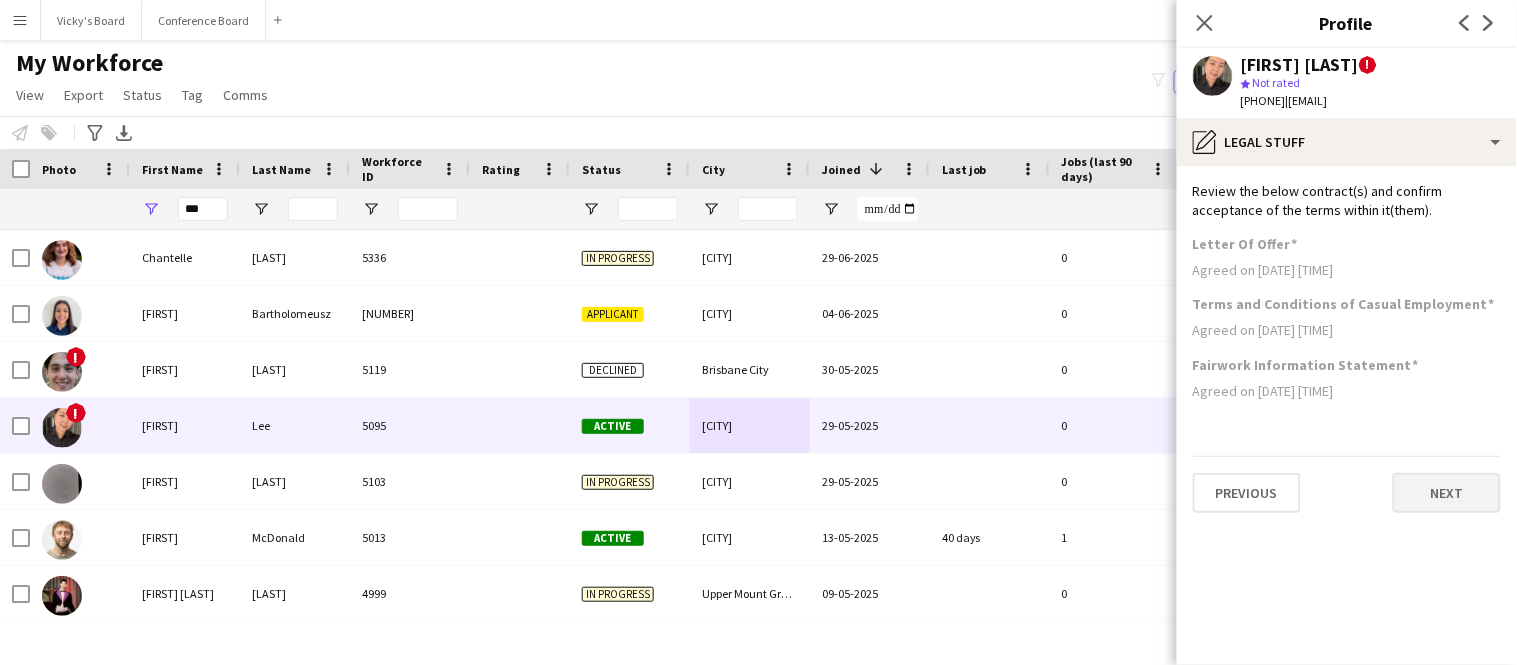 scroll, scrollTop: 0, scrollLeft: 0, axis: both 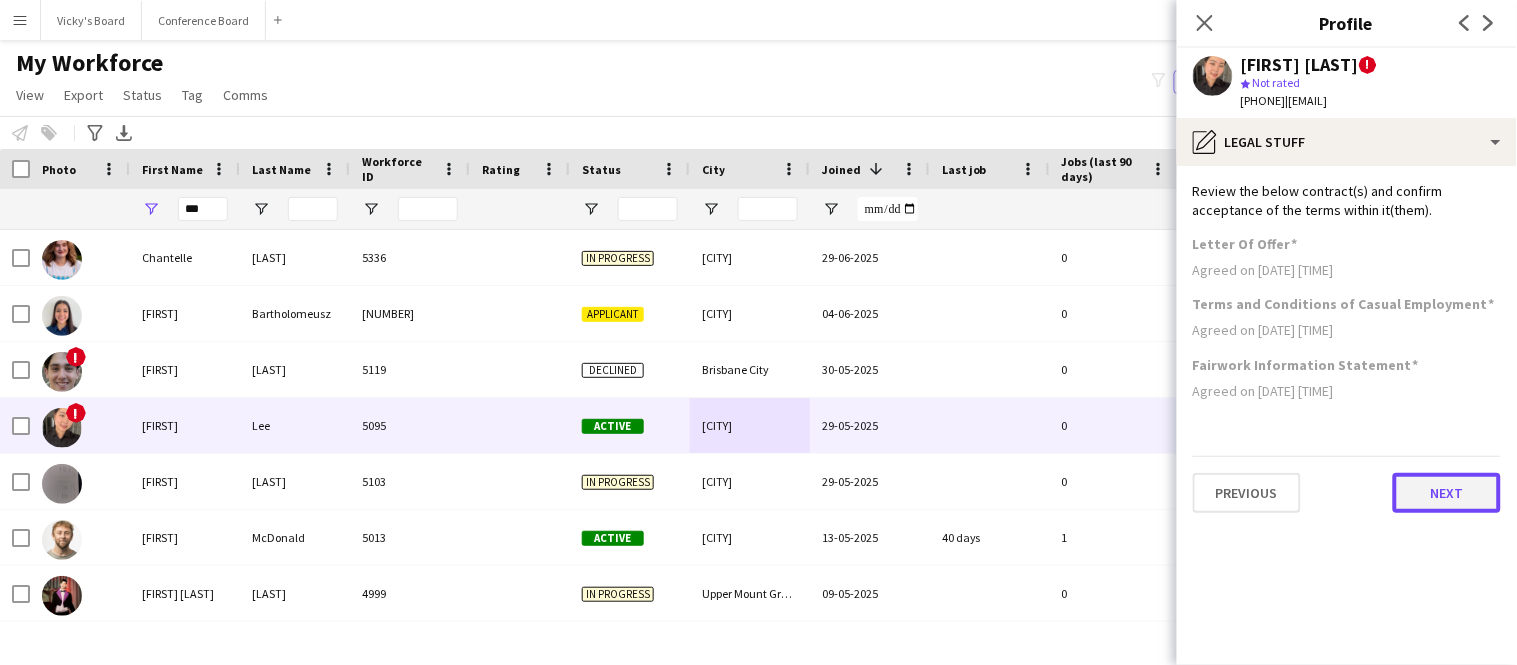 click on "Next" 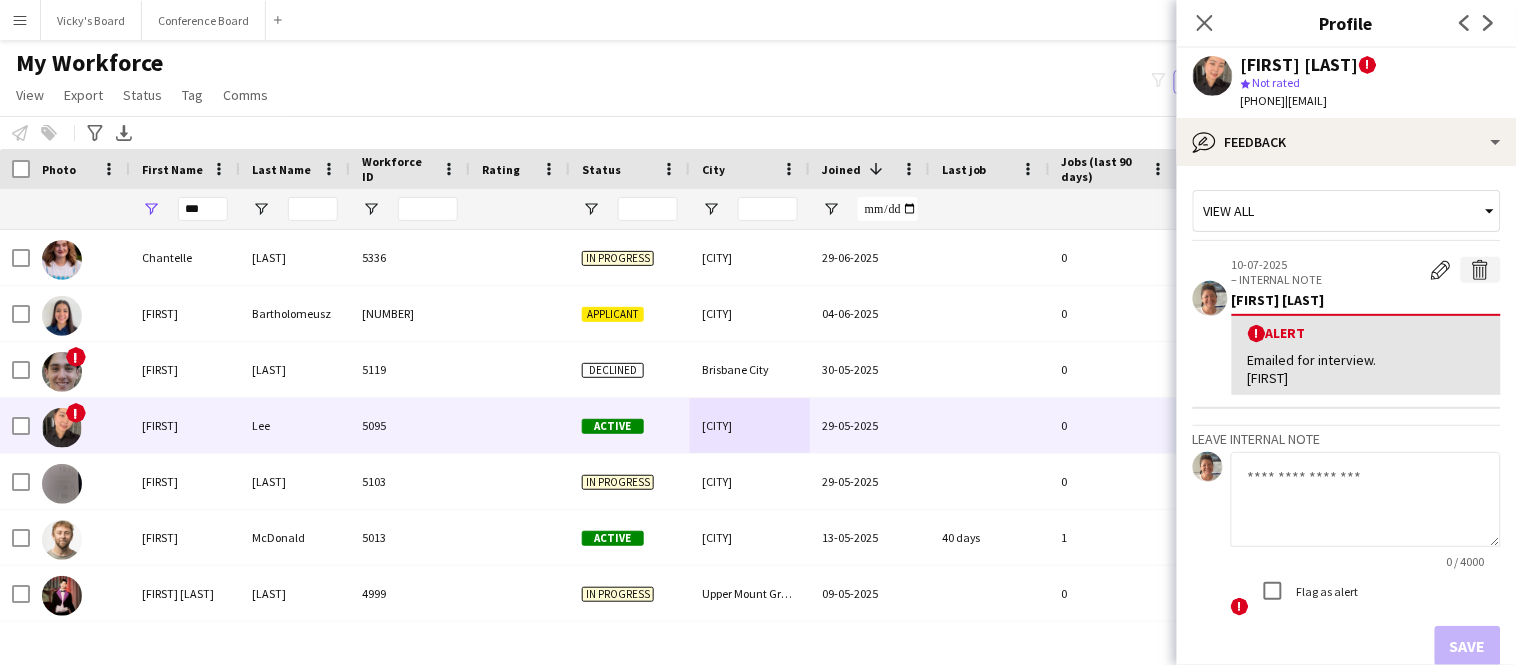 click on "Delete alert" 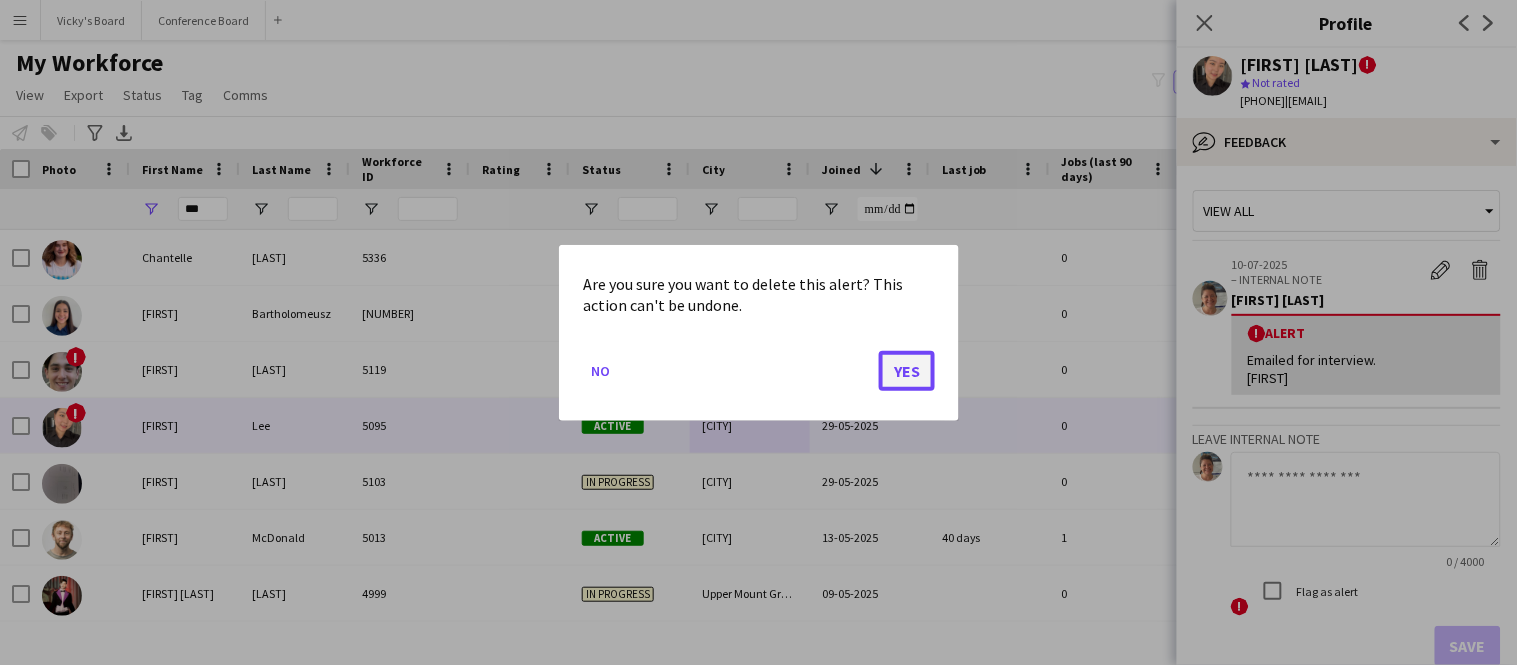 click on "Yes" 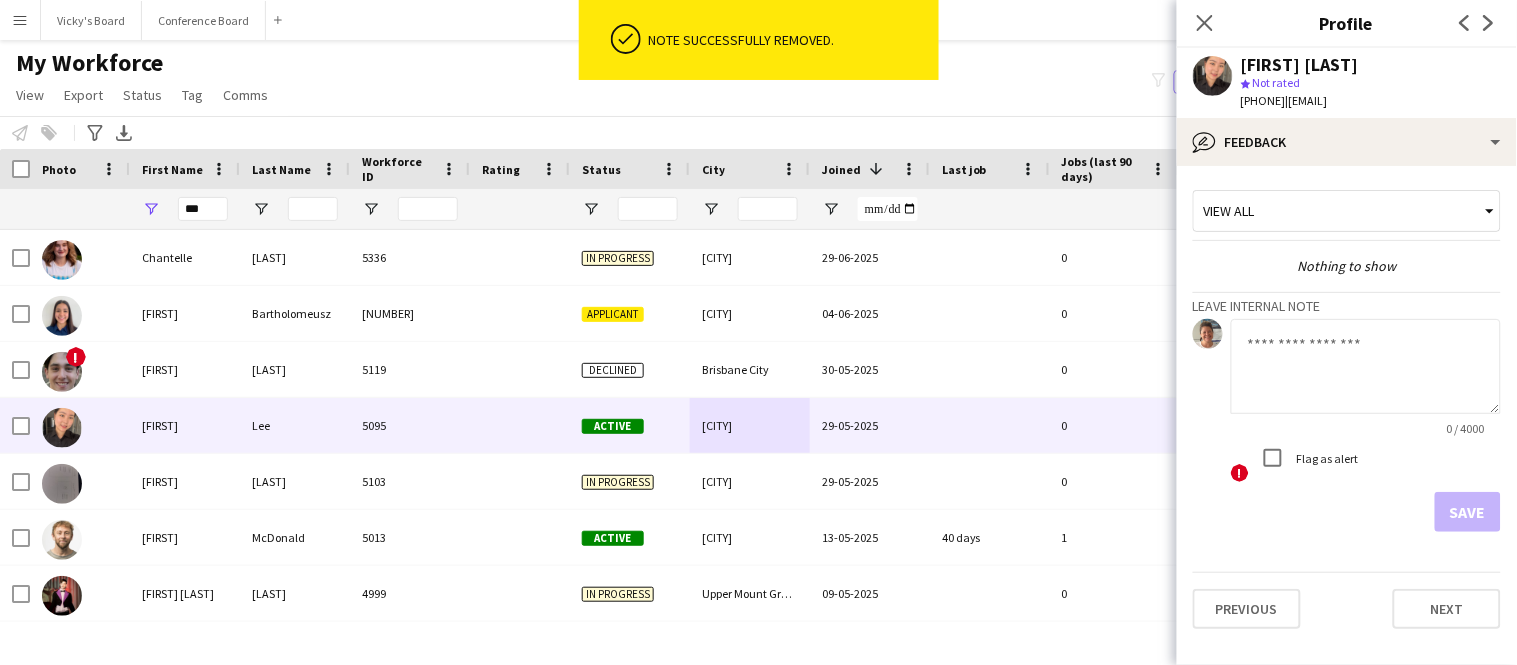 click 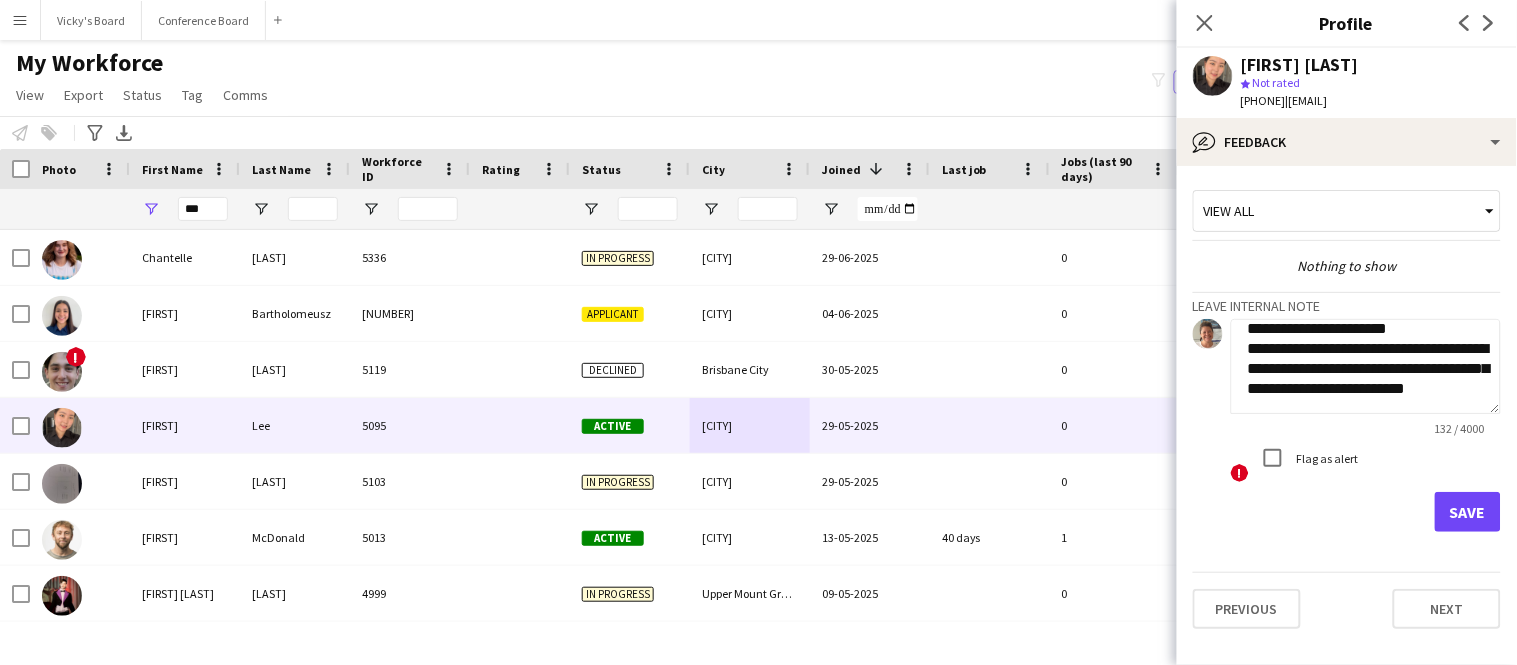 scroll, scrollTop: 41, scrollLeft: 0, axis: vertical 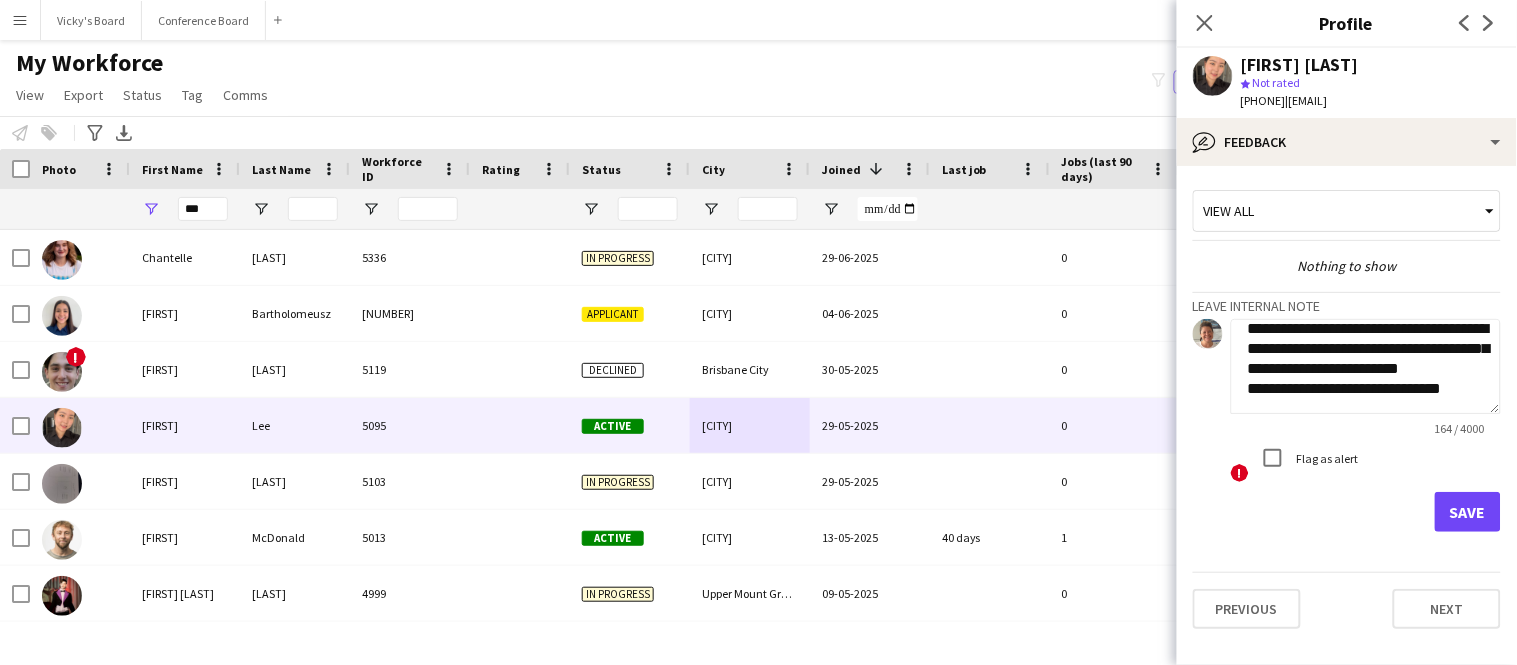 click on "**********" 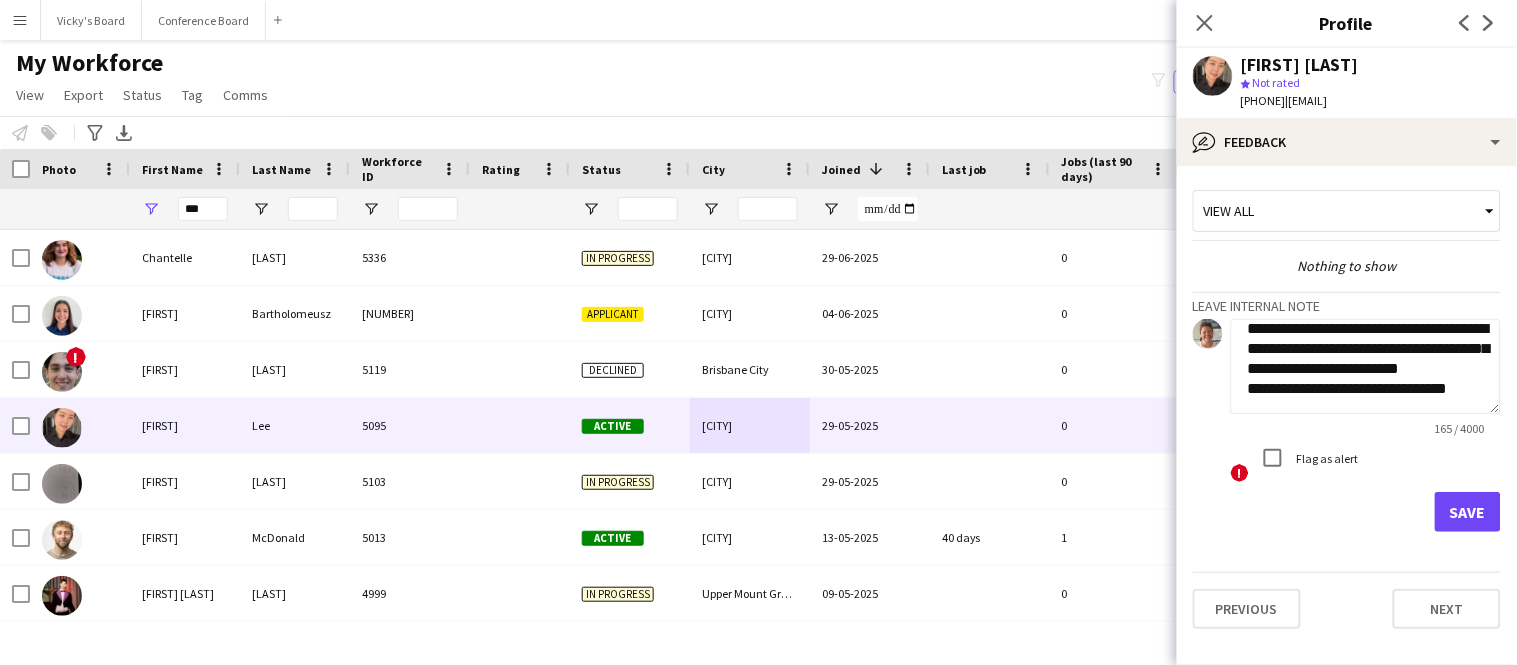 click on "**********" 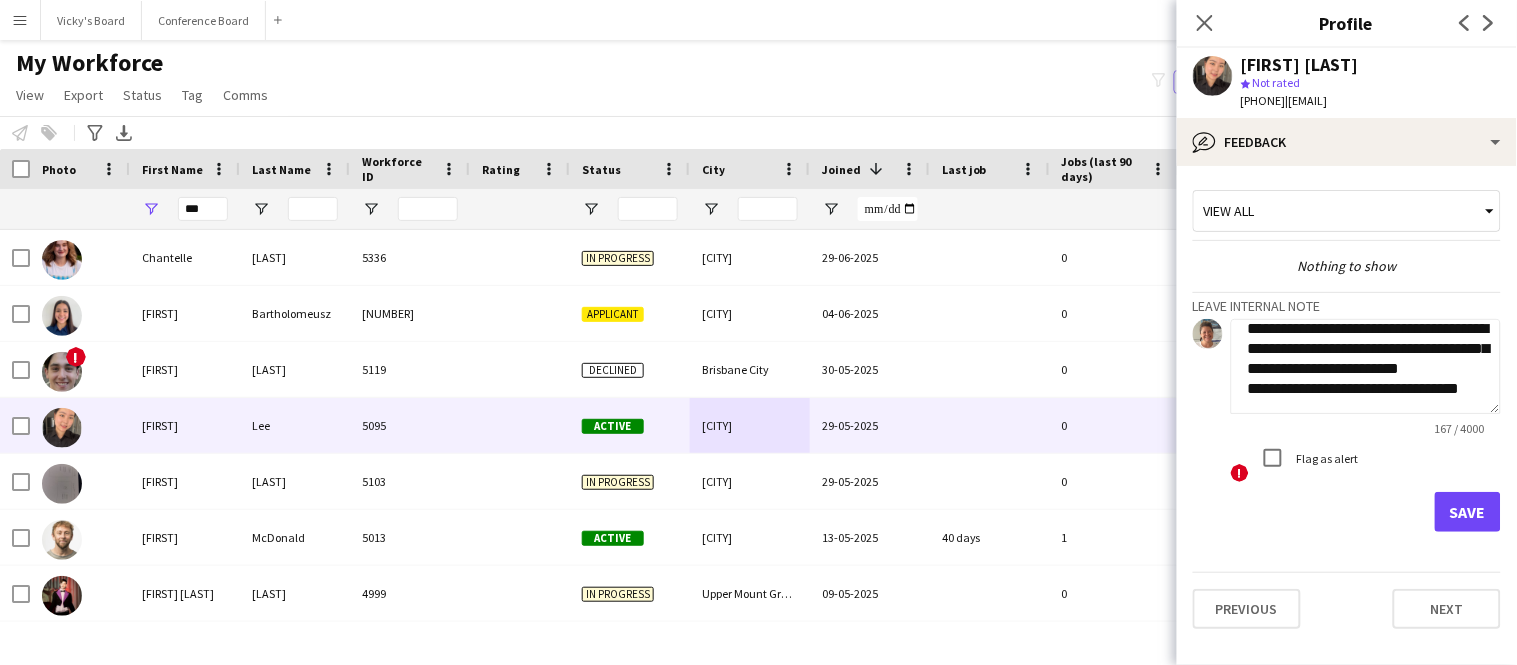scroll, scrollTop: 61, scrollLeft: 0, axis: vertical 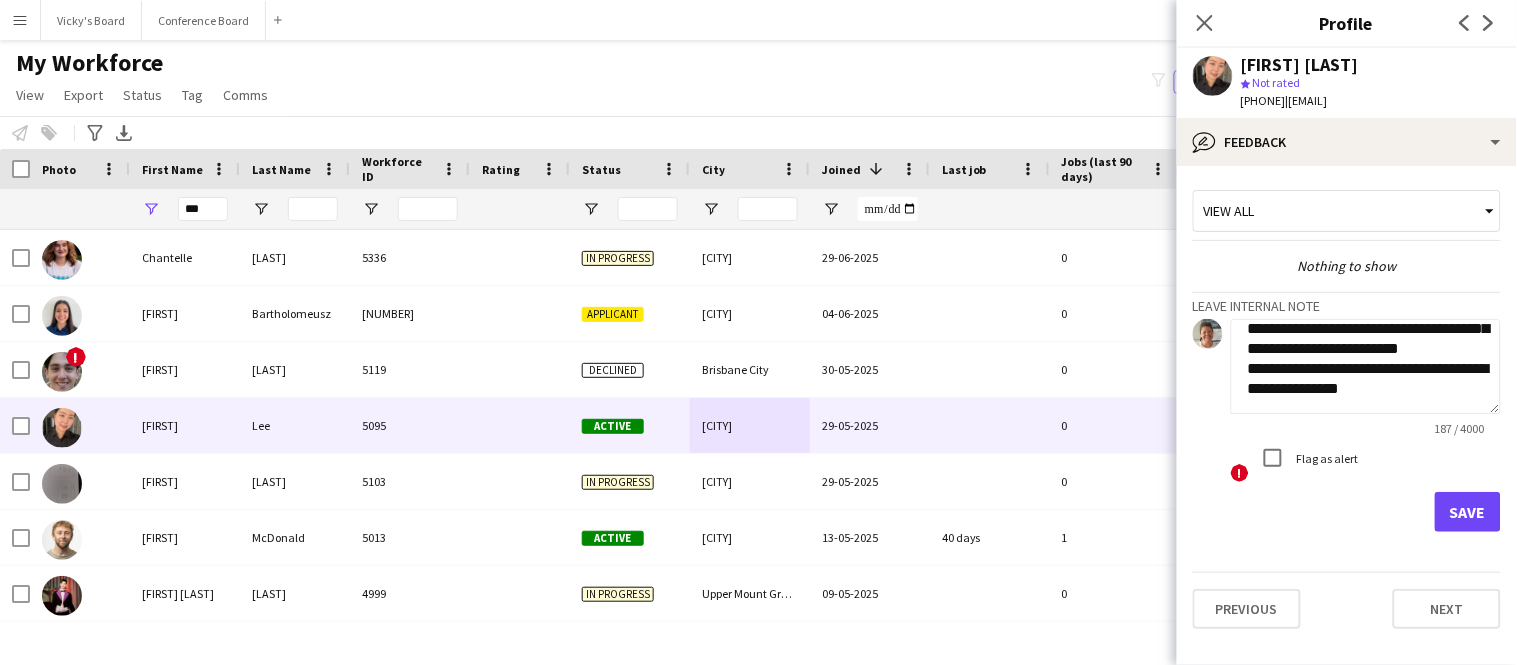 click on "**********" 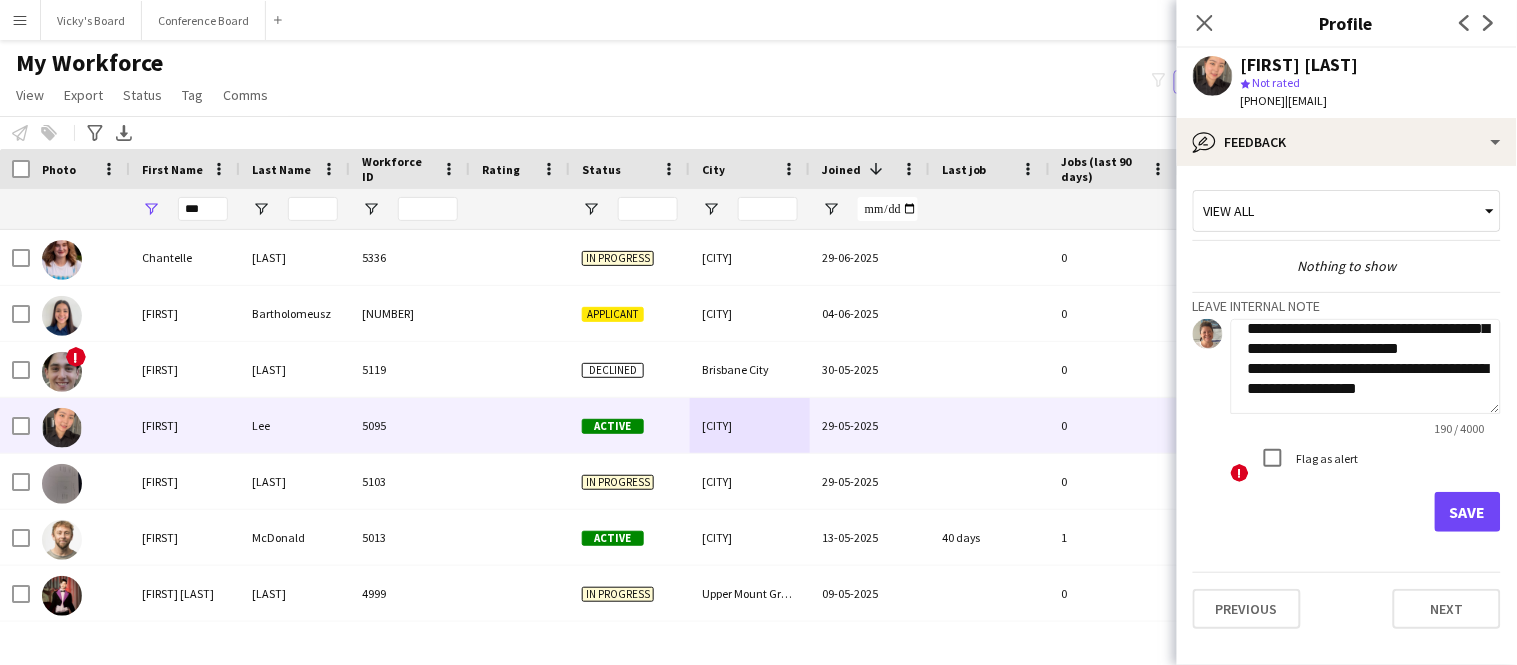 click on "**********" 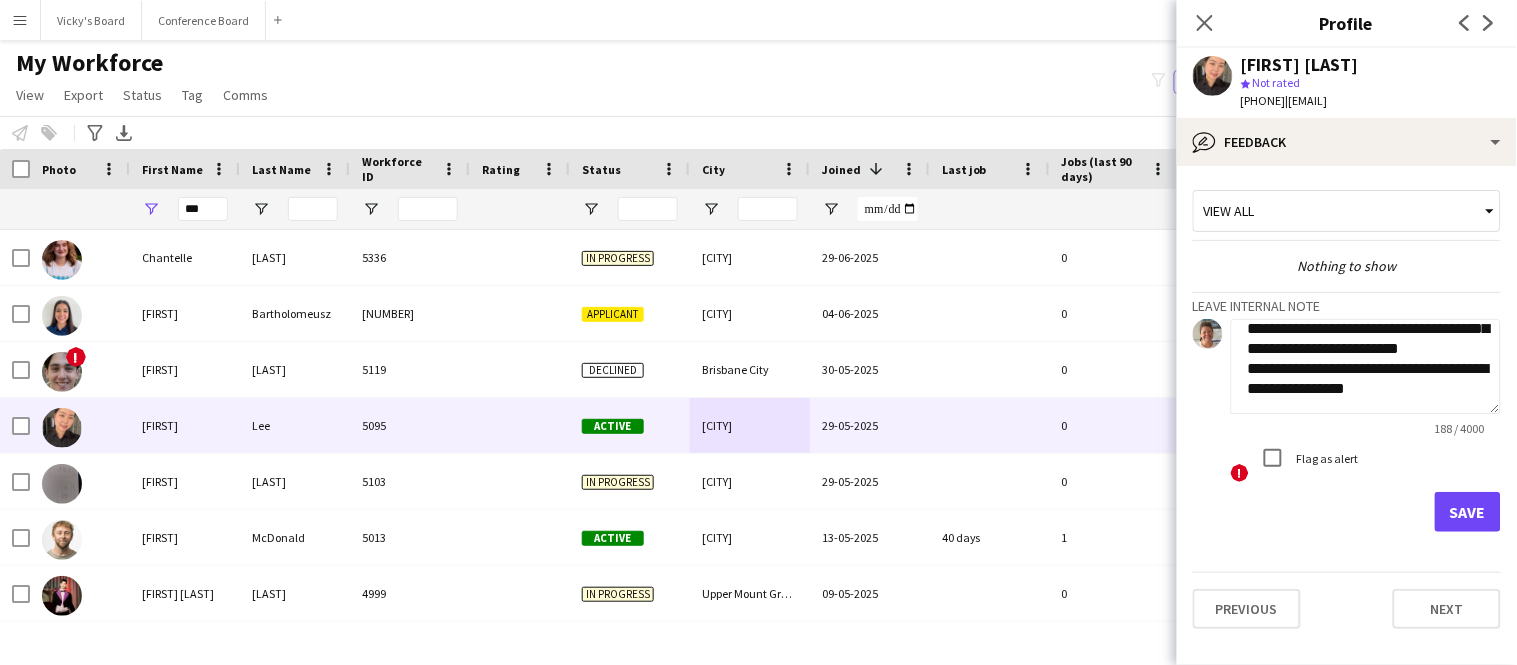 click on "**********" 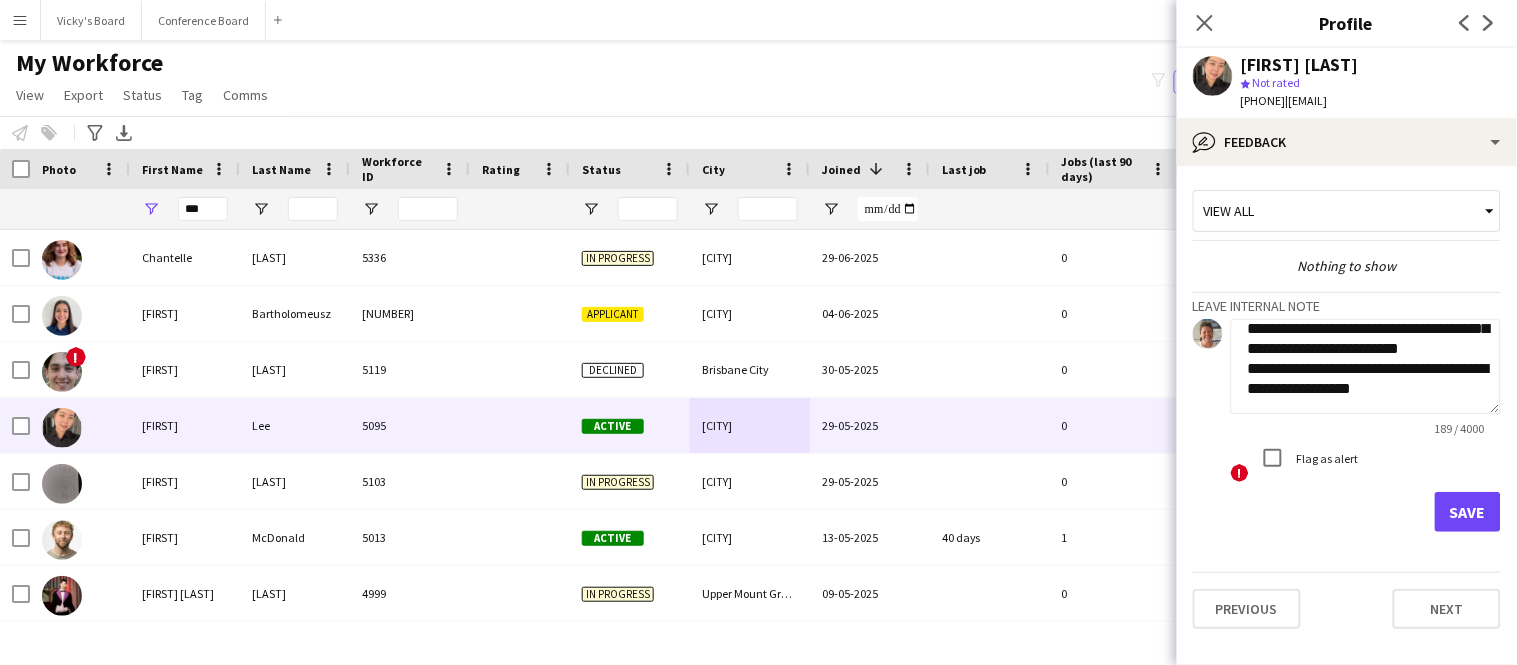 click on "**********" 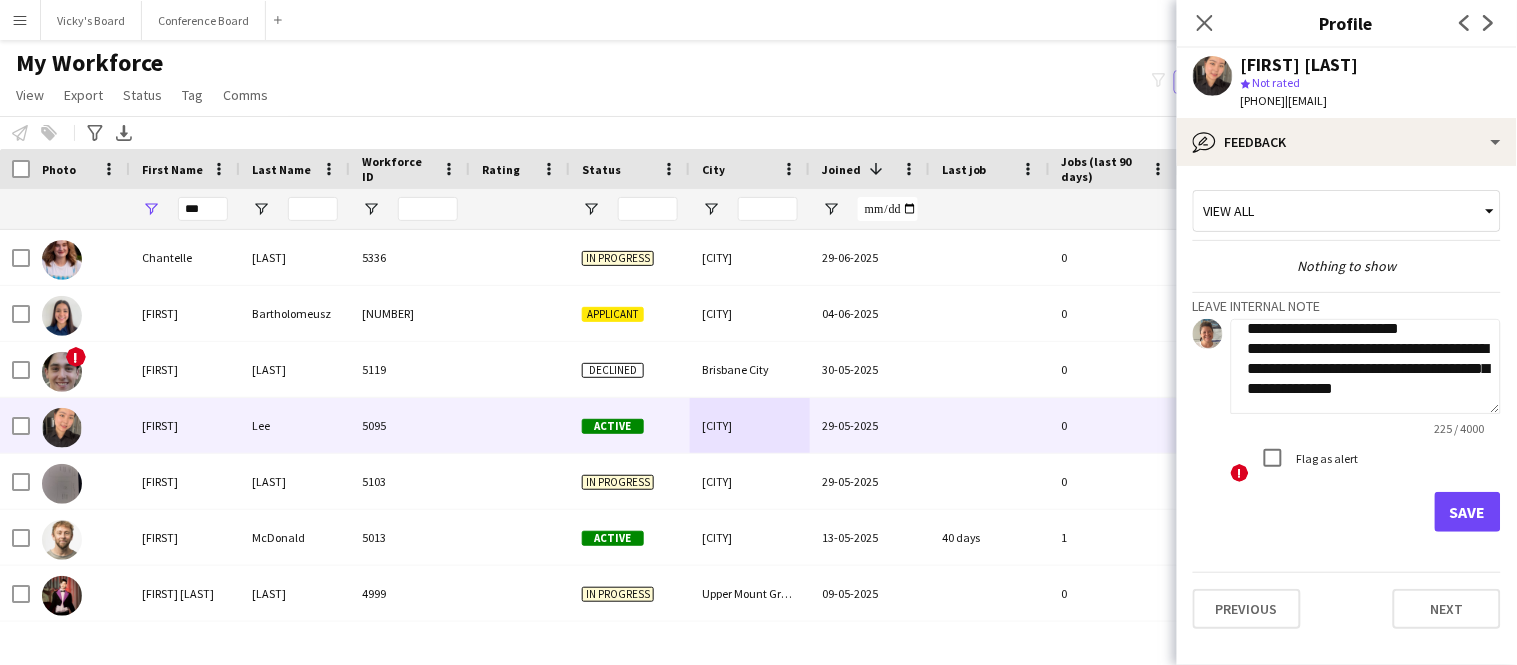 scroll, scrollTop: 101, scrollLeft: 0, axis: vertical 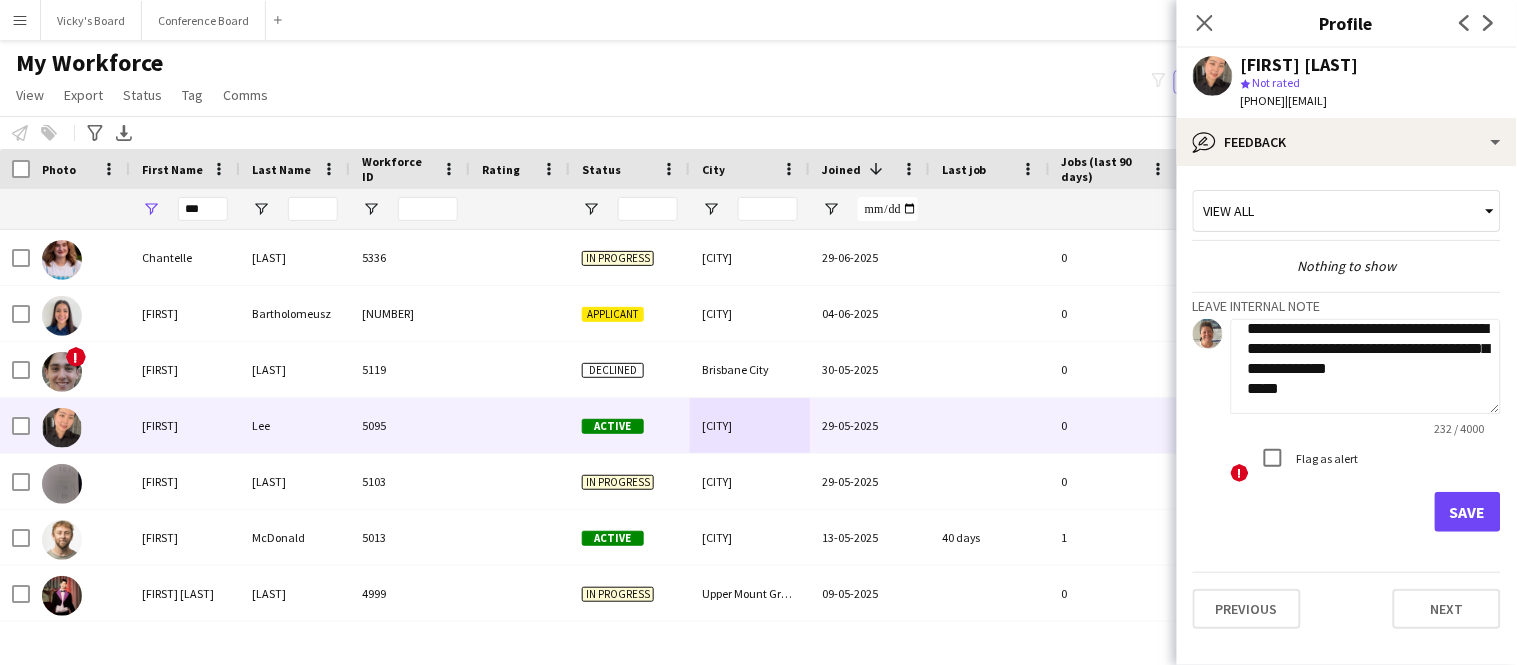 type on "**********" 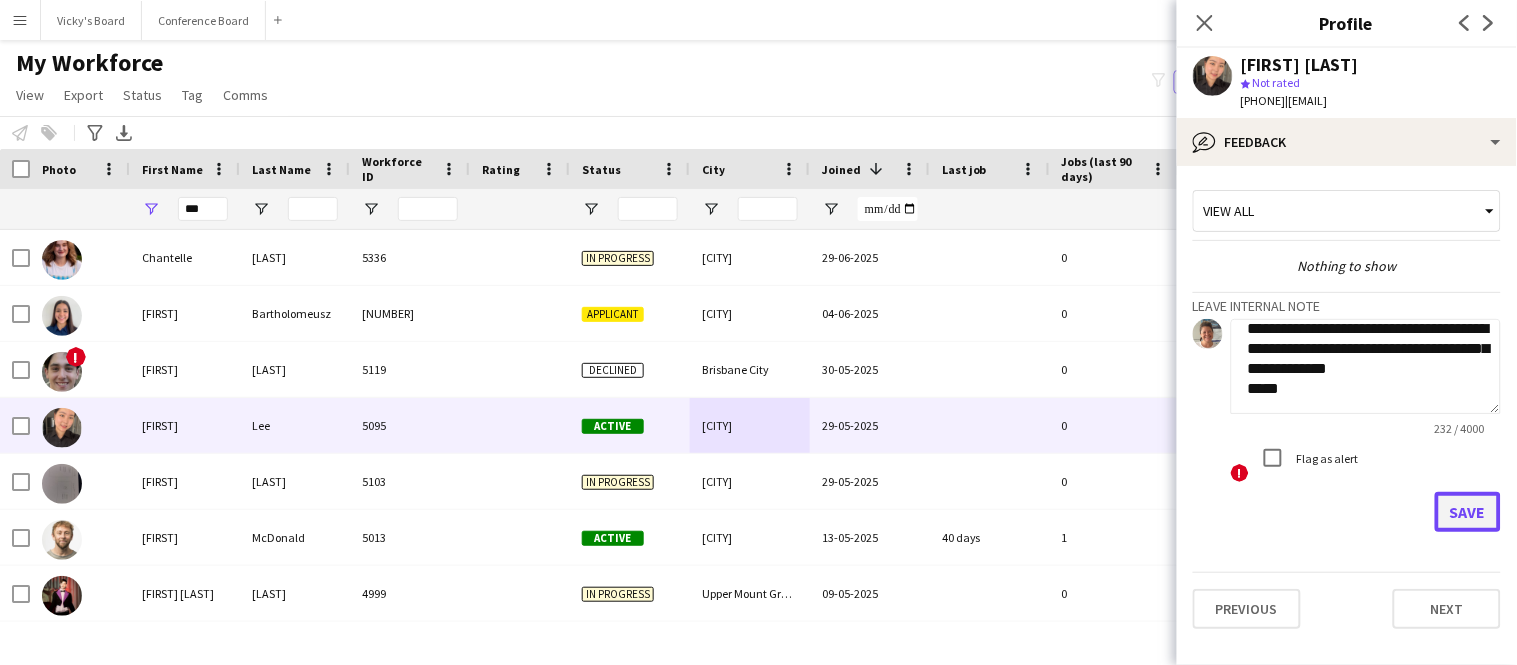 click on "Save" 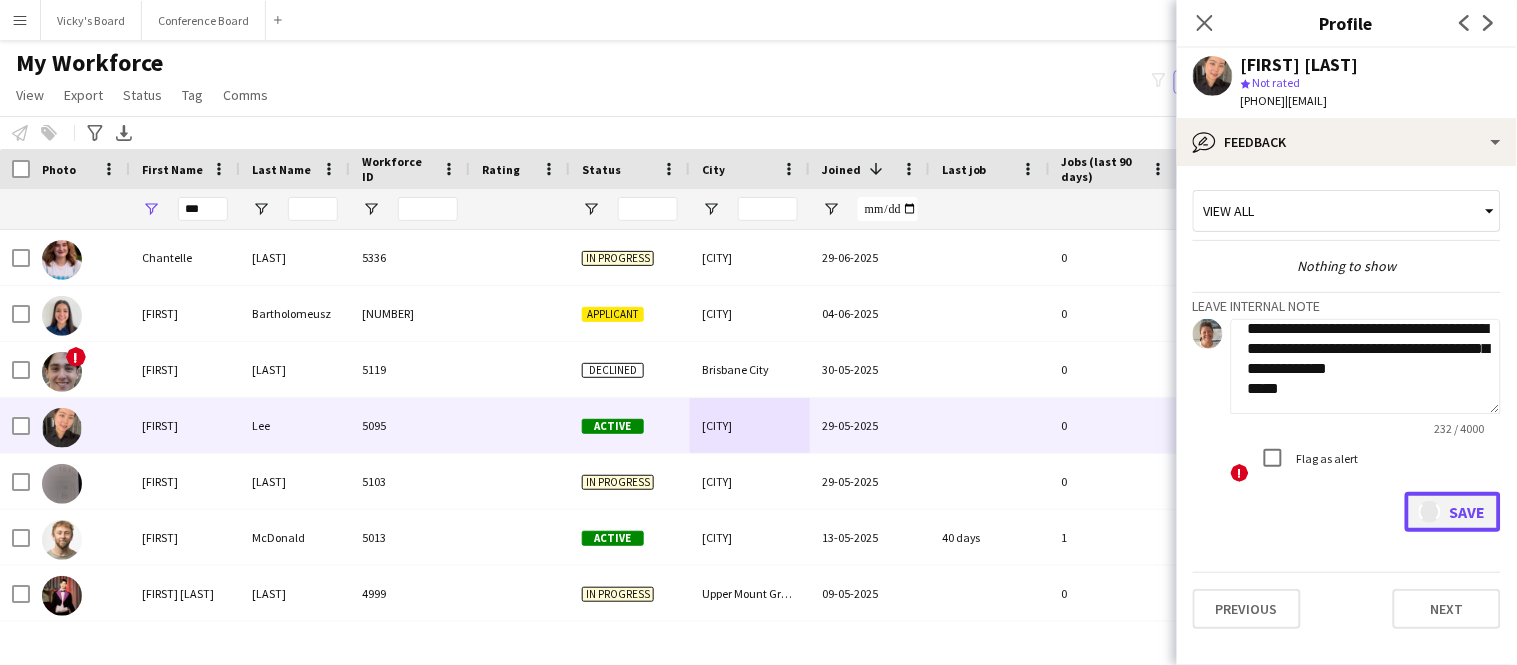 type 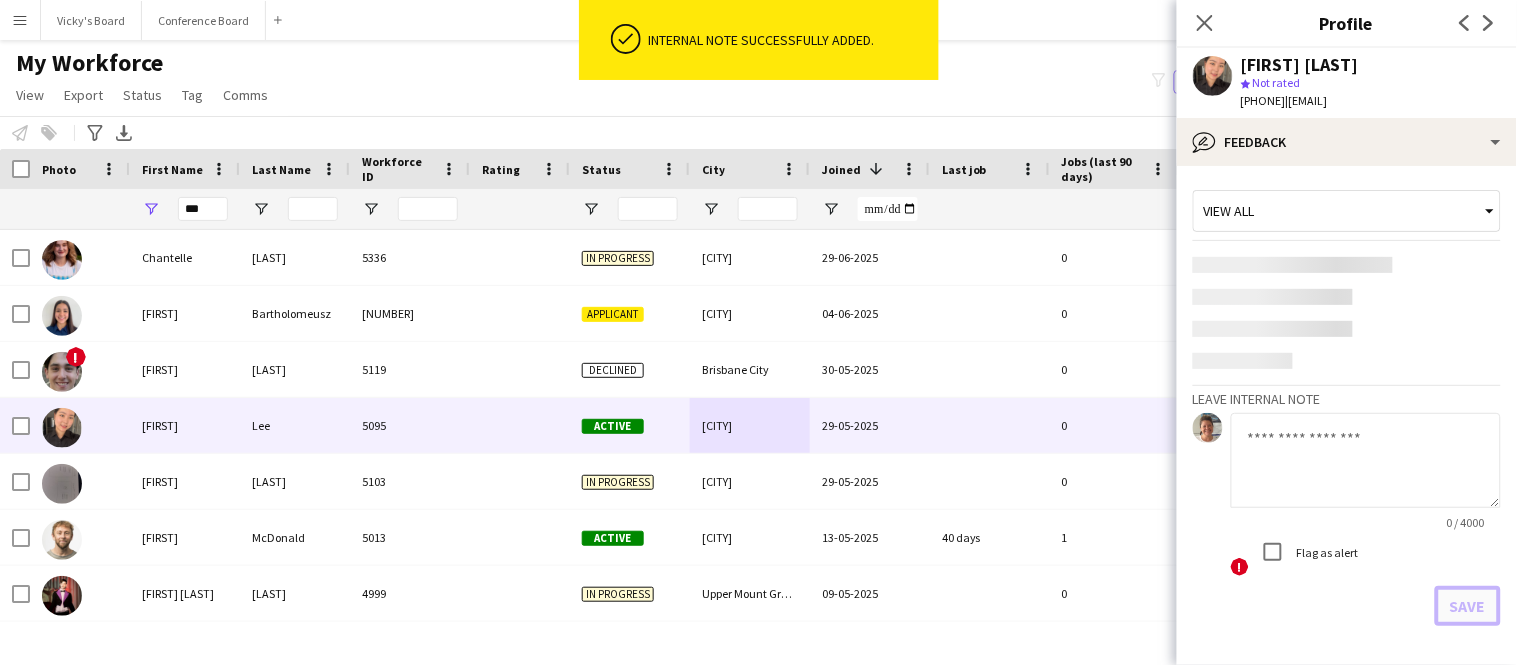 scroll, scrollTop: 0, scrollLeft: 0, axis: both 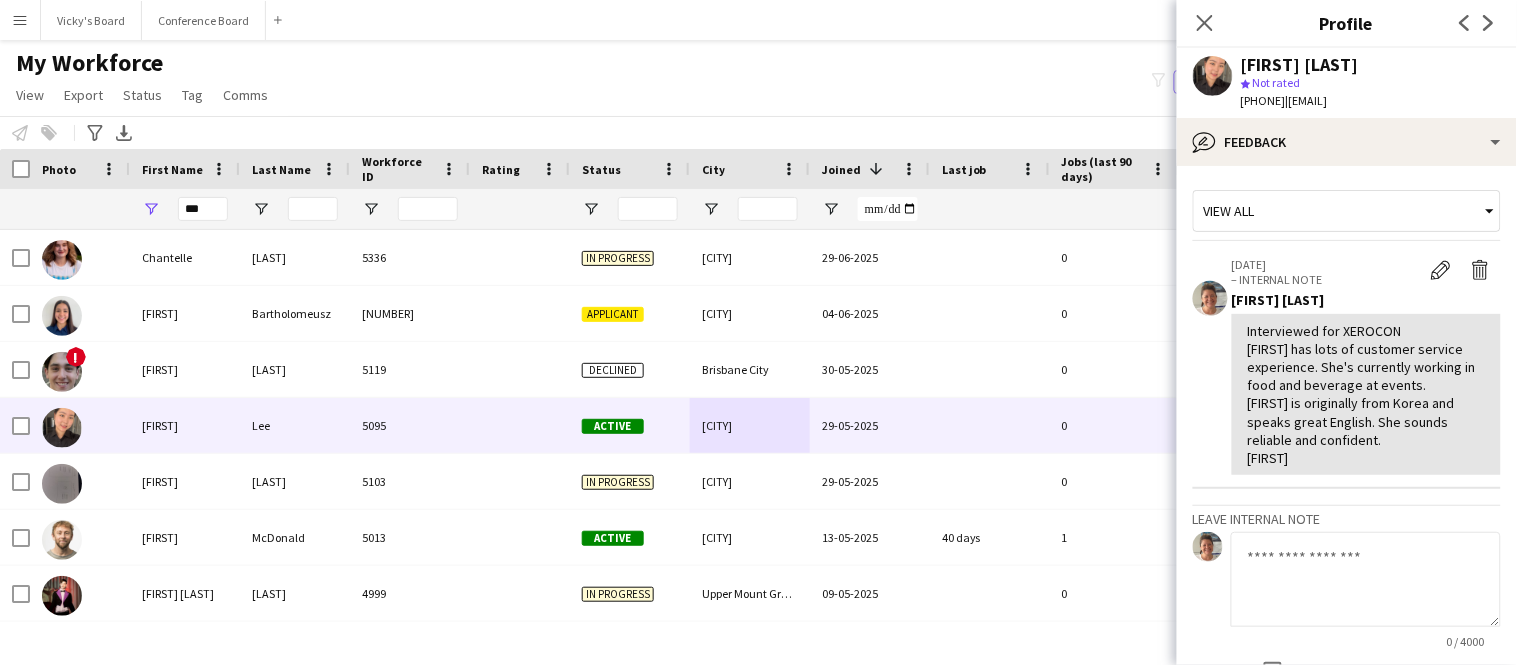 drag, startPoint x: 1336, startPoint y: 103, endPoint x: 1474, endPoint y: 102, distance: 138.00362 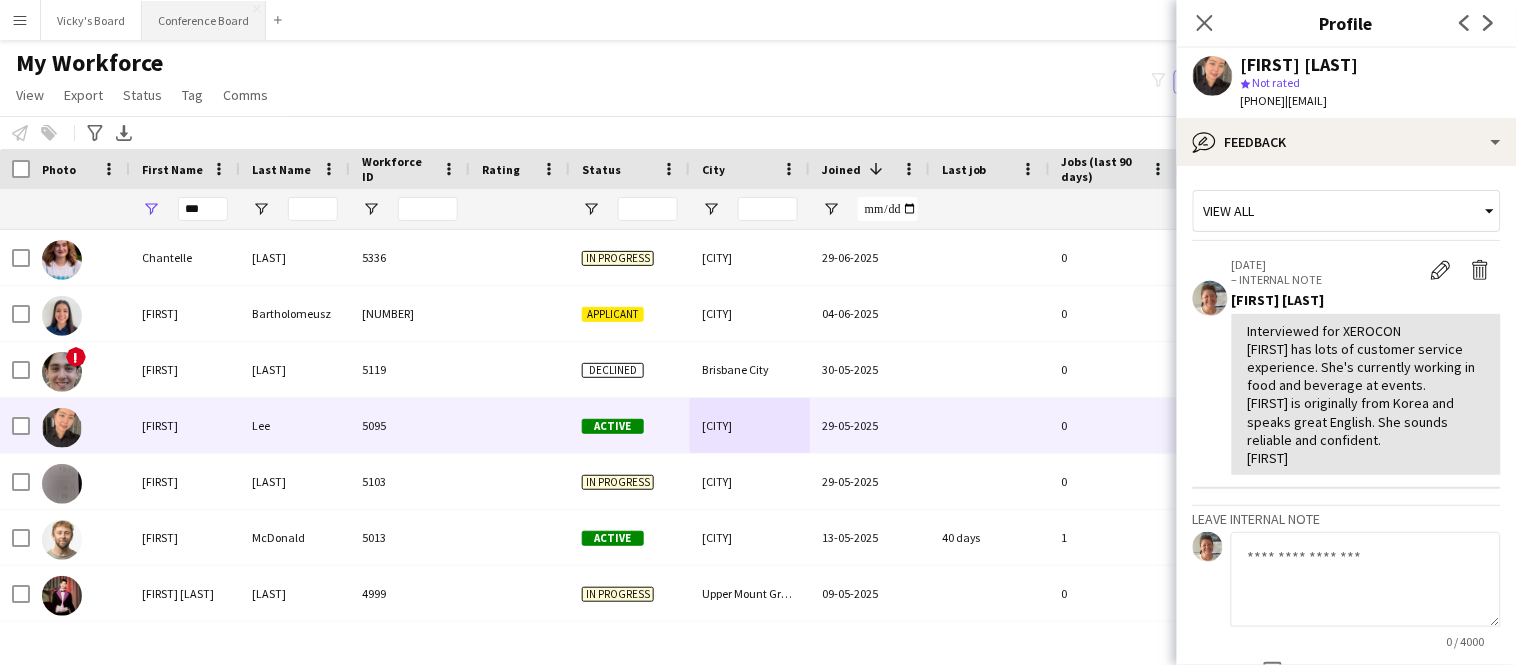 click on "Conference Board
Close" at bounding box center (204, 20) 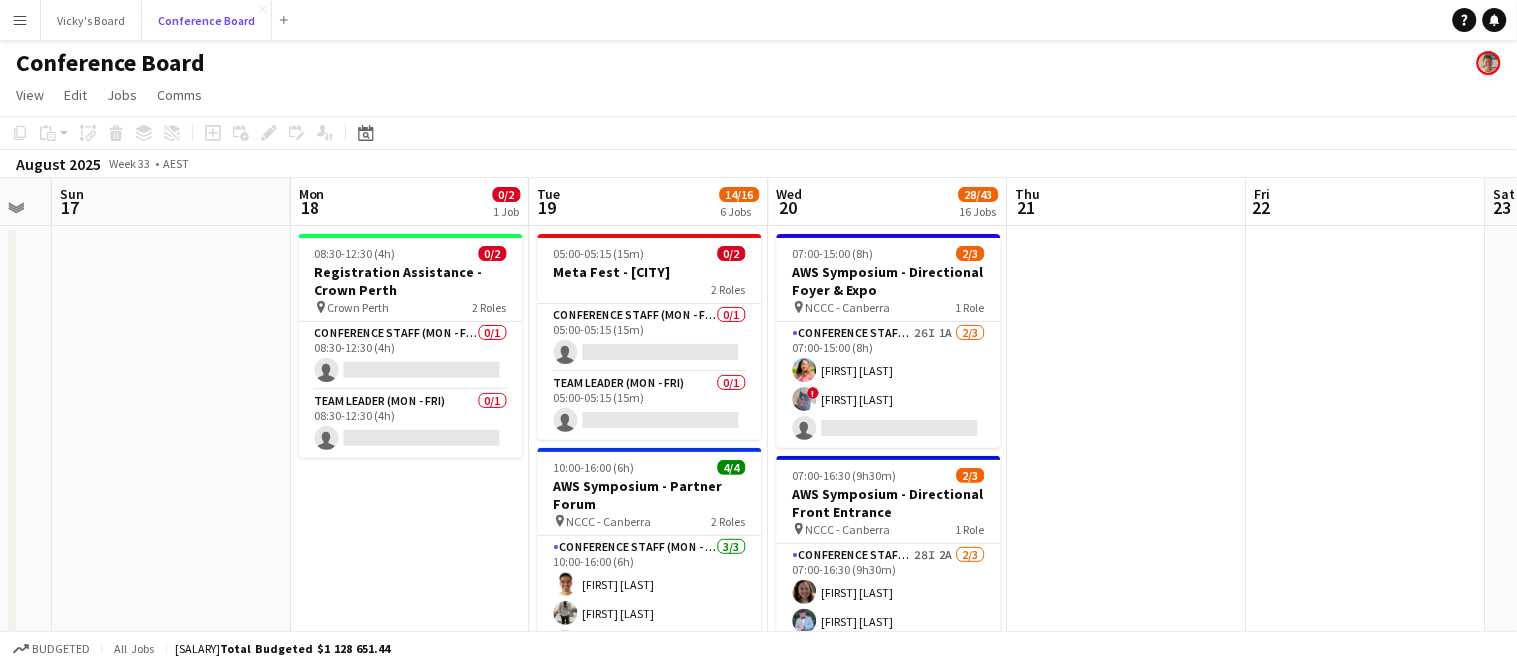scroll, scrollTop: 0, scrollLeft: 670, axis: horizontal 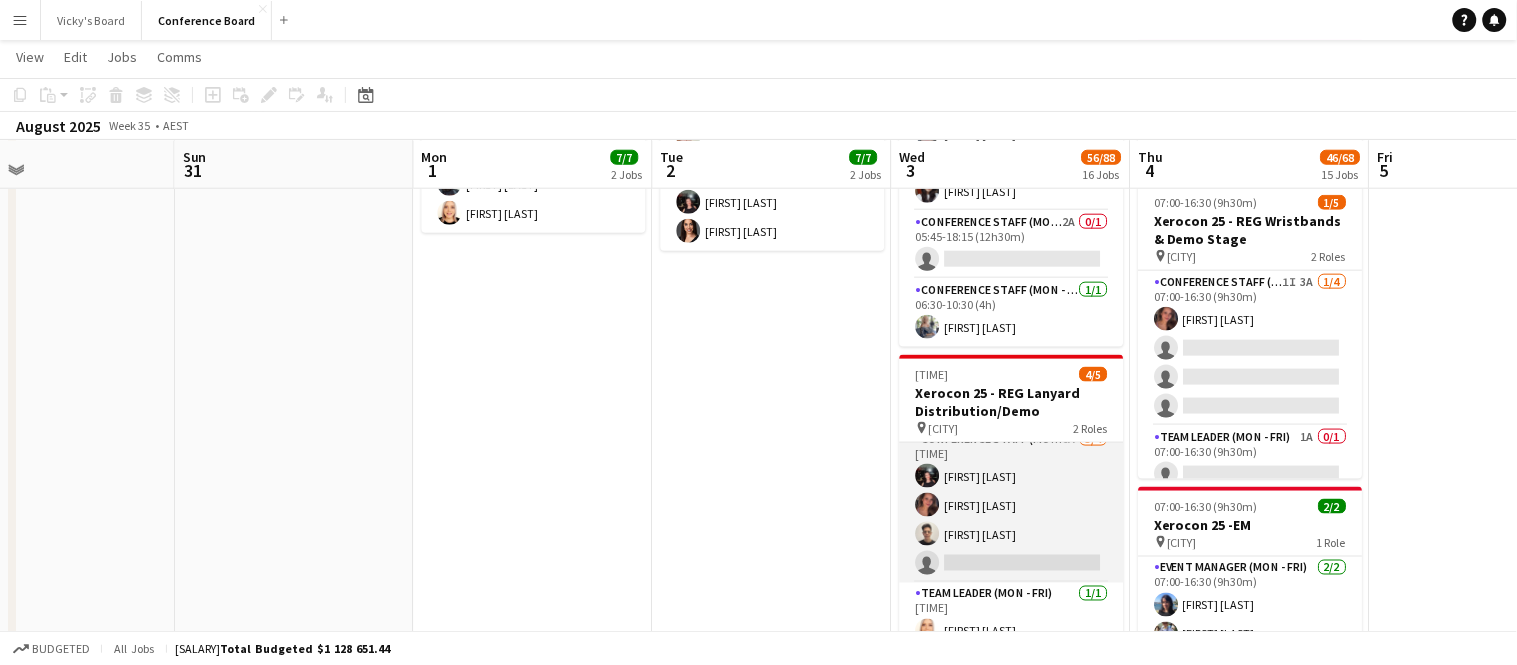click on "Conference Staff (Mon - Fri)   6A   3/4   05:45-16:30 (10h45m)
Gabriella Kochhann Lizlee Ledesma Sabrina Spreafico
single-neutral-actions" at bounding box center (1012, 505) 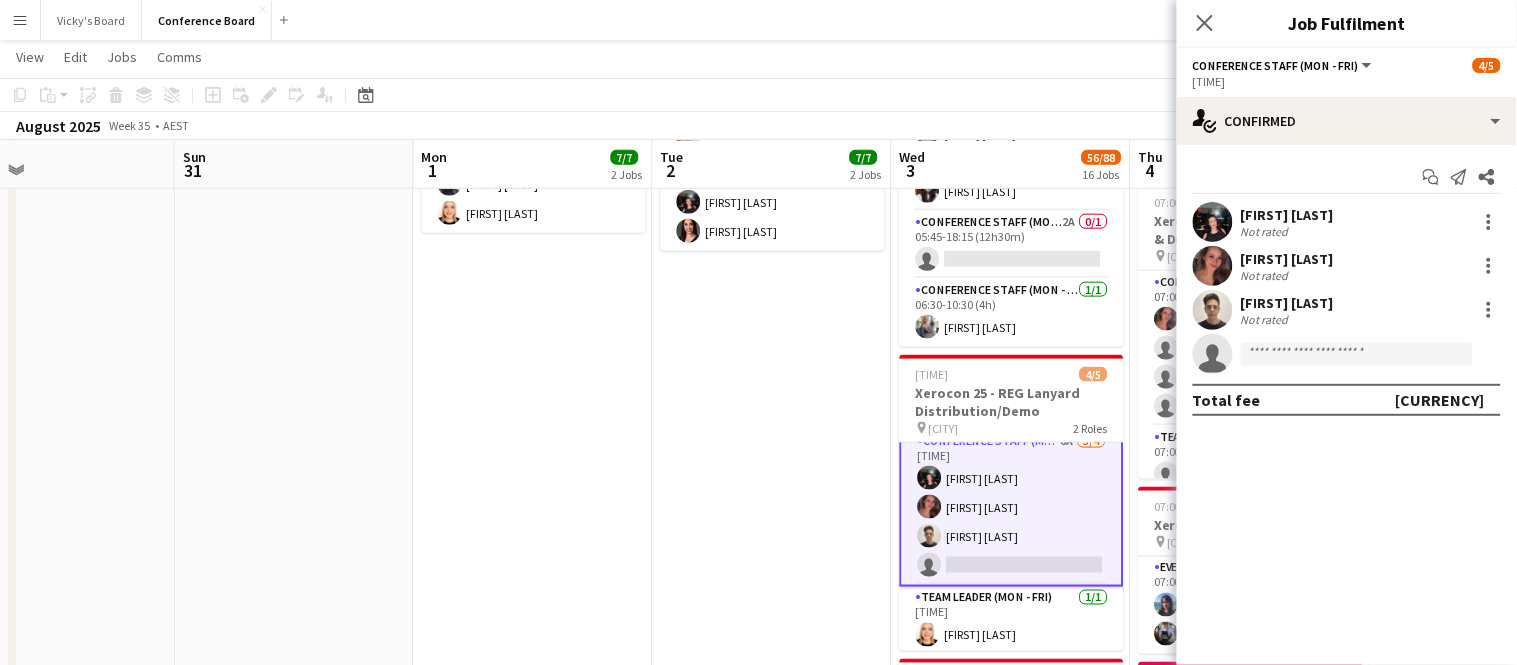 scroll, scrollTop: 16, scrollLeft: 0, axis: vertical 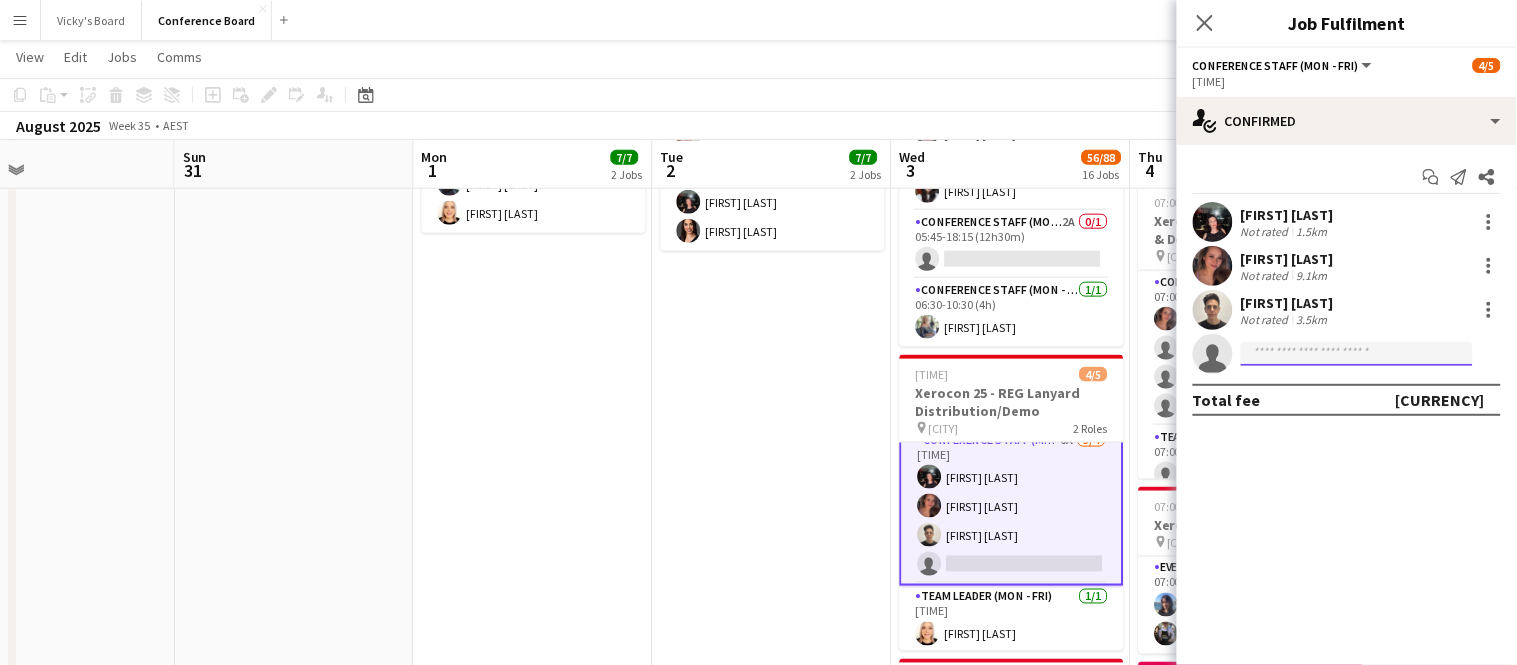 click 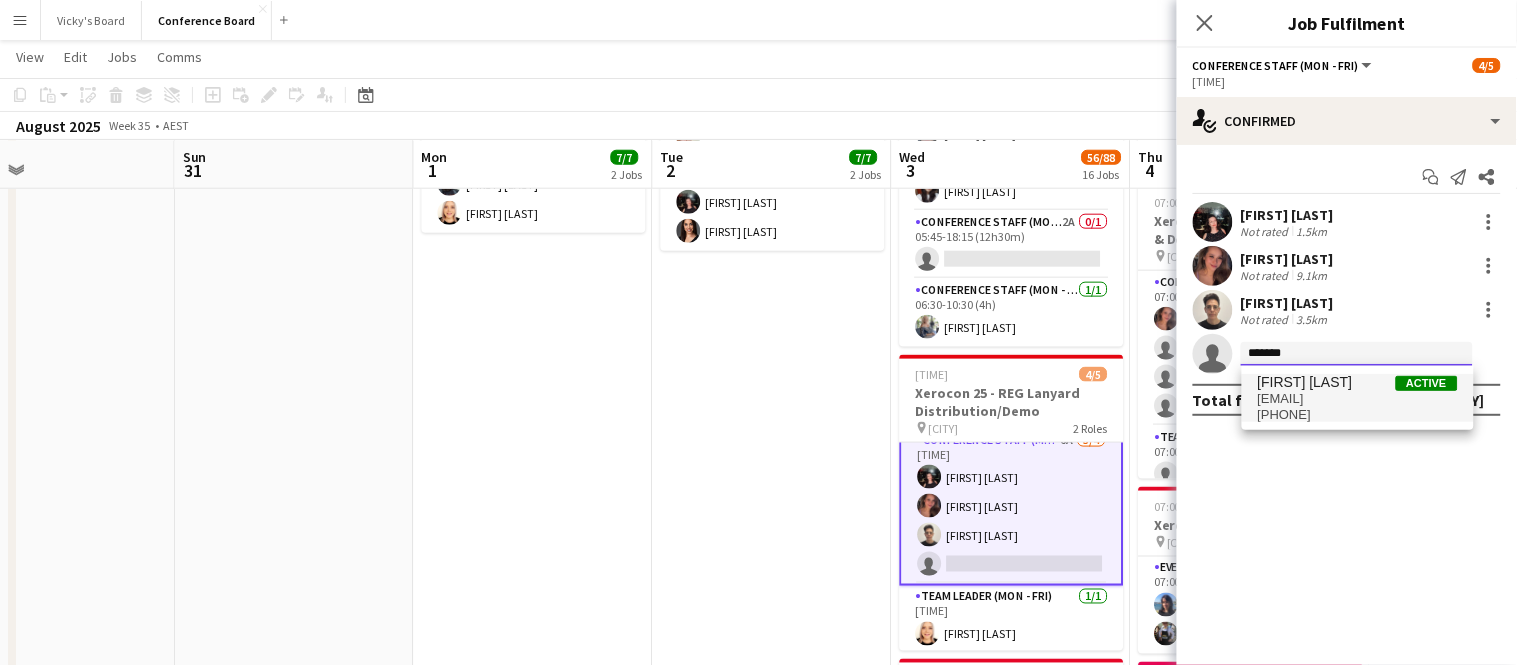 type on "*******" 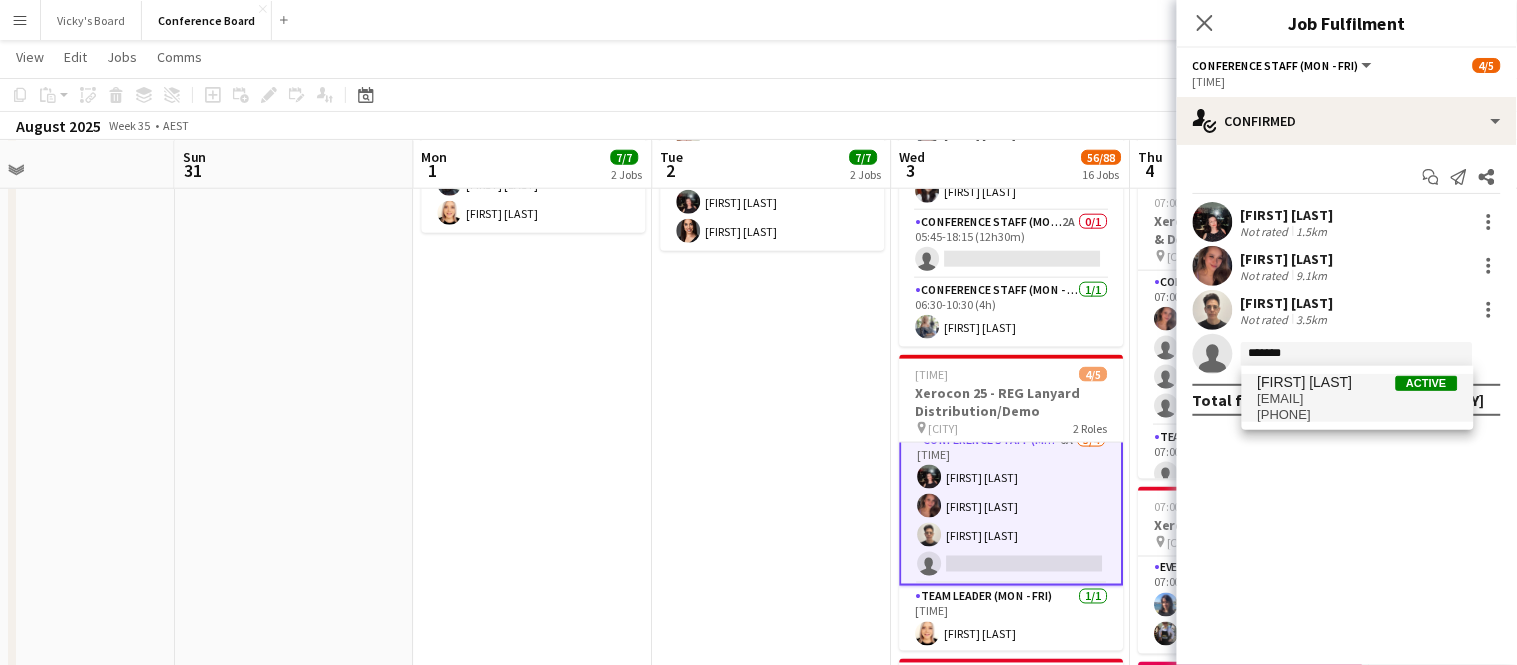 click on "Chaewon Lee" at bounding box center [1305, 382] 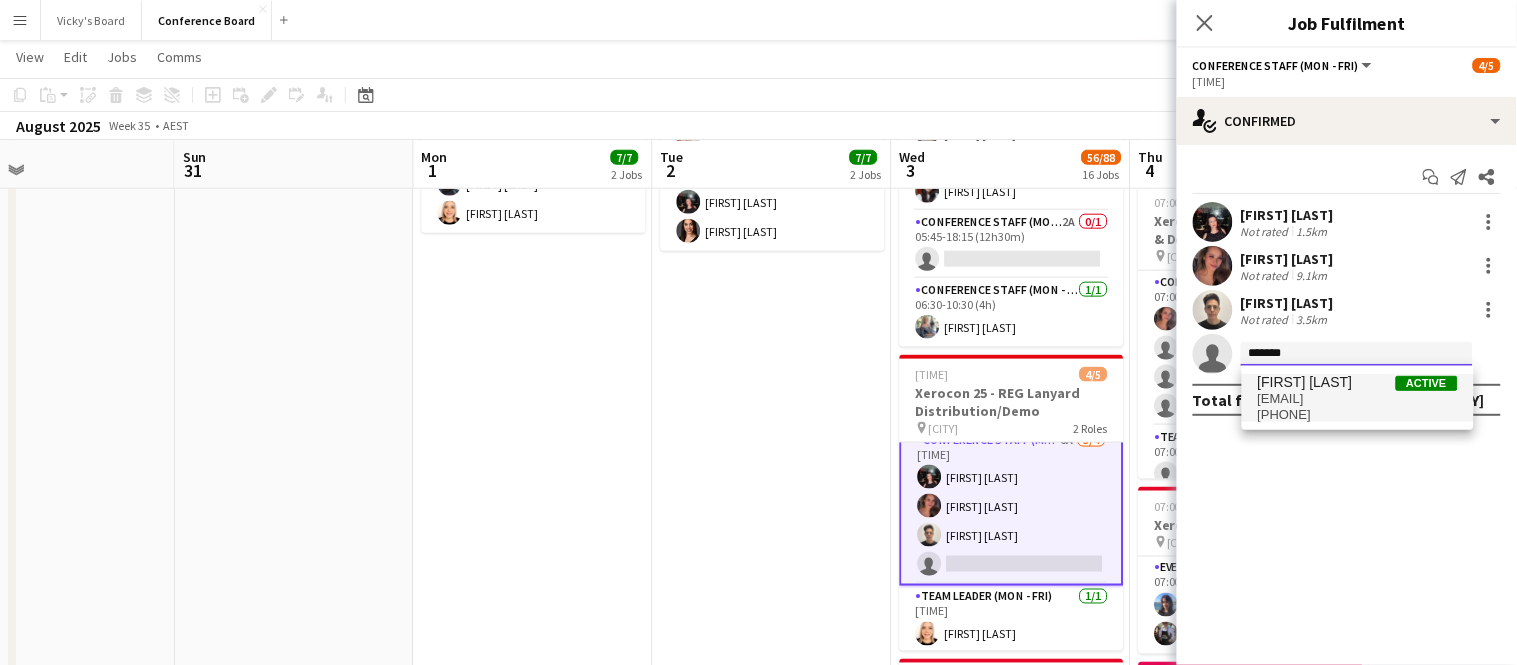 type 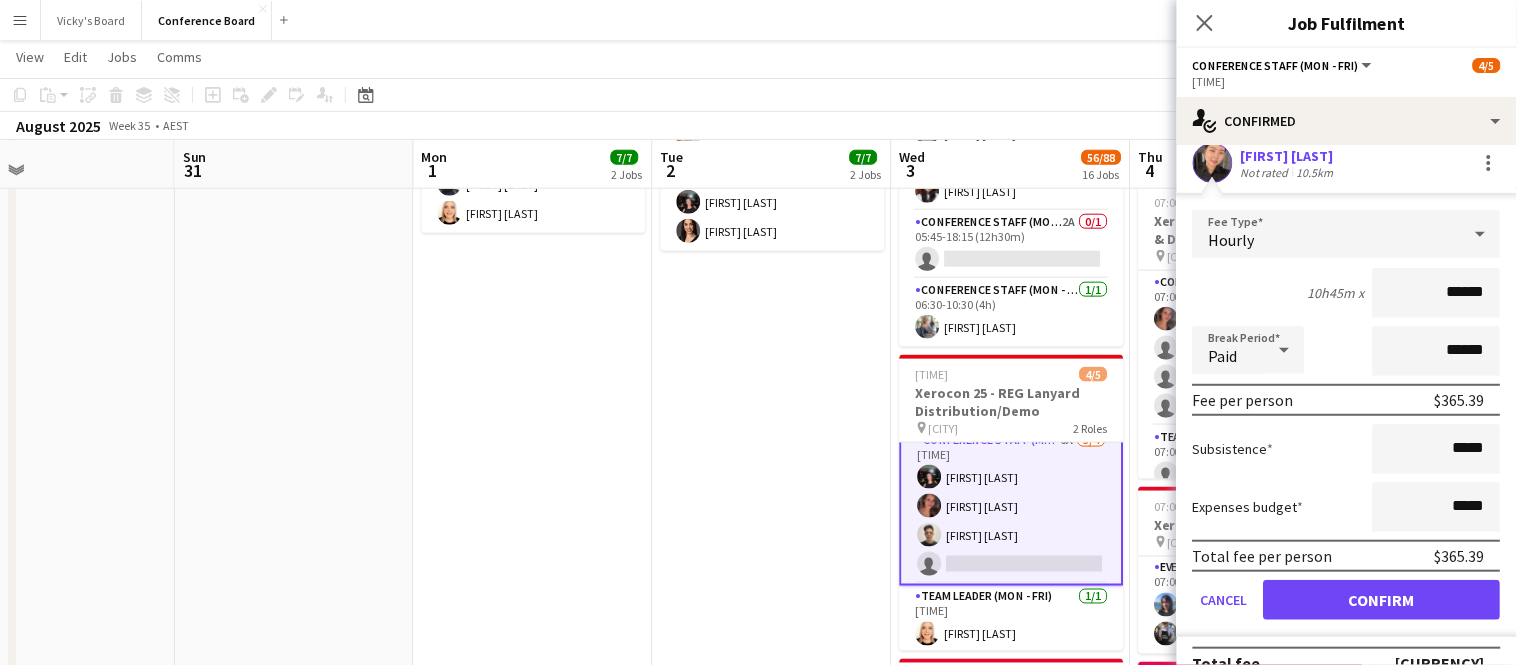 scroll, scrollTop: 196, scrollLeft: 0, axis: vertical 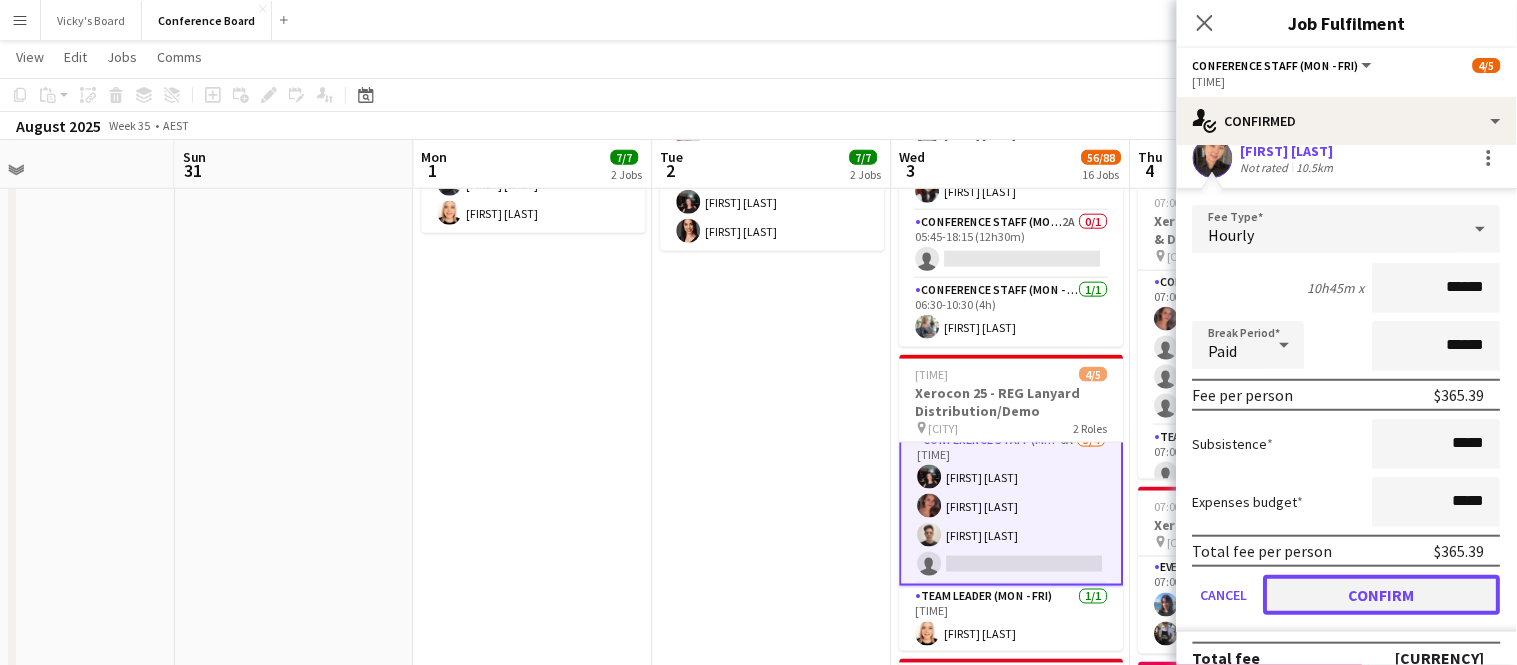 click on "Confirm" at bounding box center (1382, 595) 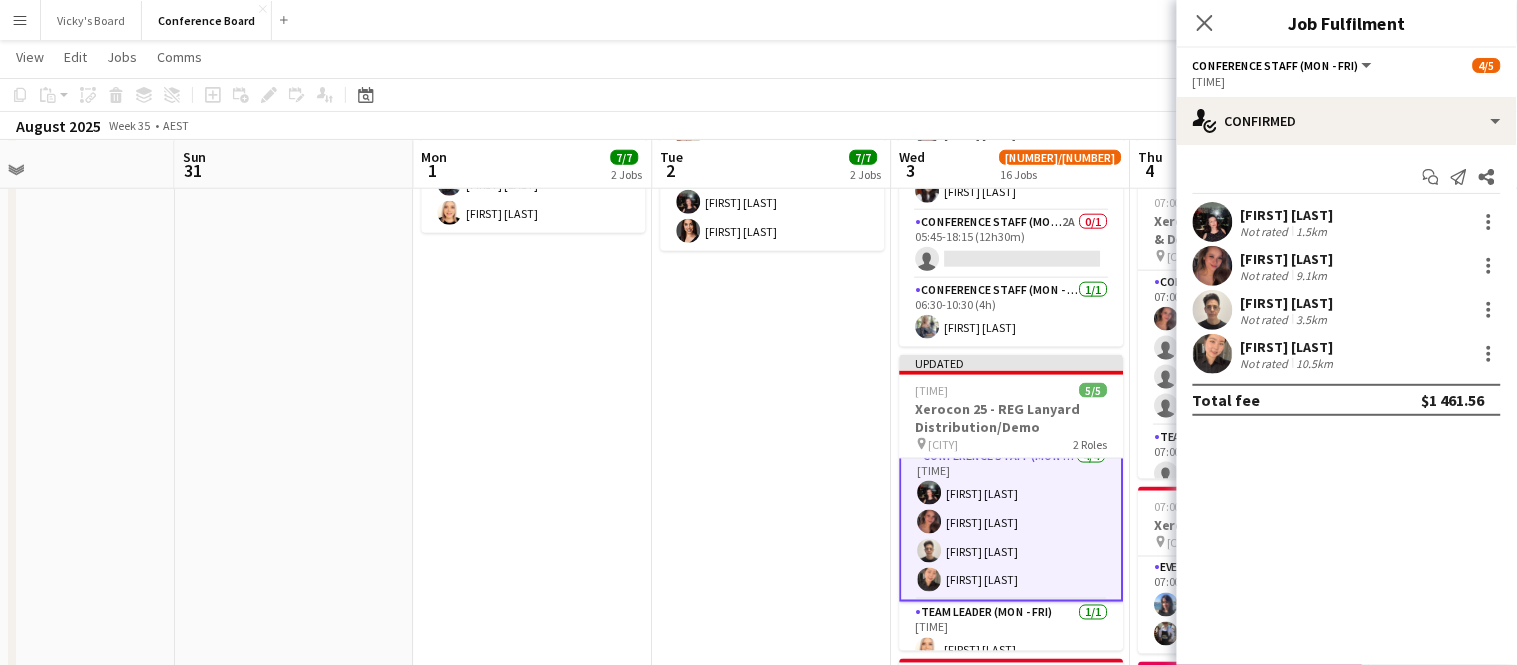 scroll, scrollTop: 0, scrollLeft: 0, axis: both 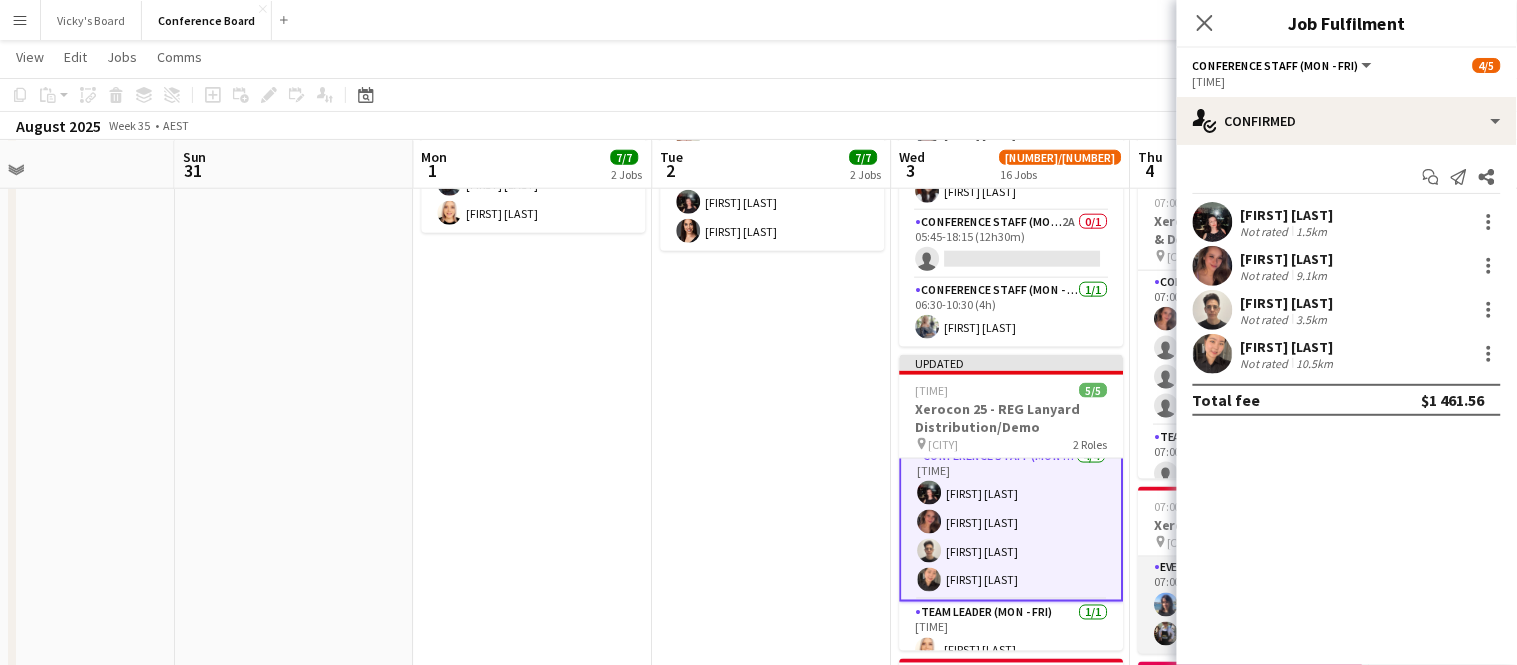 click on "Event Manager (Mon - Fri)   2/2   07:00-16:30 (9h30m)
Kristelle Bristow James Millard" at bounding box center (1251, 605) 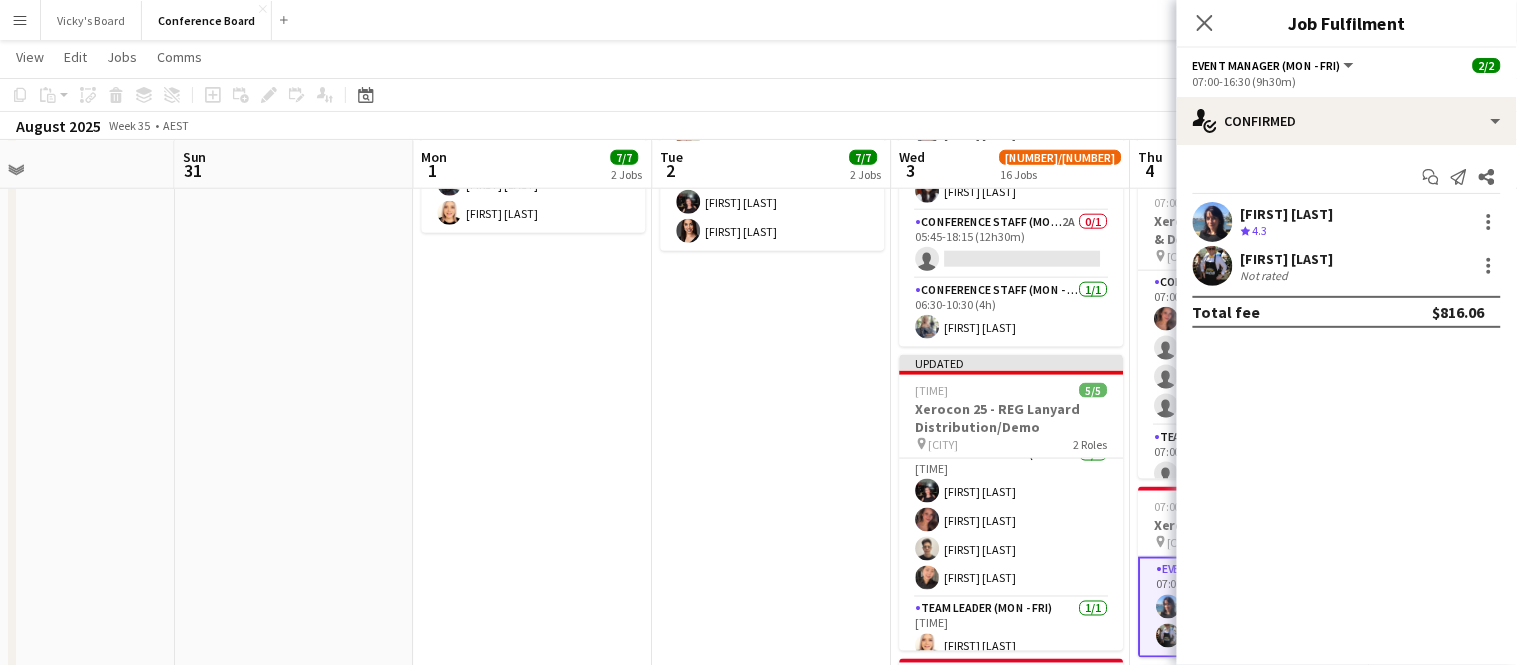 scroll, scrollTop: 15, scrollLeft: 0, axis: vertical 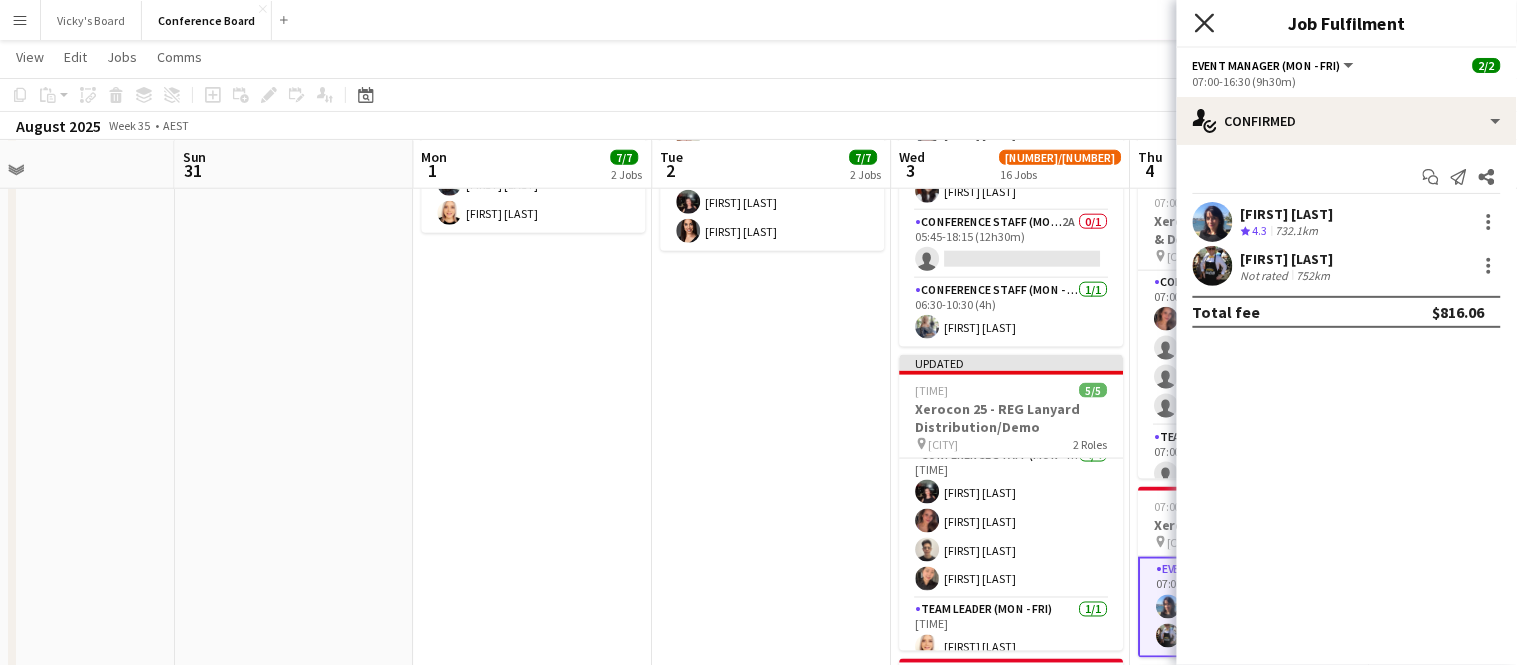 click on "Close pop-in" 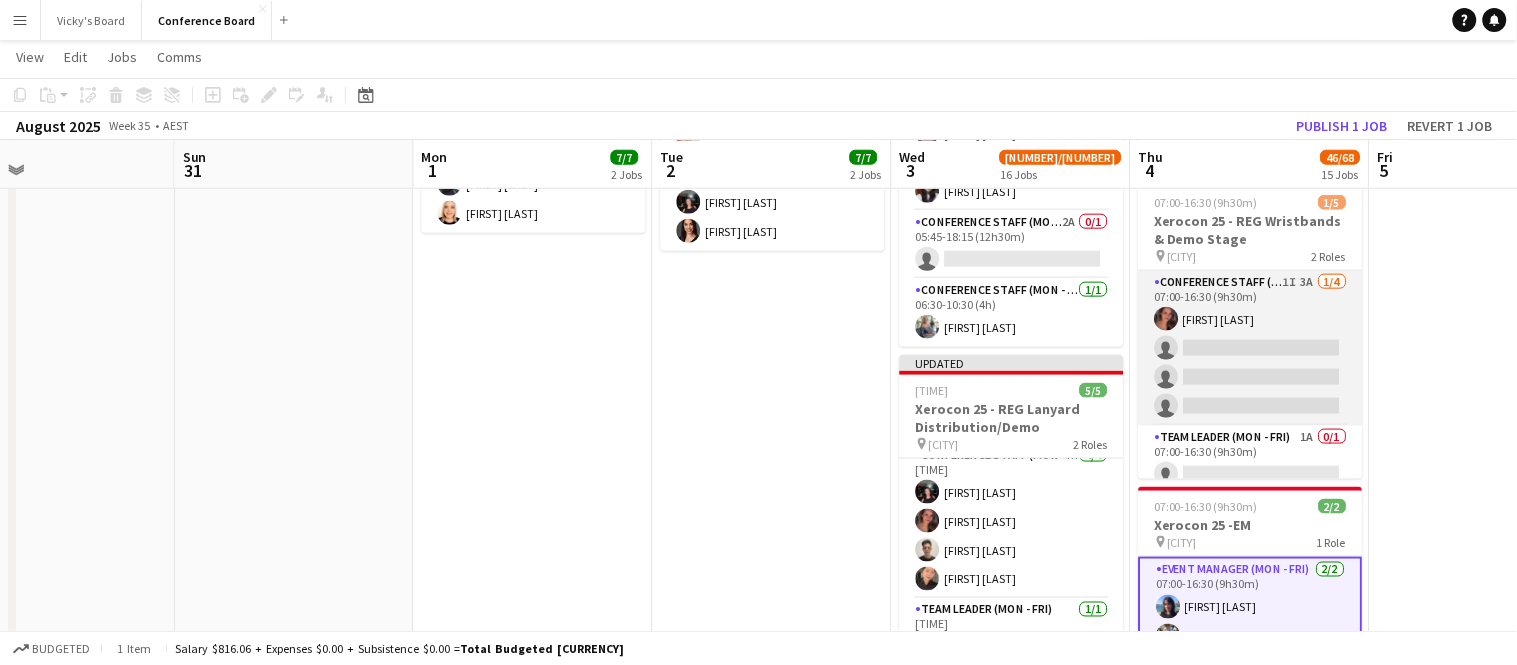 click on "Conference Staff (Mon - Fri)   1I   3A   1/4   07:00-16:30 (9h30m)
Lizlee Ledesma
single-neutral-actions
single-neutral-actions
single-neutral-actions" at bounding box center [1251, 348] 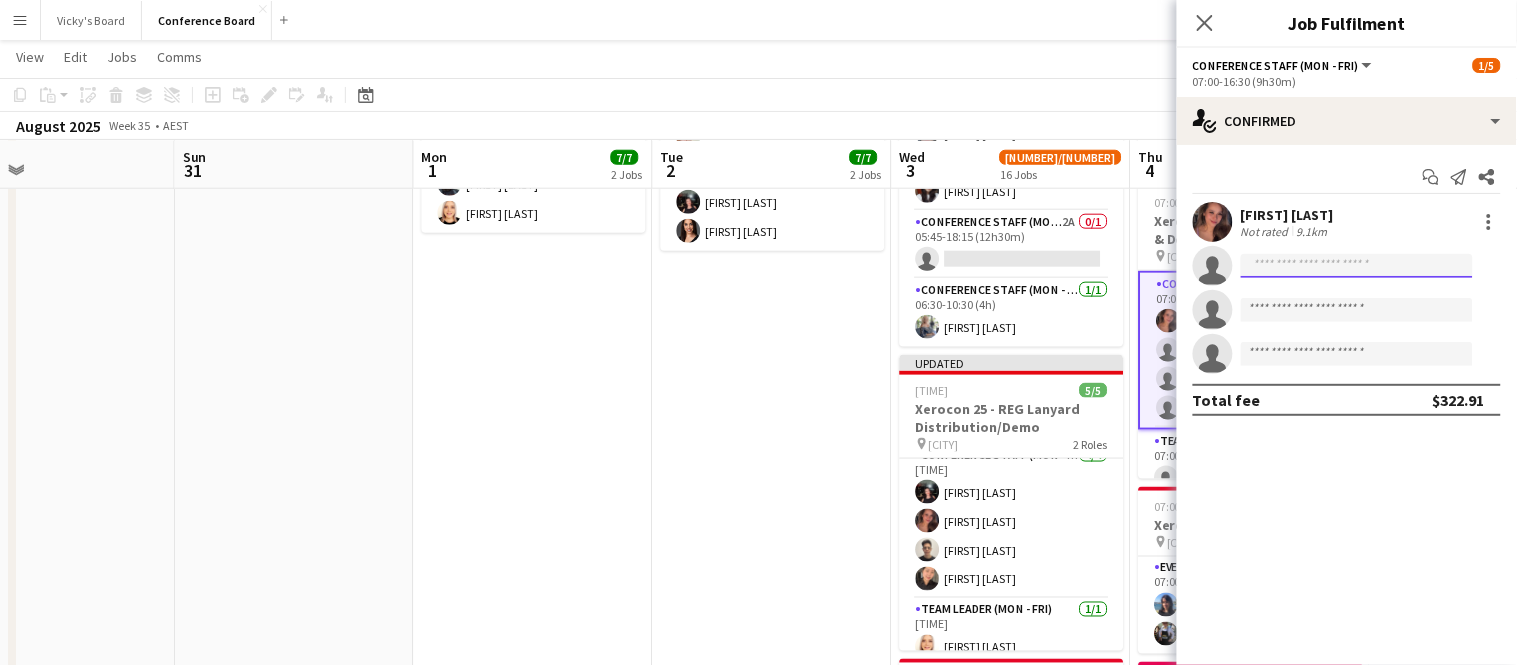 click at bounding box center (1357, 310) 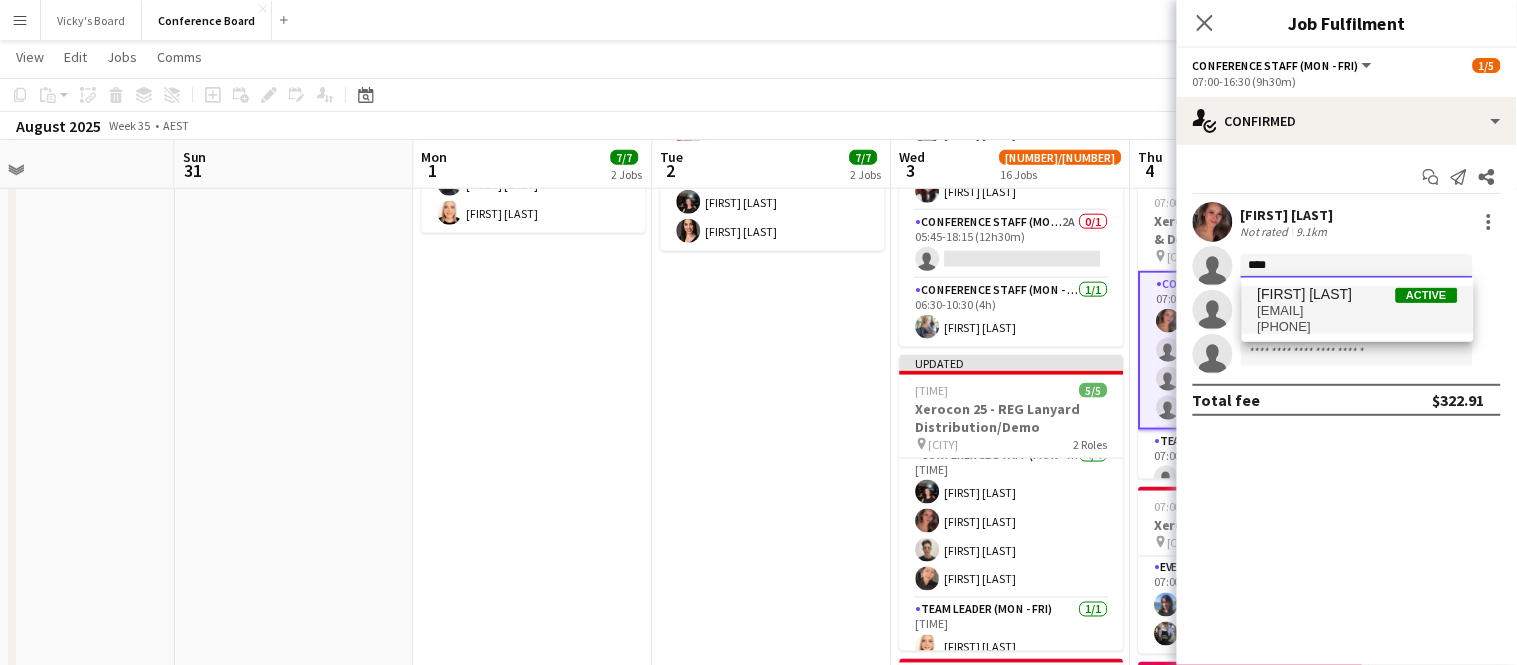 type on "****" 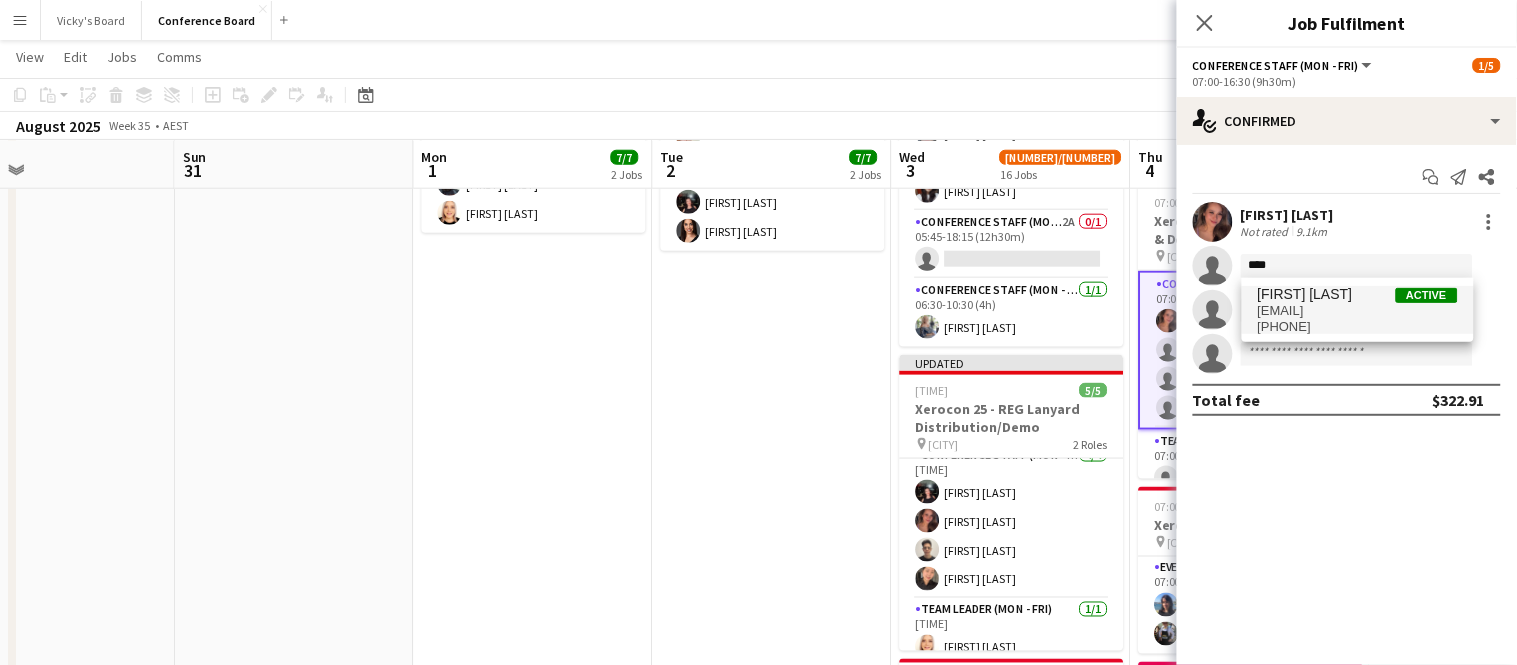 click on "Chaewon Lee" at bounding box center [1305, 294] 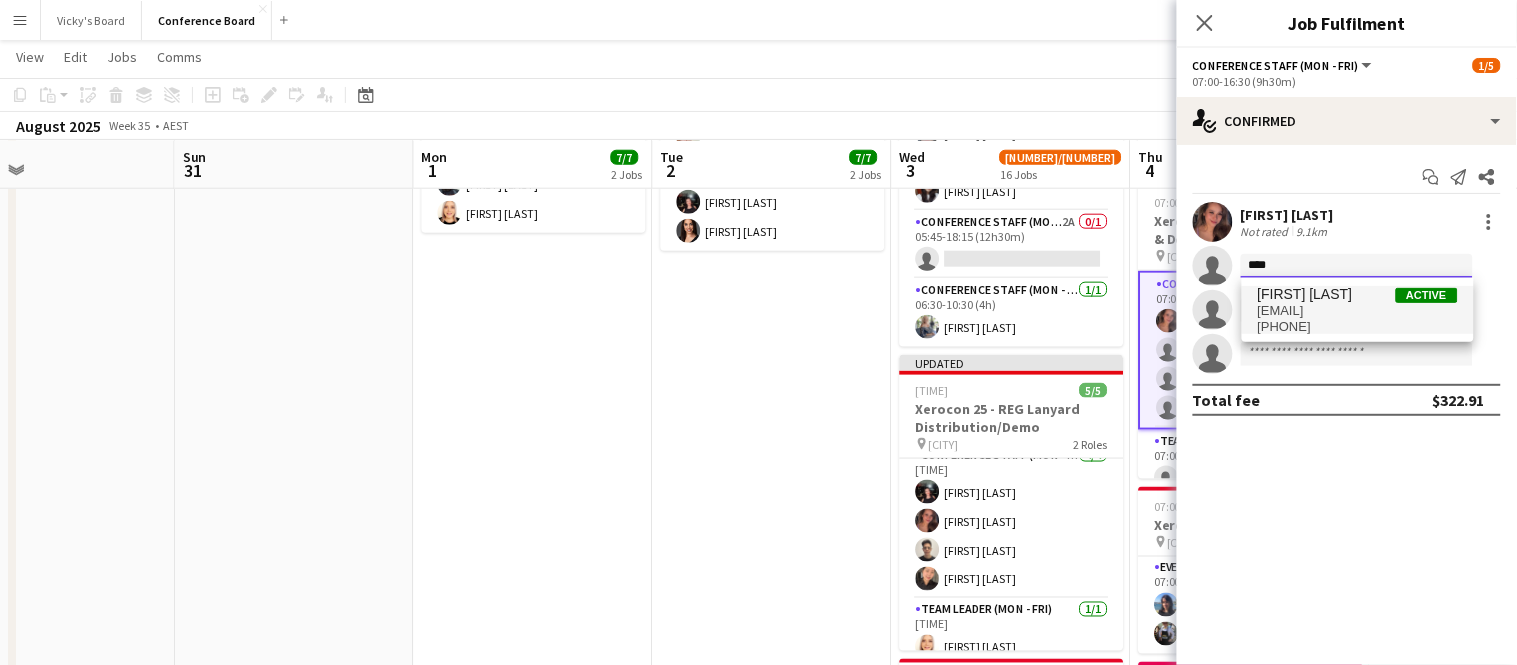 type 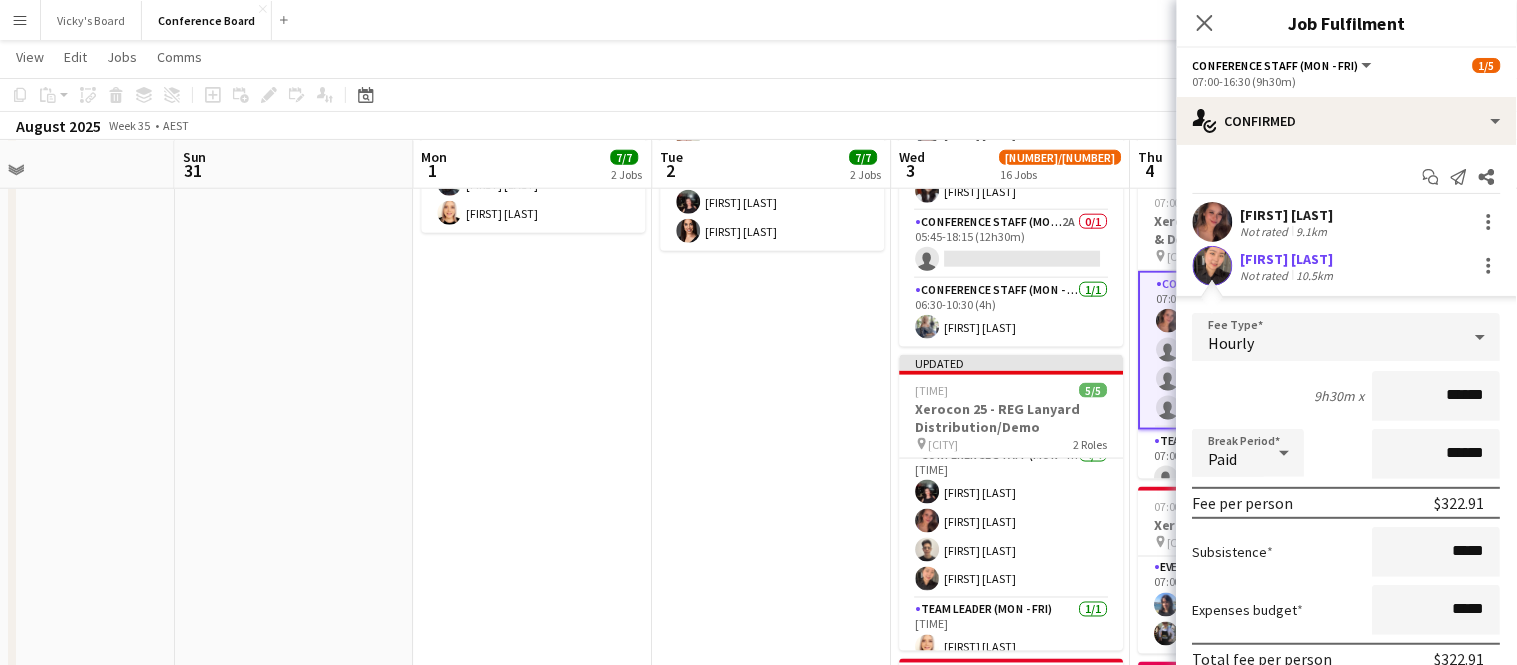 scroll, scrollTop: 214, scrollLeft: 0, axis: vertical 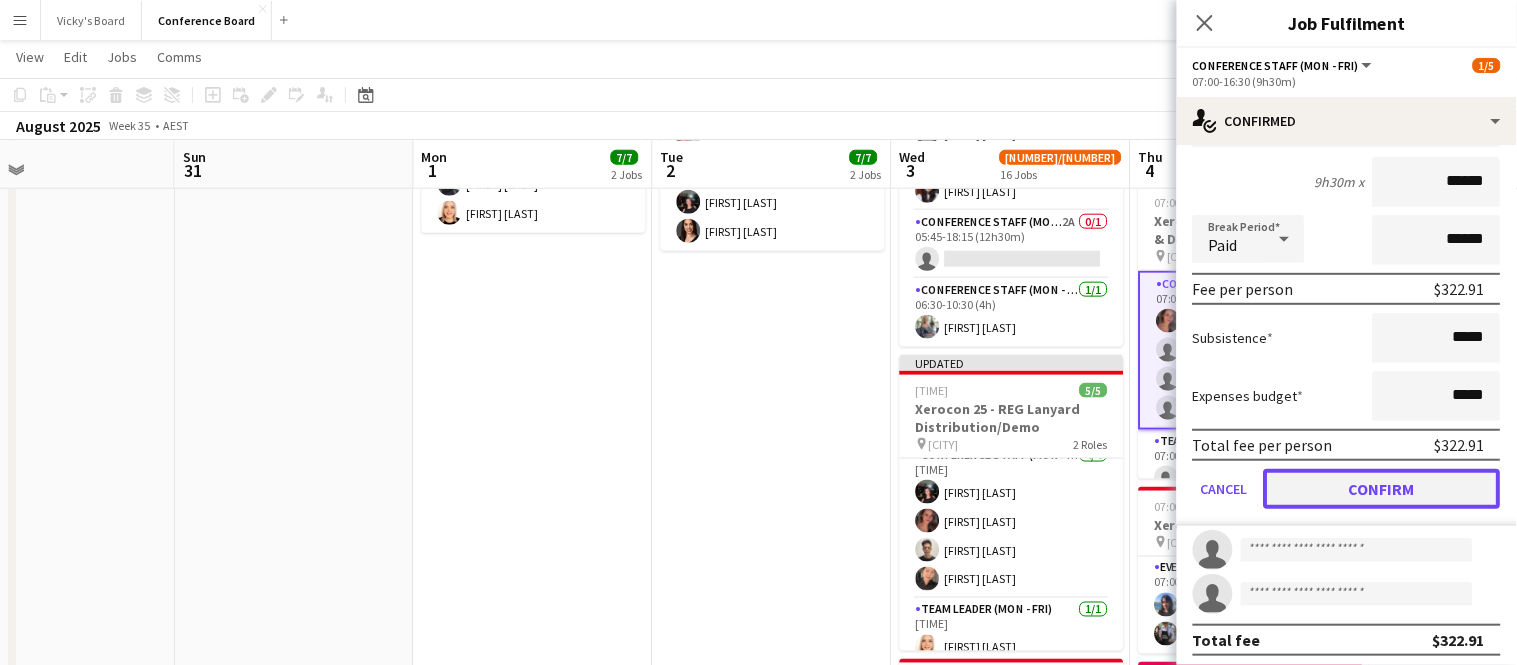 click on "Confirm" at bounding box center [1382, 489] 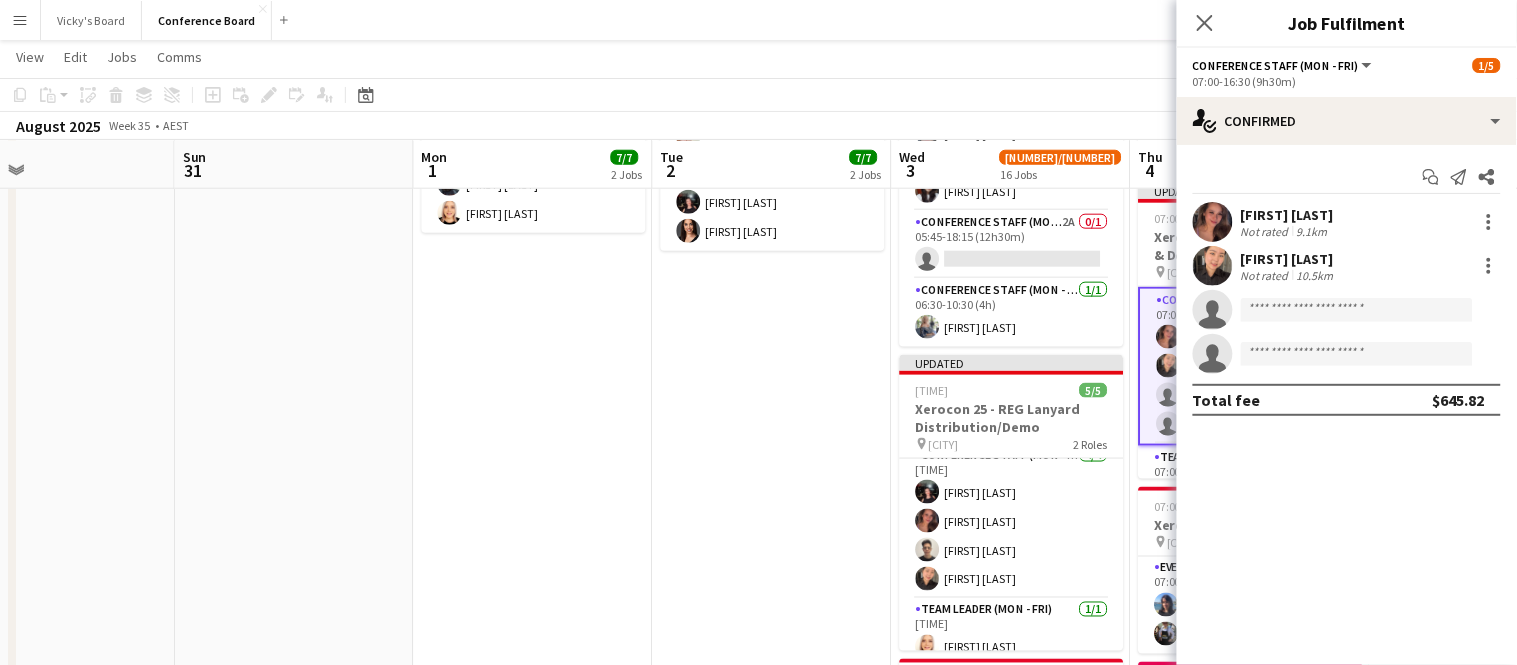 scroll, scrollTop: 0, scrollLeft: 0, axis: both 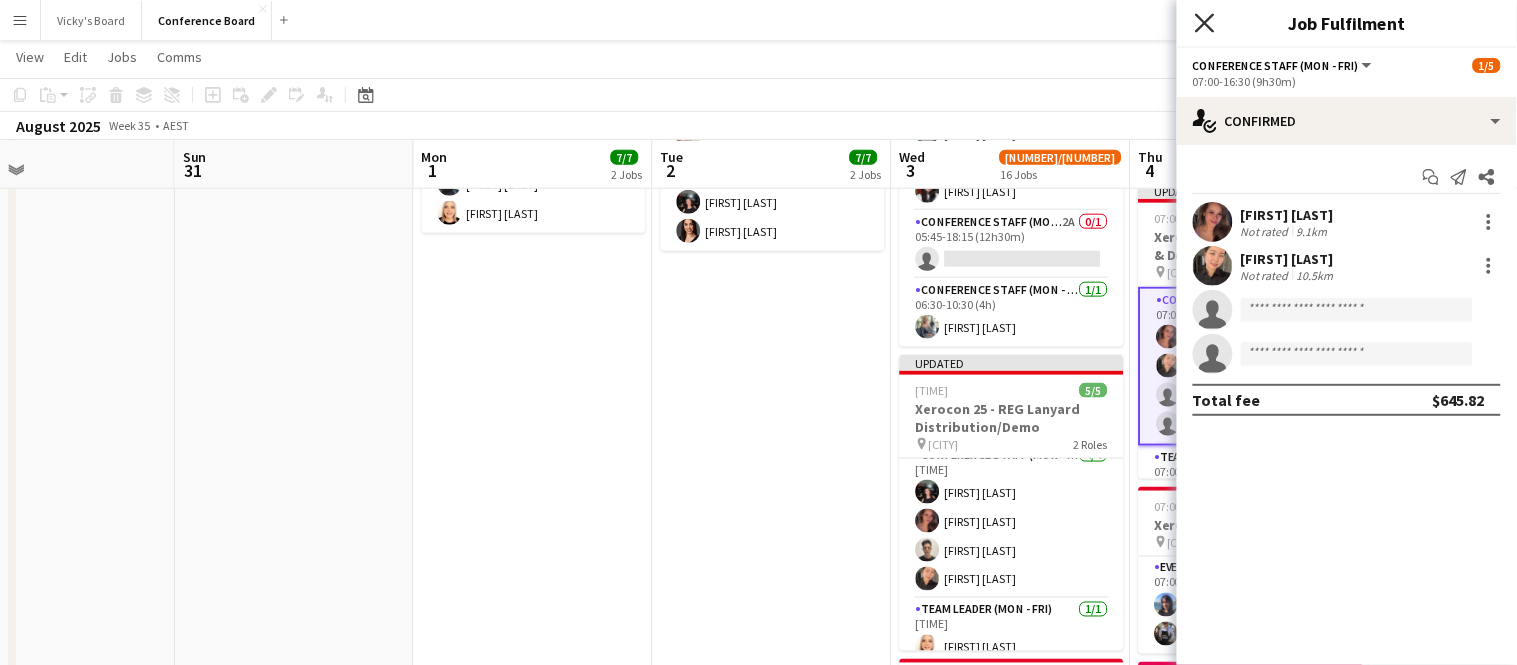click 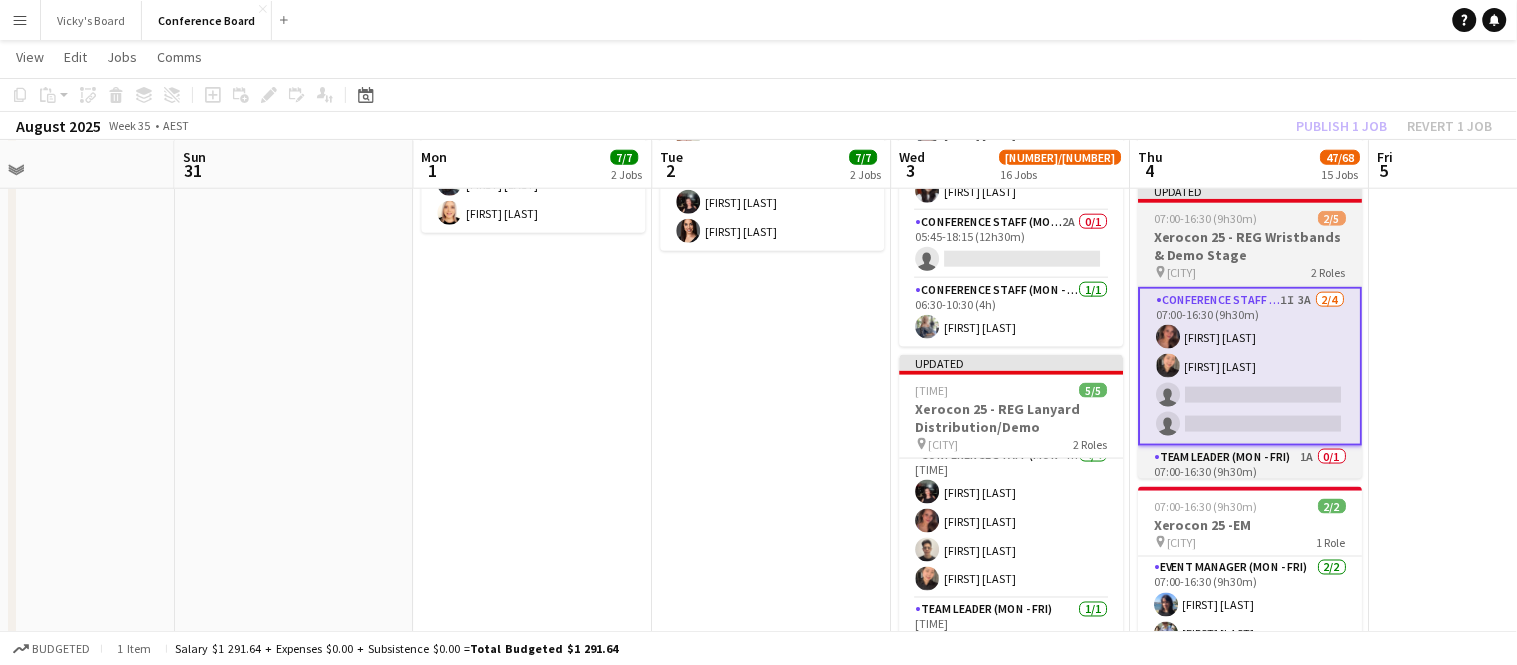 click on "Xerocon 25 - REG Wristbands & Demo Stage" at bounding box center (1251, 246) 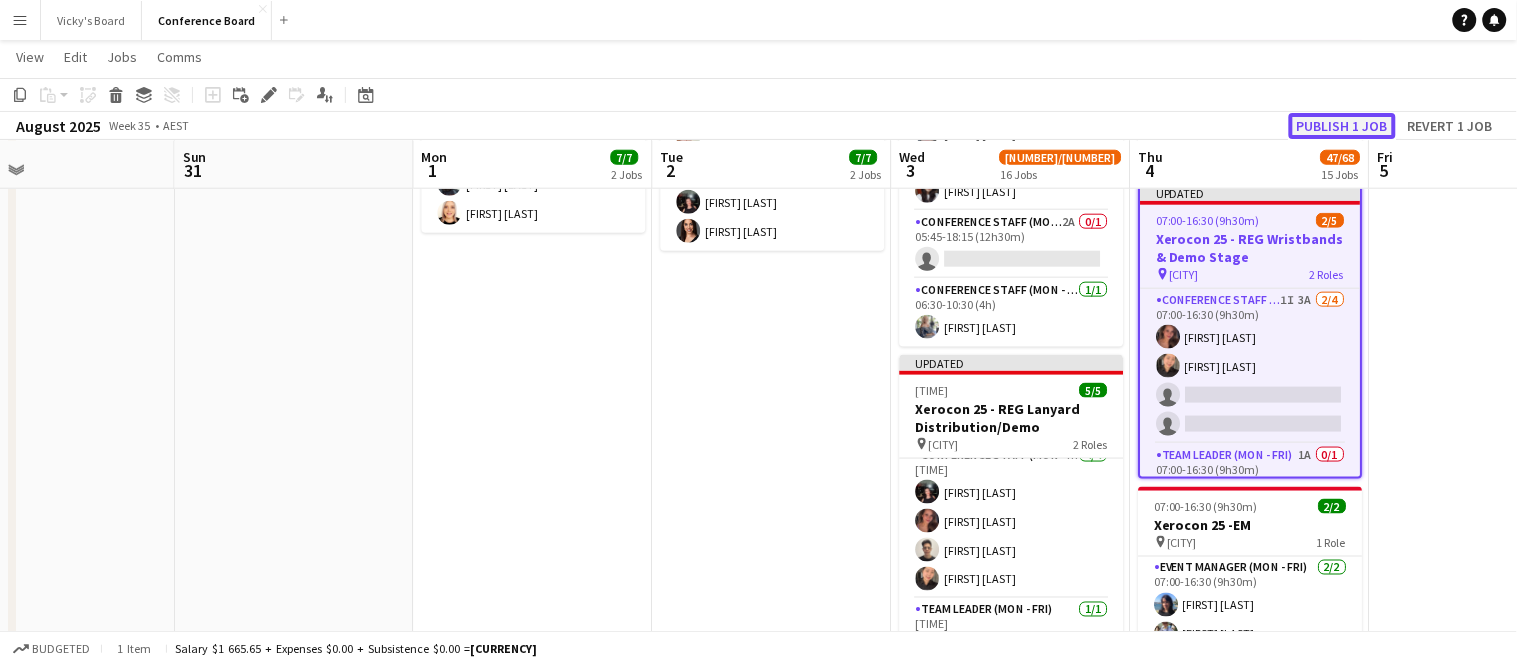 click on "Publish 1 job" 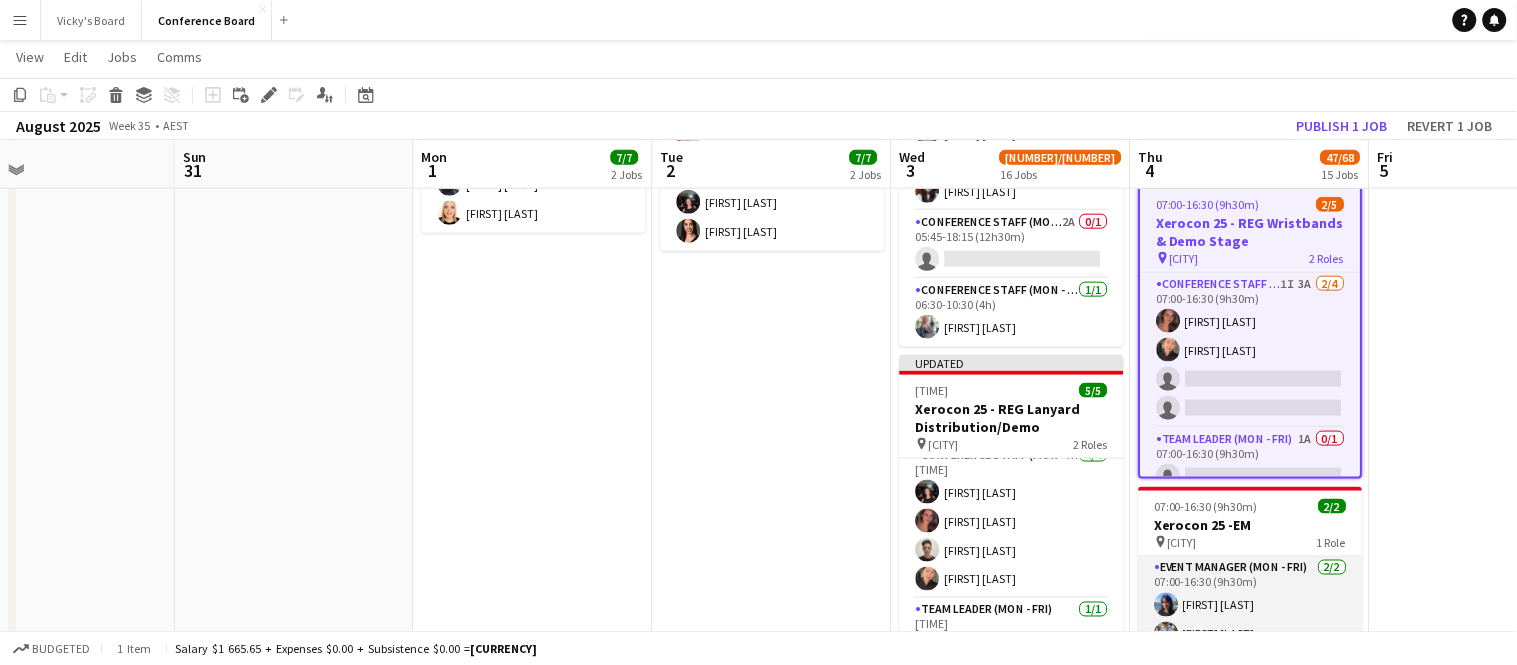 click on "Event Manager (Mon - Fri)   2/2   07:00-16:30 (9h30m)
Kristelle Bristow James Millard" at bounding box center [1251, 605] 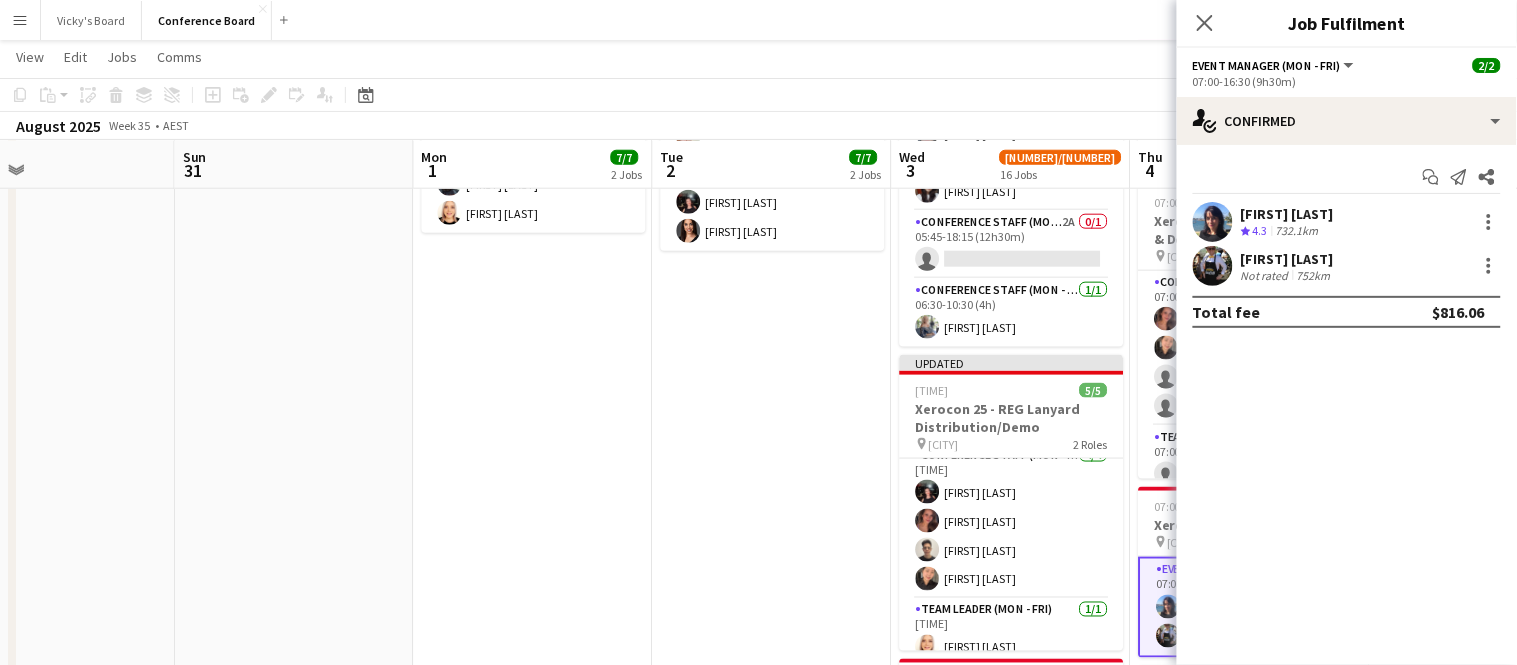 click on "View  Day view expanded Day view collapsed Month view Date picker Jump to today Expand Linked Jobs Collapse Linked Jobs  Edit  Copy Ctrl+C  Paste  Without Crew Ctrl+V With Crew Ctrl+Shift+V Paste as linked job  Group  Group Ungroup  Jobs  New Job Edit Job Delete Job New Linked Job Edit Linked Jobs Job fulfilment Promote Role Copy Role URL  Comms  Notify confirmed crew Create chat" 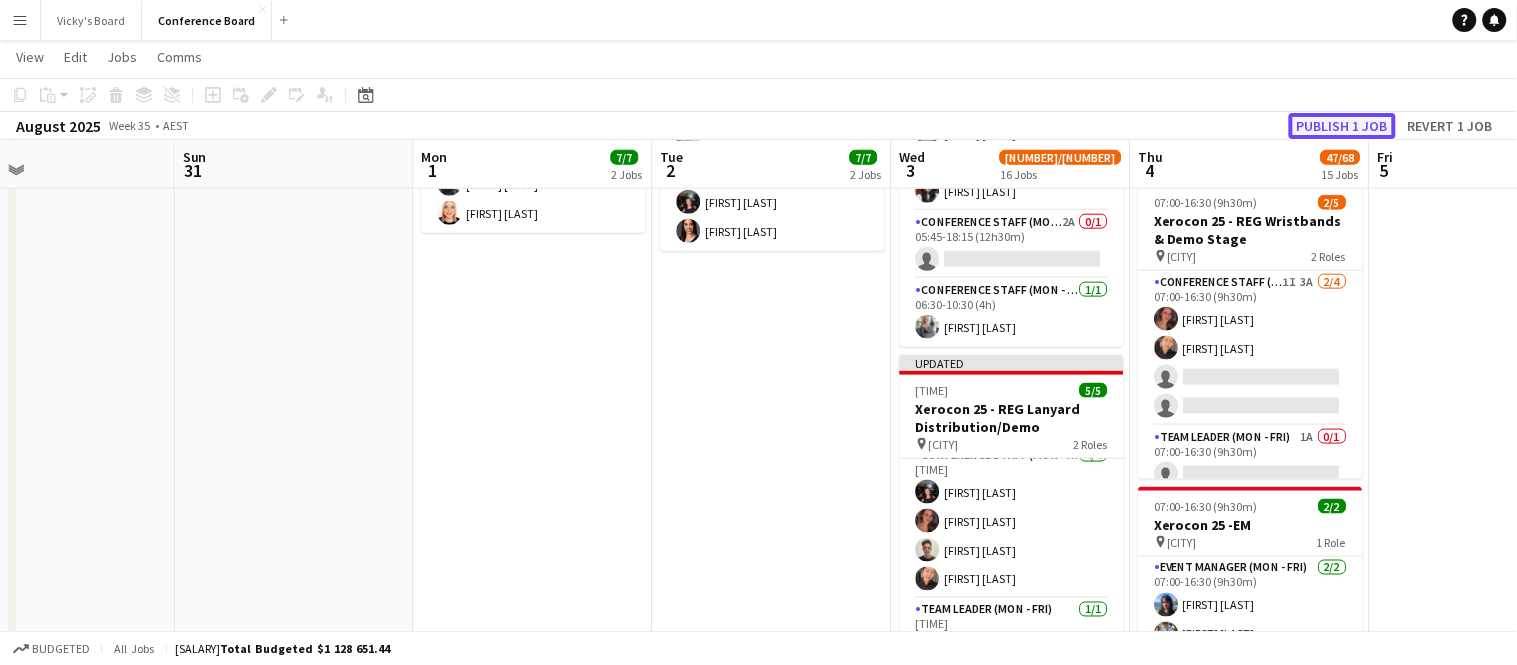 click on "Publish 1 job" 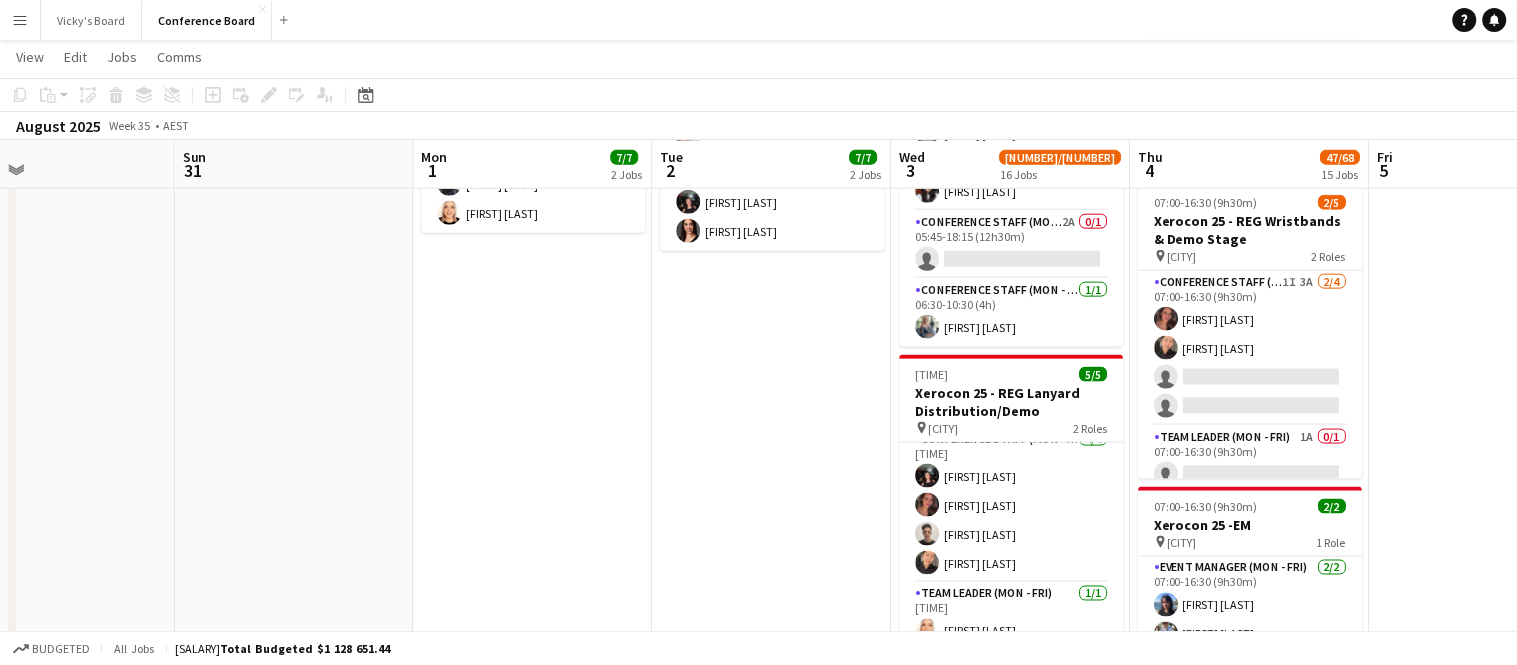click on "Menu" at bounding box center (20, 20) 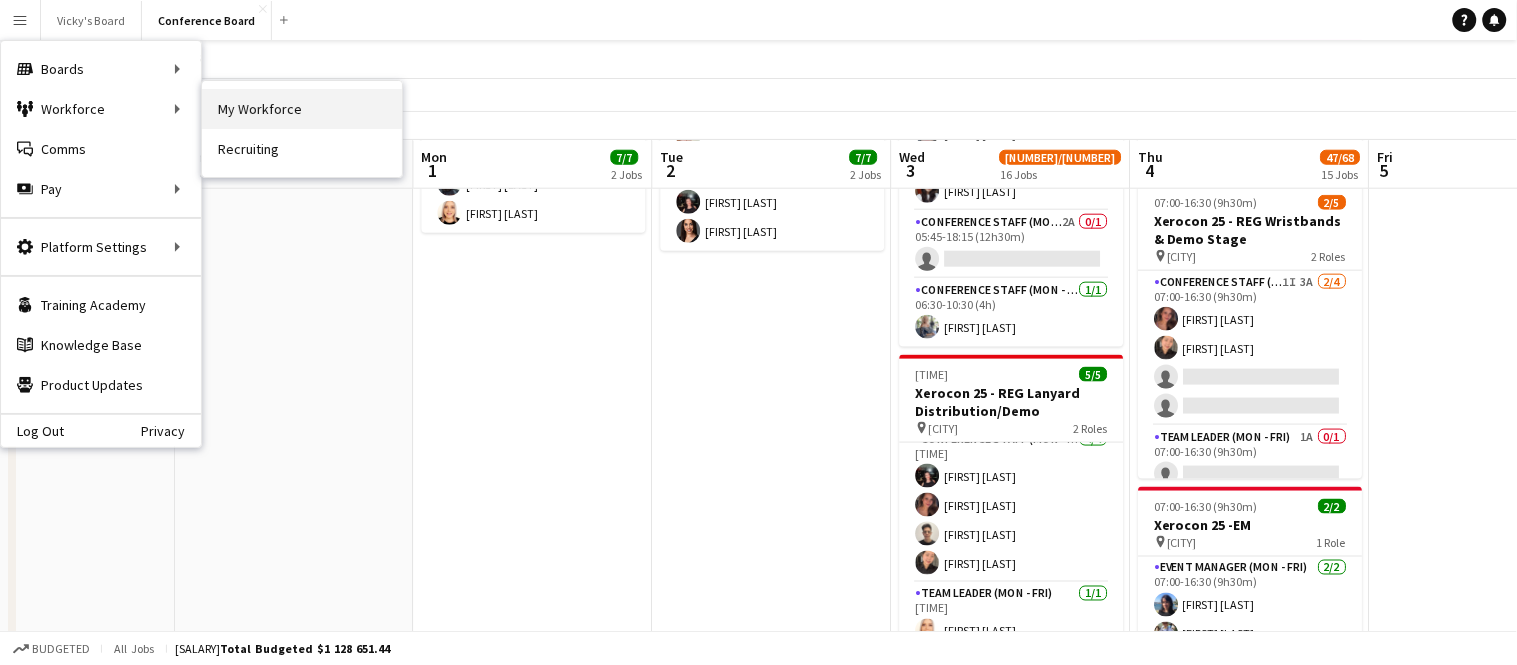 click on "My Workforce" at bounding box center (302, 109) 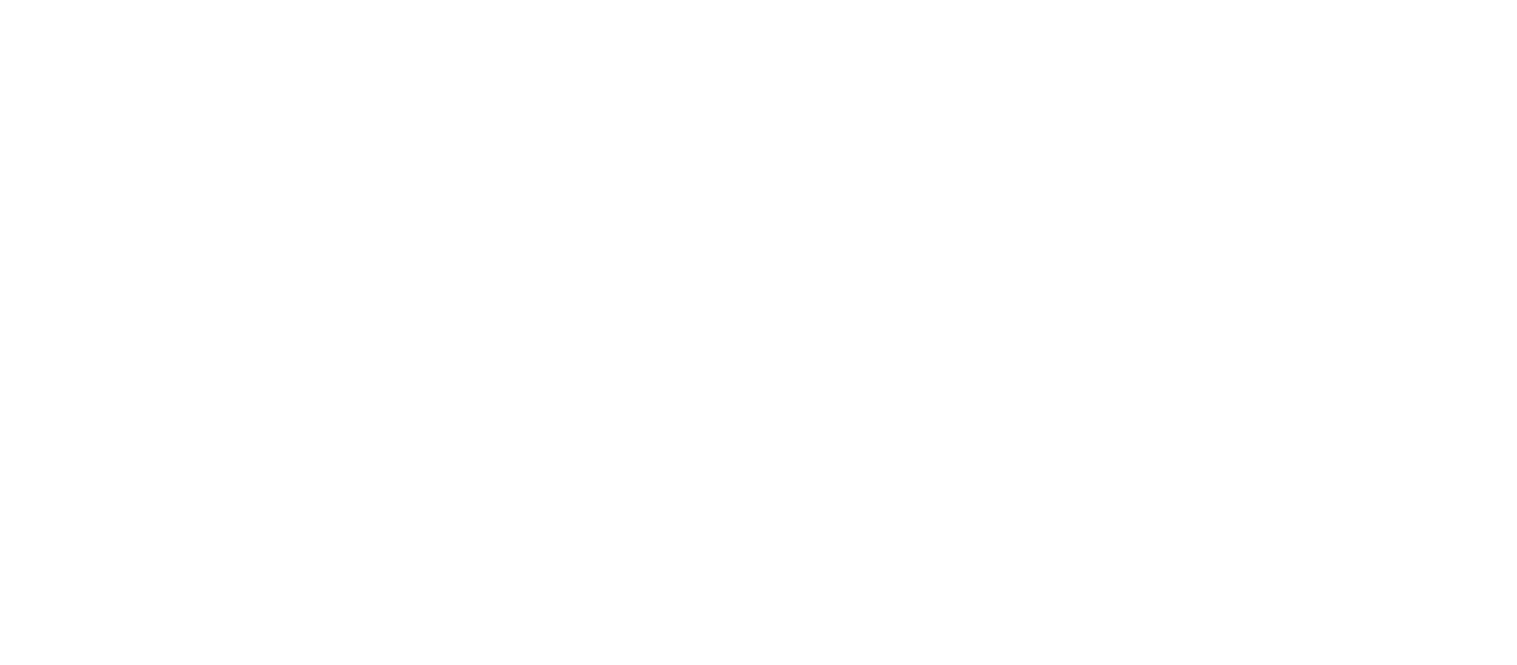 scroll, scrollTop: 0, scrollLeft: 0, axis: both 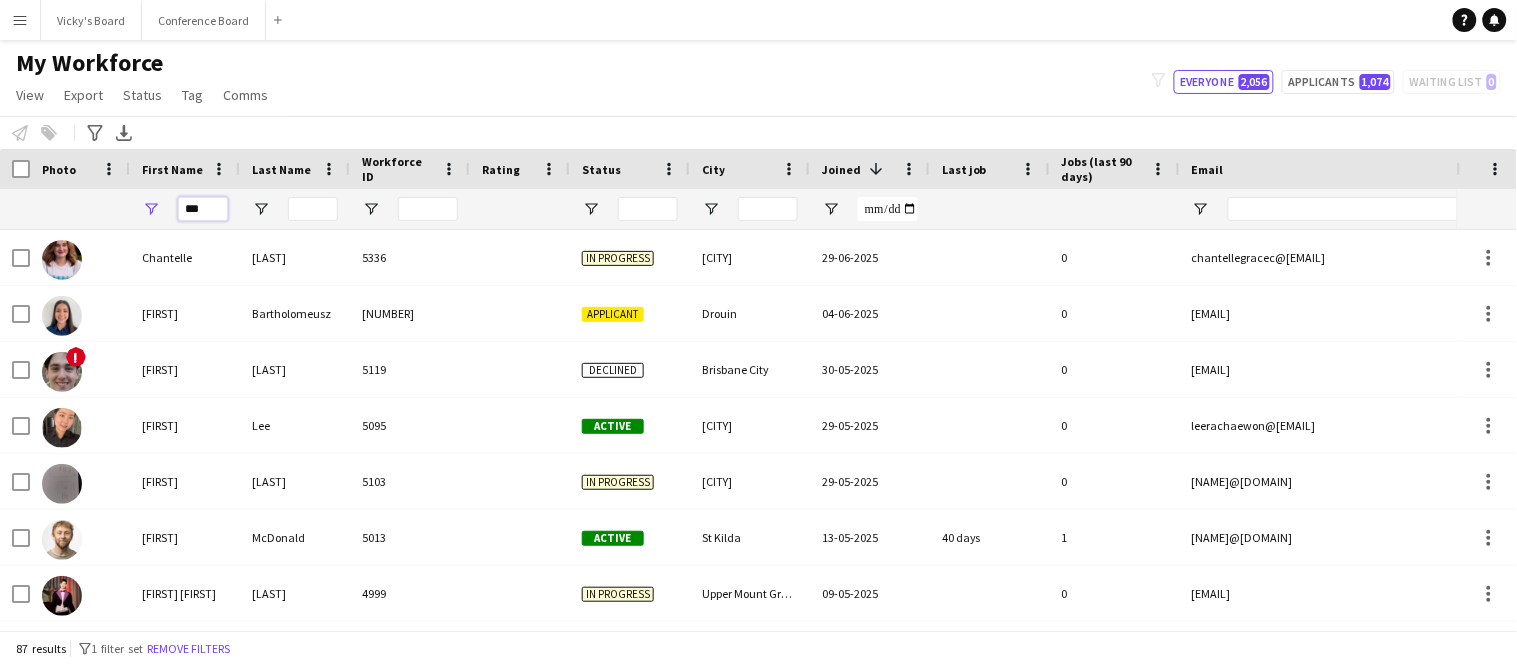 click on "***" at bounding box center [203, 209] 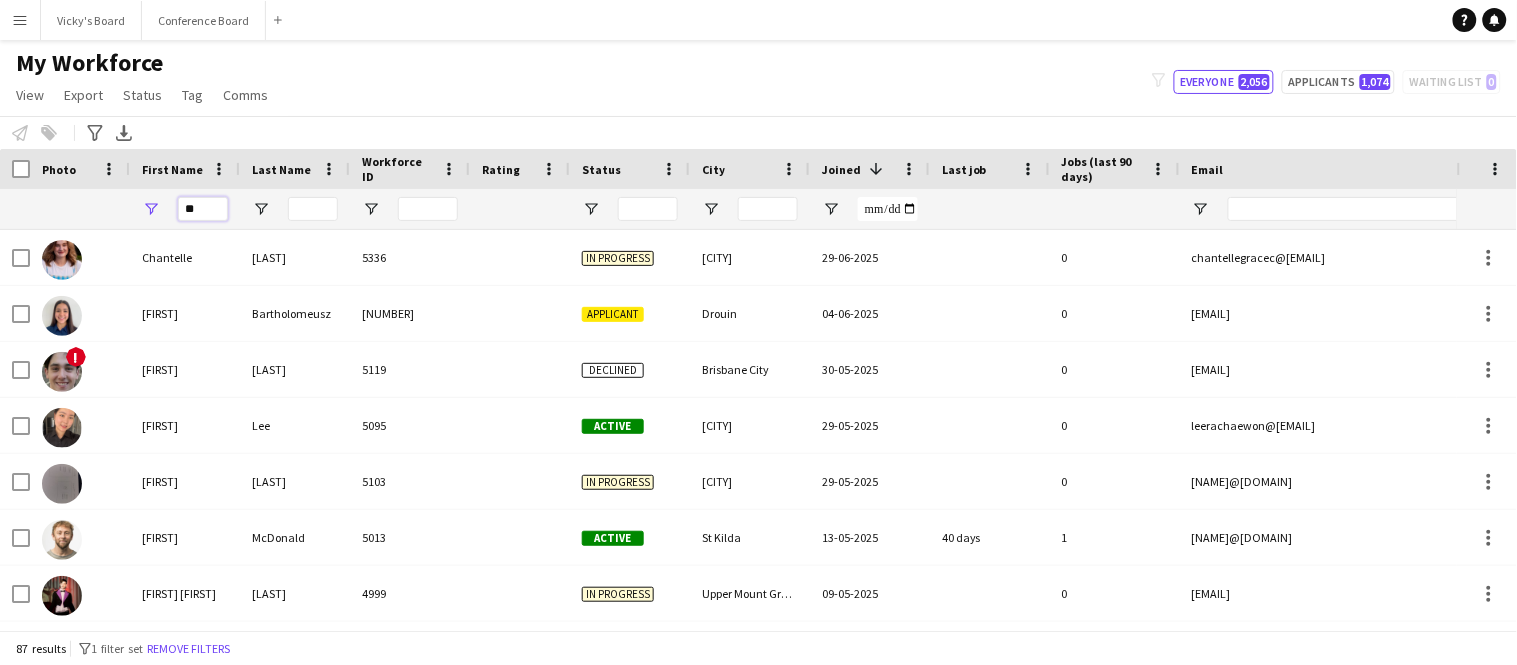 type on "*" 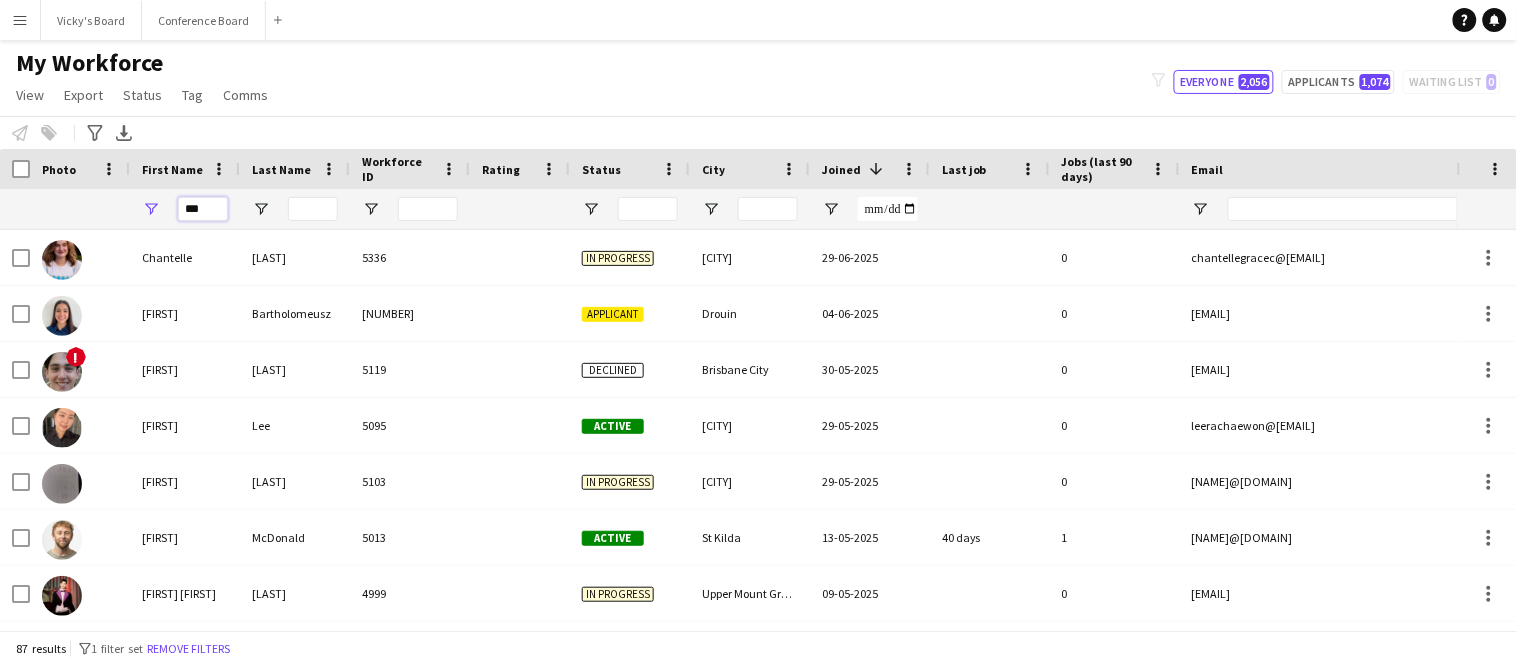 type on "****" 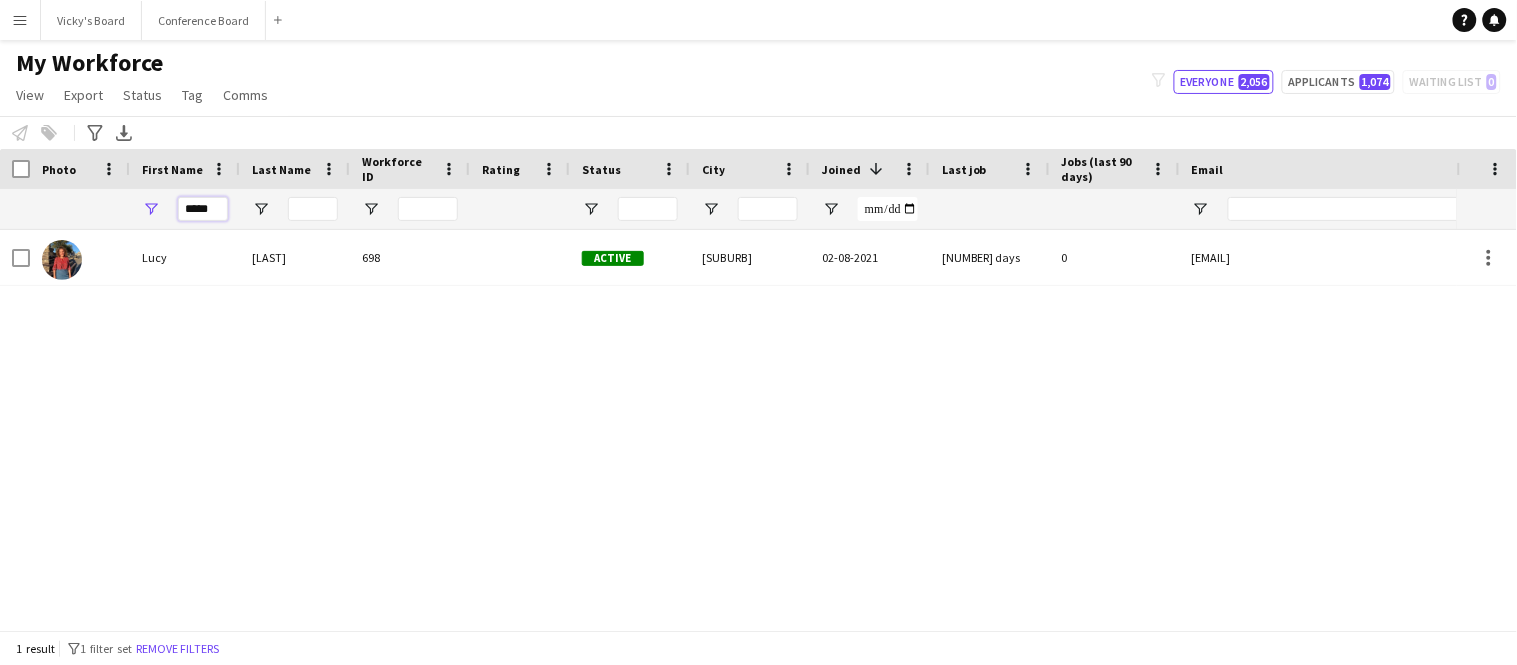 type on "****" 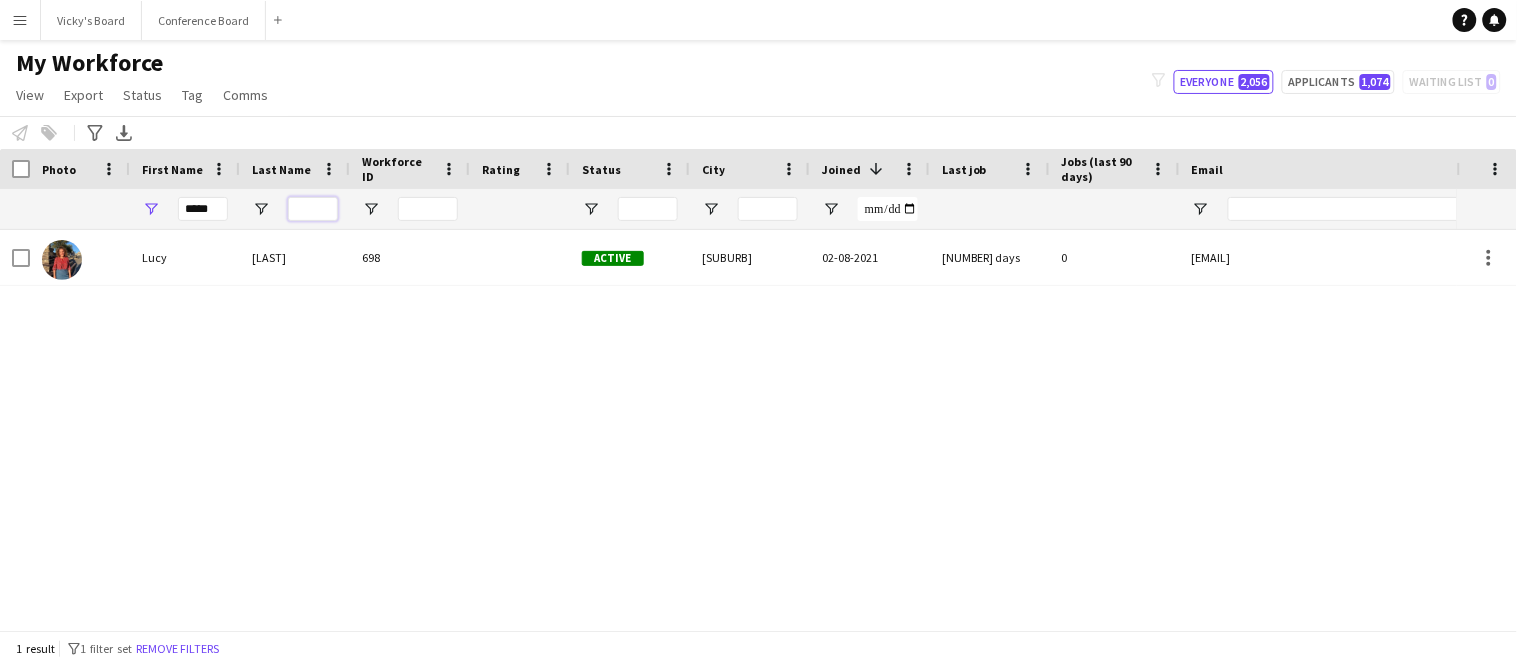 click at bounding box center [313, 209] 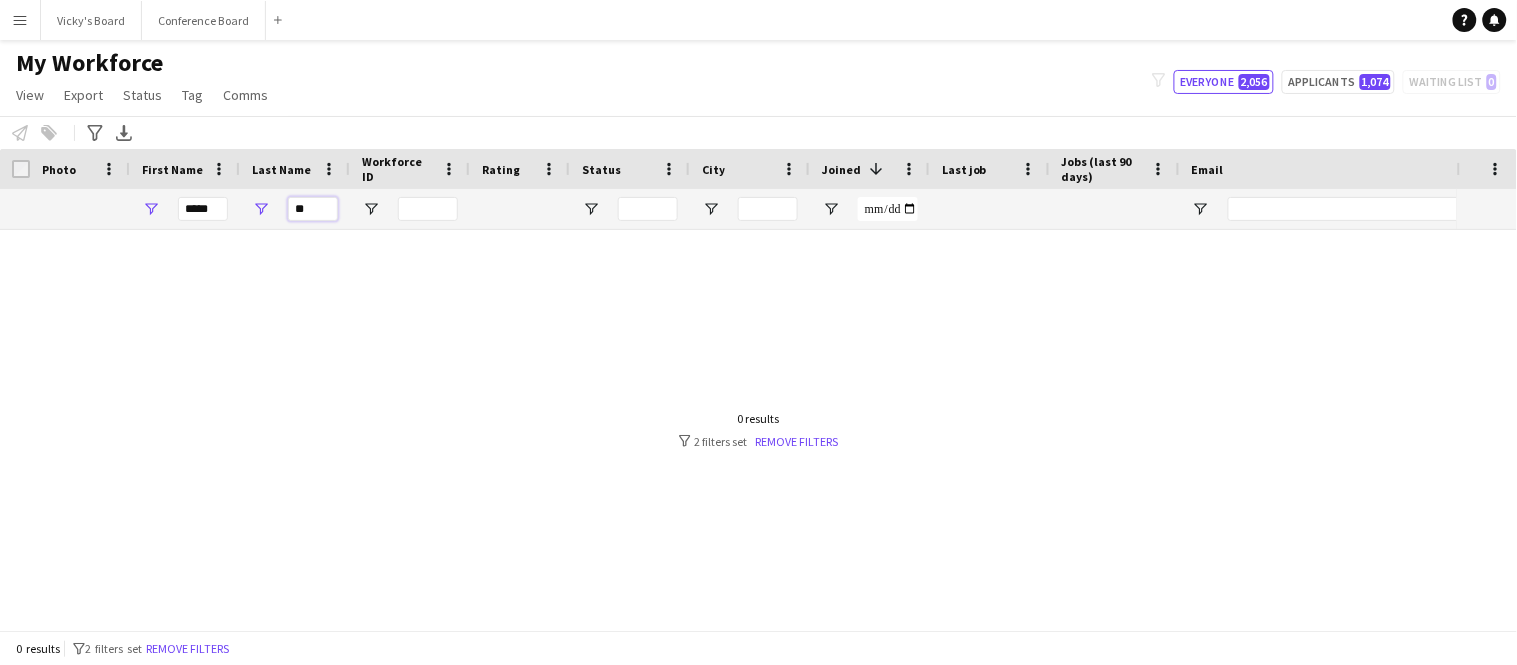 type on "*" 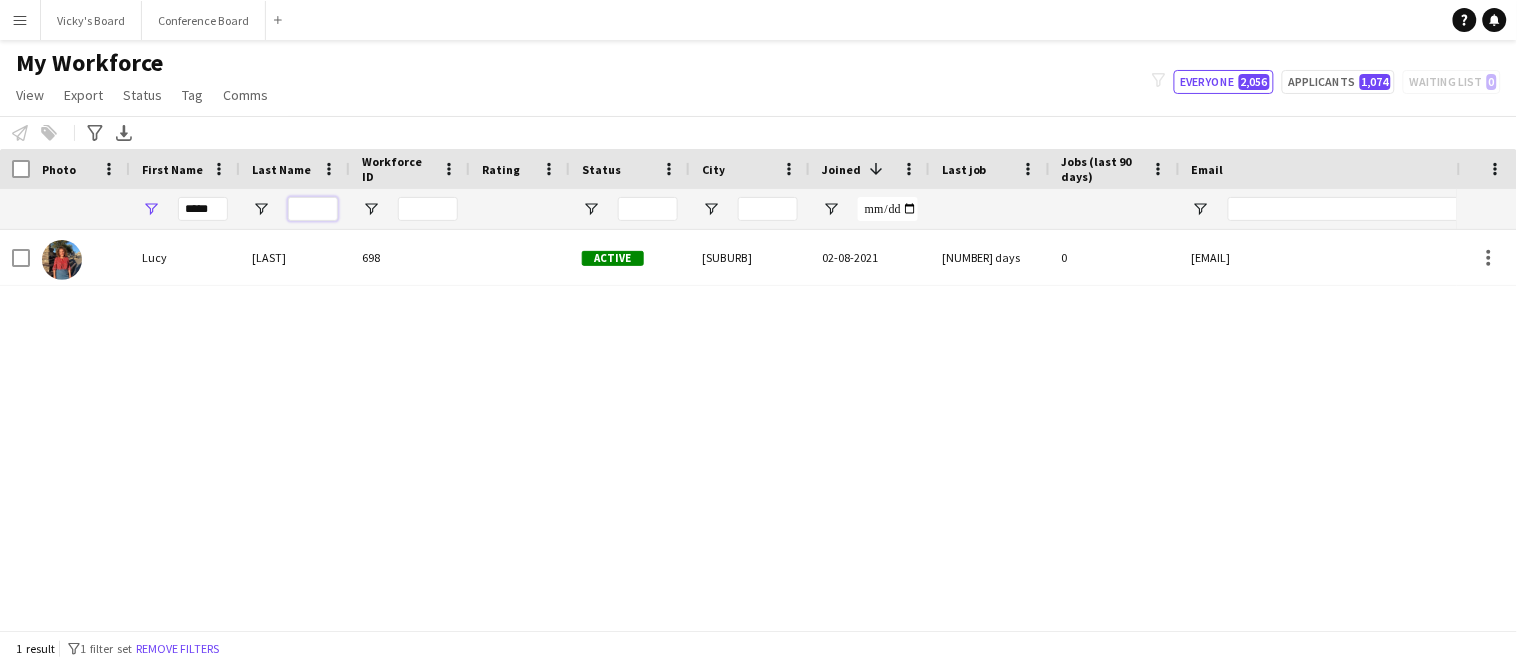 type 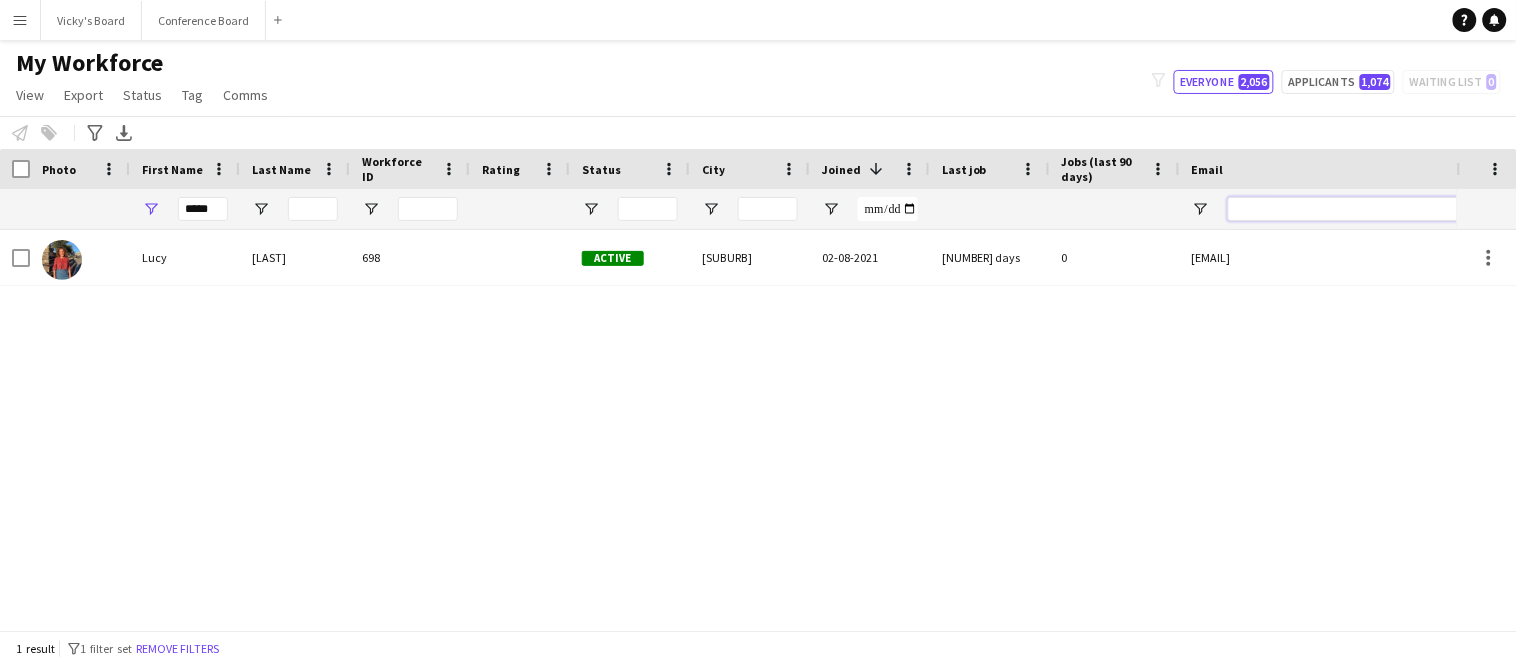 click at bounding box center (1398, 209) 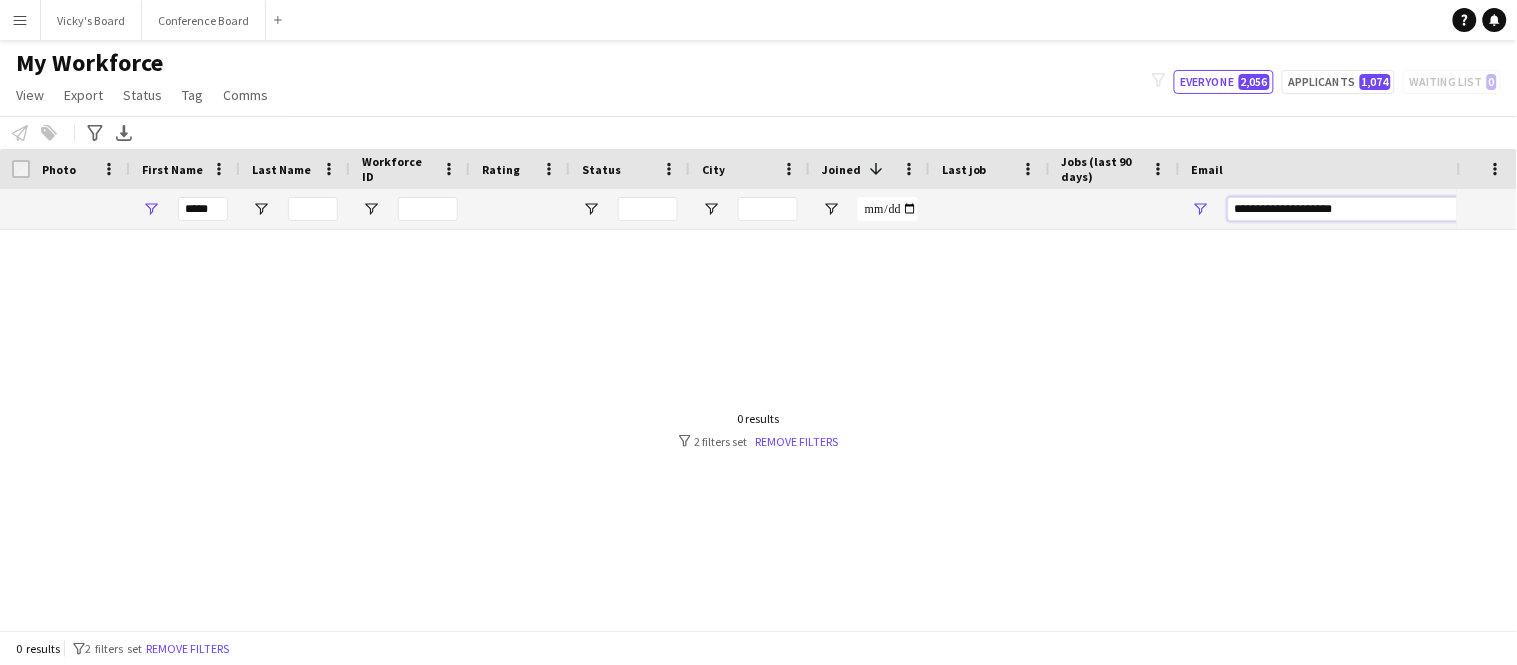 type on "**********" 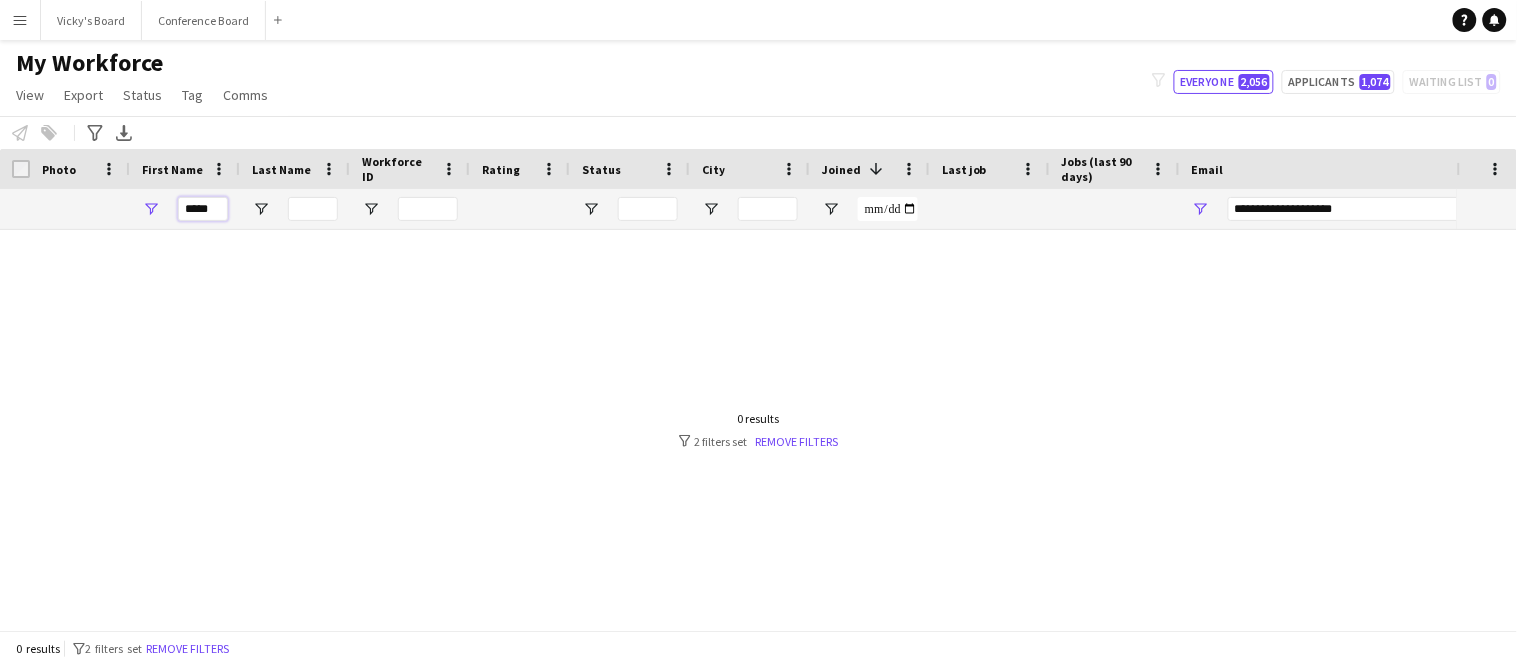 click on "****" at bounding box center (203, 209) 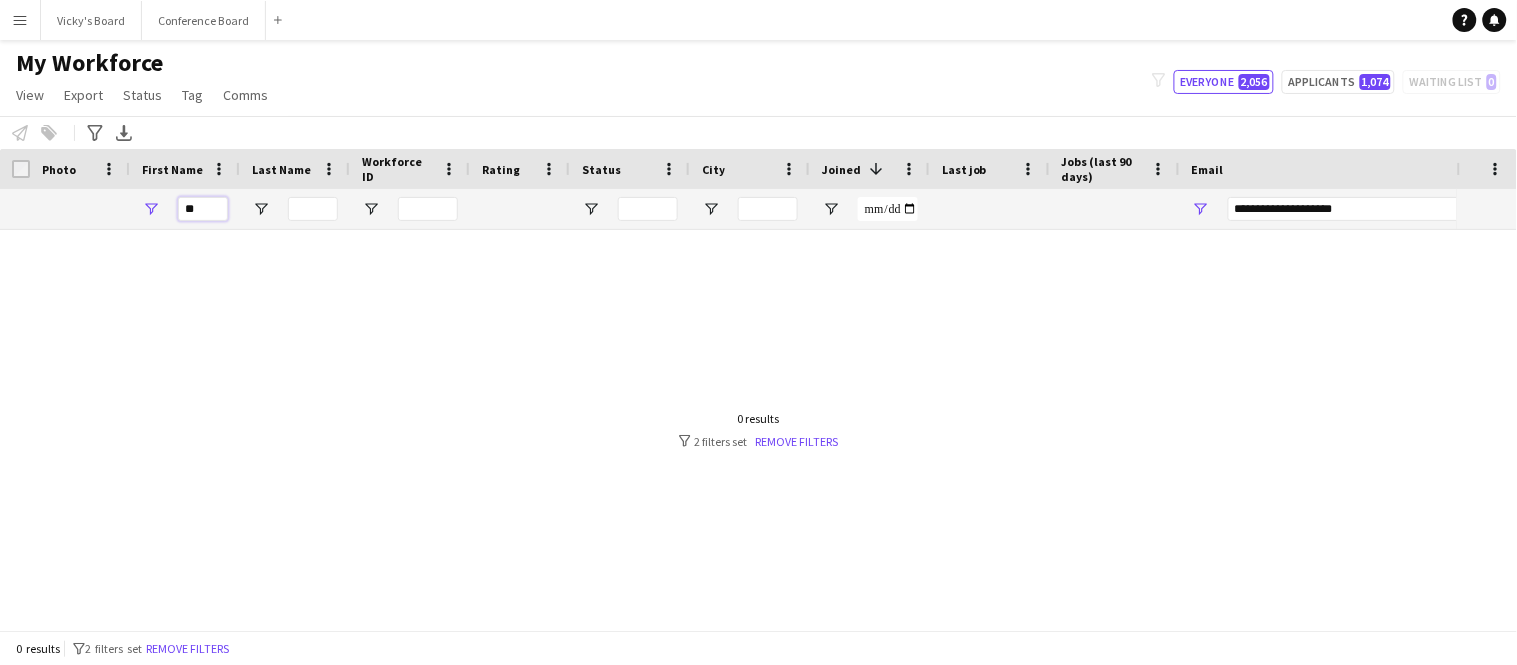 type on "*" 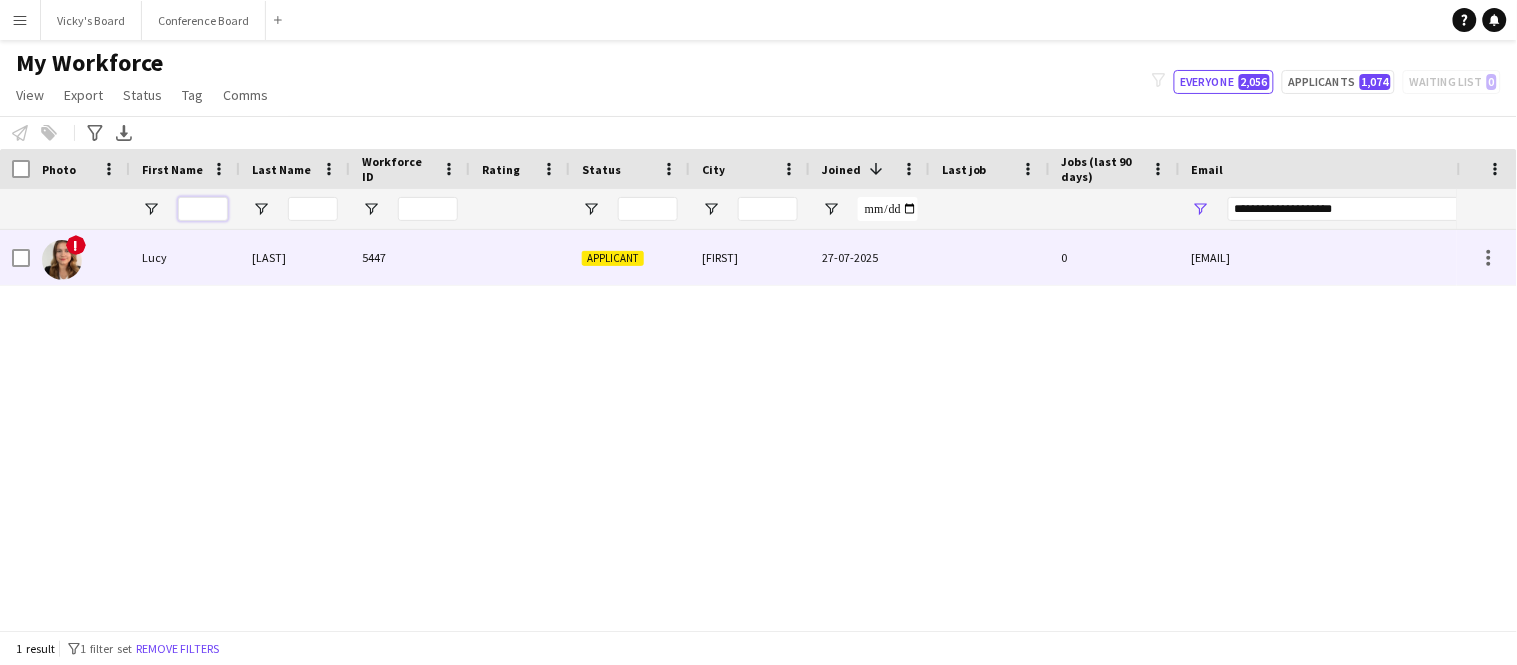 type 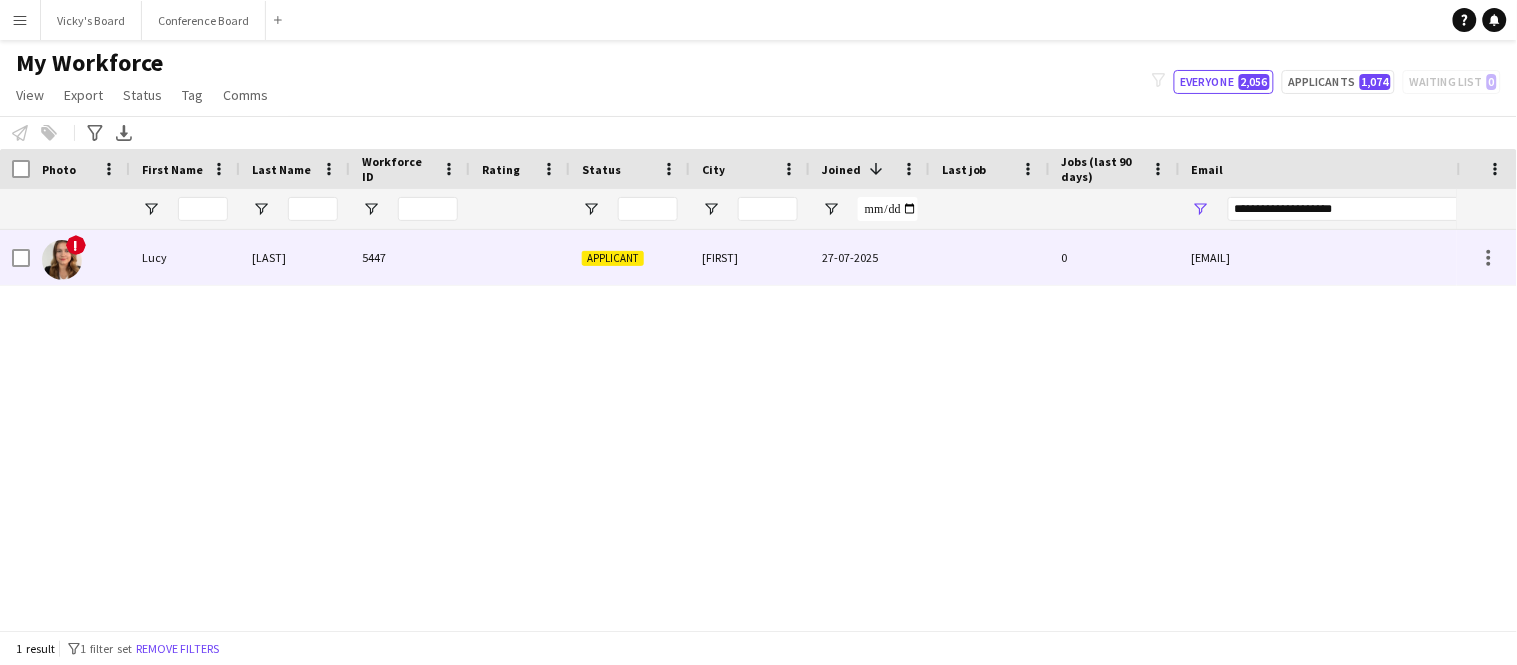 click on "[LAST]" at bounding box center (295, 257) 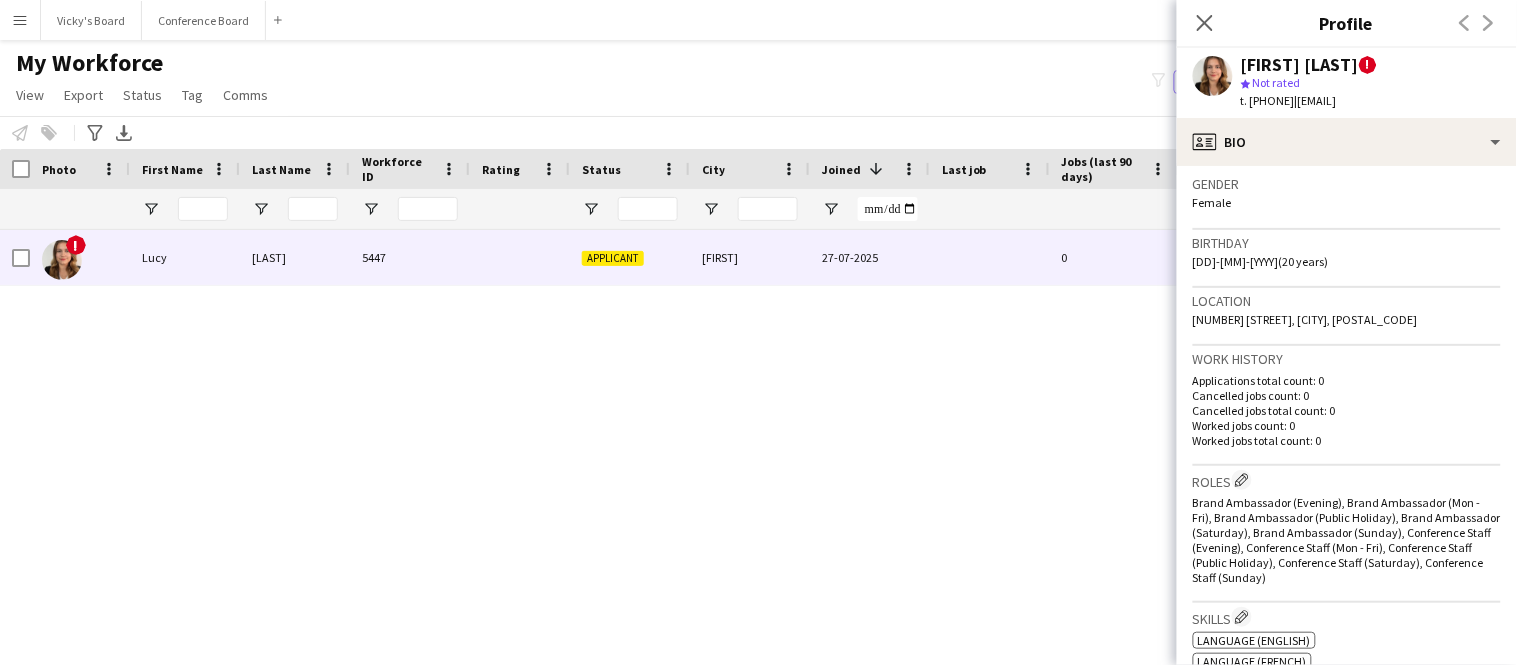 scroll, scrollTop: 523, scrollLeft: 0, axis: vertical 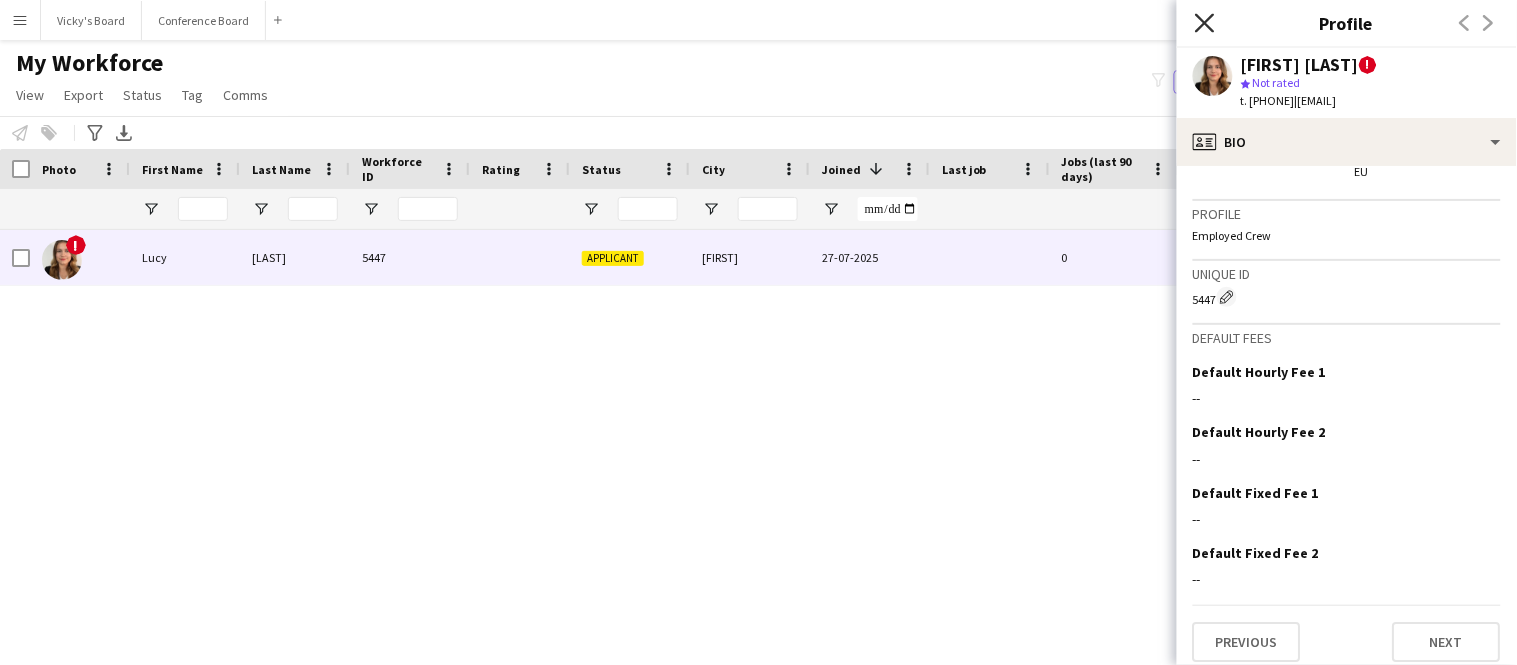 click on "Close pop-in" 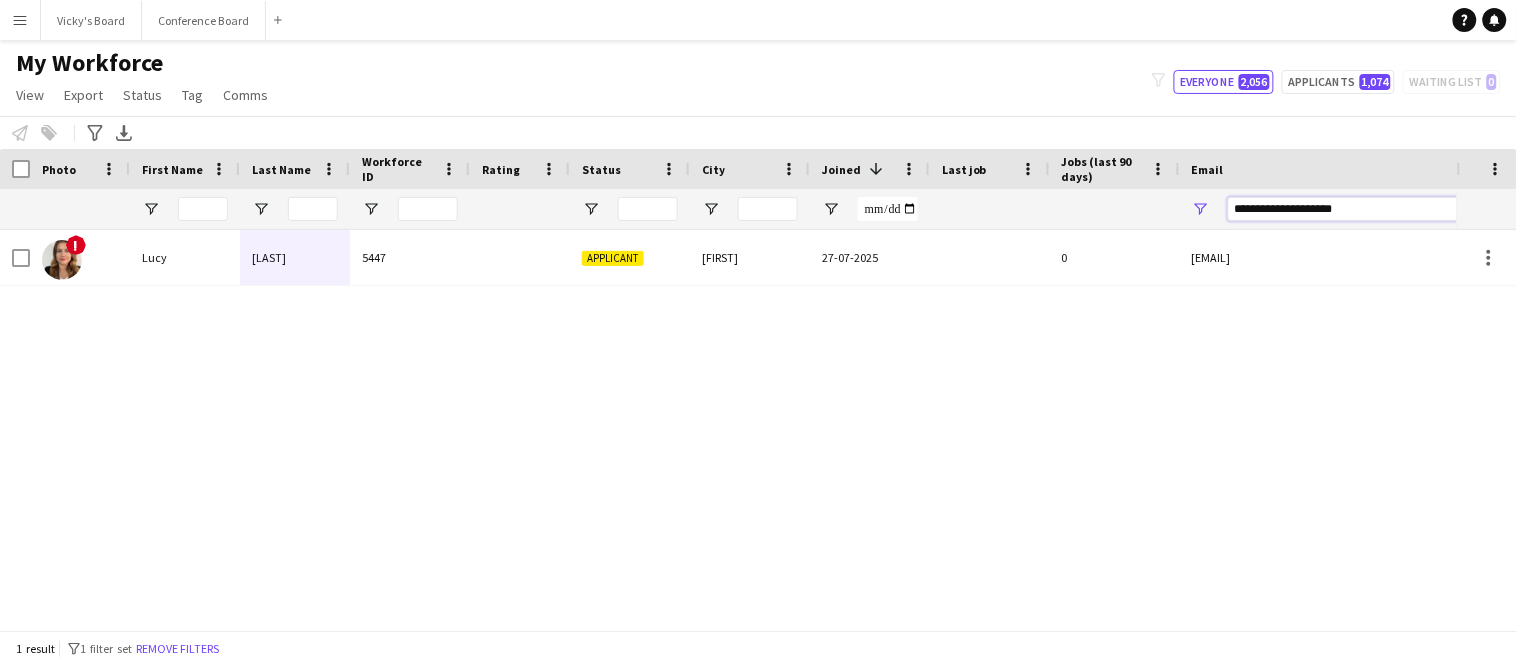 drag, startPoint x: 1365, startPoint y: 212, endPoint x: 1222, endPoint y: 208, distance: 143.05594 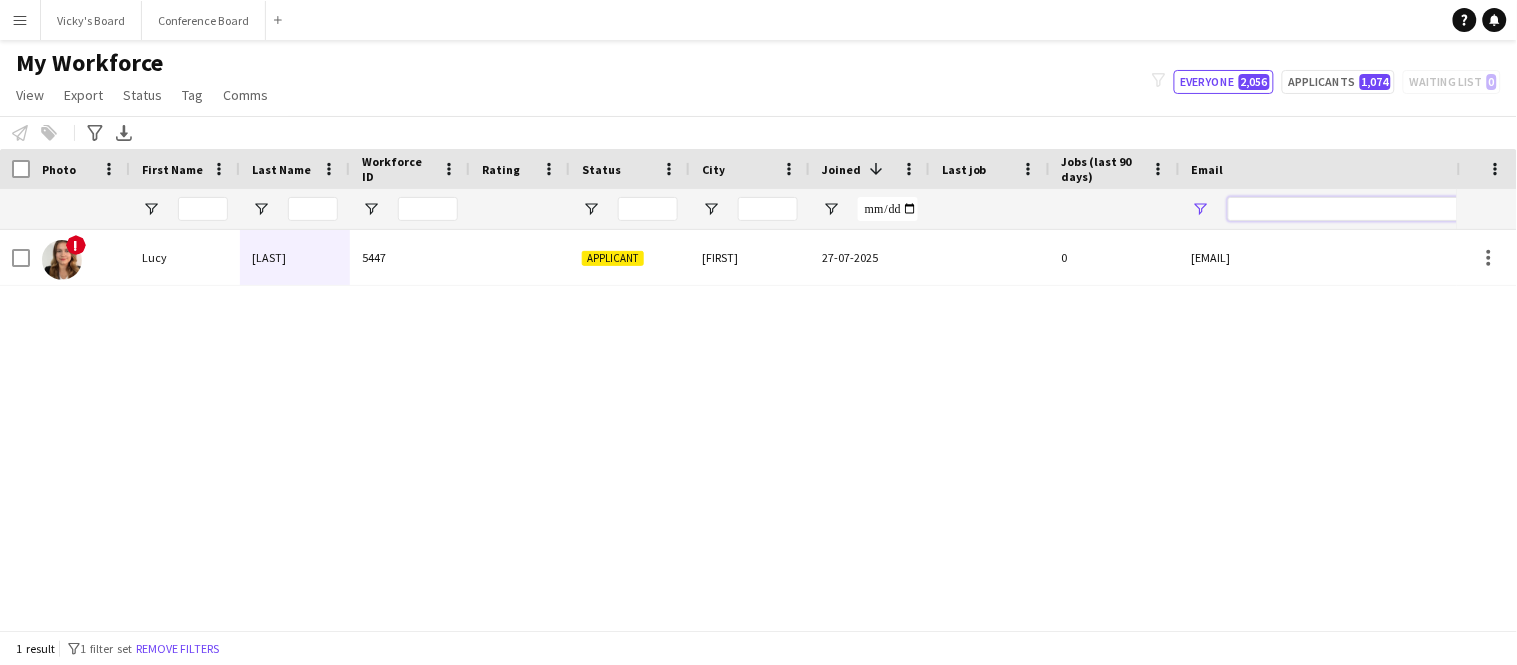 type 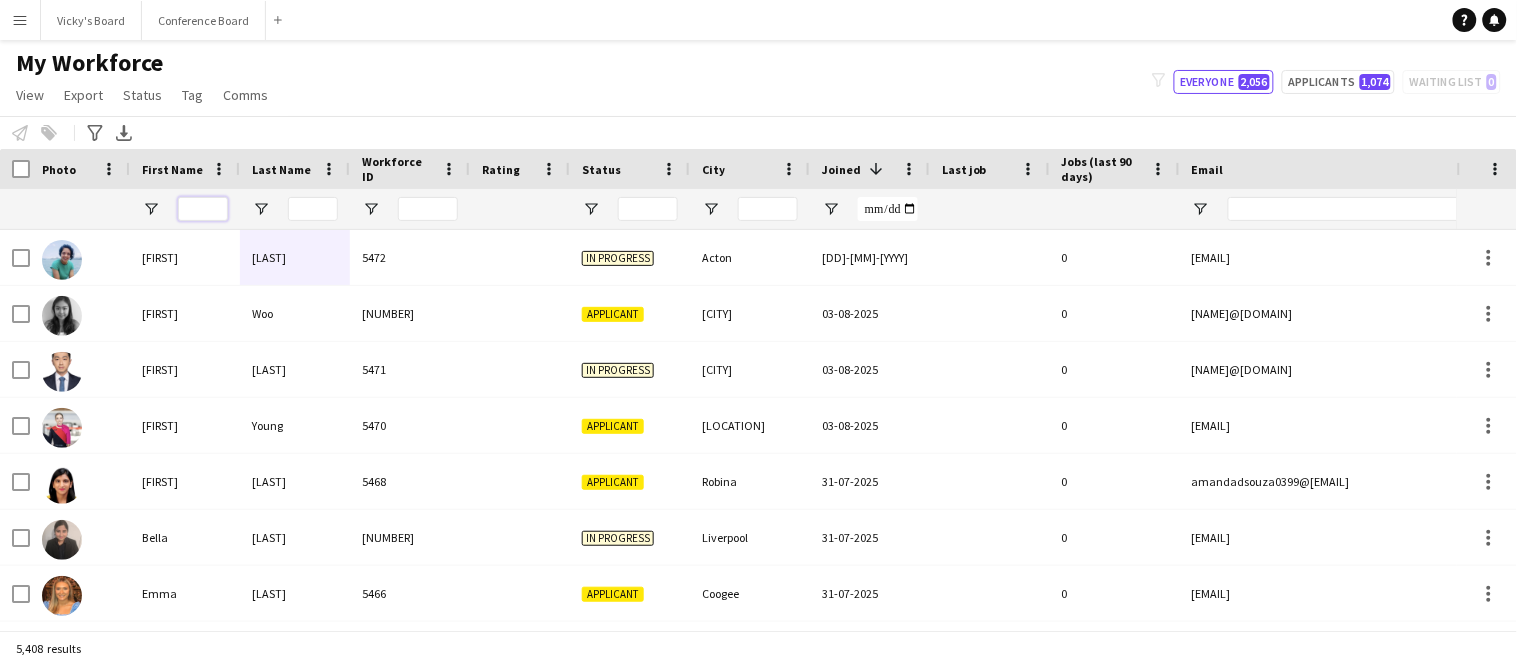 click at bounding box center (203, 209) 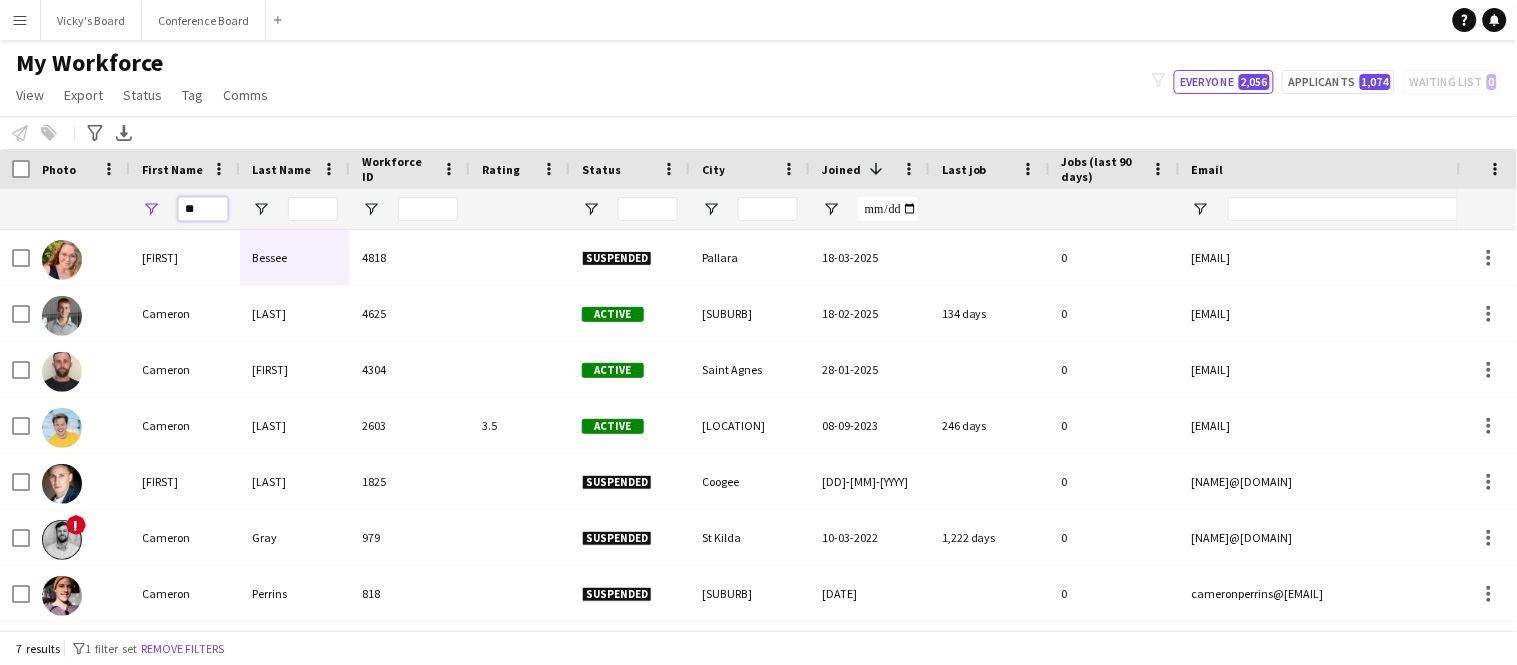 type on "*" 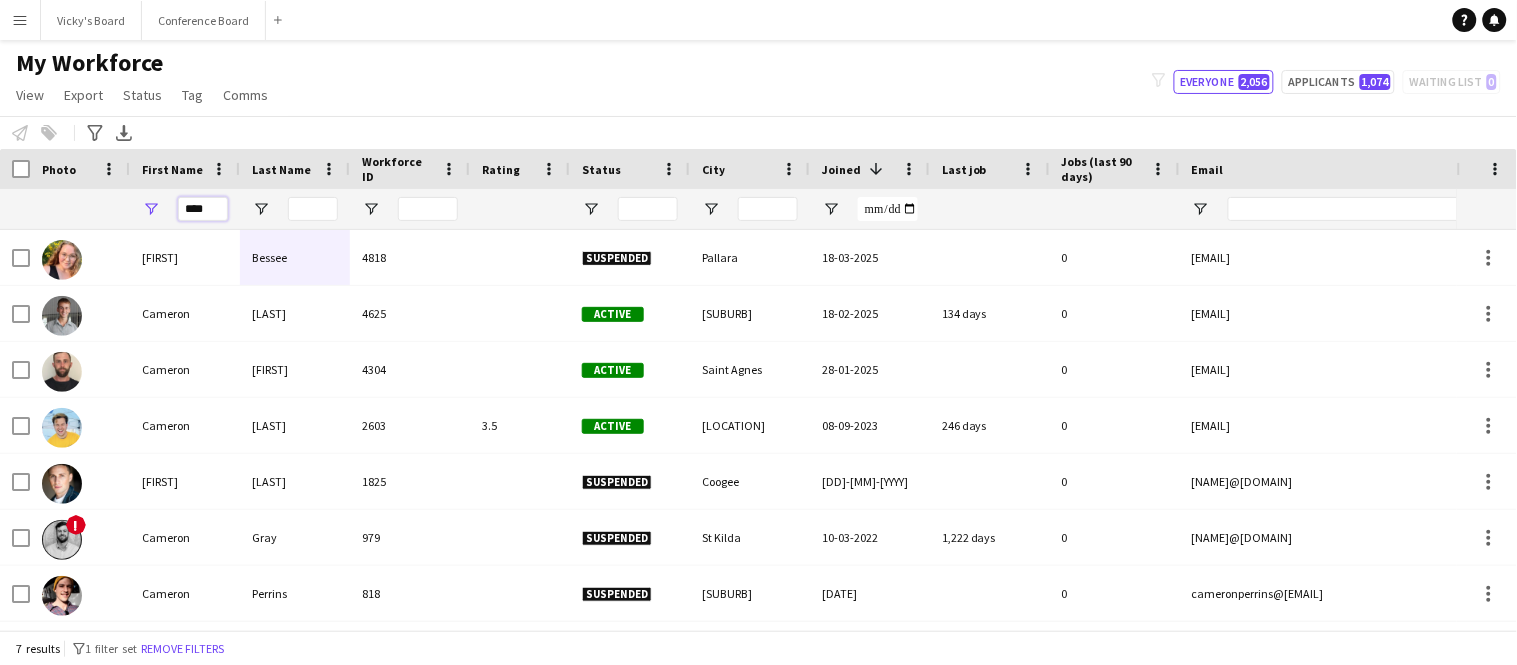 type on "****" 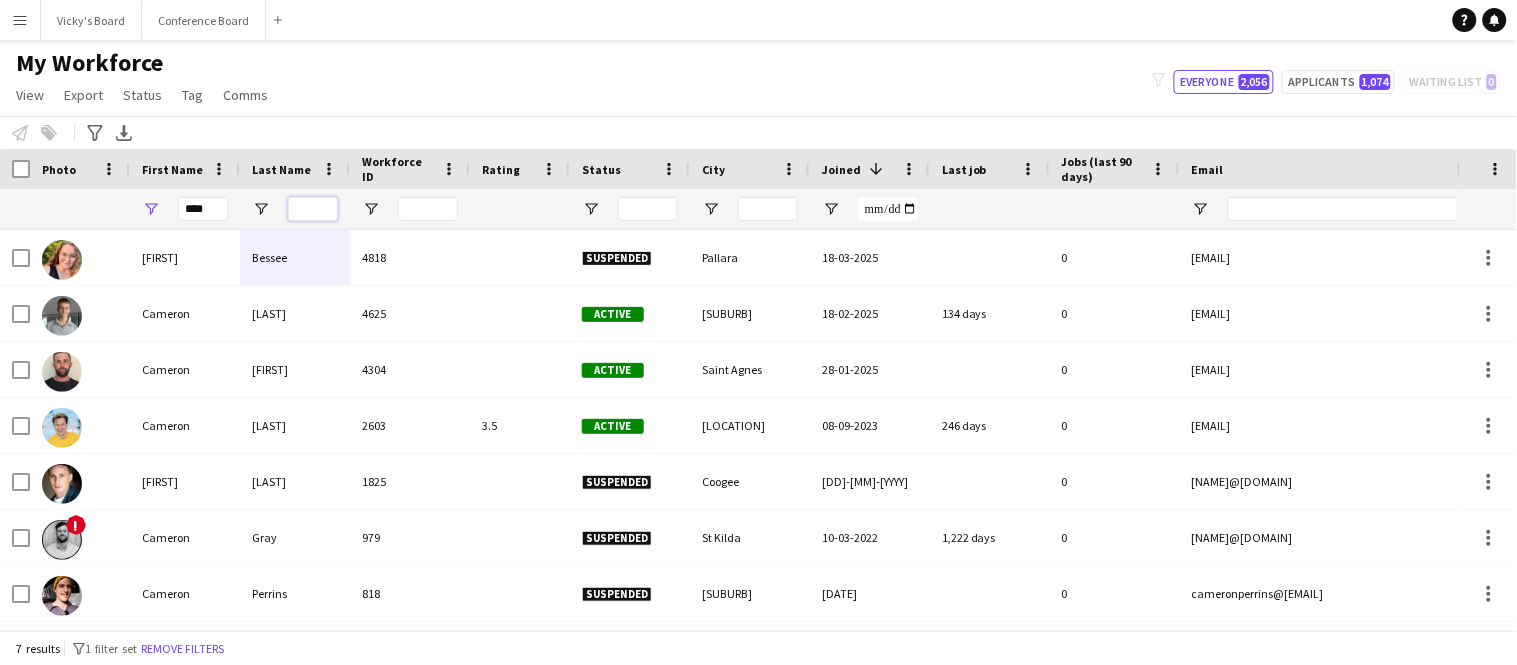 click at bounding box center [313, 209] 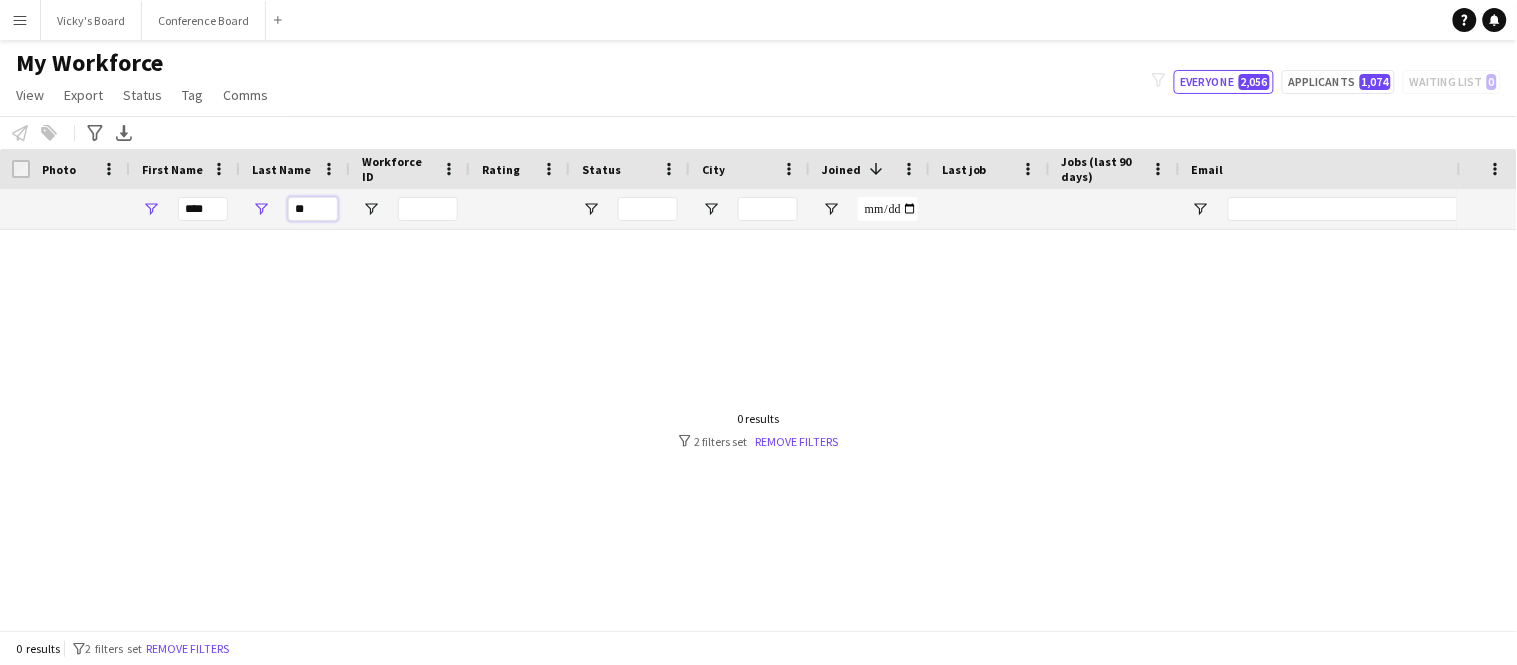type on "*" 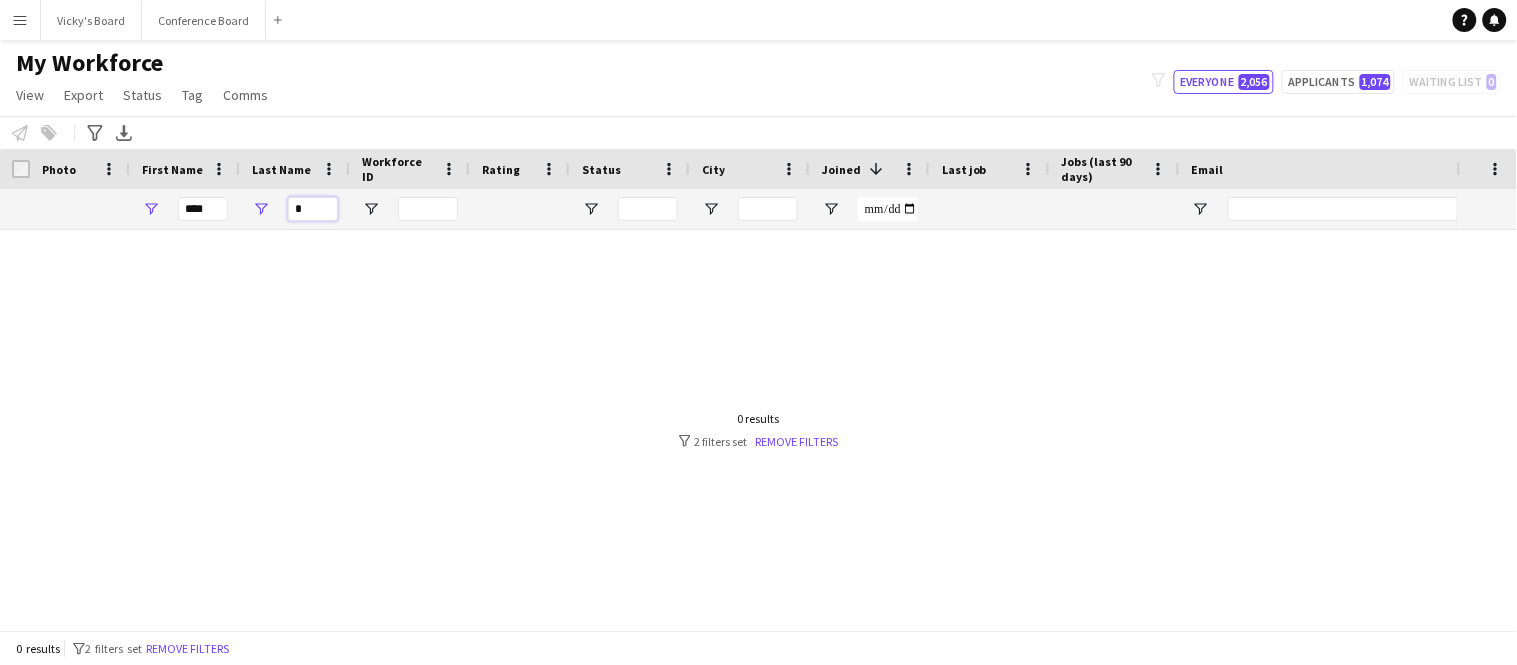 type 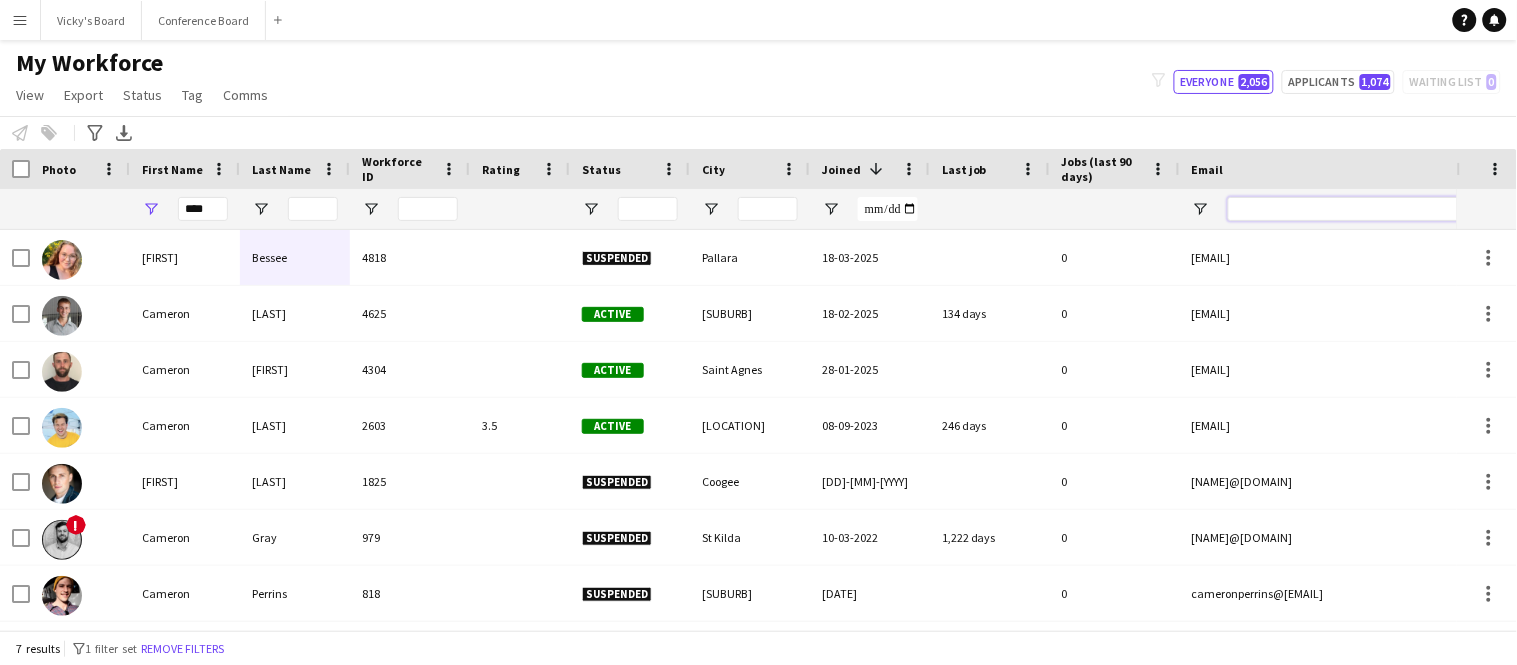 click at bounding box center [1398, 209] 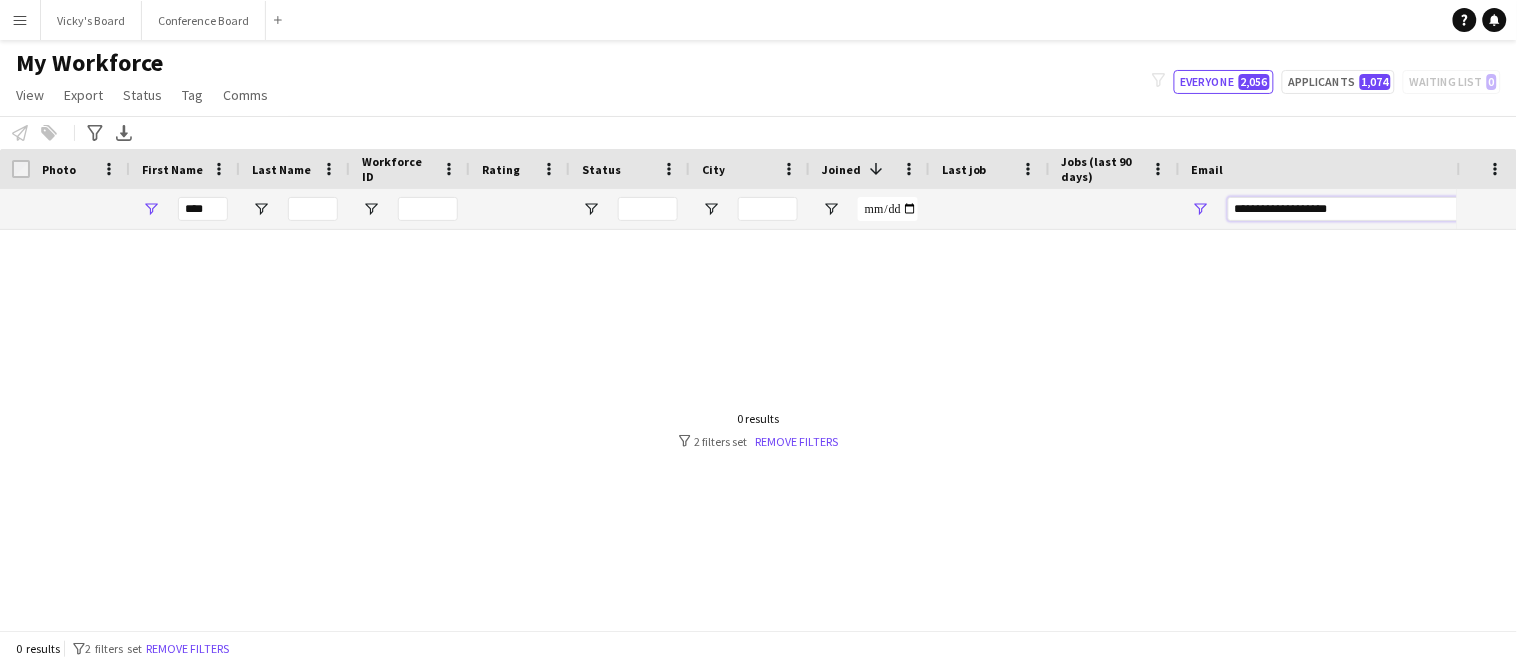 type on "**********" 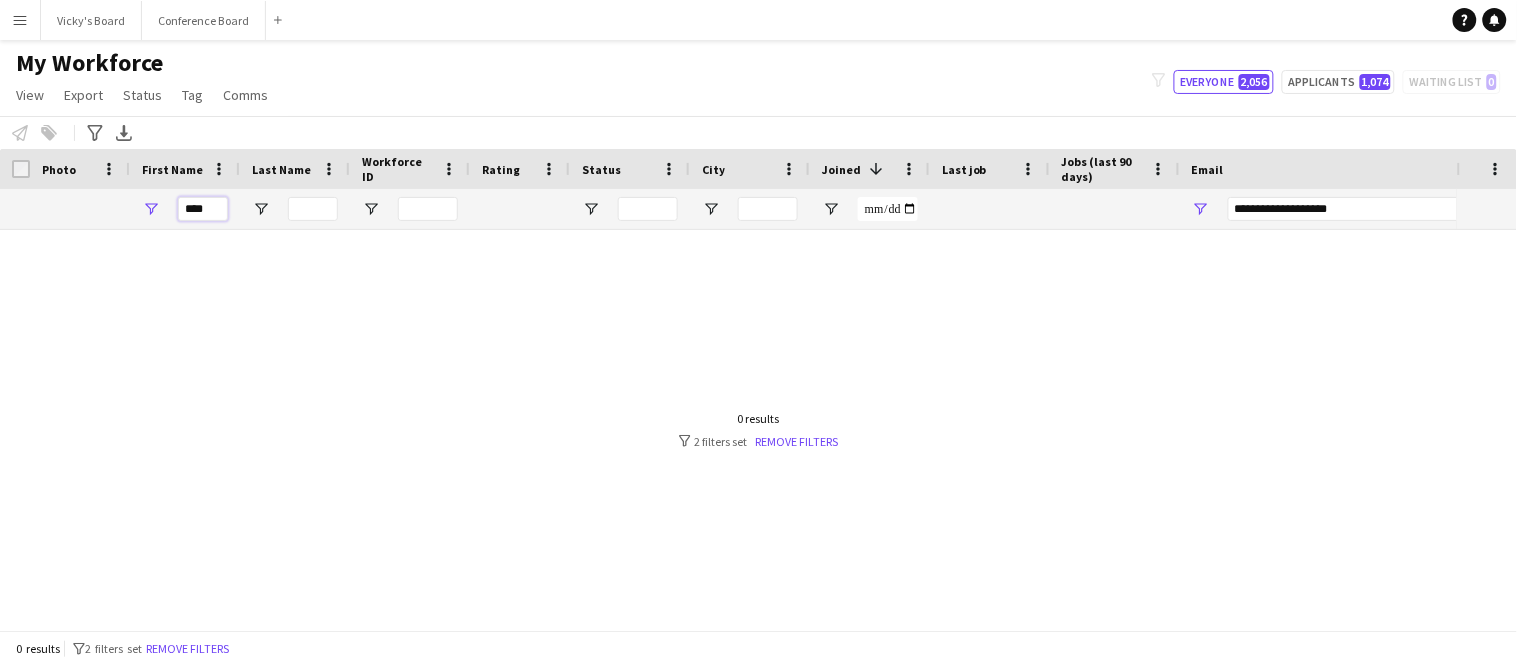click on "****" at bounding box center [203, 209] 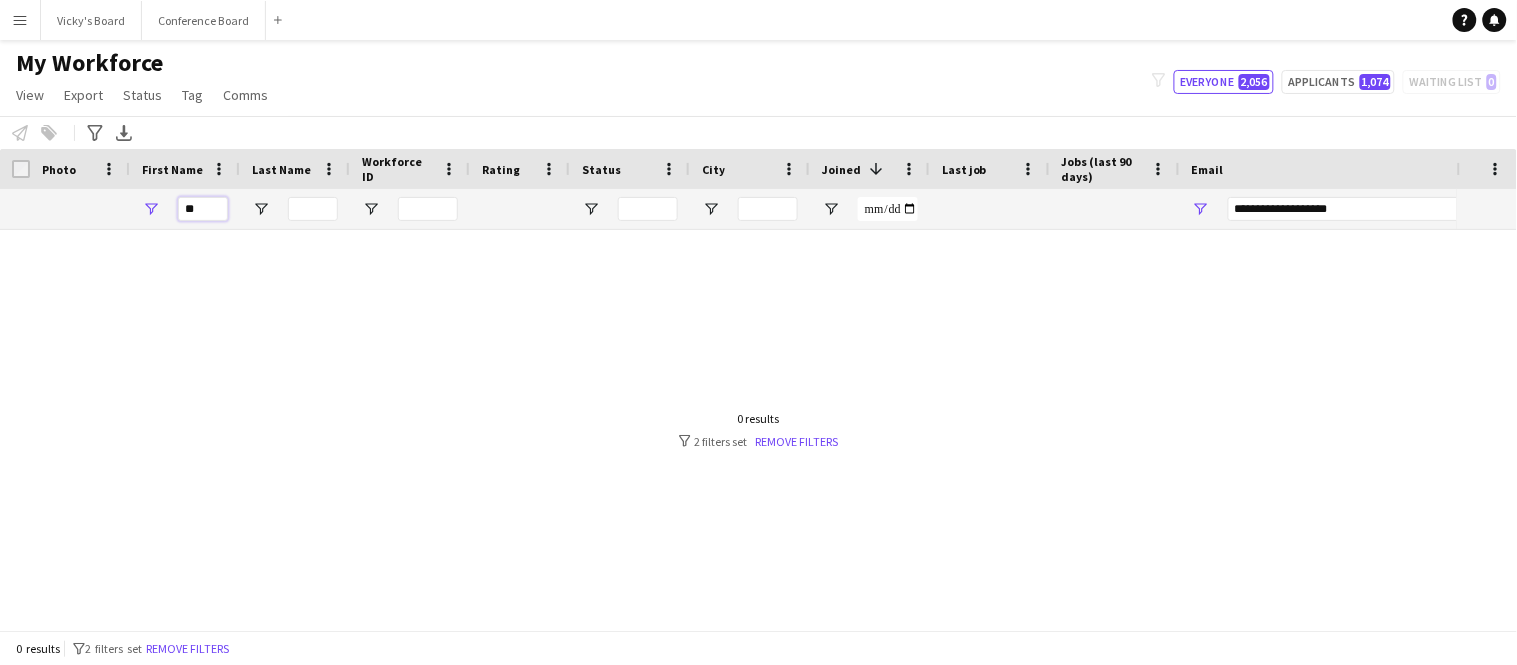 type on "*" 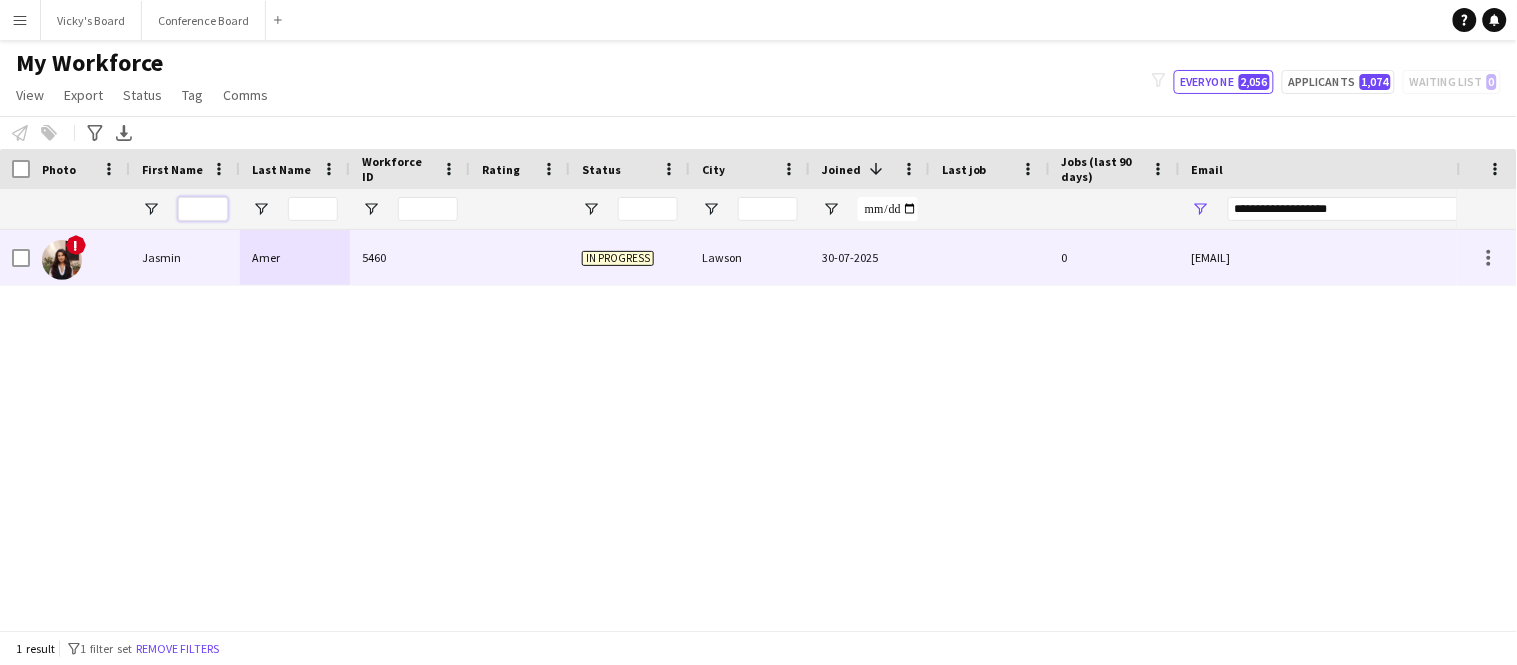 type 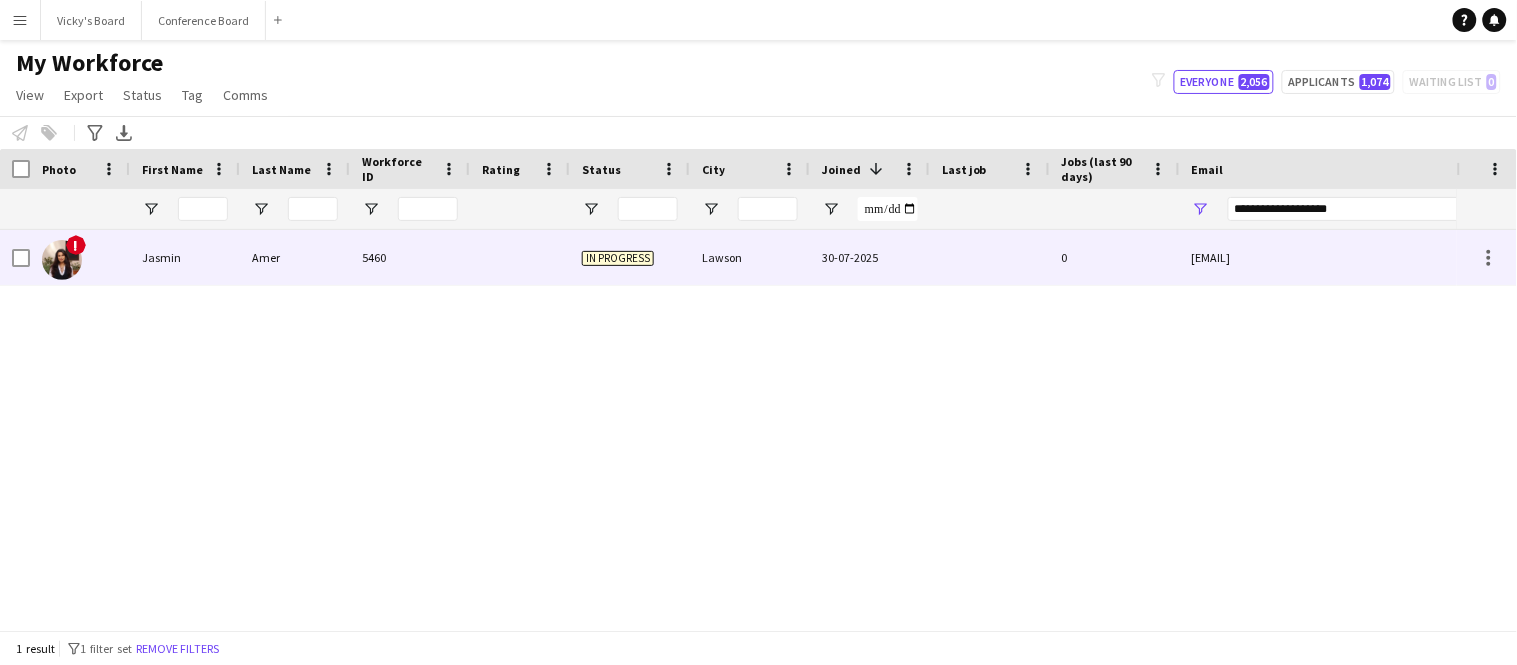 click on "Jasmin" at bounding box center [185, 257] 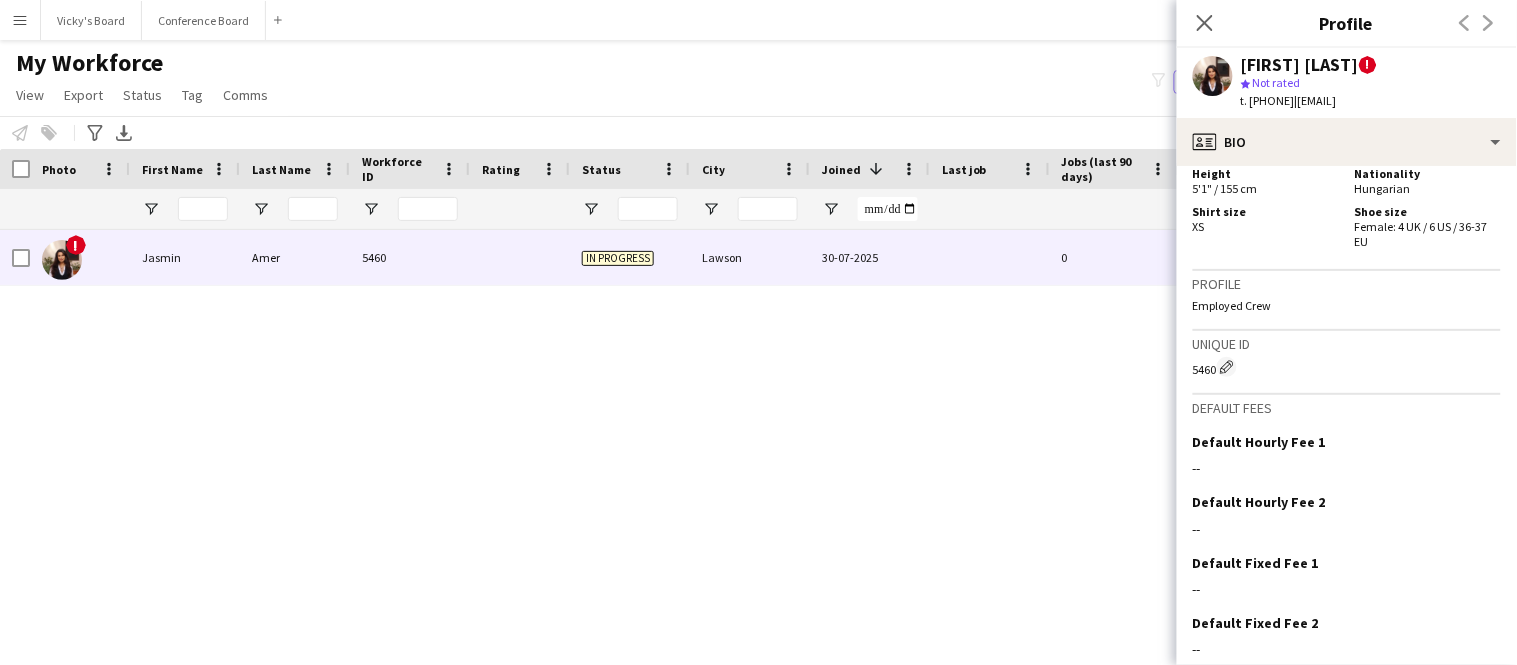 scroll, scrollTop: 1585, scrollLeft: 0, axis: vertical 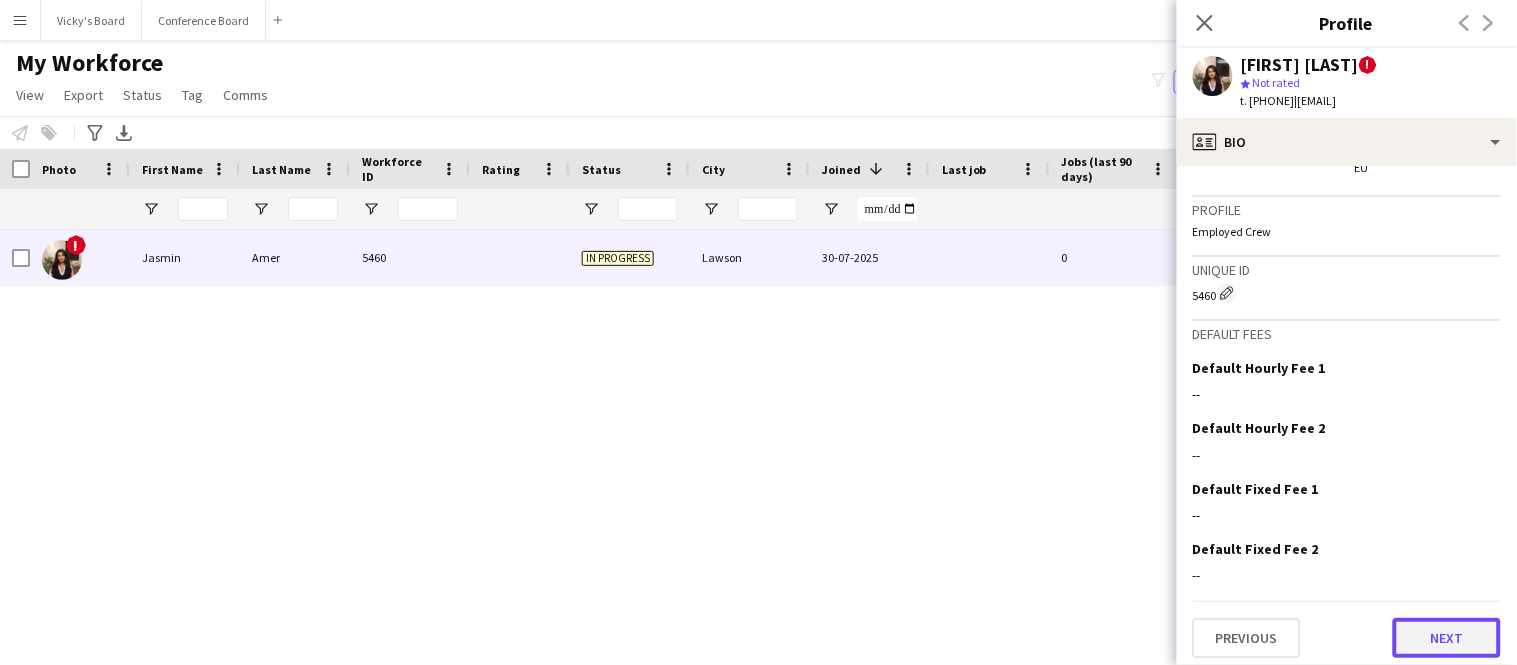 click on "Next" 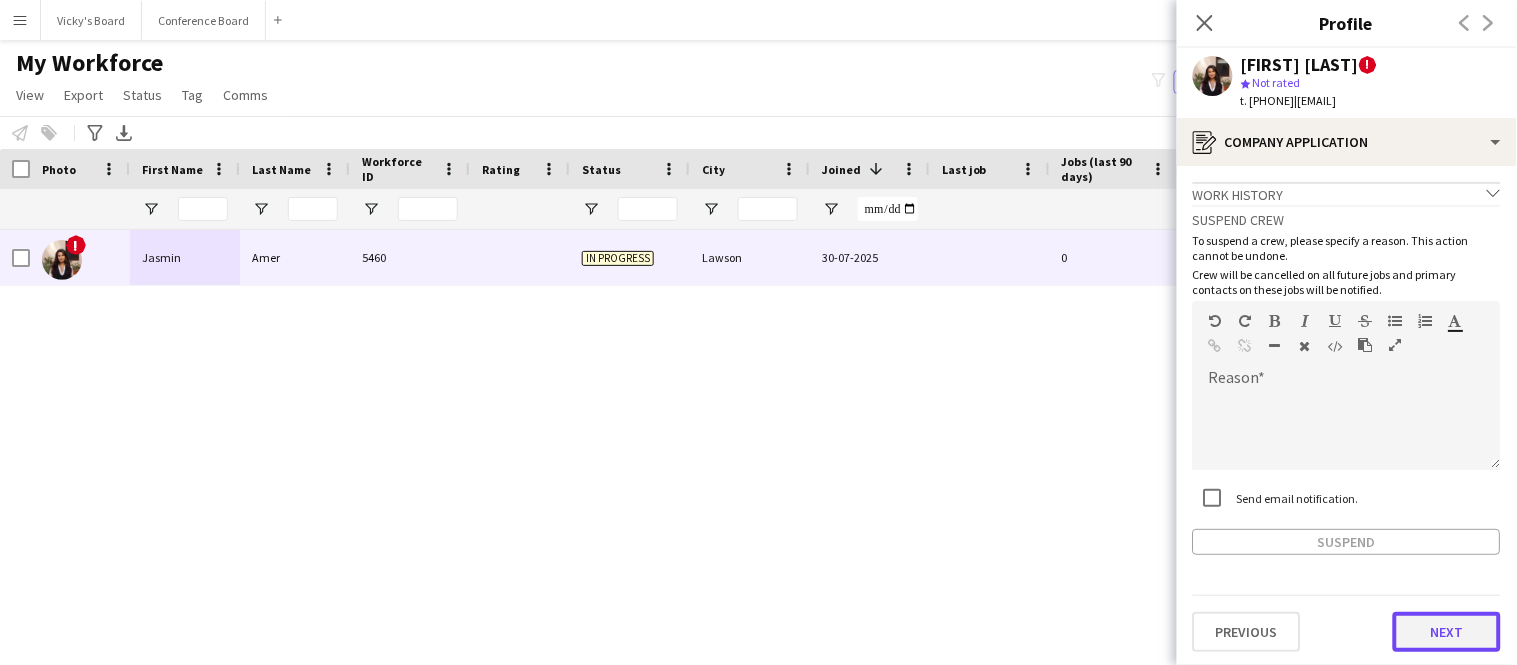 click on "Next" 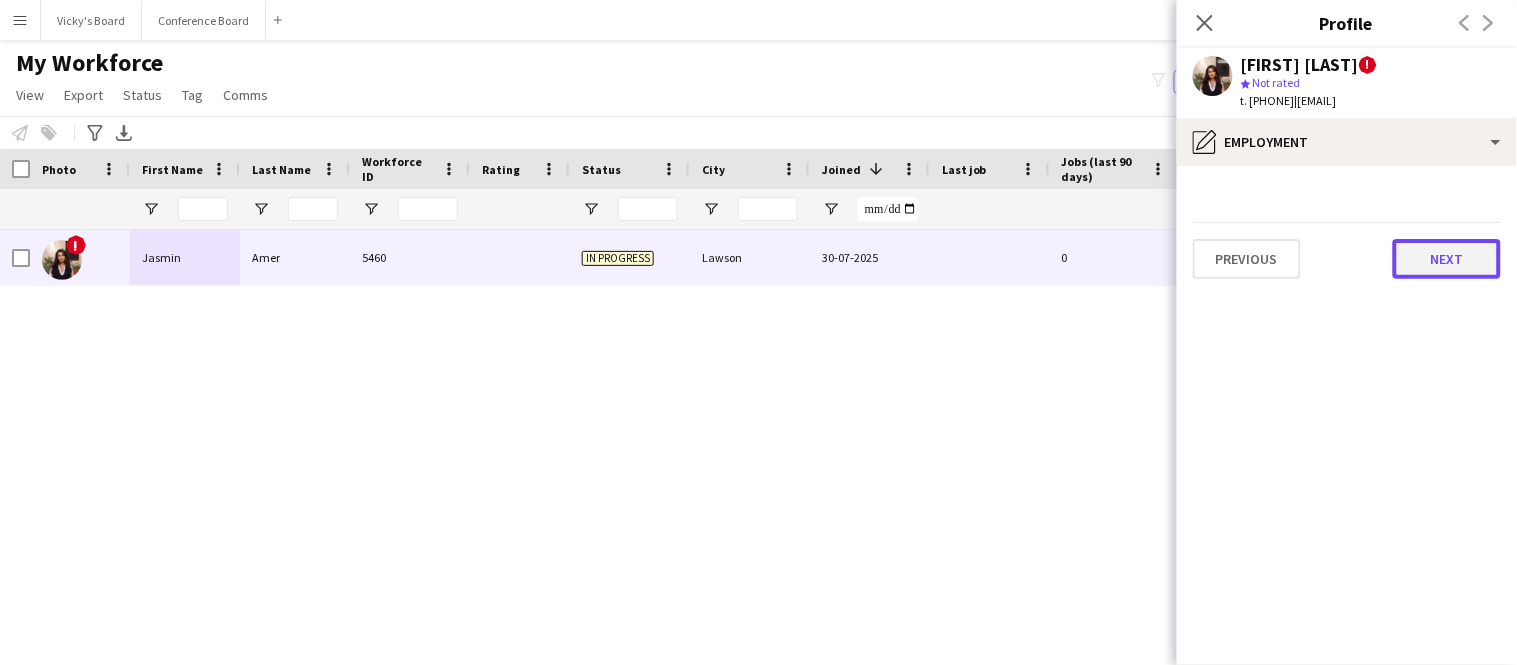 click on "Next" 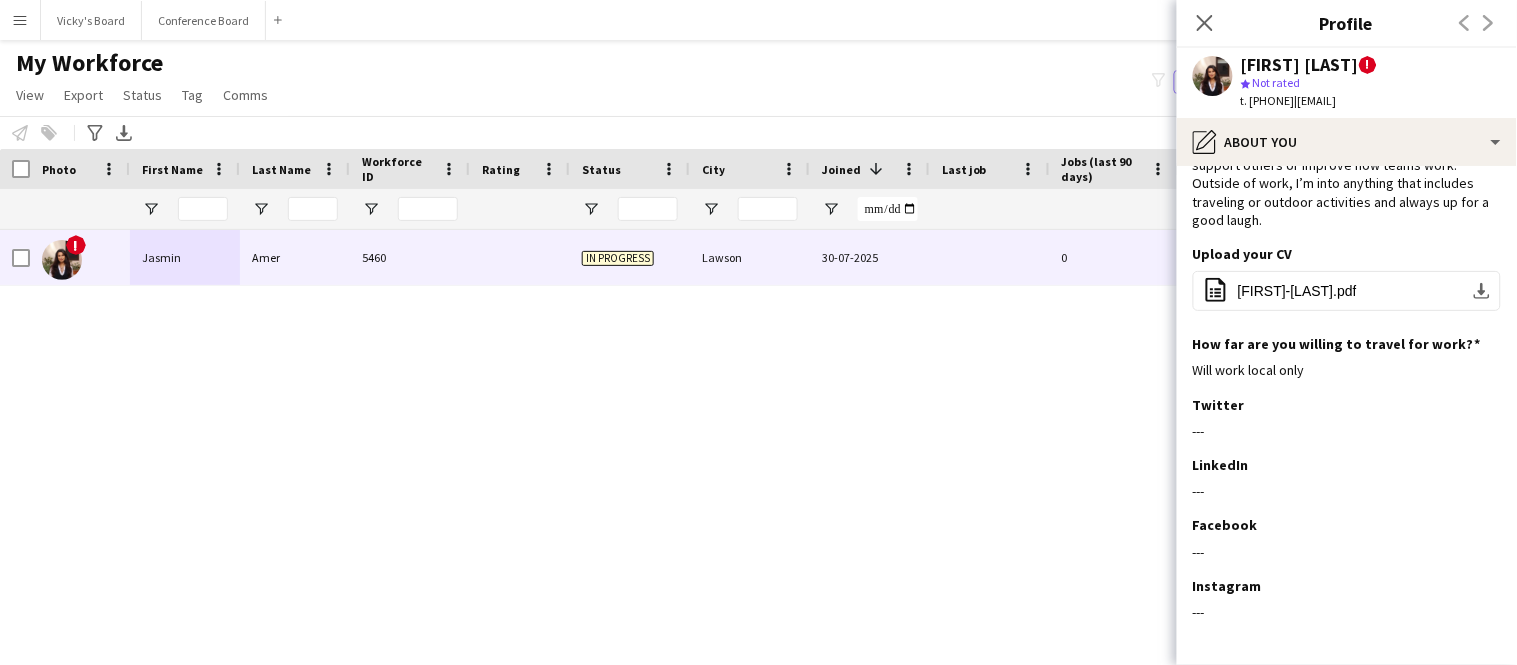 scroll, scrollTop: 171, scrollLeft: 0, axis: vertical 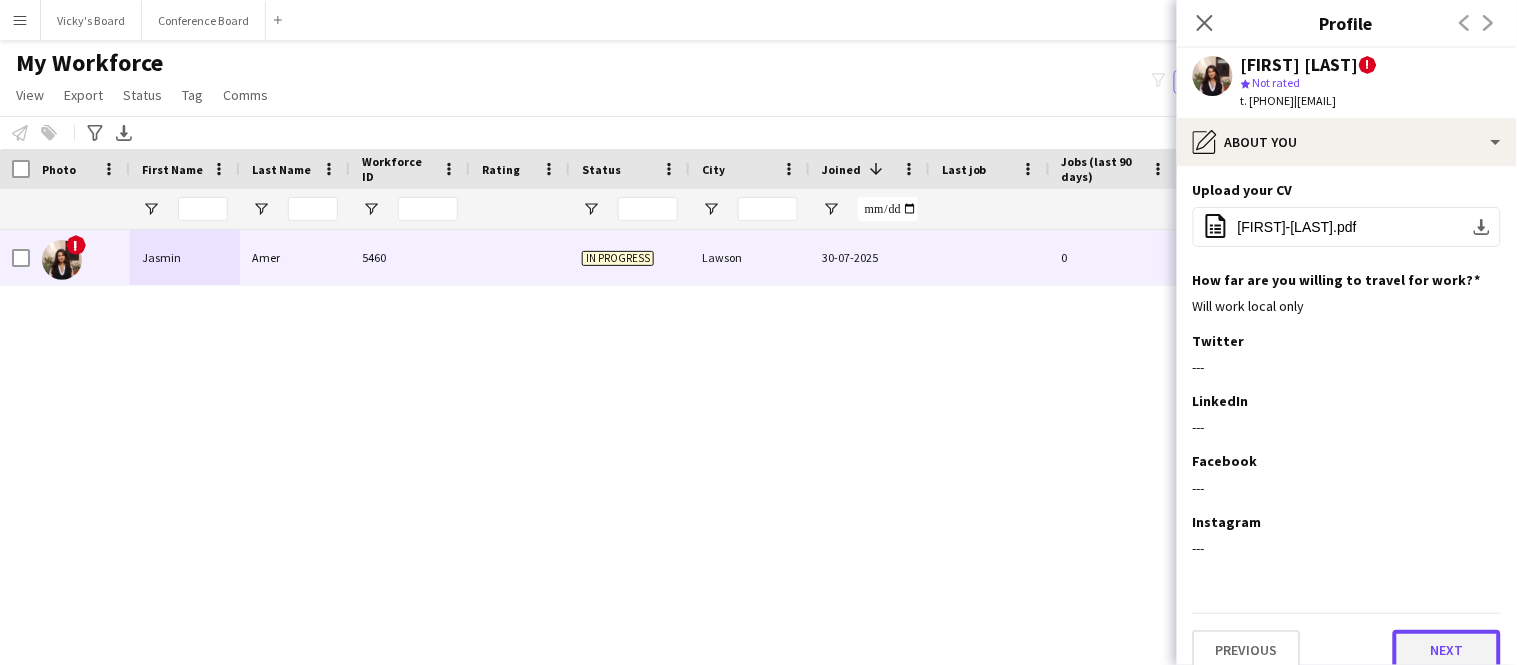 click on "Next" 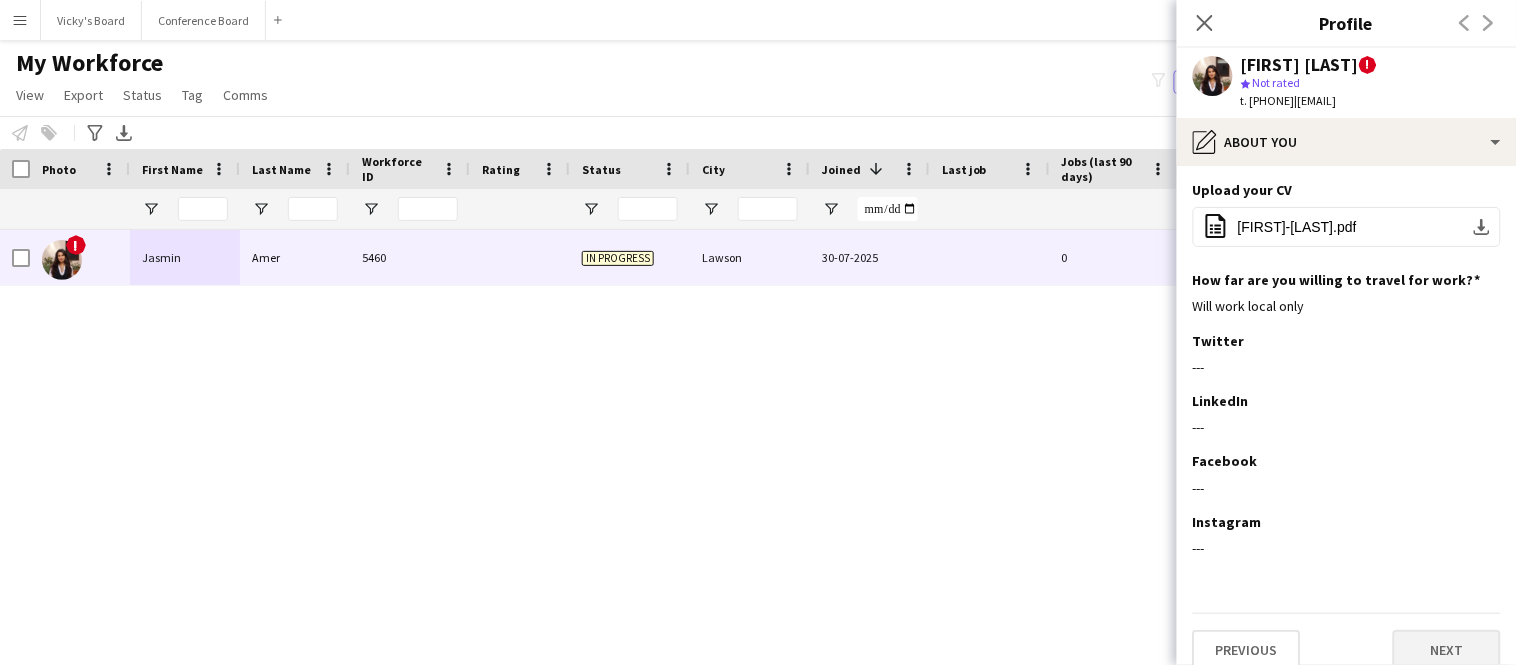 scroll, scrollTop: 0, scrollLeft: 0, axis: both 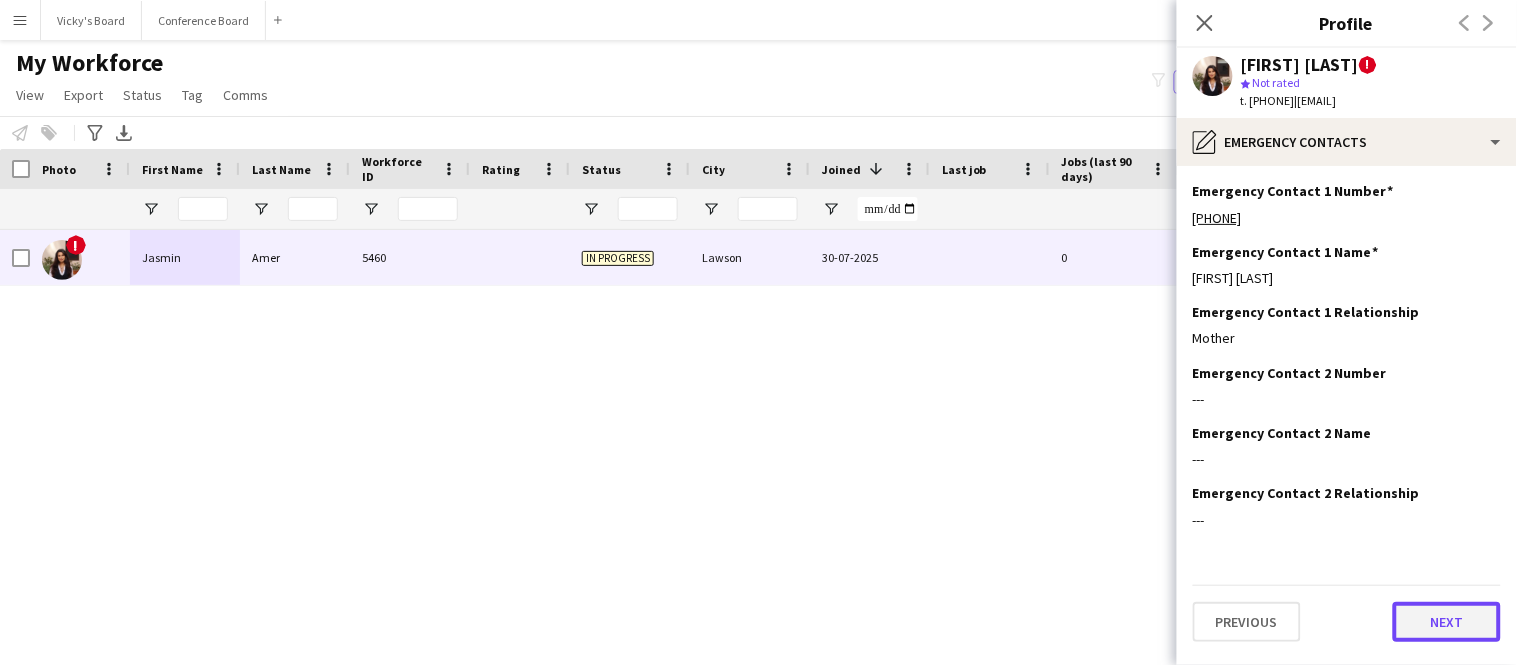 click on "Next" 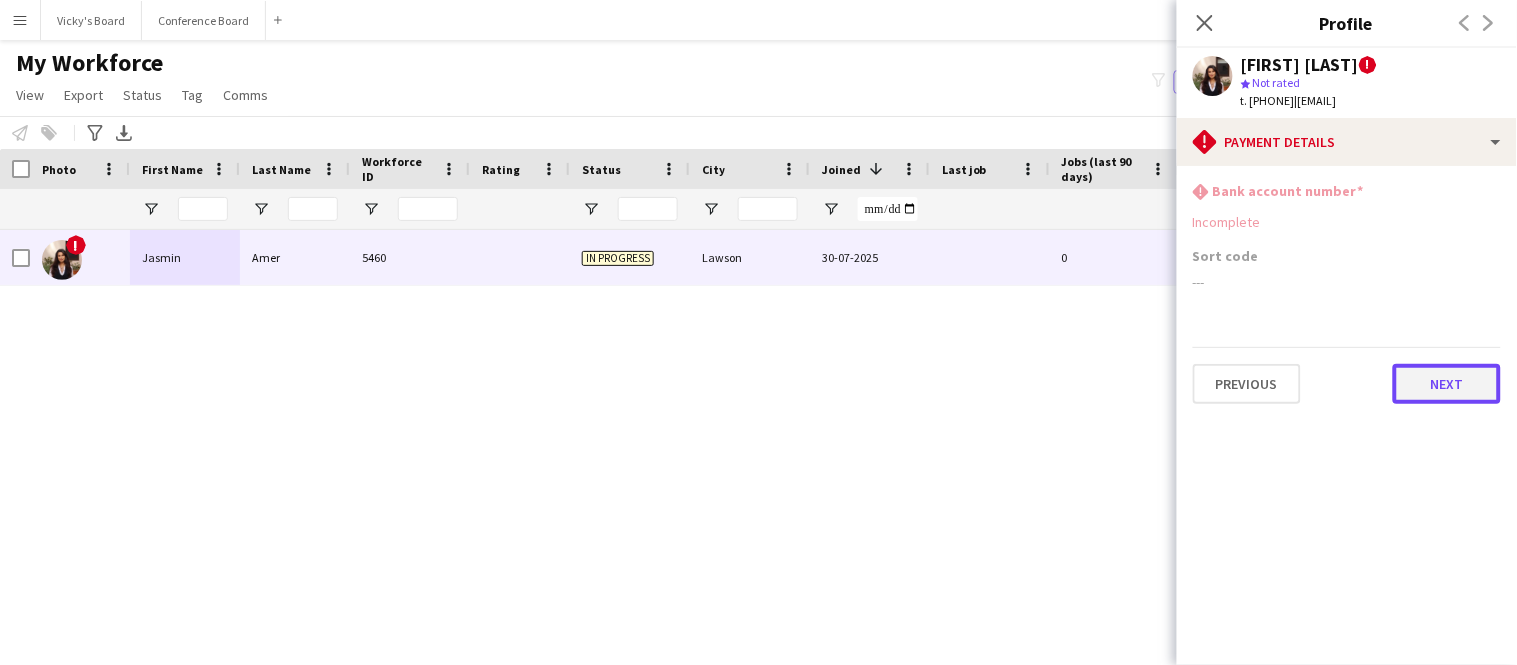 click on "Next" 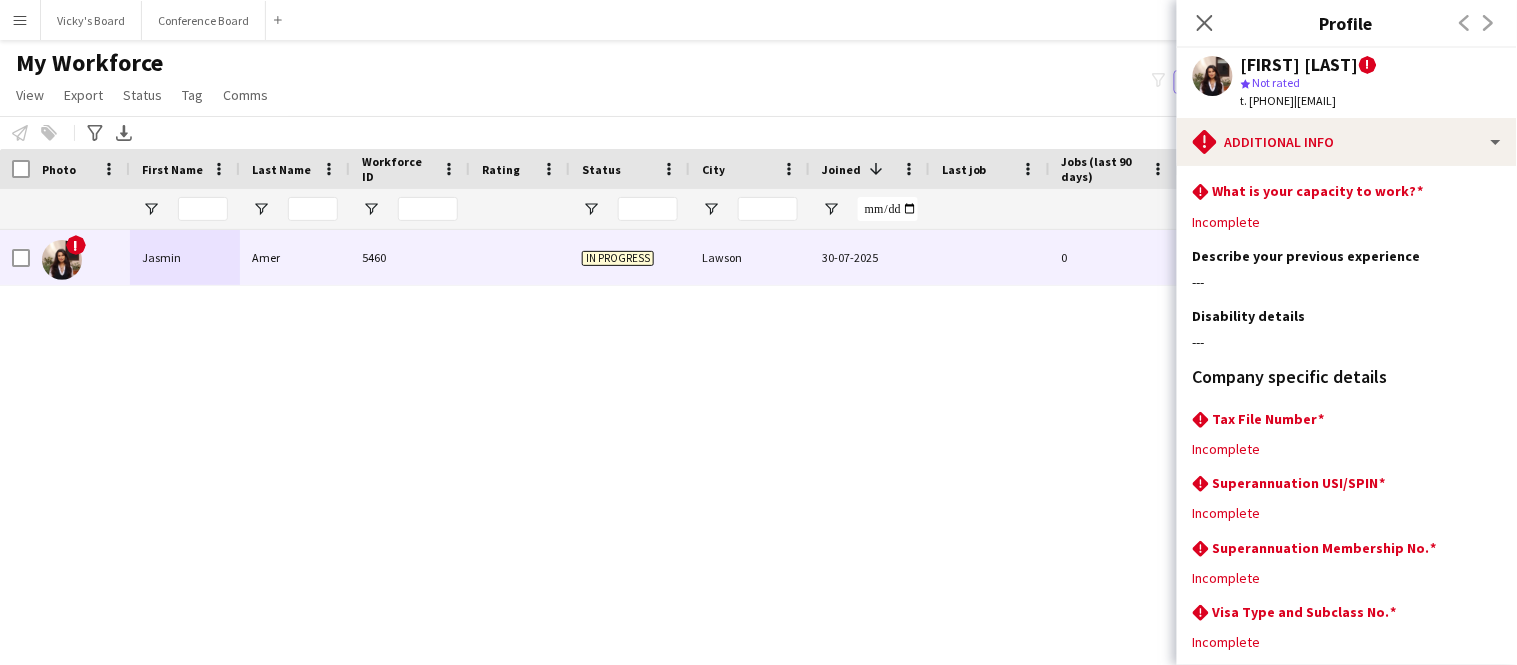 scroll, scrollTop: 181, scrollLeft: 0, axis: vertical 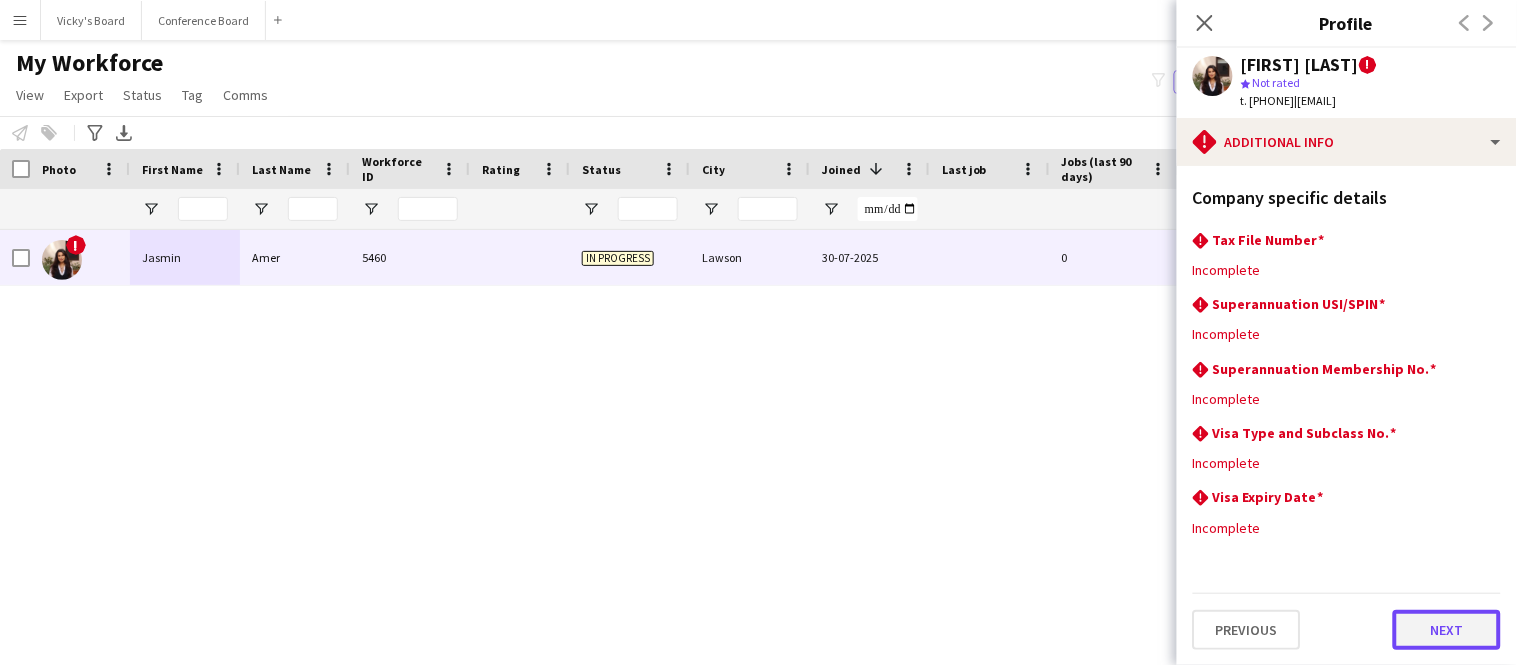 click on "Next" 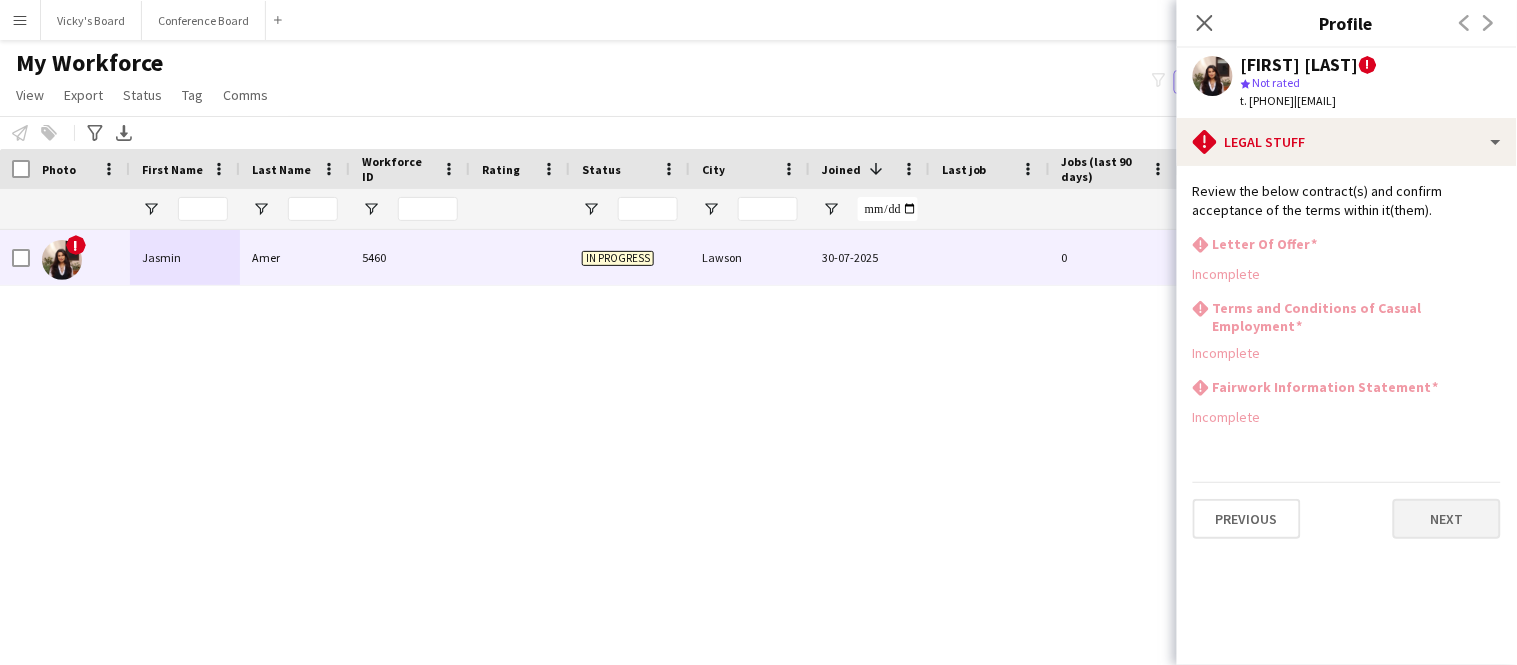 scroll, scrollTop: 0, scrollLeft: 0, axis: both 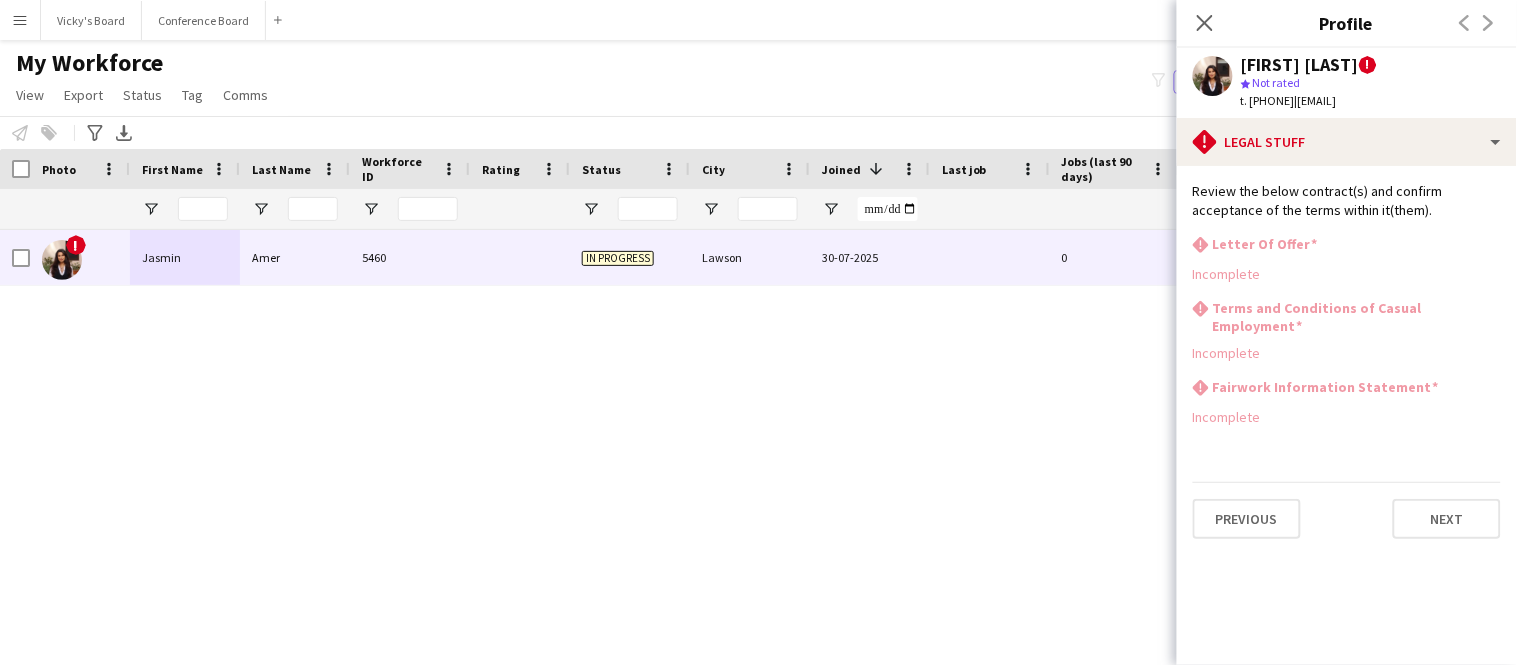 click on "Review the below contract(s) and confirm acceptance of the terms within it(them).
rhombus-alert
Letter Of Offer  Incomplete
rhombus-alert
Terms and Conditions of Casual Employment   Incomplete
rhombus-alert
Fairwork Information Statement  Incomplete   Previous   Next" 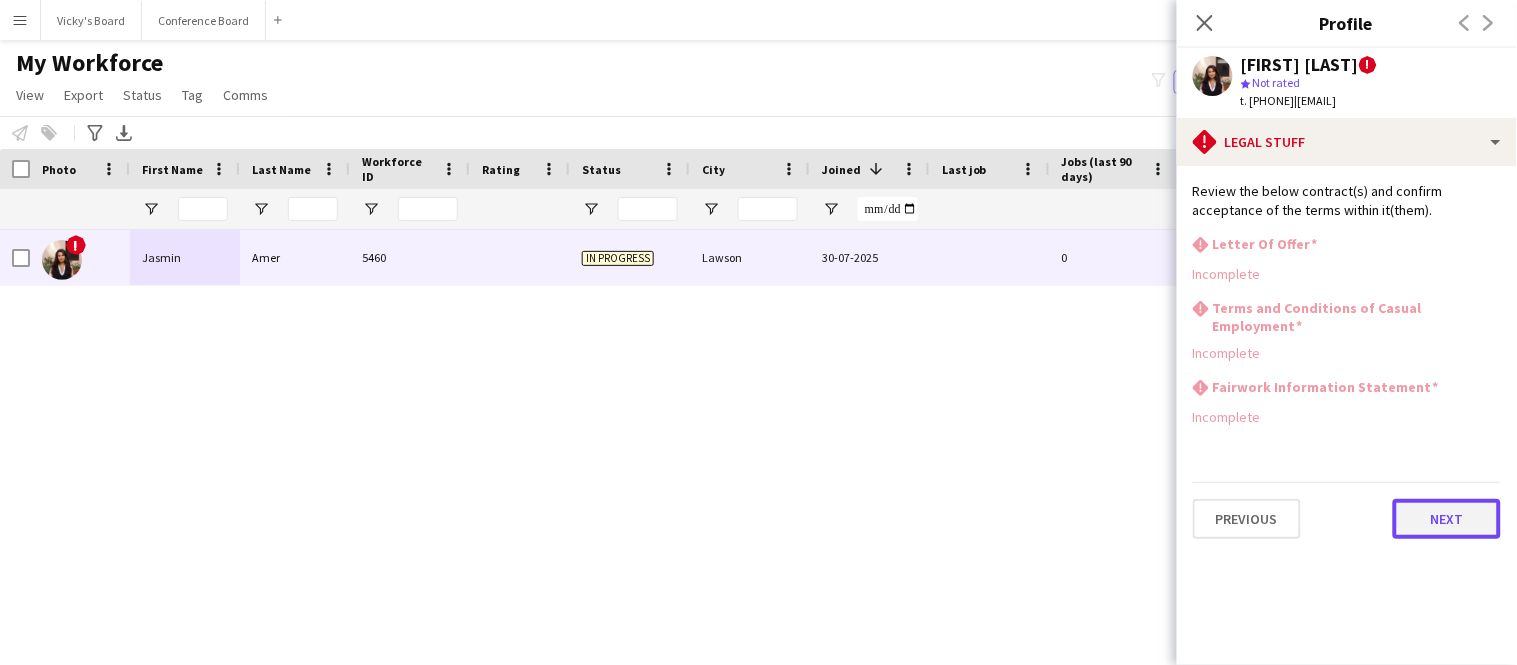 click on "Next" 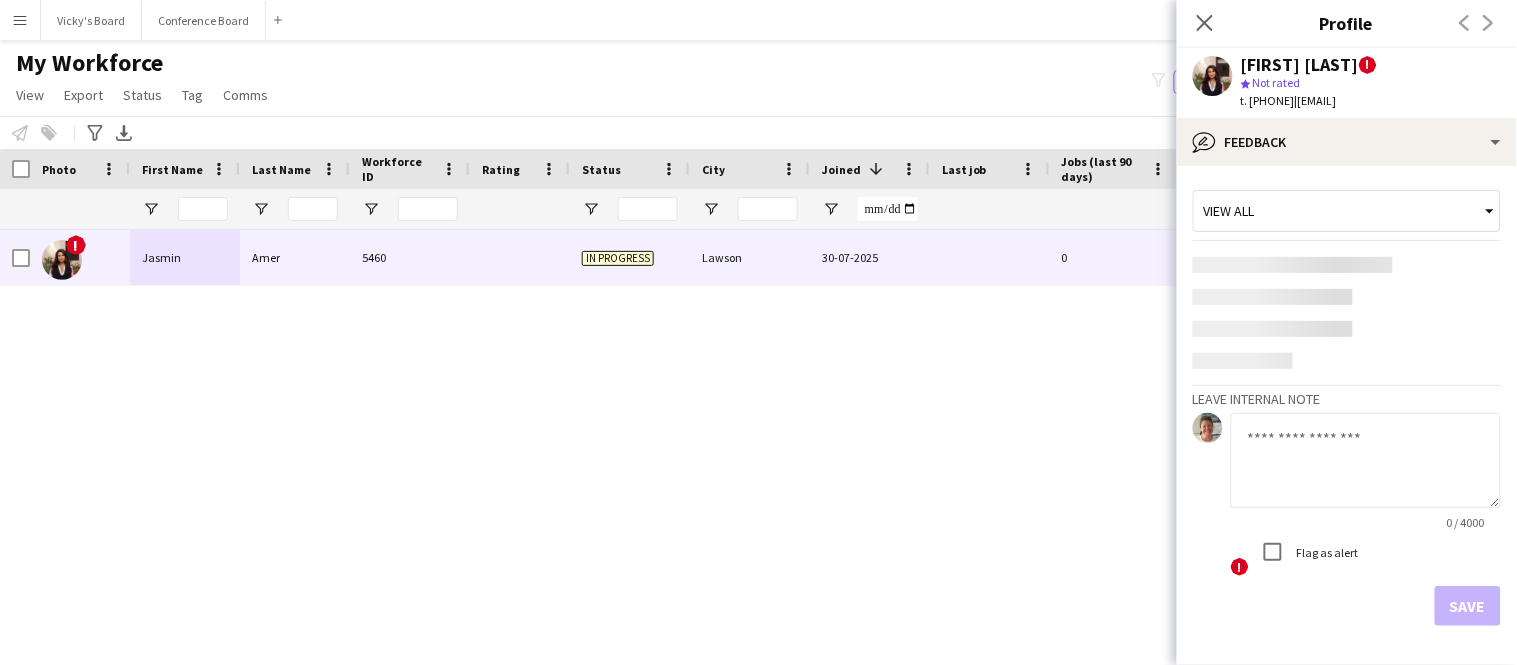 click on "0 / 4000" 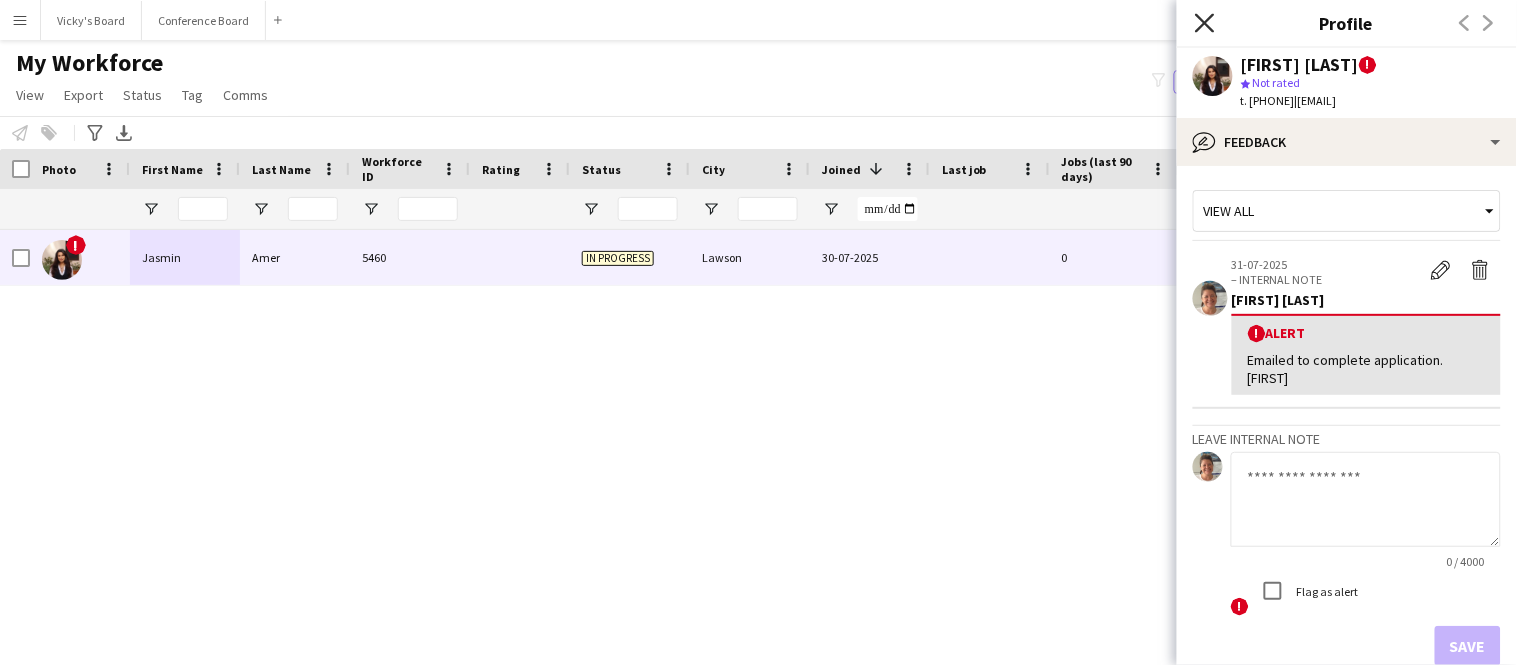 click on "Close pop-in" 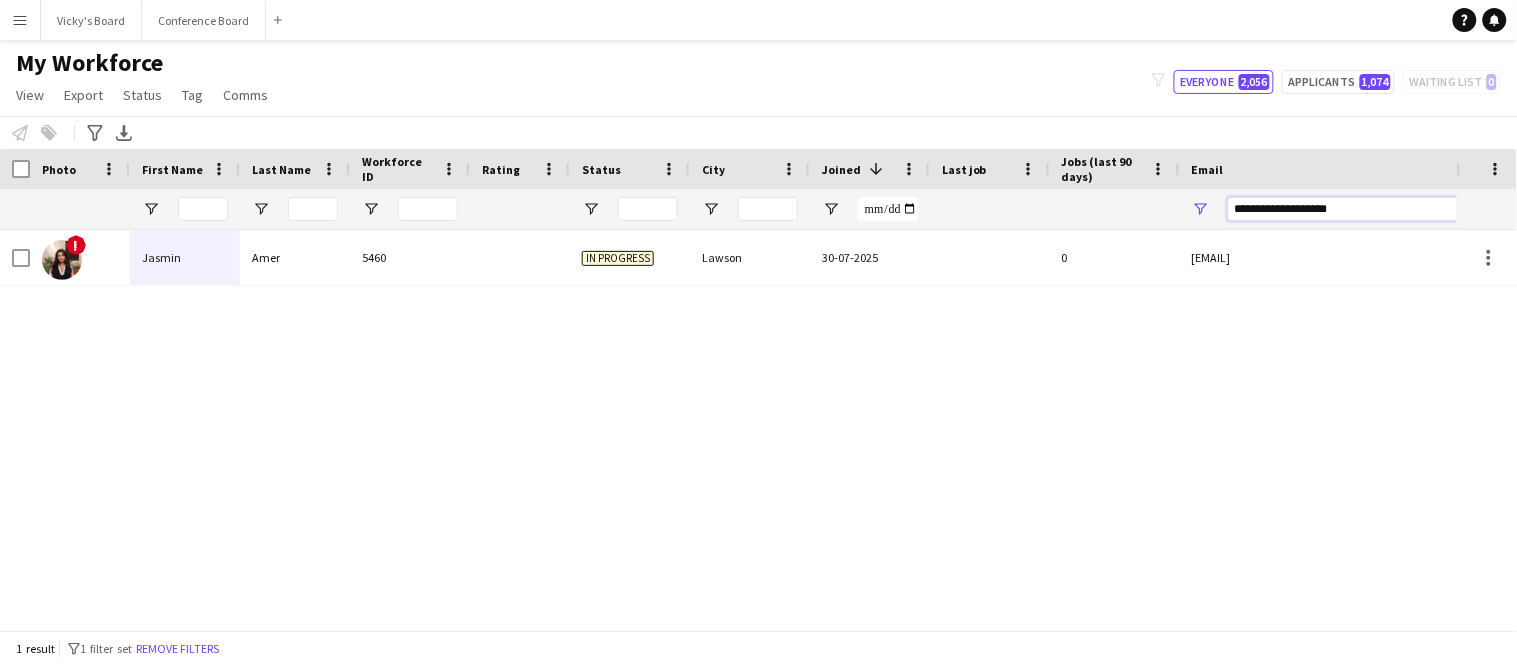 drag, startPoint x: 1357, startPoint y: 210, endPoint x: 1223, endPoint y: 224, distance: 134.72935 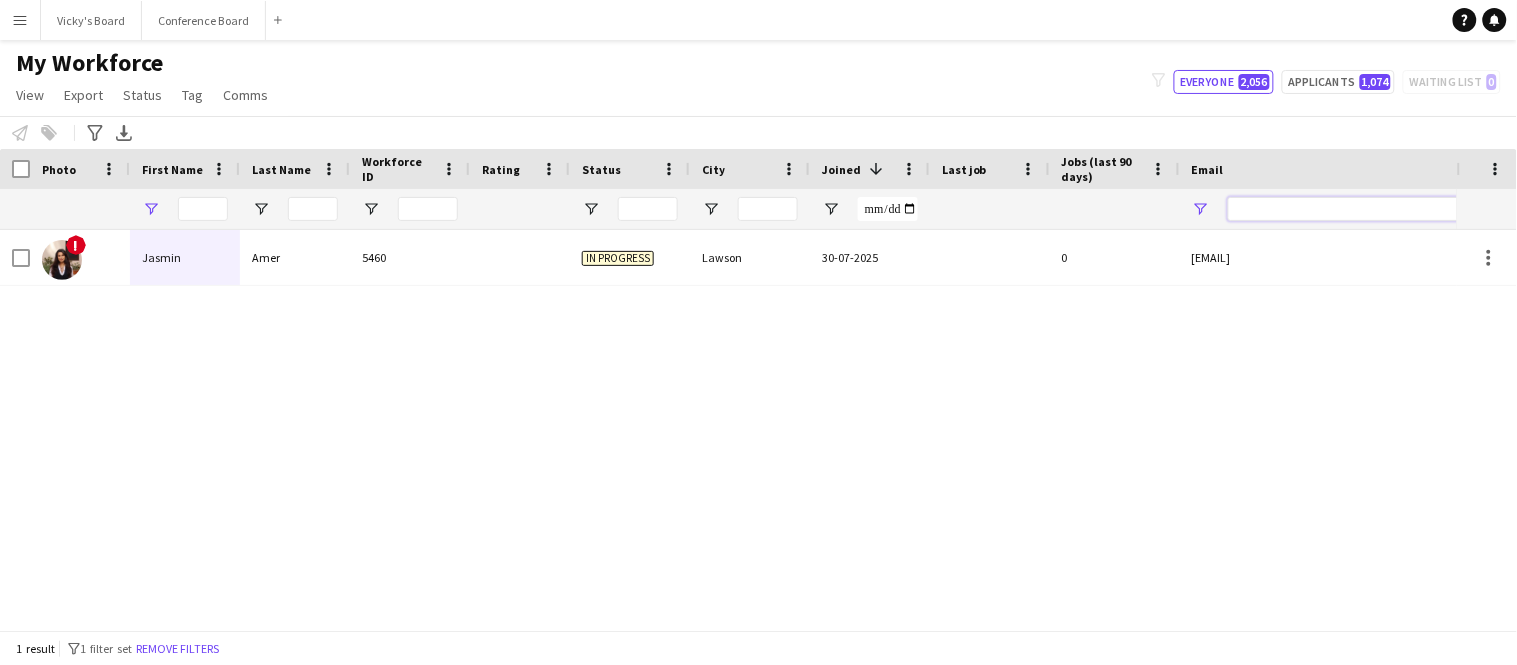 type 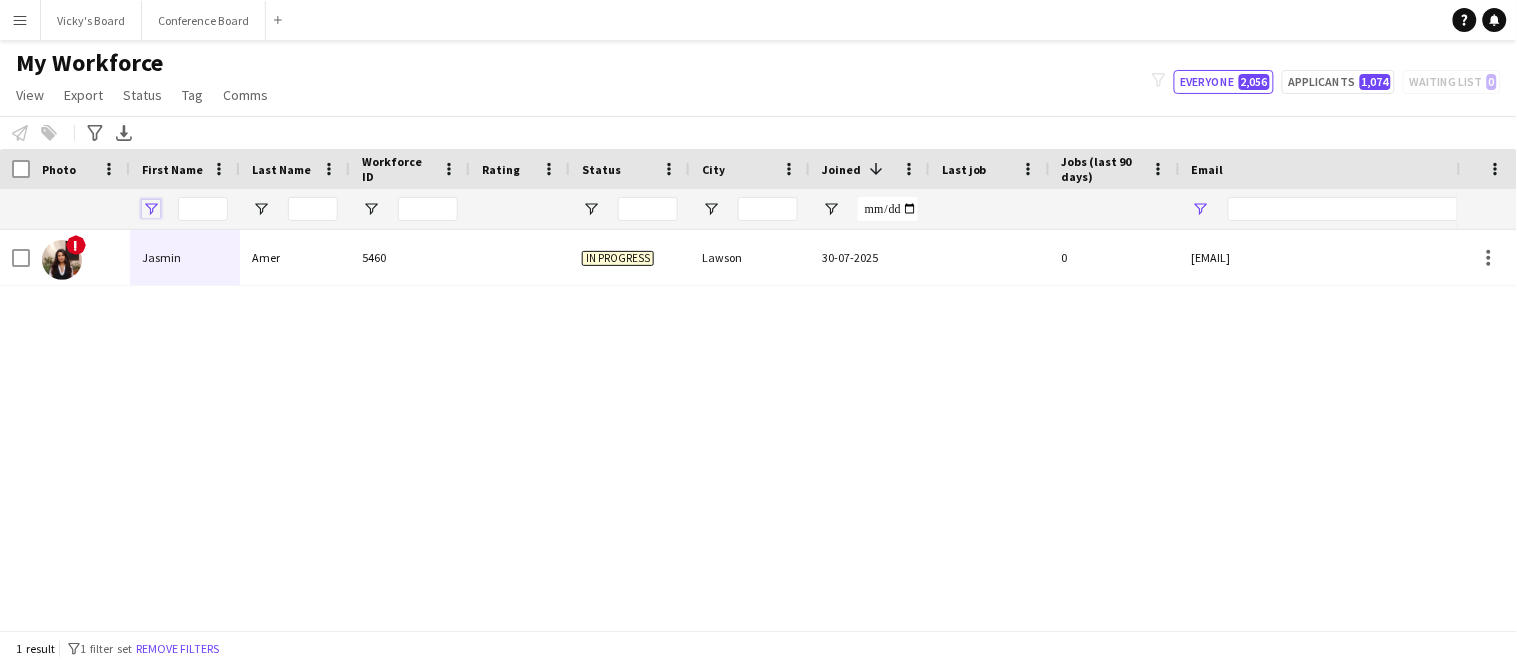 click at bounding box center (151, 209) 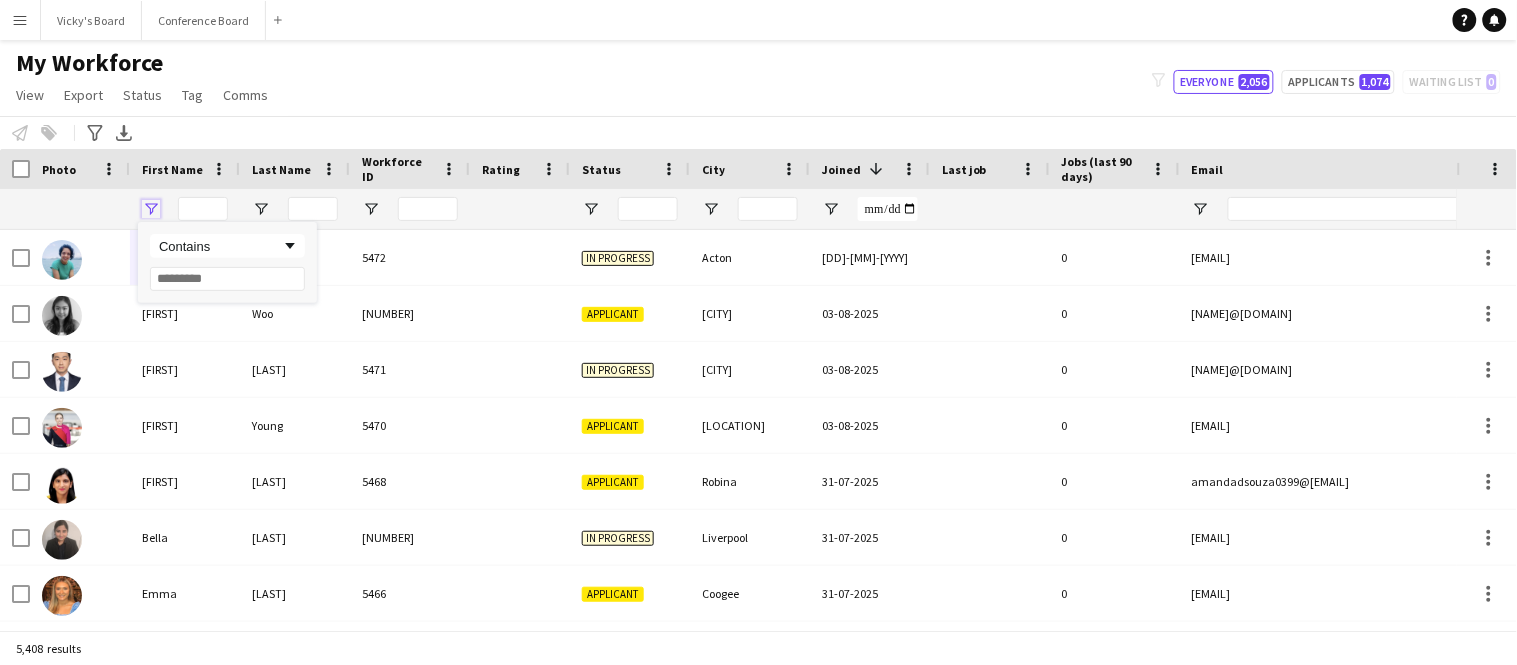 click at bounding box center [151, 209] 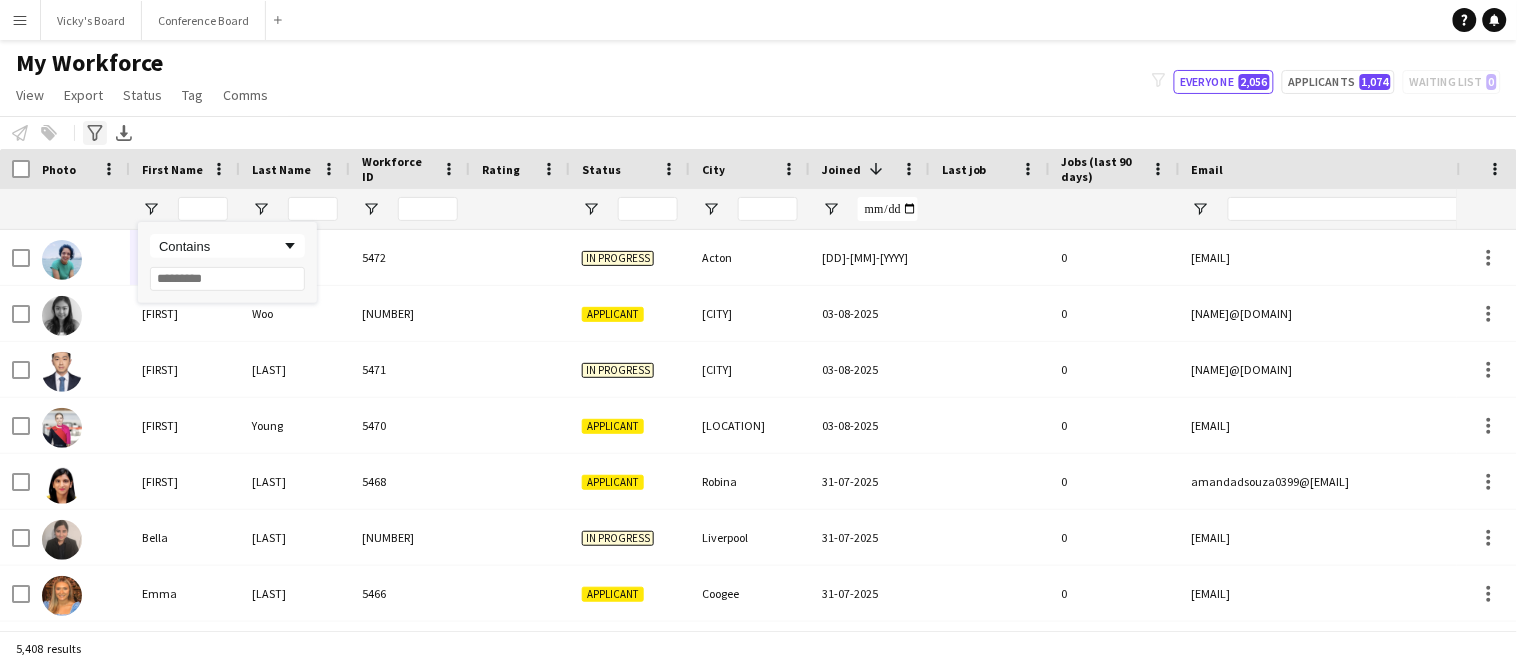 click on "Advanced filters" 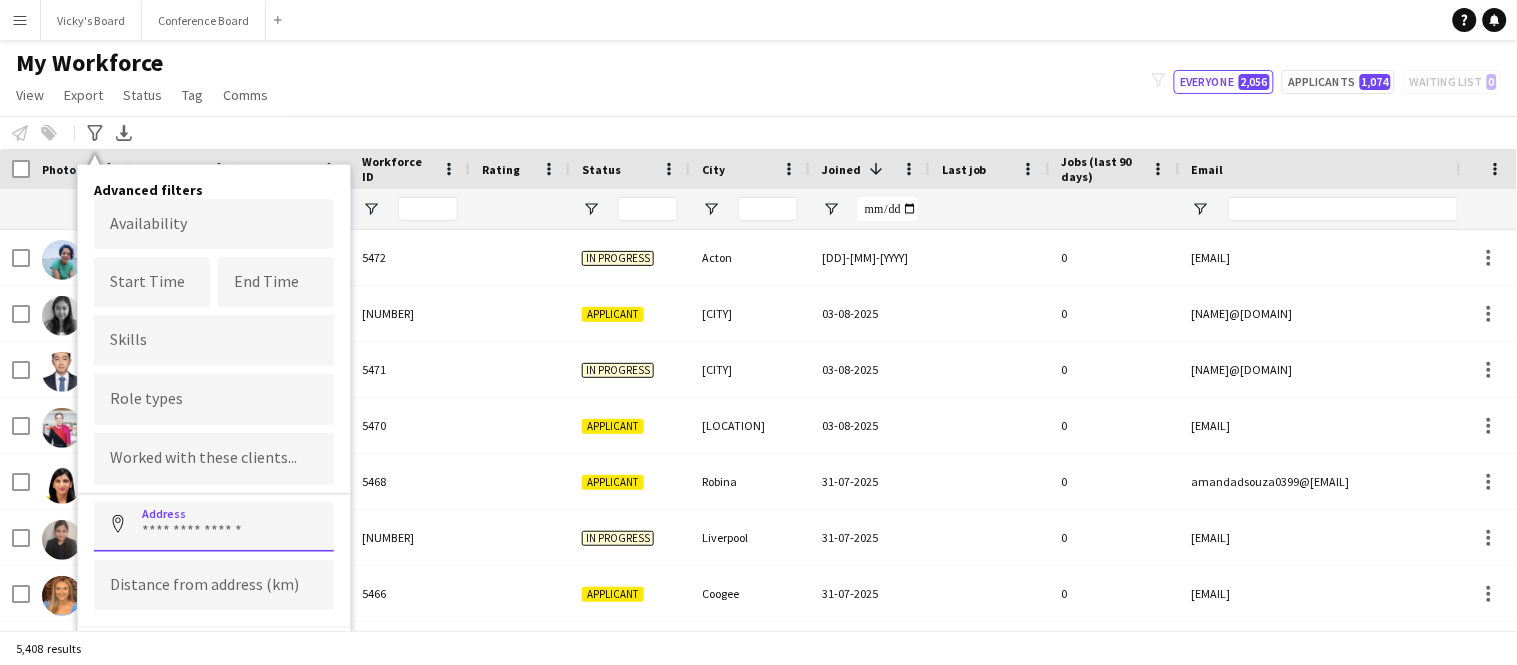 click at bounding box center (214, 527) 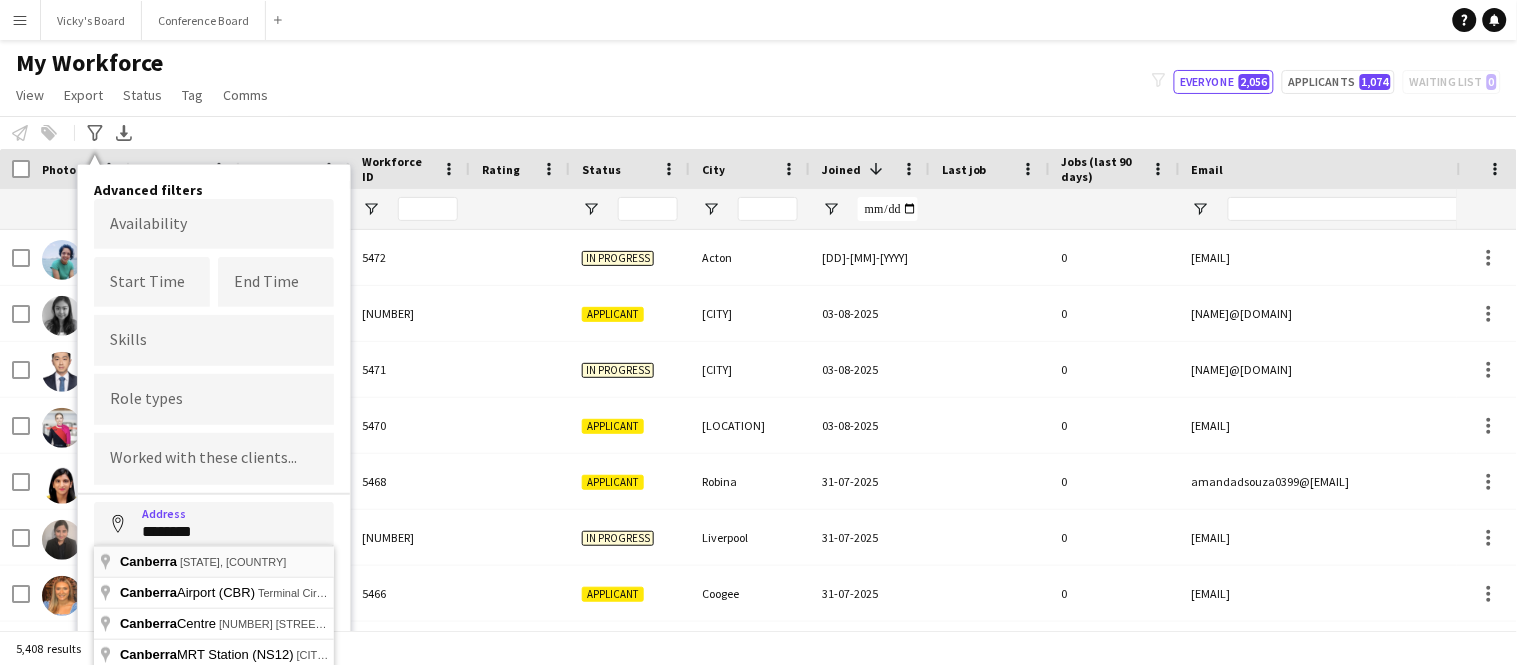 type on "**********" 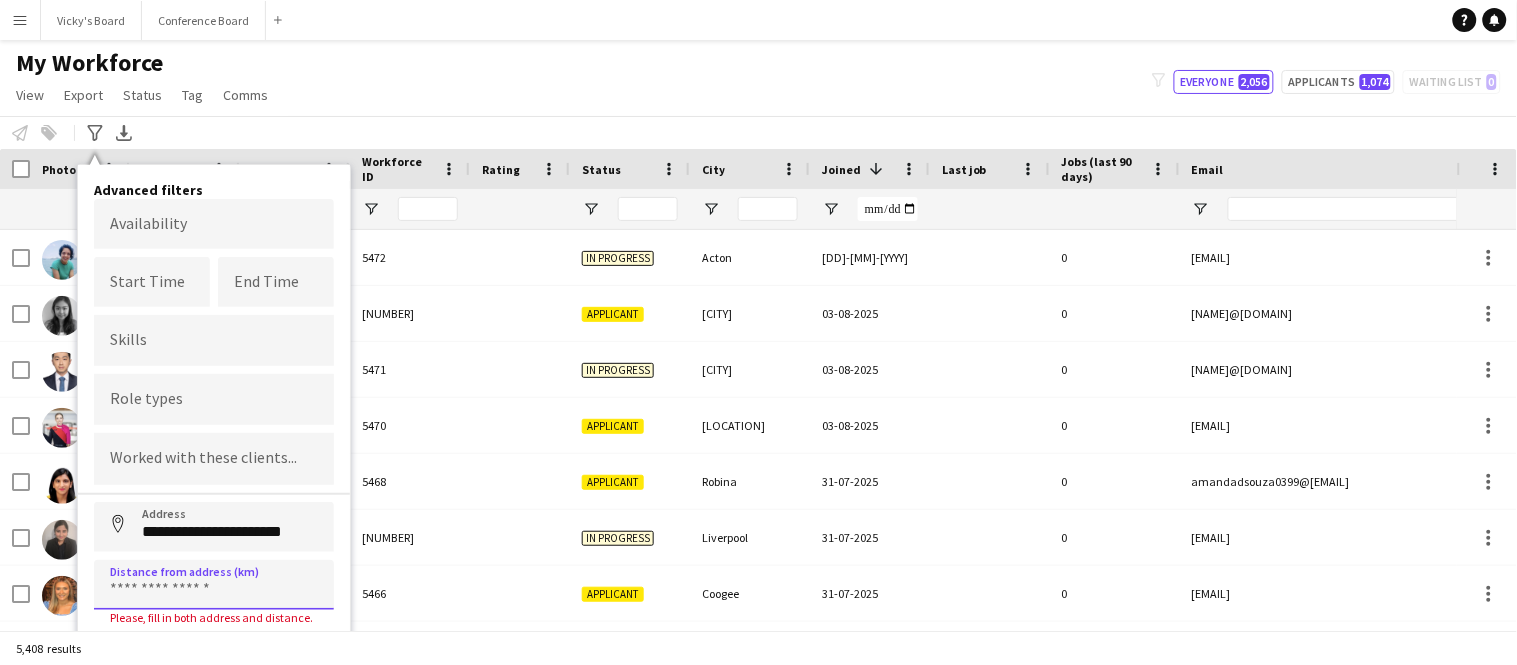 click at bounding box center (214, 585) 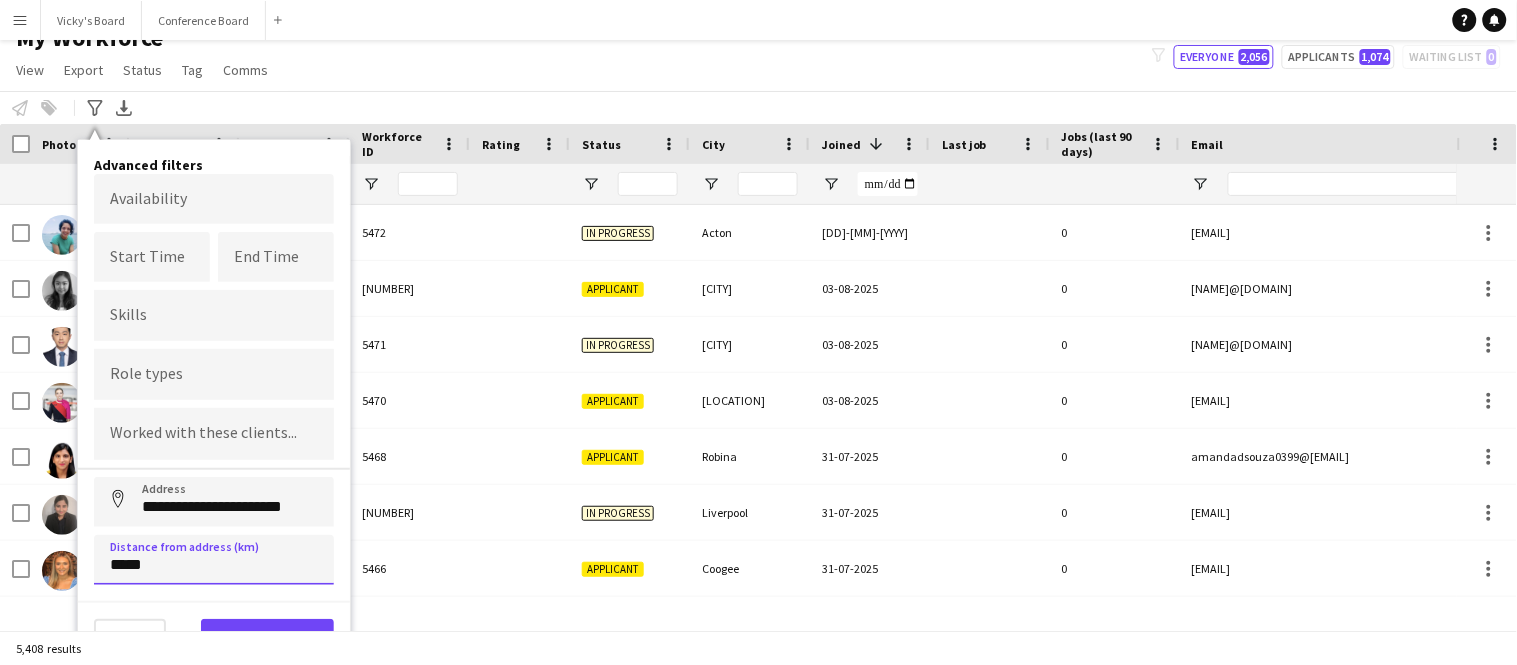 scroll, scrollTop: 24, scrollLeft: 0, axis: vertical 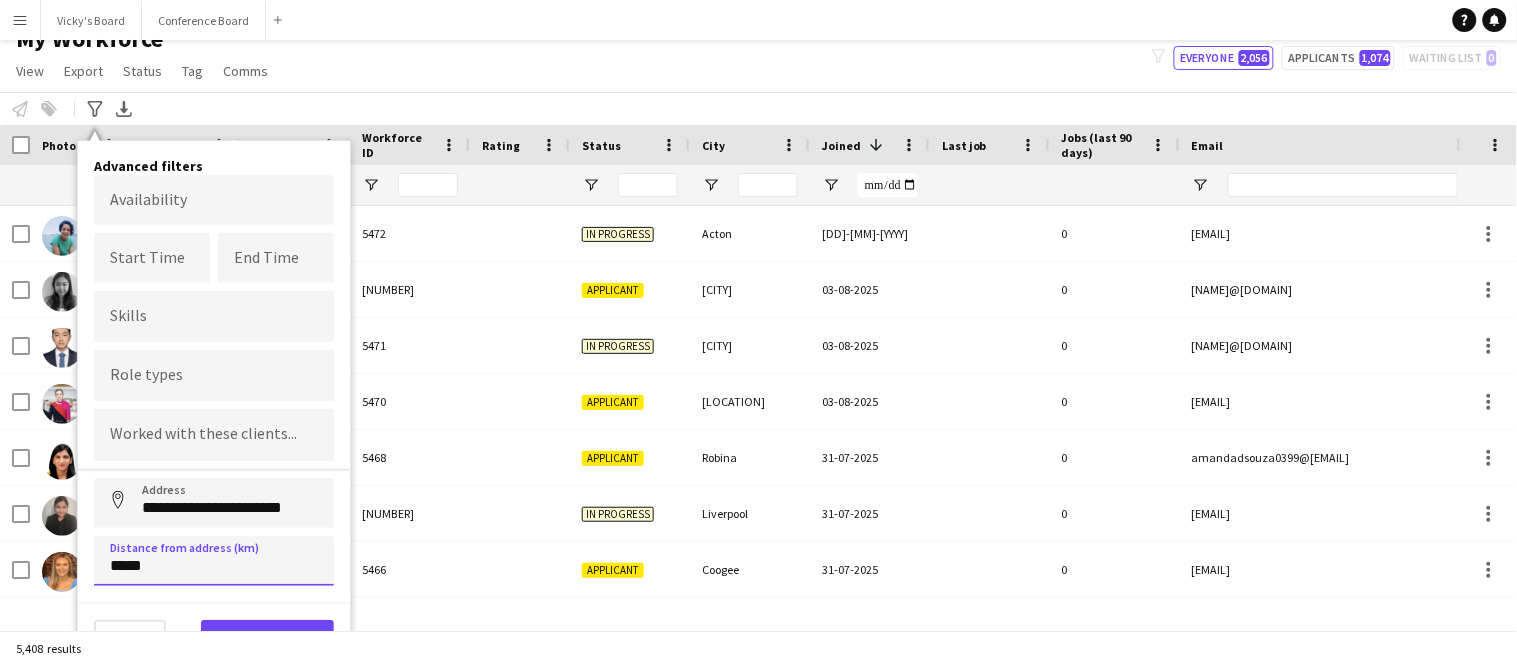 type on "*****" 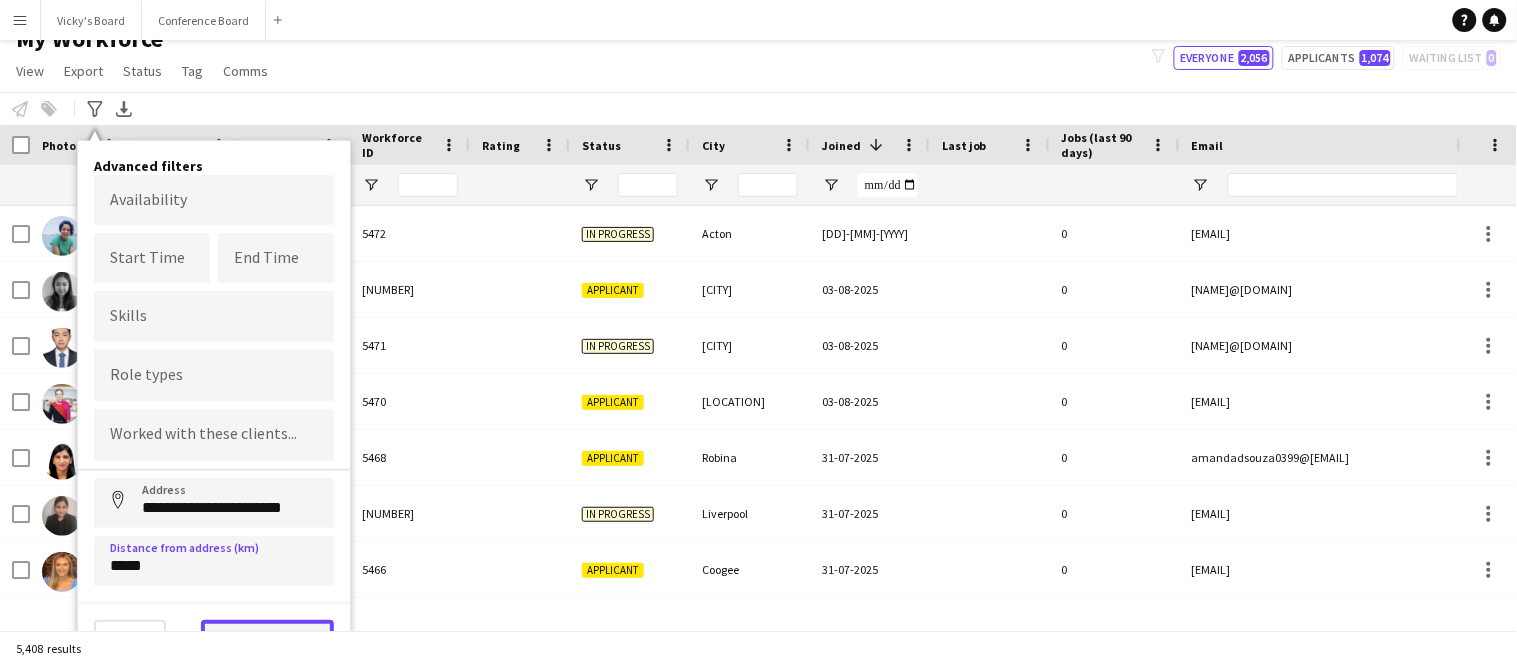 click on "View results" at bounding box center [267, 640] 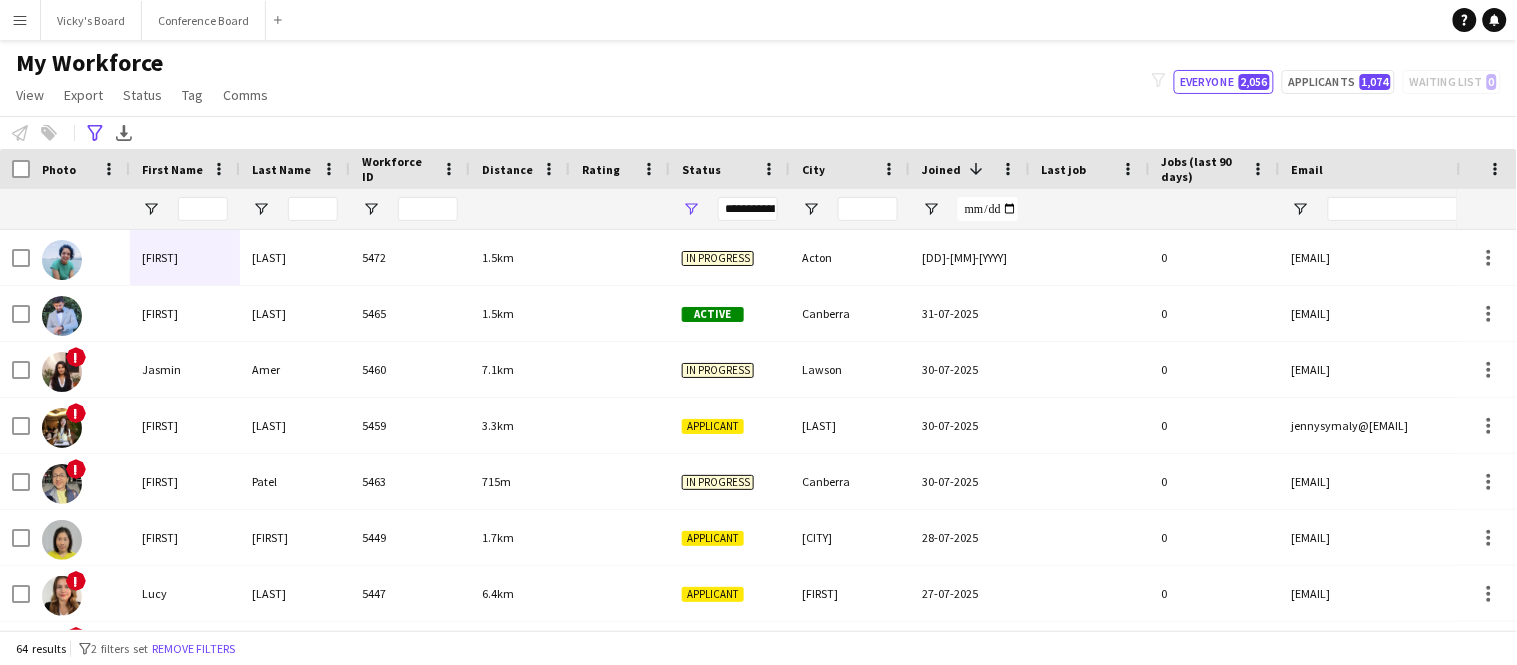 scroll, scrollTop: 0, scrollLeft: 0, axis: both 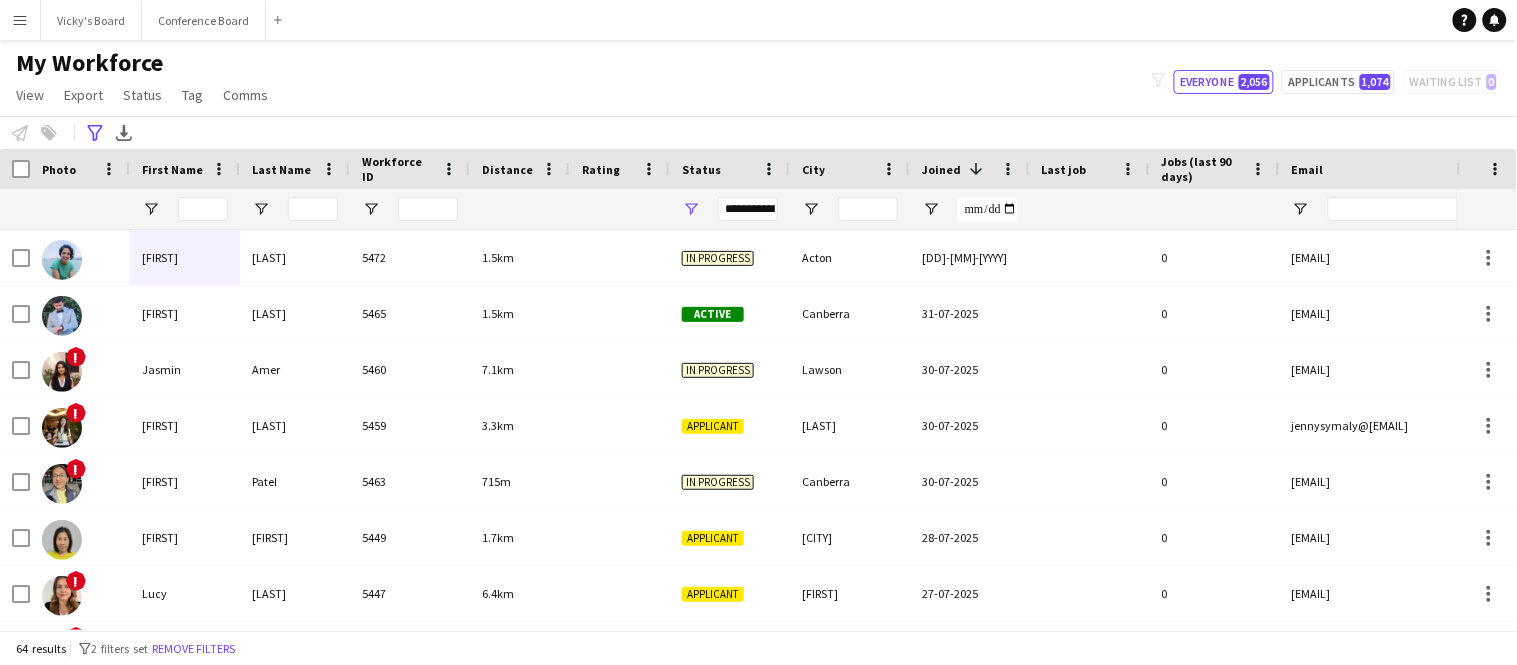click on "**********" at bounding box center [748, 209] 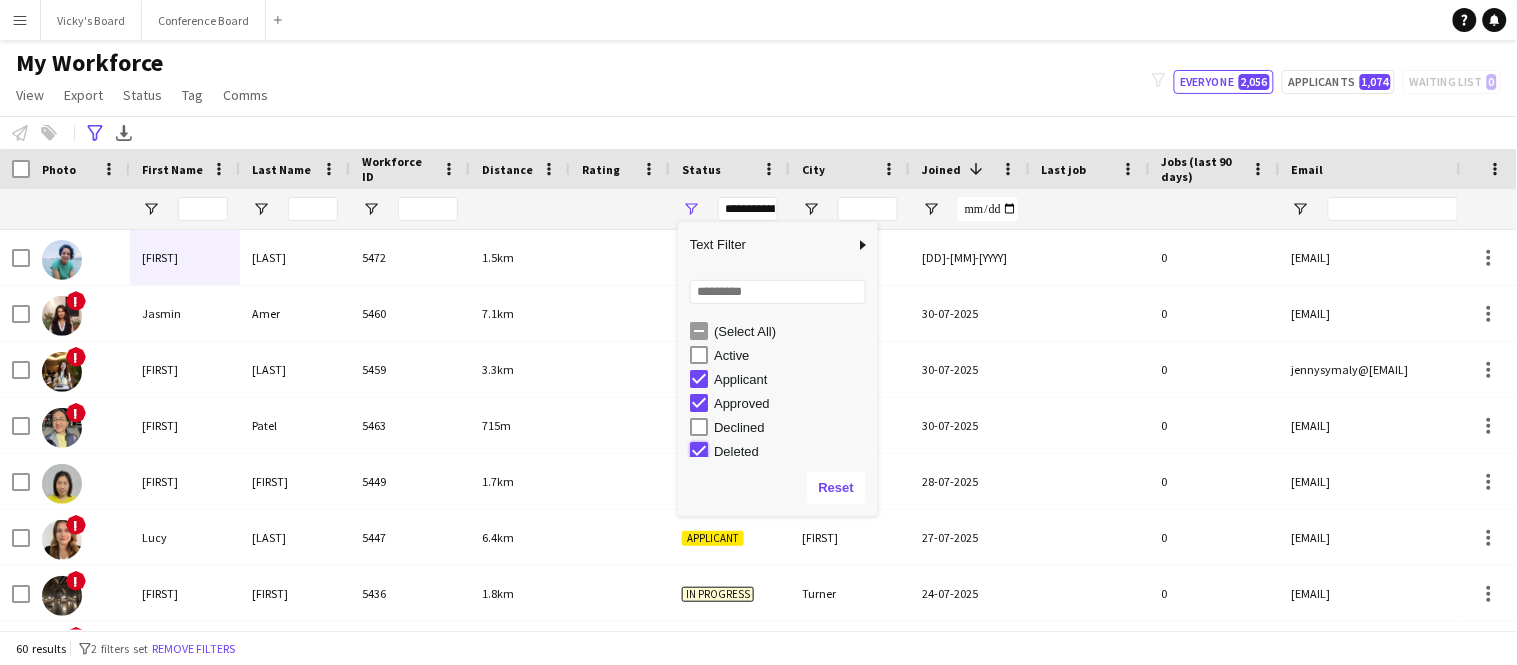 type on "**********" 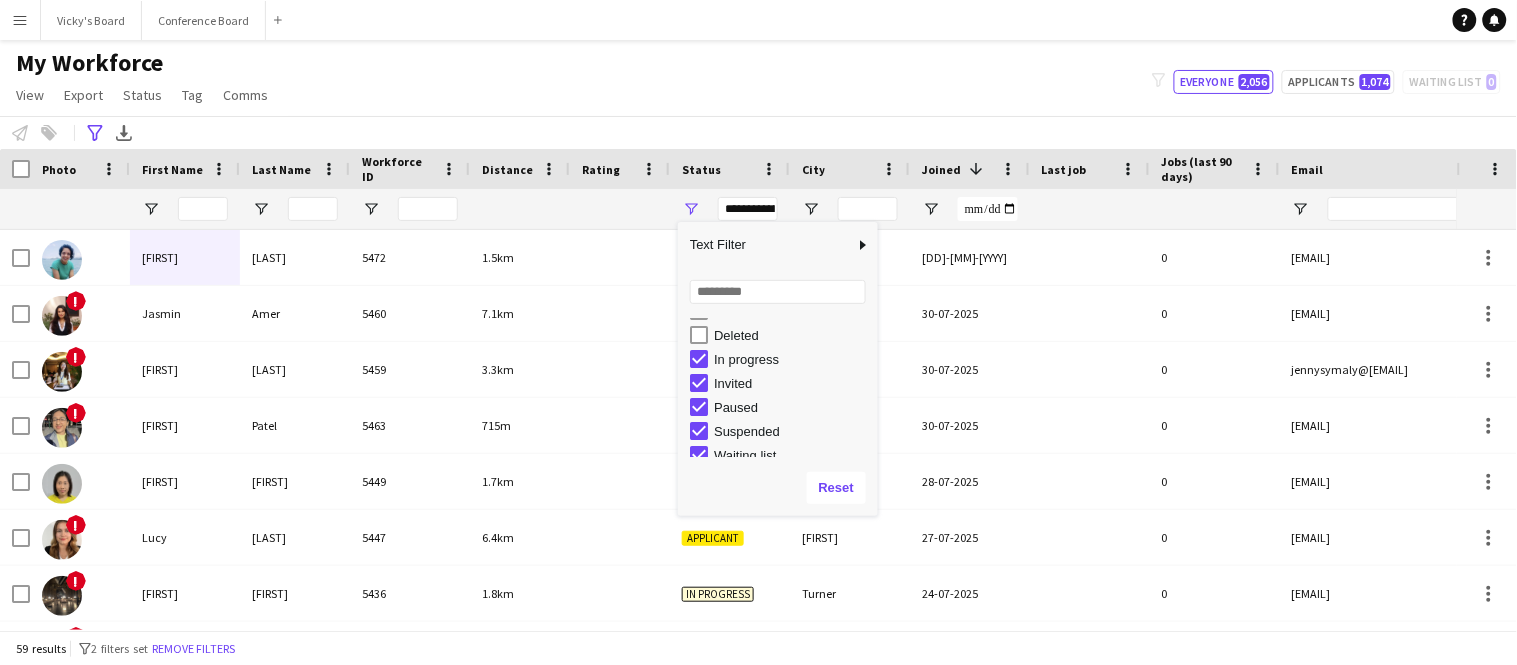 scroll, scrollTop: 117, scrollLeft: 0, axis: vertical 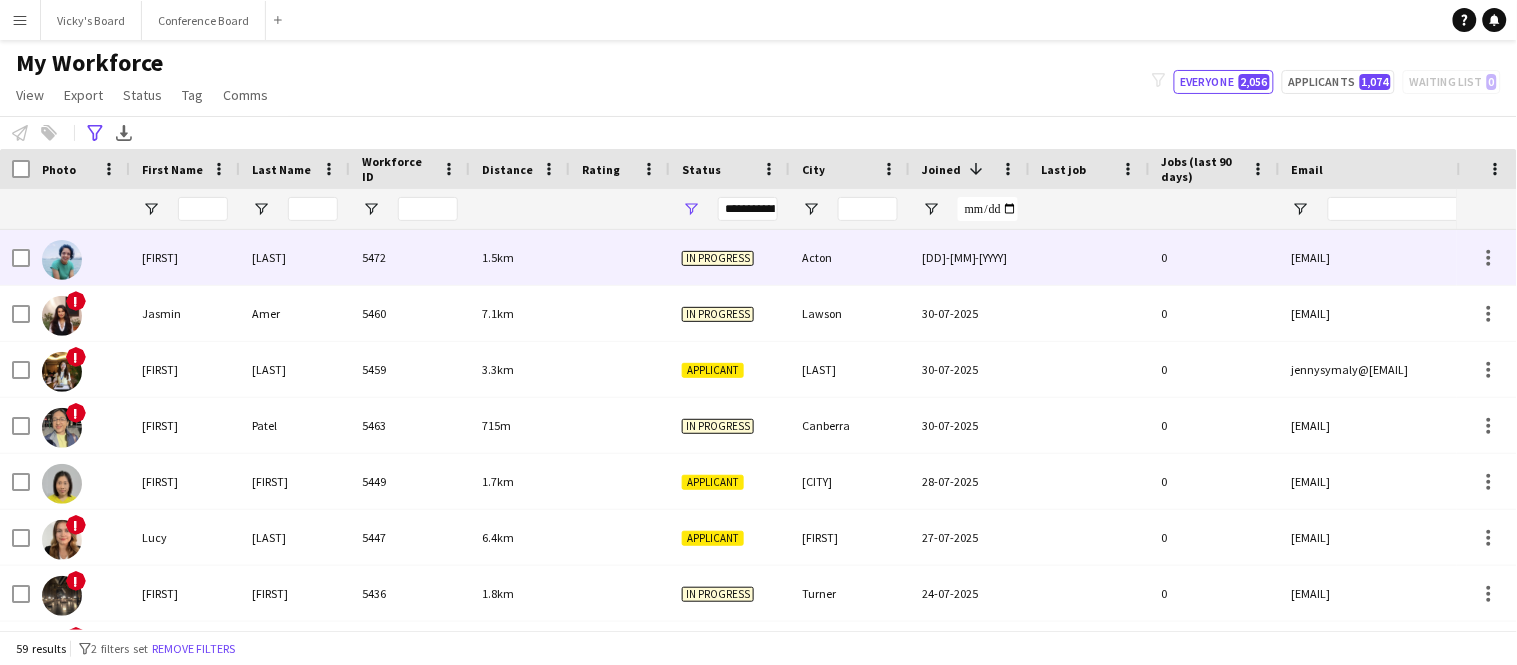 click on "[FIRST]" at bounding box center (185, 257) 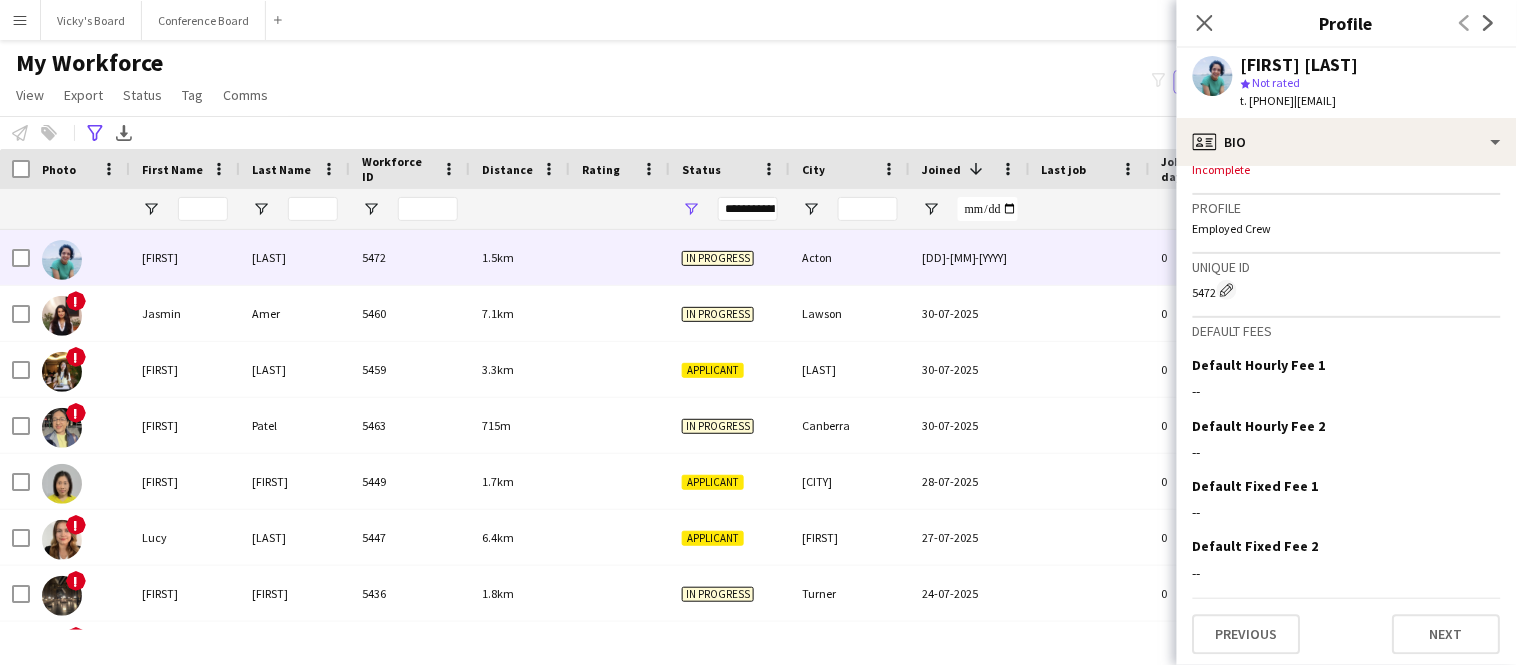 scroll, scrollTop: 940, scrollLeft: 0, axis: vertical 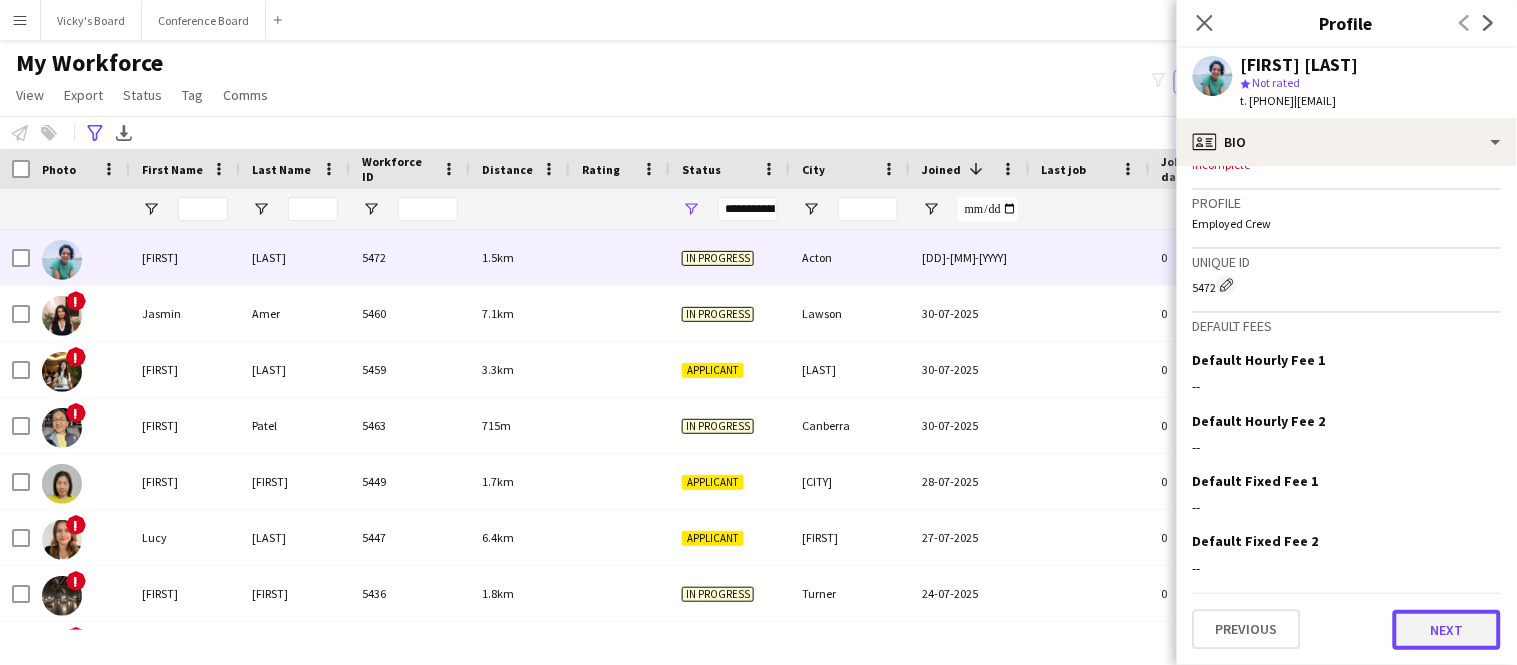click on "Next" 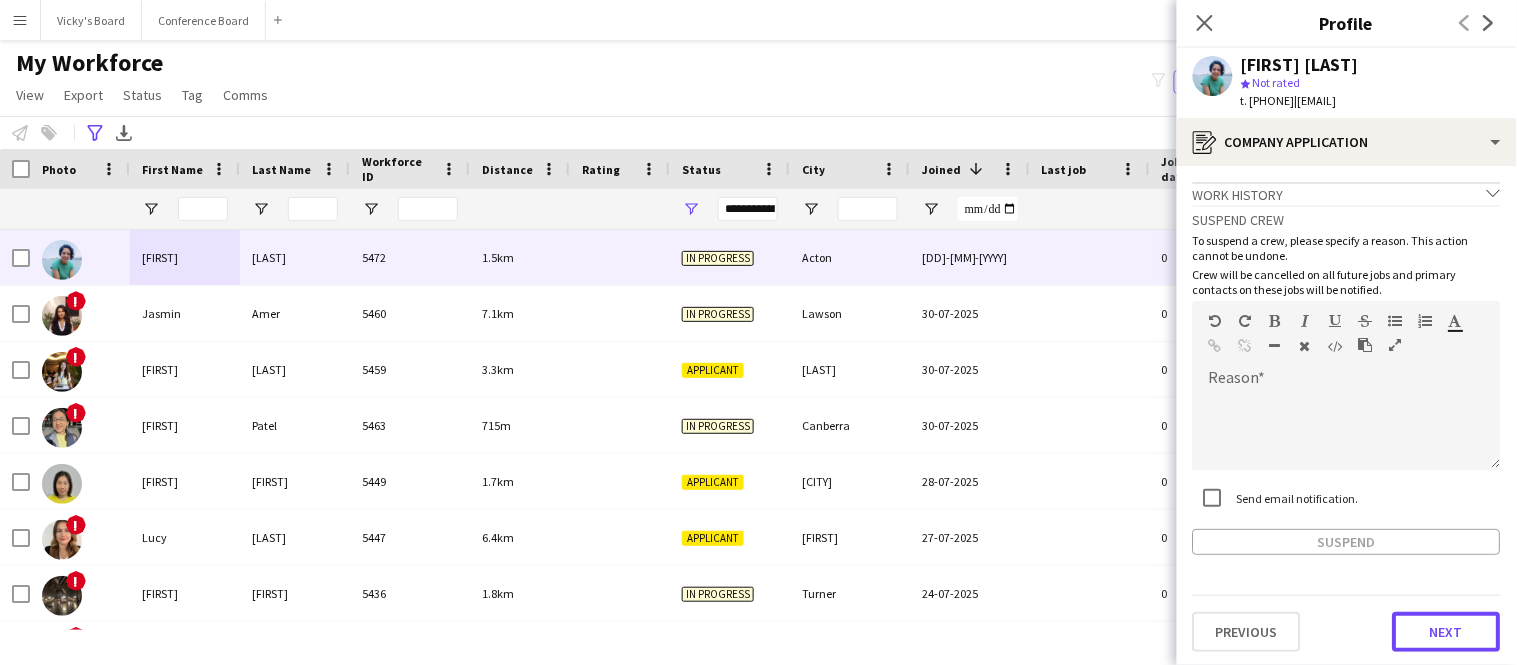 click on "Next" 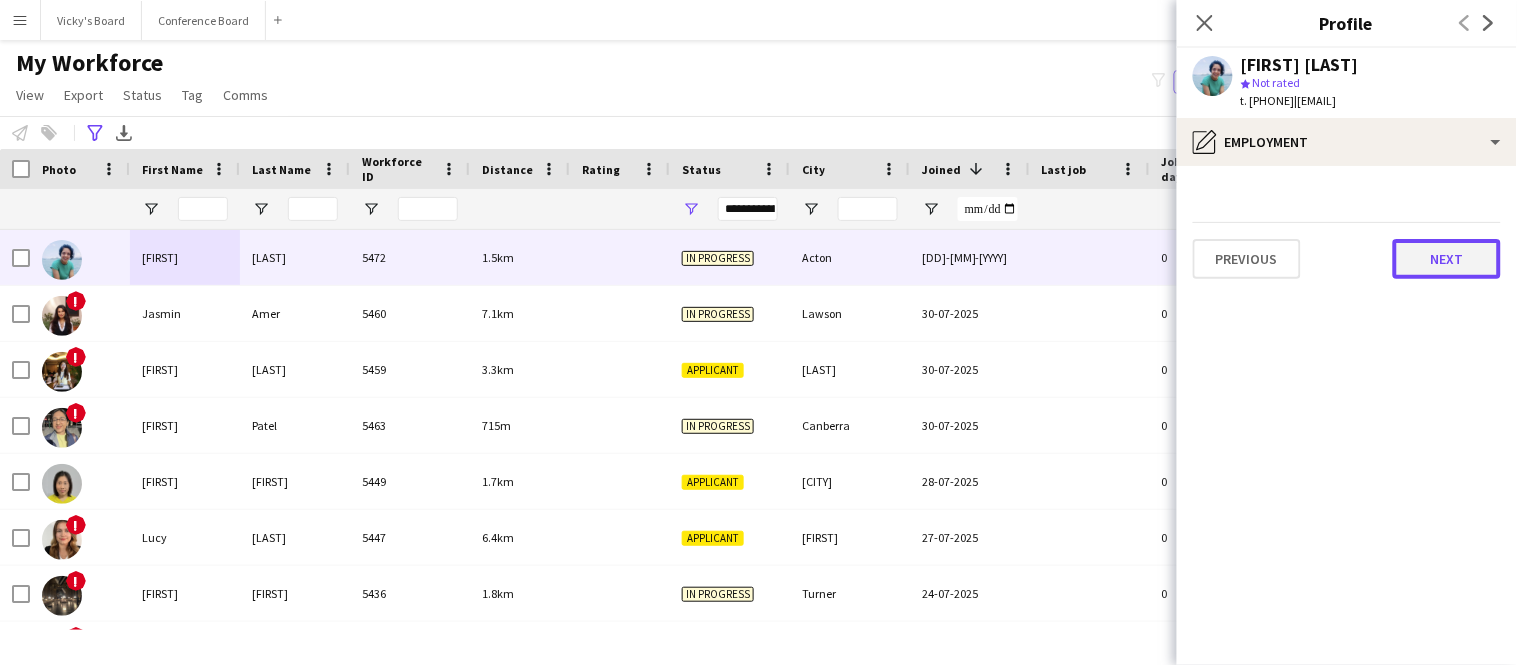 click on "Next" 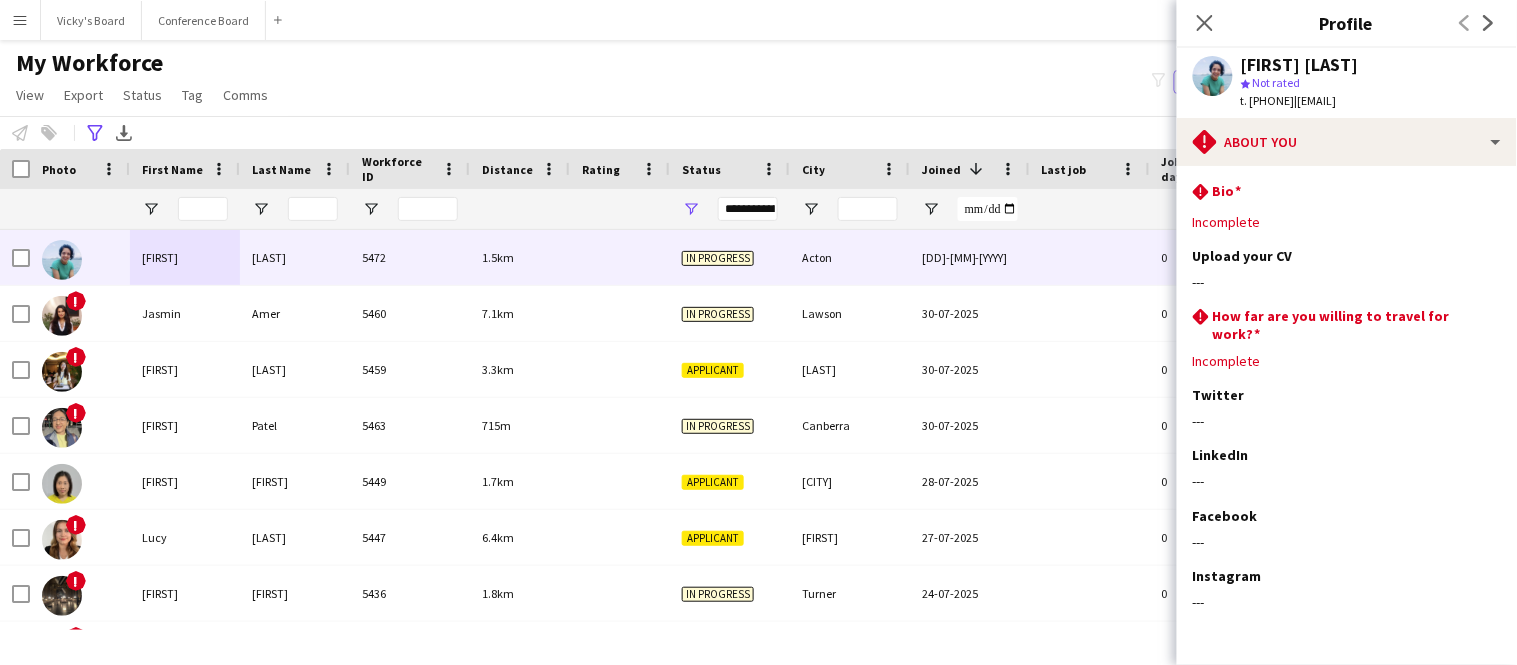 scroll, scrollTop: 60, scrollLeft: 0, axis: vertical 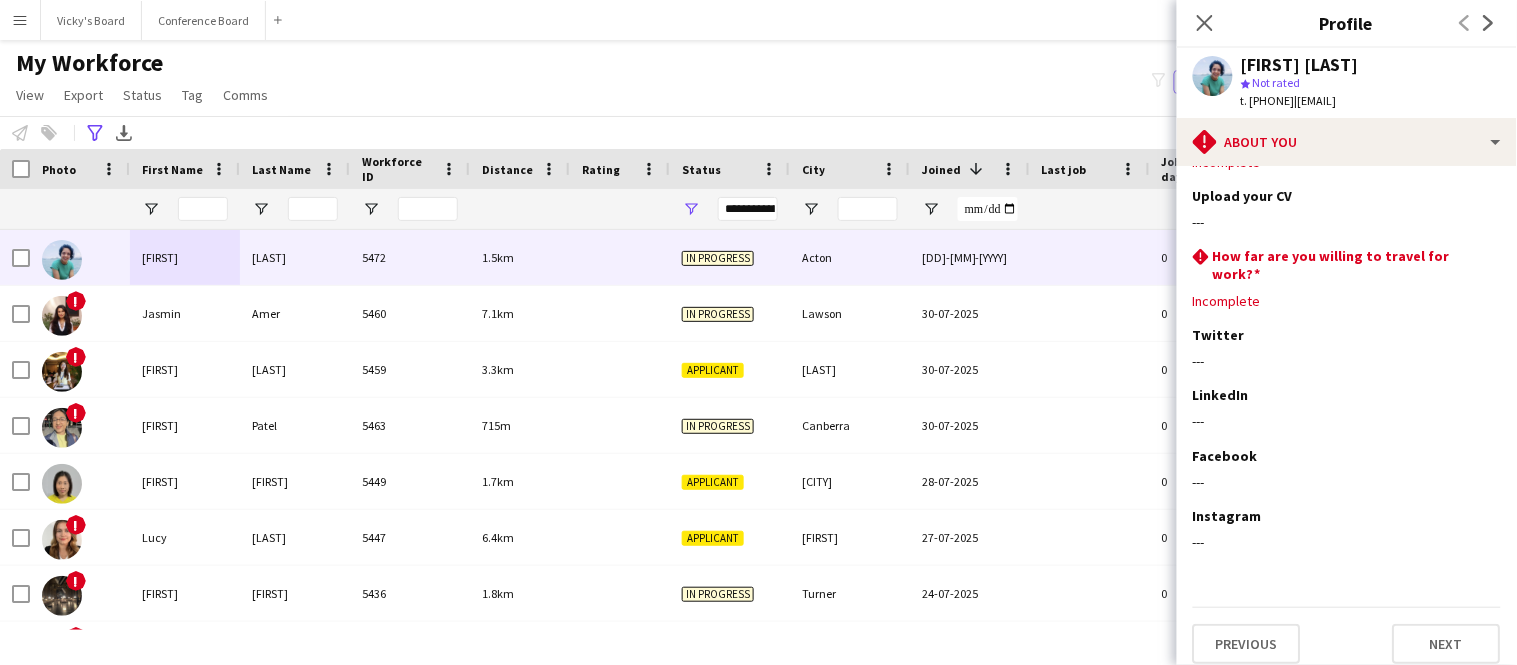 drag, startPoint x: 1331, startPoint y: 103, endPoint x: 1444, endPoint y: 111, distance: 113.28283 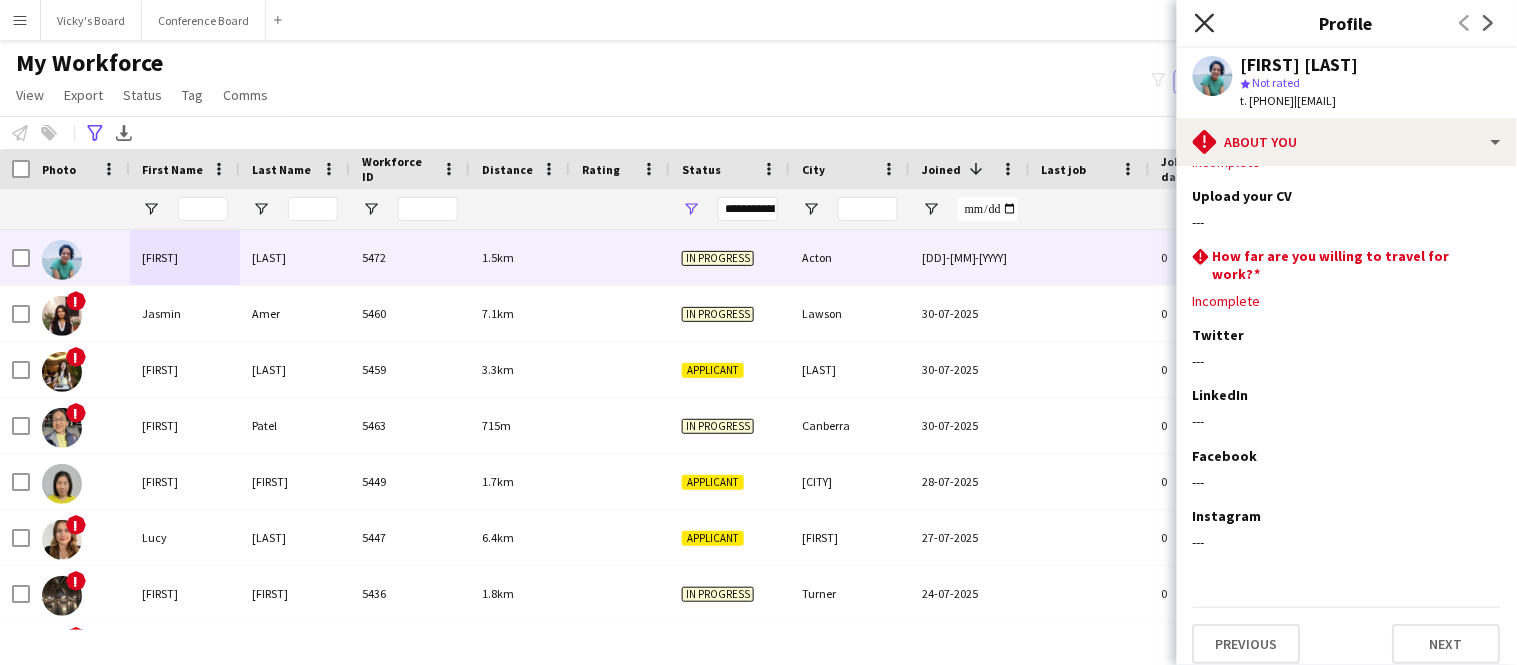 click 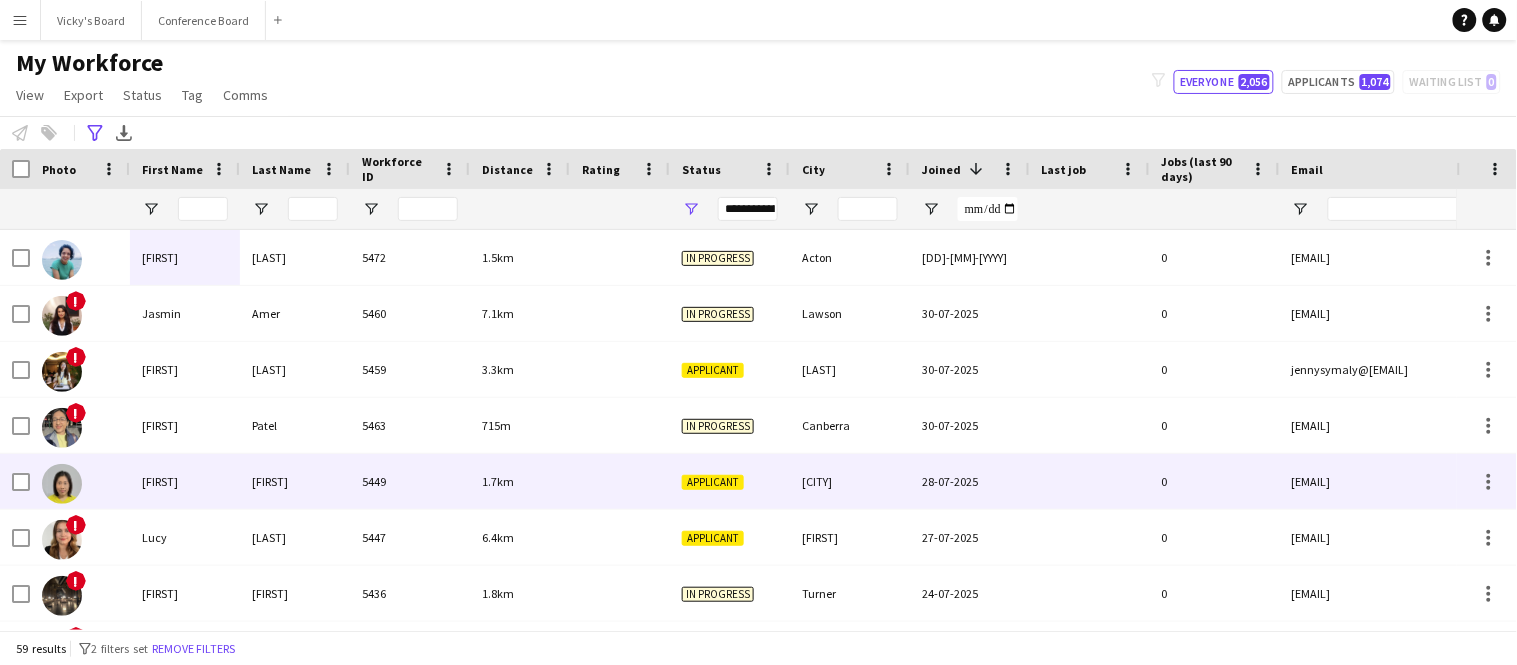 click on "[FIRST]" at bounding box center [185, 481] 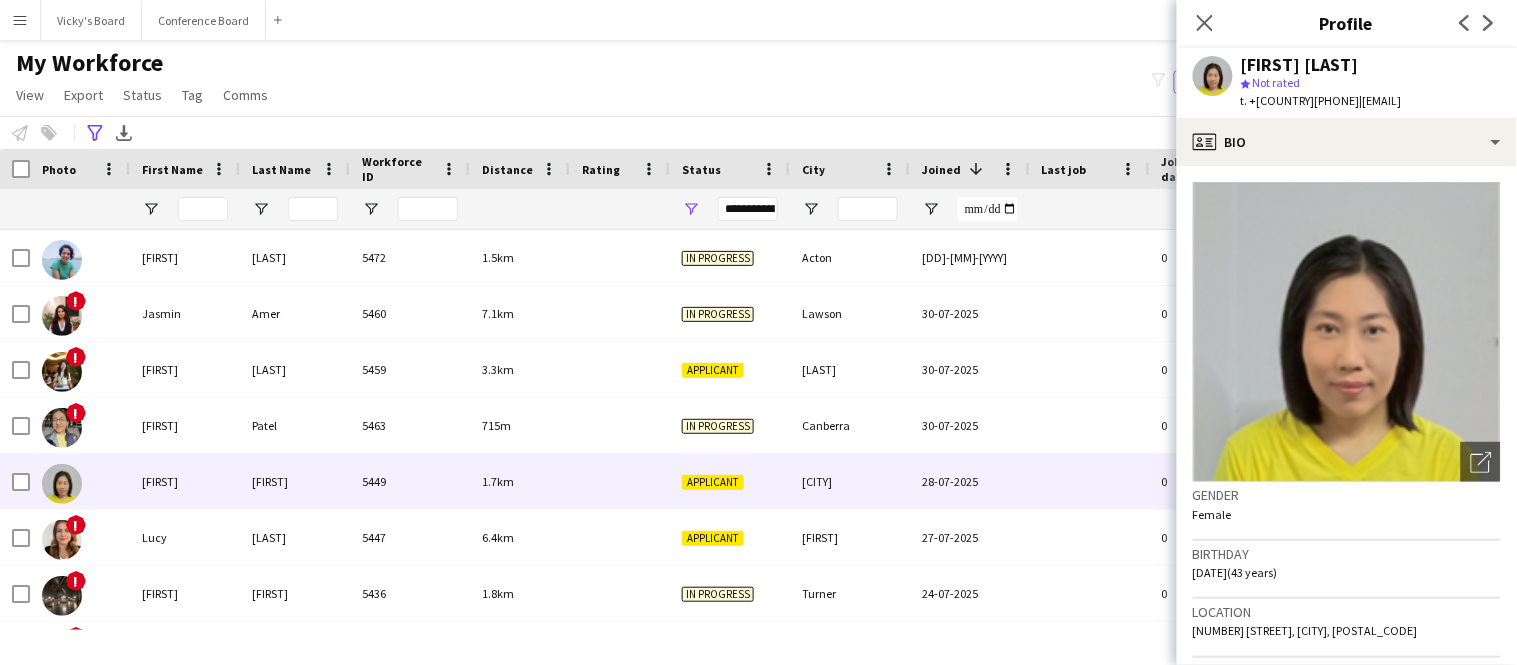 scroll, scrollTop: 15, scrollLeft: 0, axis: vertical 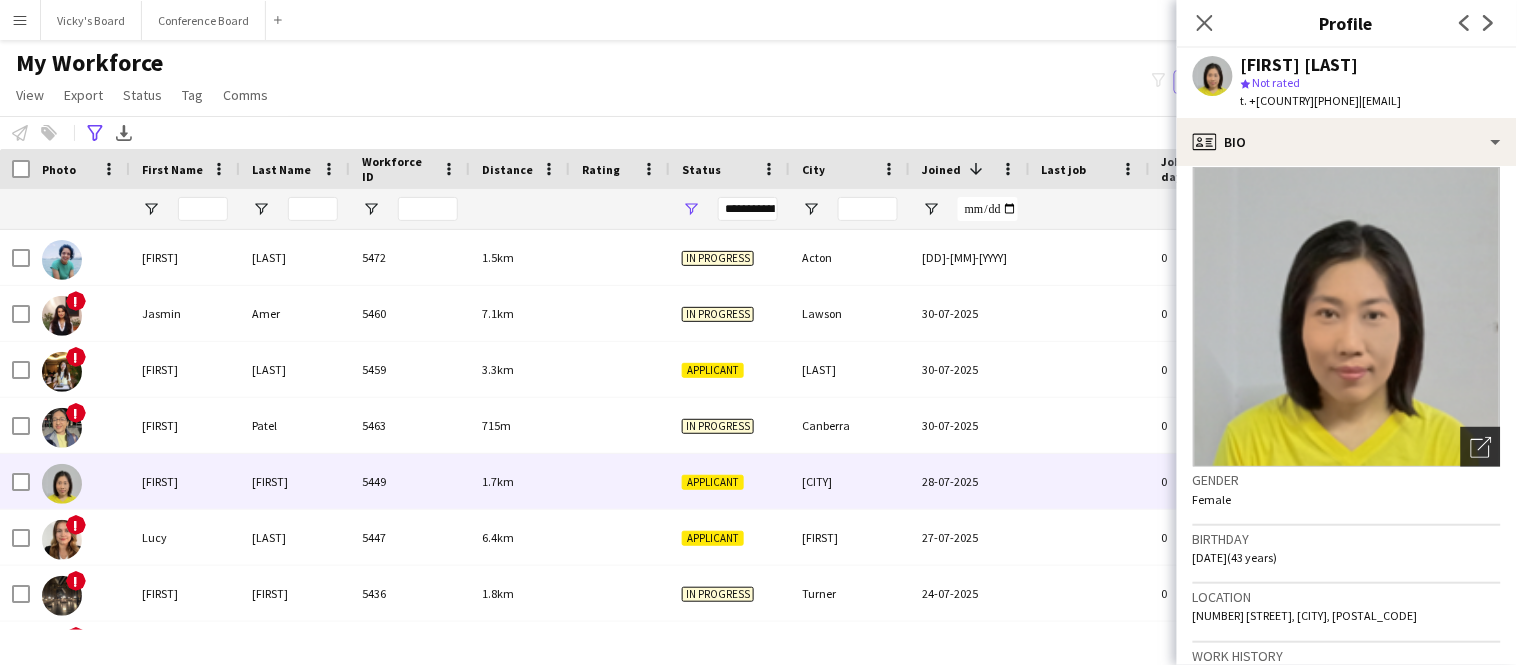 click on "Open photos pop-in" 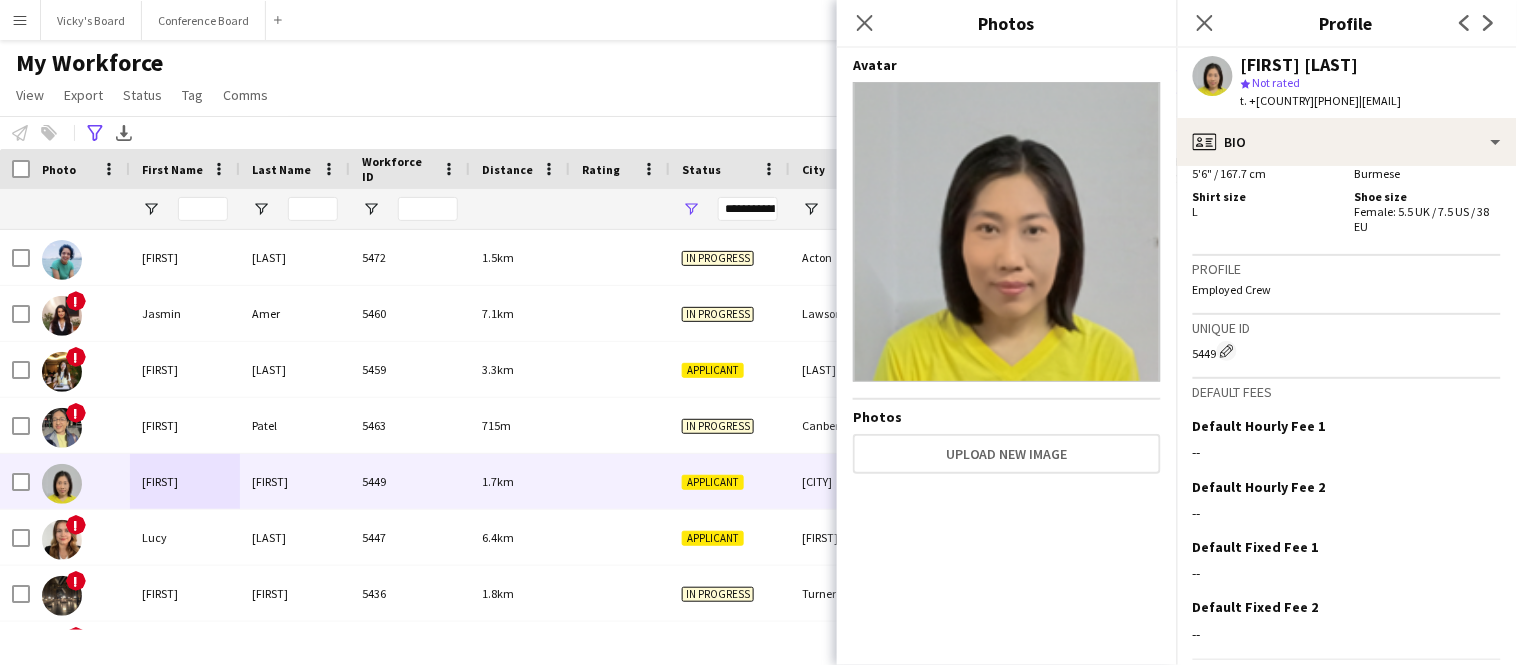 scroll, scrollTop: 1140, scrollLeft: 0, axis: vertical 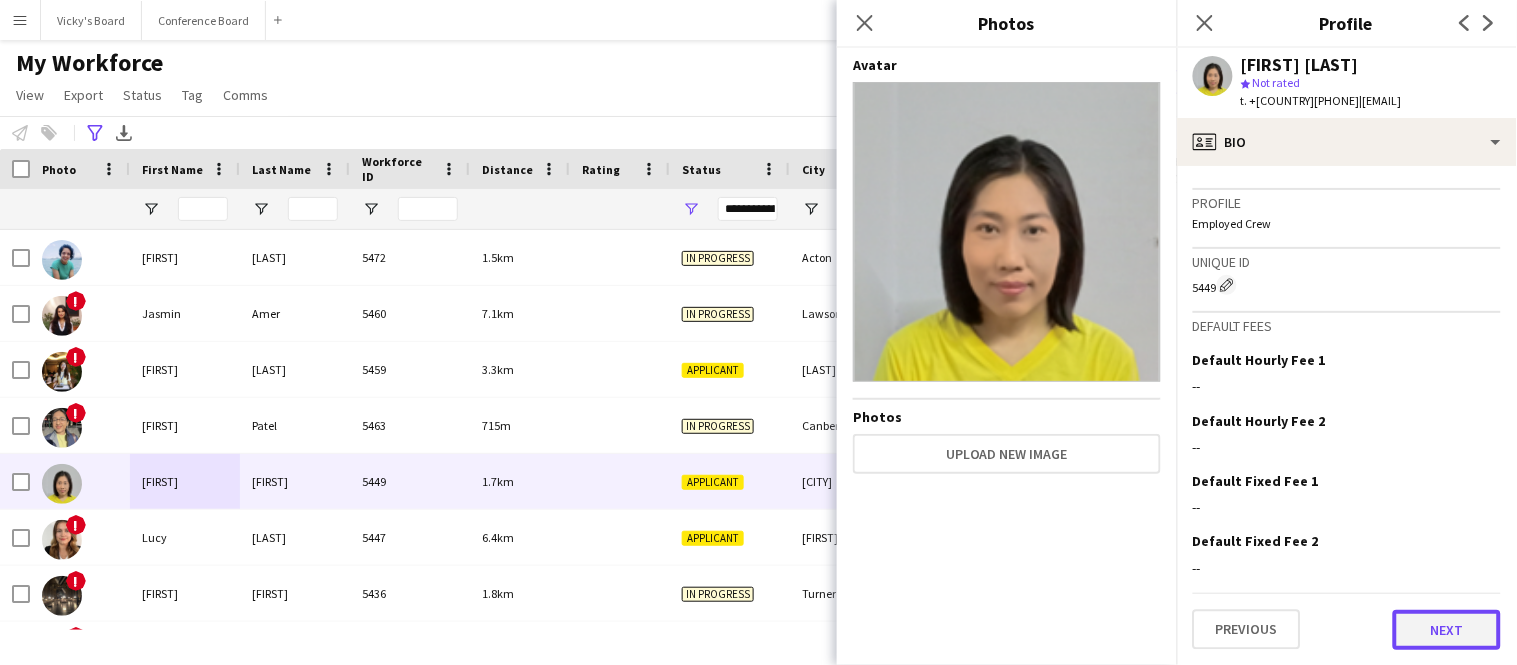 click on "Next" 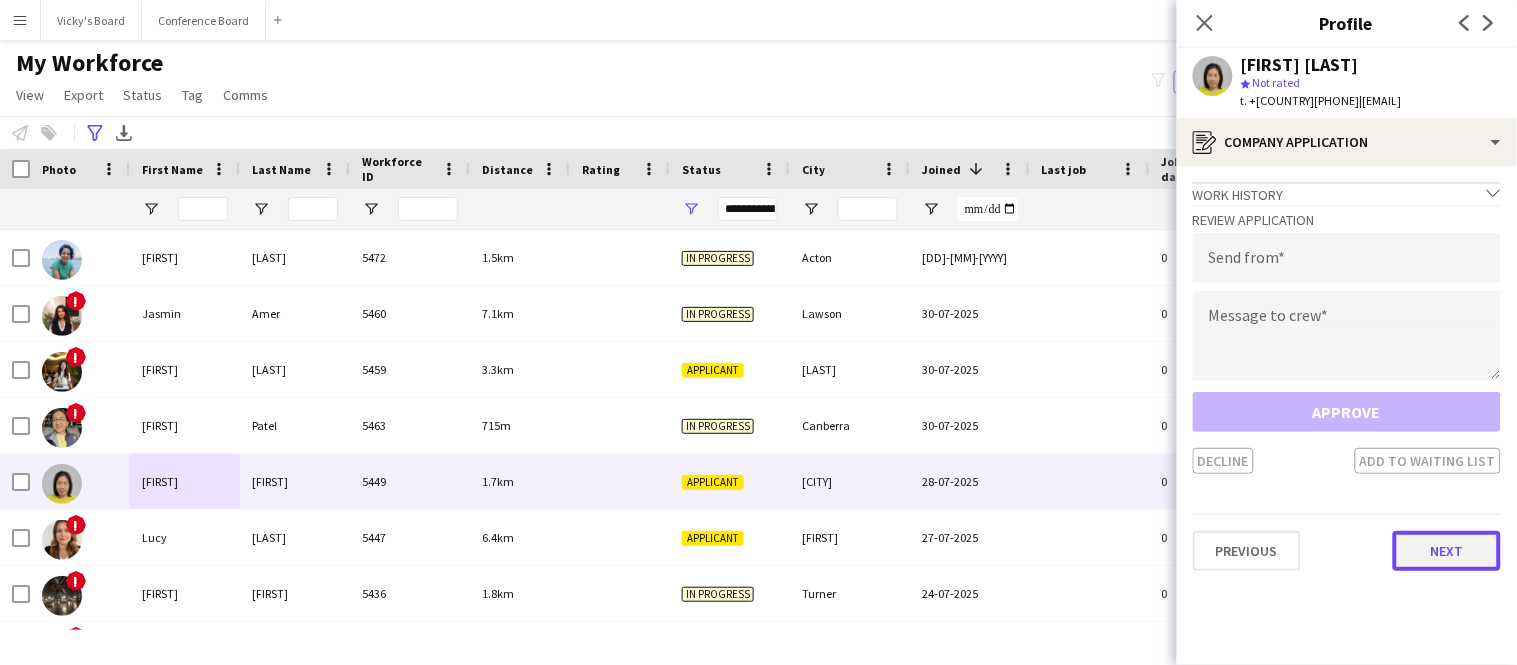 click on "Next" 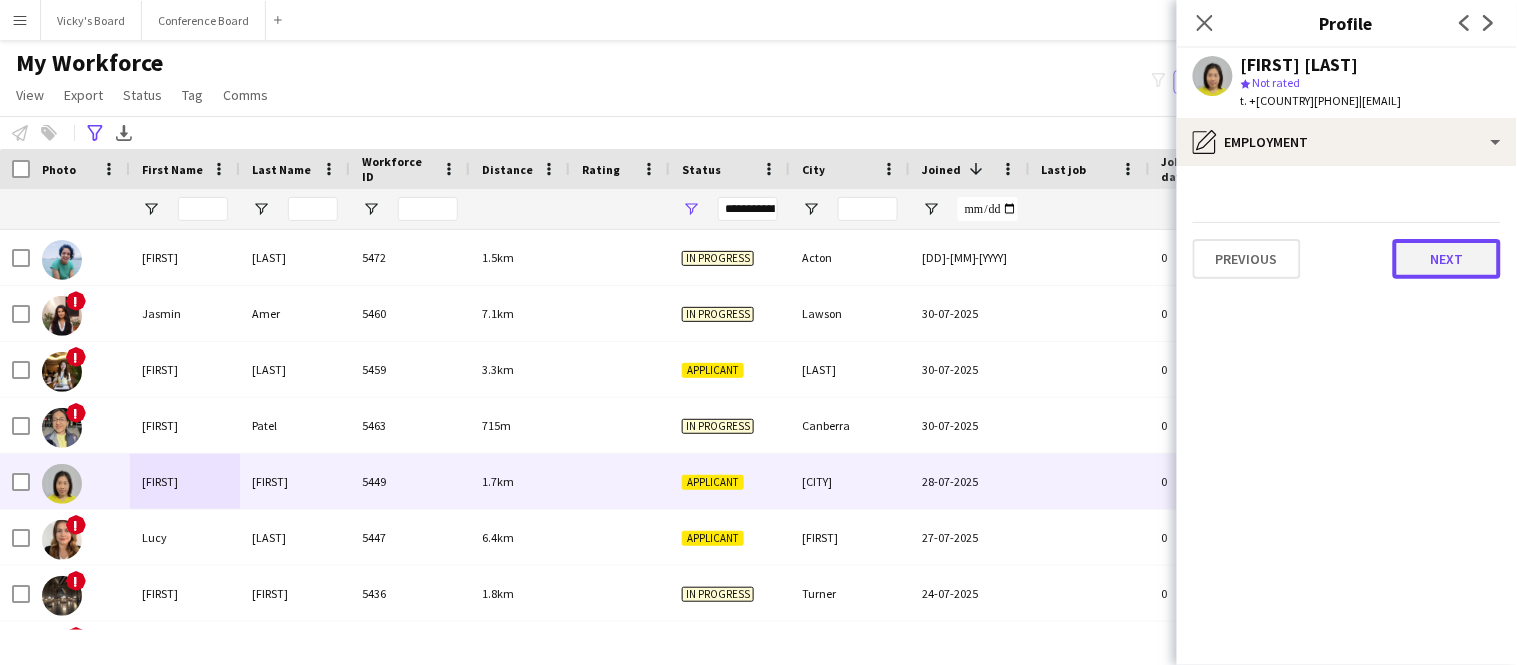 click on "Next" 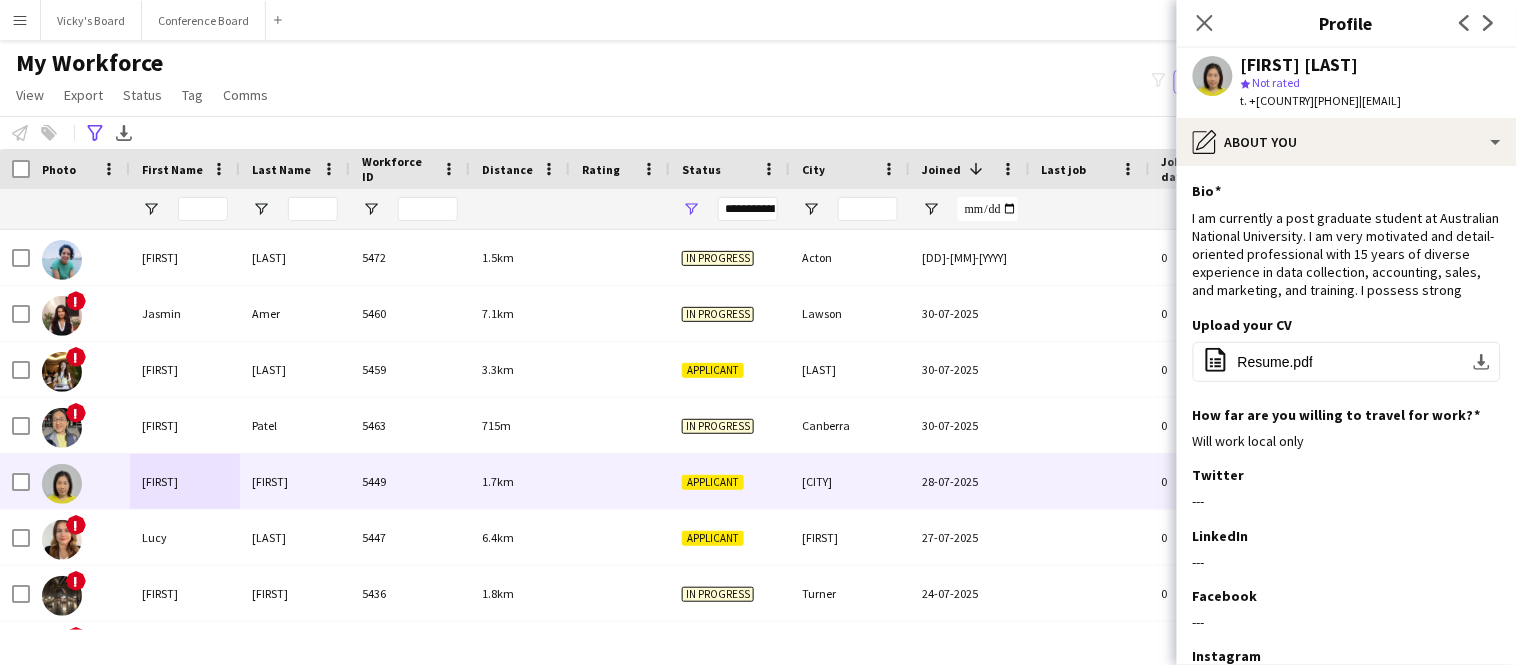 drag, startPoint x: 1331, startPoint y: 100, endPoint x: 1470, endPoint y: 103, distance: 139.03236 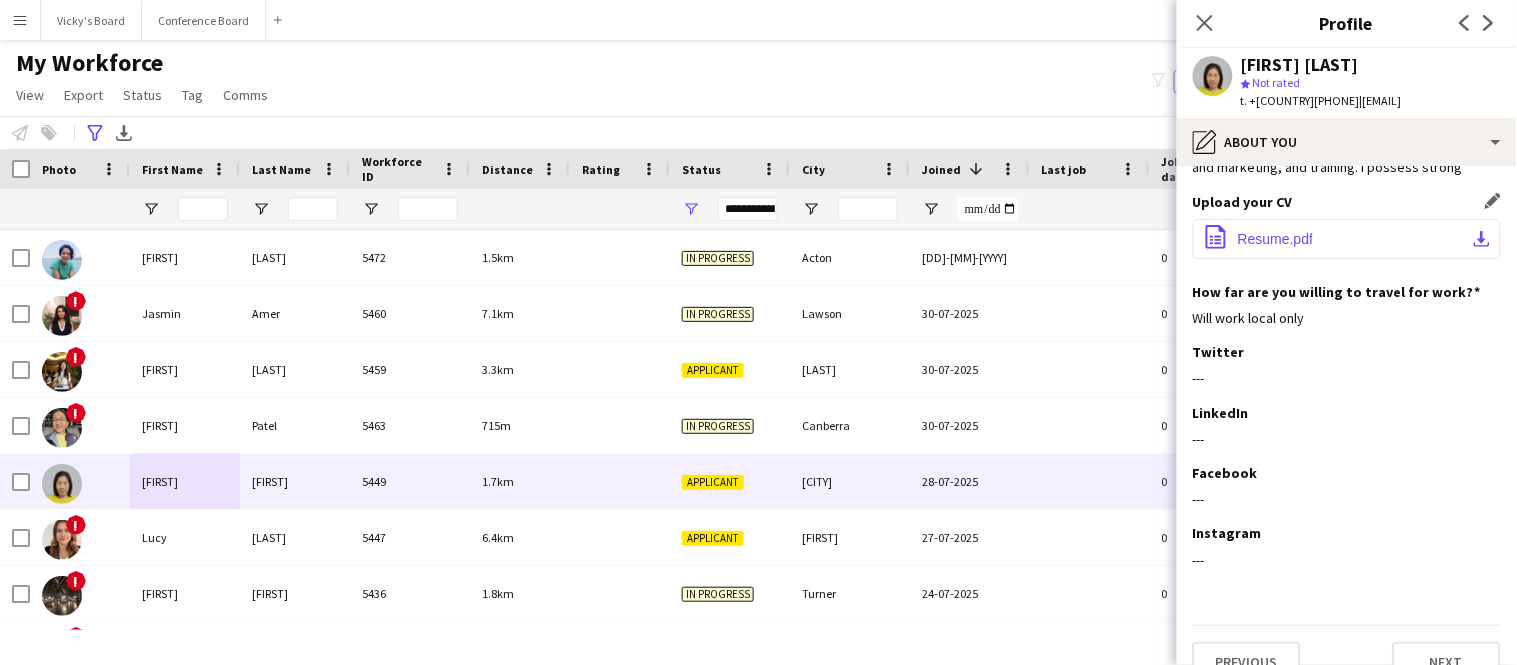 scroll, scrollTop: 153, scrollLeft: 0, axis: vertical 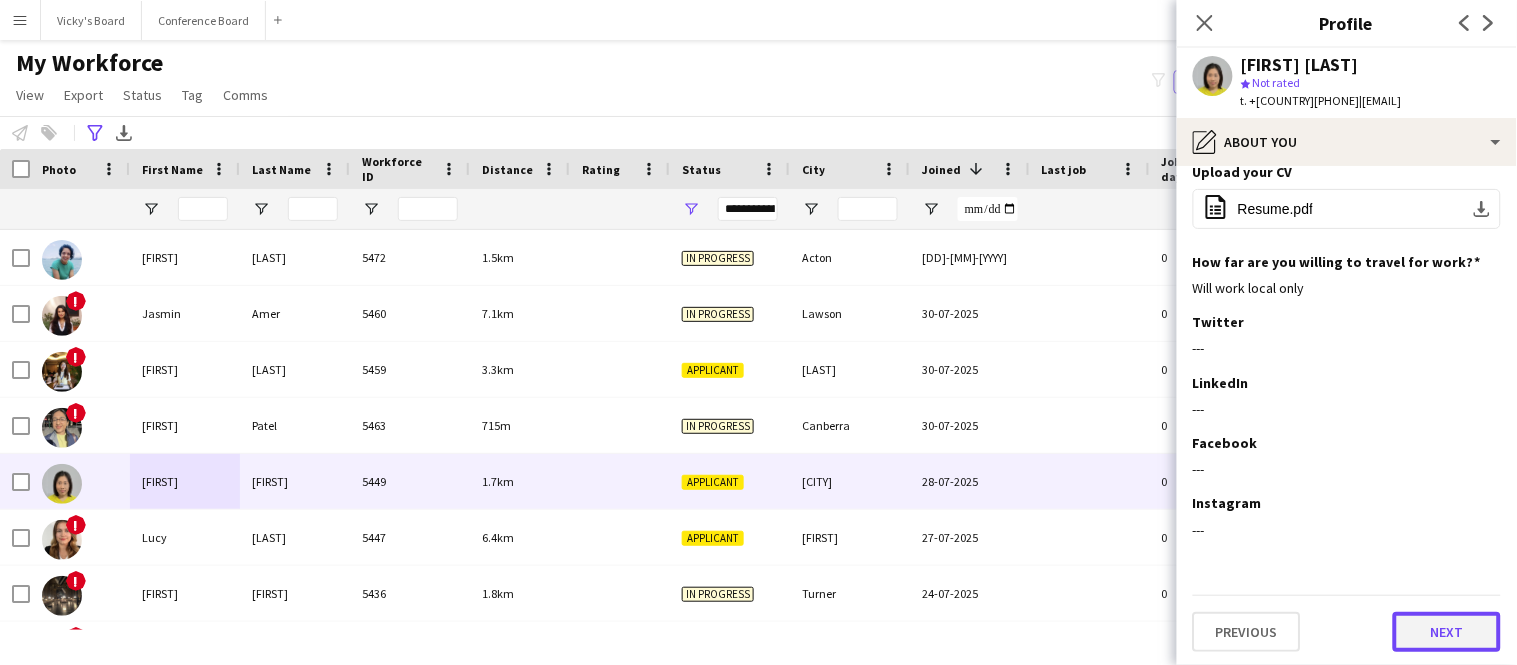 click on "Next" 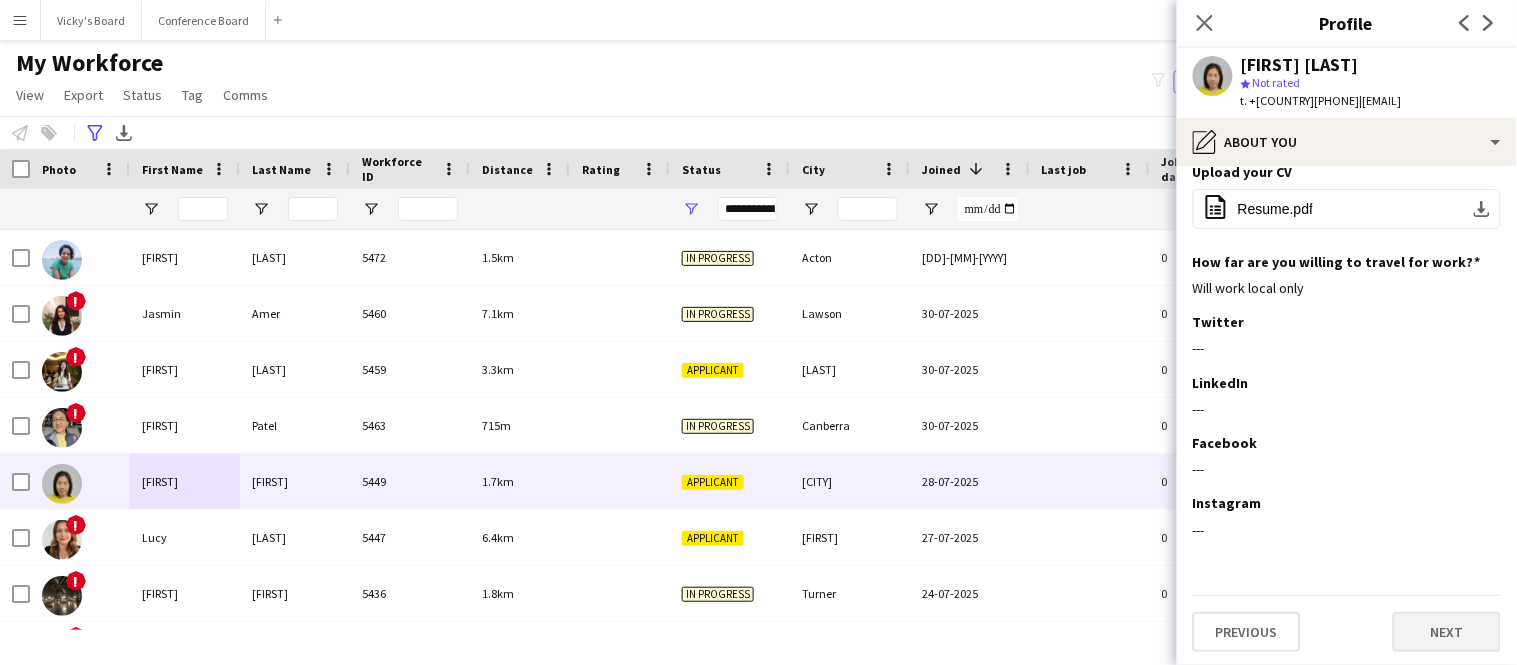 scroll, scrollTop: 0, scrollLeft: 0, axis: both 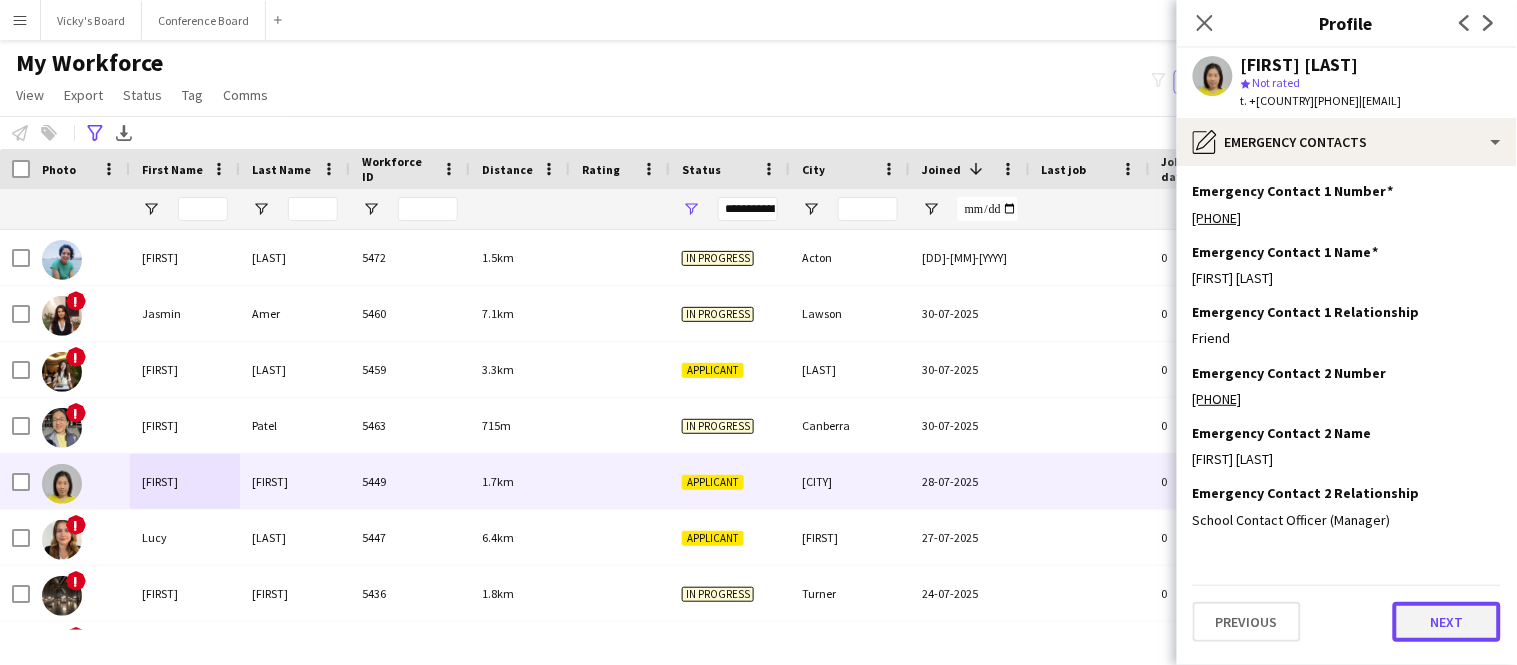 click on "Next" 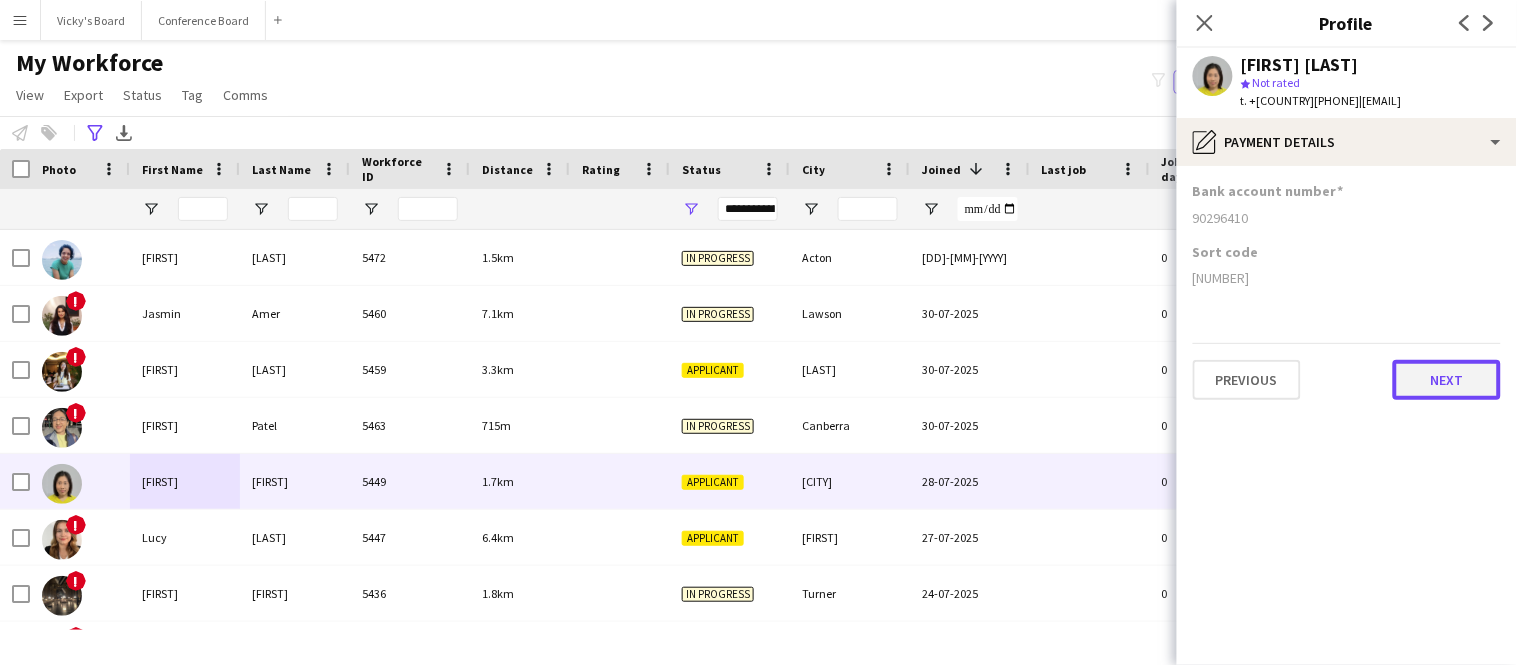 click on "Next" 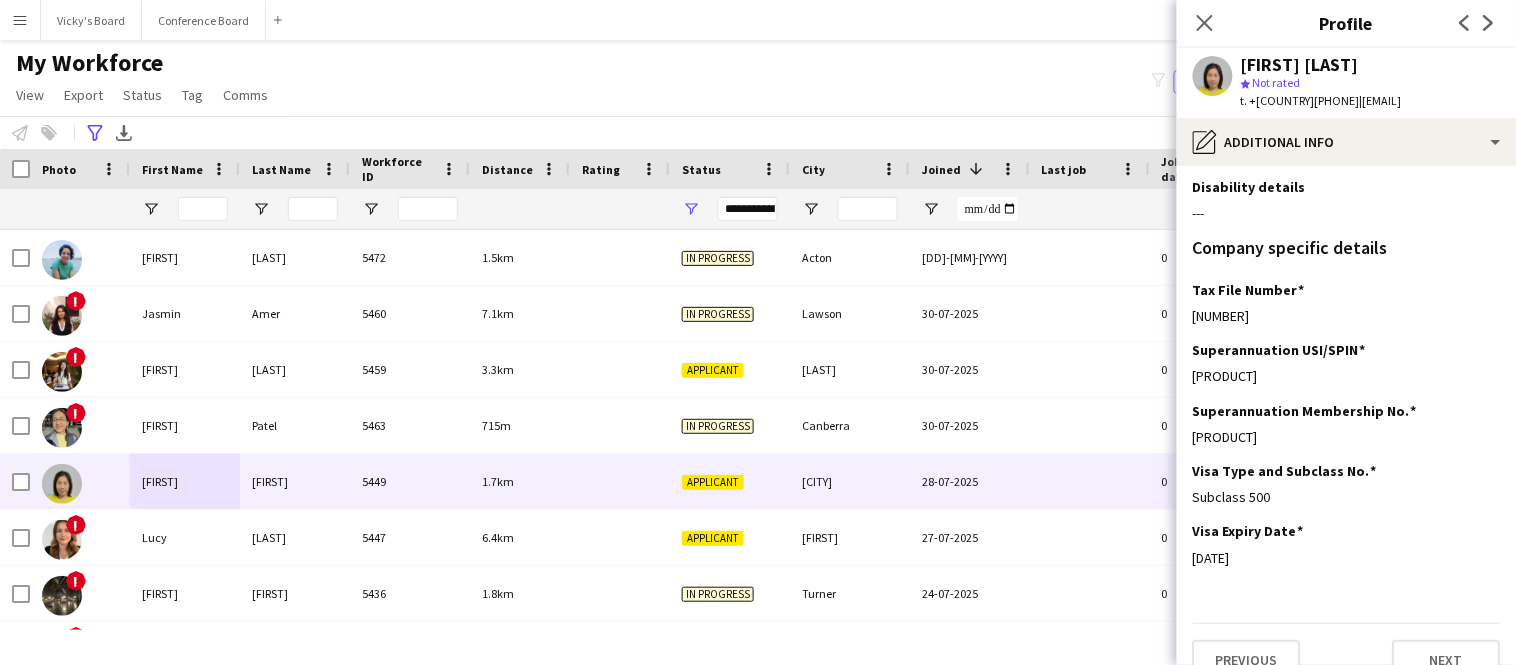 scroll, scrollTop: 262, scrollLeft: 0, axis: vertical 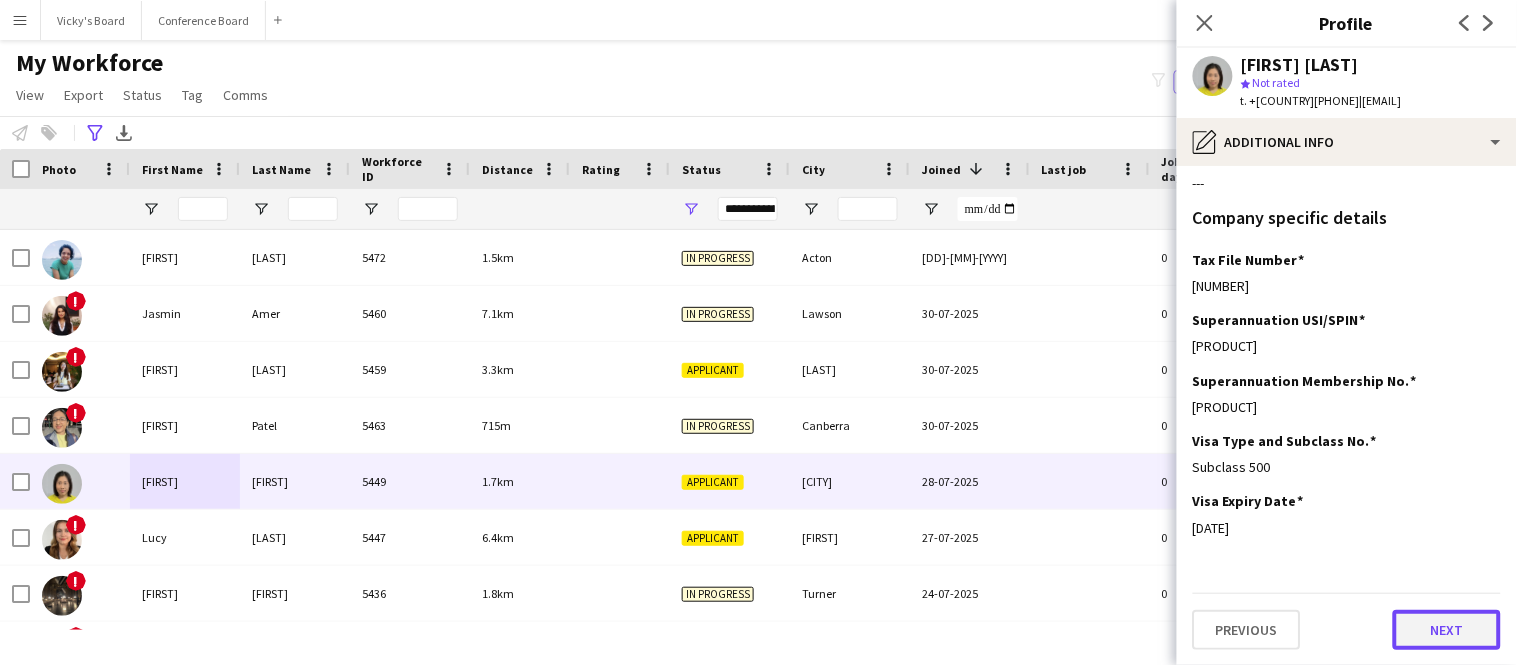 click on "Next" 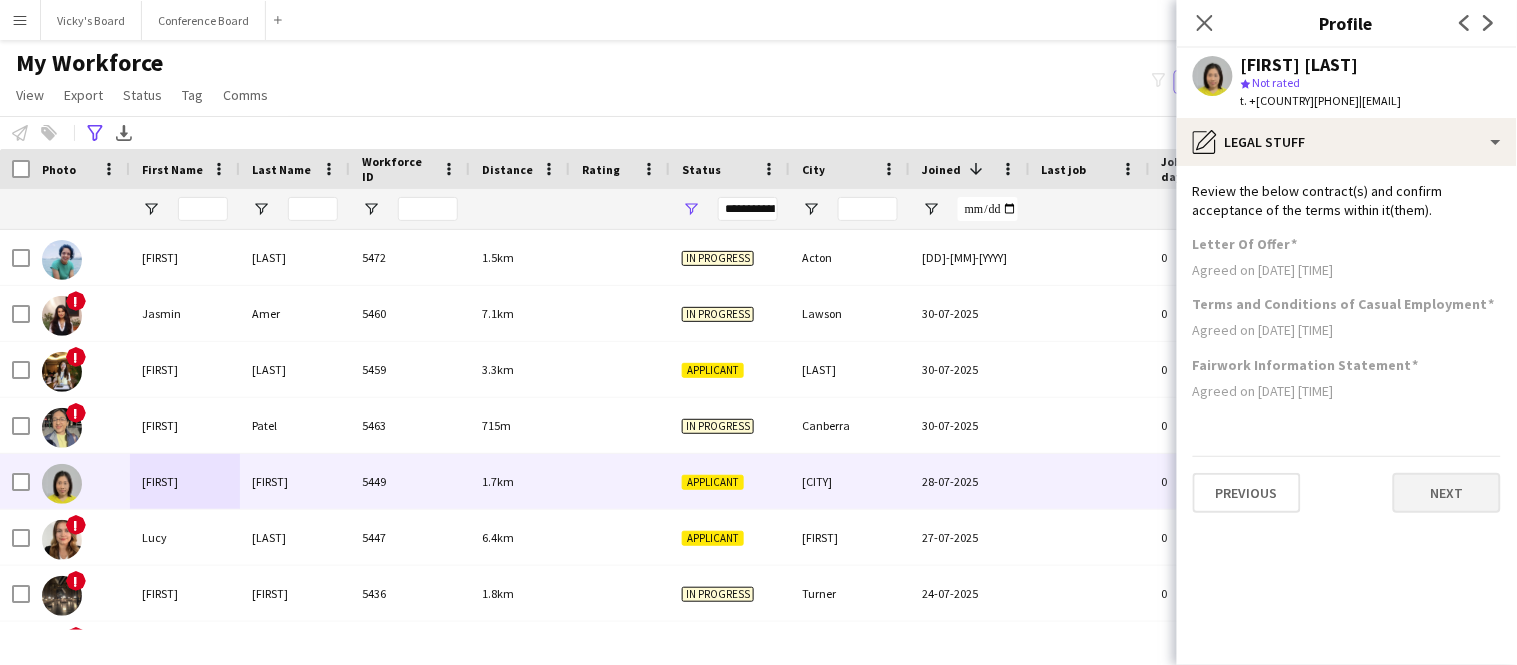 scroll, scrollTop: 0, scrollLeft: 0, axis: both 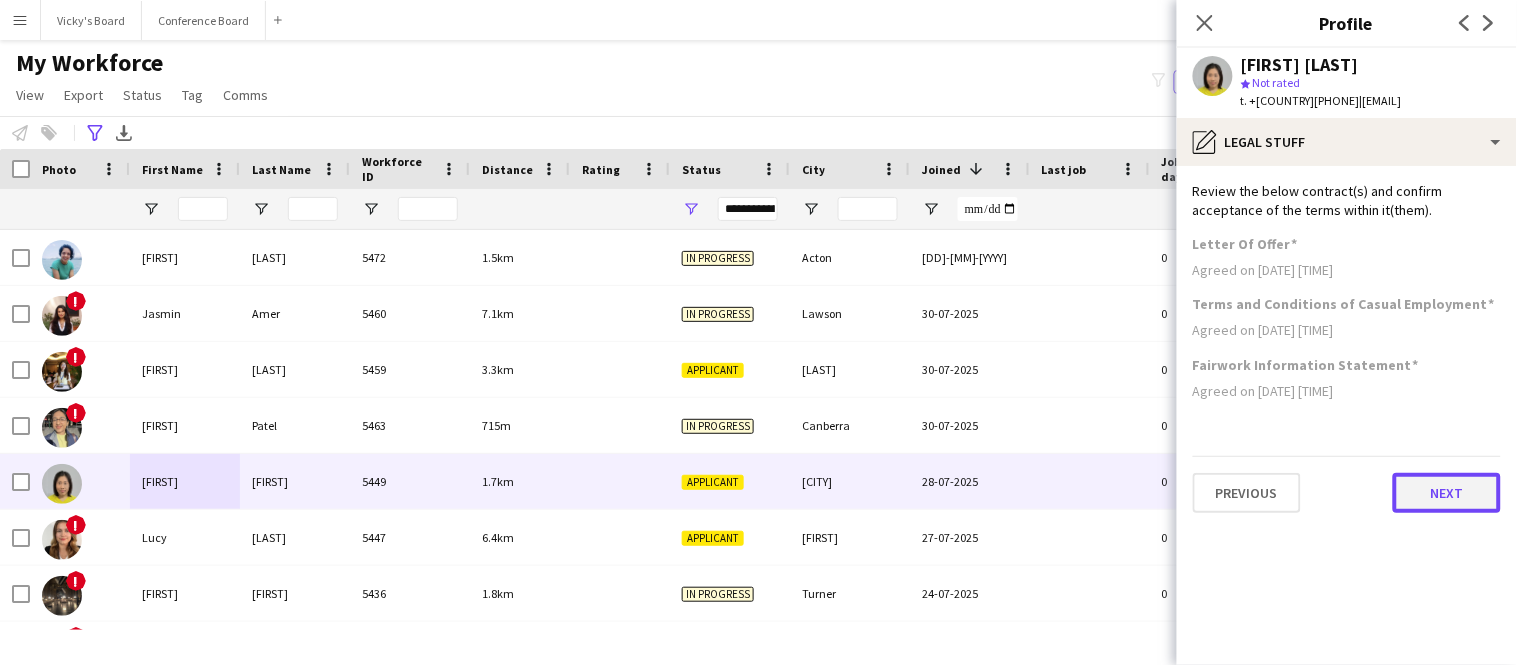 click on "Next" 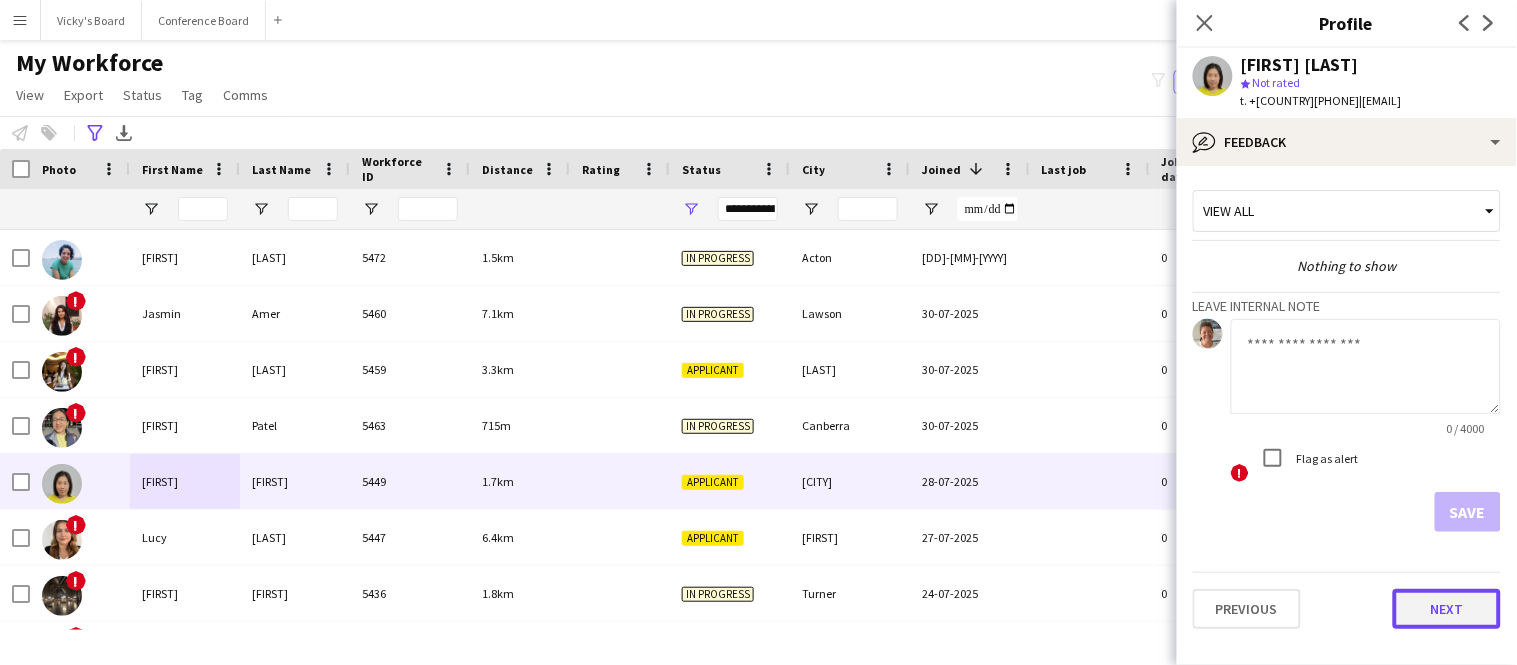 click on "Next" 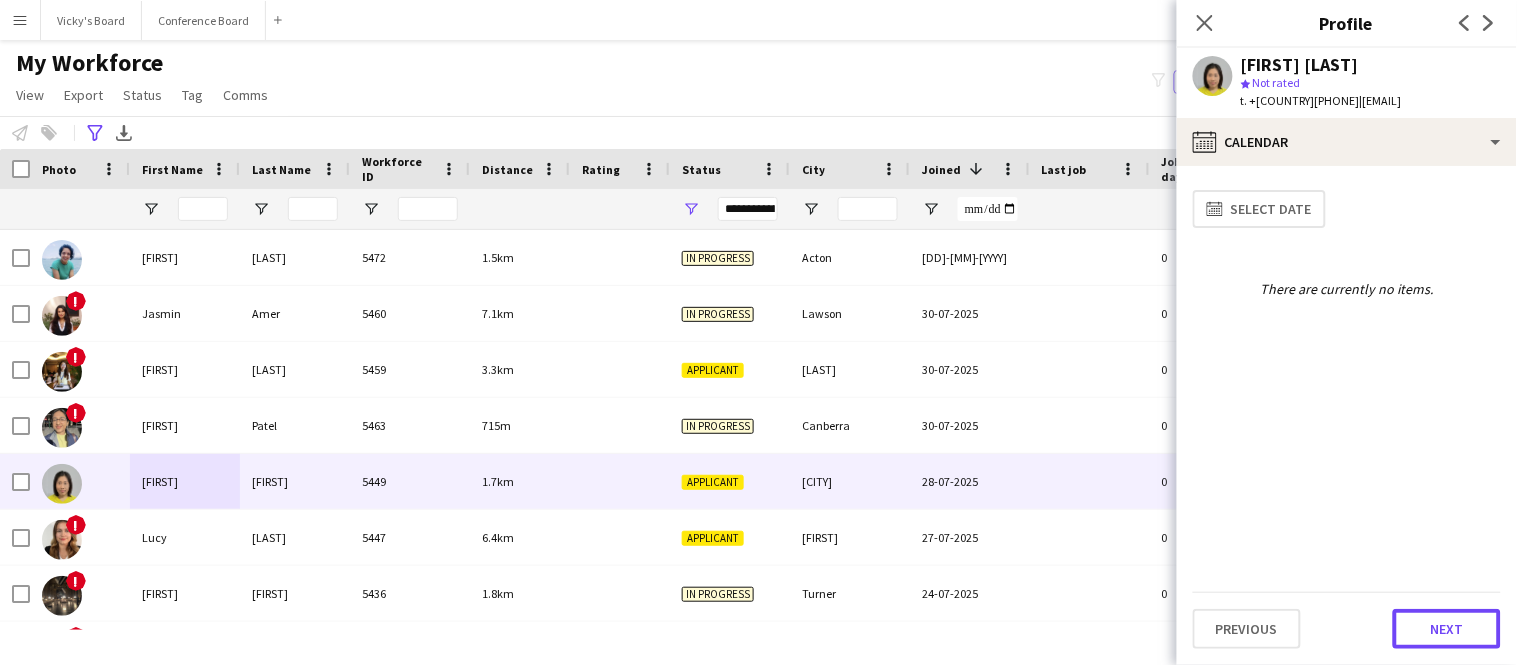 click on "Next" 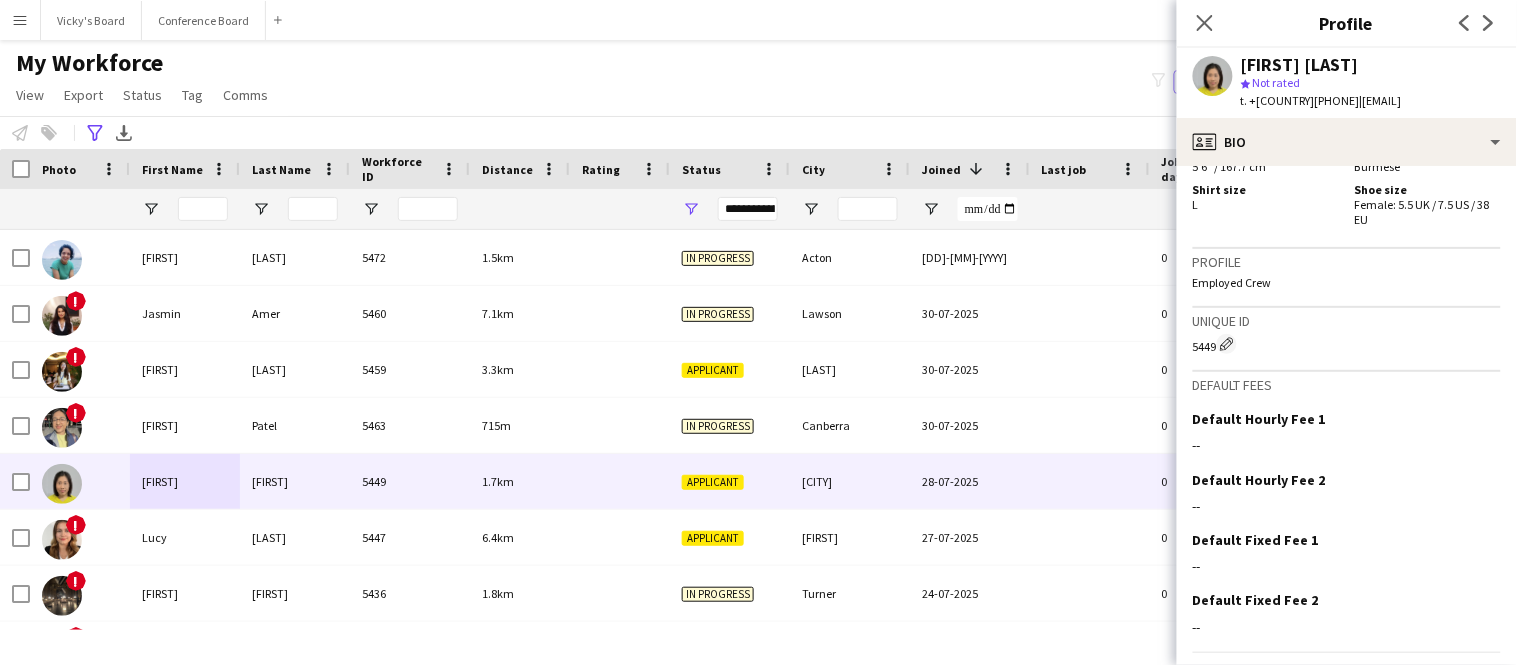scroll, scrollTop: 1140, scrollLeft: 0, axis: vertical 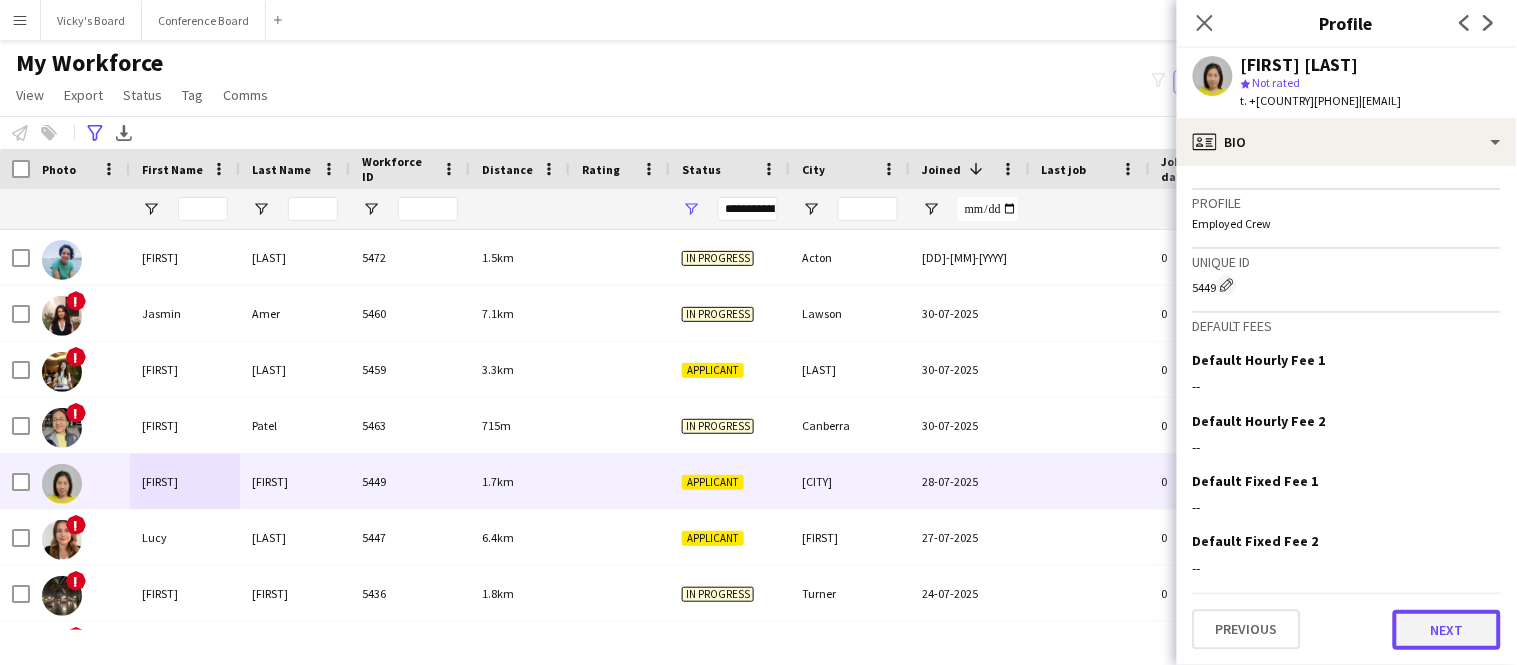 click on "Next" 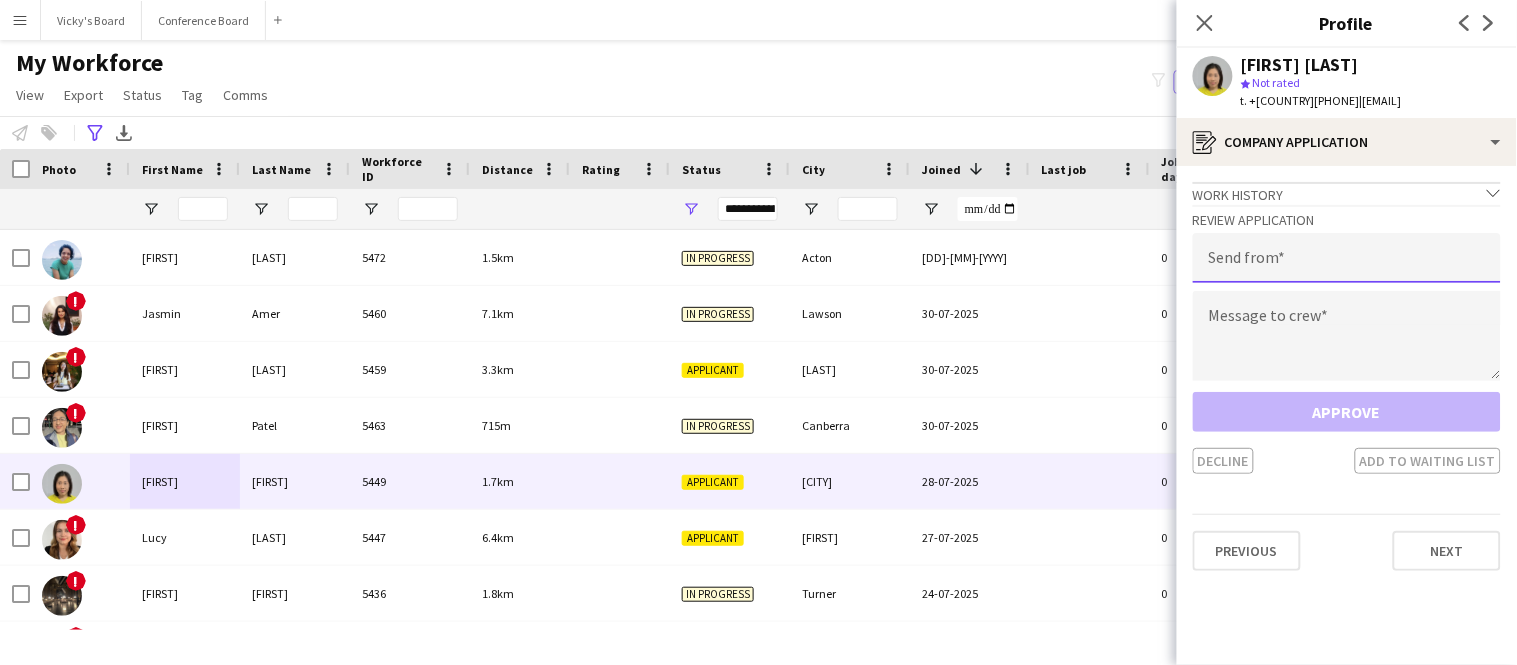 click 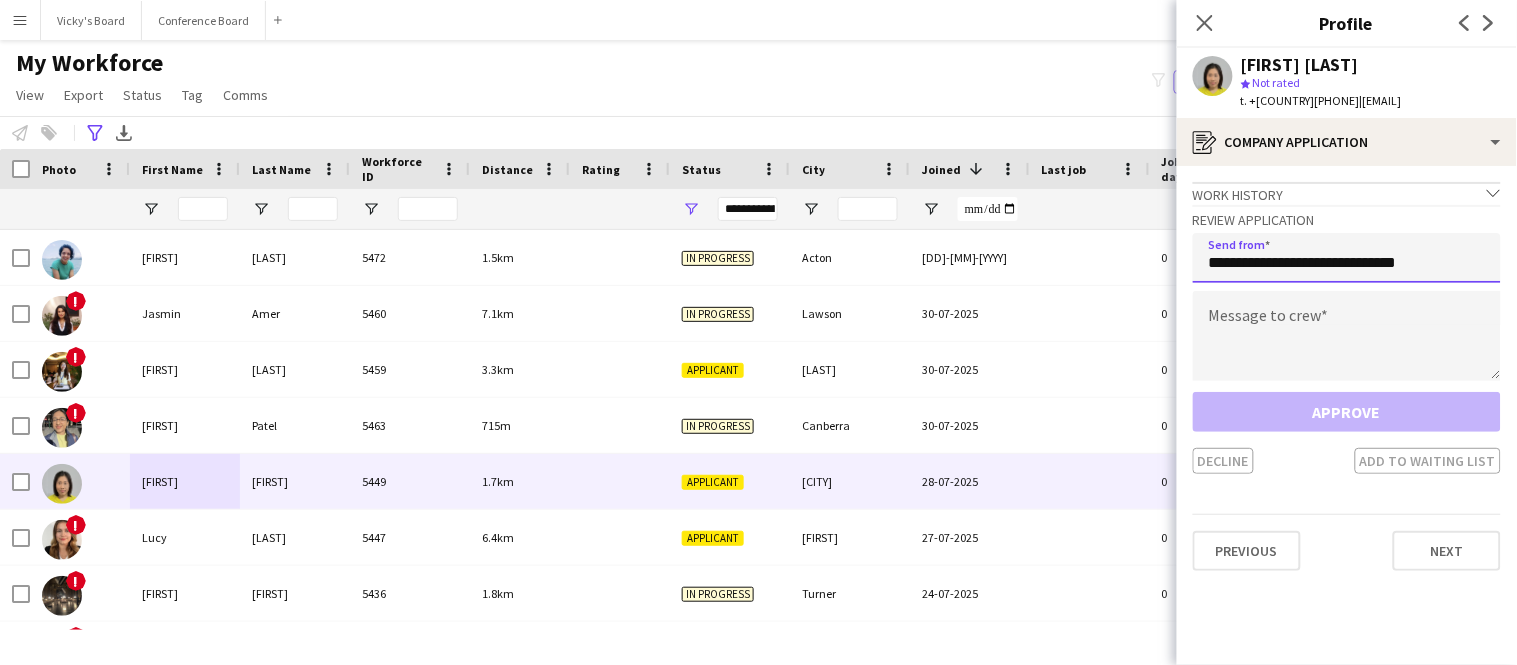 type on "**********" 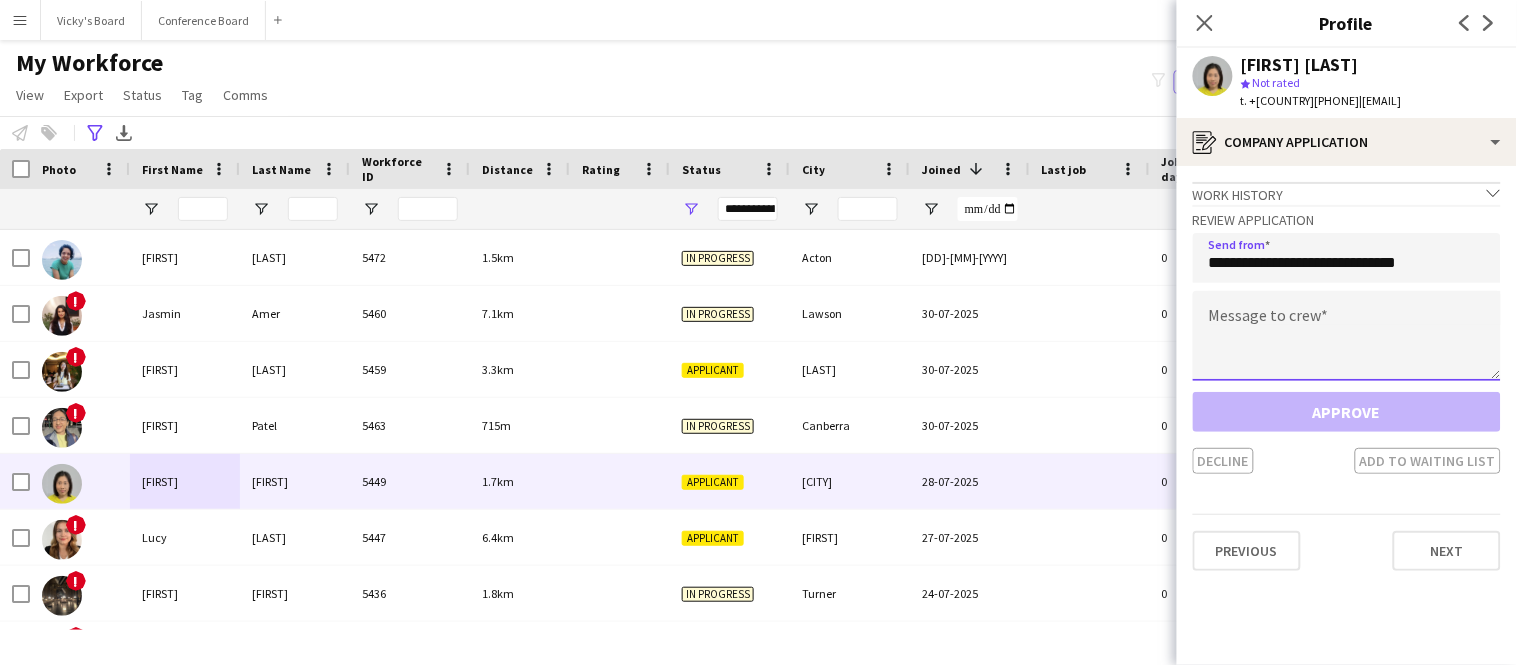 click 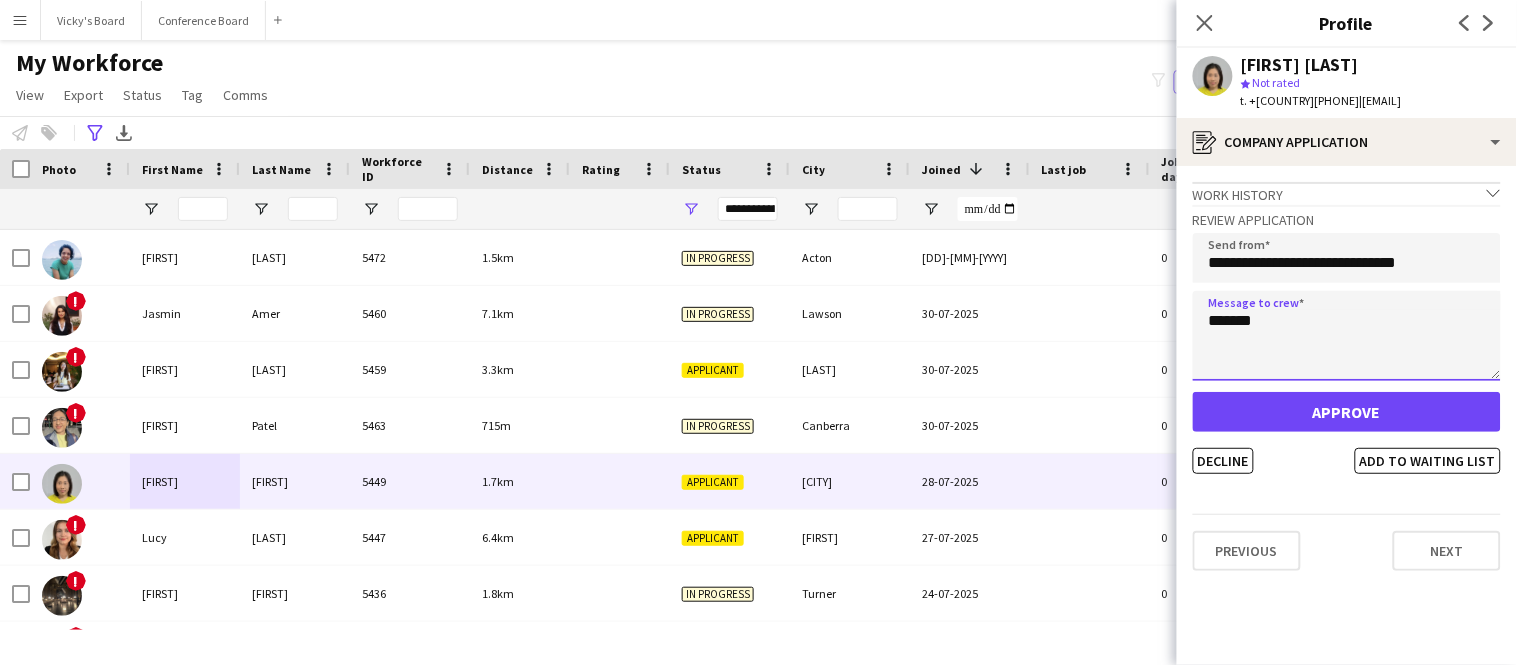 type on "*******" 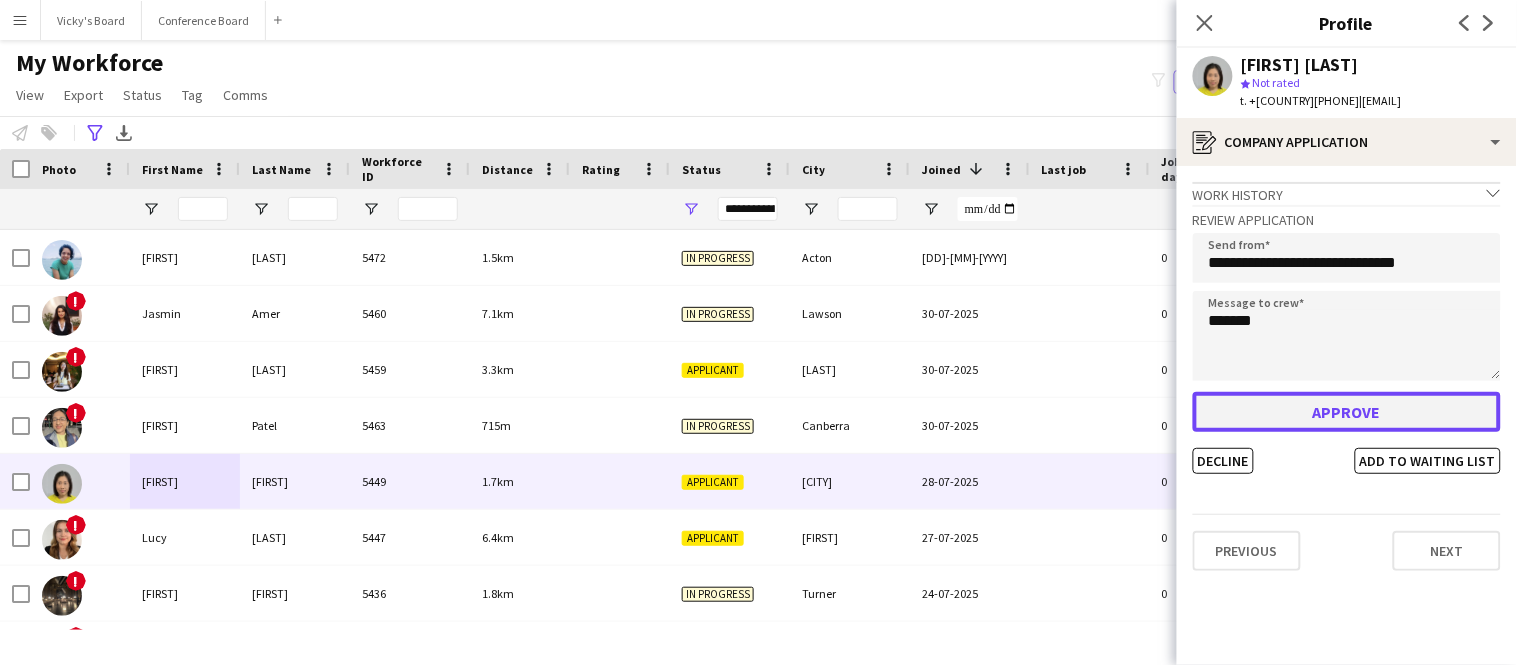 click on "Approve" 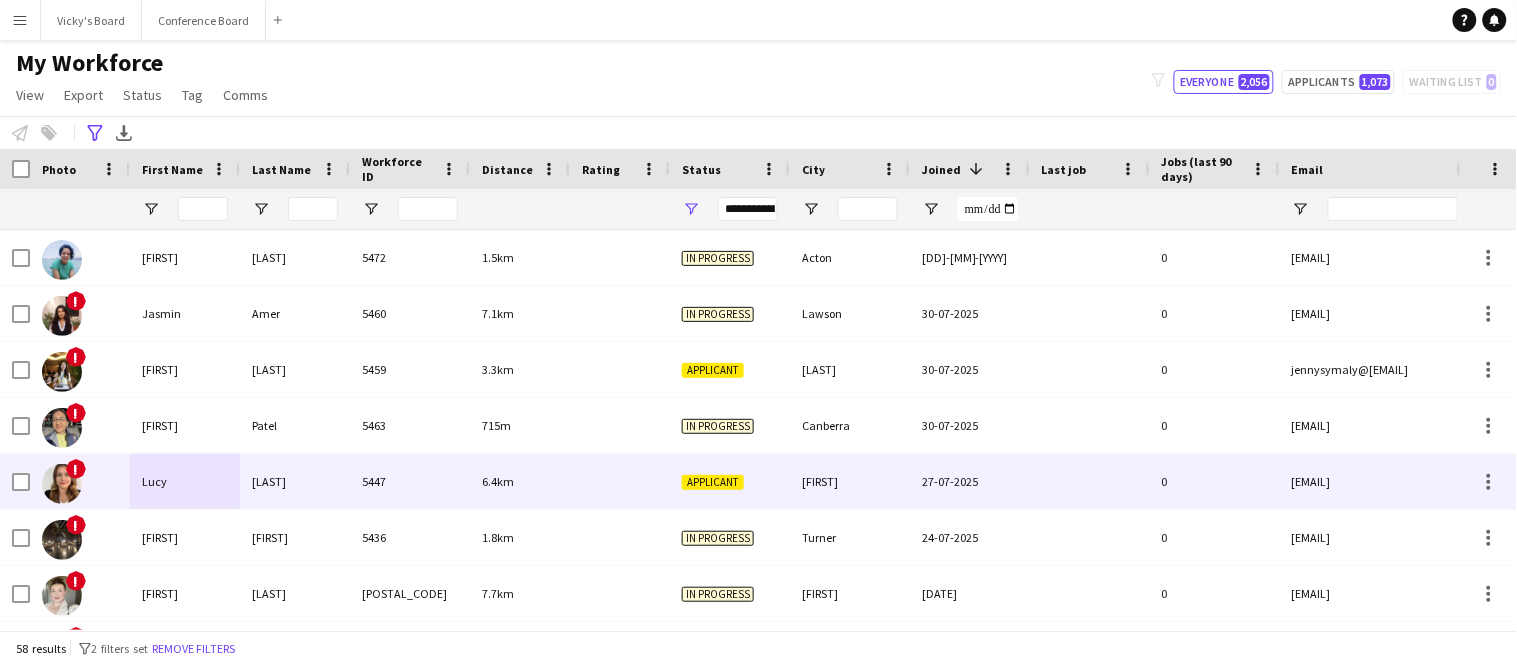 scroll, scrollTop: 132, scrollLeft: 0, axis: vertical 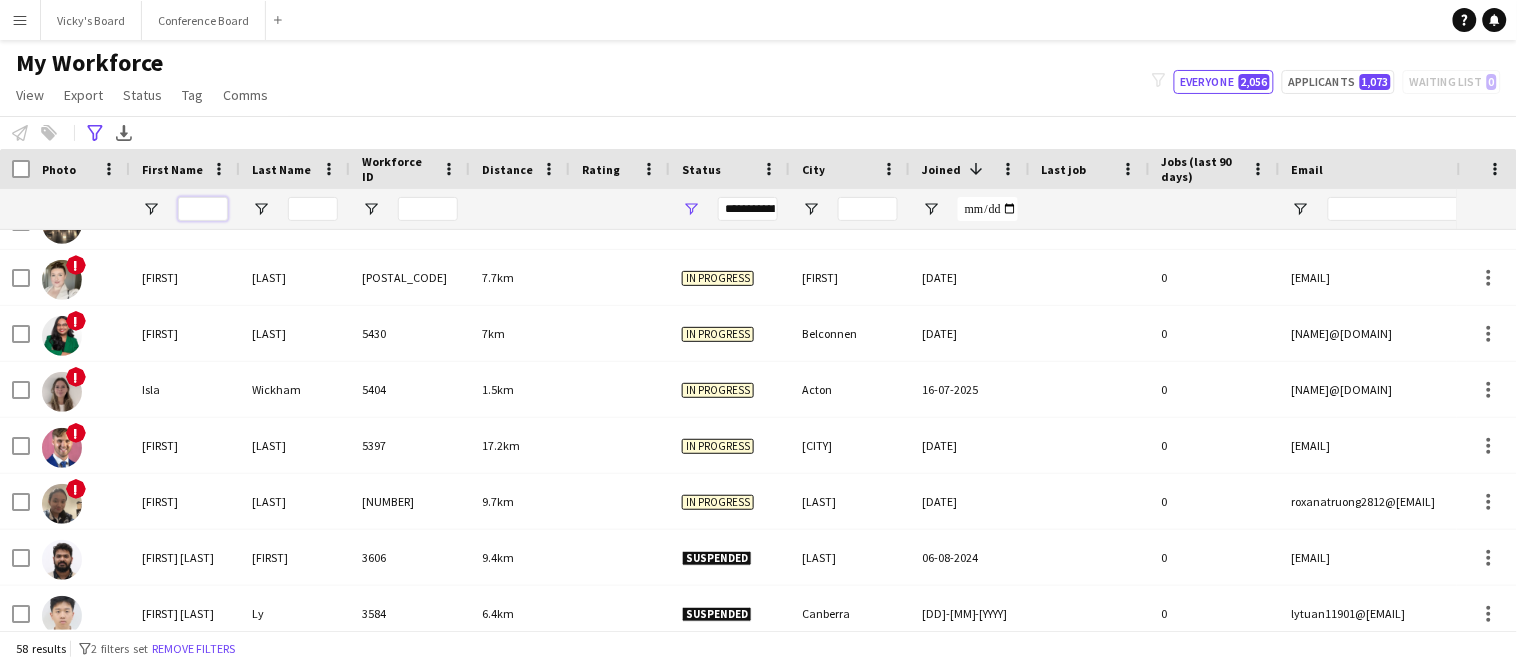 click at bounding box center (203, 209) 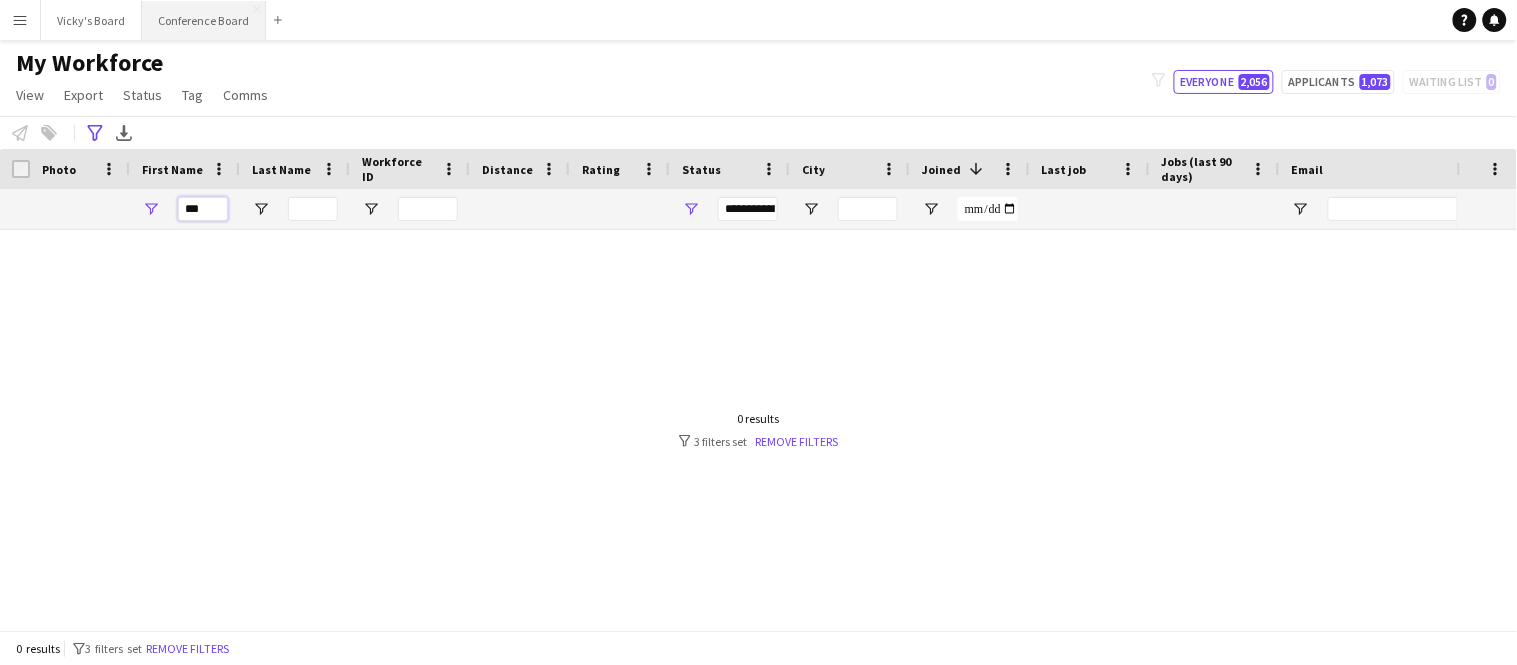 type on "***" 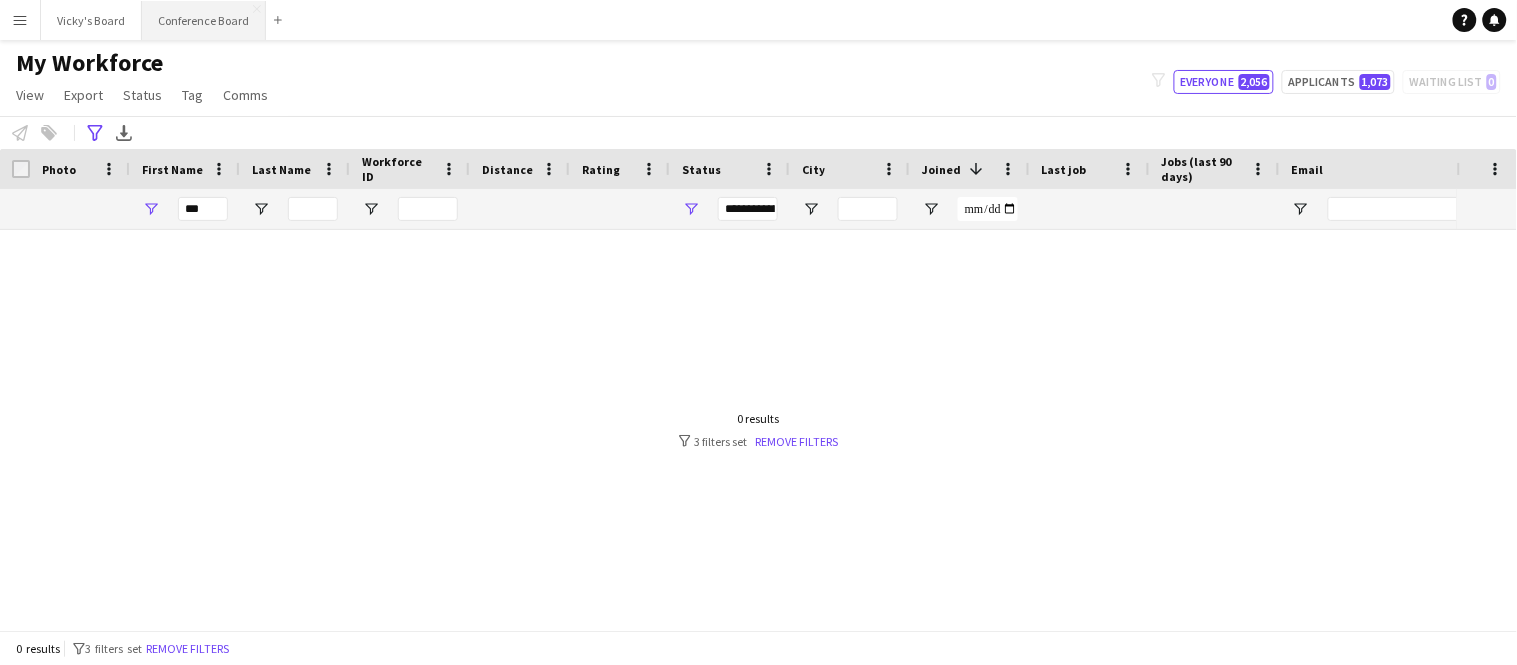 click on "Conference Board
Close" at bounding box center (204, 20) 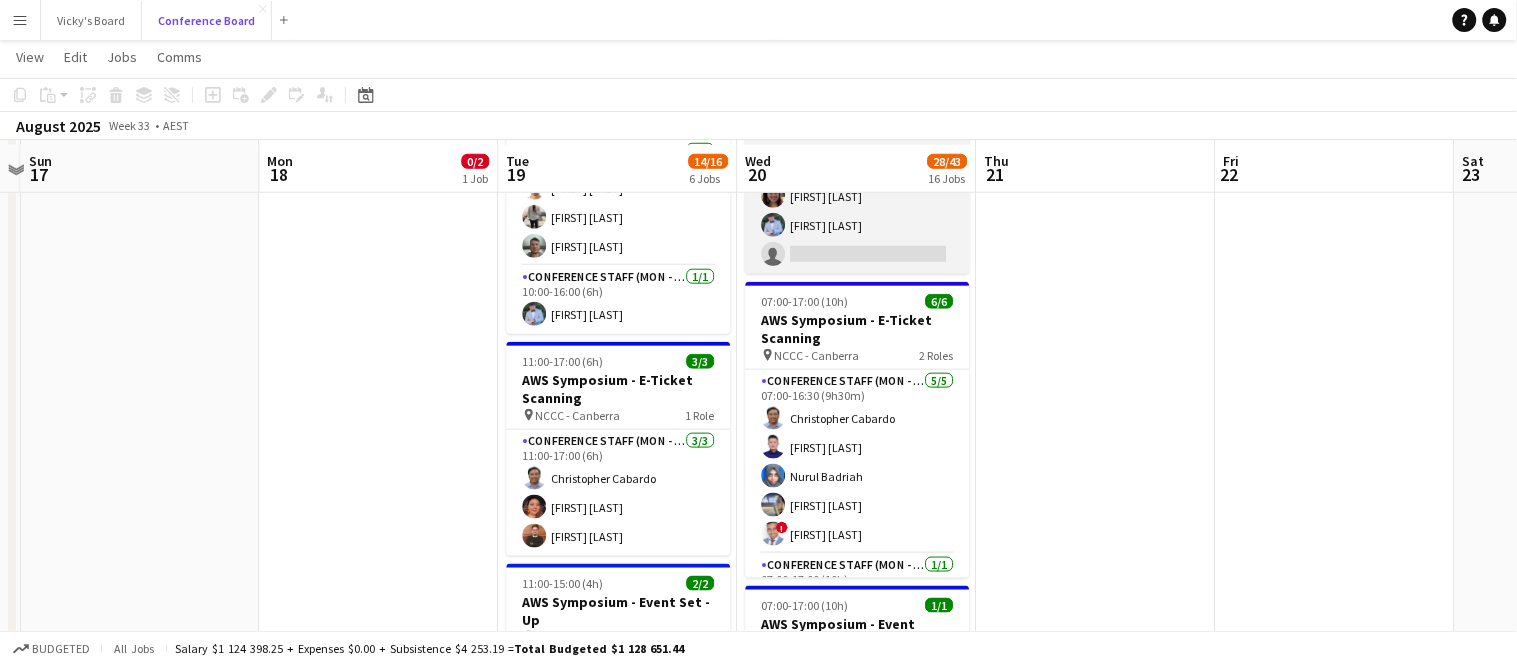 scroll, scrollTop: 400, scrollLeft: 0, axis: vertical 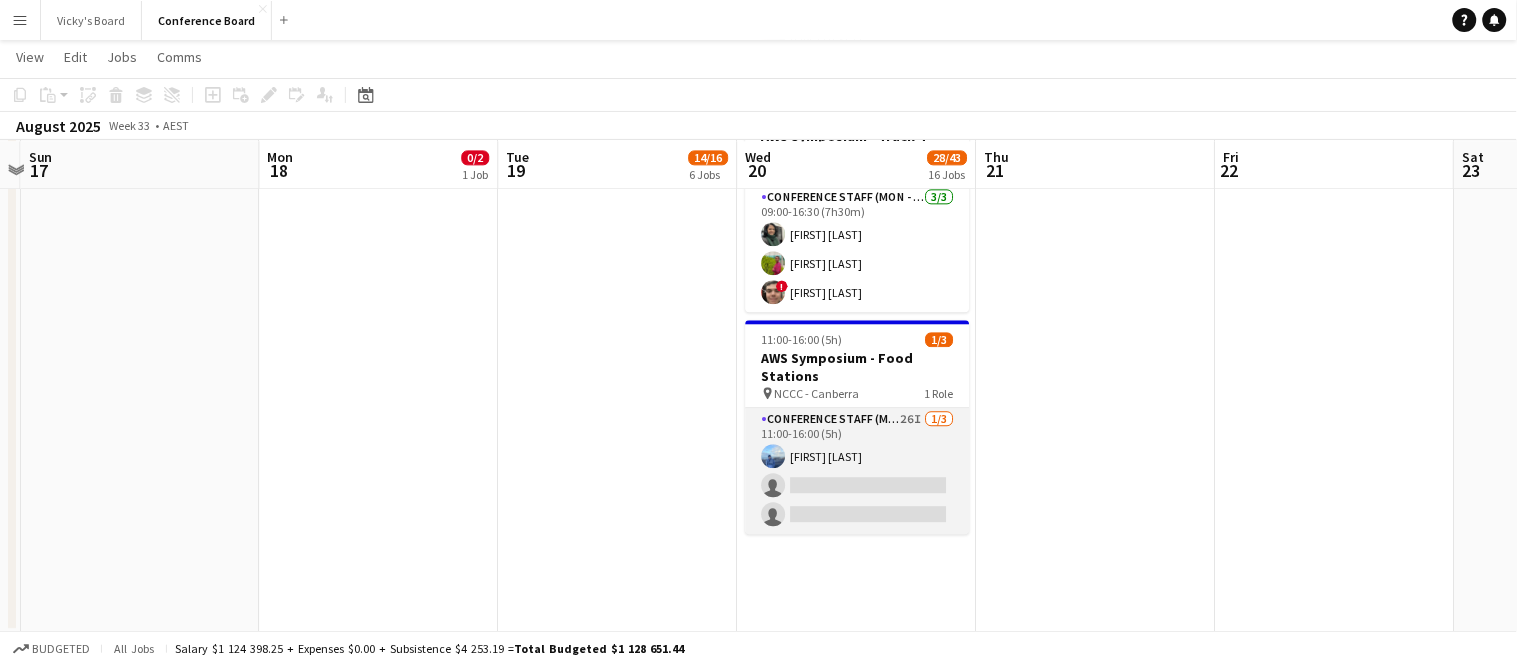 click on "Conference Staff (Mon - Fri)   26I   1/3   11:00-16:00 (5h)
[FIRST] [LAST]
single-neutral-actions
single-neutral-actions" at bounding box center [858, 471] 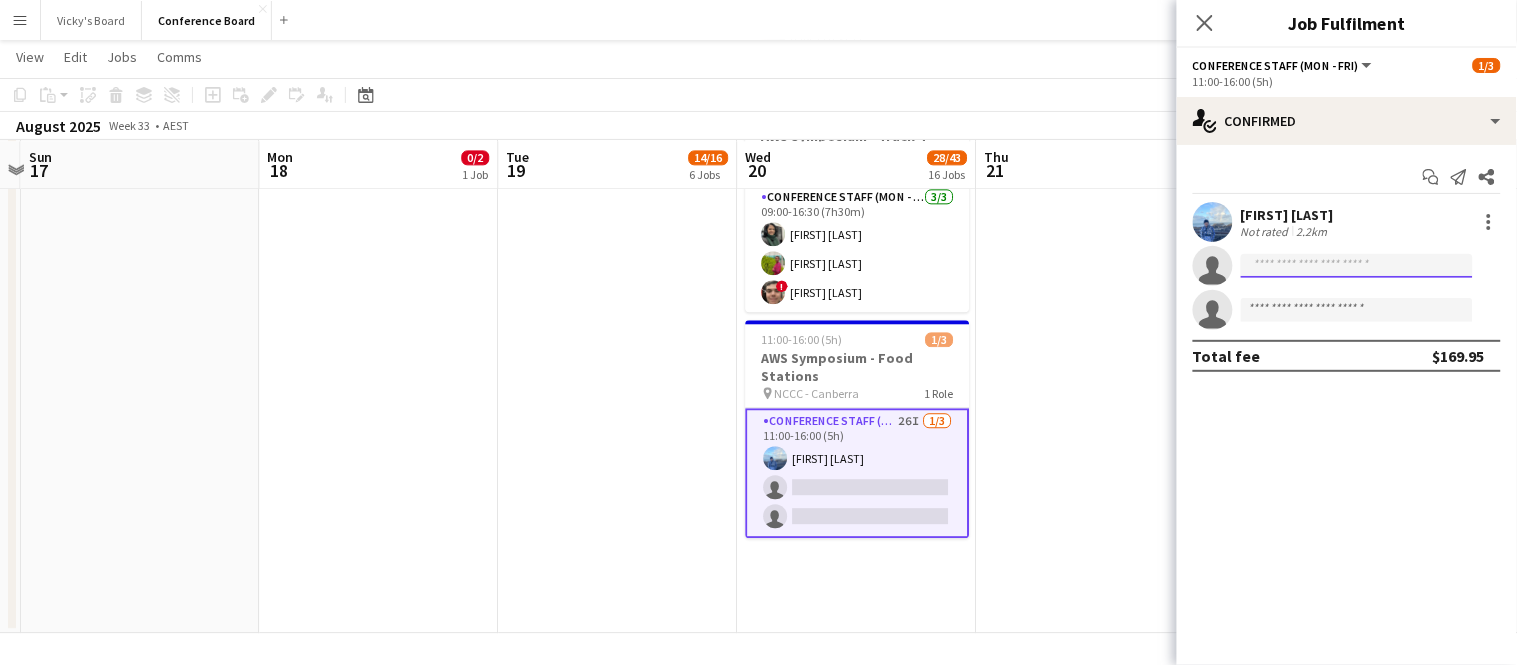 click at bounding box center (1357, 310) 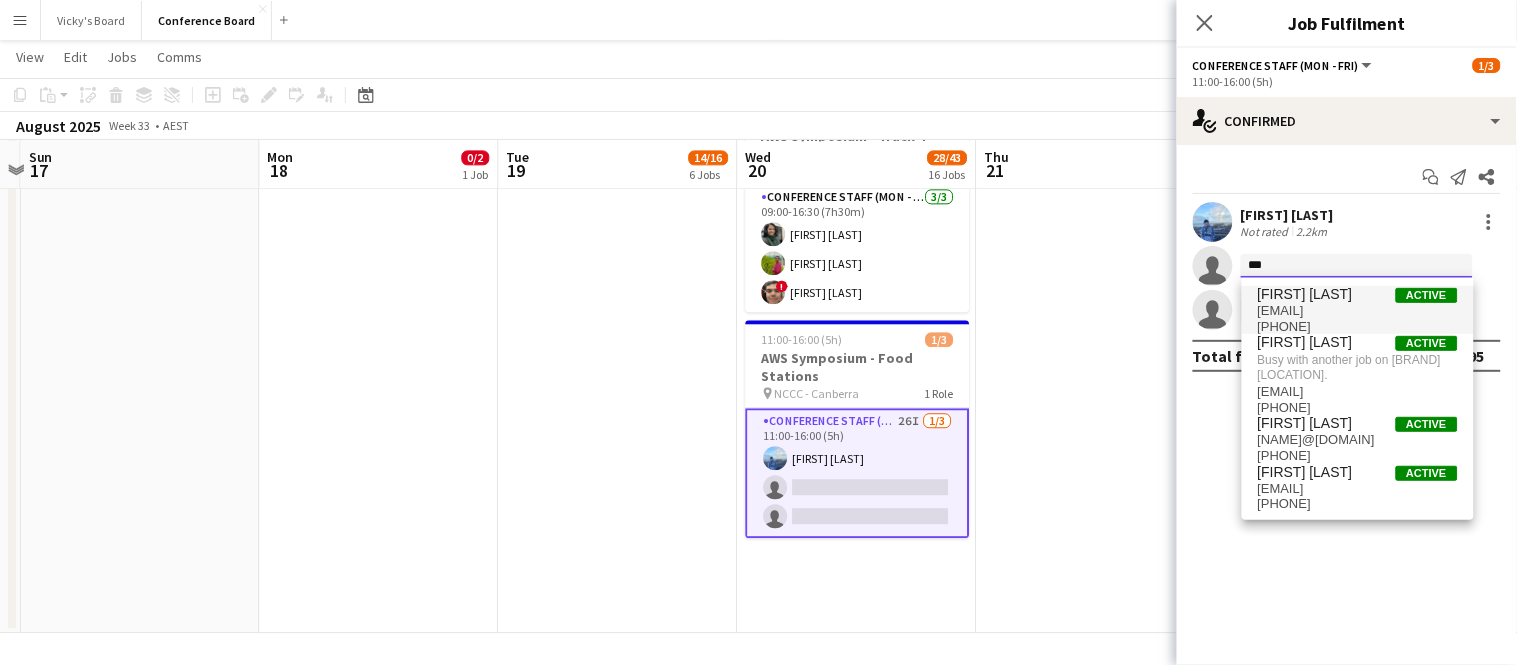 type on "***" 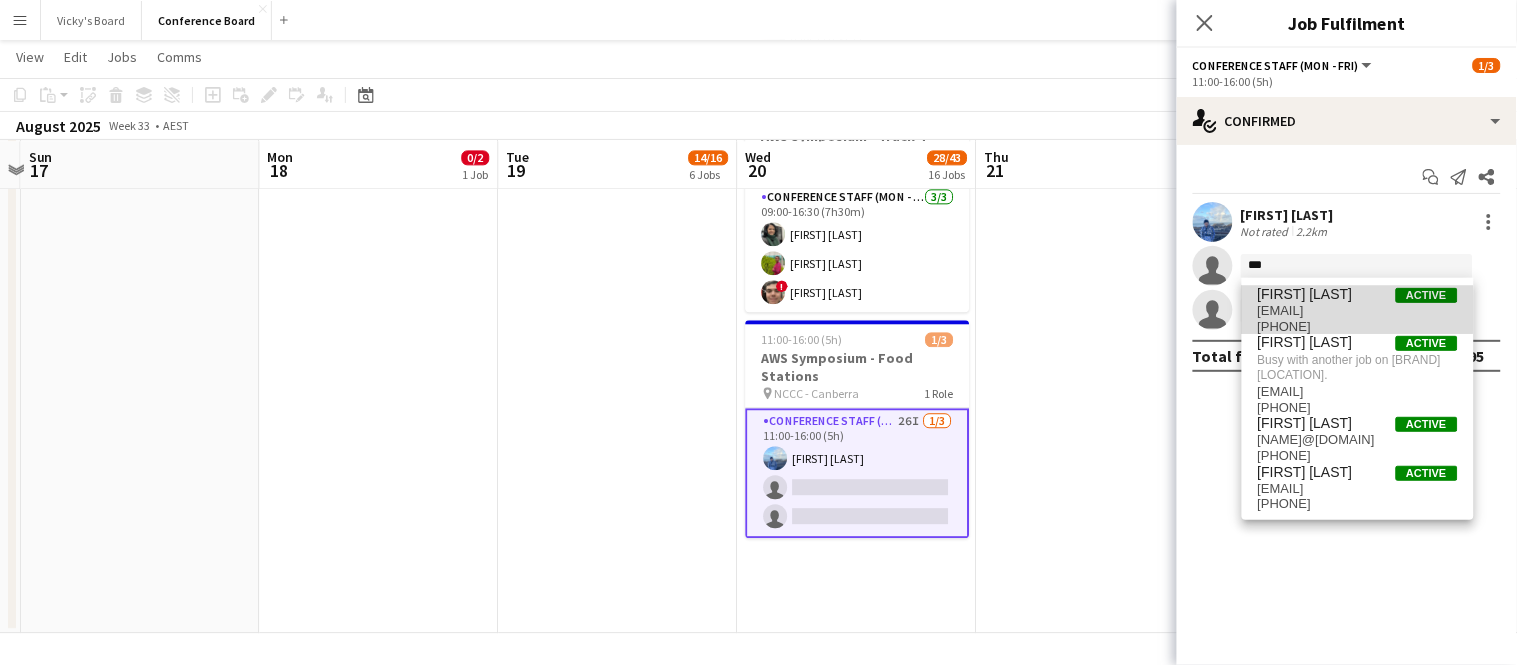 click on "[EMAIL]" at bounding box center [1358, 311] 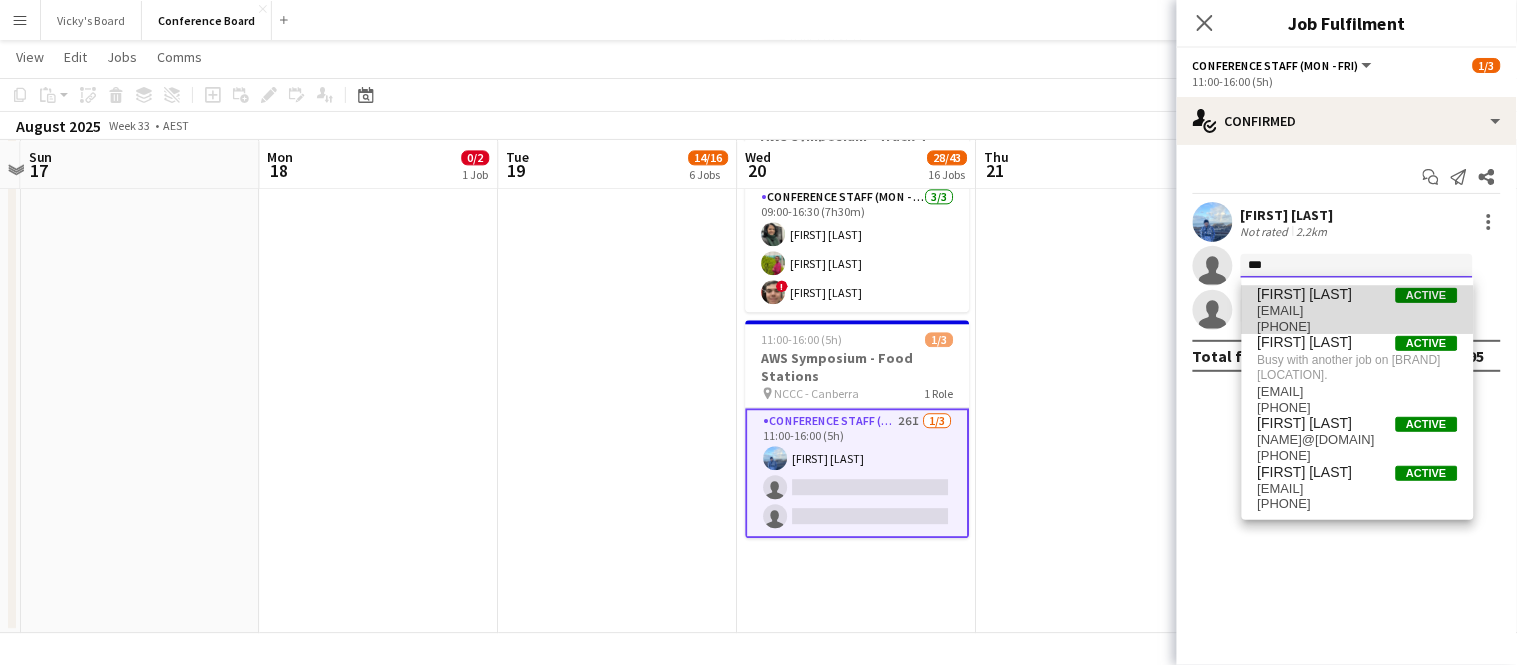 type 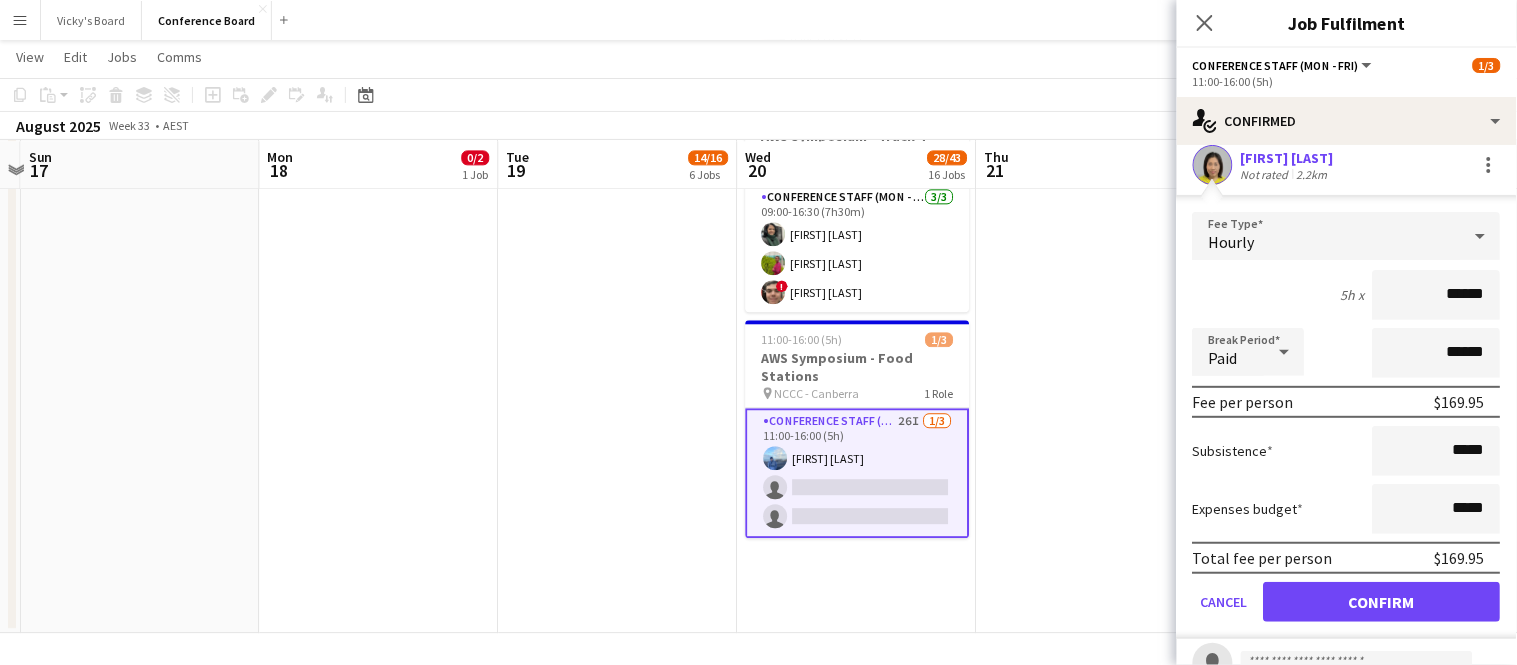 scroll, scrollTop: 171, scrollLeft: 0, axis: vertical 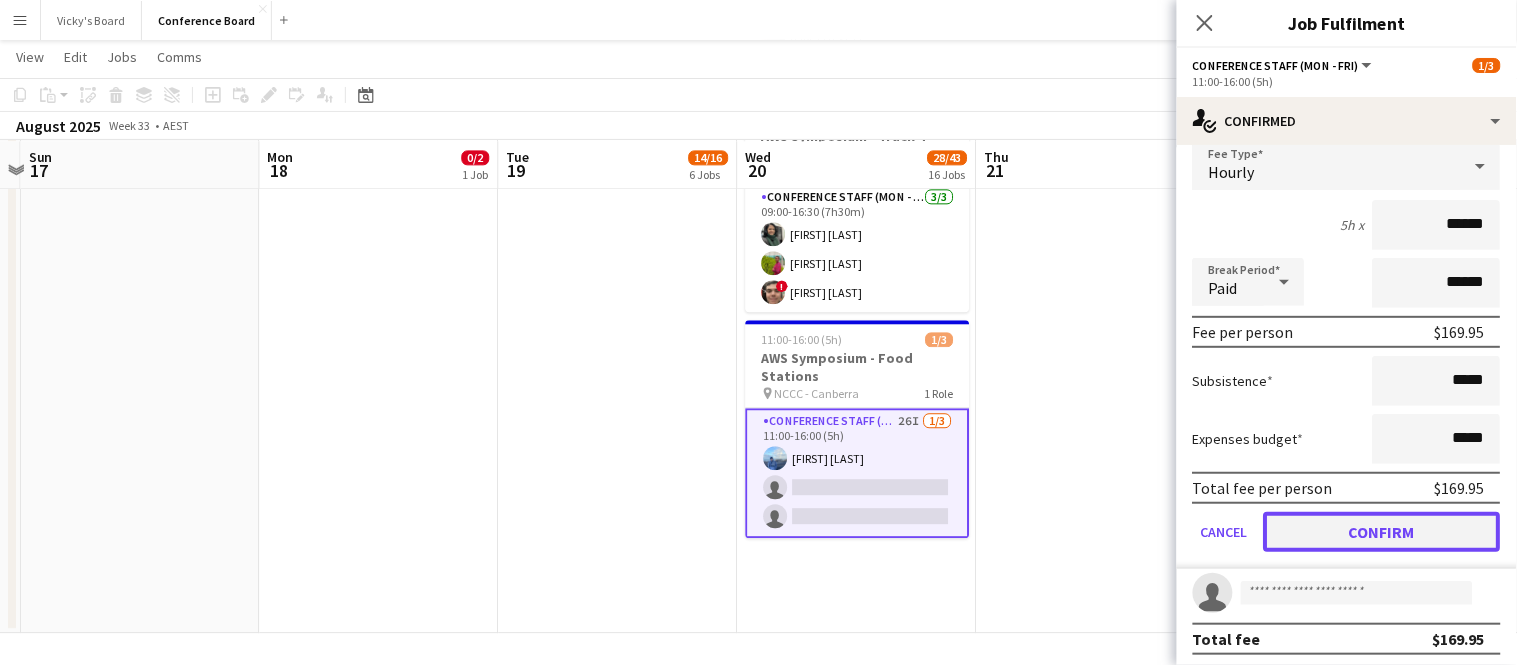 click on "Confirm" at bounding box center (1382, 532) 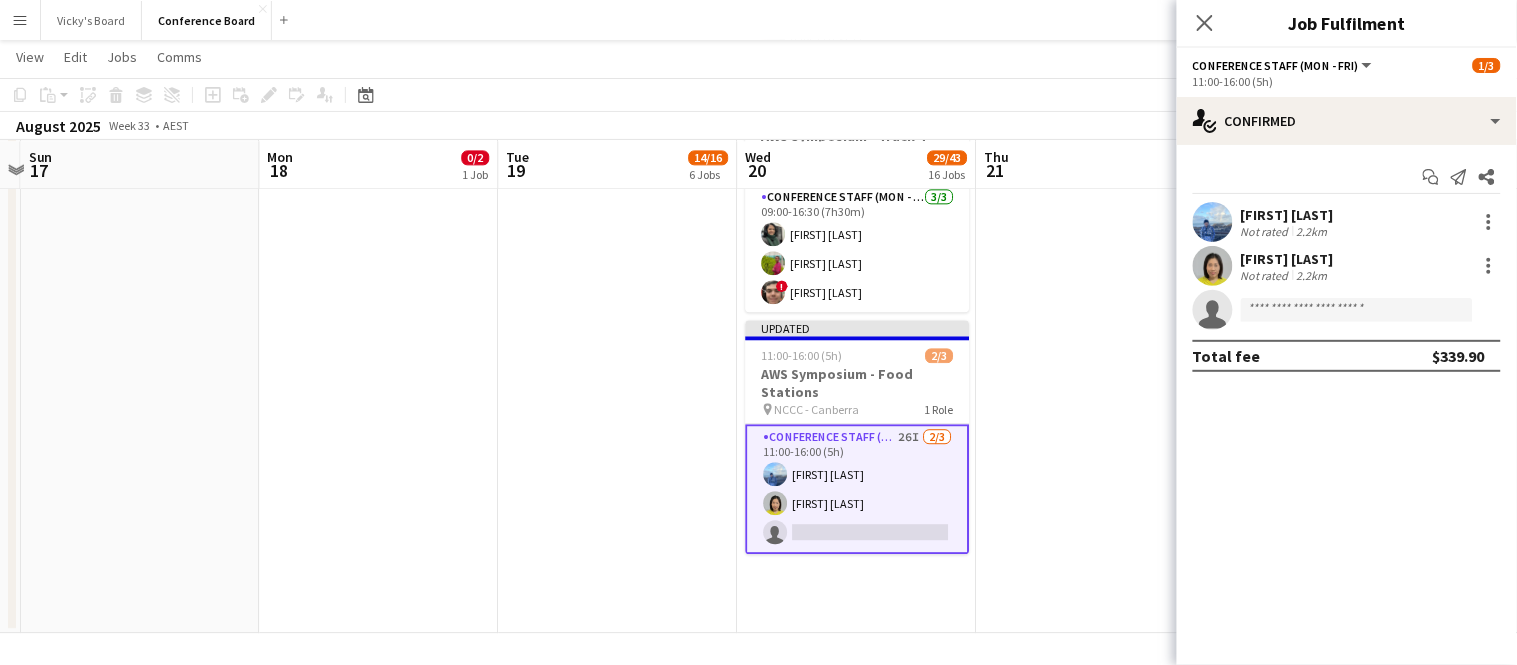 scroll, scrollTop: 0, scrollLeft: 0, axis: both 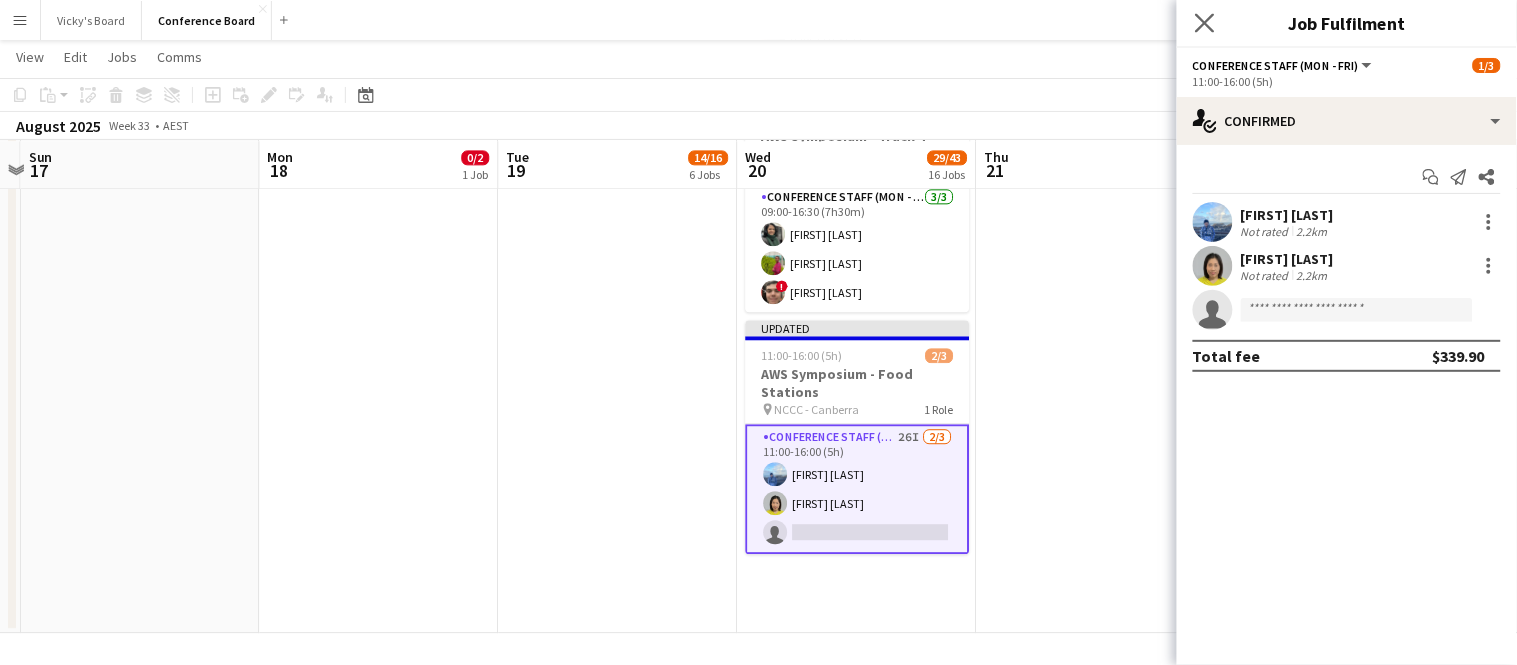 click on "Close pop-in" 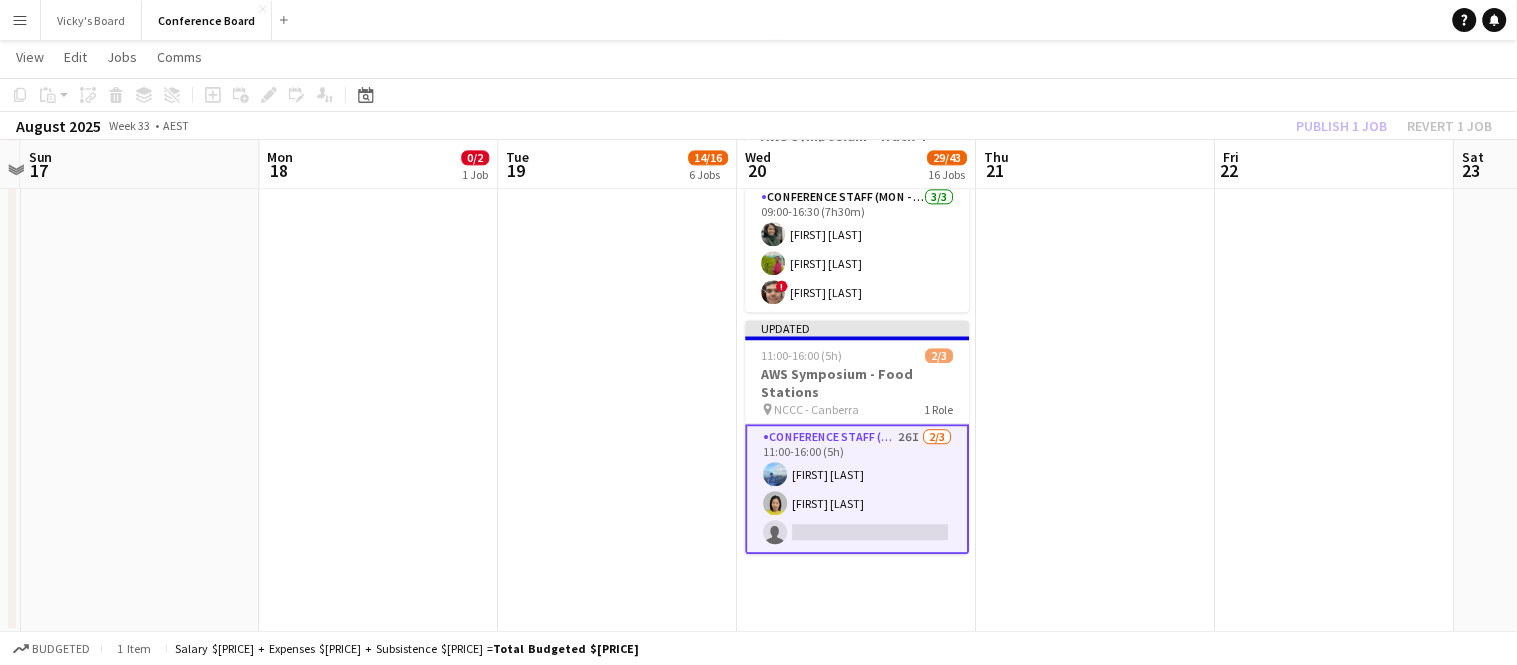 click on "Publish 1 job   Revert 1 job" 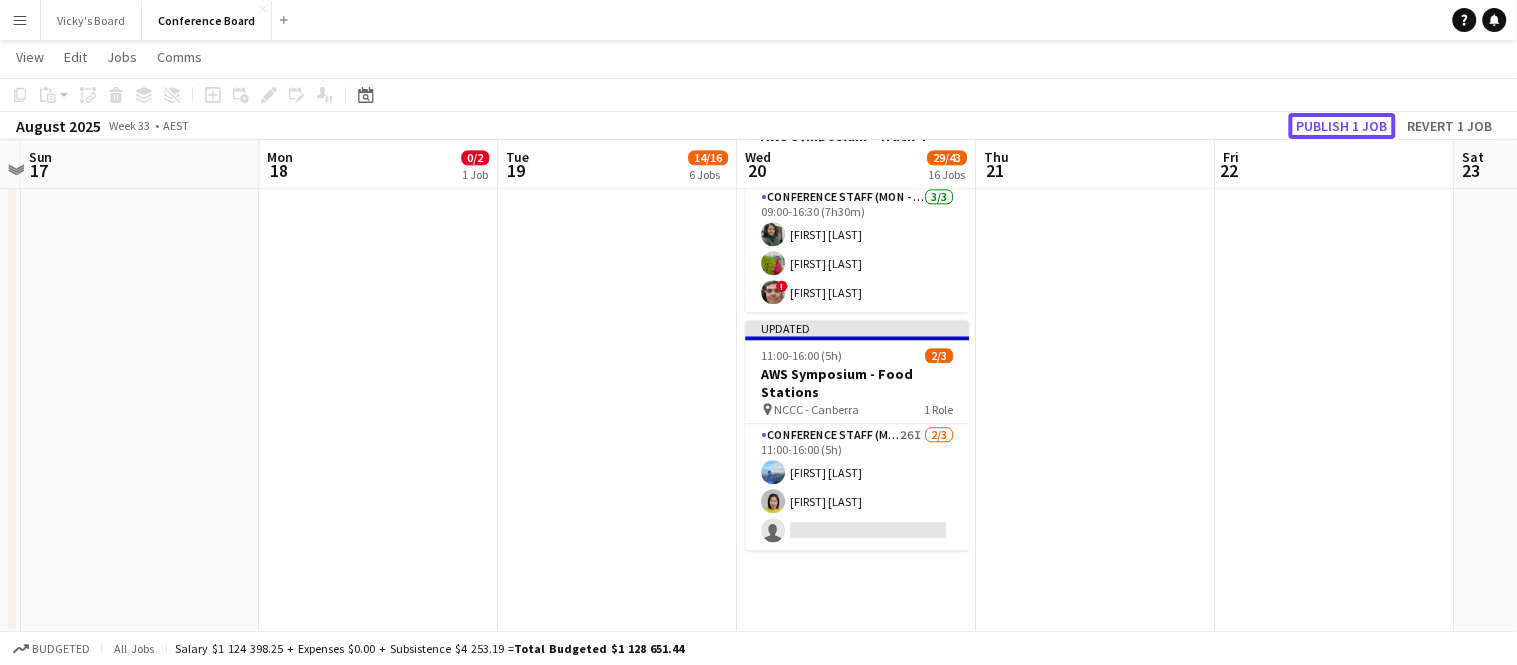 click on "Publish 1 job" 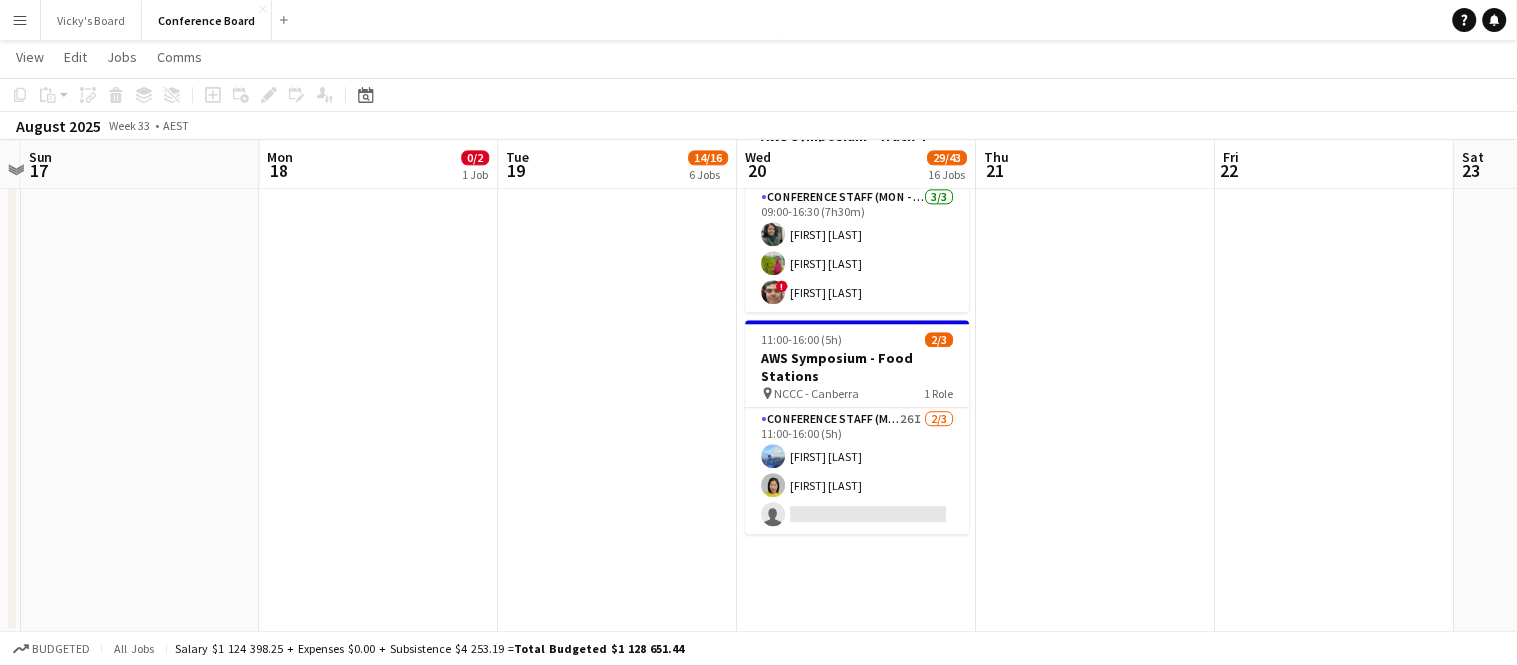 click on "Menu" at bounding box center [20, 20] 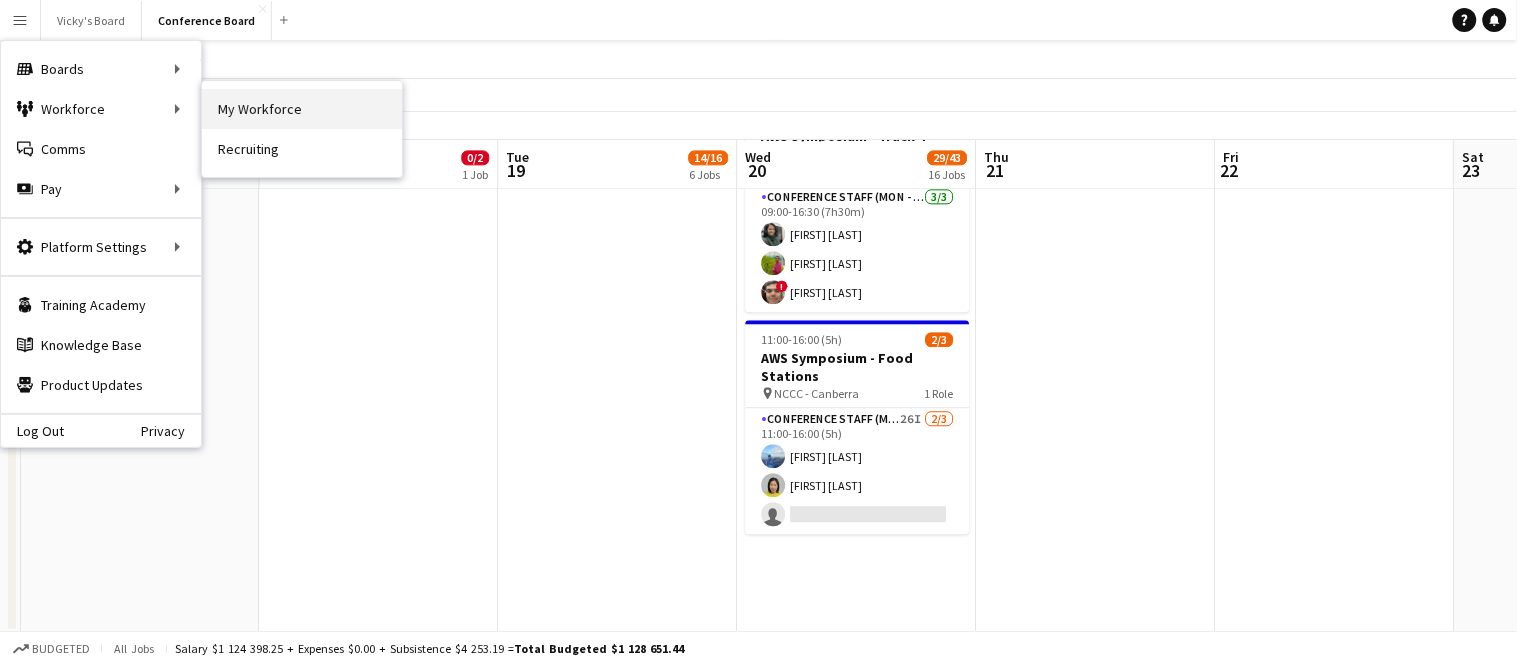 click on "My Workforce" at bounding box center [302, 109] 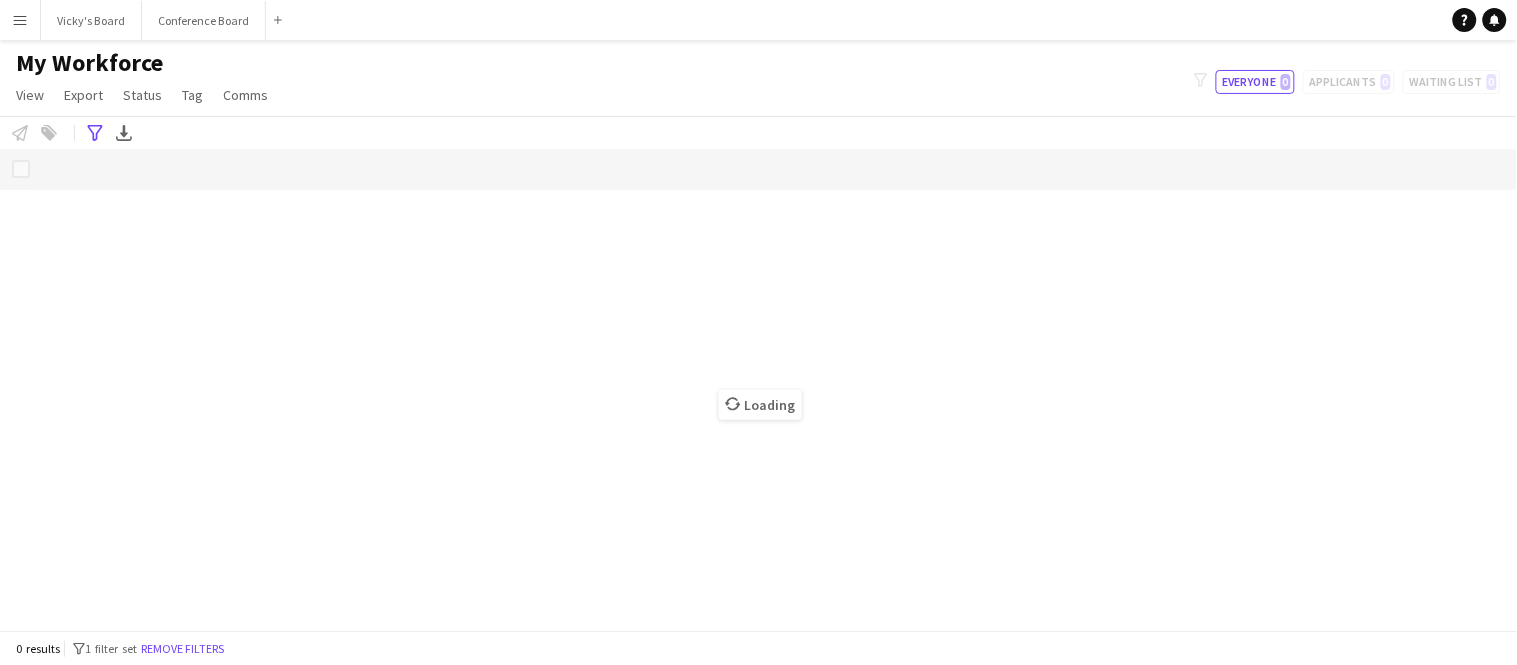 scroll, scrollTop: 0, scrollLeft: 0, axis: both 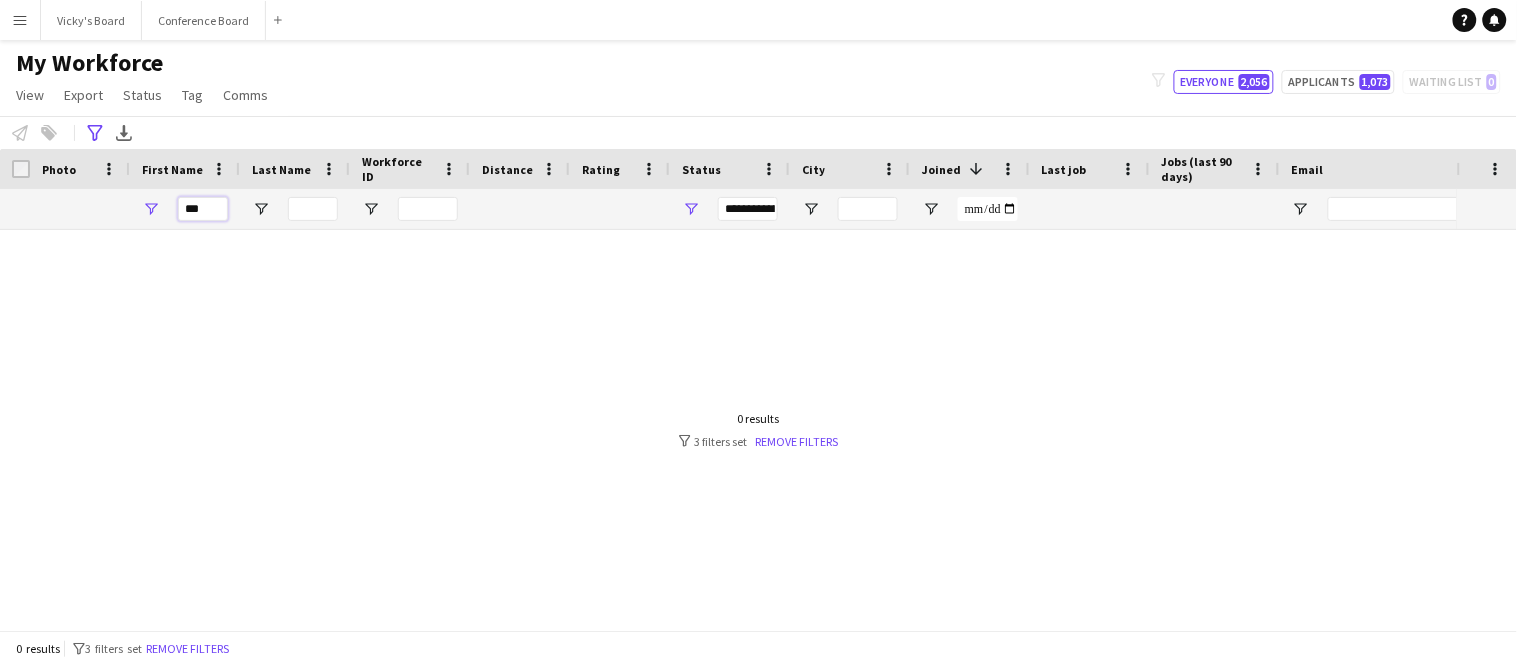 click on "***" at bounding box center (203, 209) 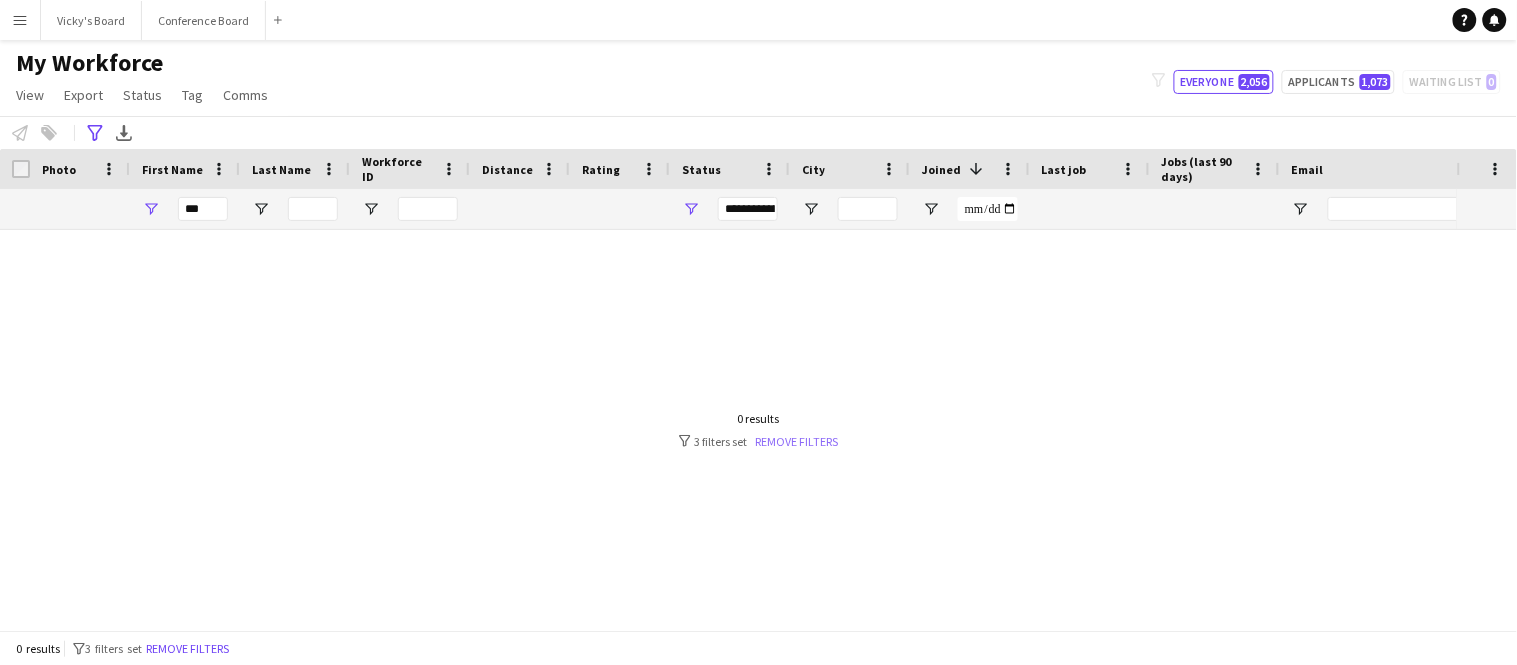 click on "Remove filters" at bounding box center [797, 441] 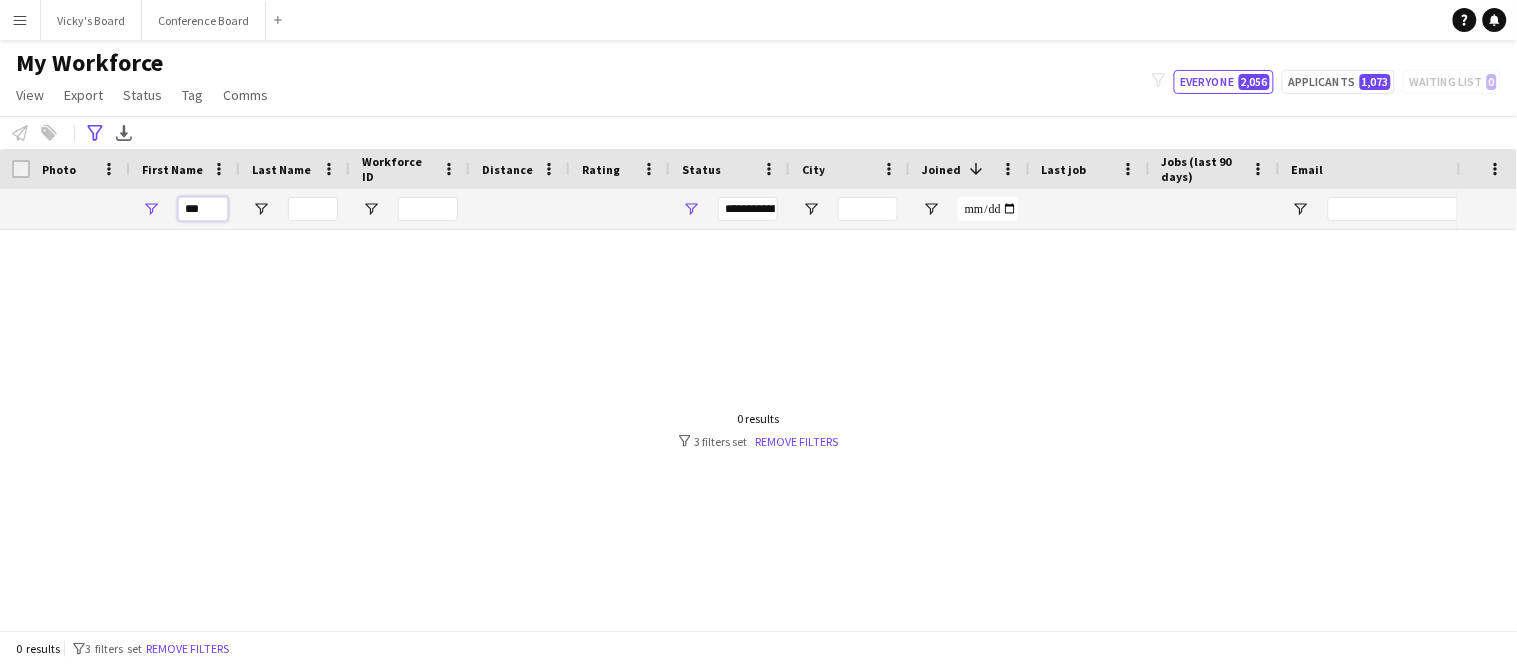 click on "***" at bounding box center [203, 209] 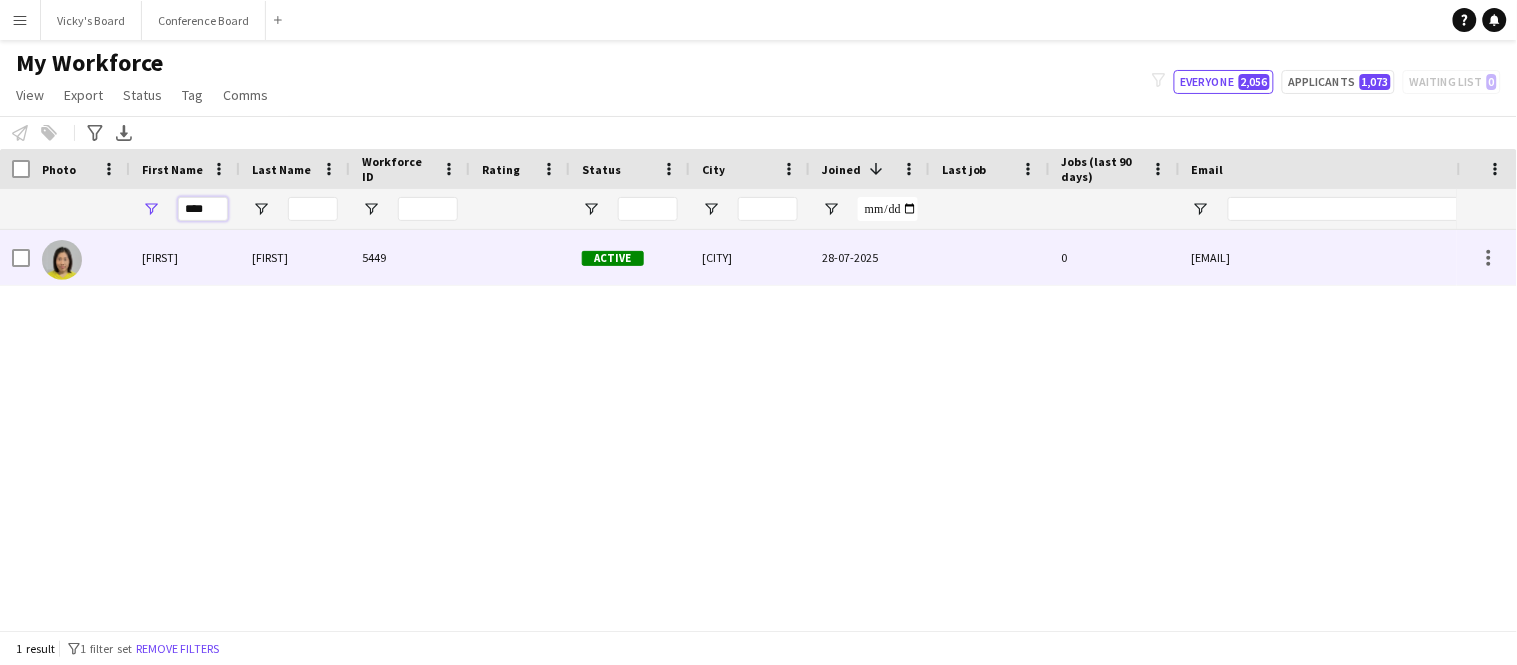 type on "****" 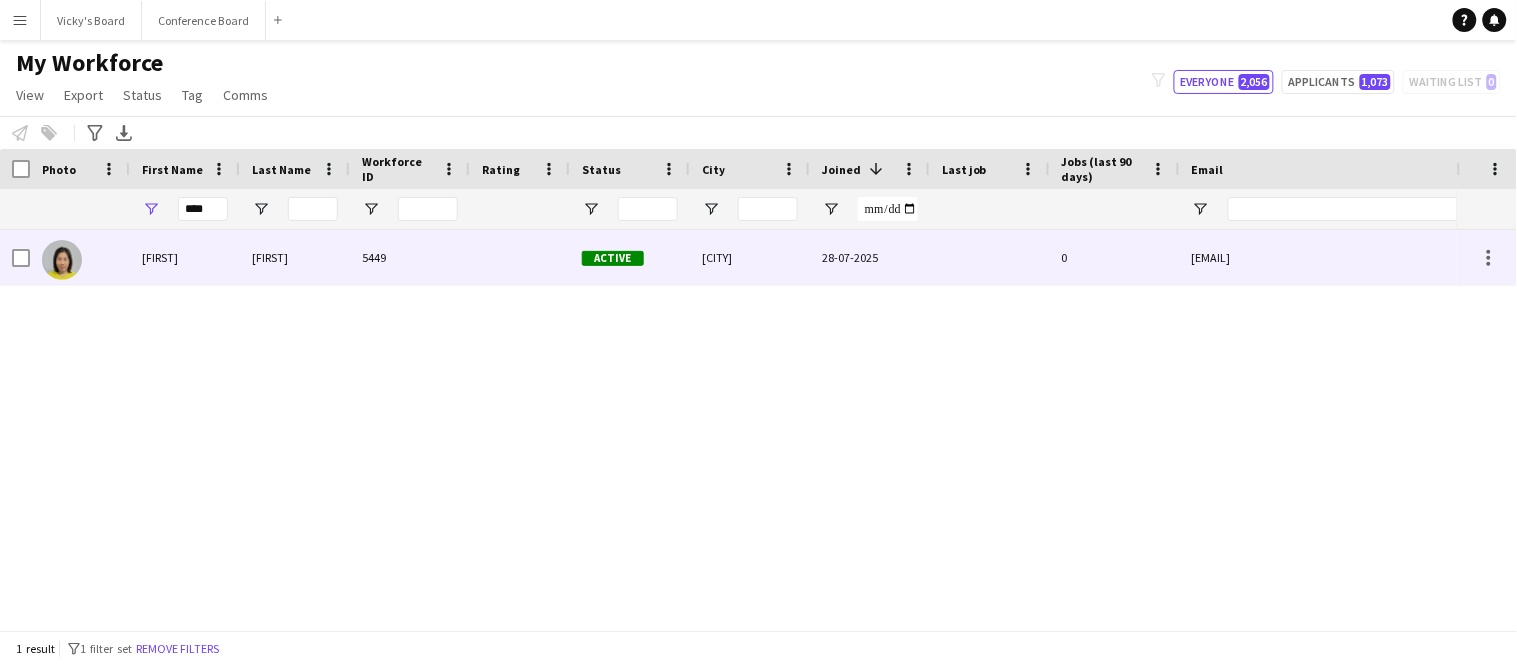 click on "[FIRST]" at bounding box center (185, 257) 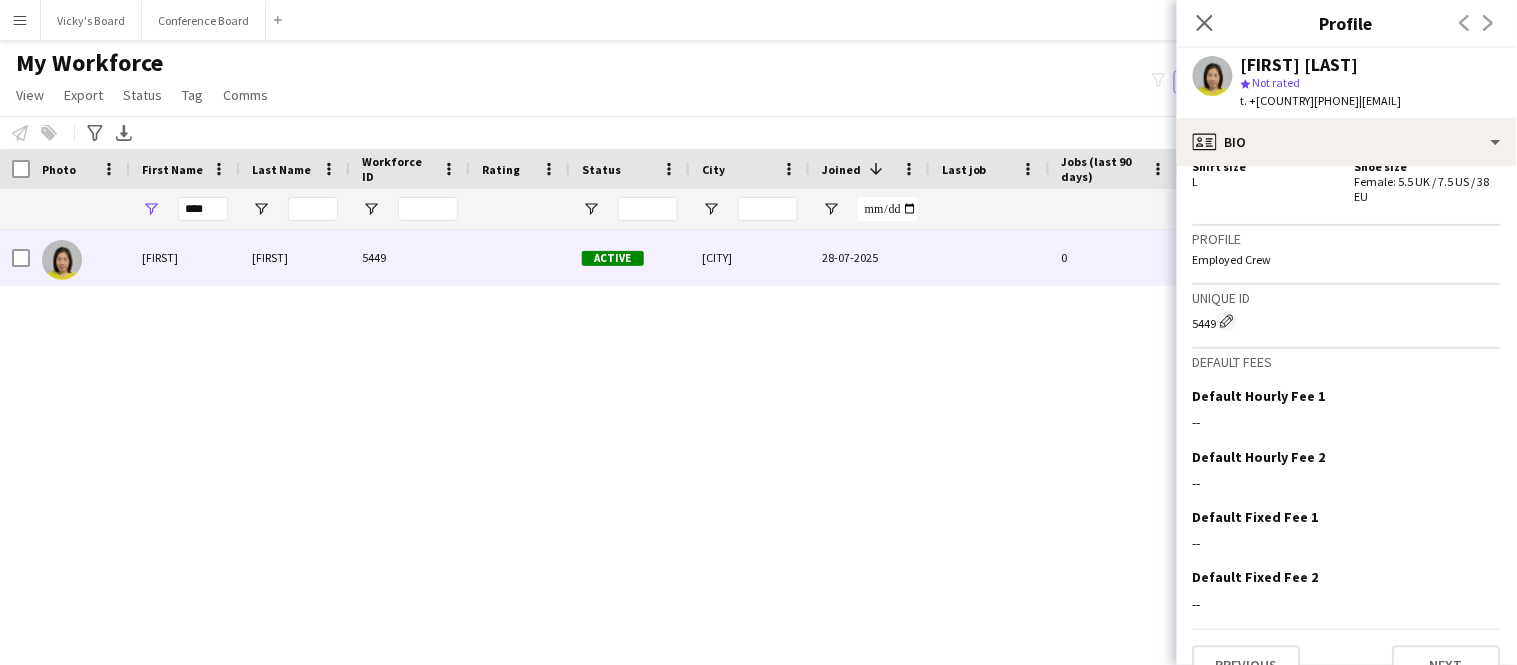 scroll, scrollTop: 1170, scrollLeft: 0, axis: vertical 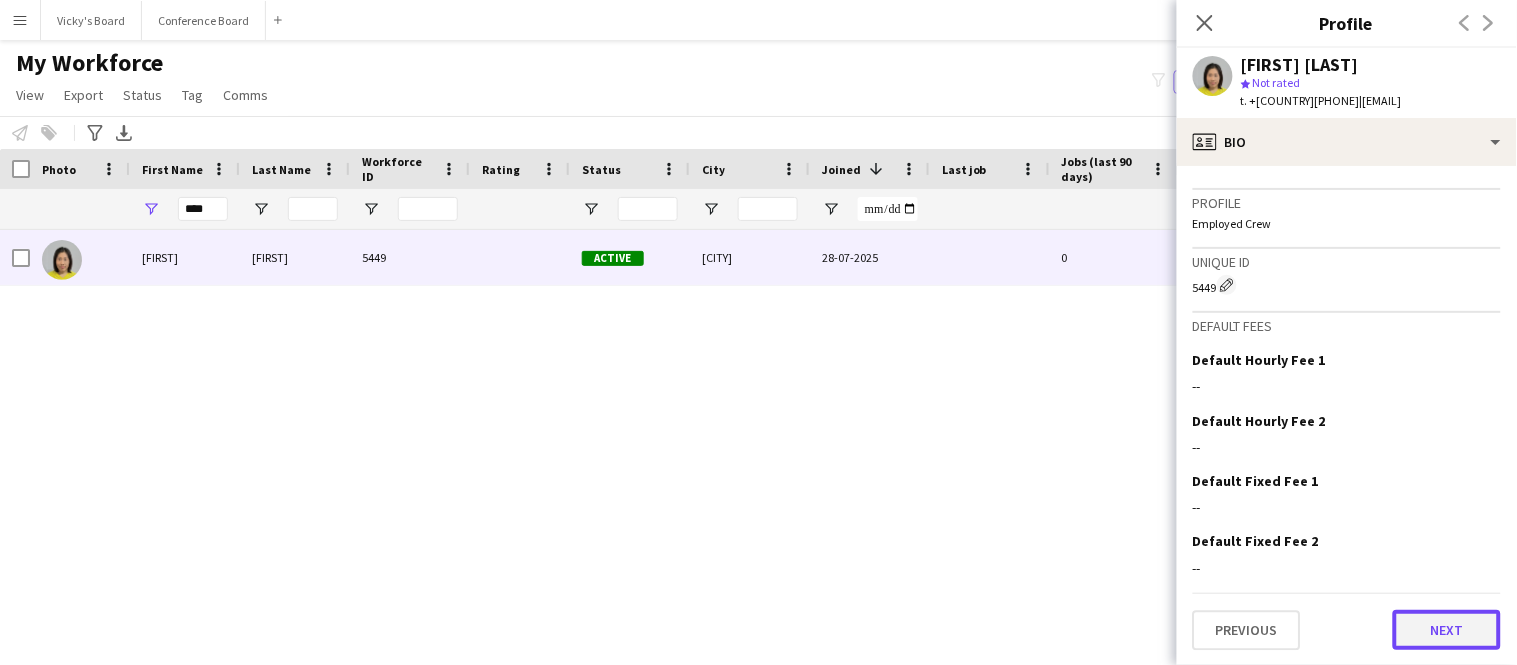 click on "Next" 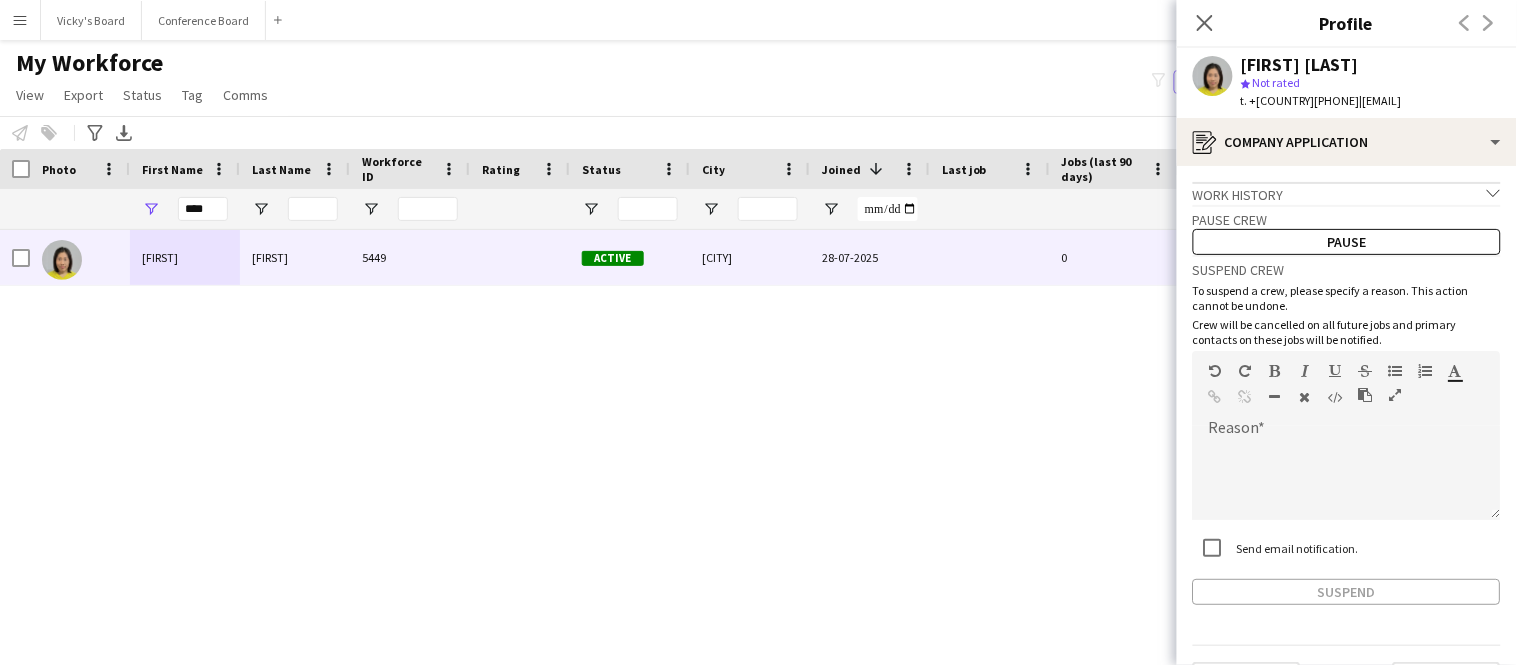 scroll, scrollTop: 51, scrollLeft: 0, axis: vertical 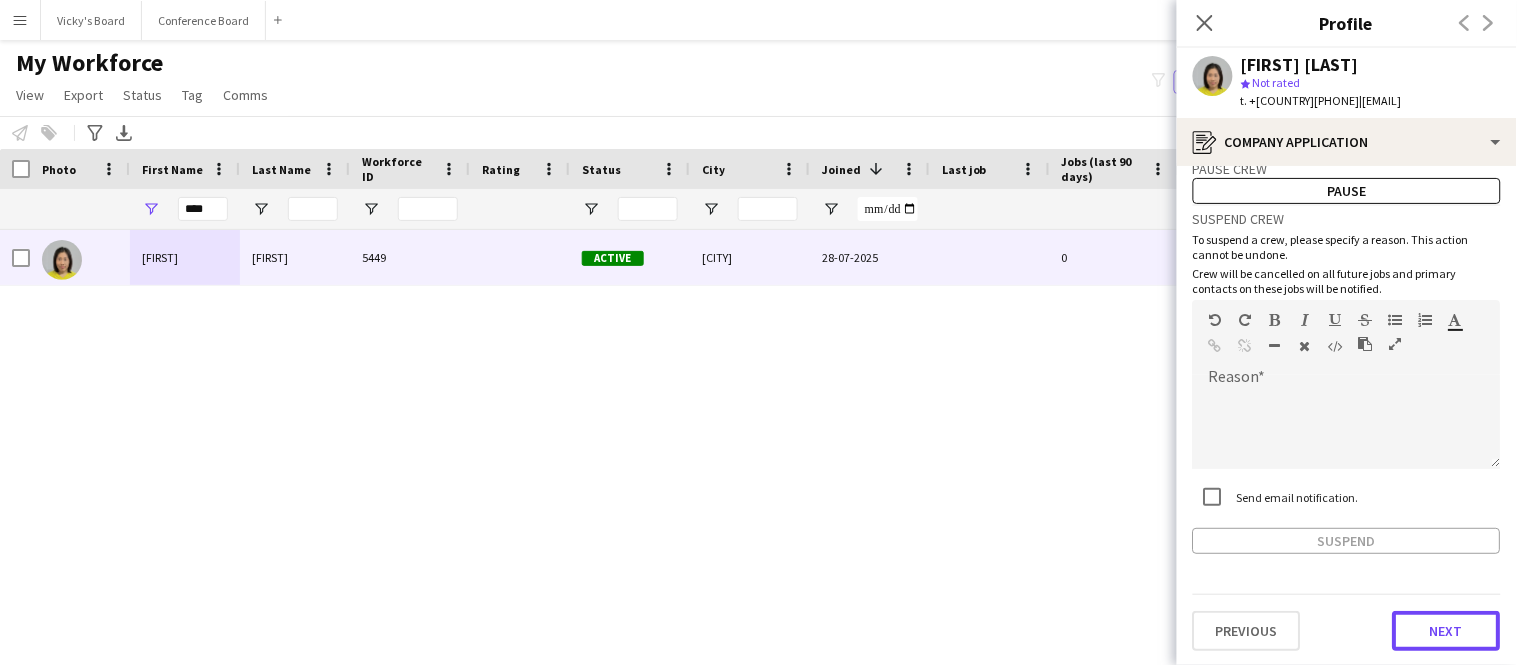 click on "Next" 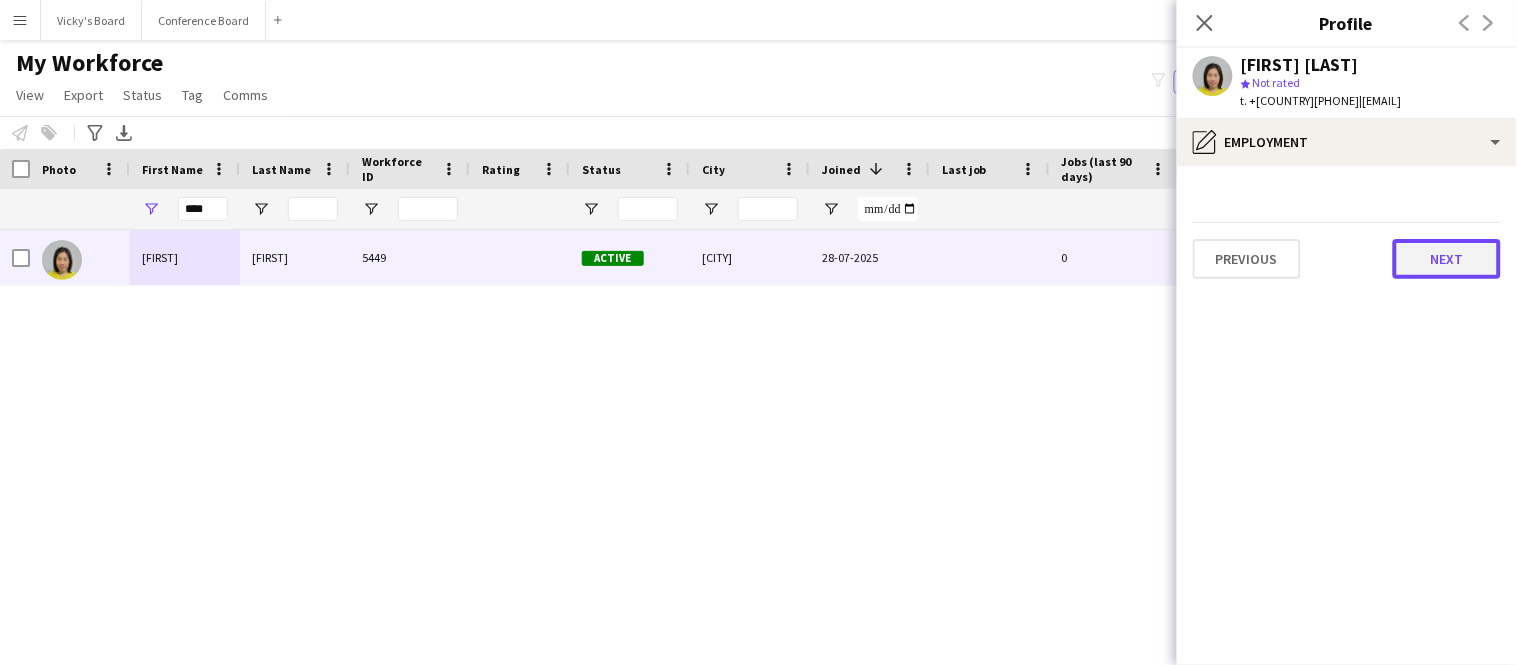 click on "Next" 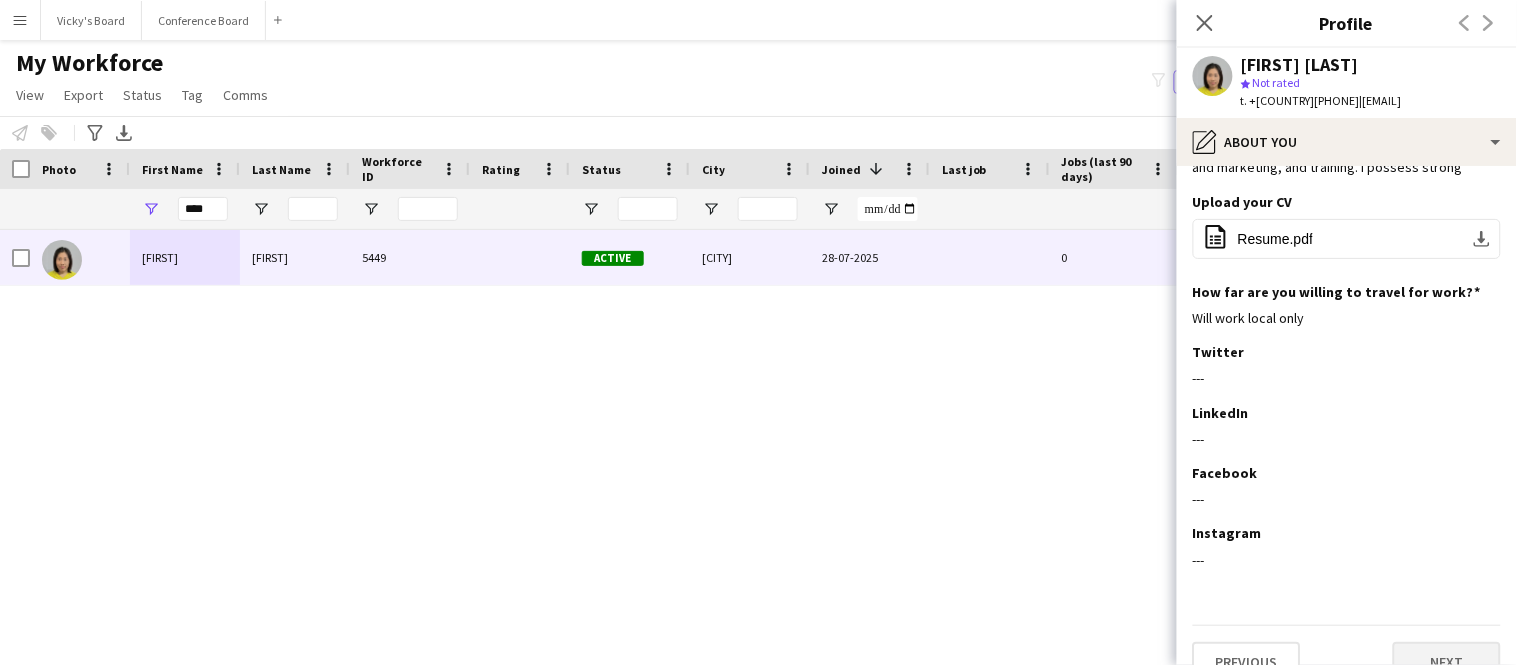 scroll, scrollTop: 153, scrollLeft: 0, axis: vertical 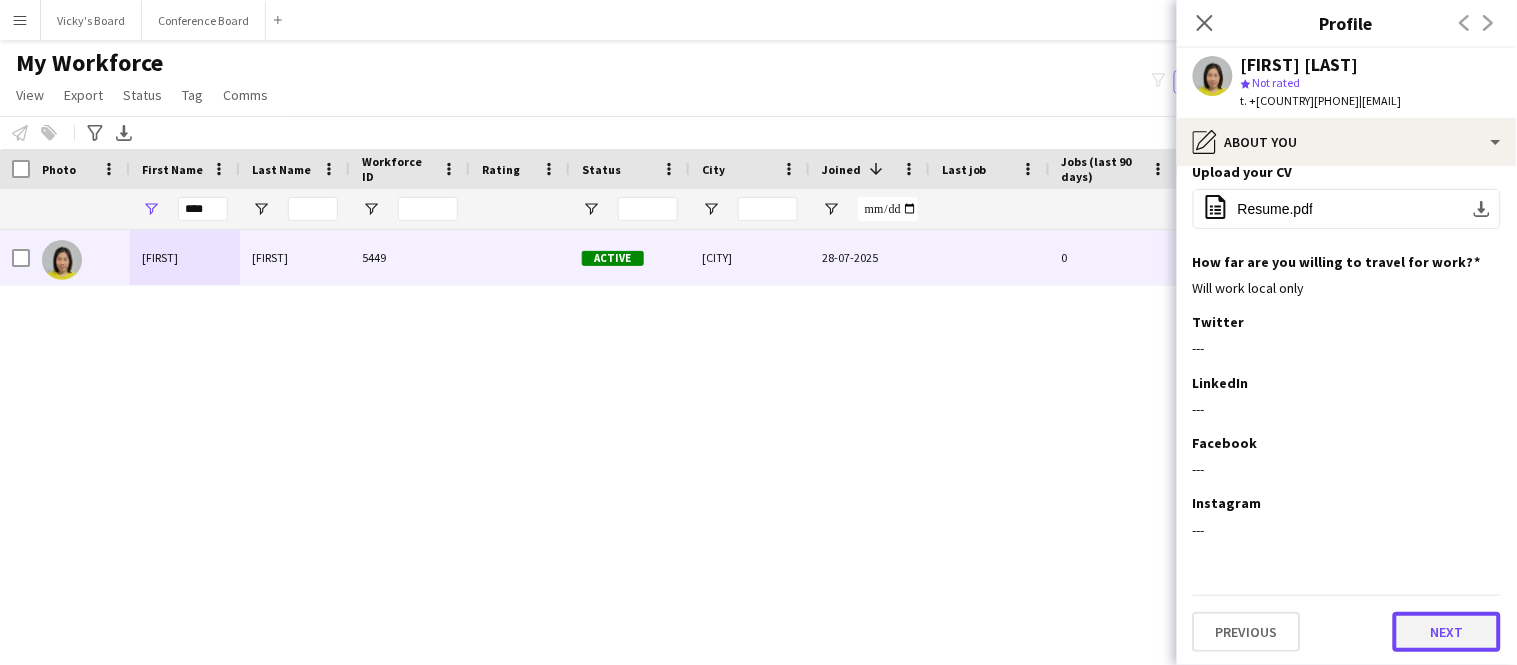 click on "Next" 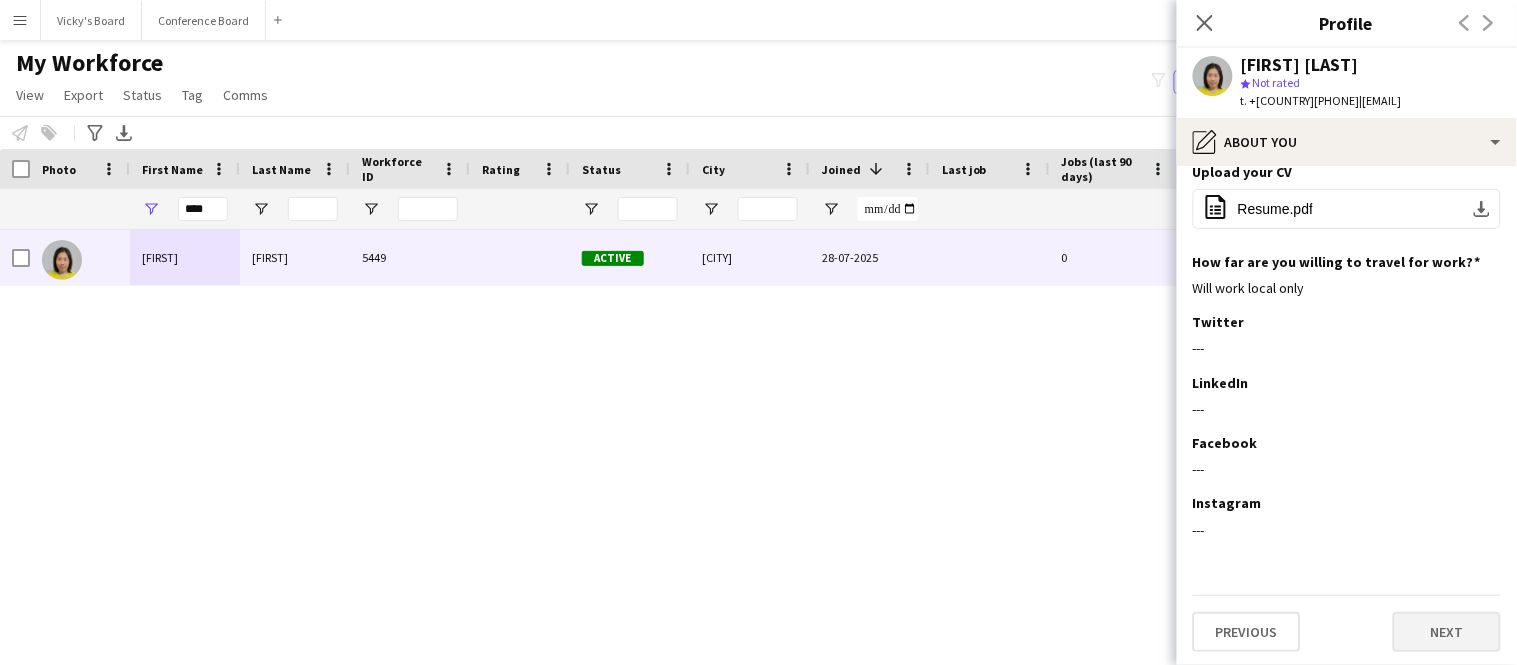 scroll, scrollTop: 0, scrollLeft: 0, axis: both 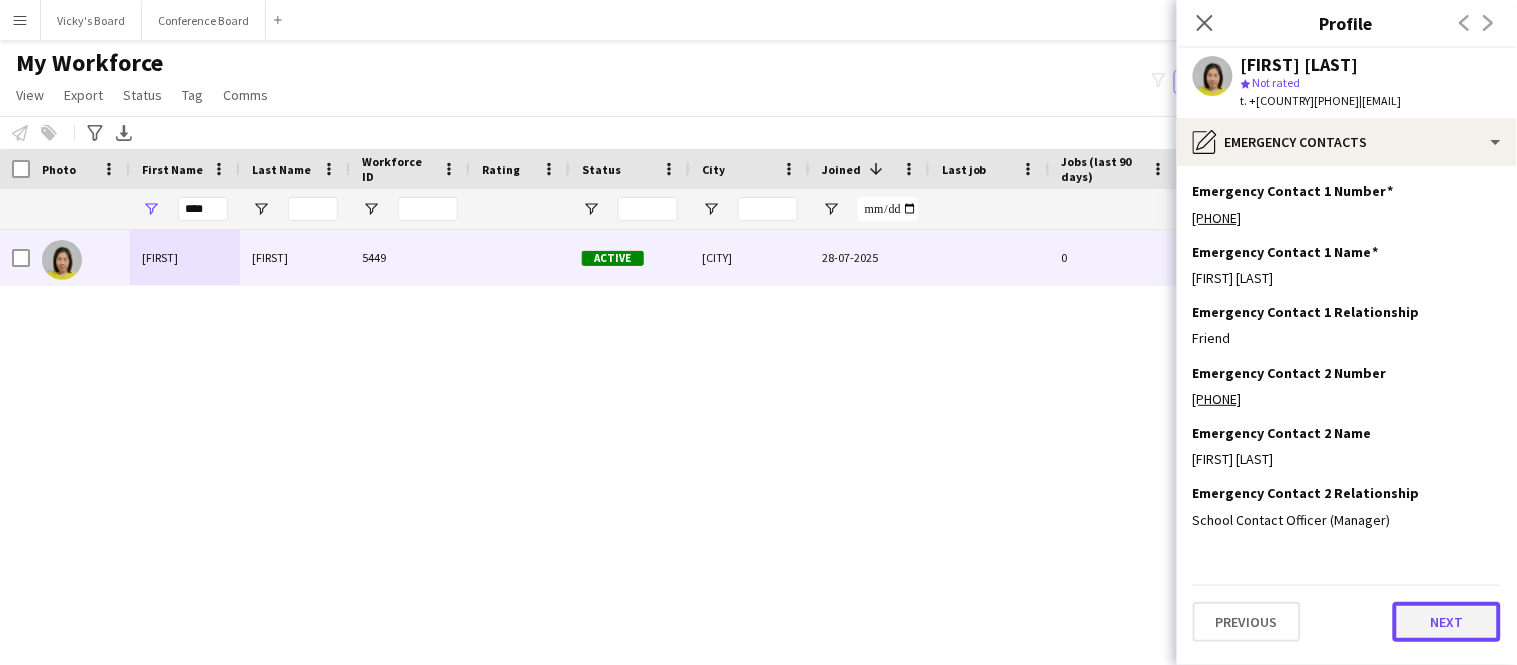 click on "Next" 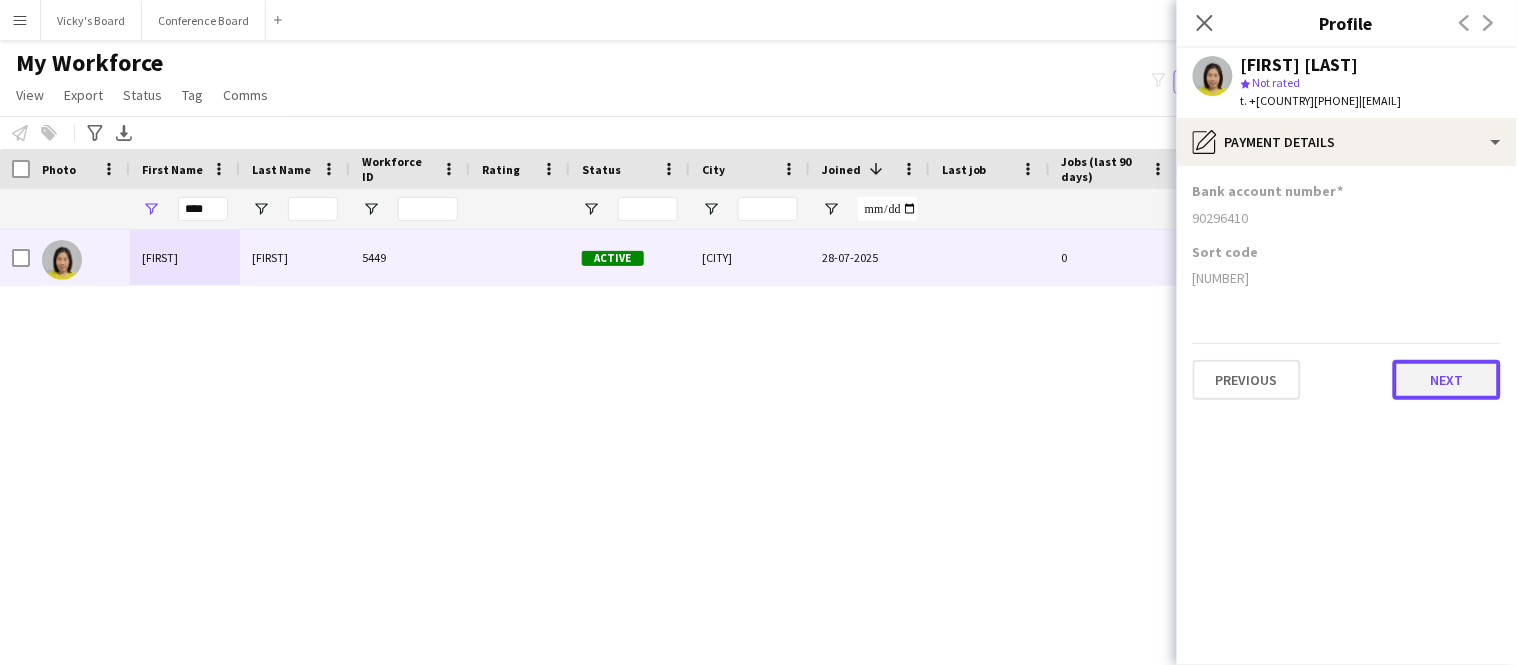 click on "Next" 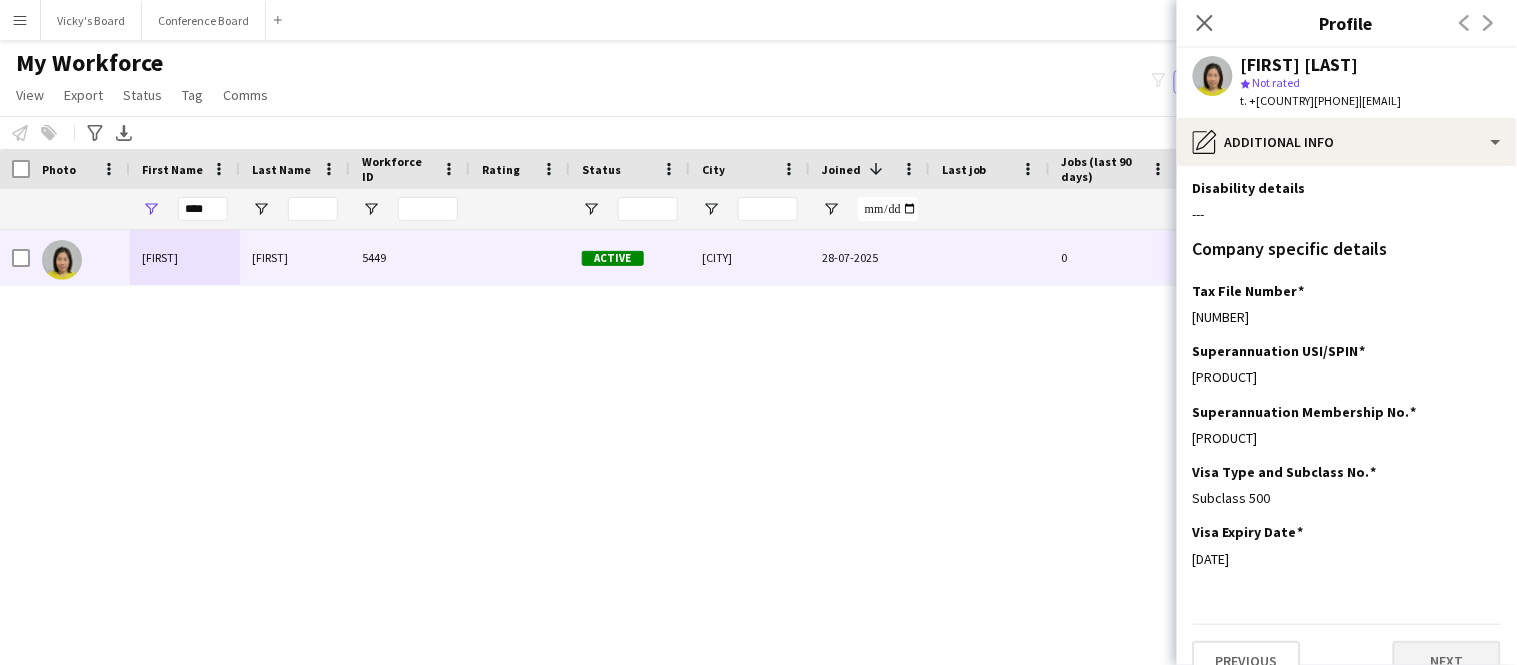 scroll, scrollTop: 262, scrollLeft: 0, axis: vertical 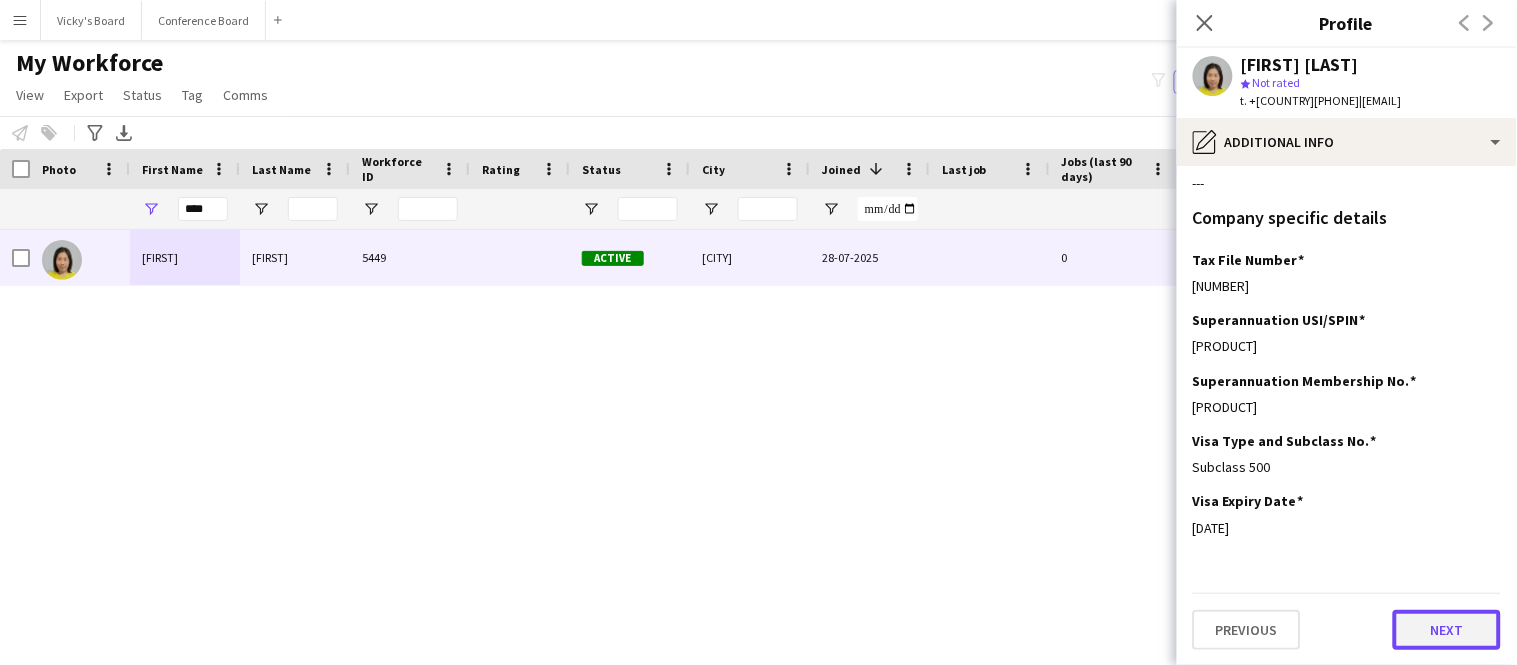 click on "Next" 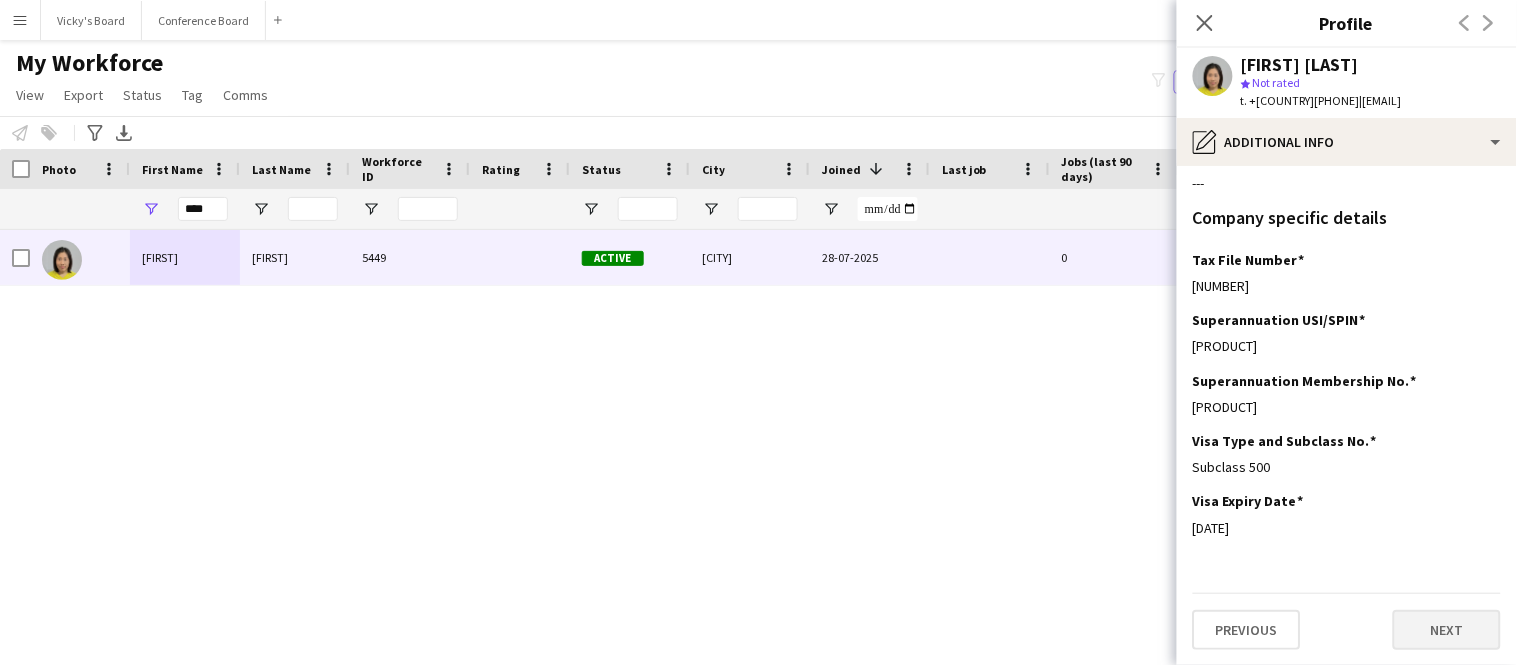 scroll, scrollTop: 0, scrollLeft: 0, axis: both 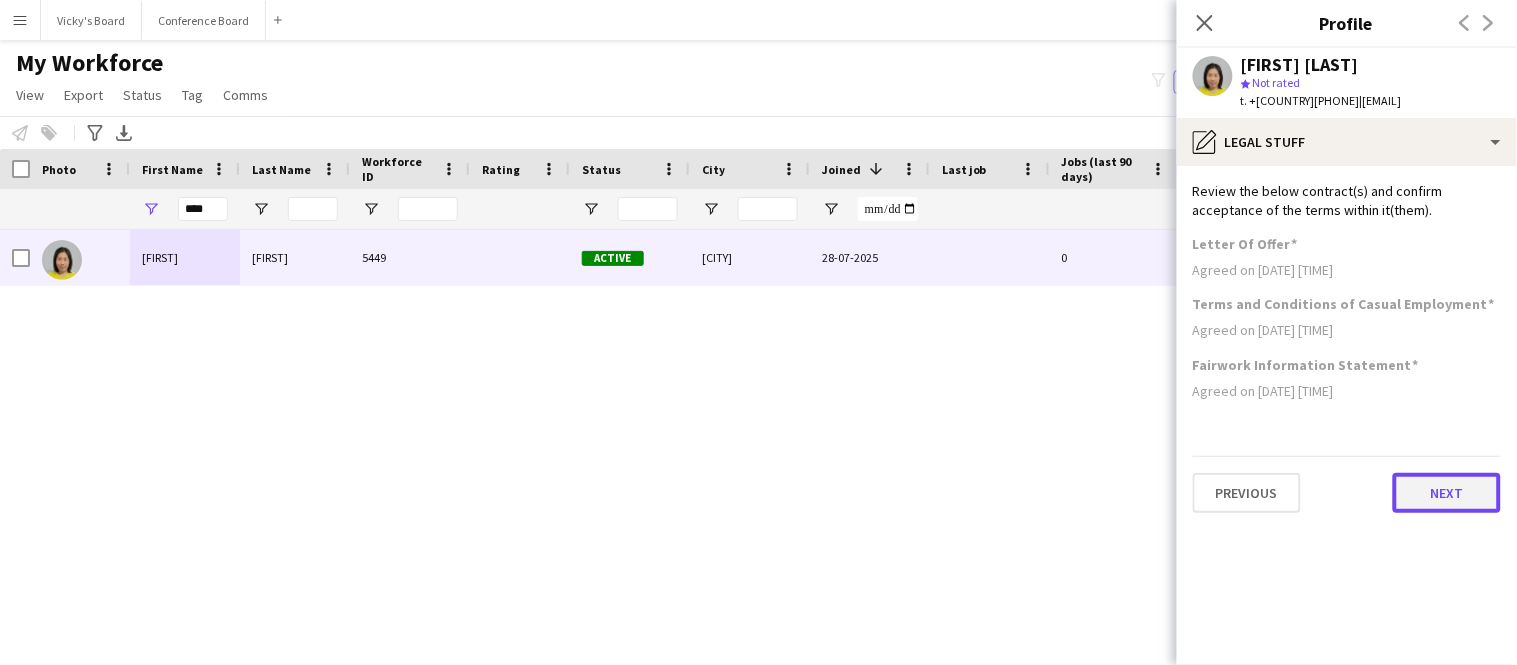 click on "Next" 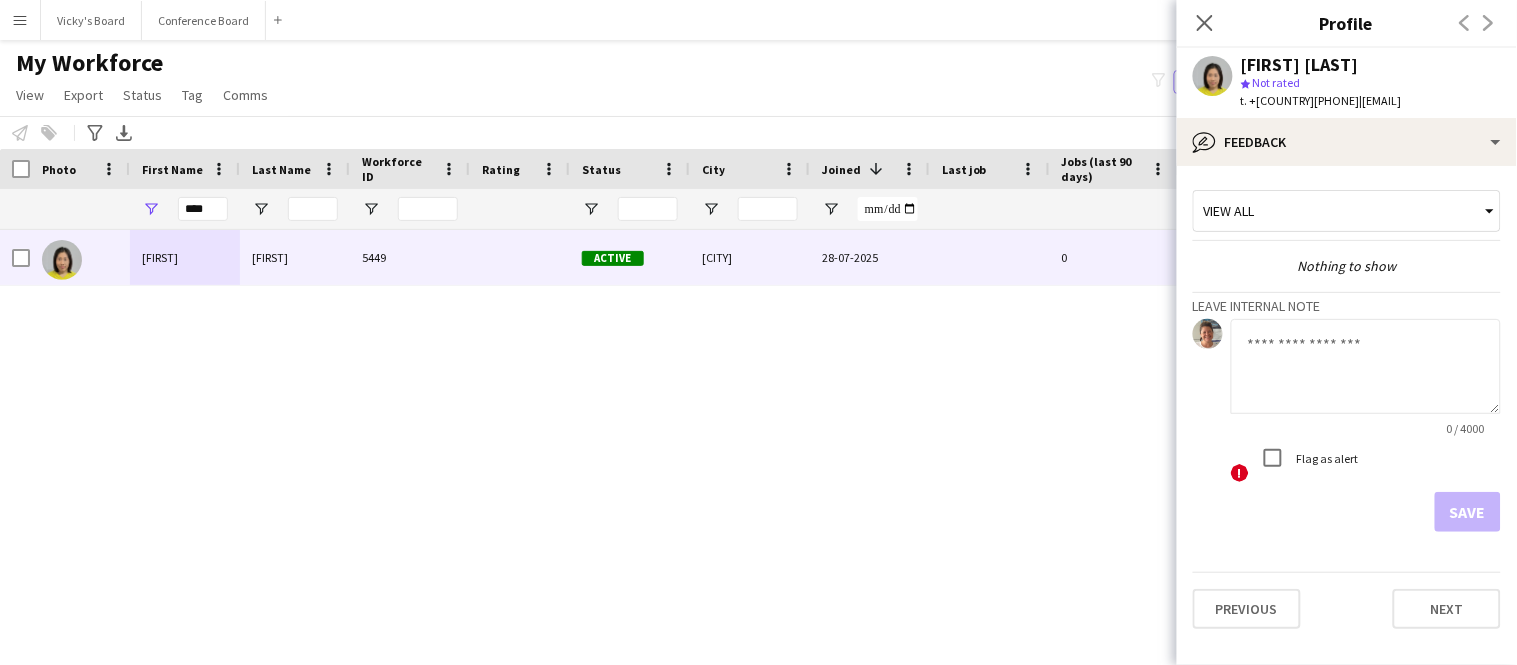 click 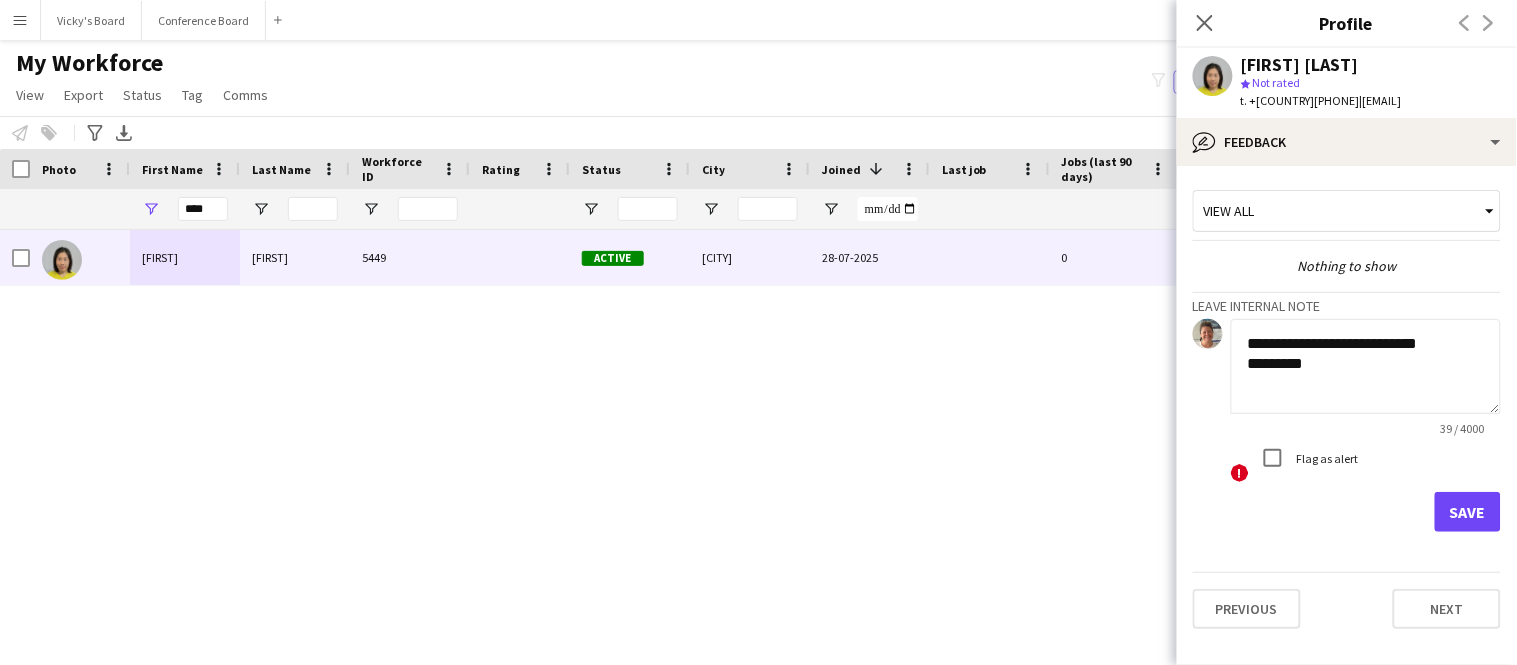 click on "**********" 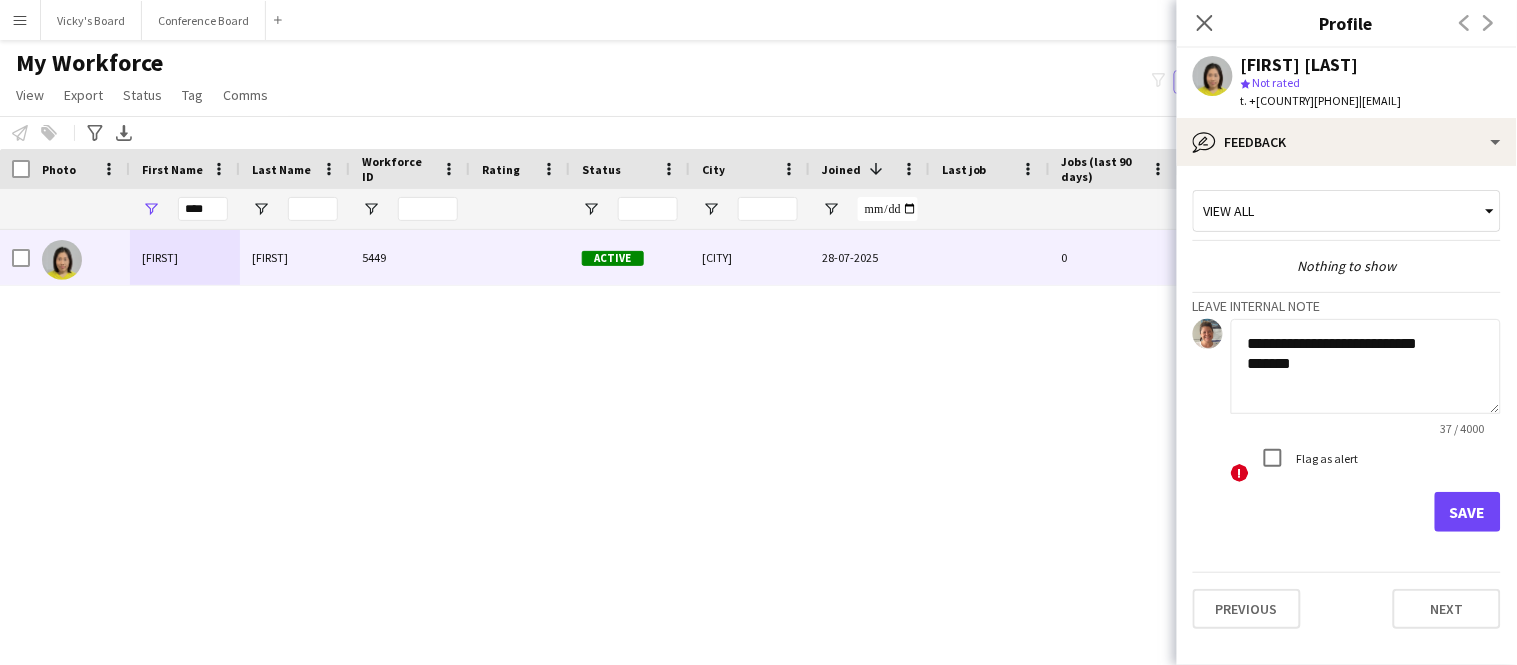 click on "**********" 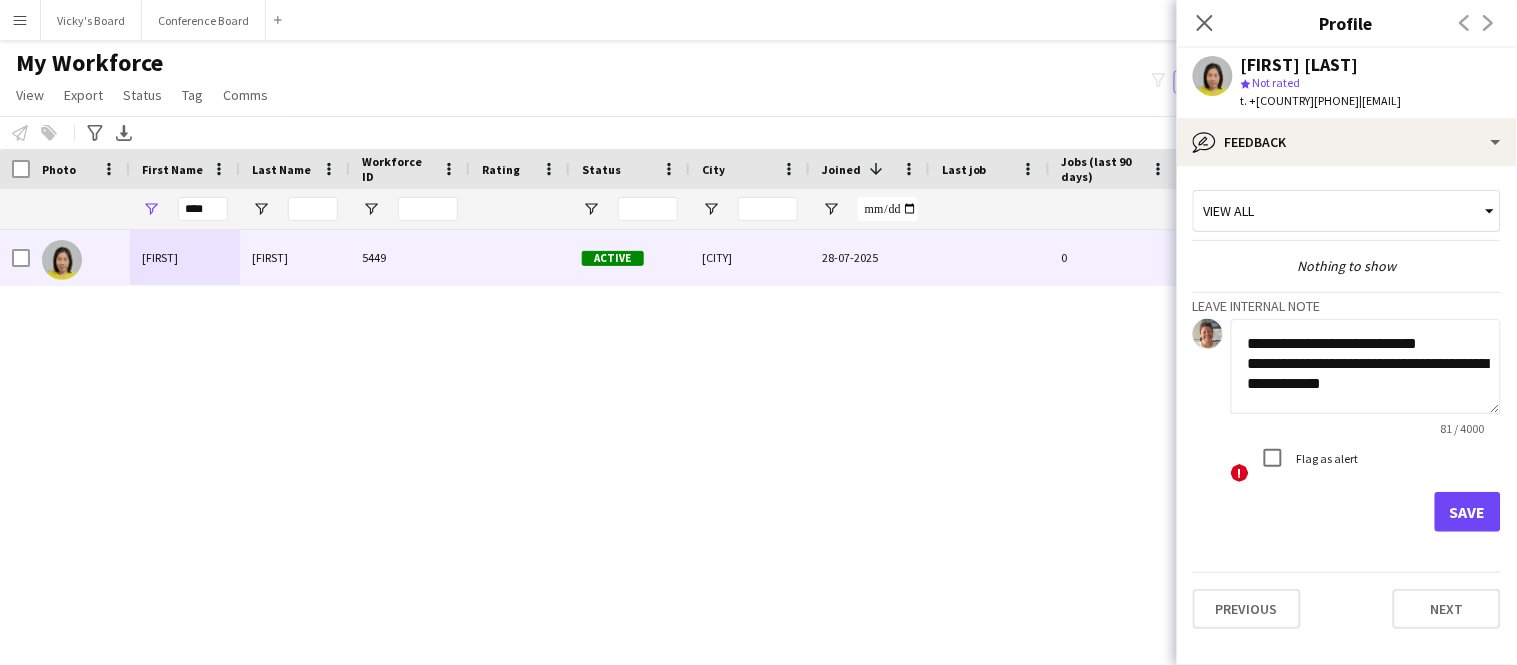 scroll, scrollTop: 1, scrollLeft: 0, axis: vertical 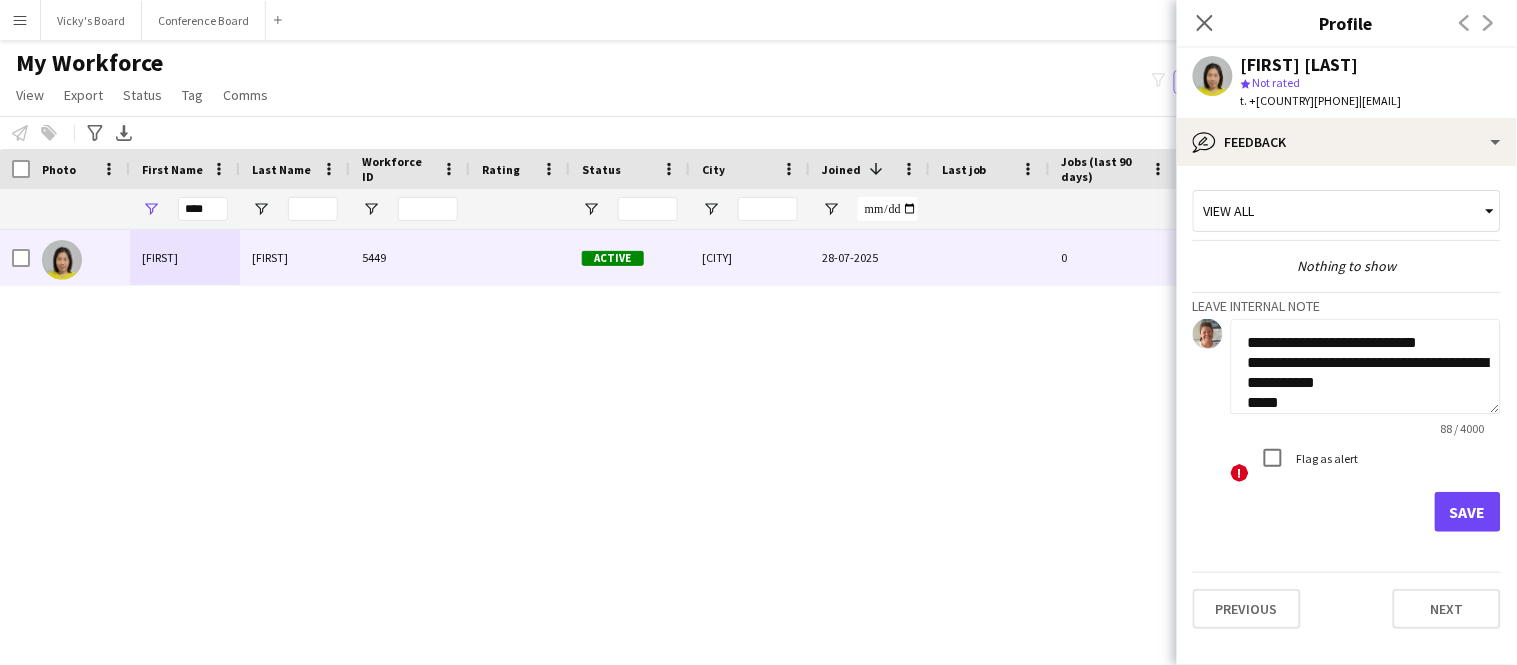 type on "**********" 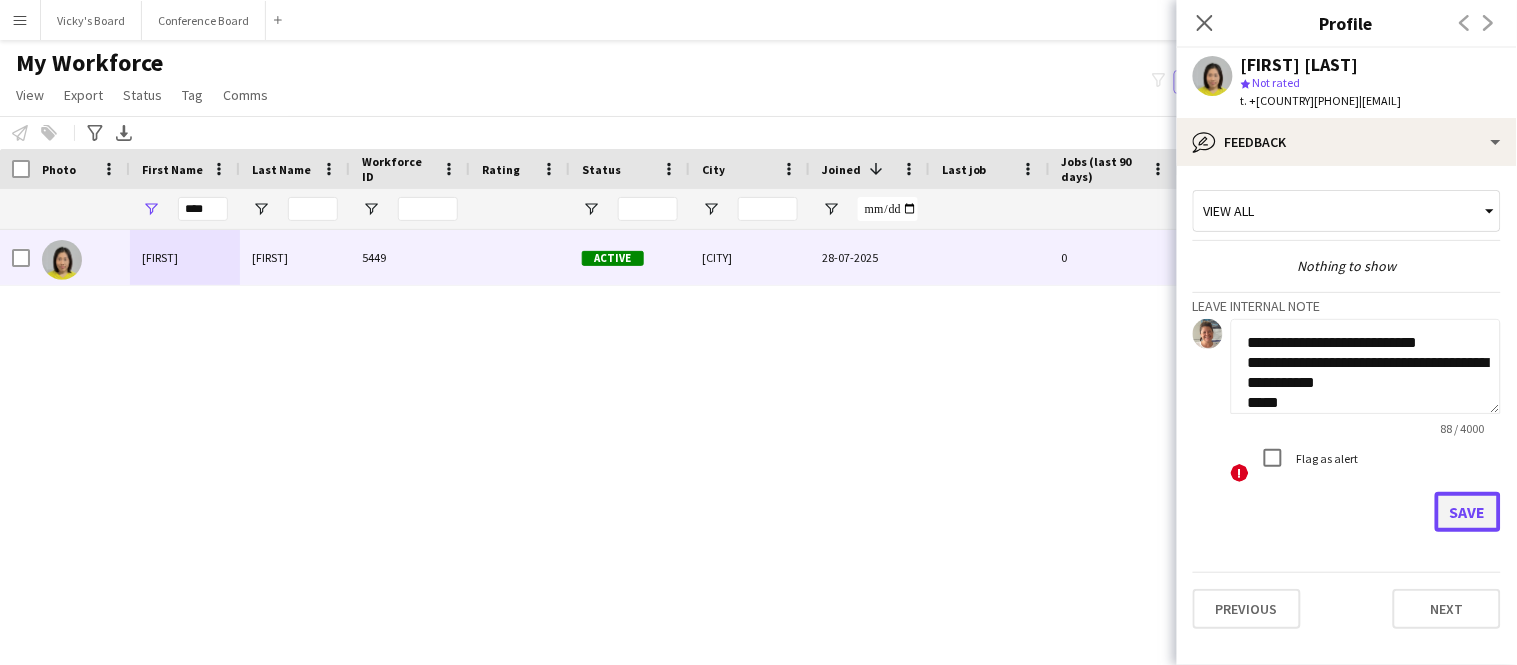 click on "Save" 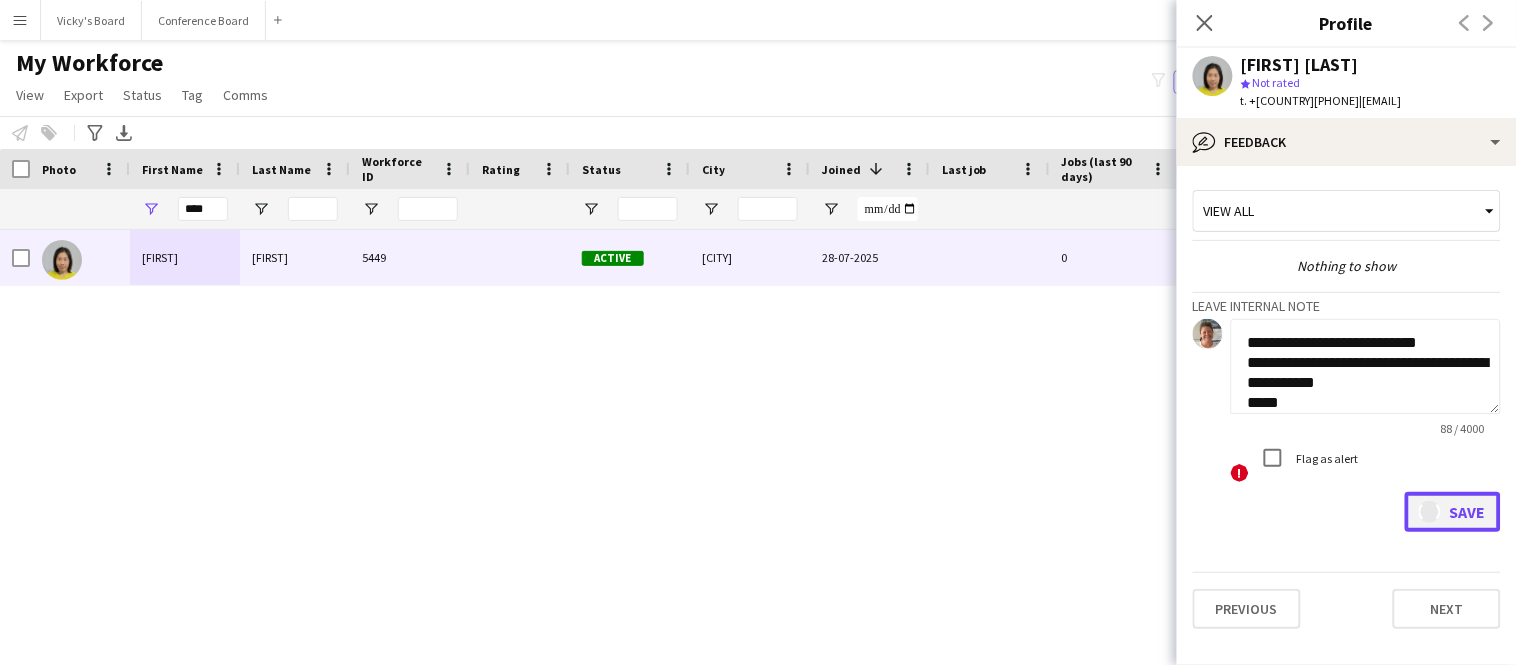 type 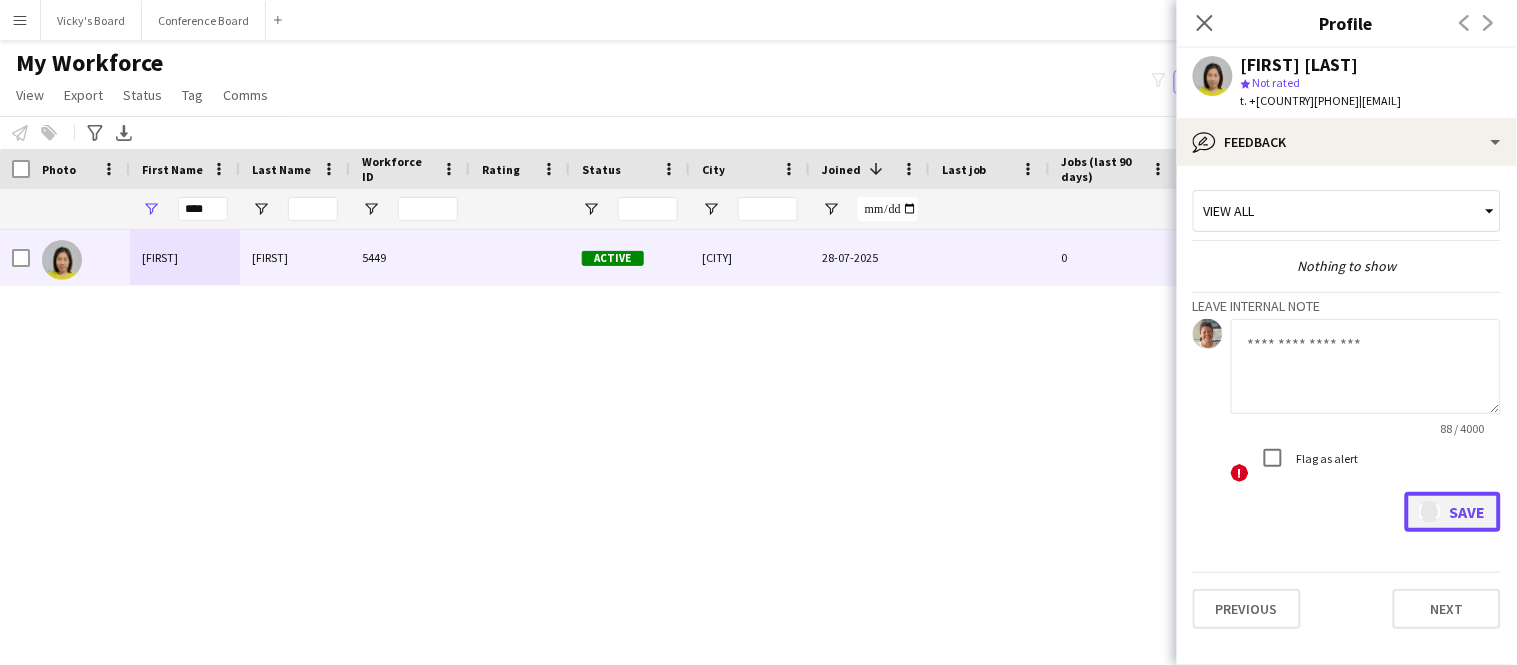 scroll, scrollTop: 0, scrollLeft: 0, axis: both 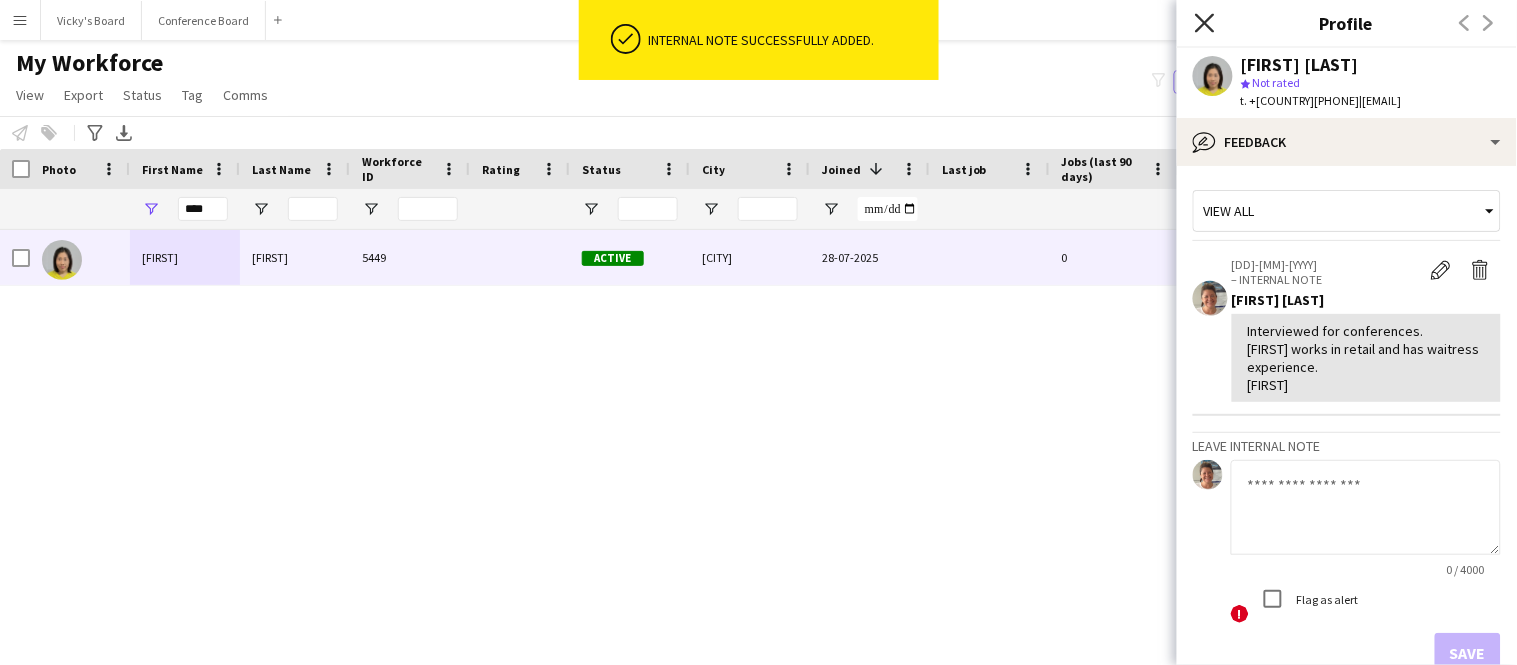 click 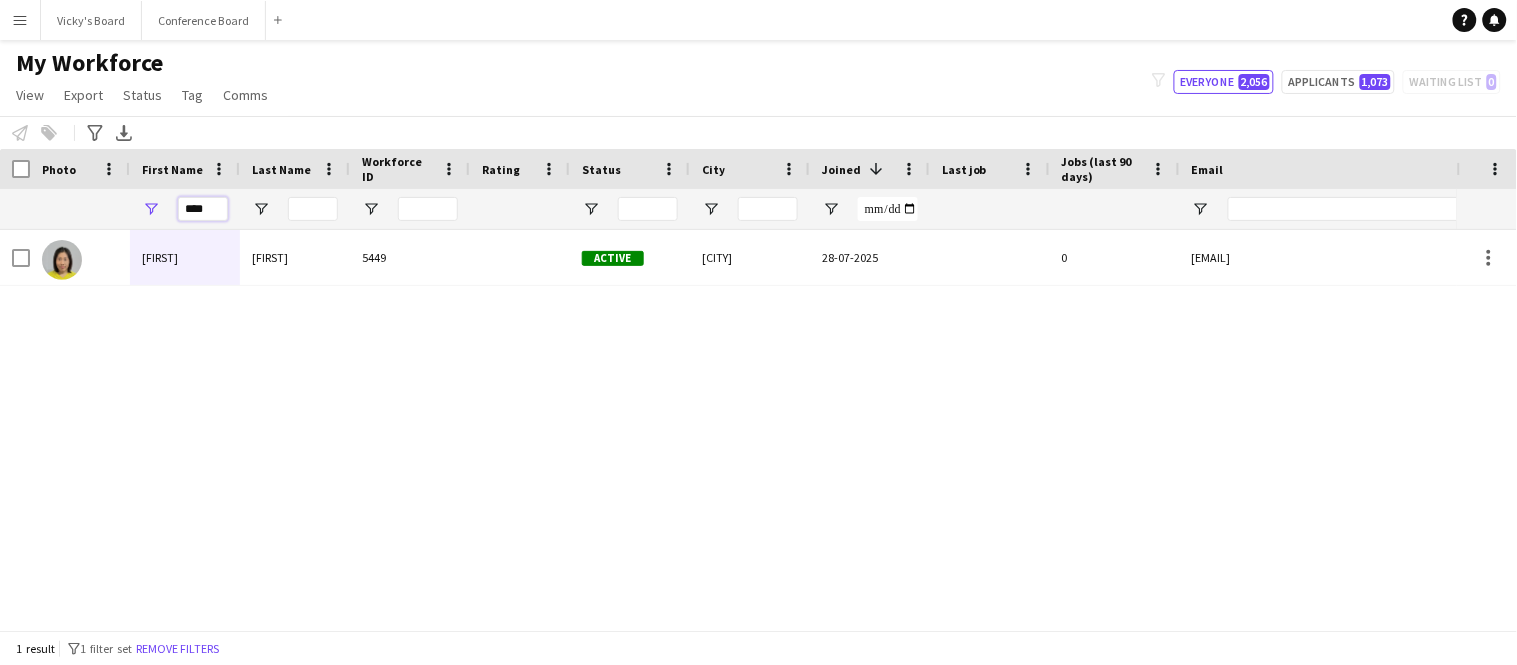 click on "****" at bounding box center [203, 209] 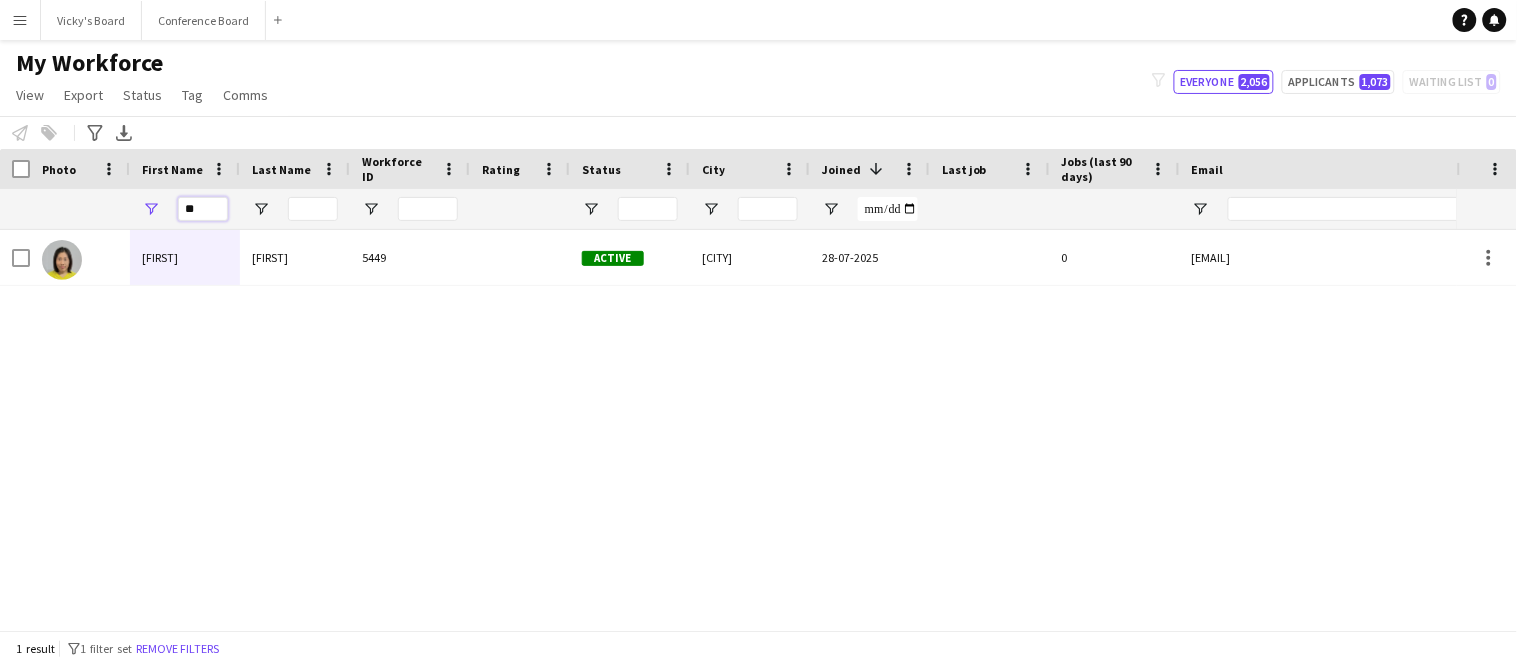 type on "*" 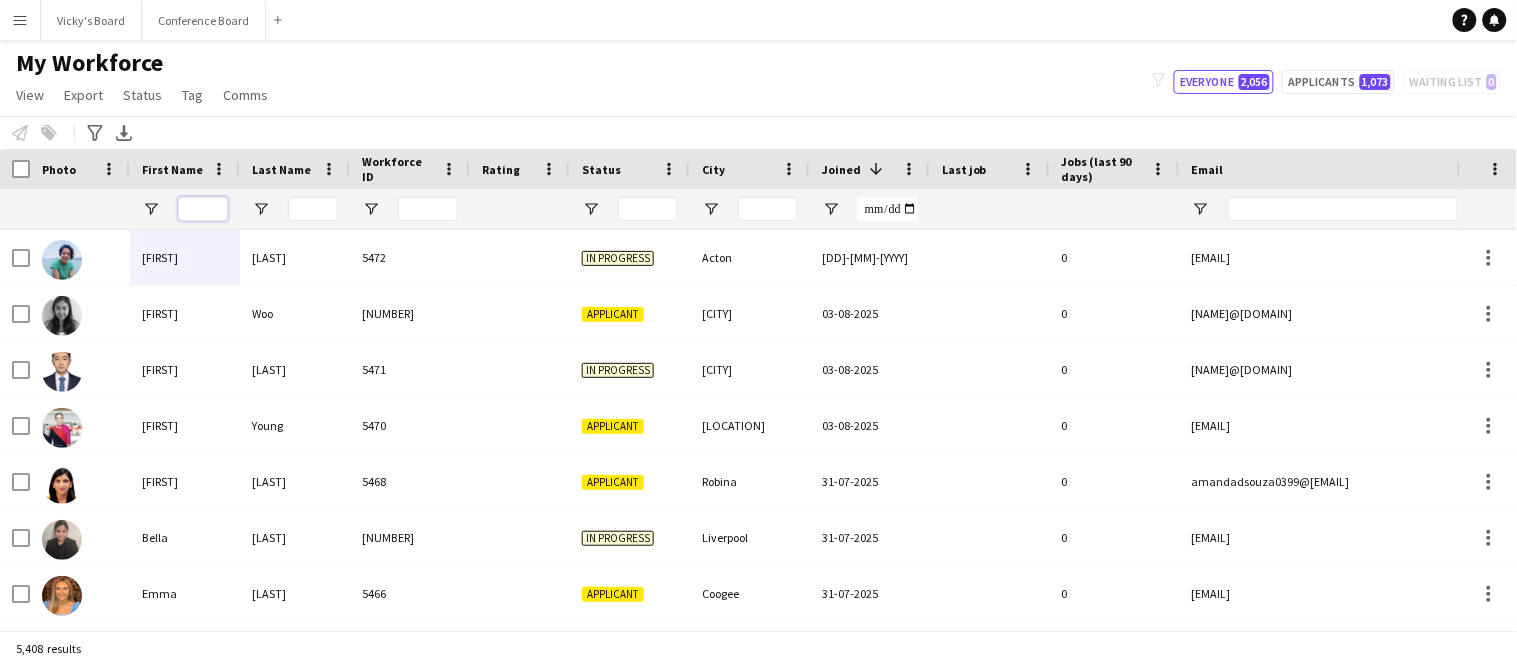 type on "*" 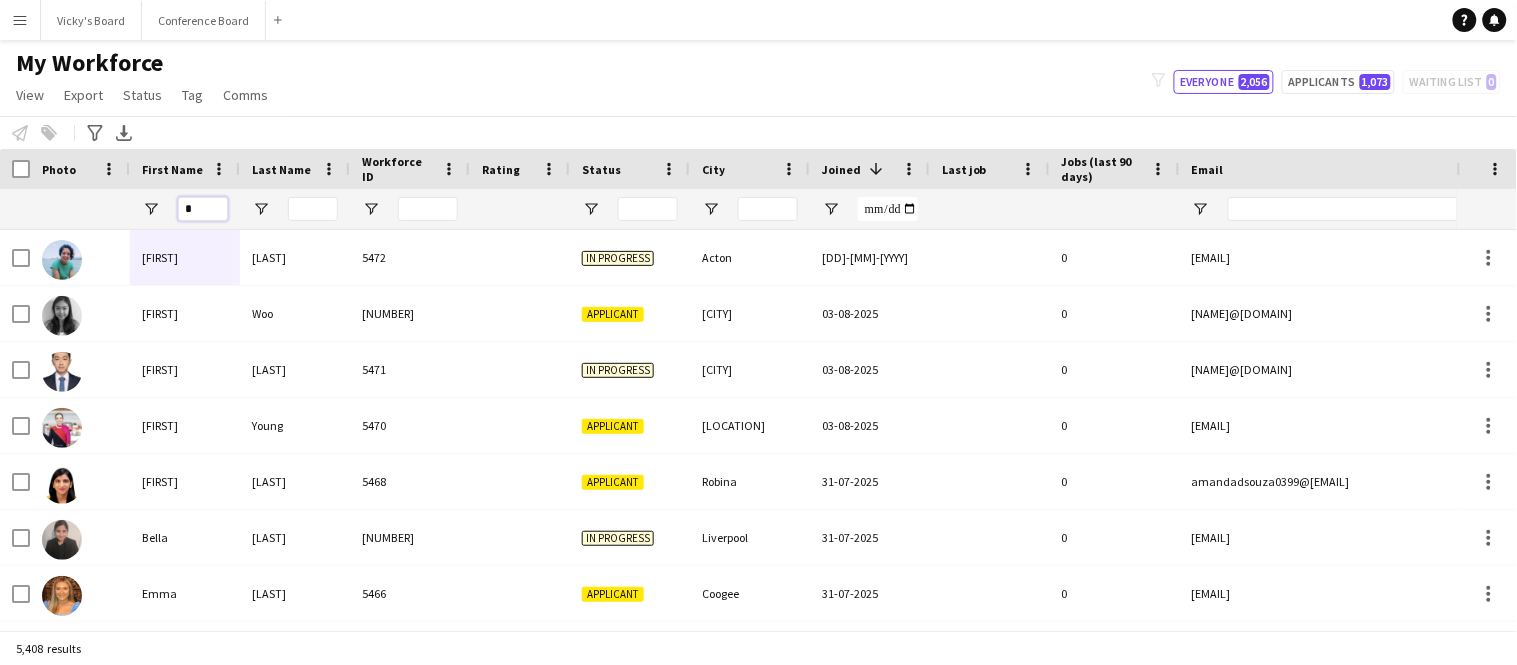 type 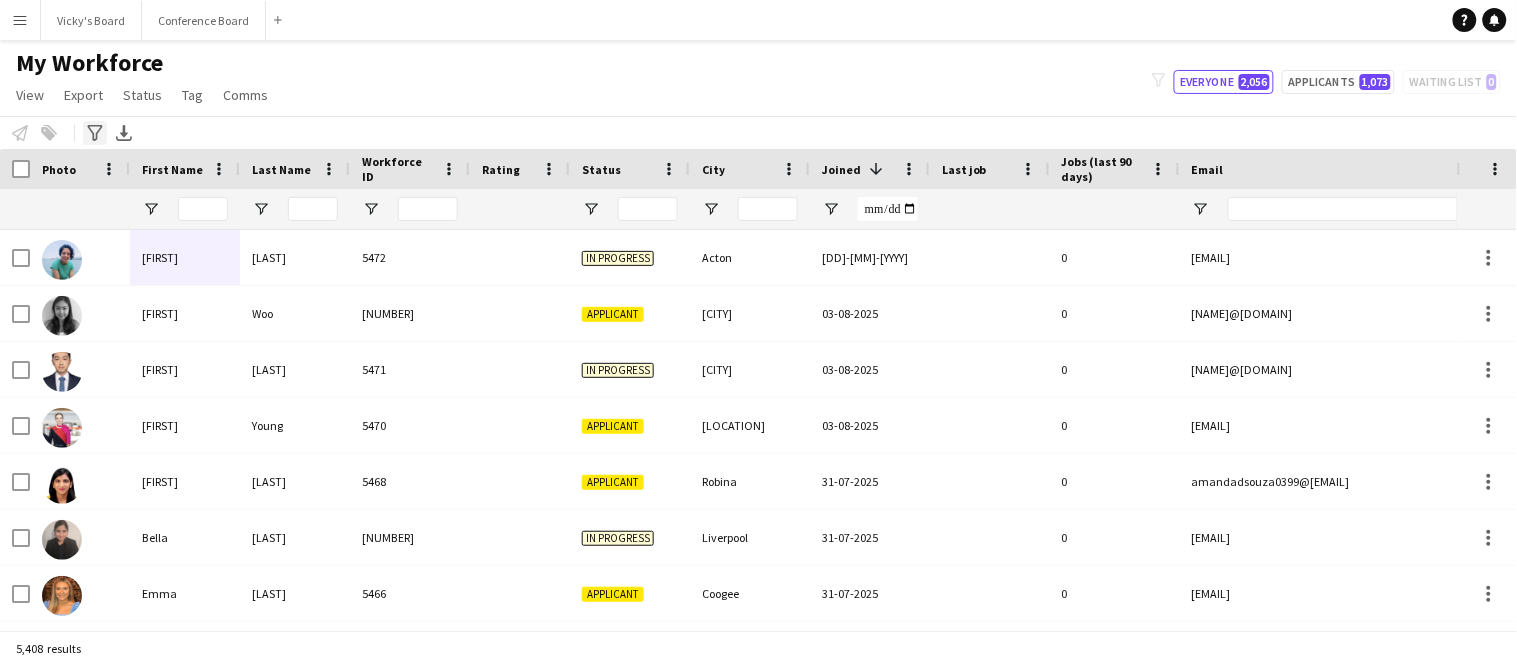click on "Advanced filters" 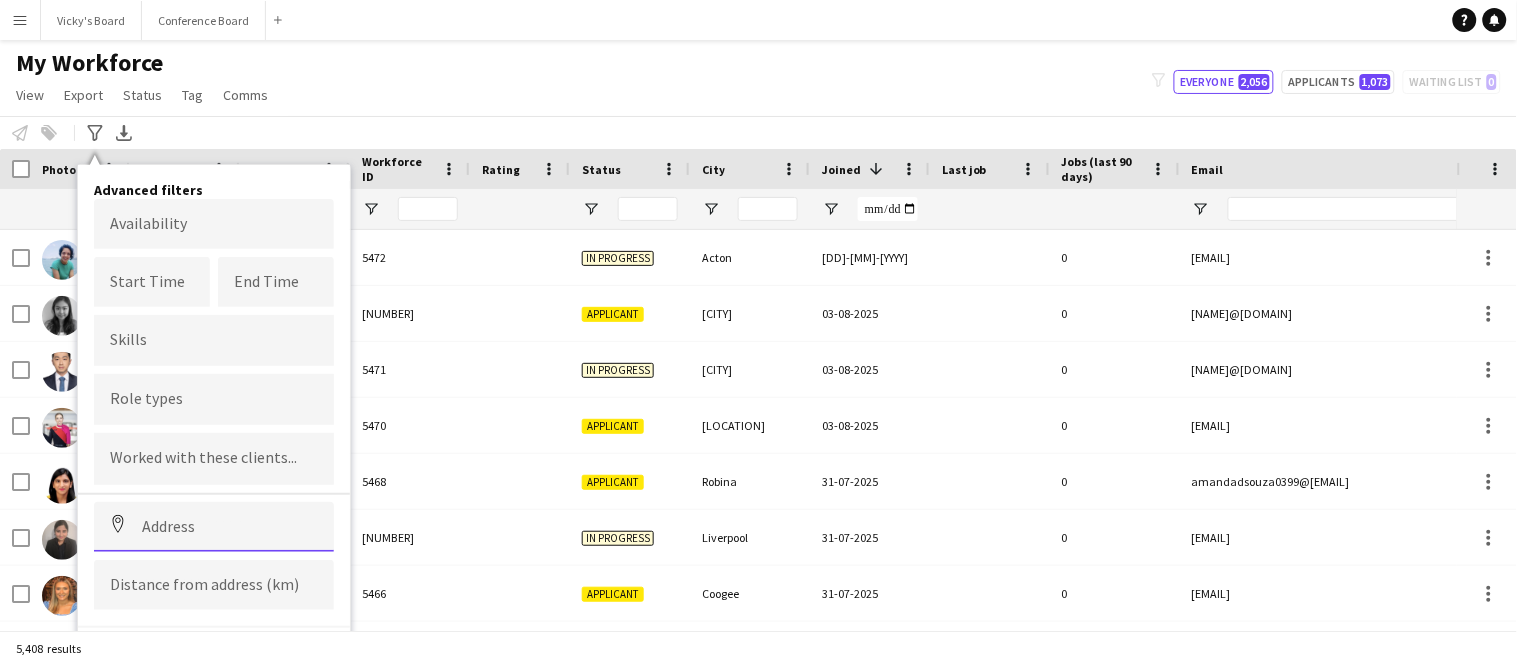 click at bounding box center (214, 527) 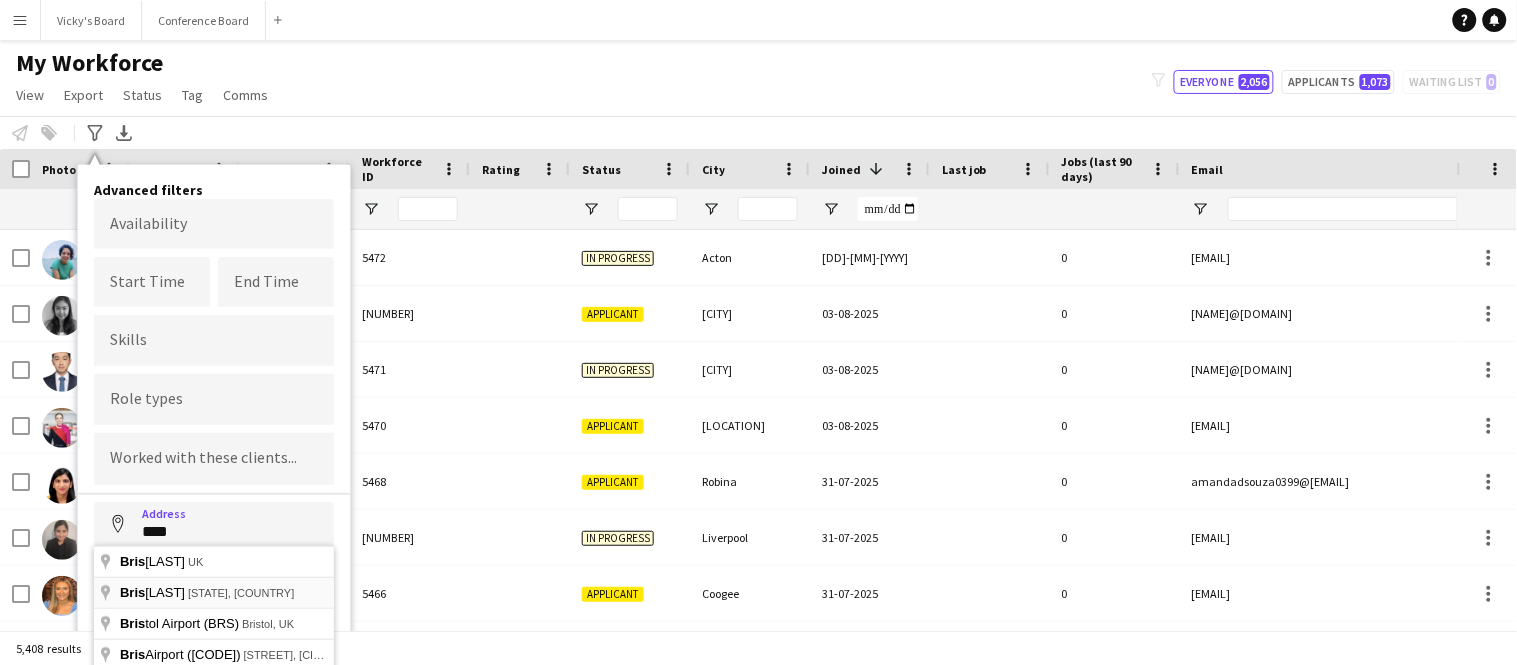 type on "**********" 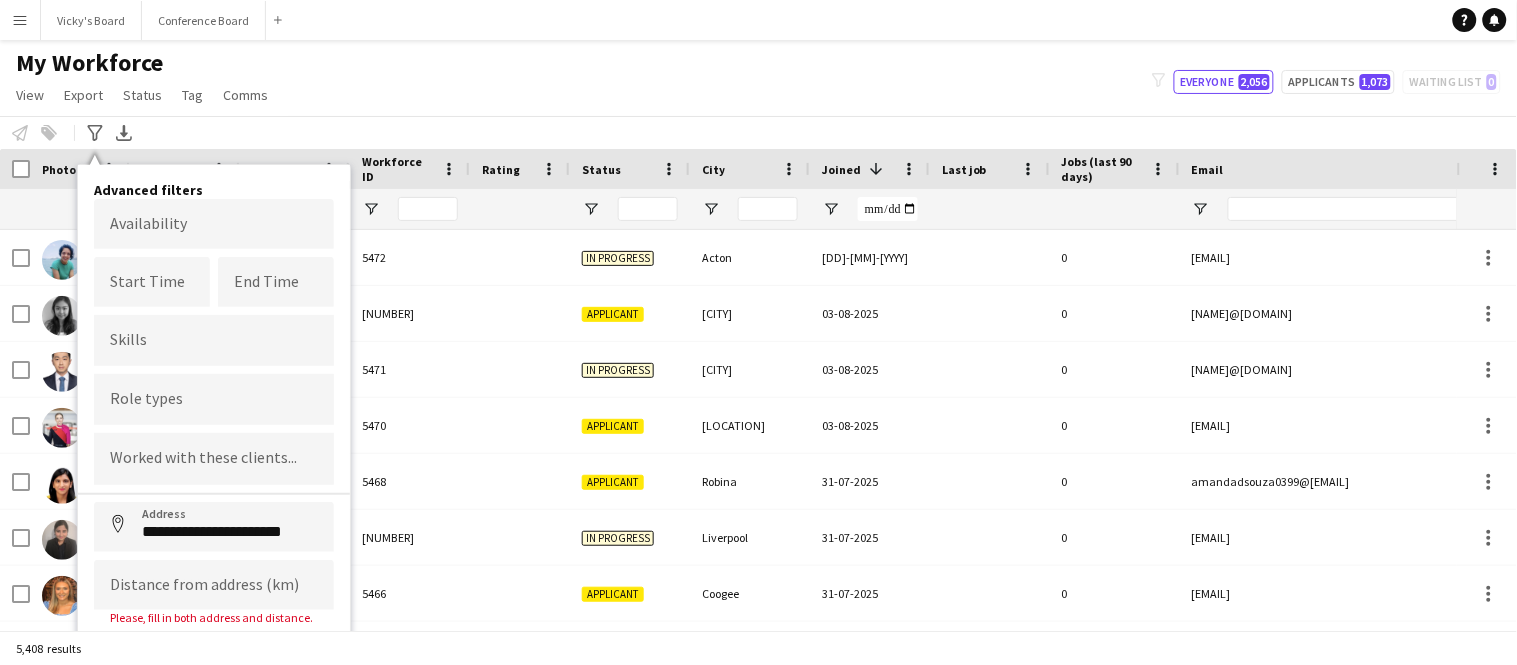 click on "Please, fill in both address and distance." at bounding box center (214, 617) 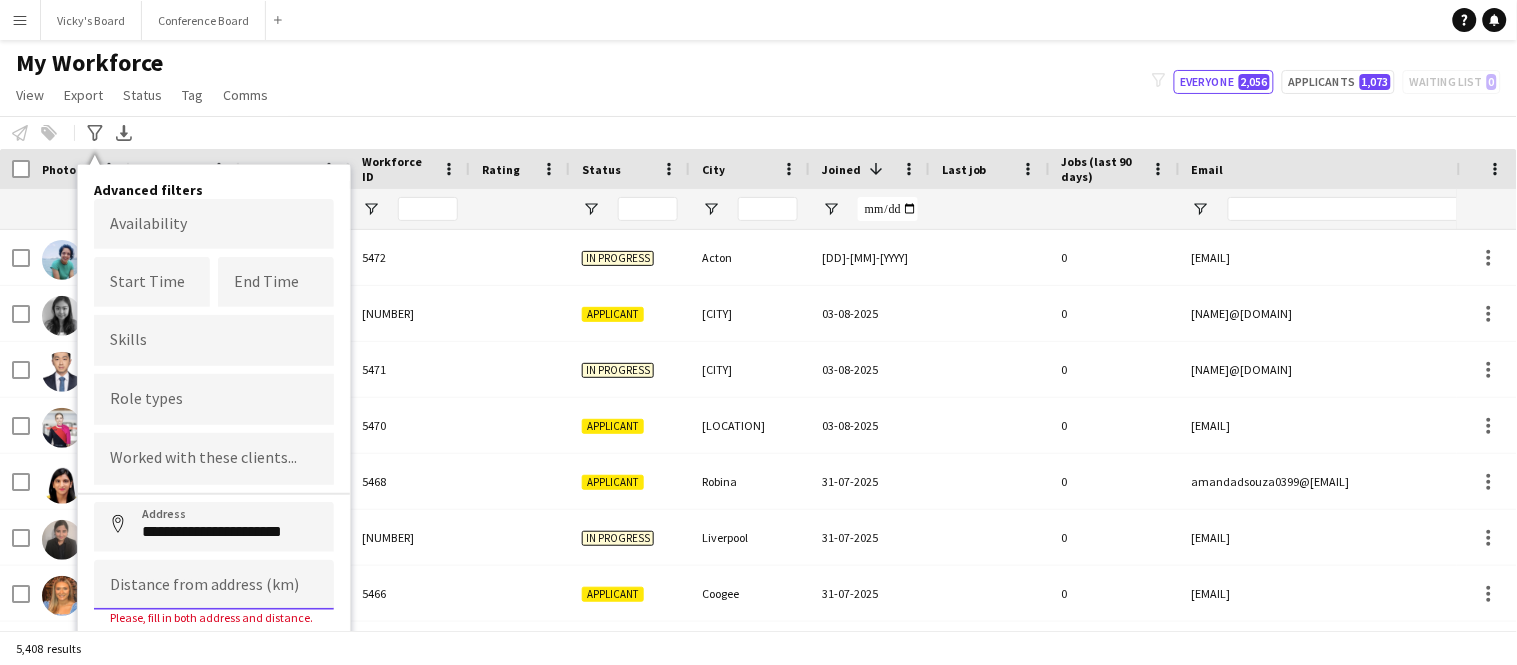 click at bounding box center (214, 585) 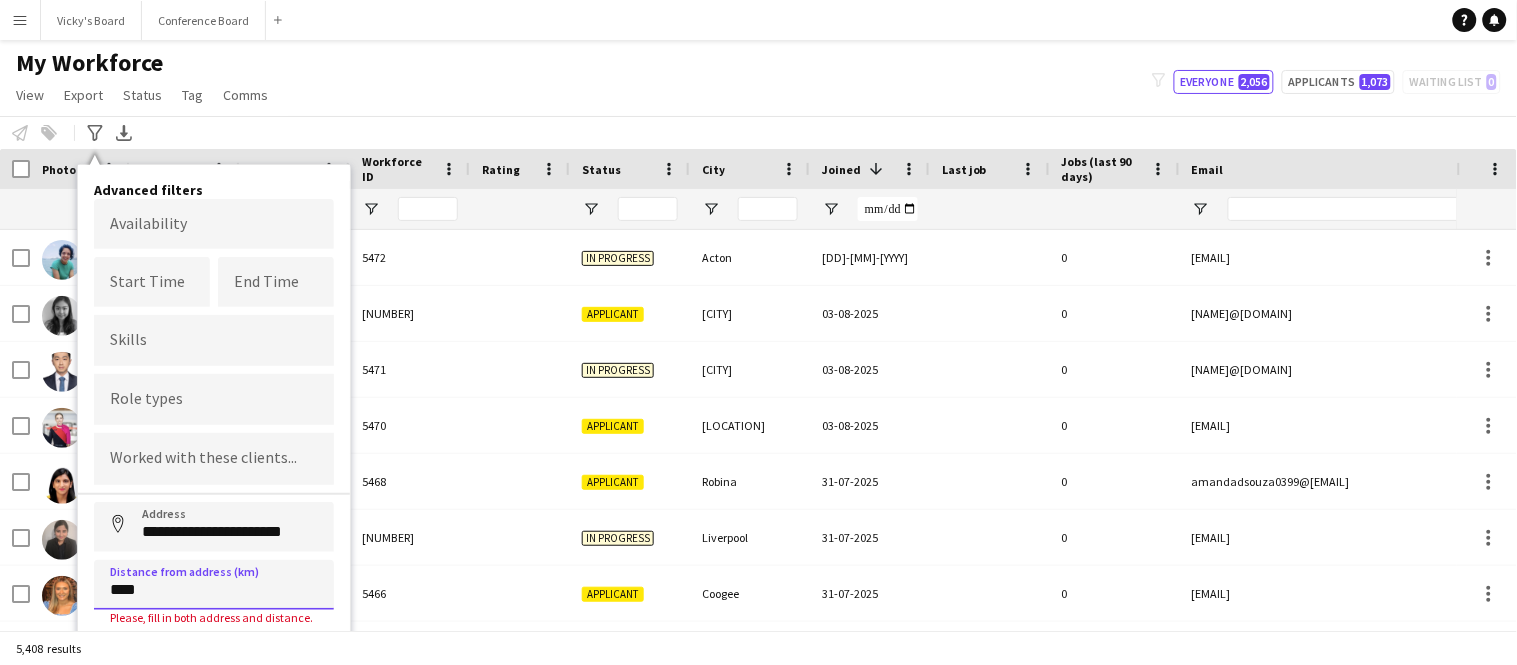 type on "*****" 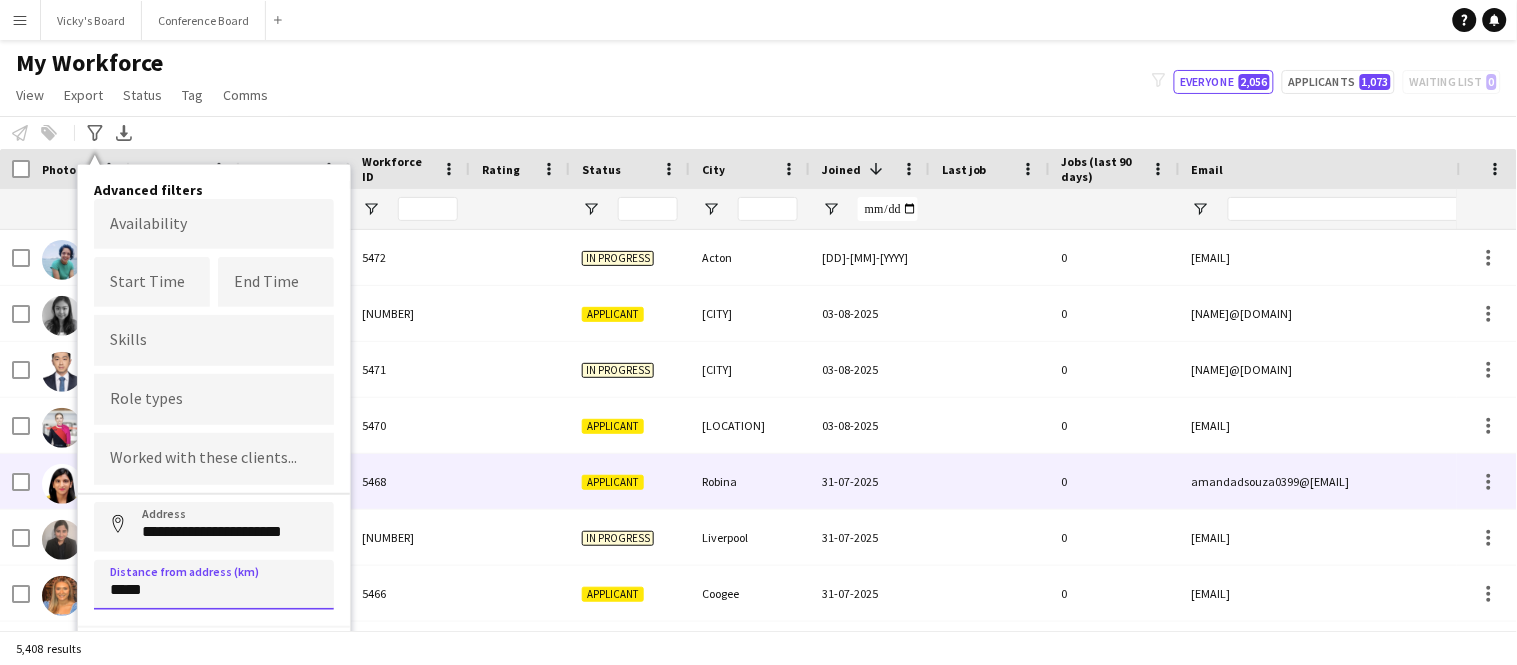 click on "Address" at bounding box center (118, 526) 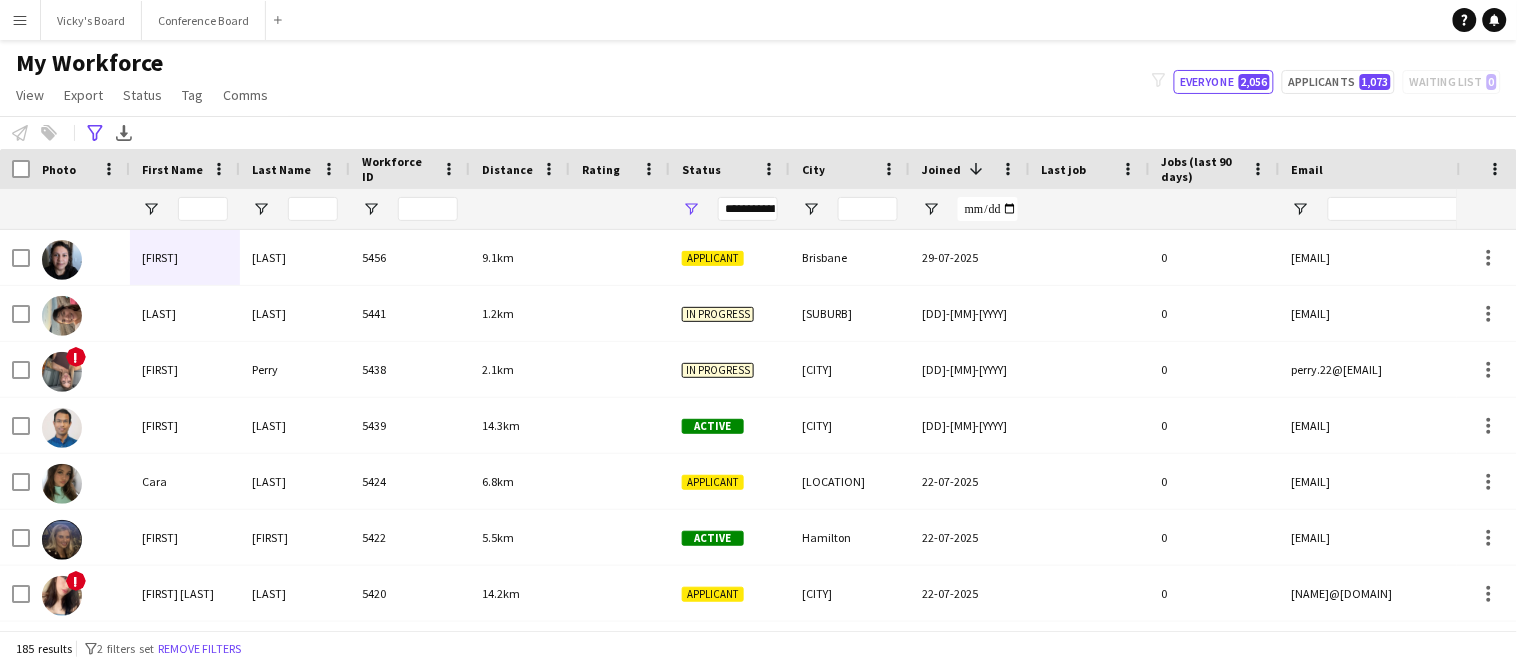 click on "**********" at bounding box center [748, 209] 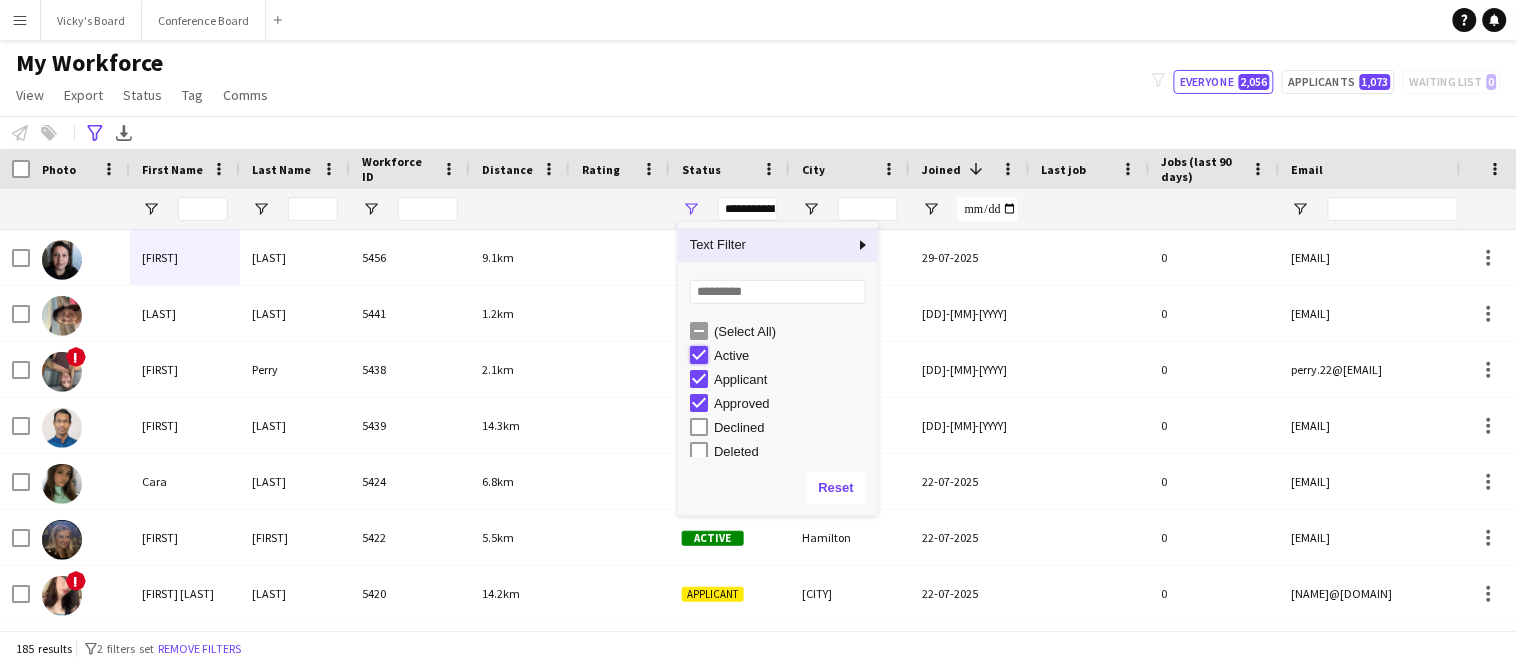 type on "**********" 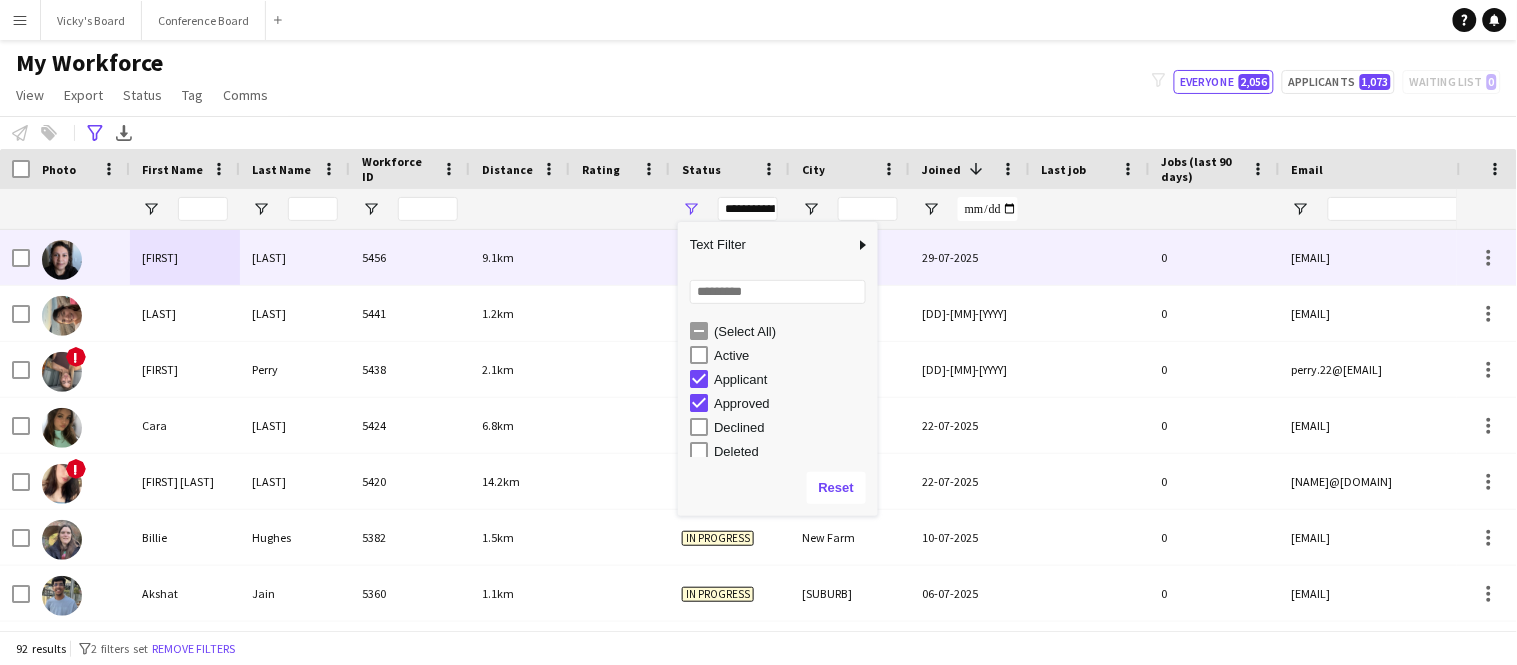scroll, scrollTop: 110, scrollLeft: 0, axis: vertical 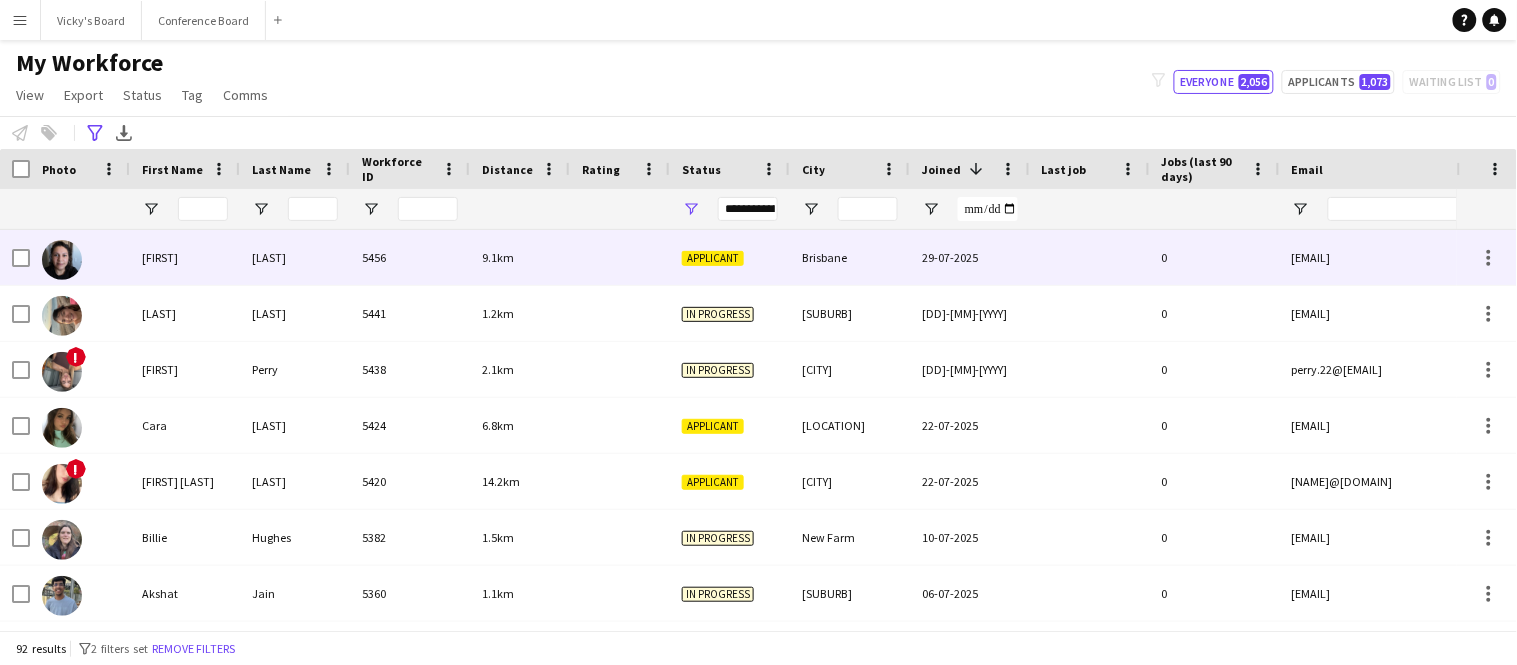 click on "[FIRST]" at bounding box center [185, 257] 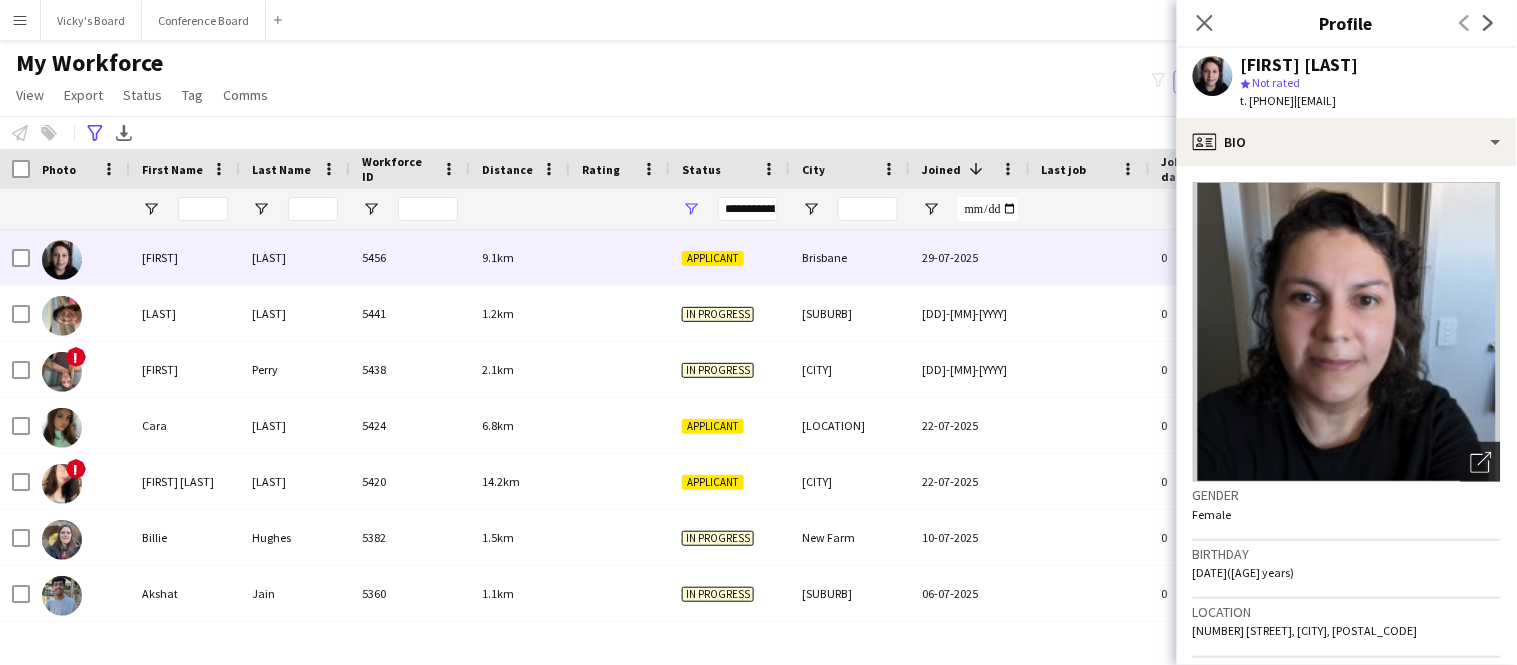 click on "Open photos pop-in" 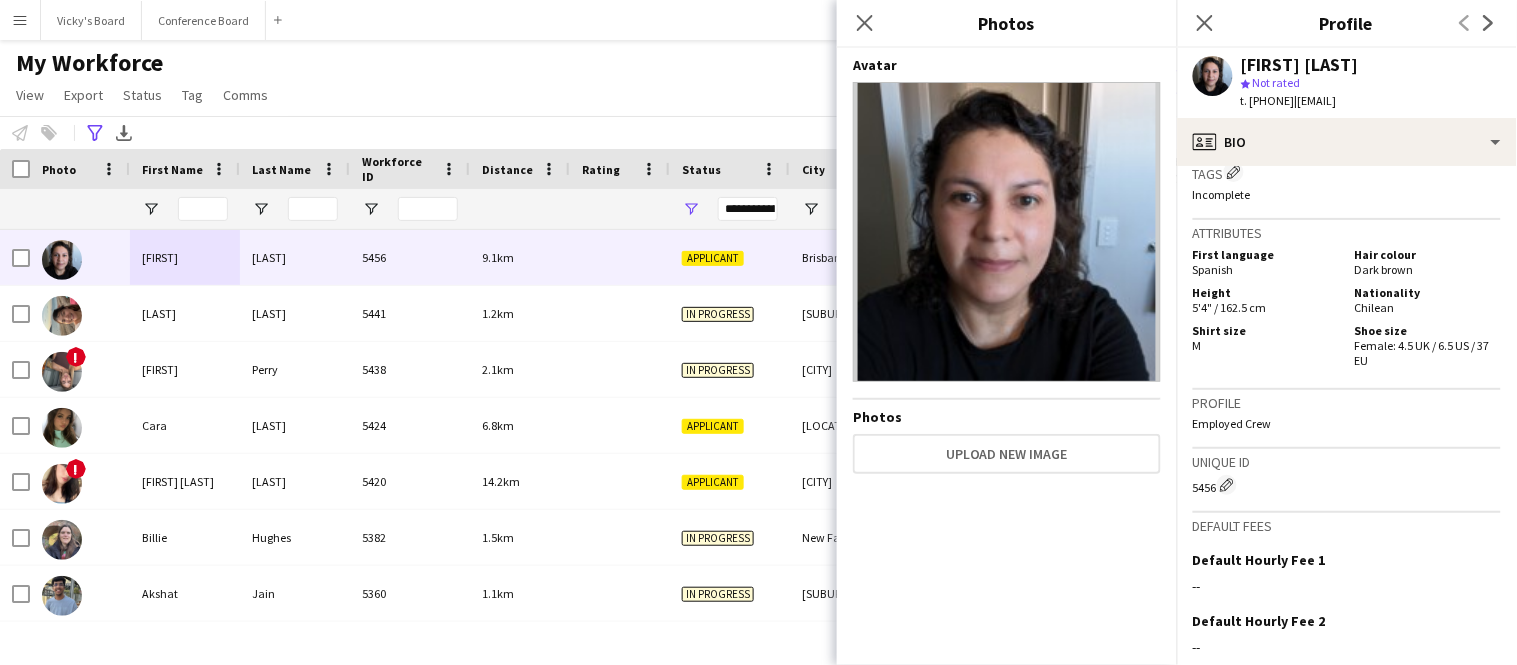 scroll, scrollTop: 1185, scrollLeft: 0, axis: vertical 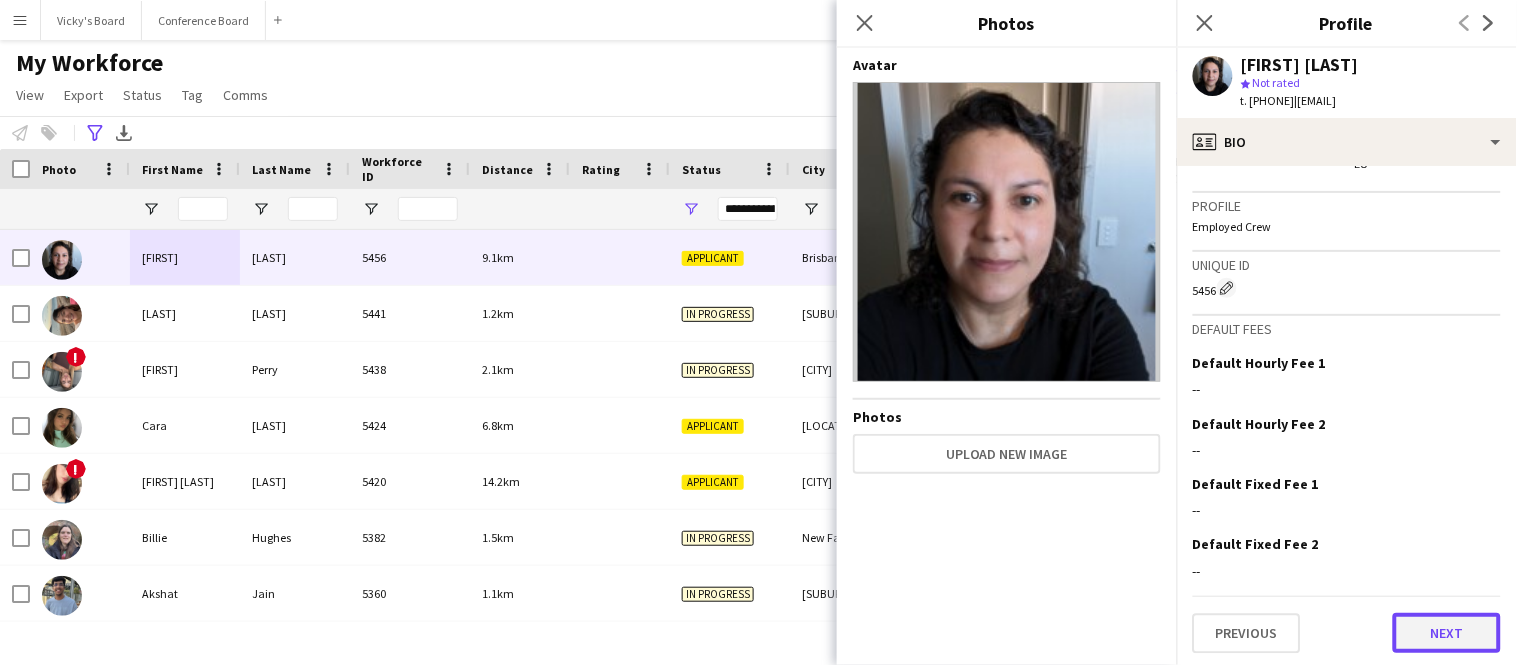 click on "Next" 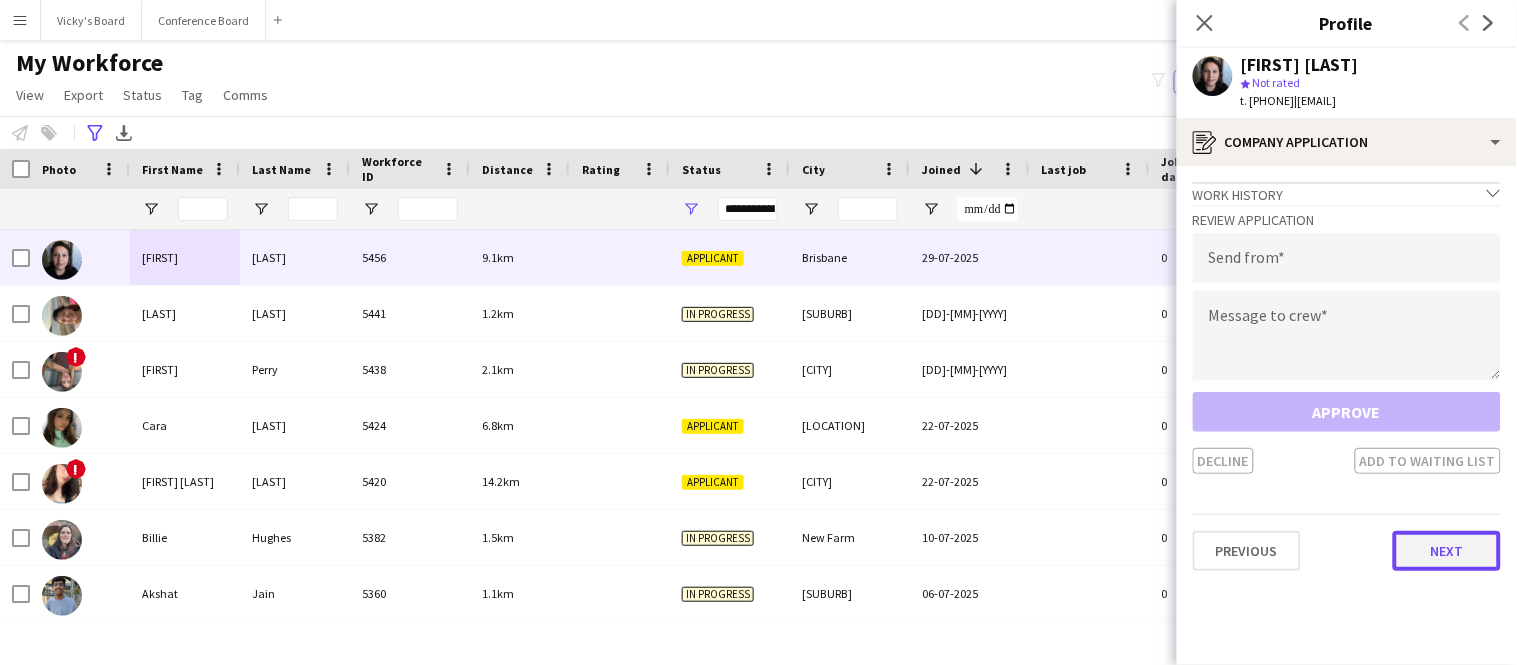 click on "Next" 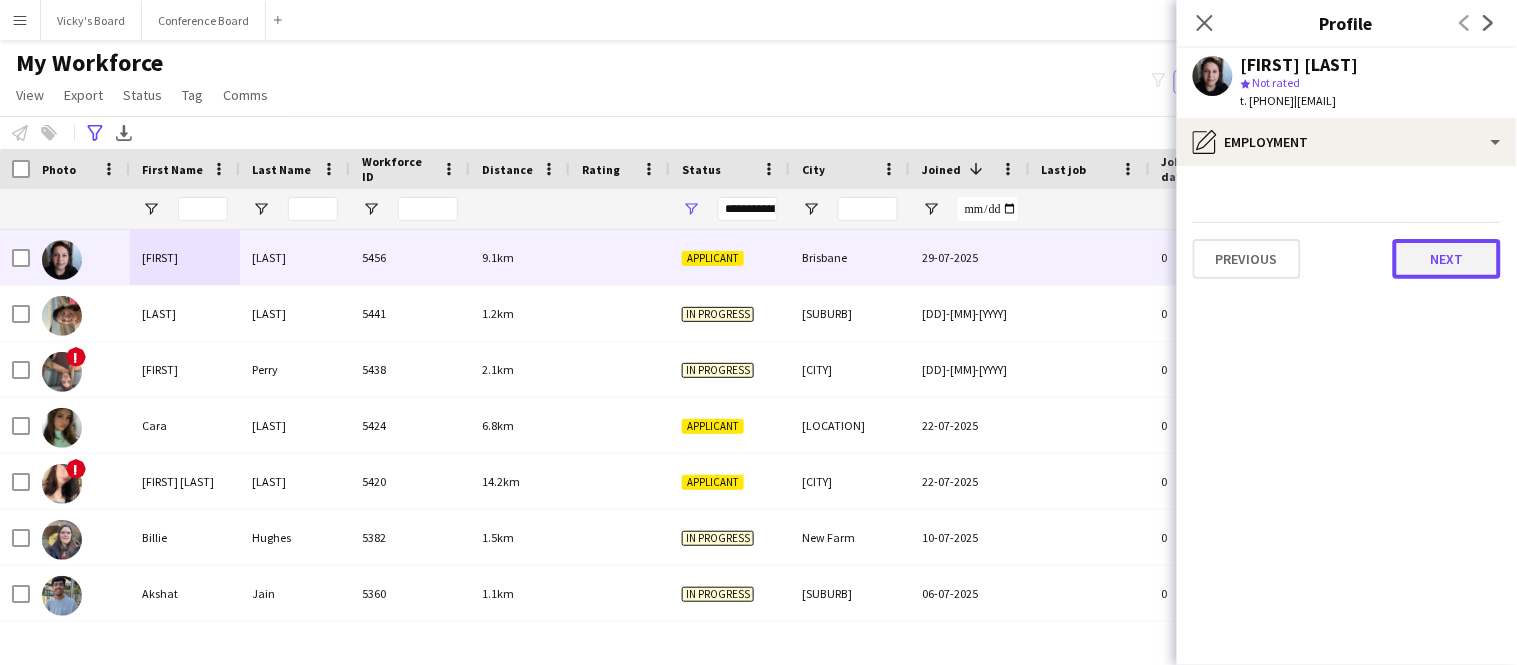 click on "Next" 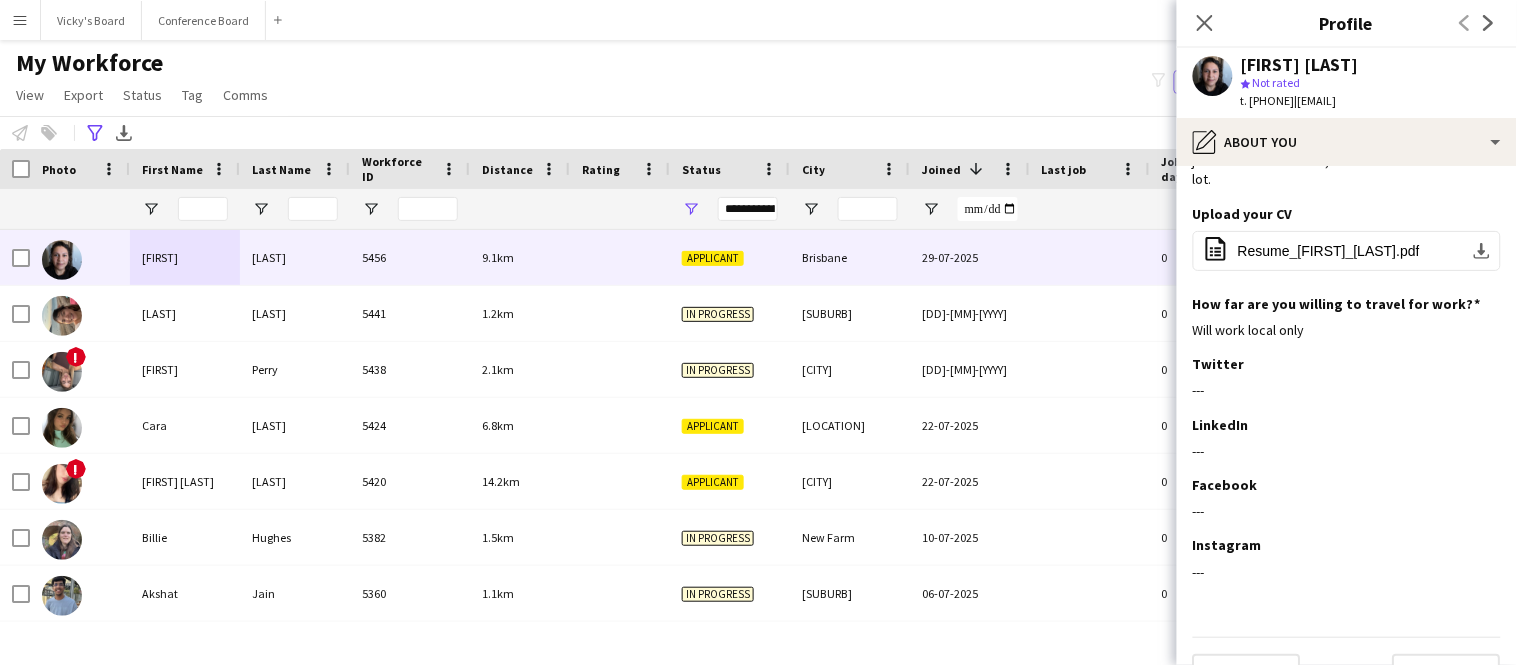 scroll, scrollTop: 225, scrollLeft: 0, axis: vertical 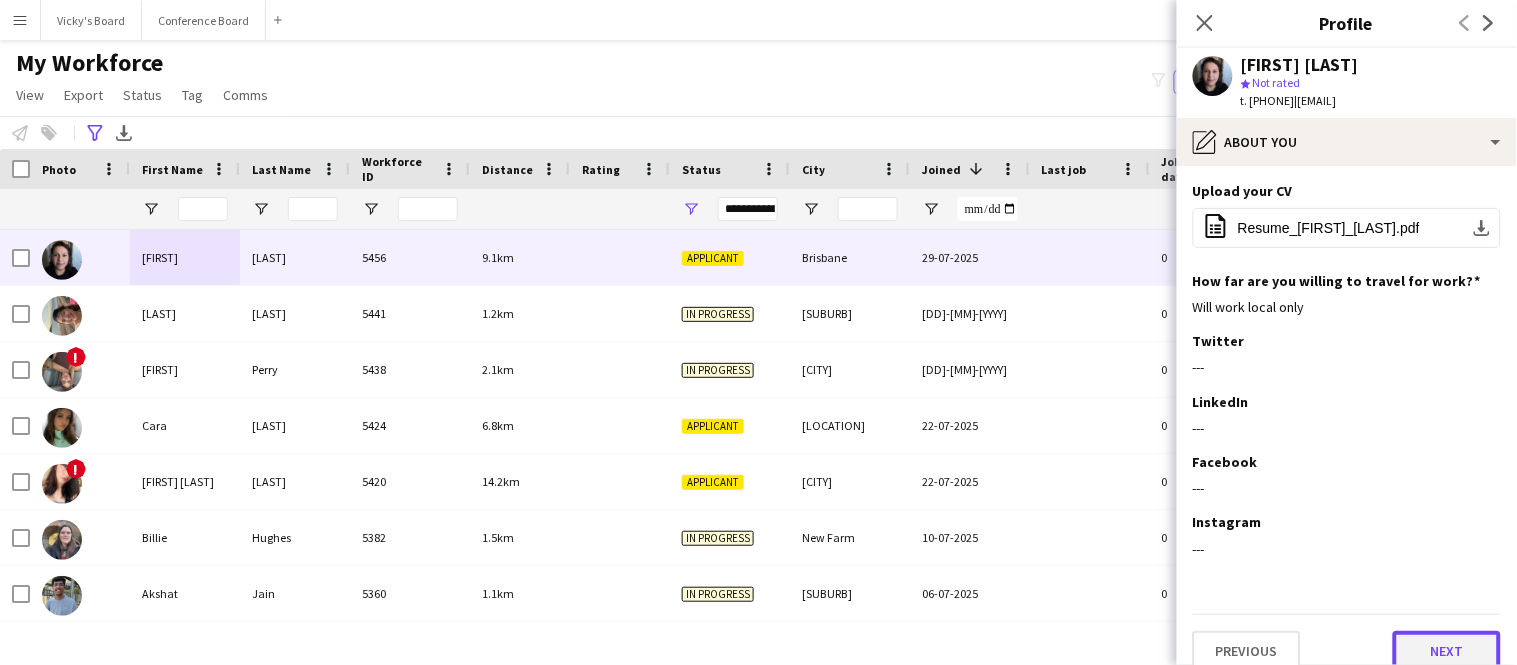 click on "Next" 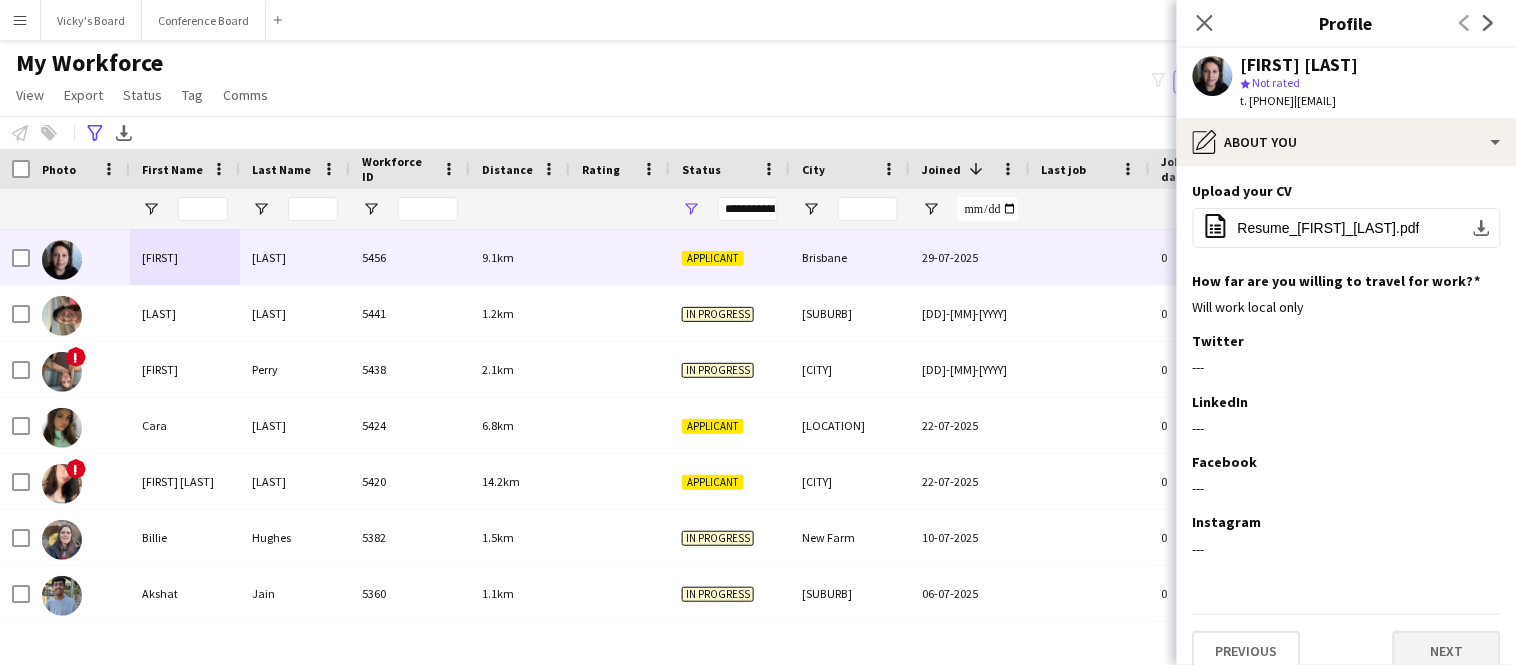 scroll, scrollTop: 0, scrollLeft: 0, axis: both 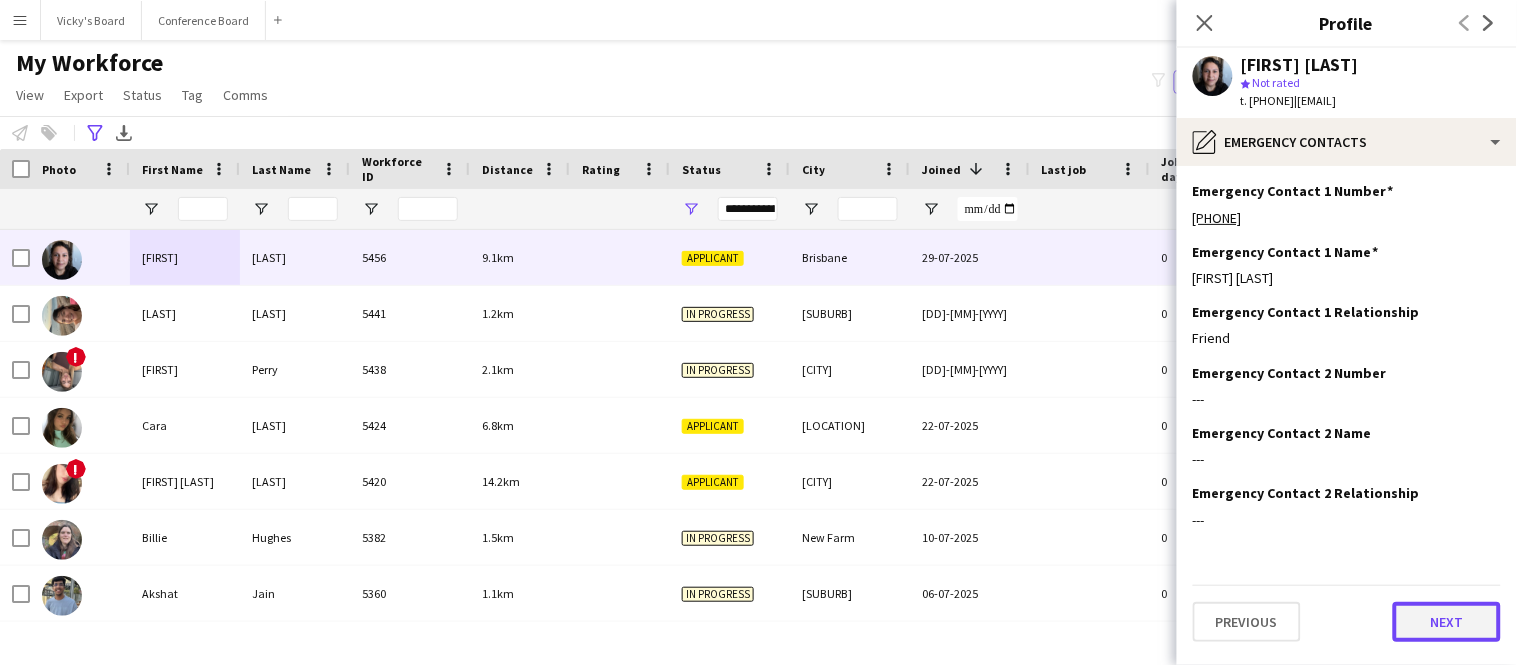 click on "Next" 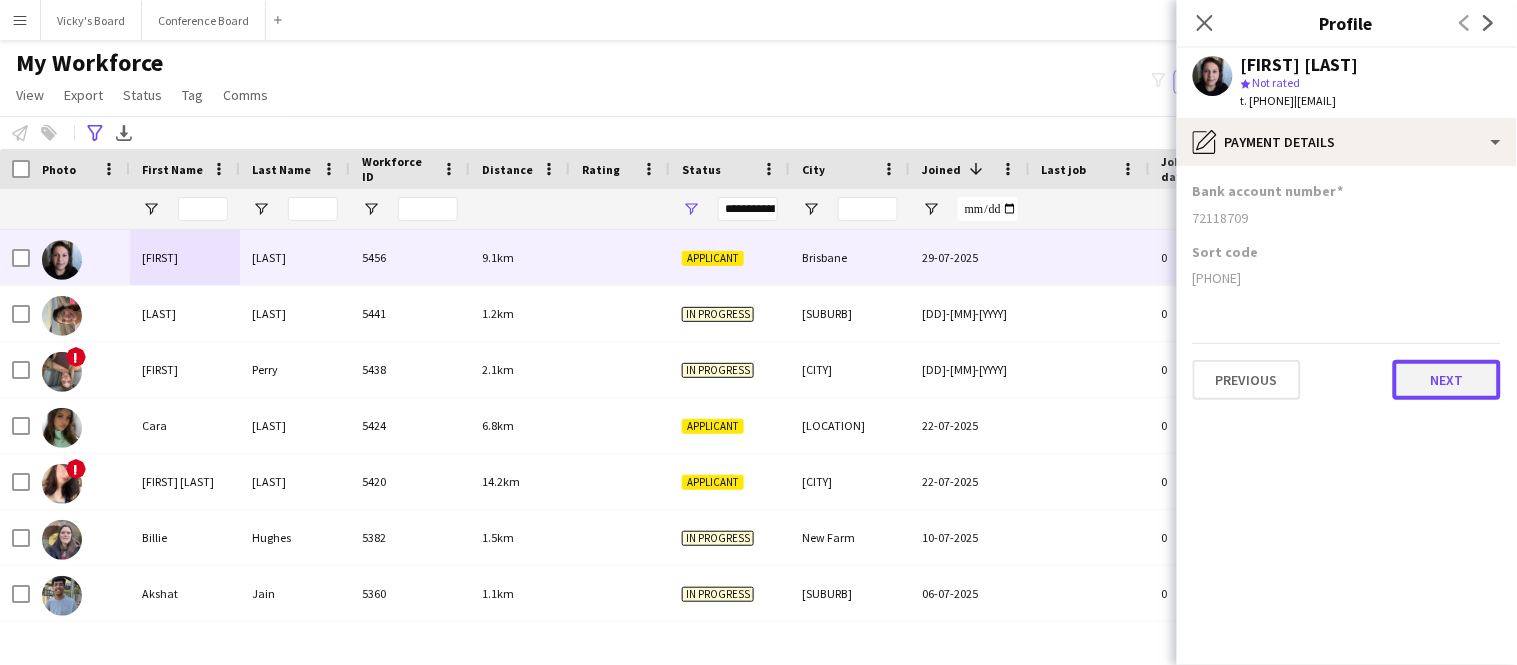 click on "Next" 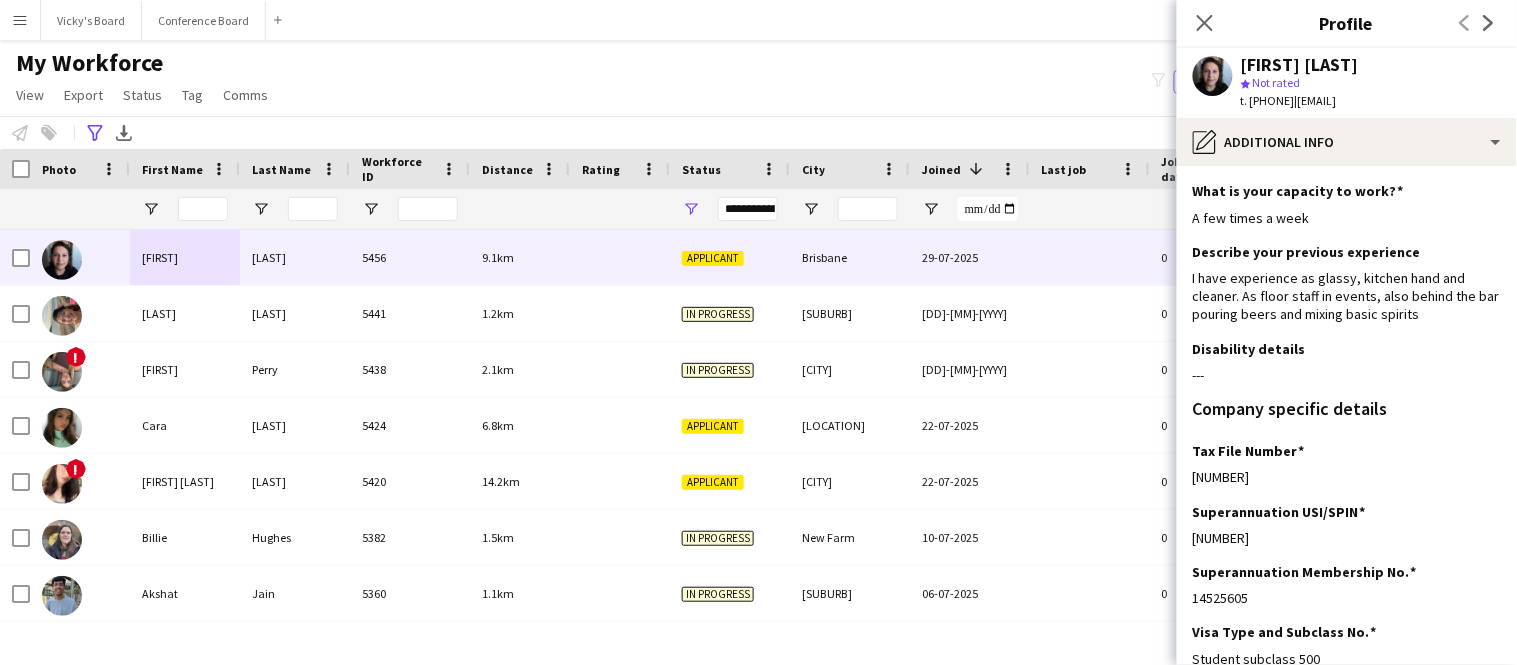click on "---" 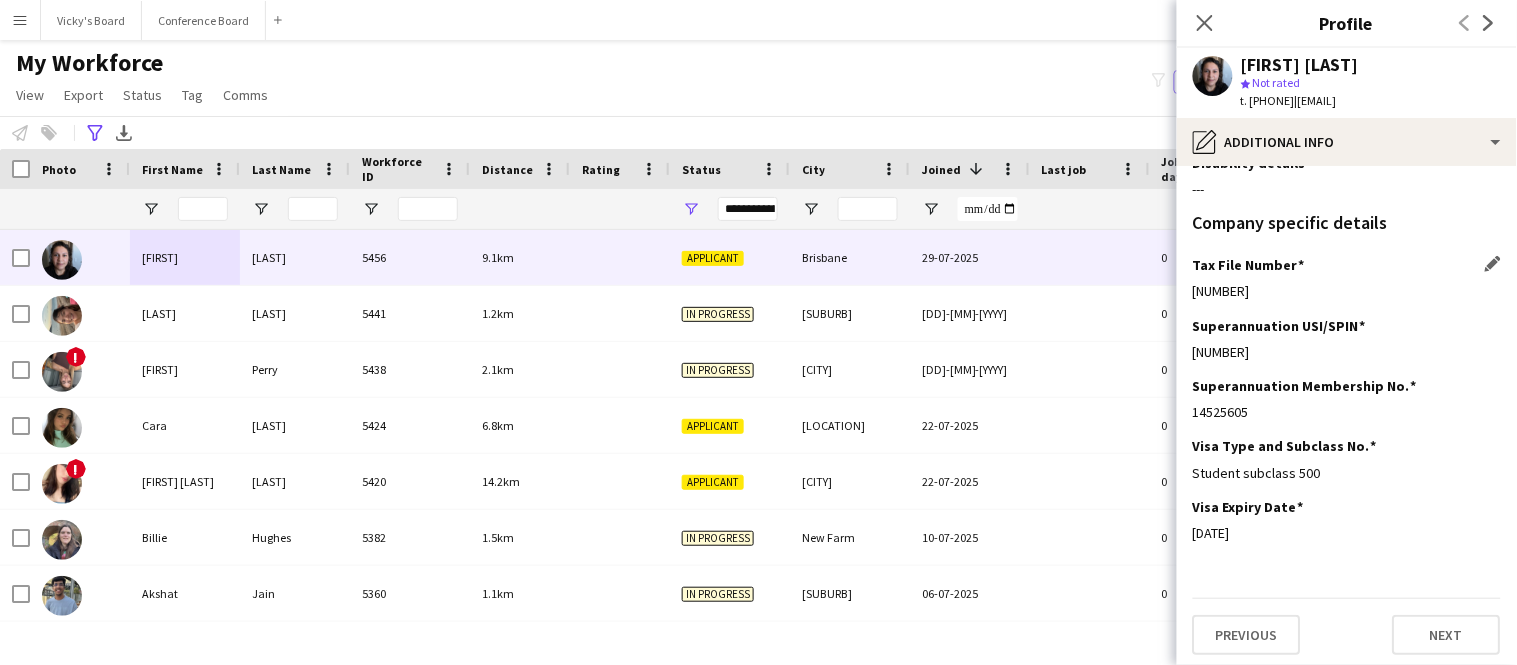 scroll, scrollTop: 190, scrollLeft: 0, axis: vertical 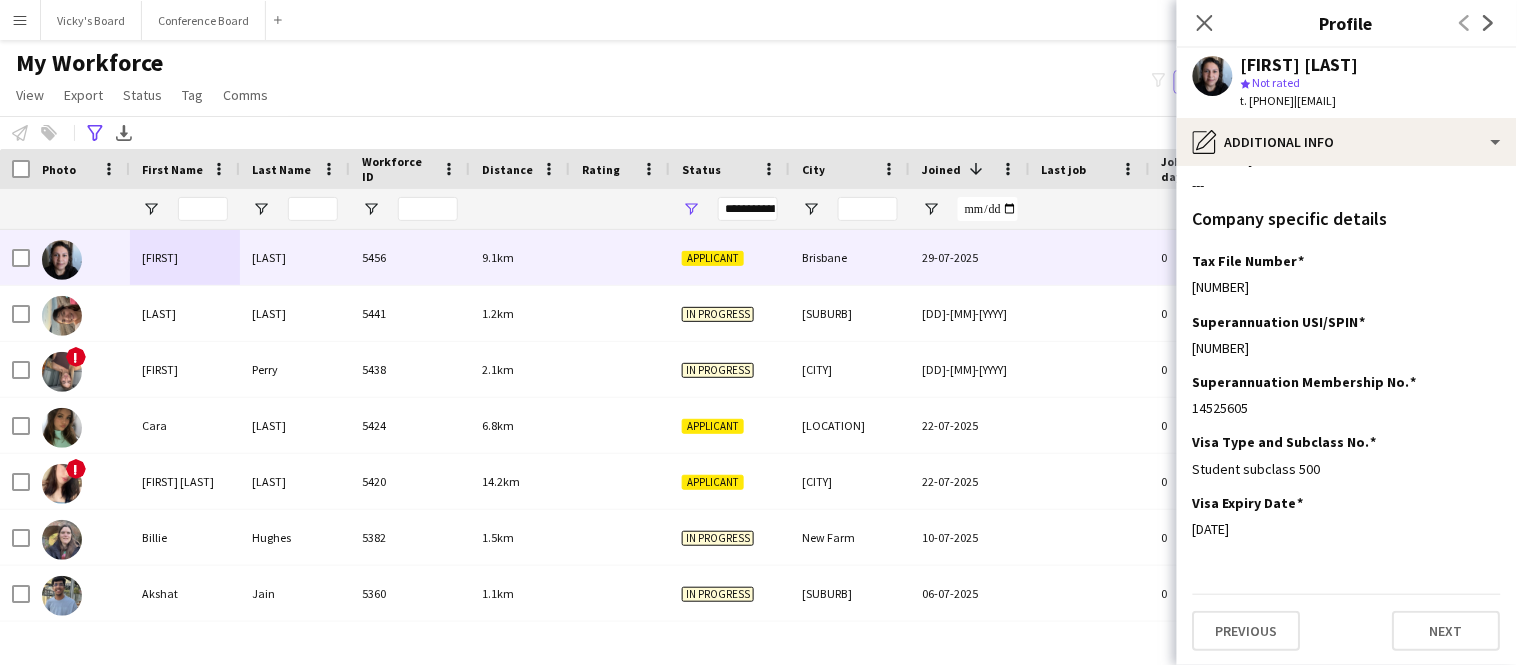 drag, startPoint x: 1330, startPoint y: 106, endPoint x: 1439, endPoint y: 110, distance: 109.07337 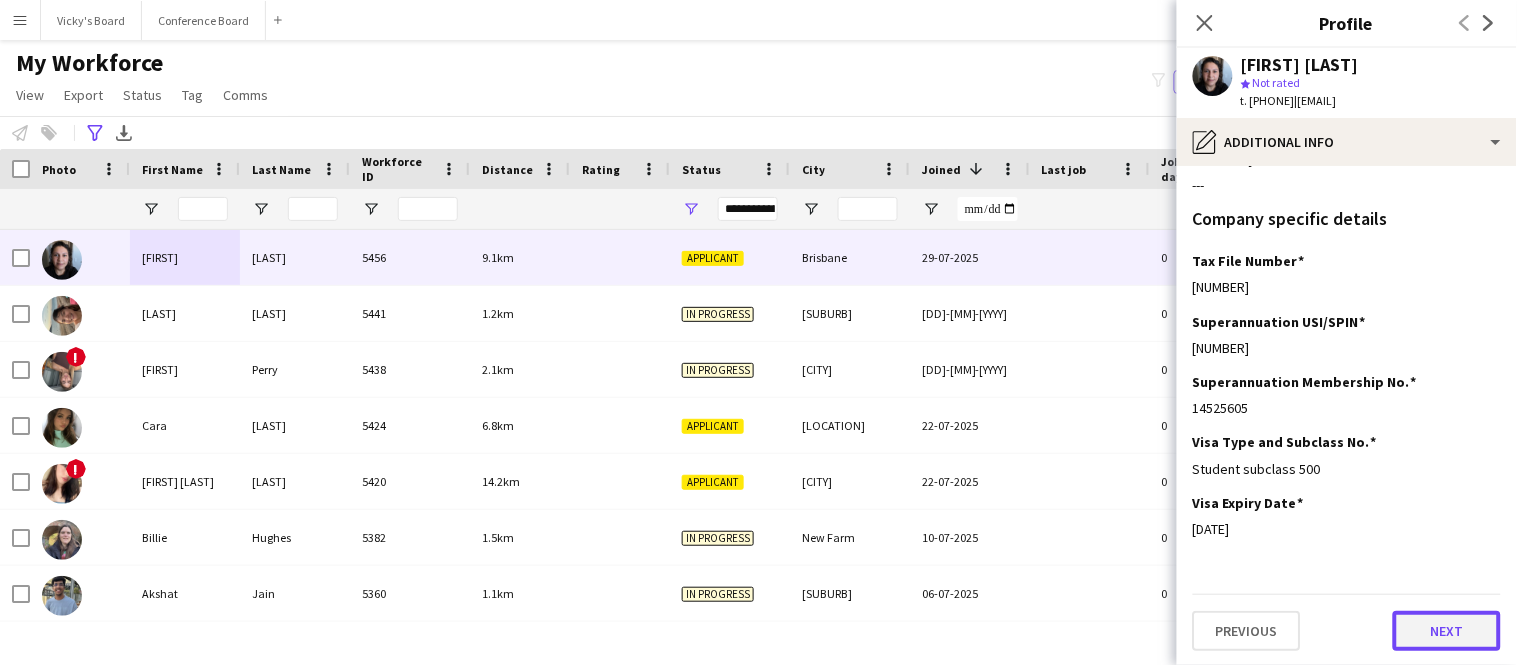 click on "Next" 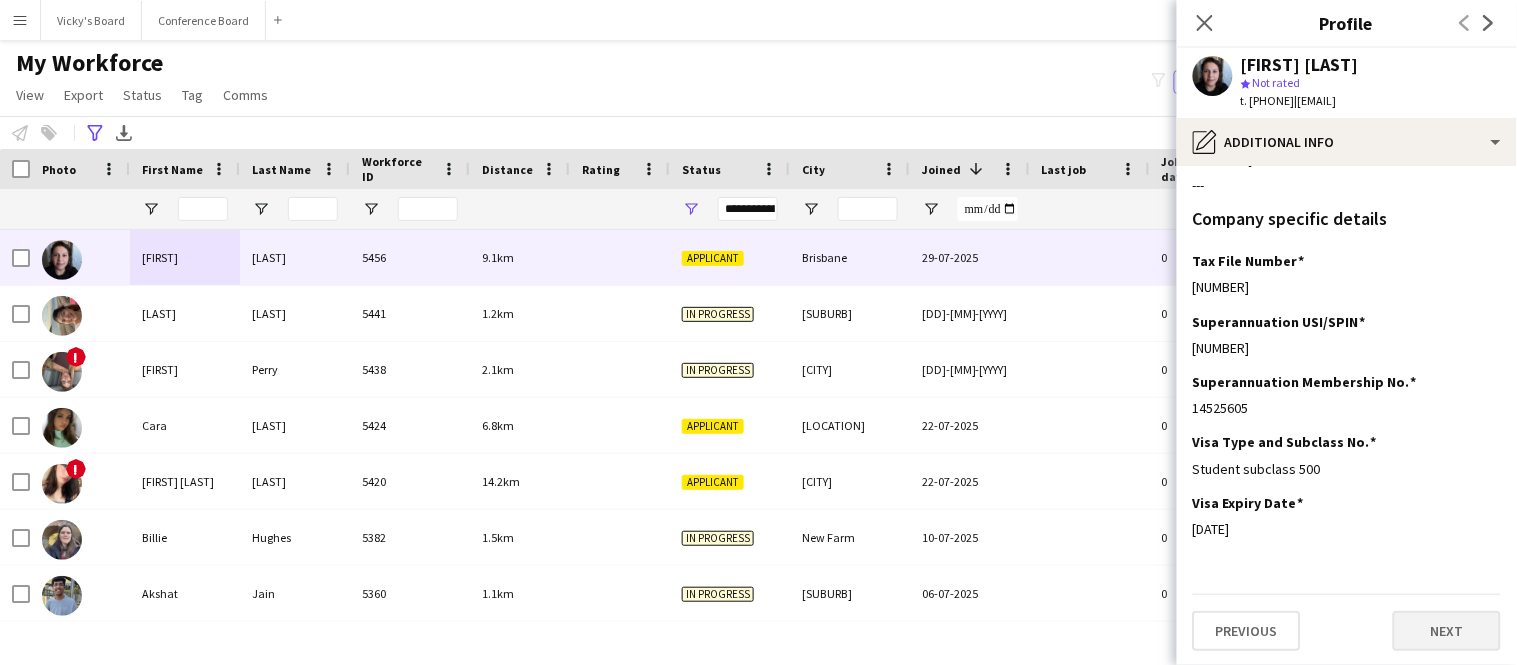 scroll, scrollTop: 0, scrollLeft: 0, axis: both 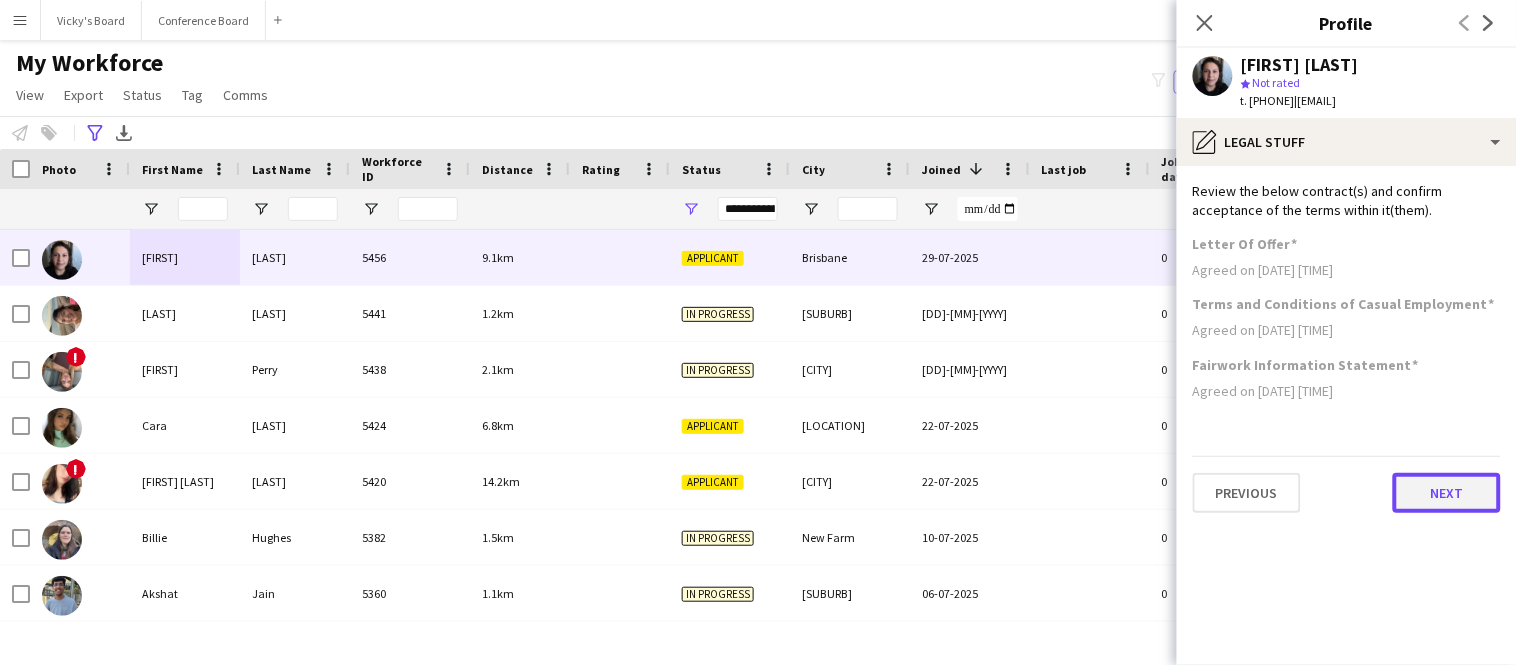 click on "Next" 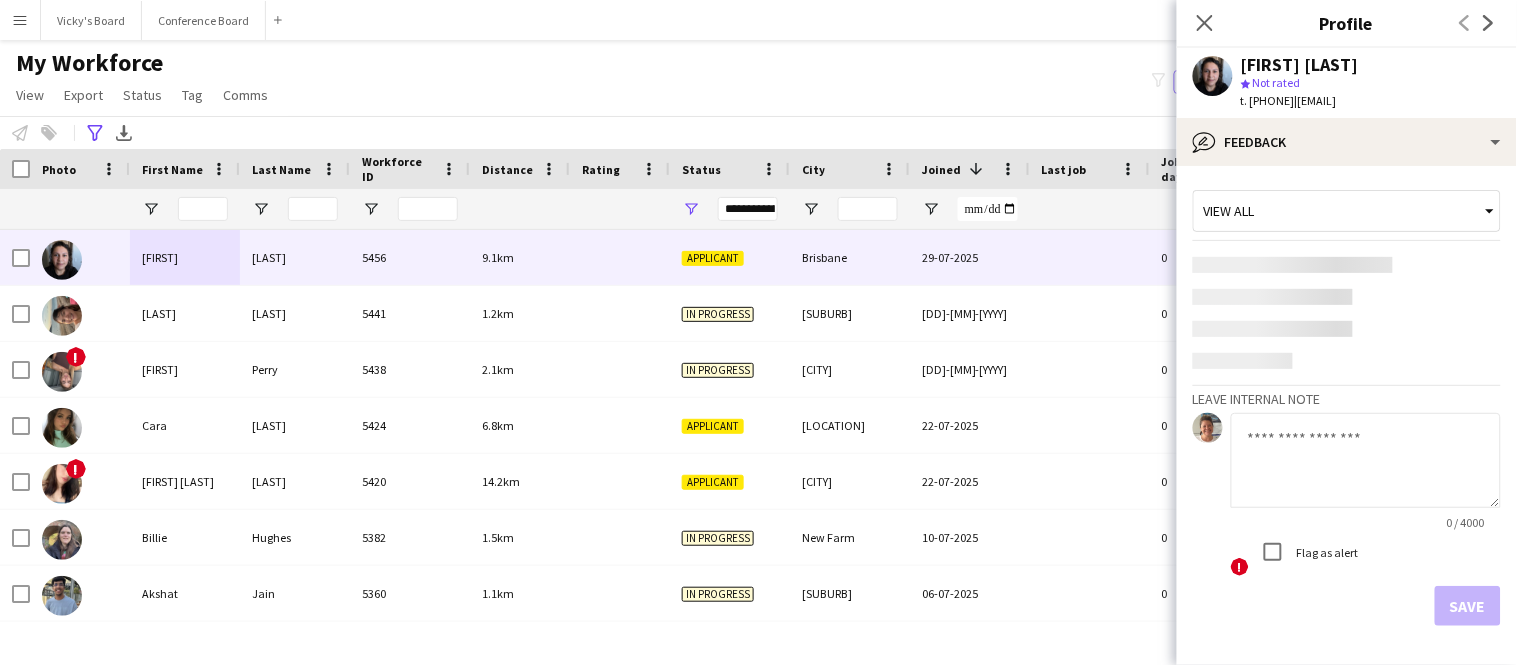 click on "0 / 4000  !  Flag as alert" 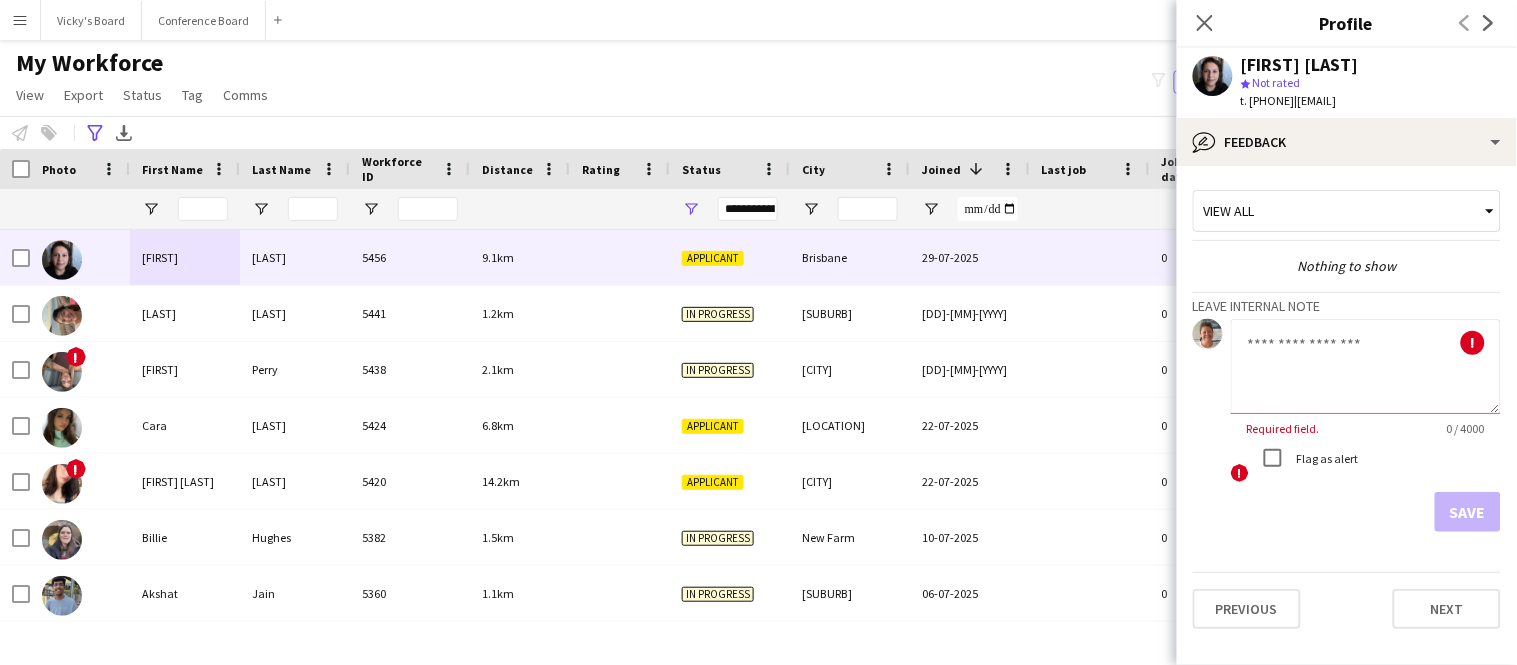 click 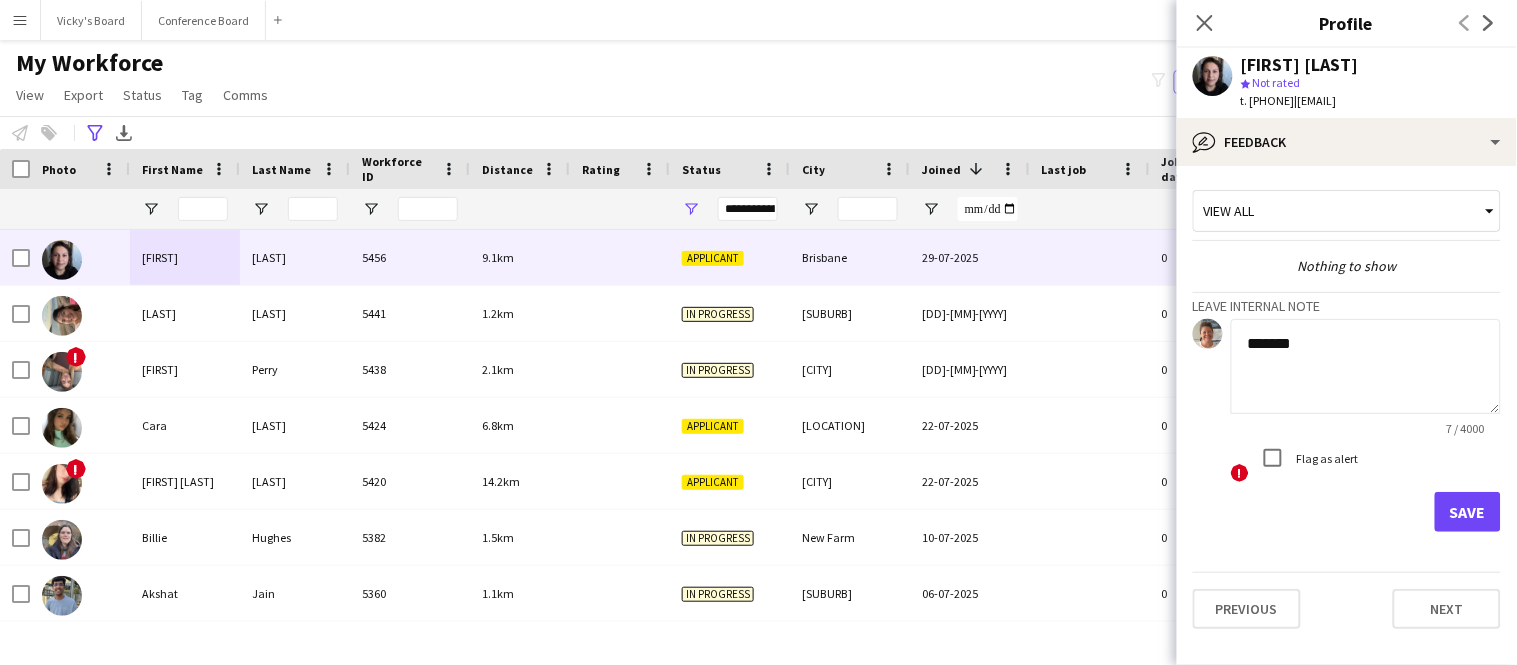 type on "*******" 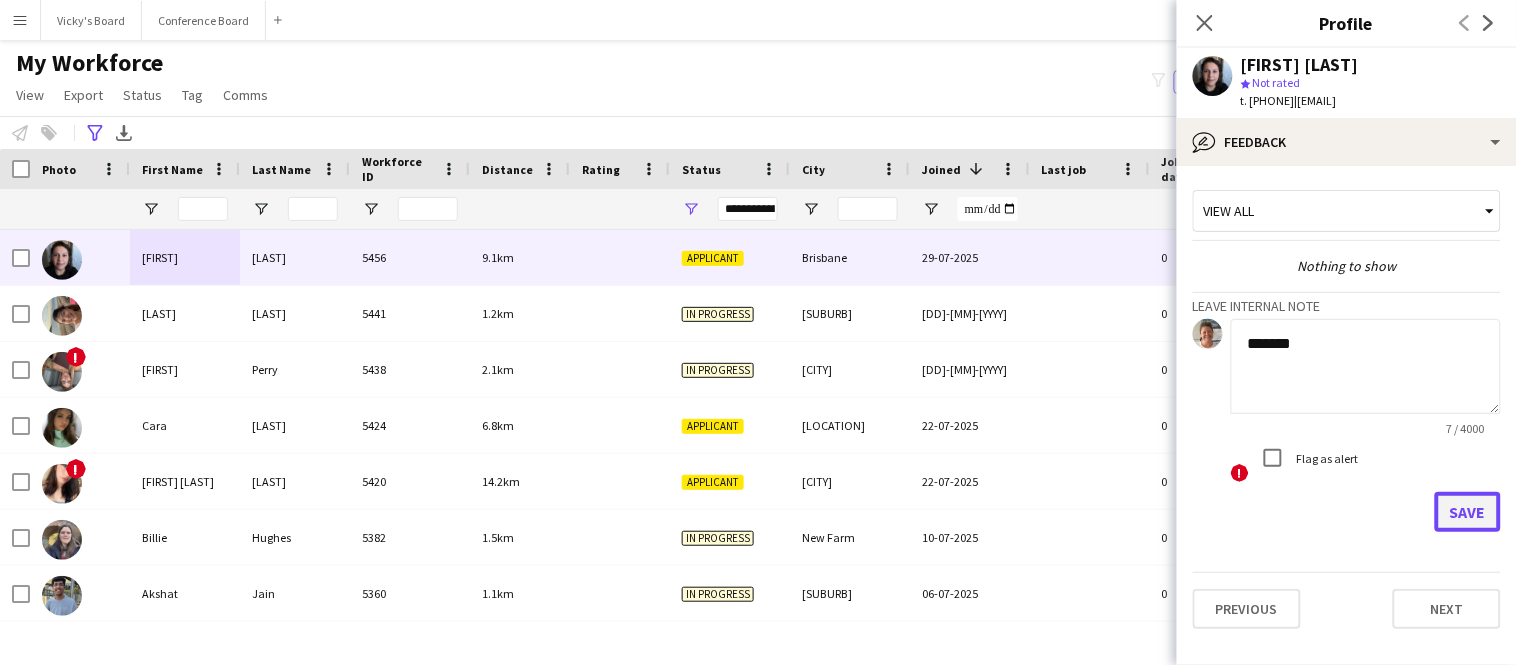 click on "Save" 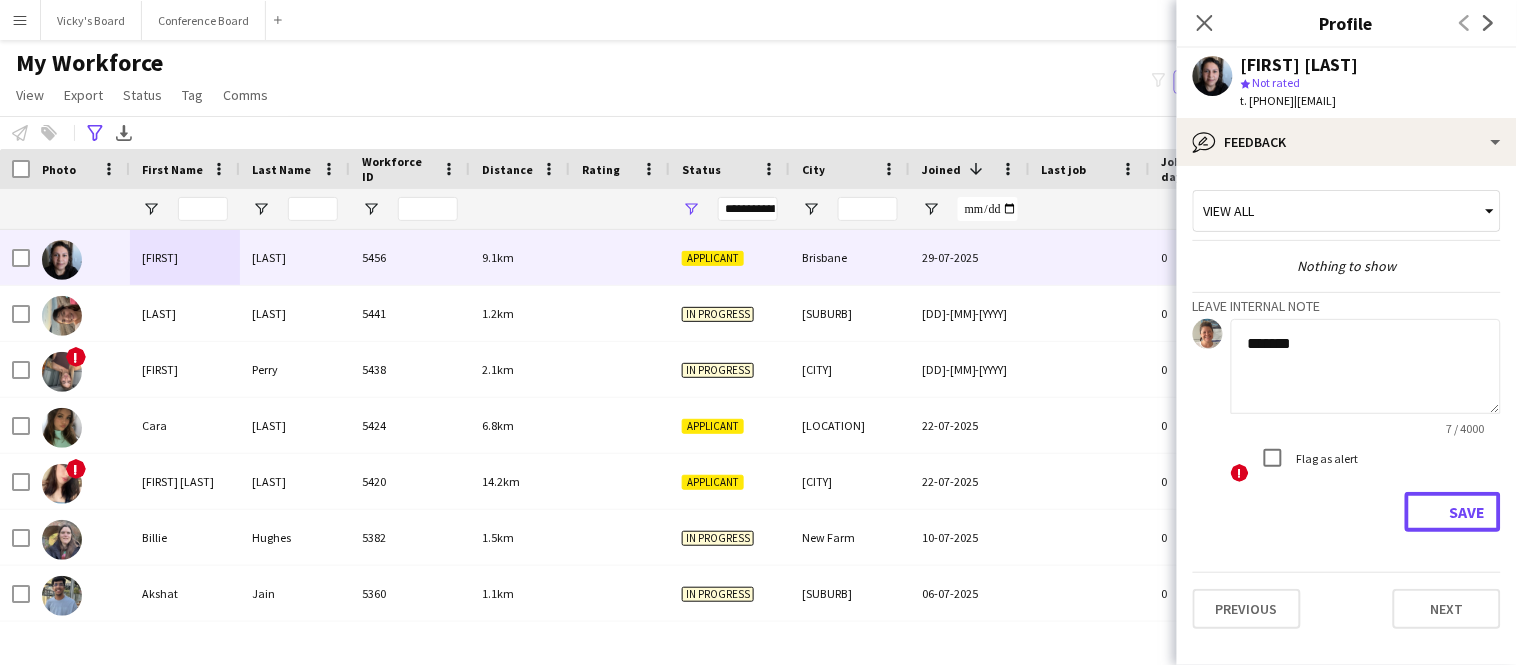 type 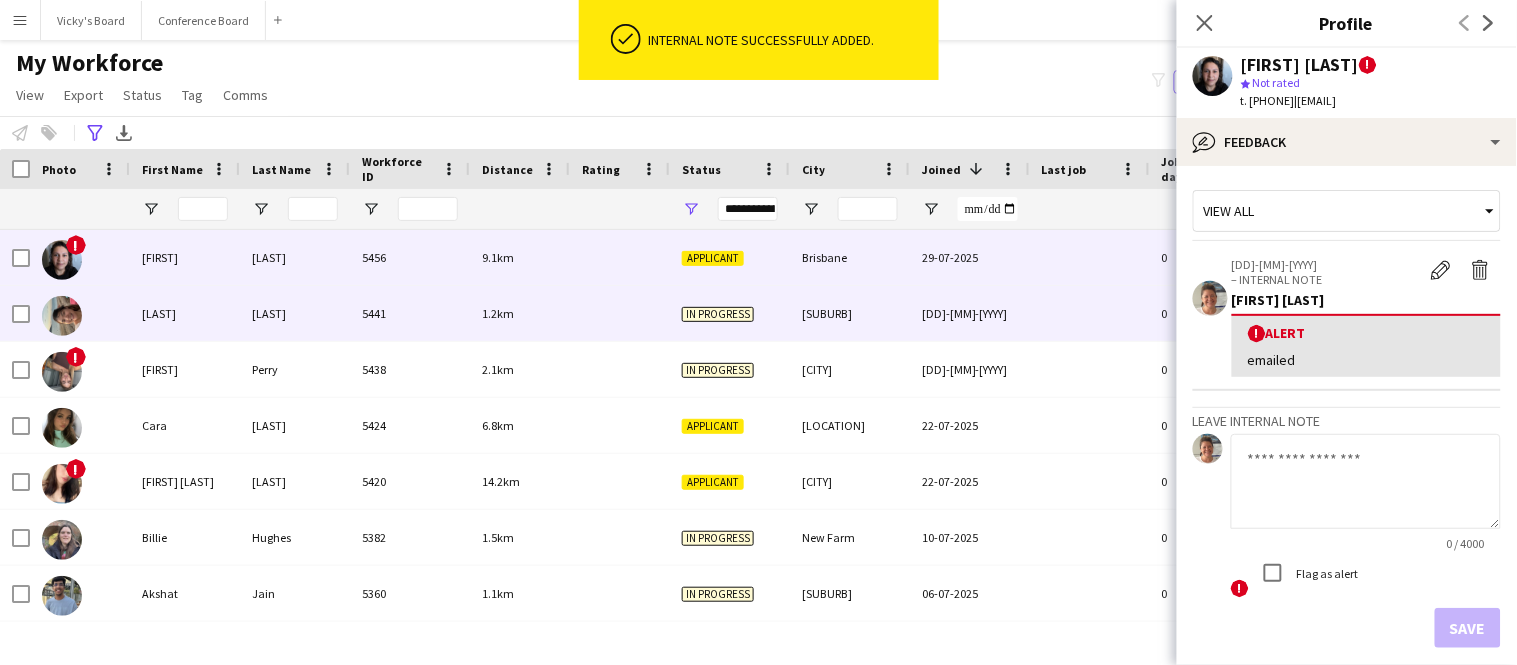 click on "5441" at bounding box center [410, 313] 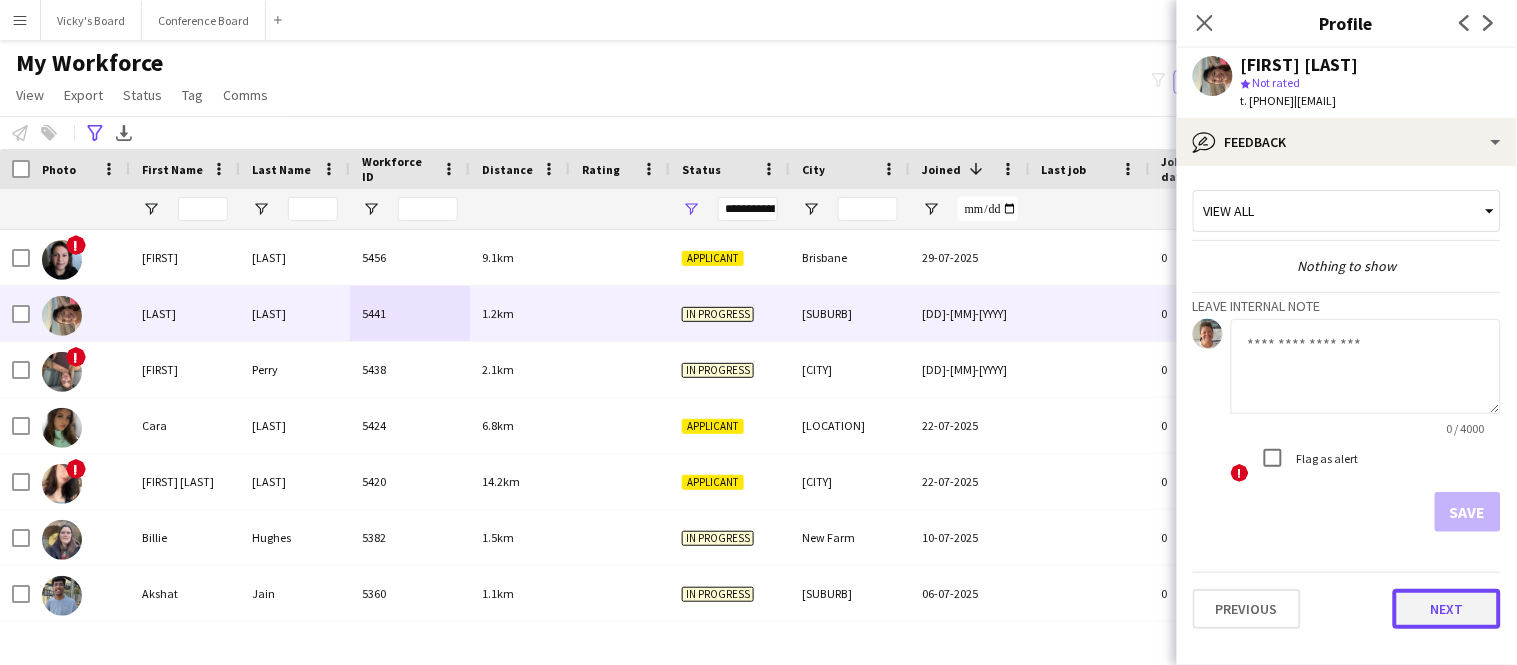 click on "Next" 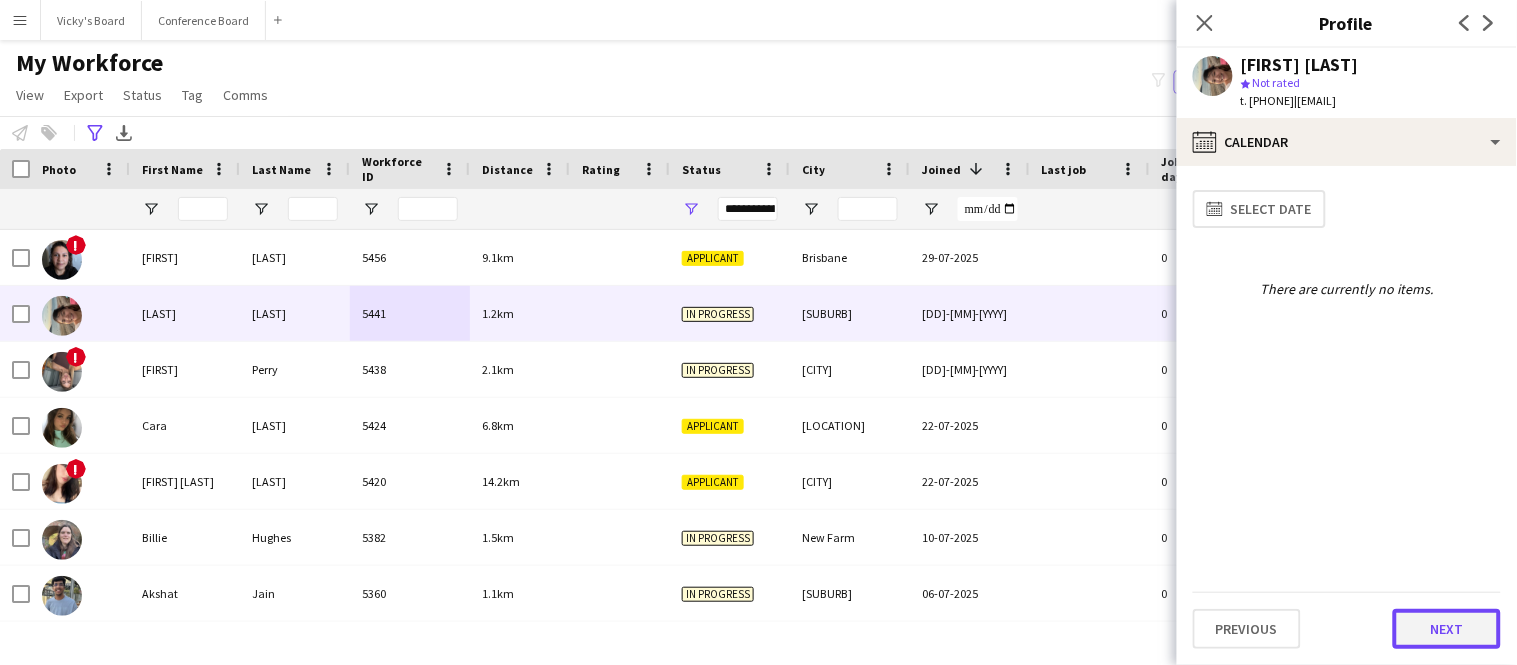 click on "Next" 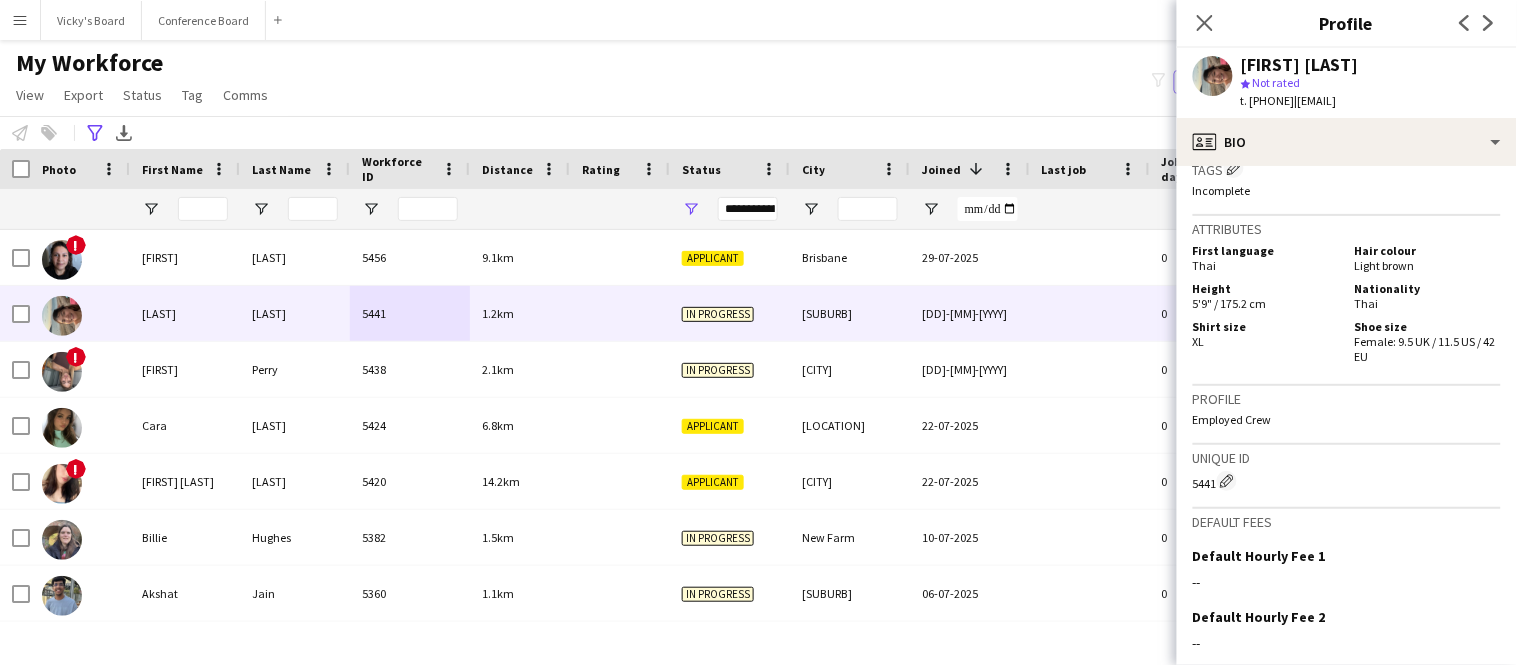 scroll, scrollTop: 1155, scrollLeft: 0, axis: vertical 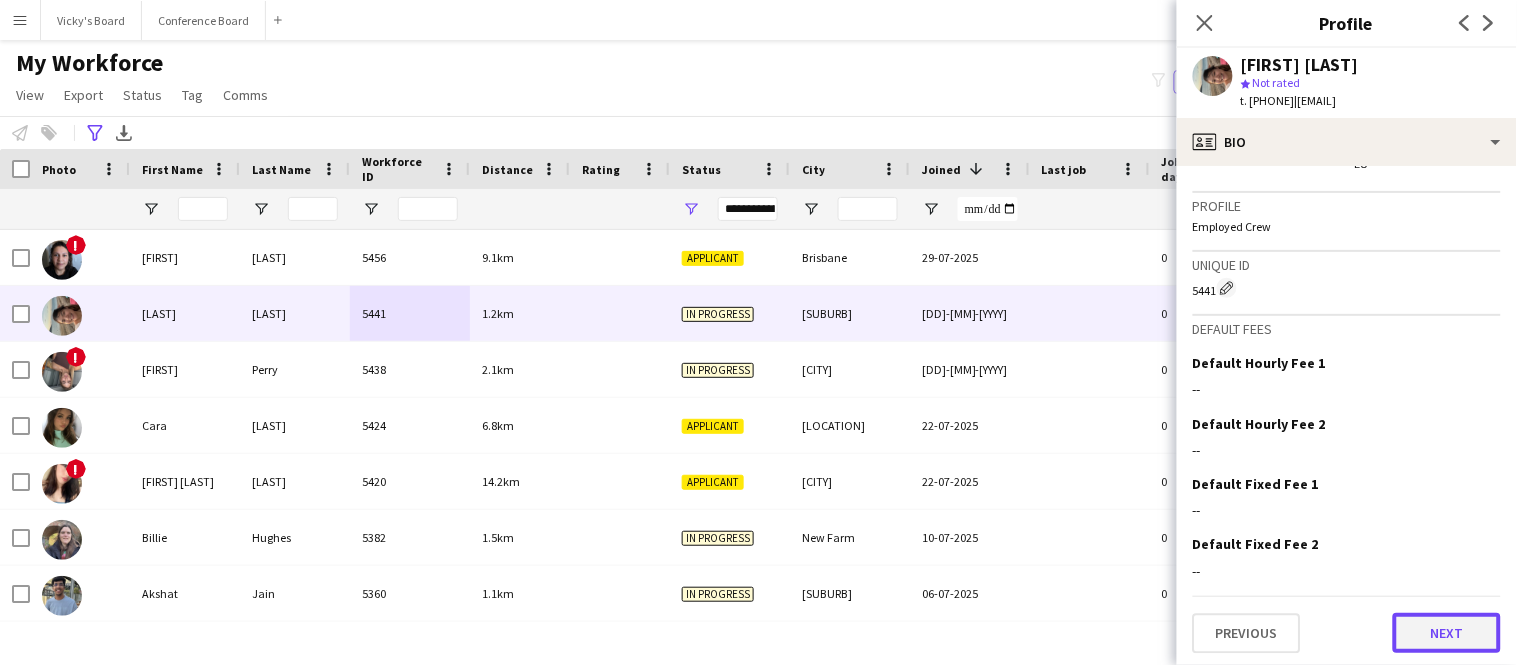 click on "Next" 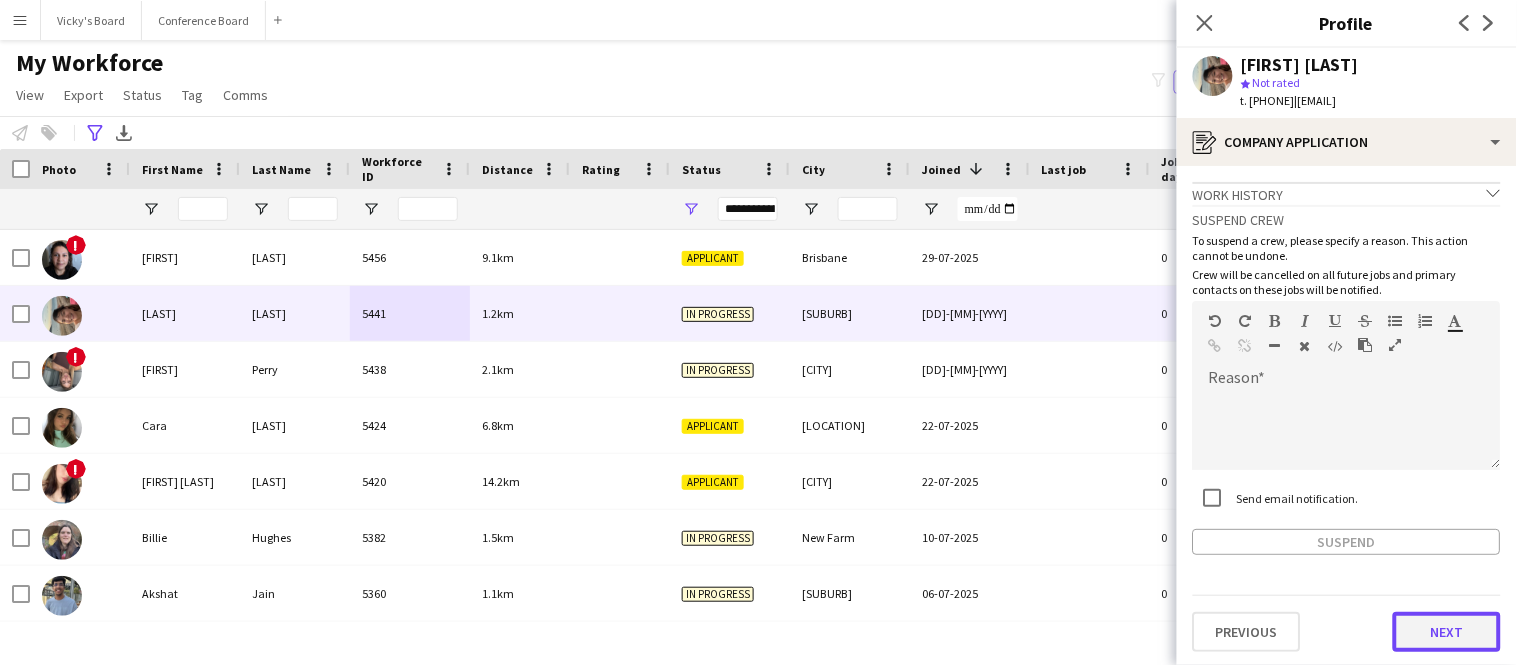 click on "Next" 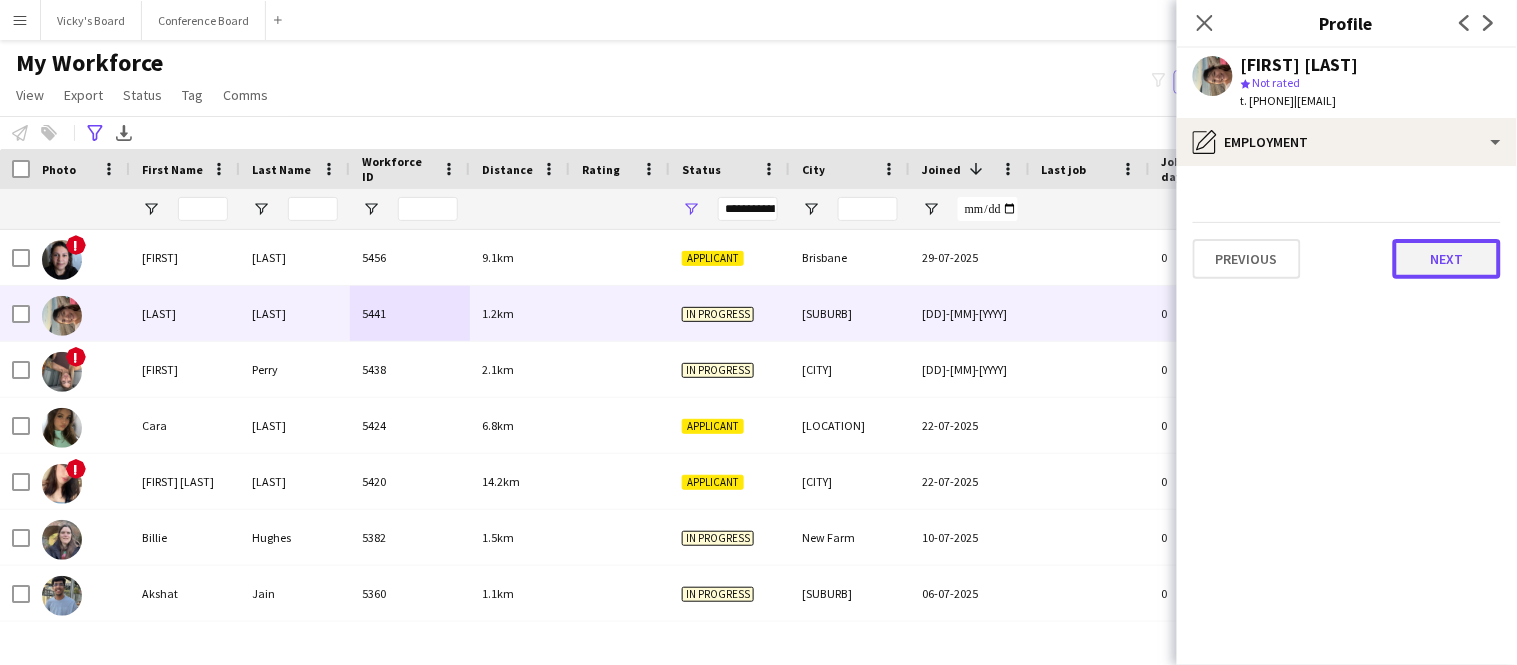 click on "Next" 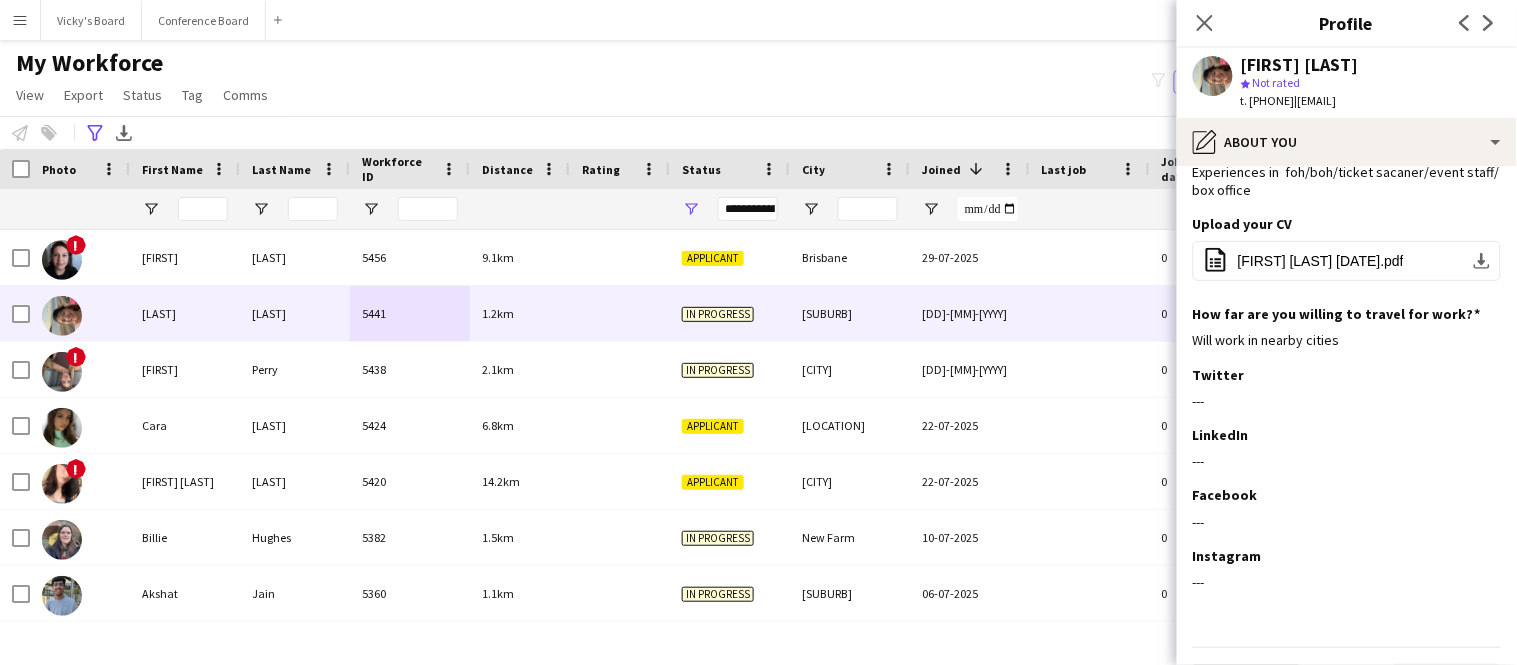 scroll, scrollTop: 98, scrollLeft: 0, axis: vertical 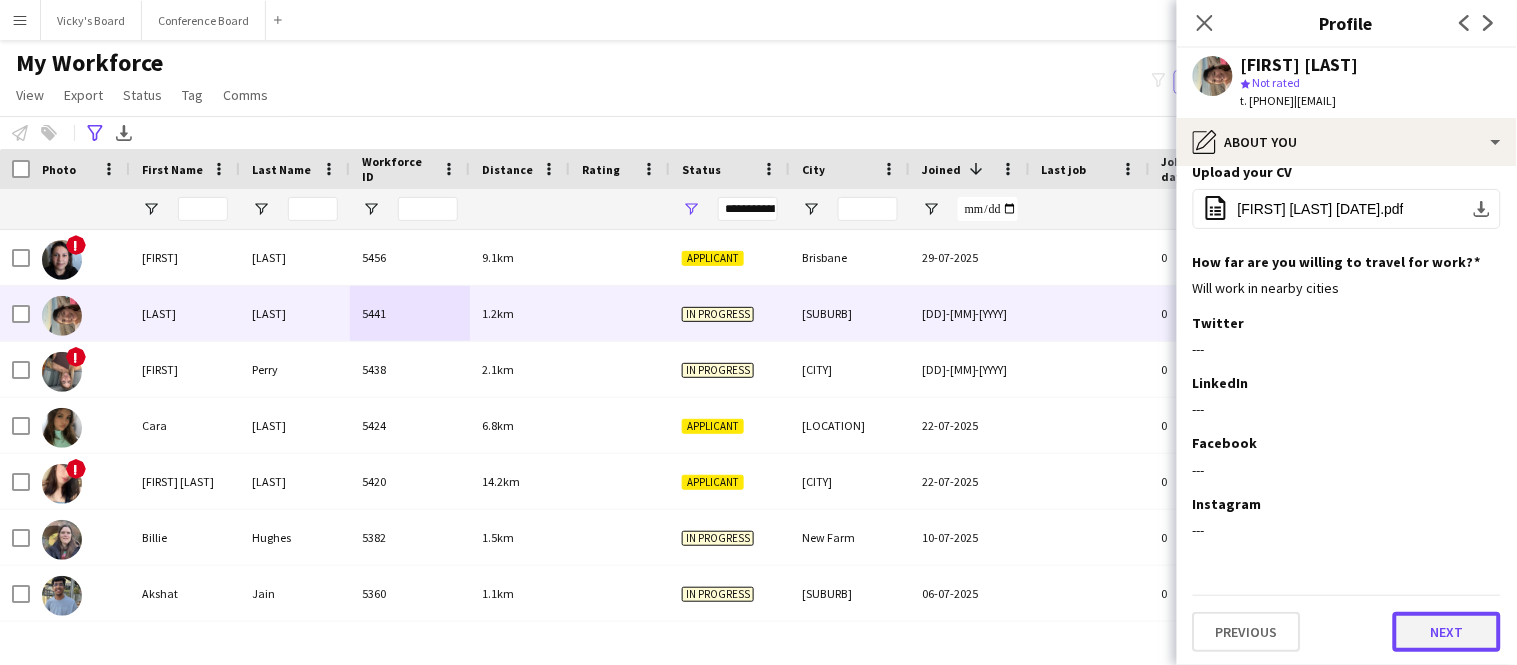 click on "Next" 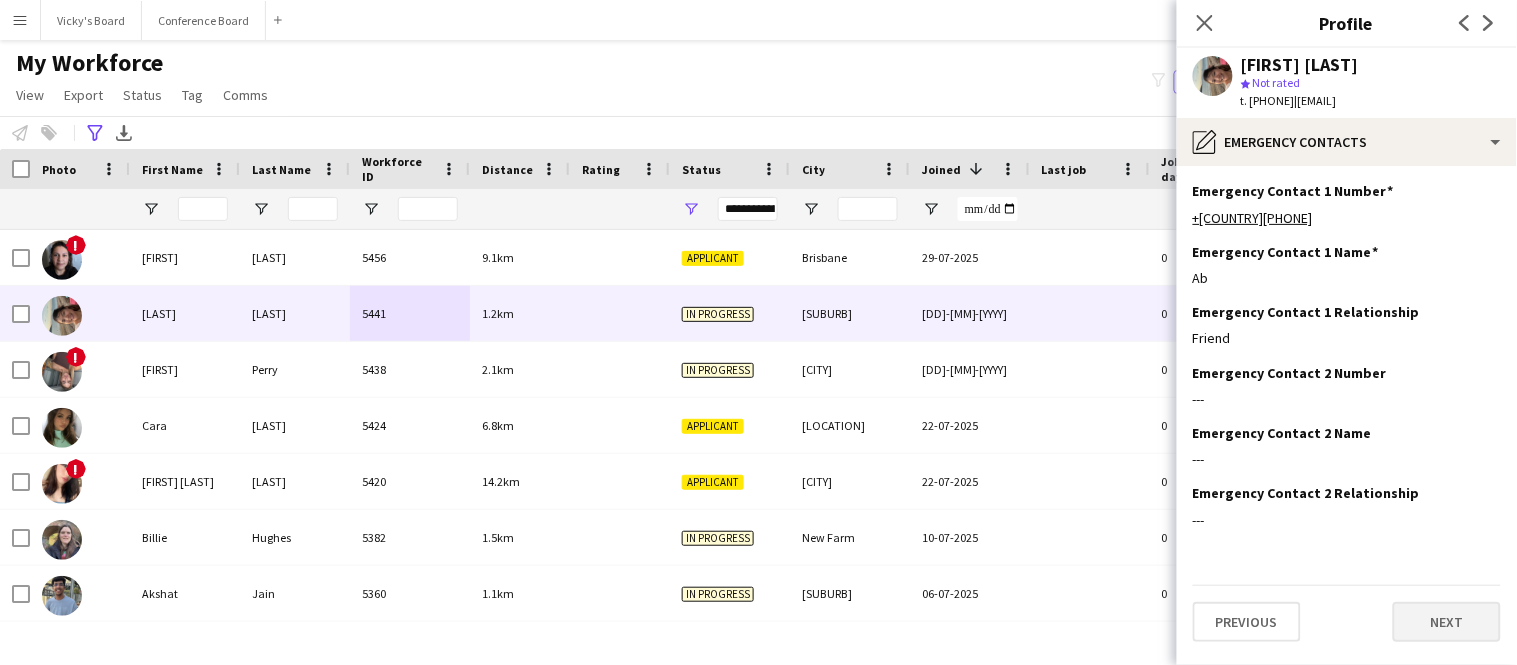 scroll, scrollTop: 0, scrollLeft: 0, axis: both 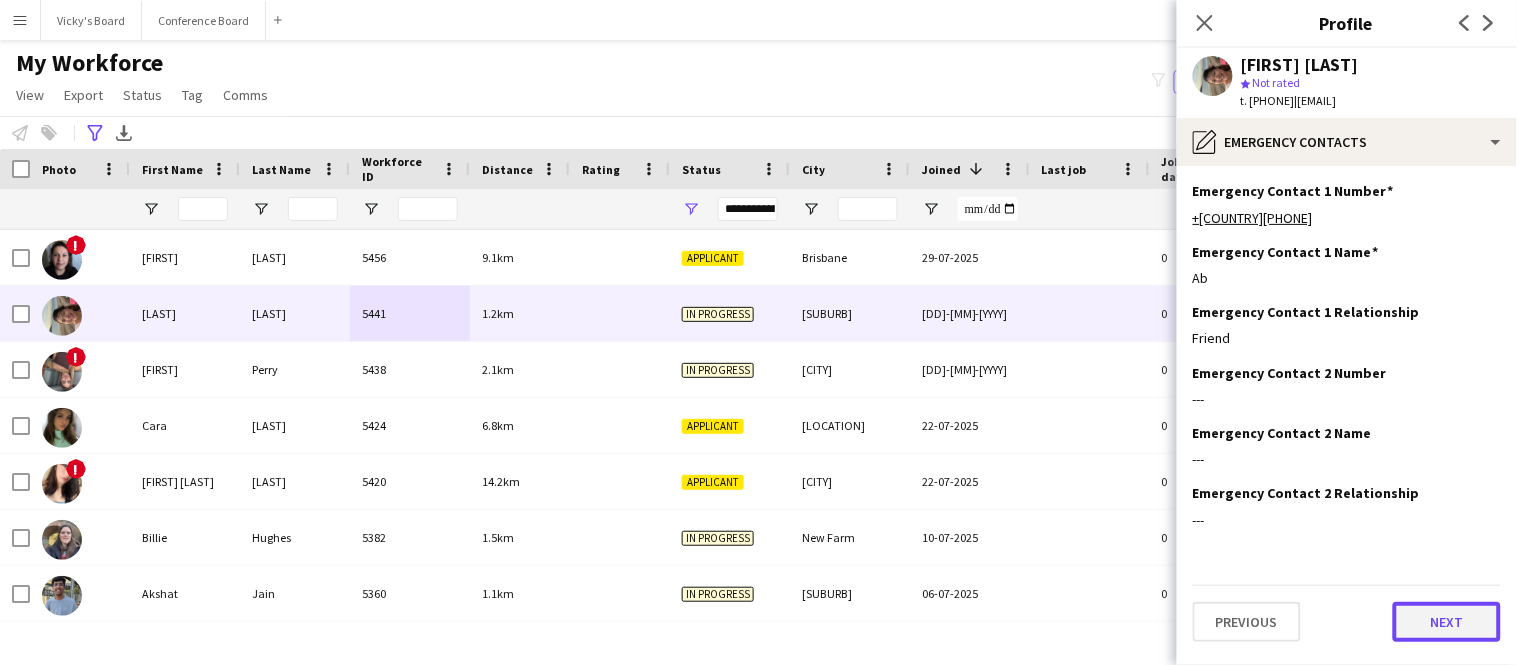 click on "Next" 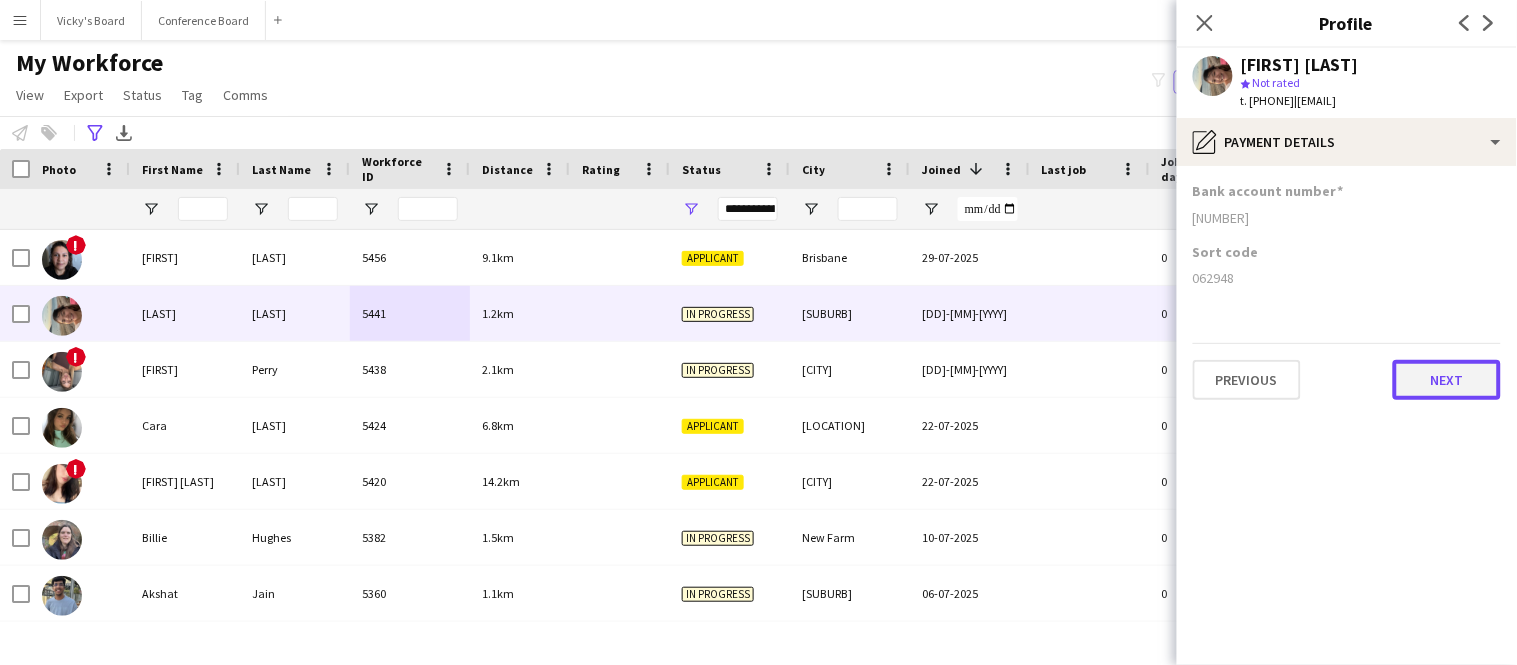 click on "Next" 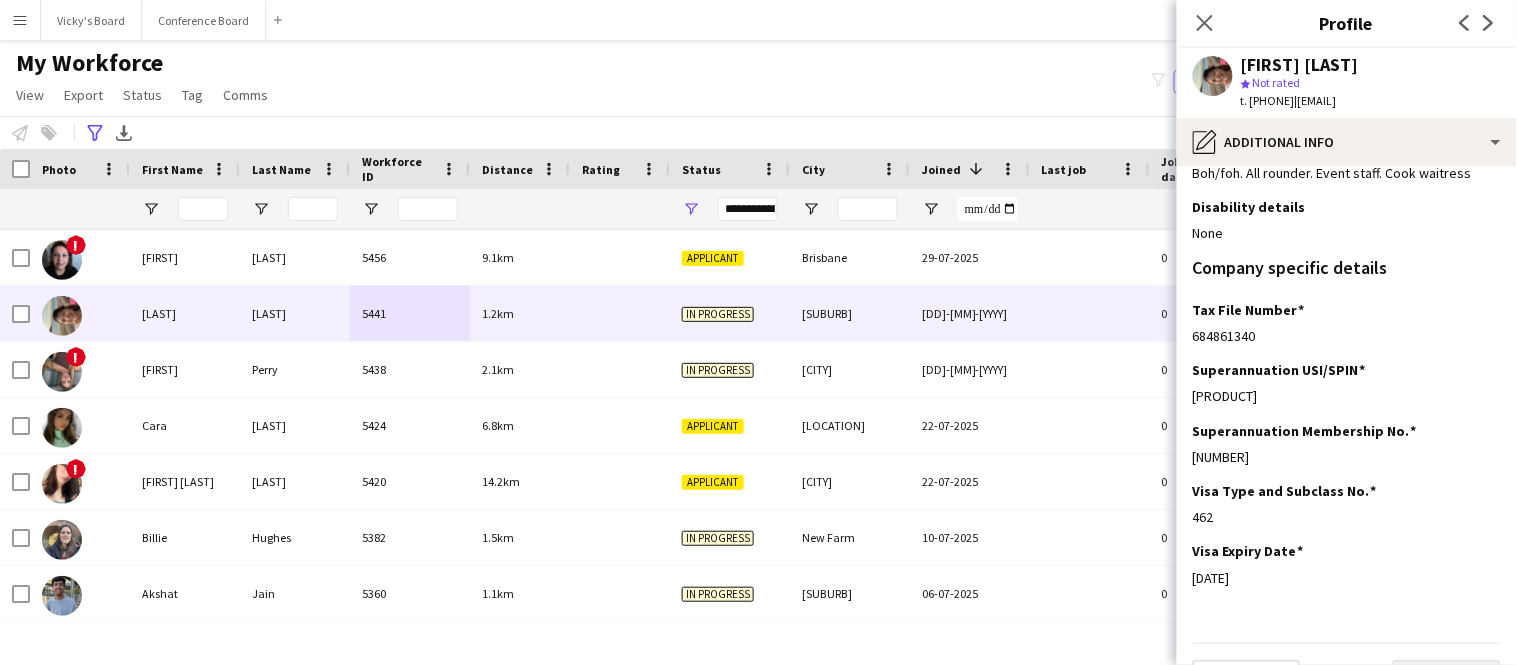 scroll, scrollTop: 153, scrollLeft: 0, axis: vertical 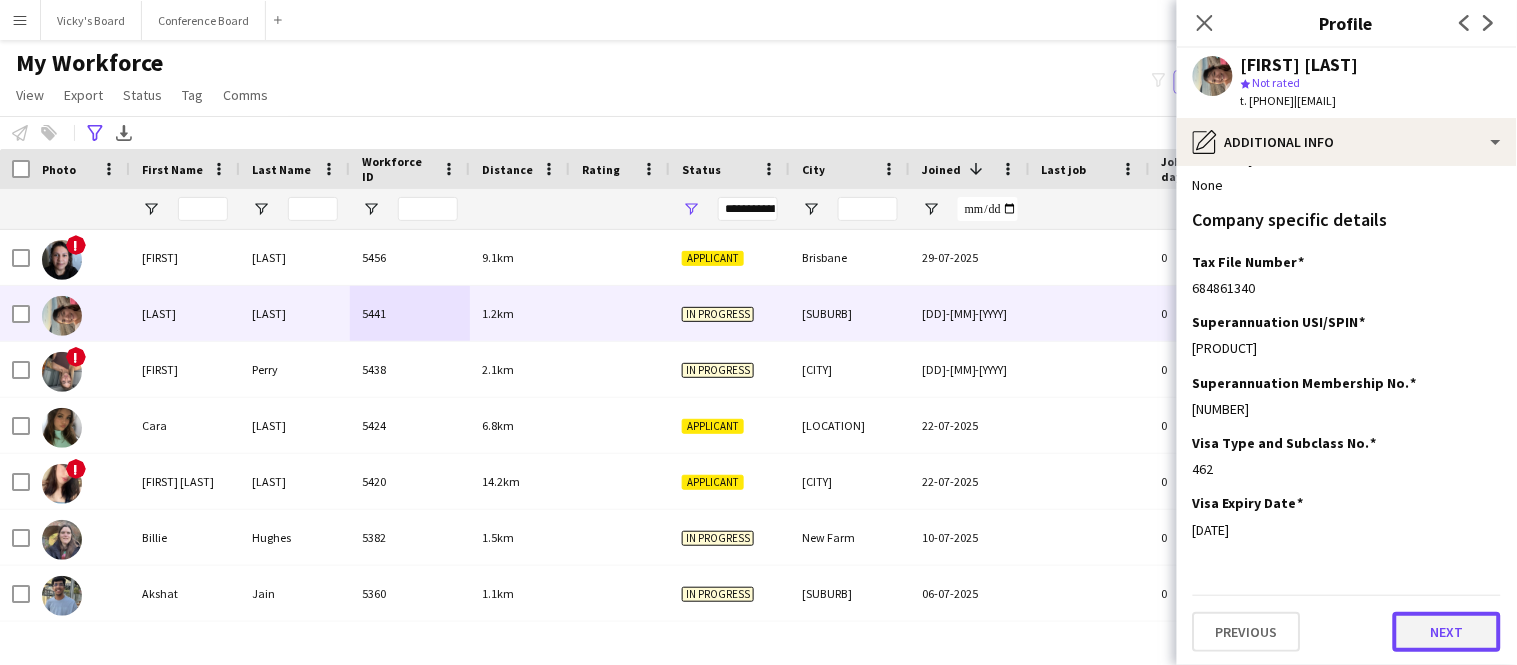 click on "Next" 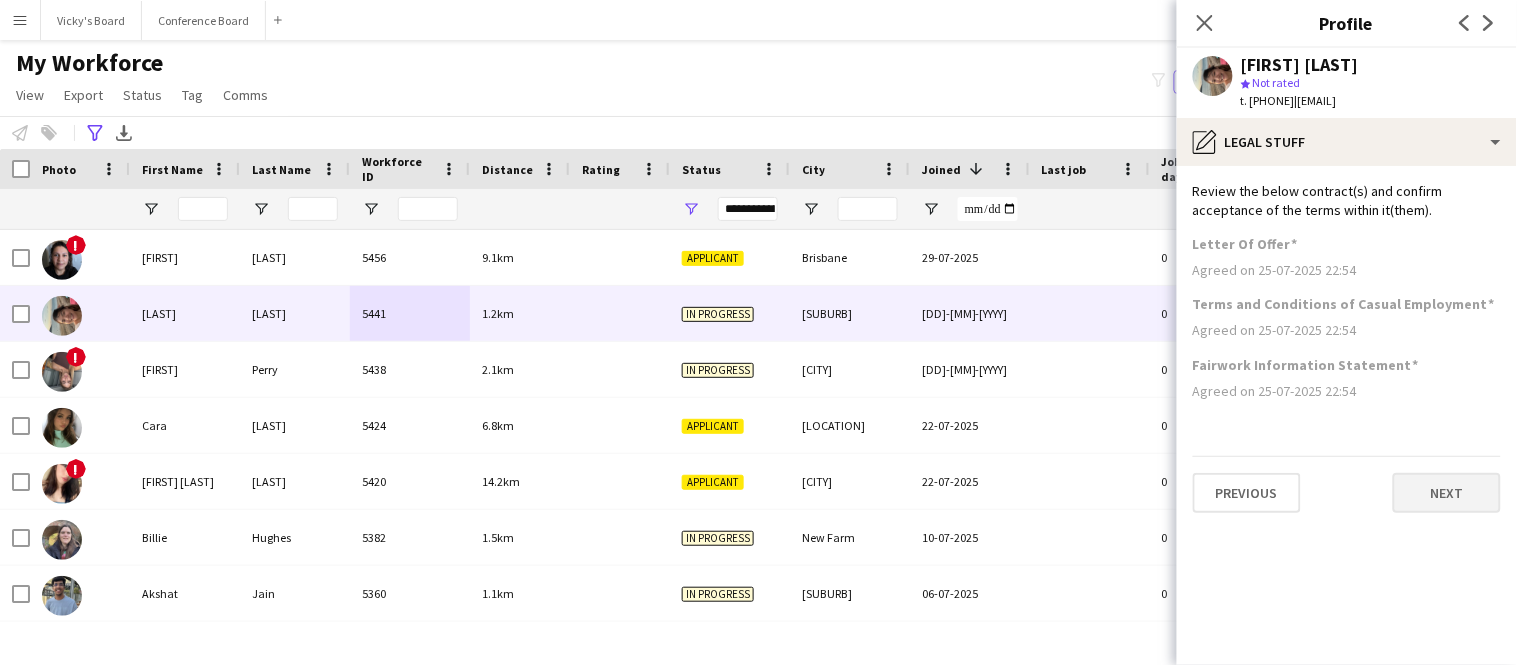 scroll, scrollTop: 0, scrollLeft: 0, axis: both 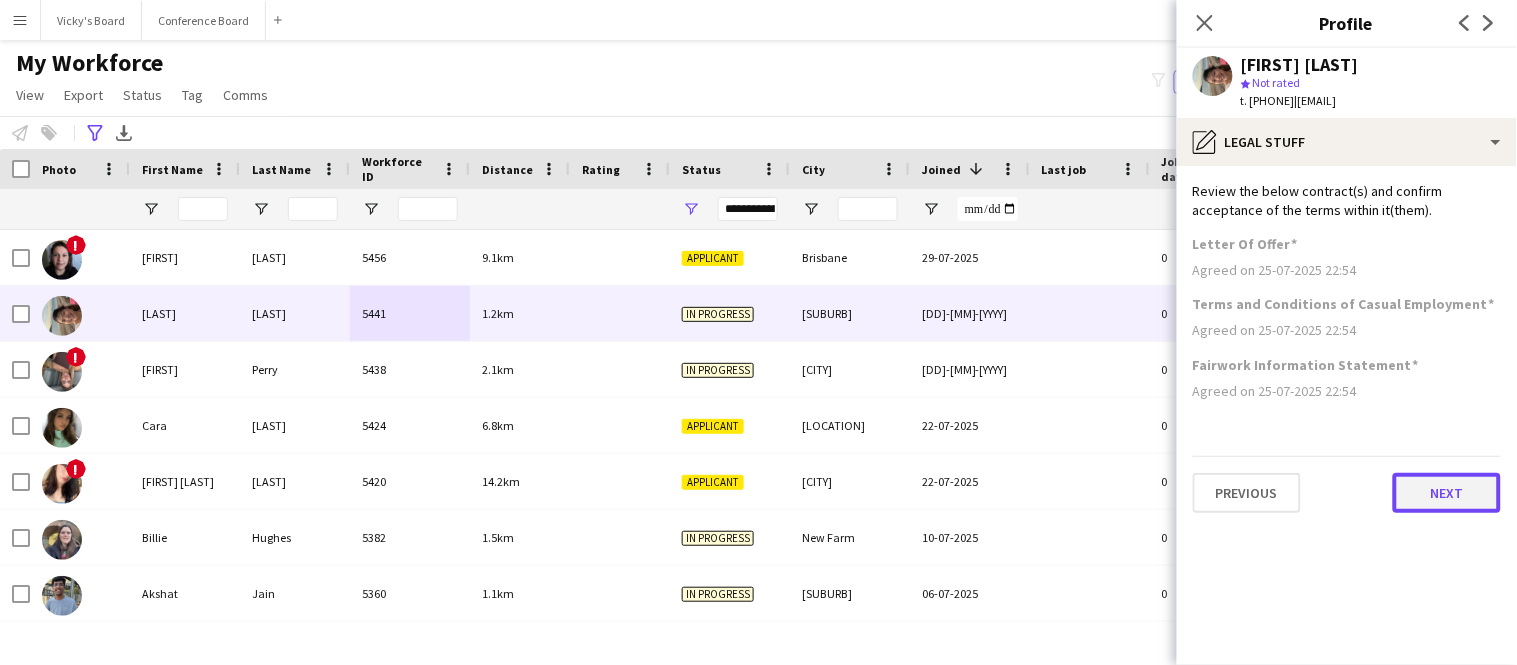 click on "Next" 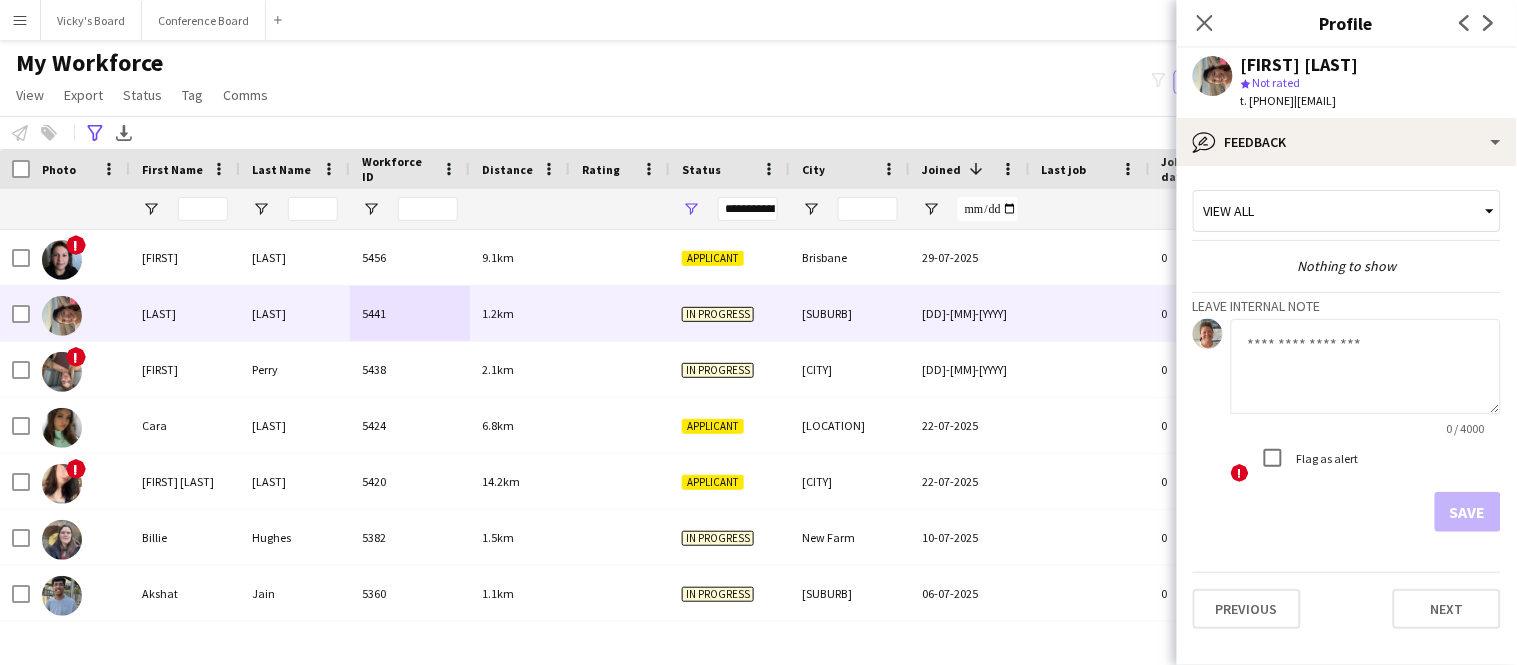 click 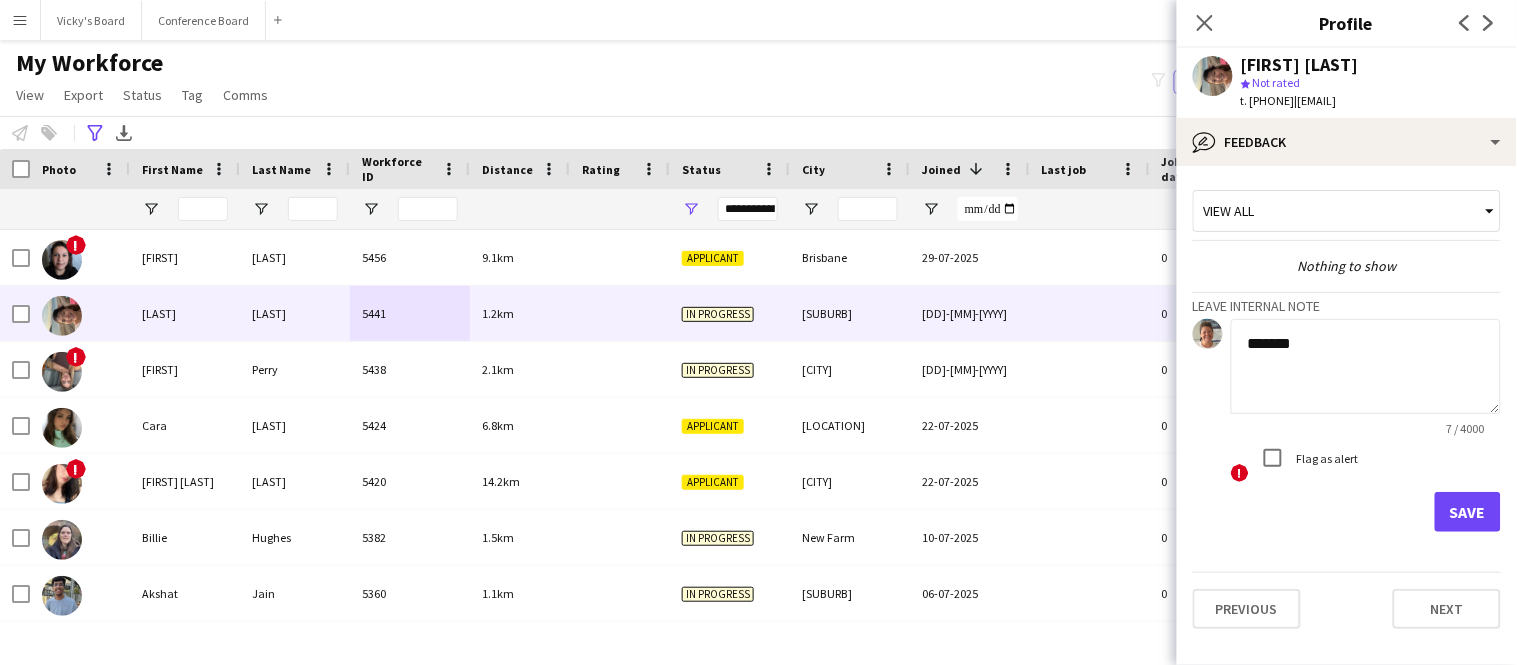 type on "*******" 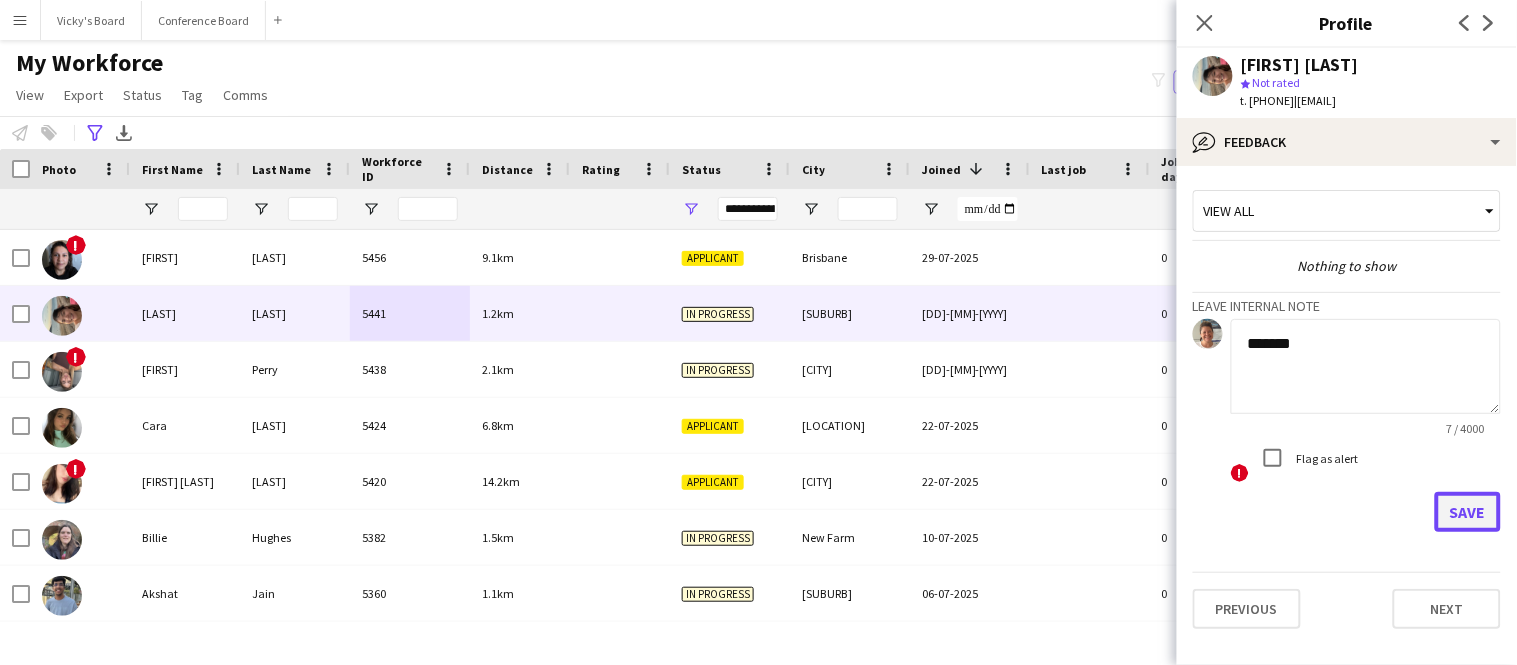 click on "Save" 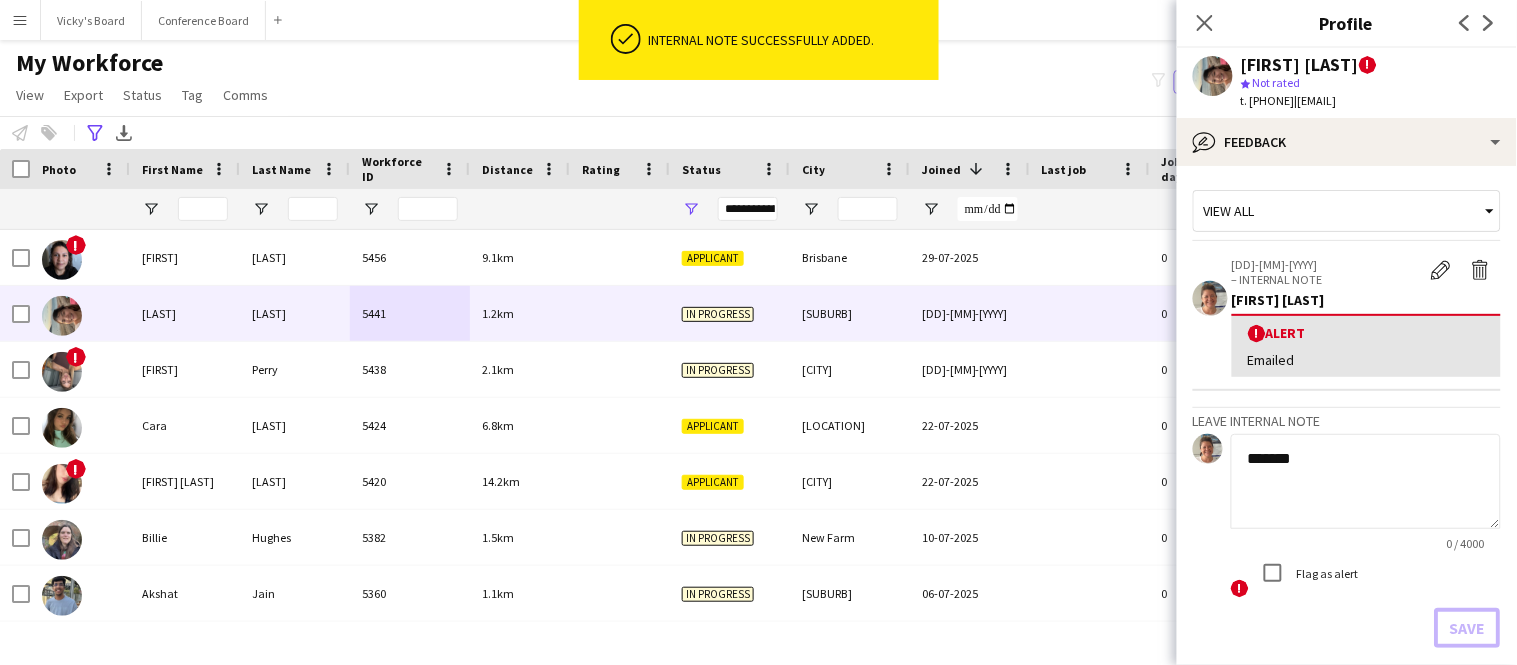 type 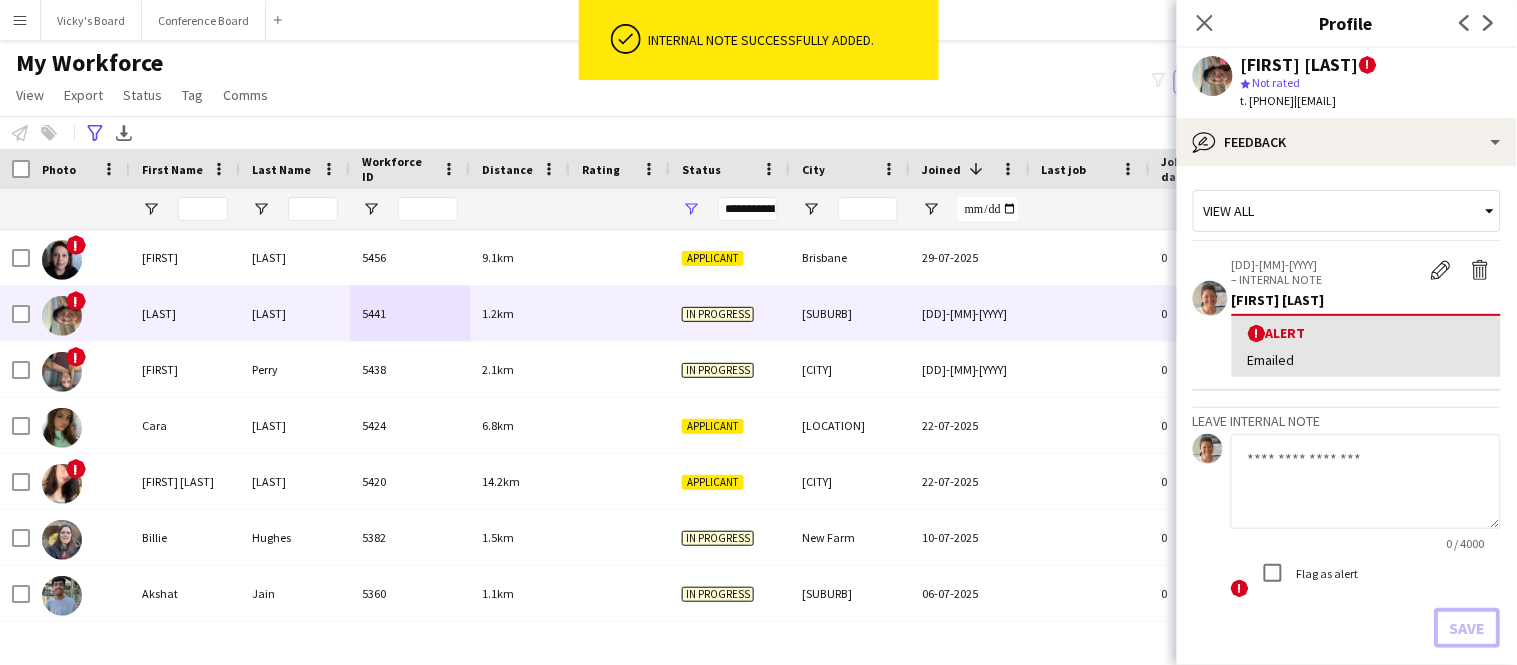 scroll, scrollTop: 90, scrollLeft: 0, axis: vertical 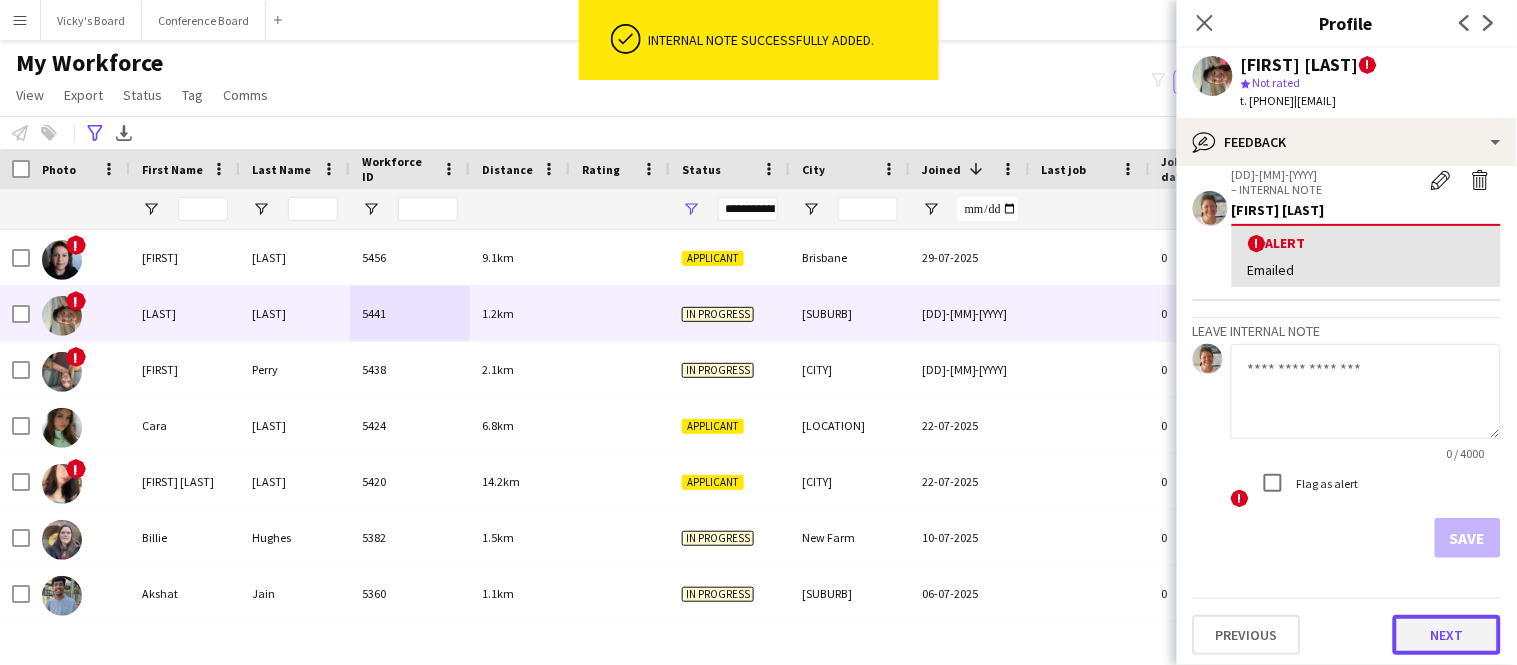 click on "Next" 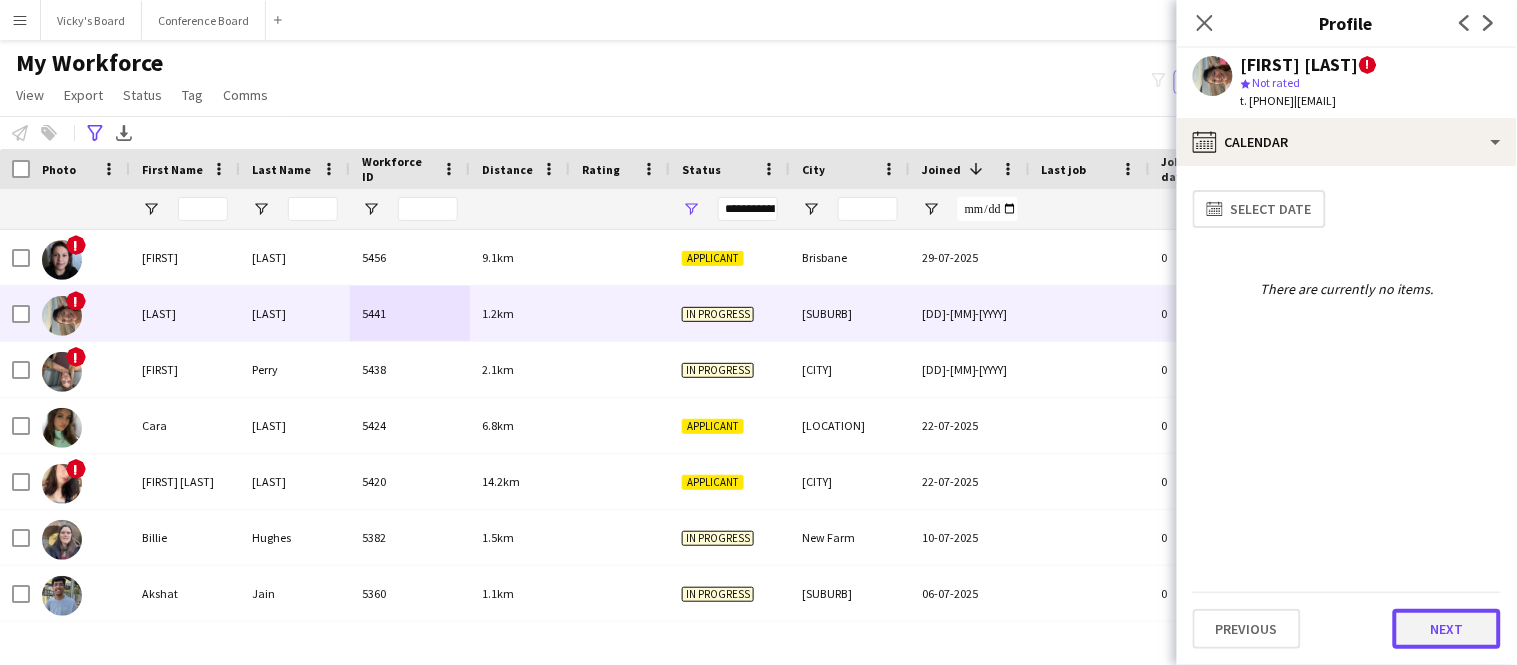 click on "calendar-full
Select date   There are currently no items.   Previous   Next" 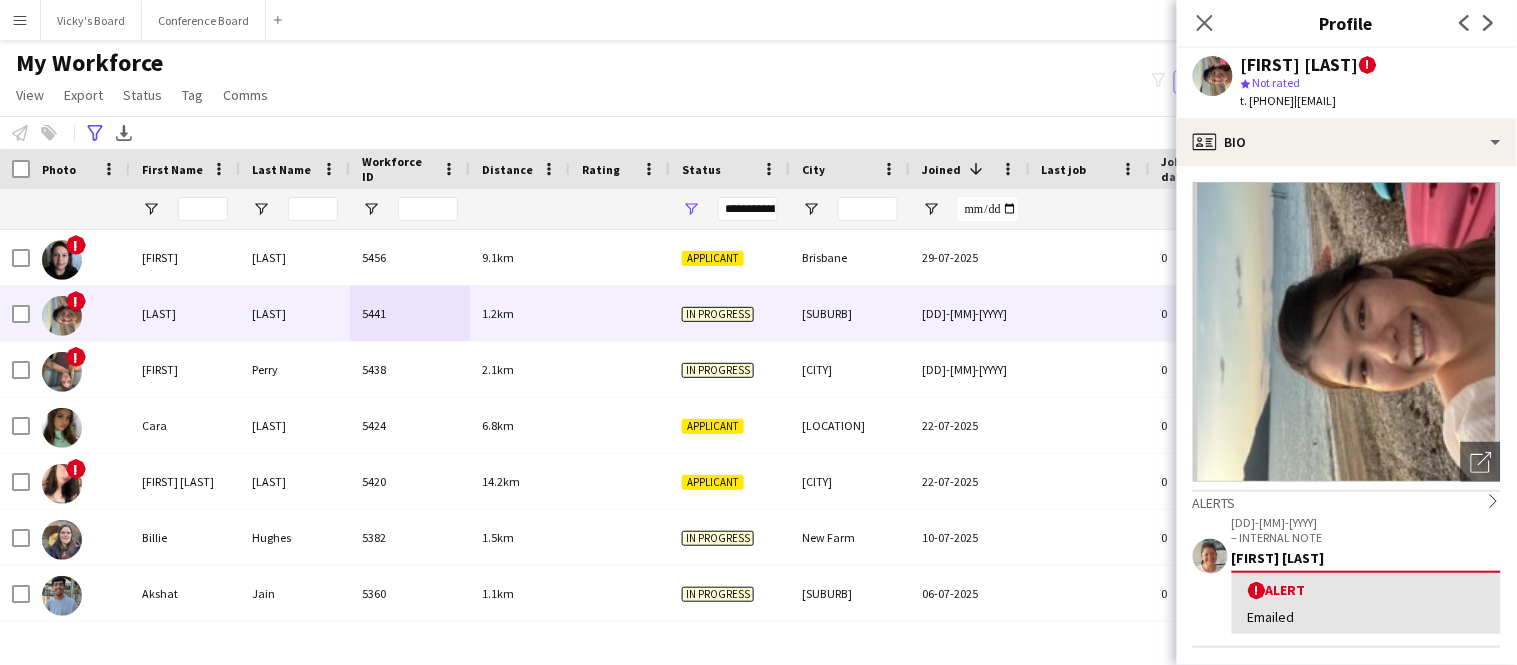 drag, startPoint x: 1330, startPoint y: 96, endPoint x: 1494, endPoint y: 105, distance: 164.24677 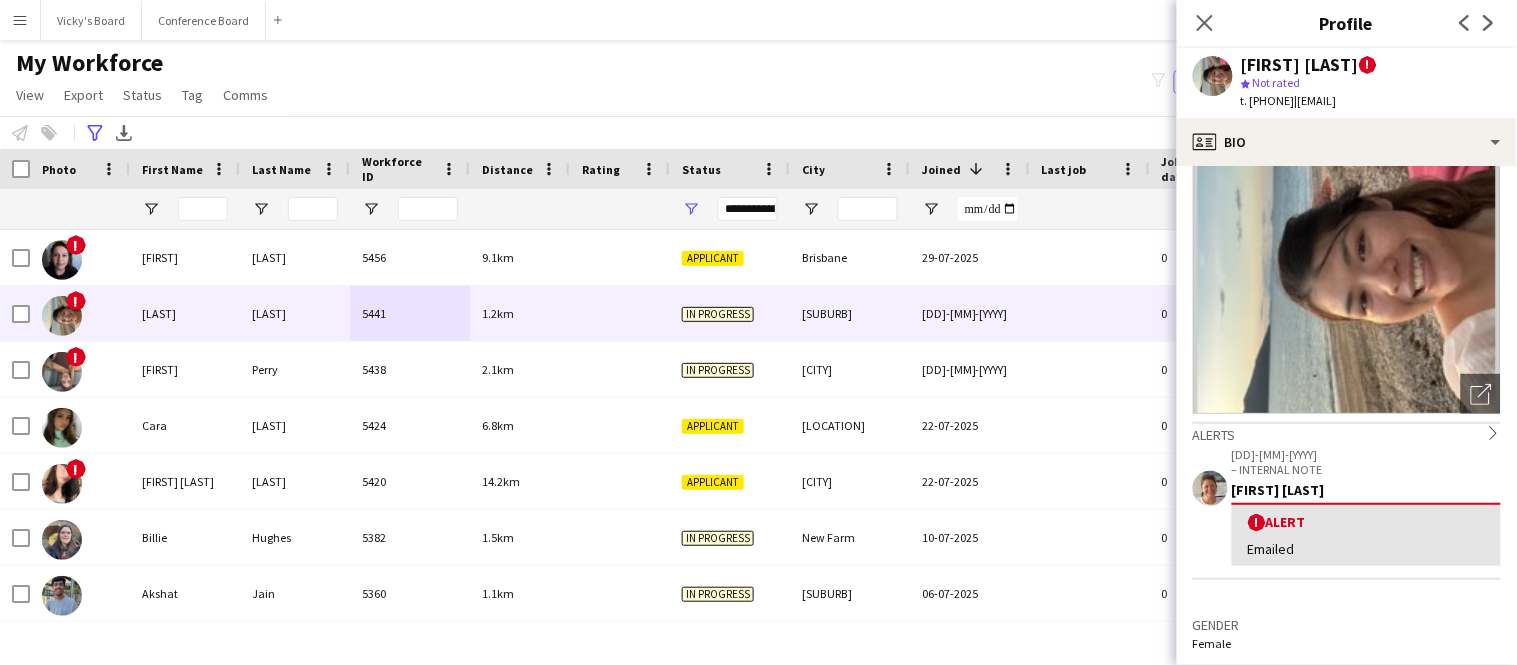 scroll, scrollTop: 72, scrollLeft: 0, axis: vertical 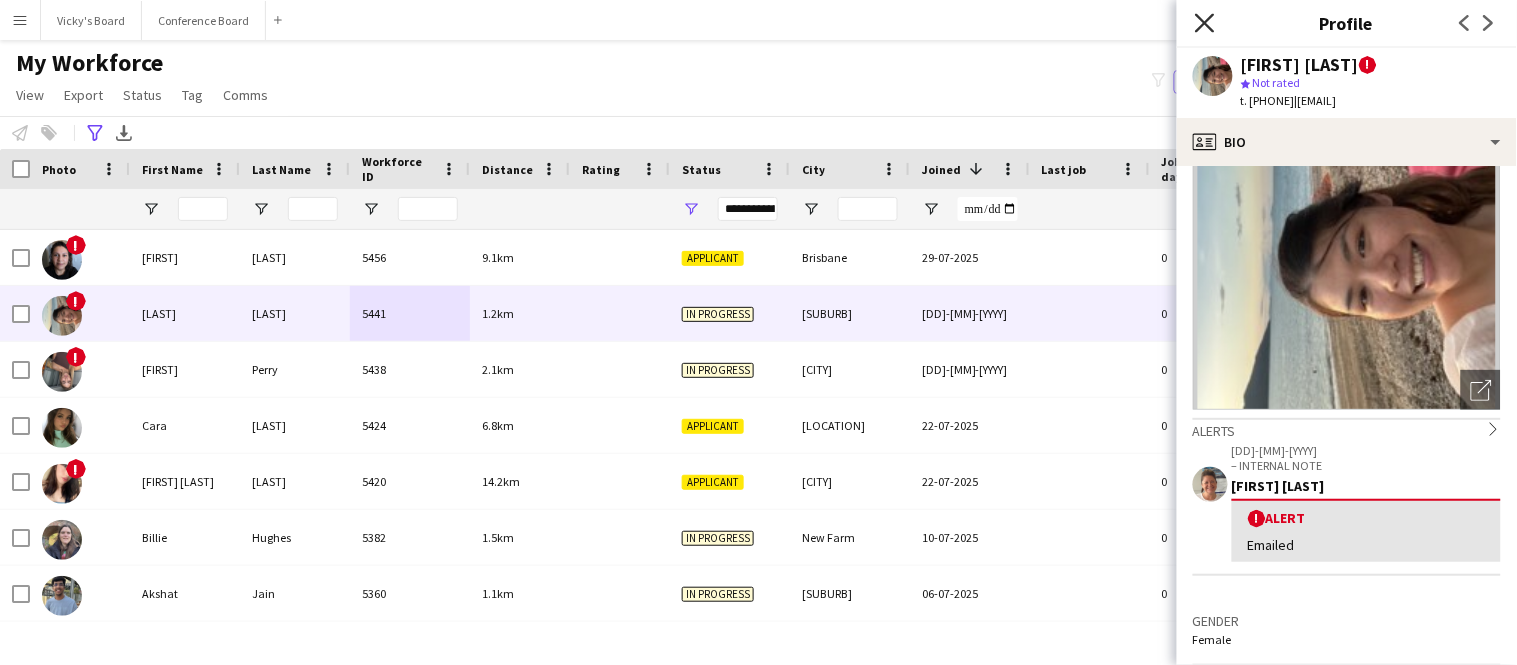click on "Close pop-in" 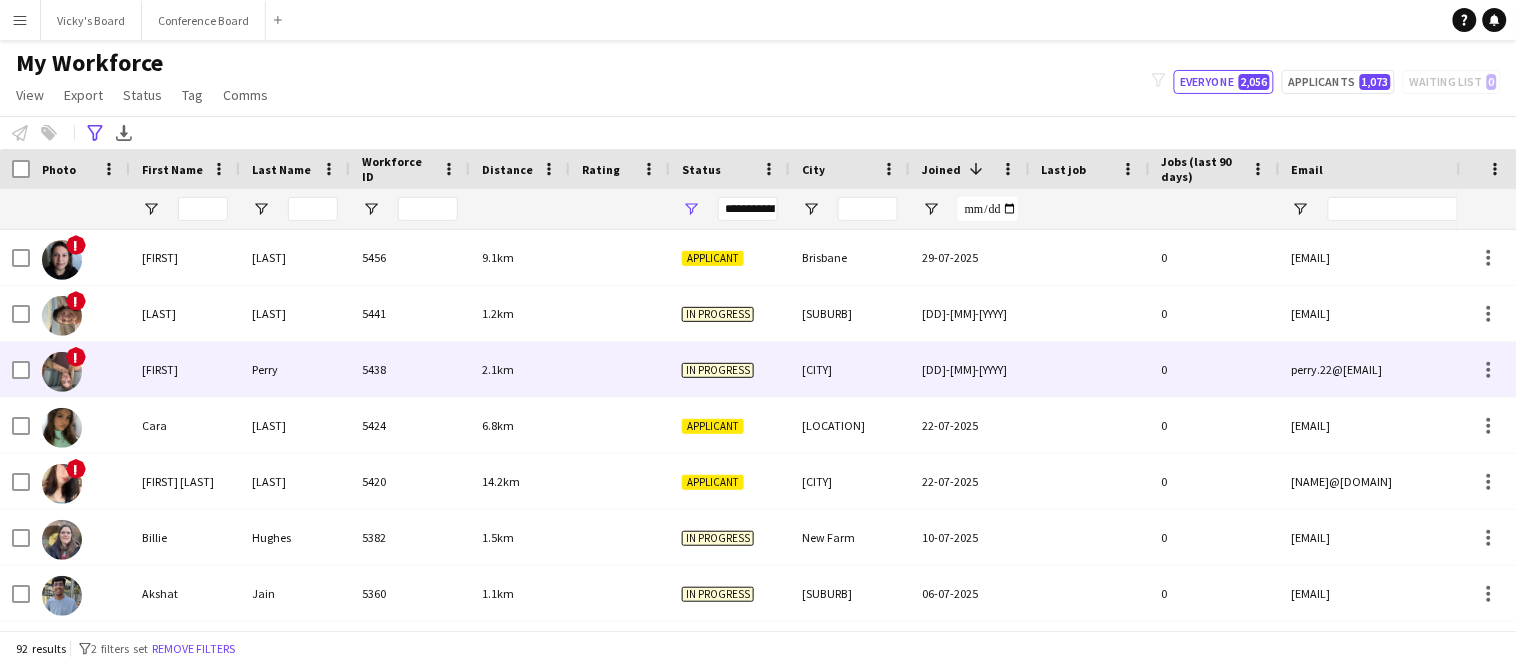 click on "Perry" at bounding box center (295, 369) 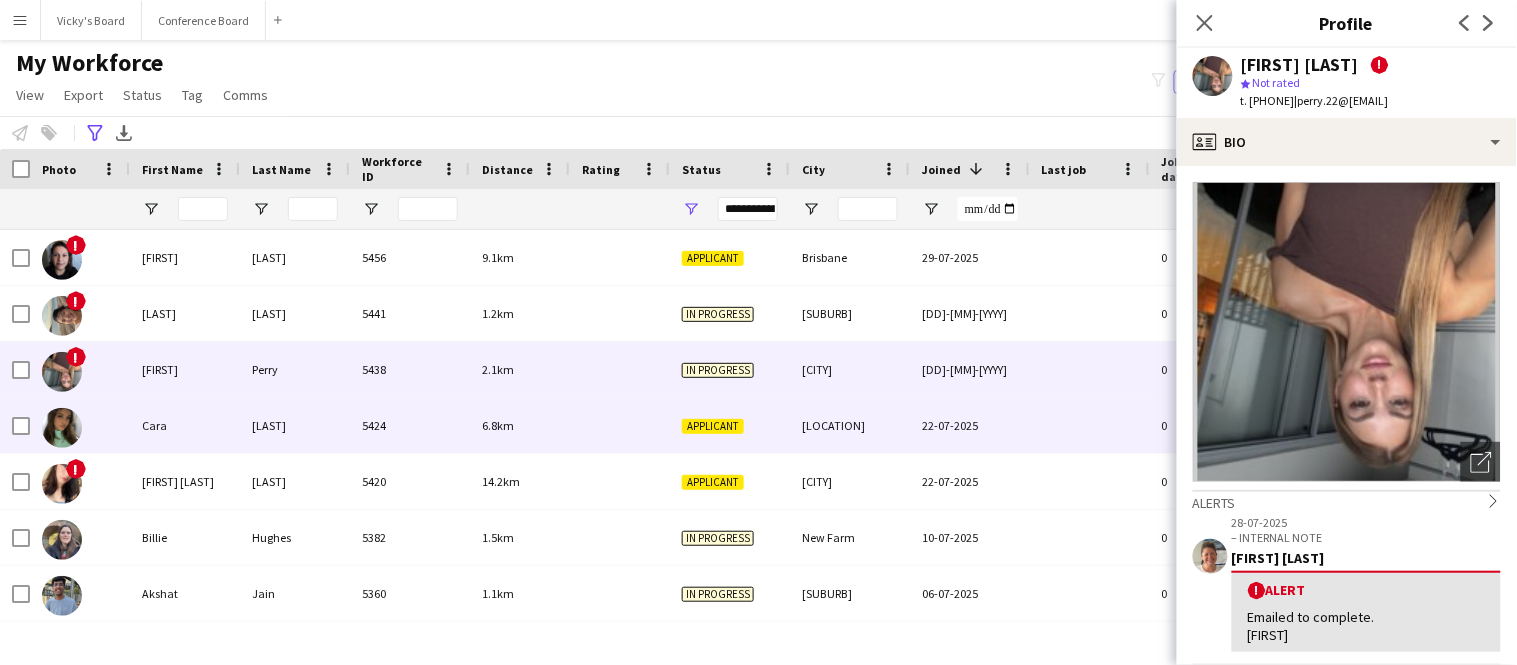 click on "Cara" at bounding box center (185, 425) 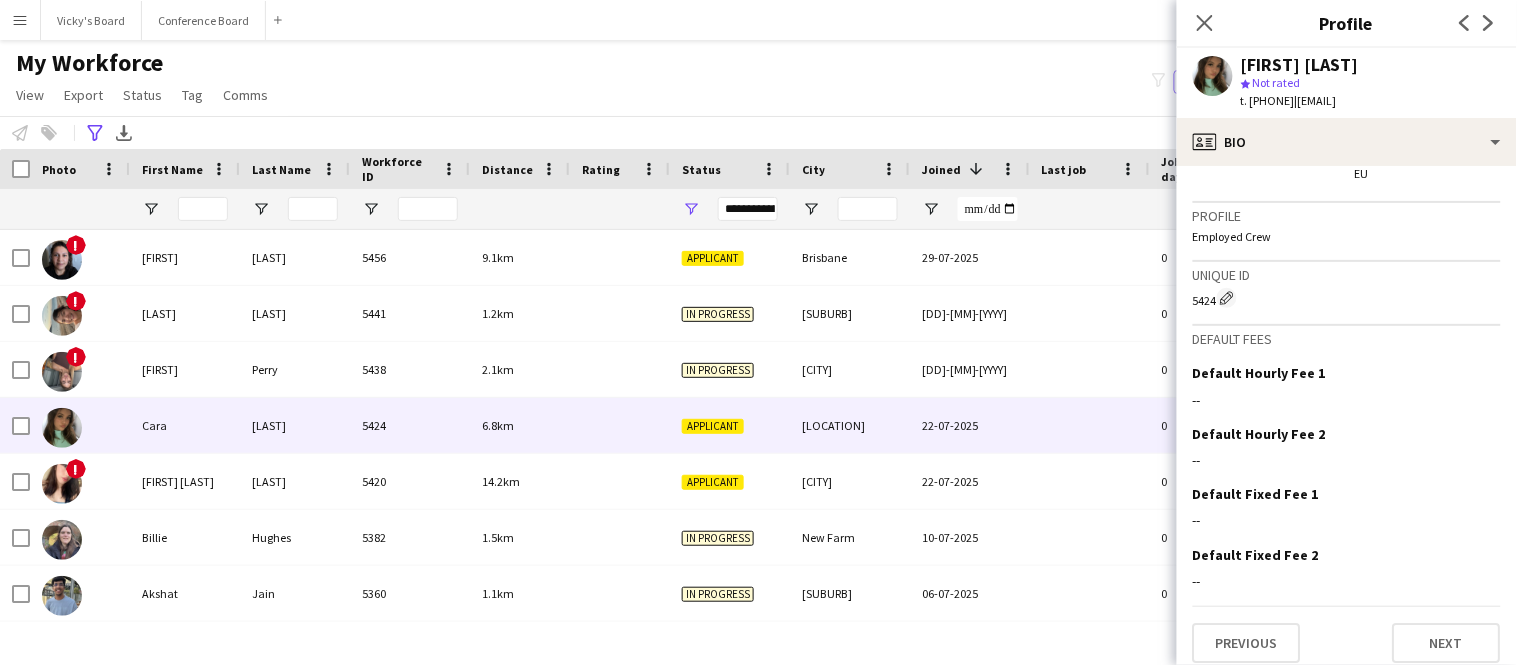 scroll, scrollTop: 1424, scrollLeft: 0, axis: vertical 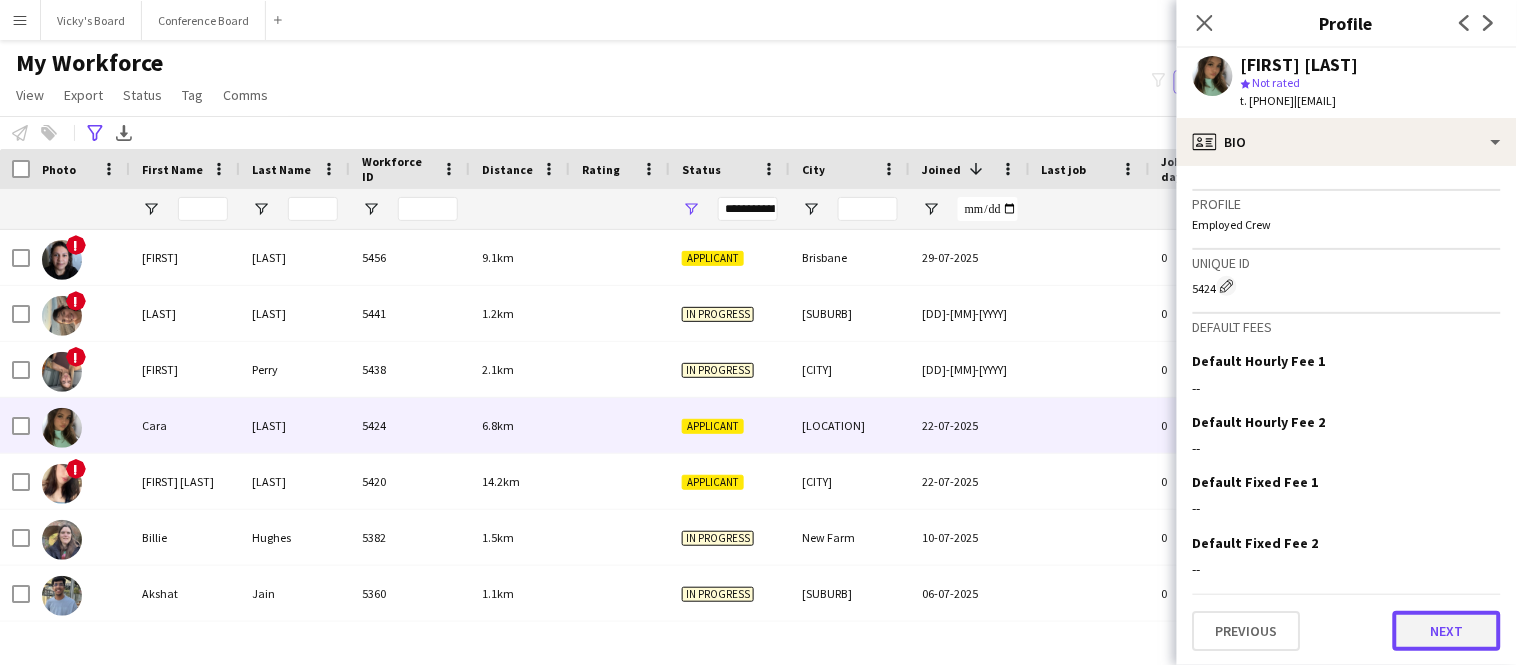 click on "Next" 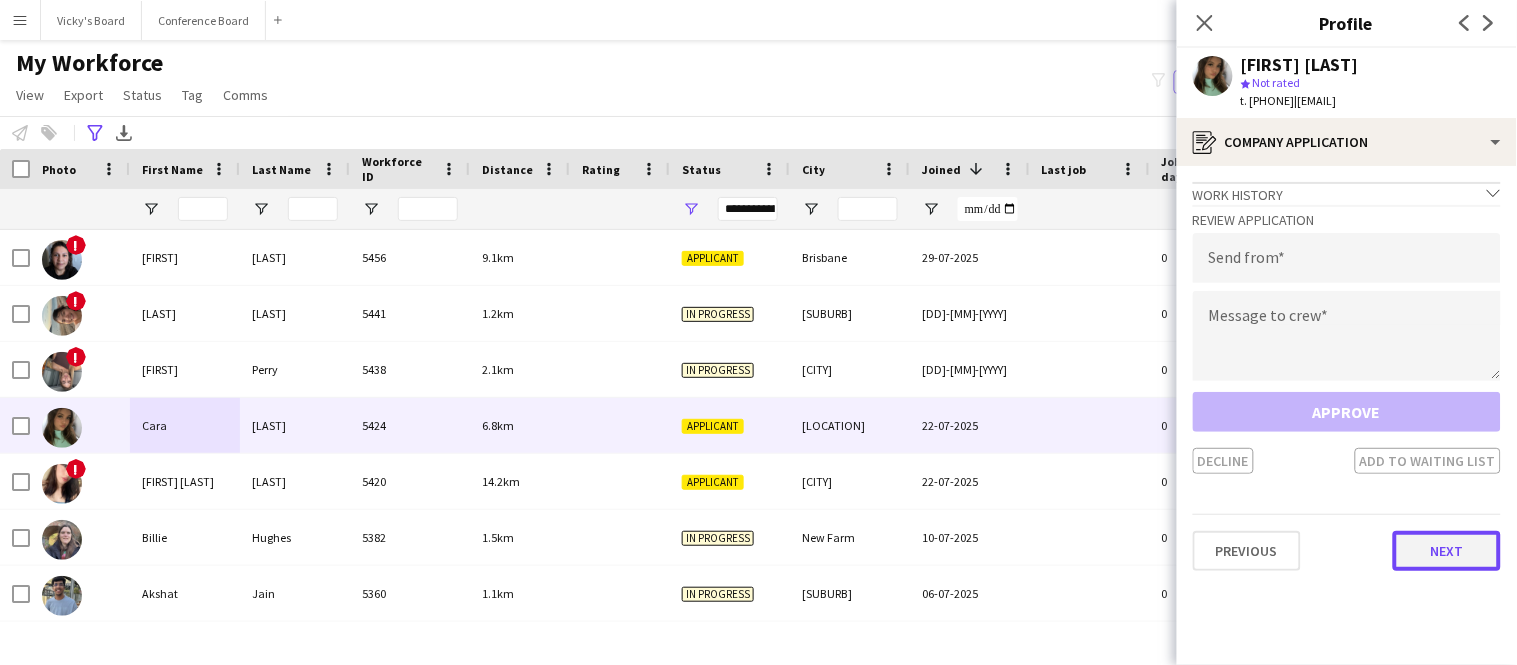 click on "Next" 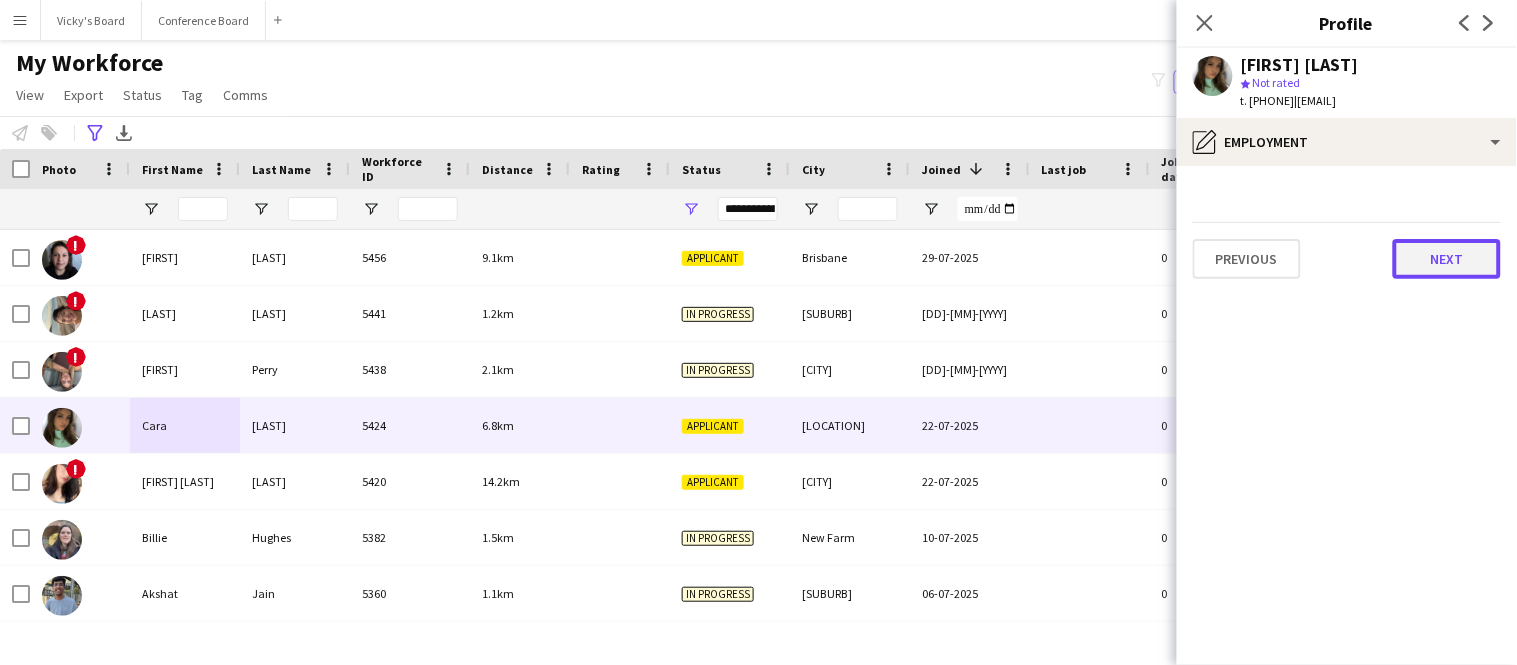 click on "Next" 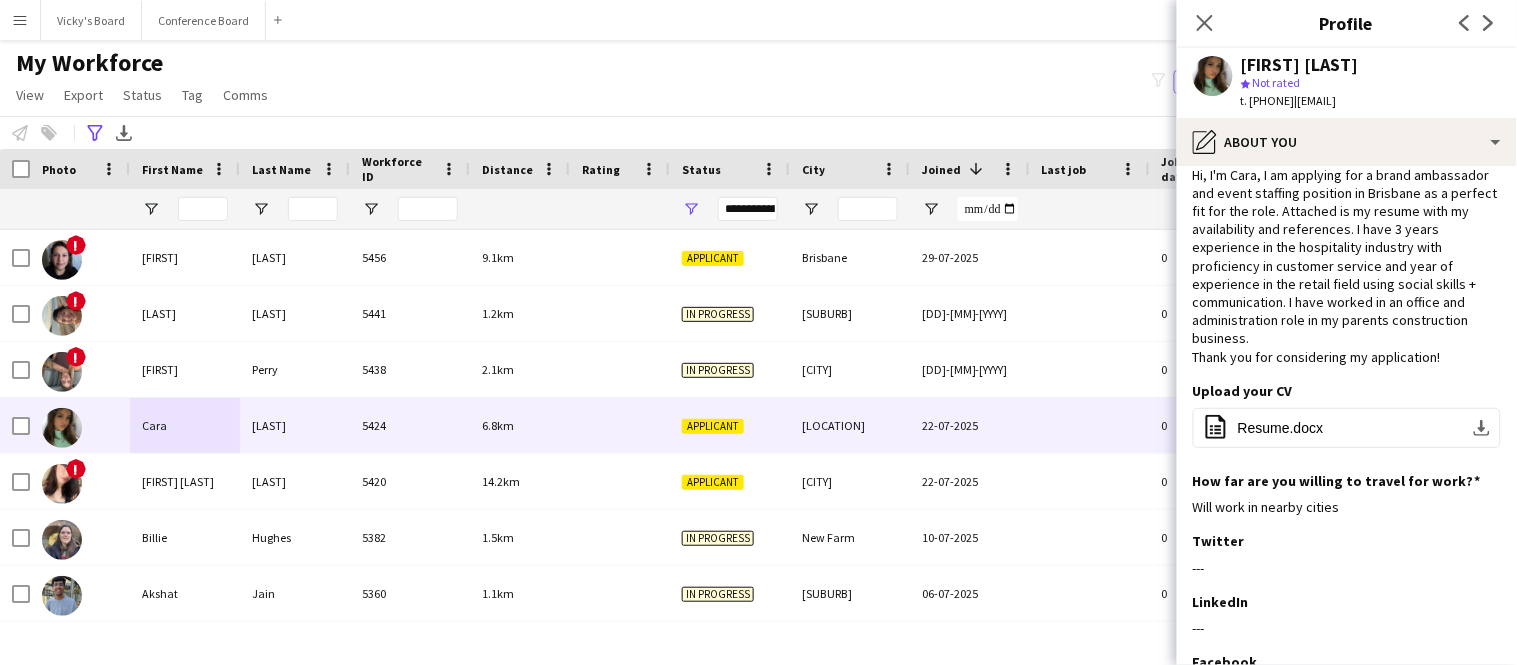 scroll, scrollTop: 44, scrollLeft: 0, axis: vertical 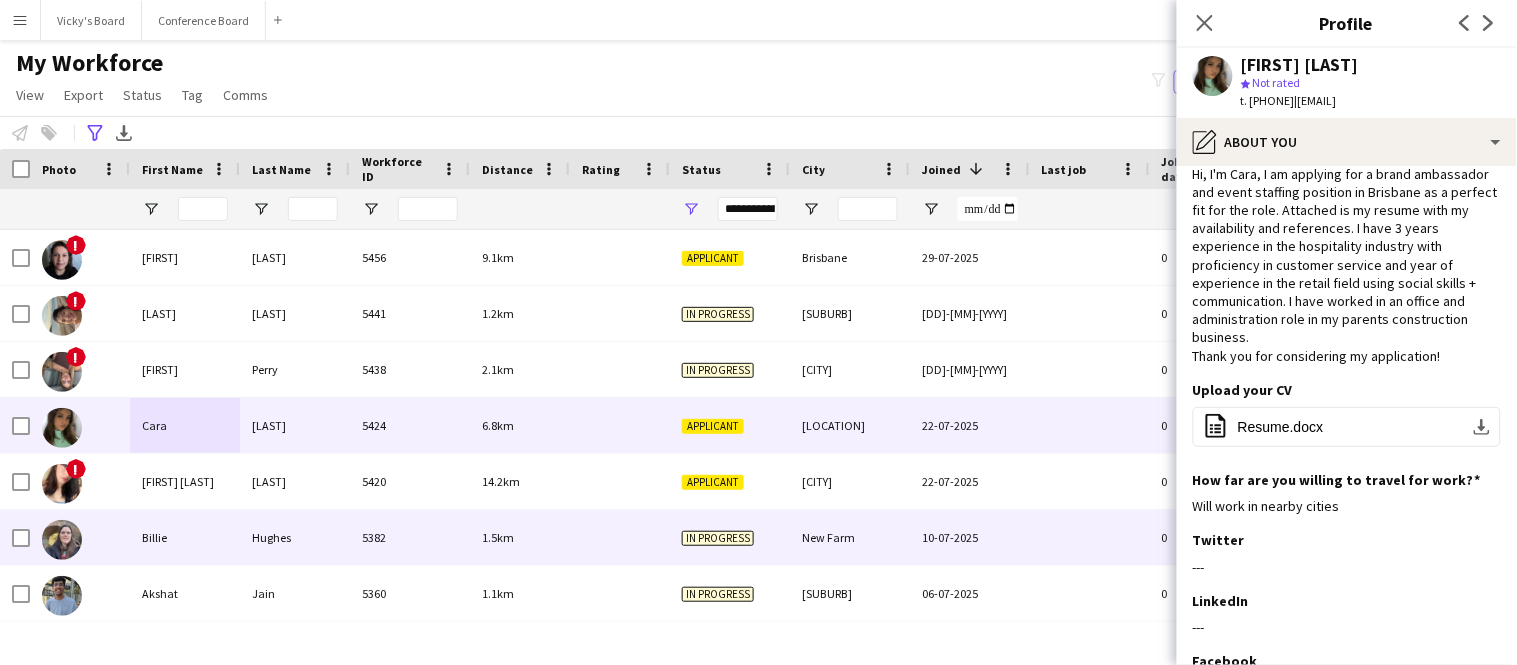 click on "Hughes" at bounding box center (295, 537) 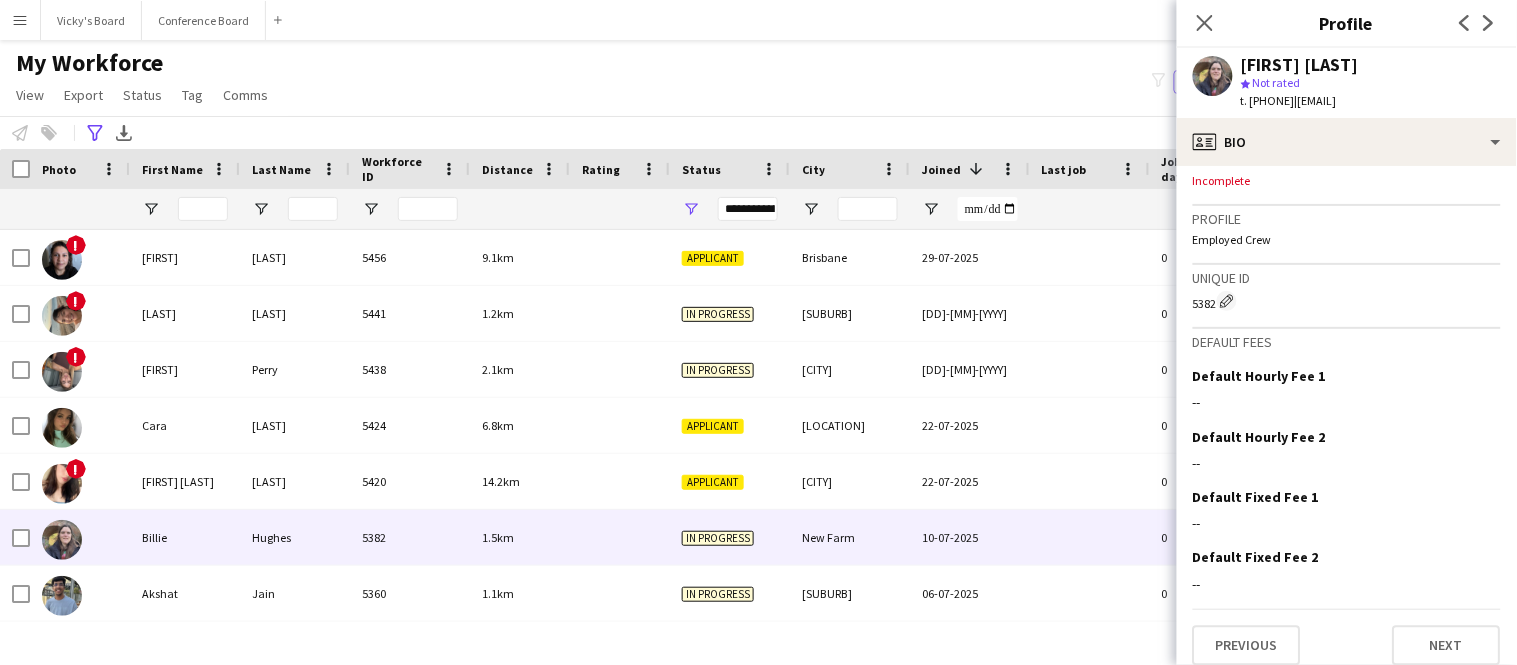 scroll, scrollTop: 825, scrollLeft: 0, axis: vertical 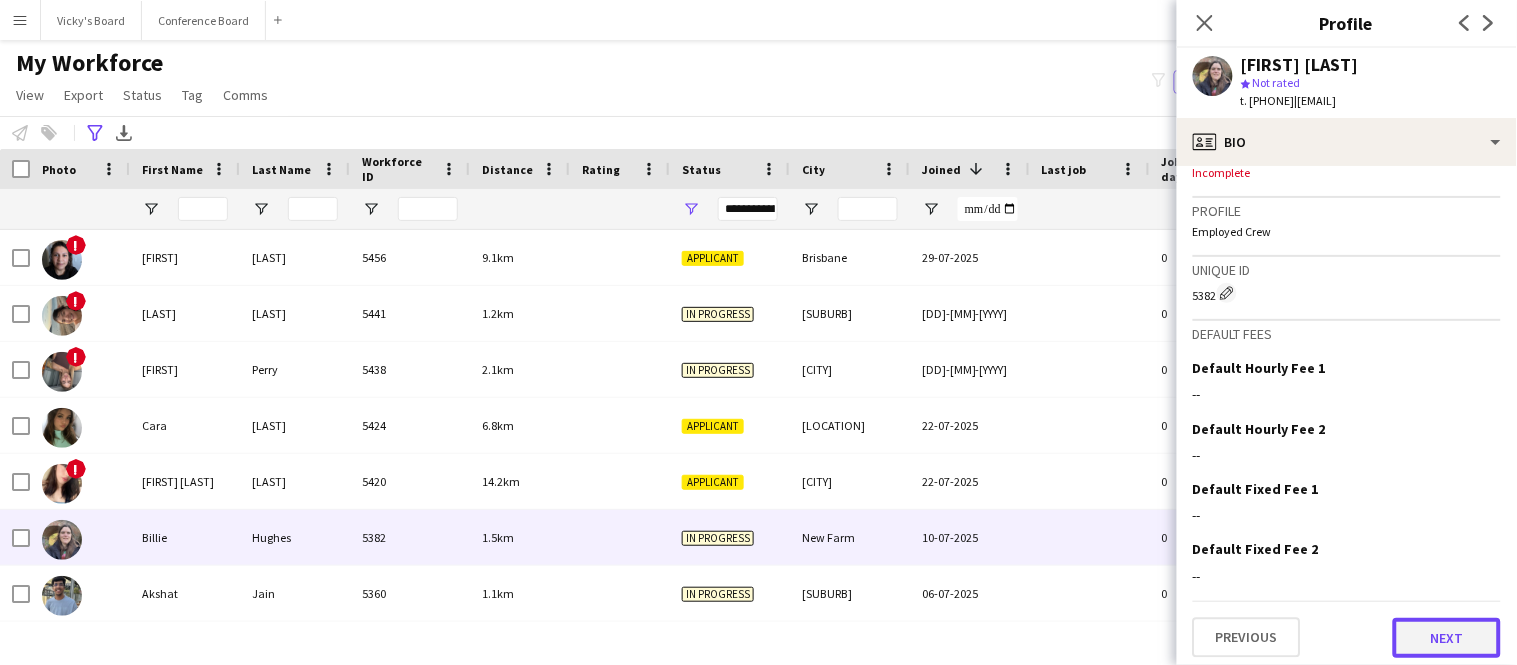 click on "Next" 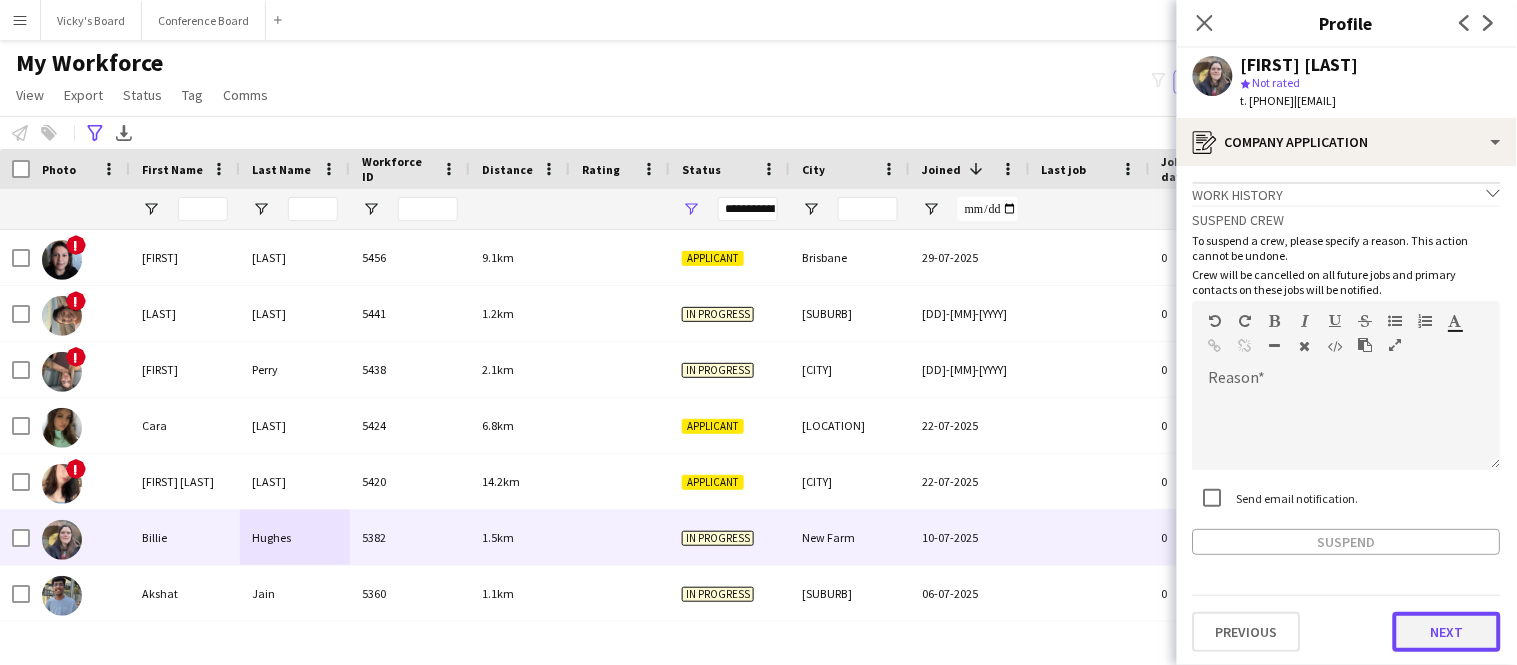 click on "Next" 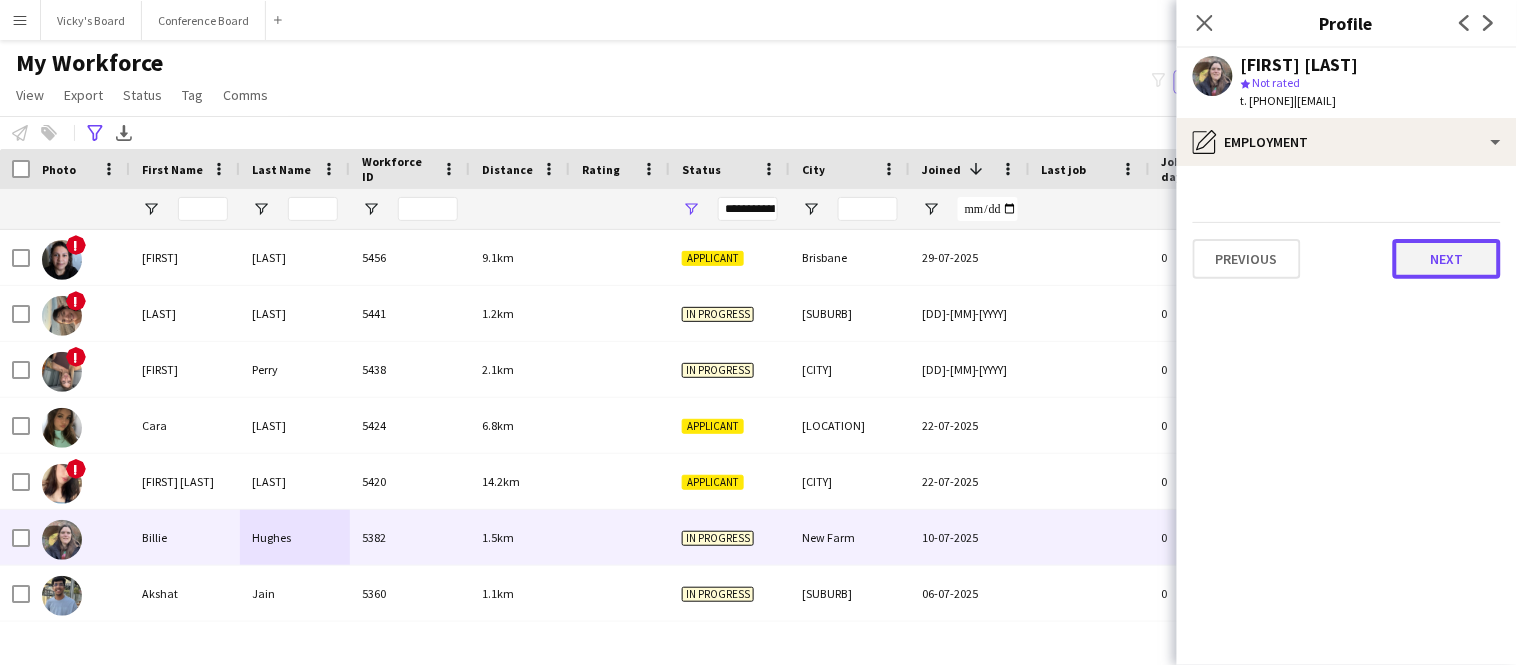 click on "Next" 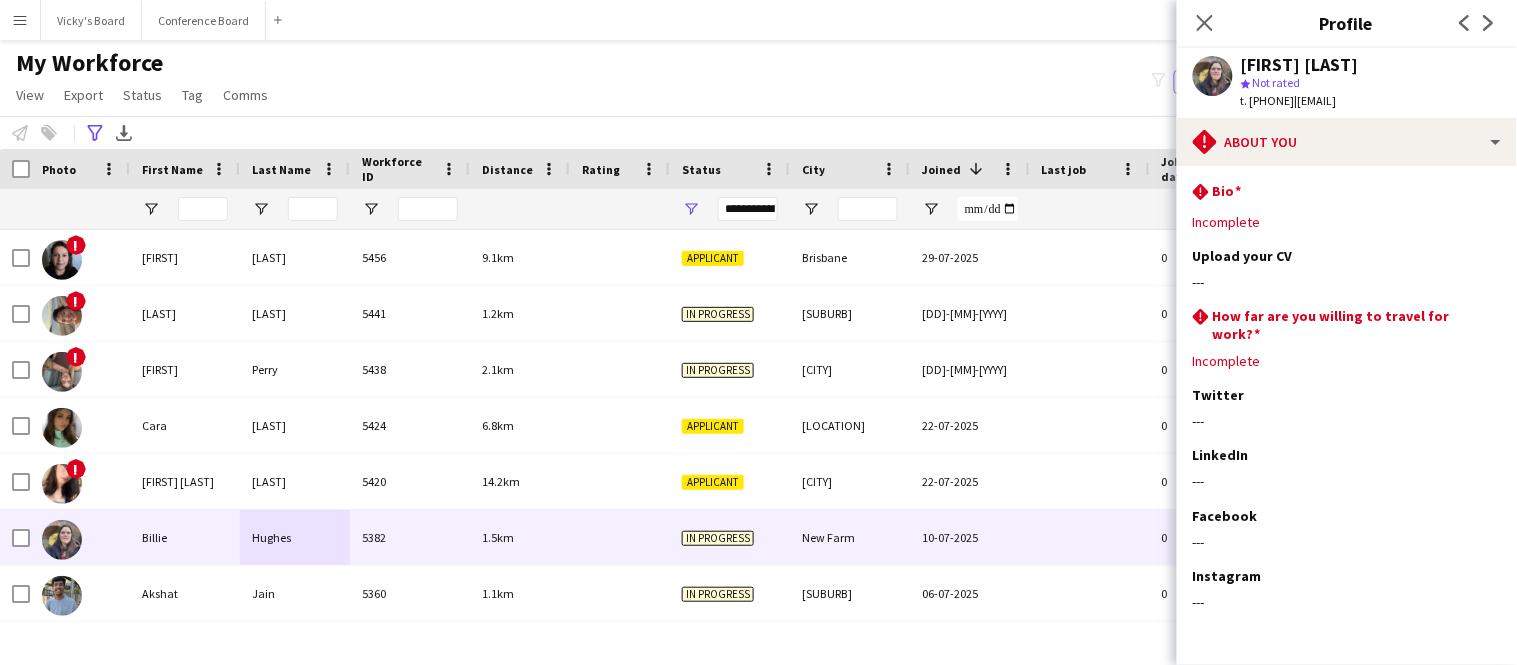 scroll, scrollTop: 60, scrollLeft: 0, axis: vertical 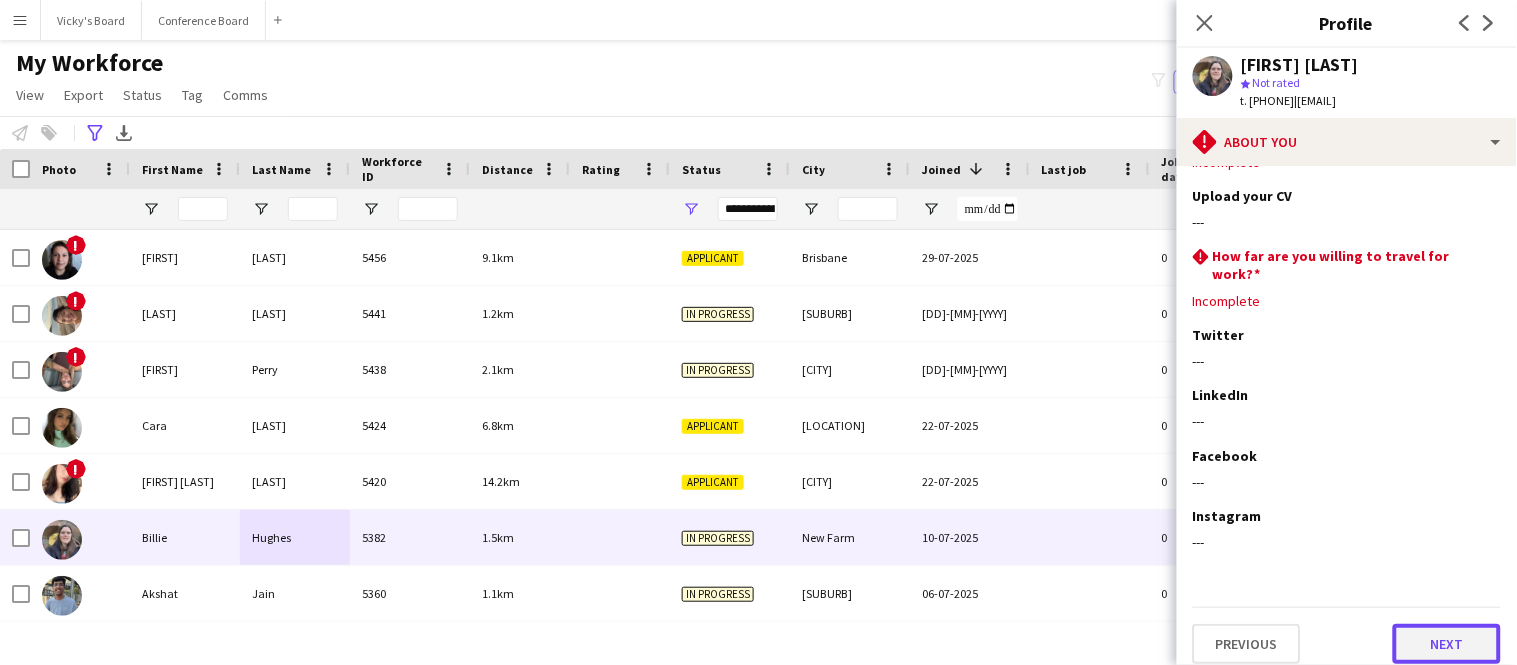 click on "Next" 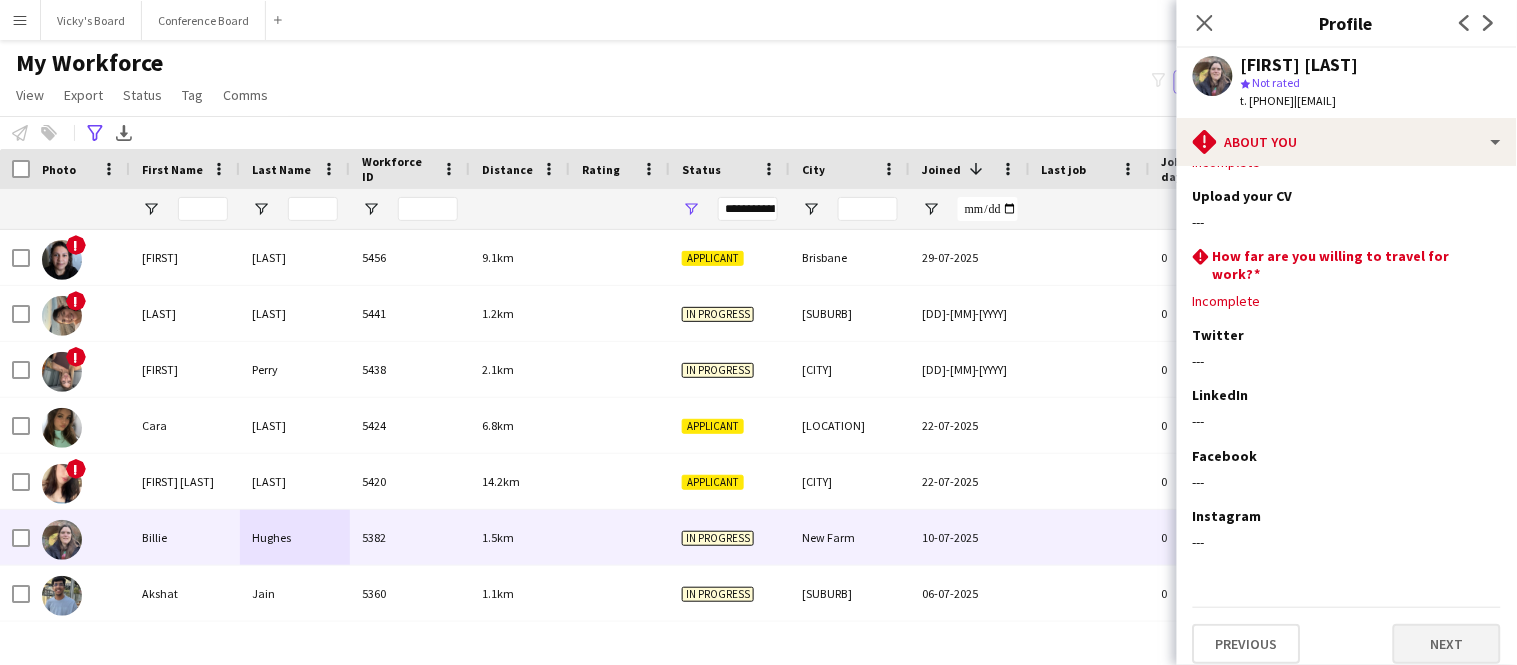 scroll, scrollTop: 0, scrollLeft: 0, axis: both 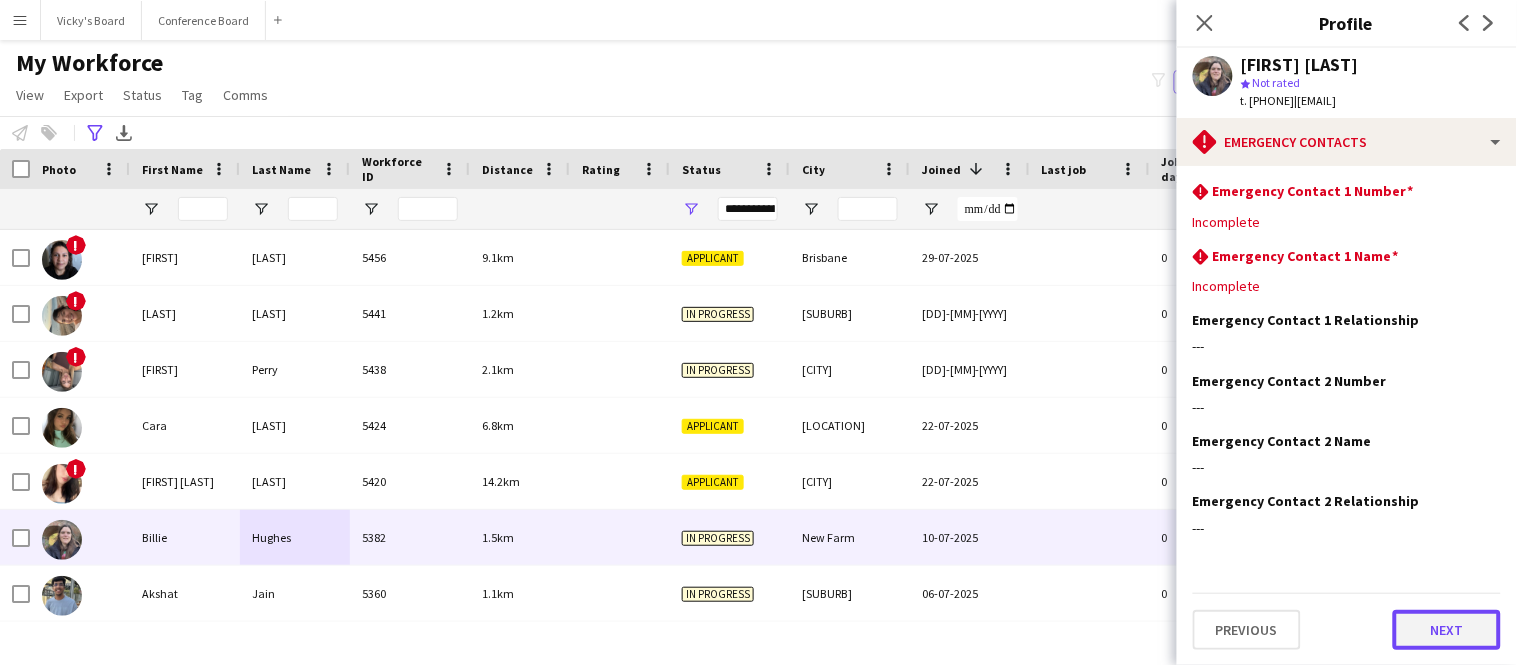 click on "Next" 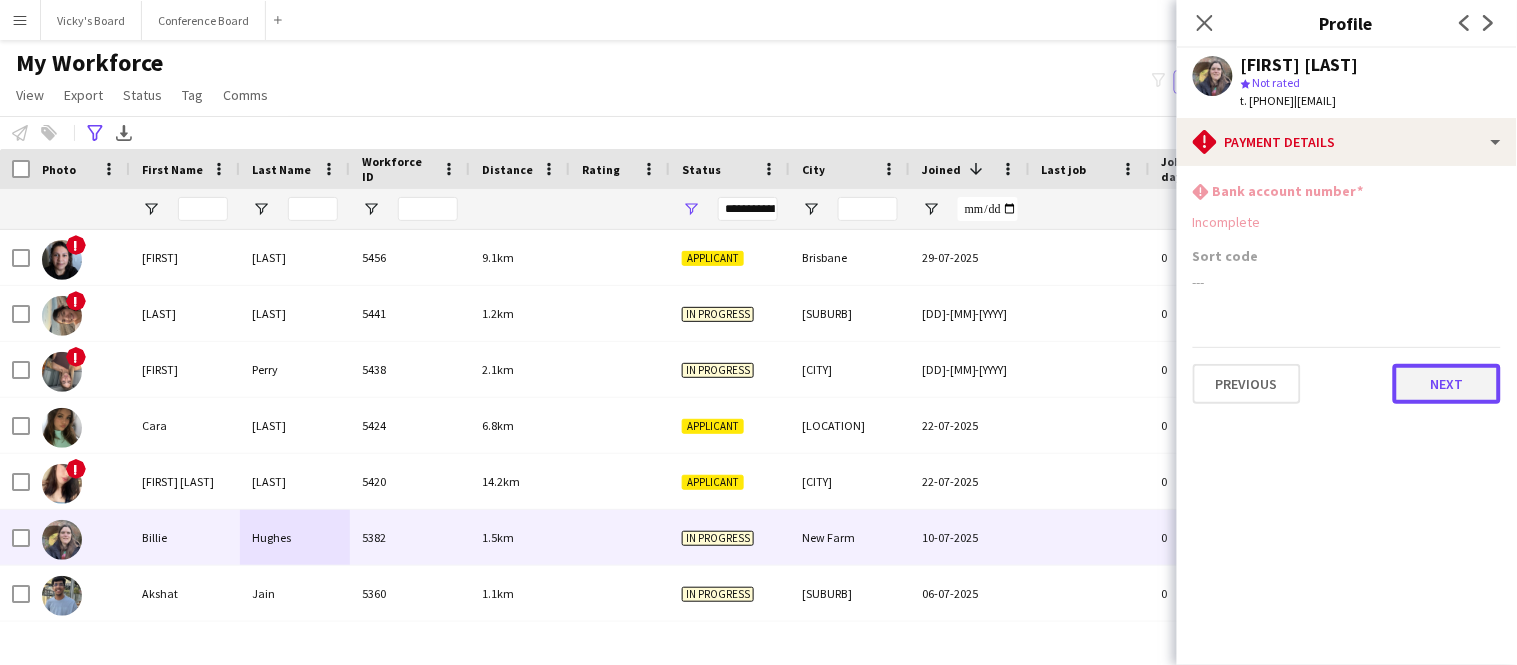 click on "Next" 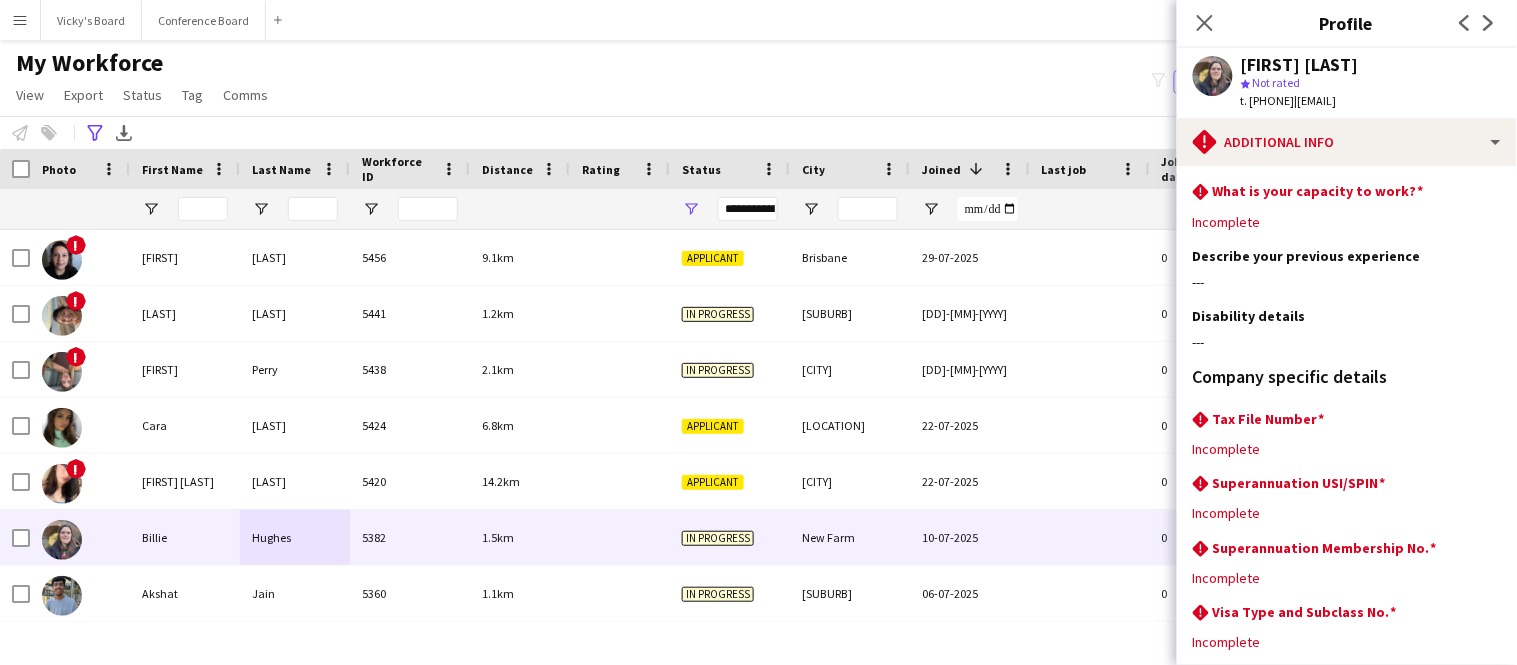 scroll, scrollTop: 181, scrollLeft: 0, axis: vertical 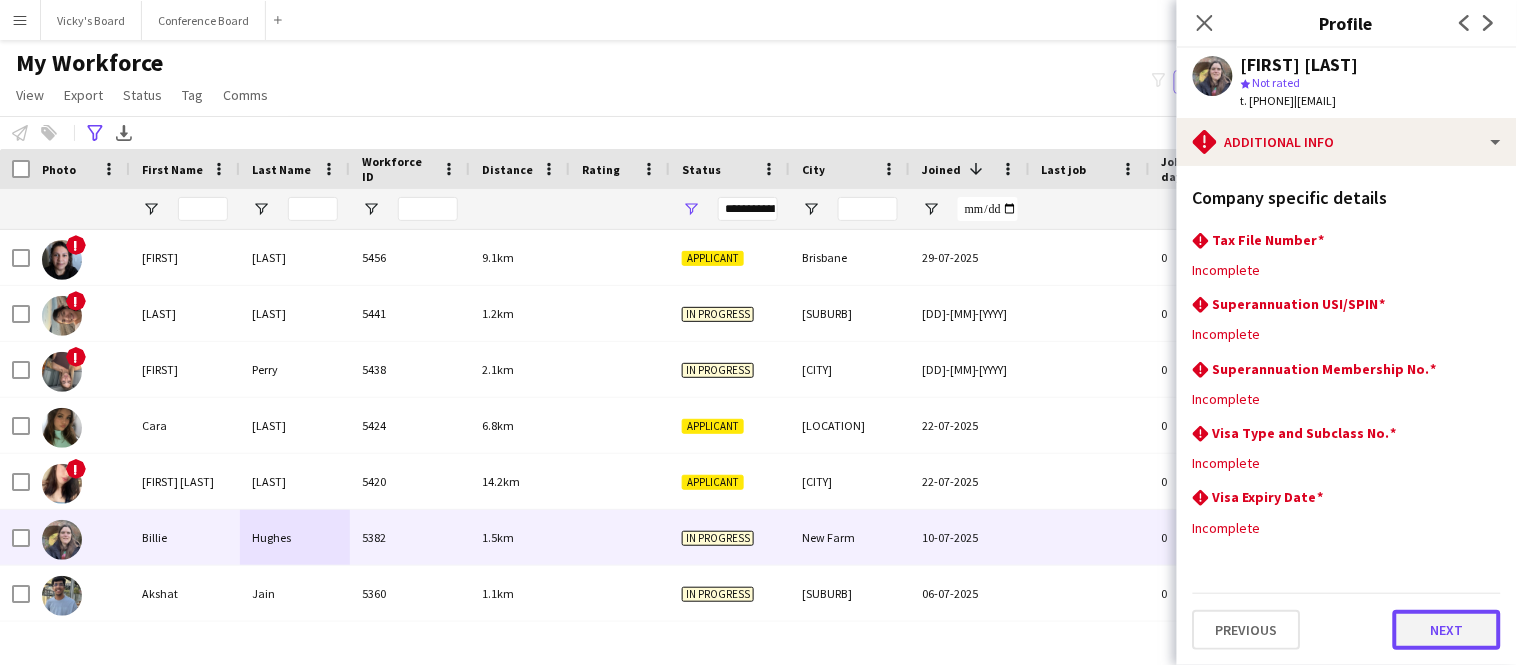 click on "Next" 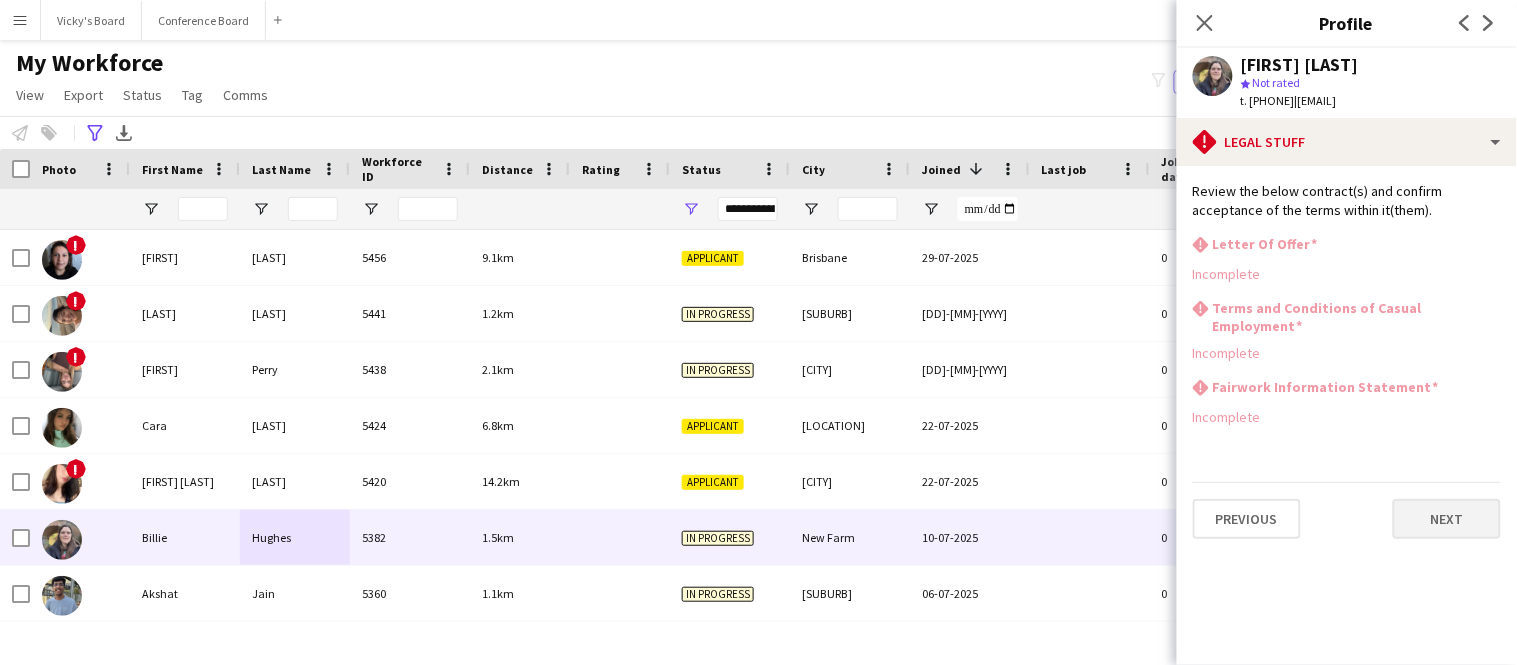 scroll, scrollTop: 0, scrollLeft: 0, axis: both 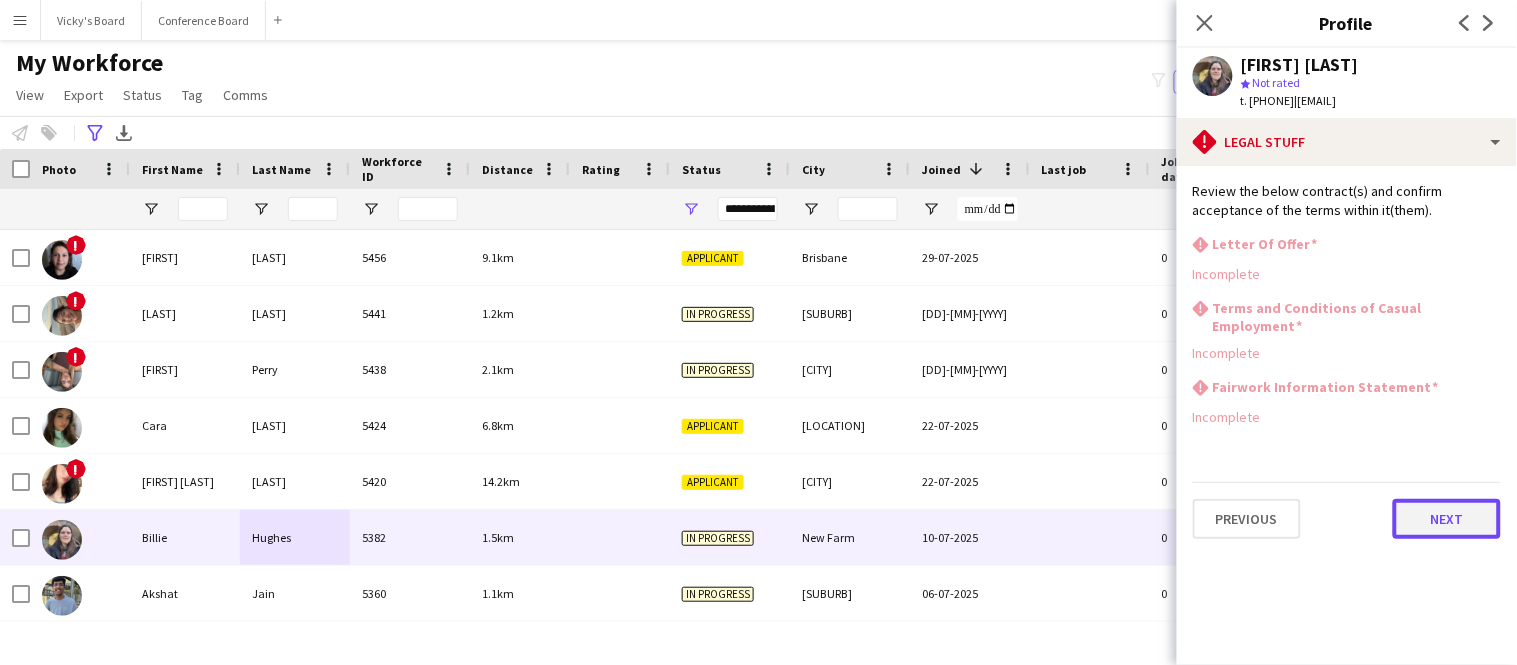 click on "Next" 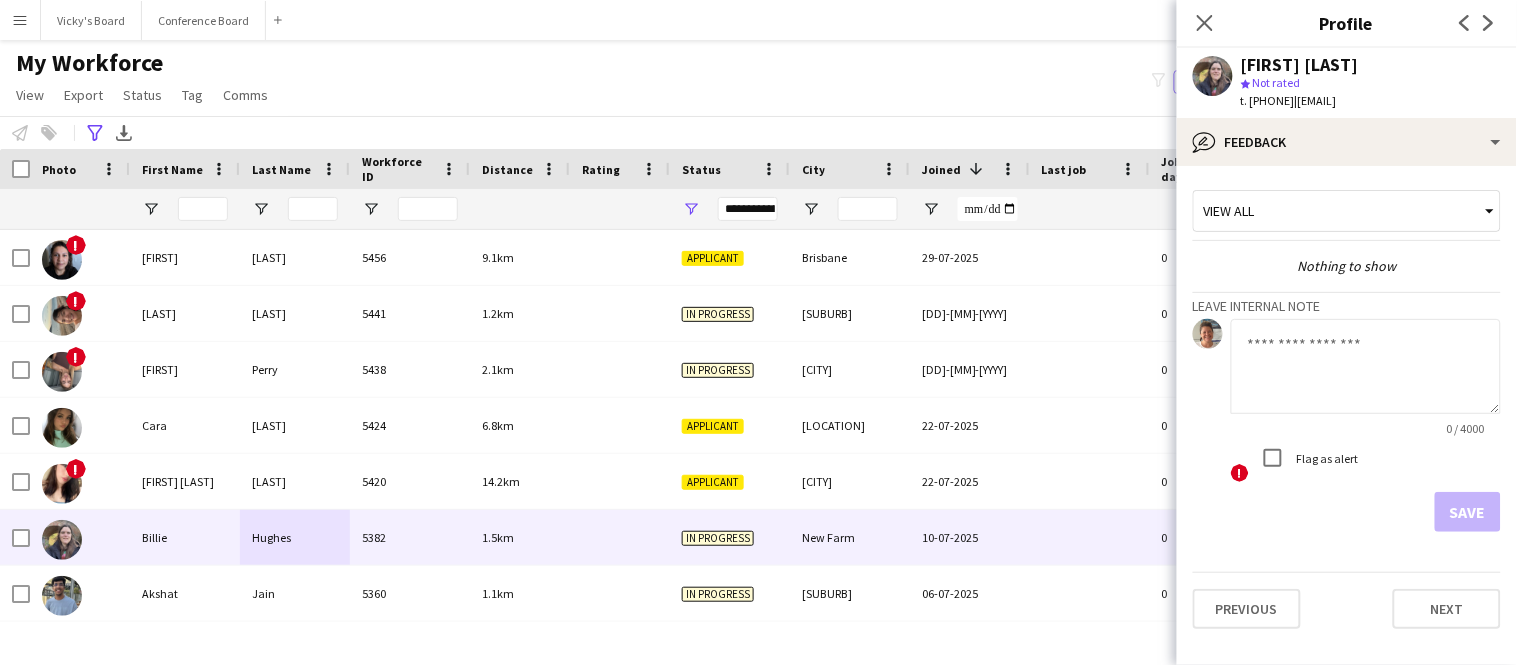 click on "View all  Nothing to show   Leave internal note
0 / 4000  !  Flag as alert   Save   Previous   Next" 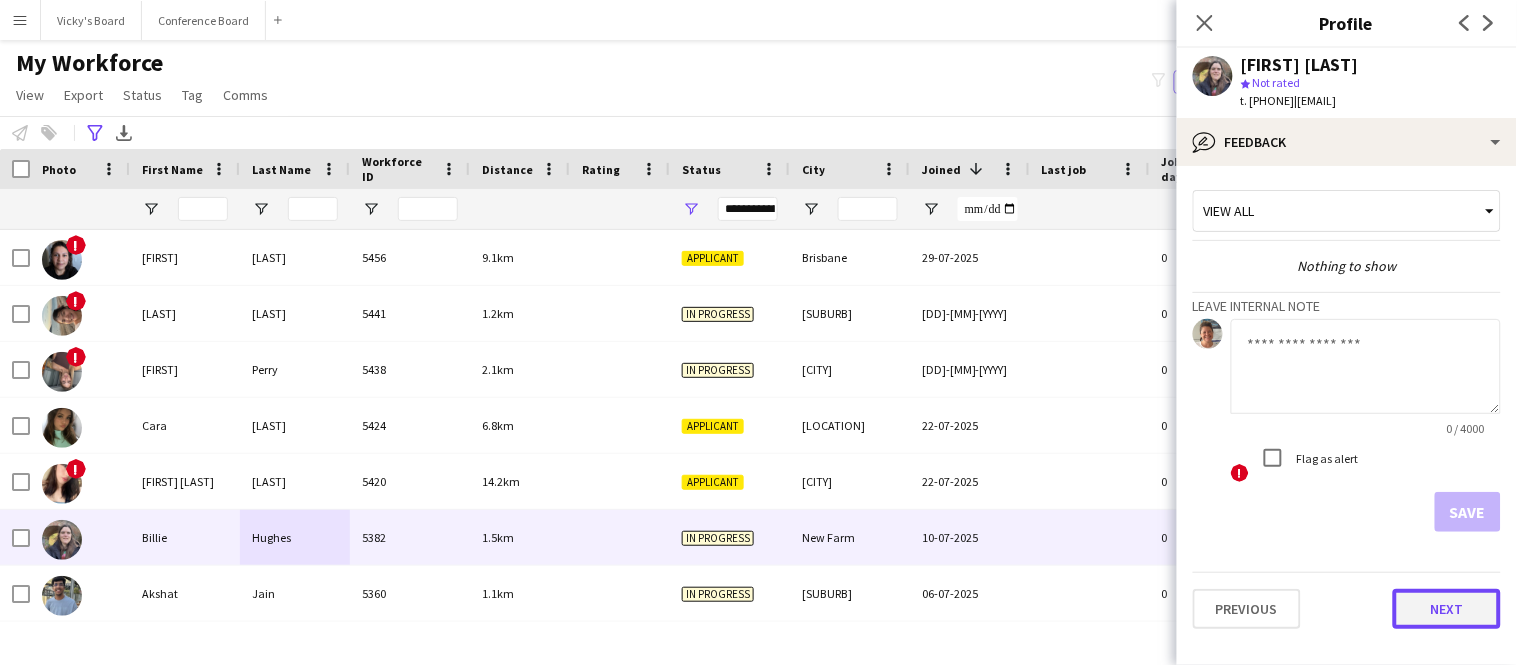 click on "Next" 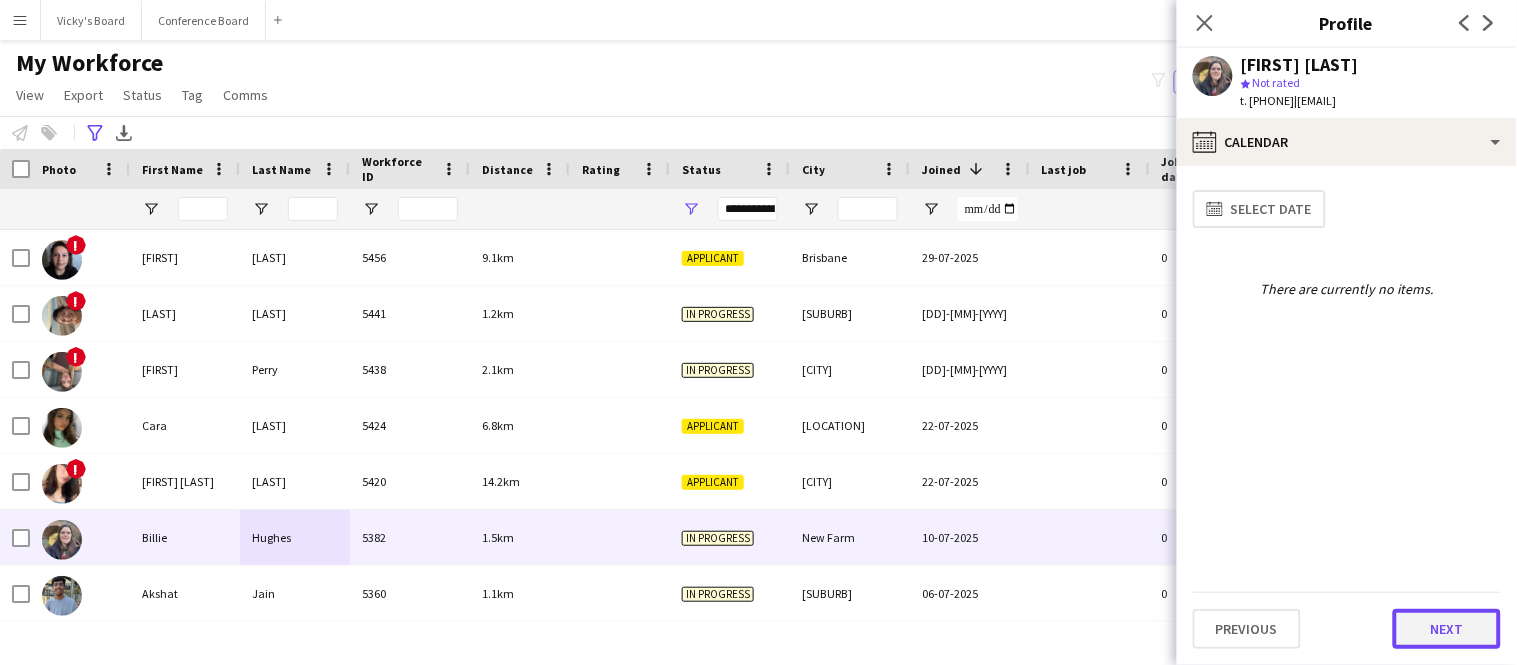 click on "Next" 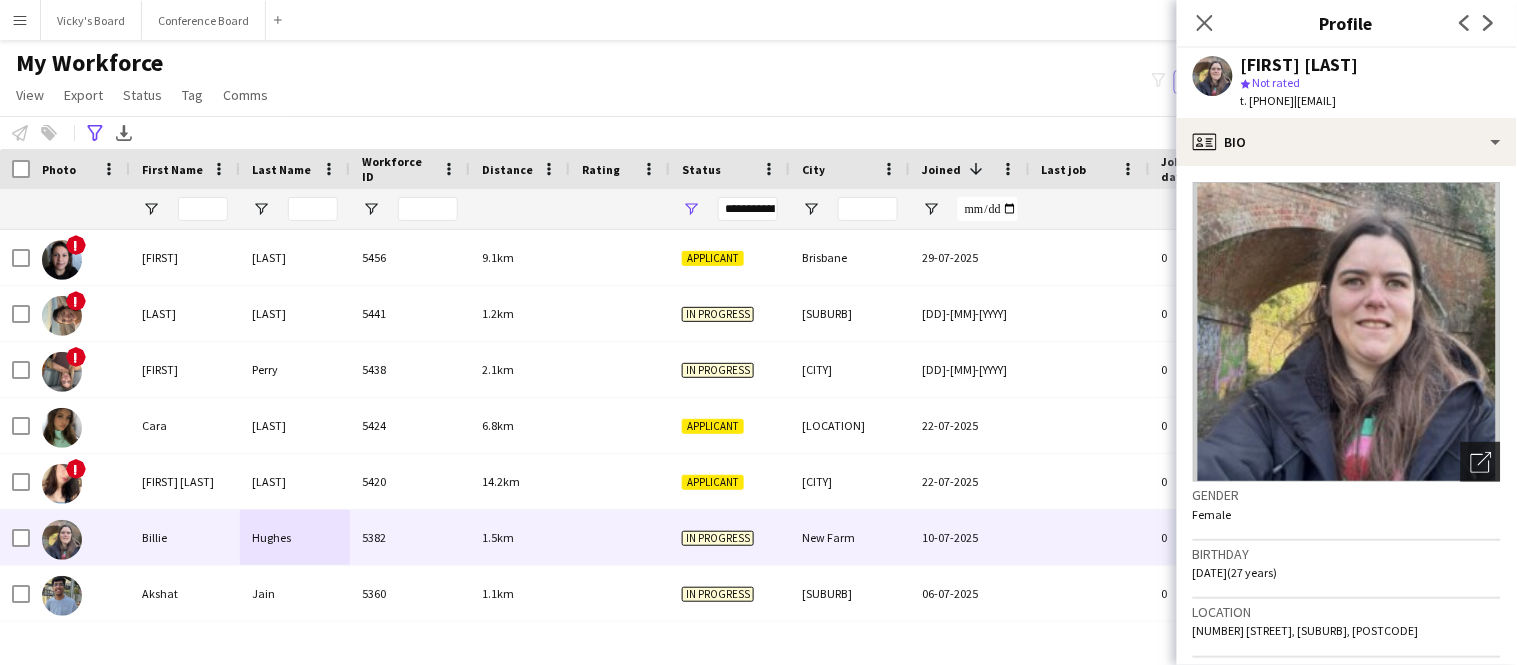 click on "Open photos pop-in" 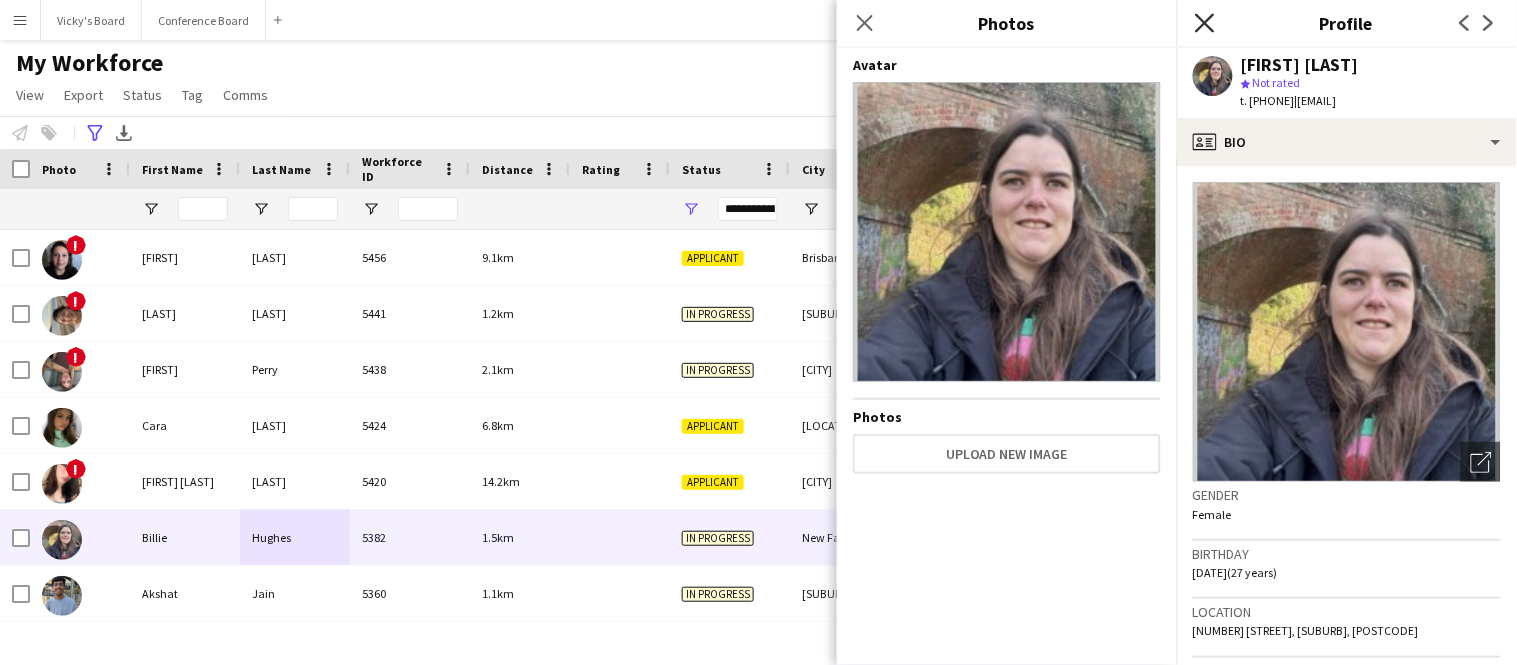 click 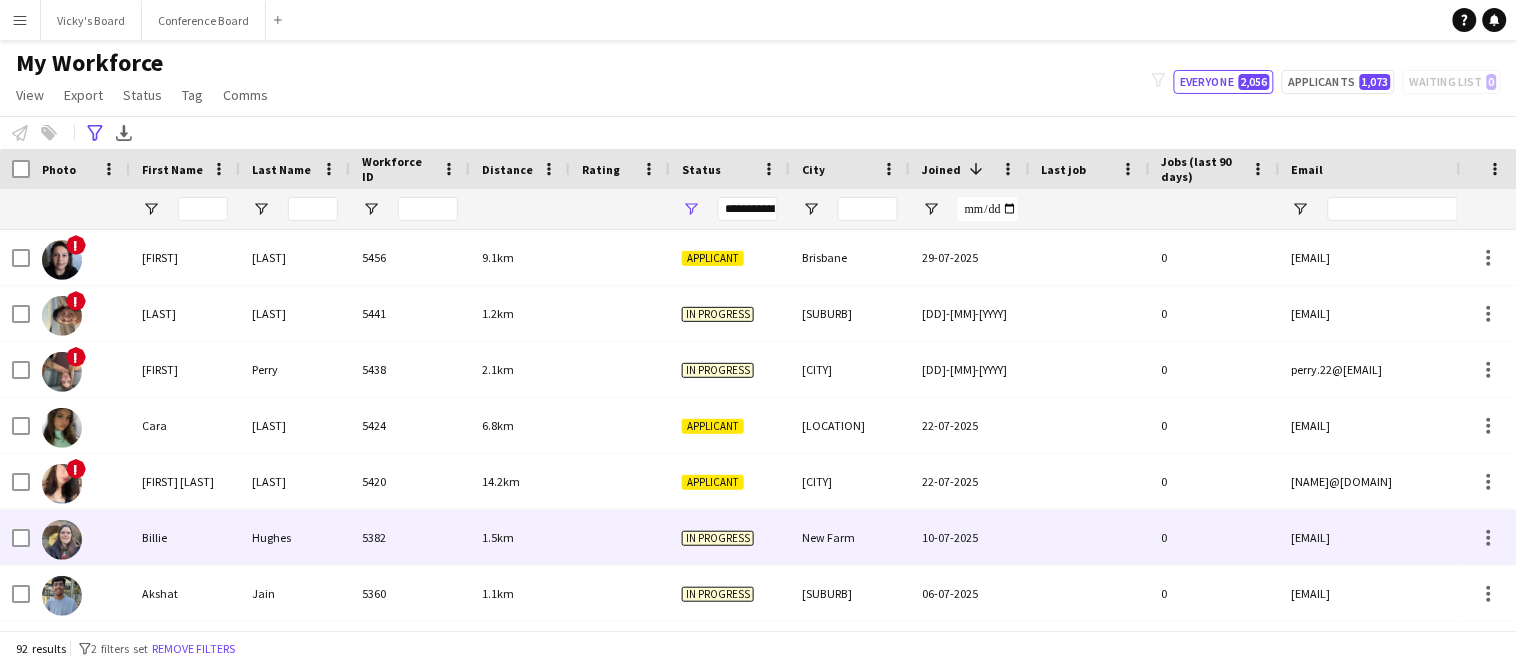 click on "Hughes" at bounding box center [295, 537] 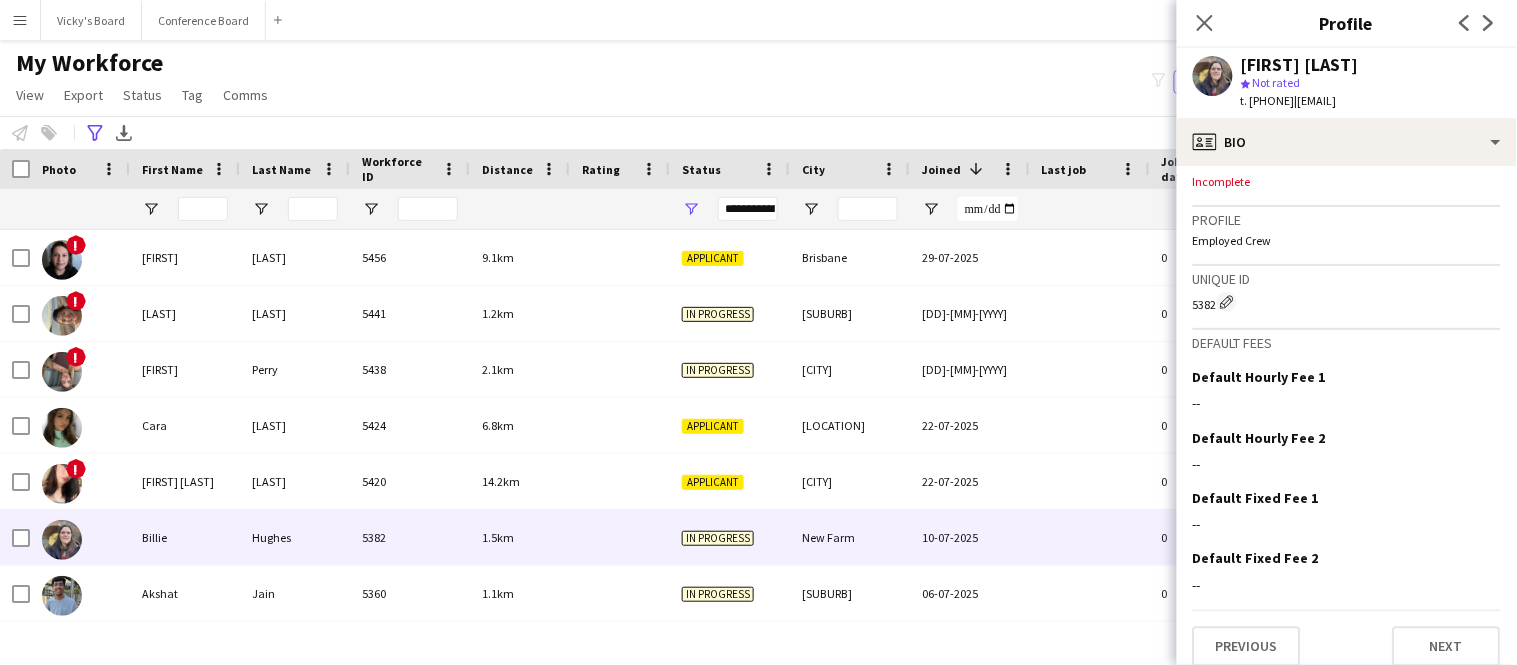 scroll, scrollTop: 825, scrollLeft: 0, axis: vertical 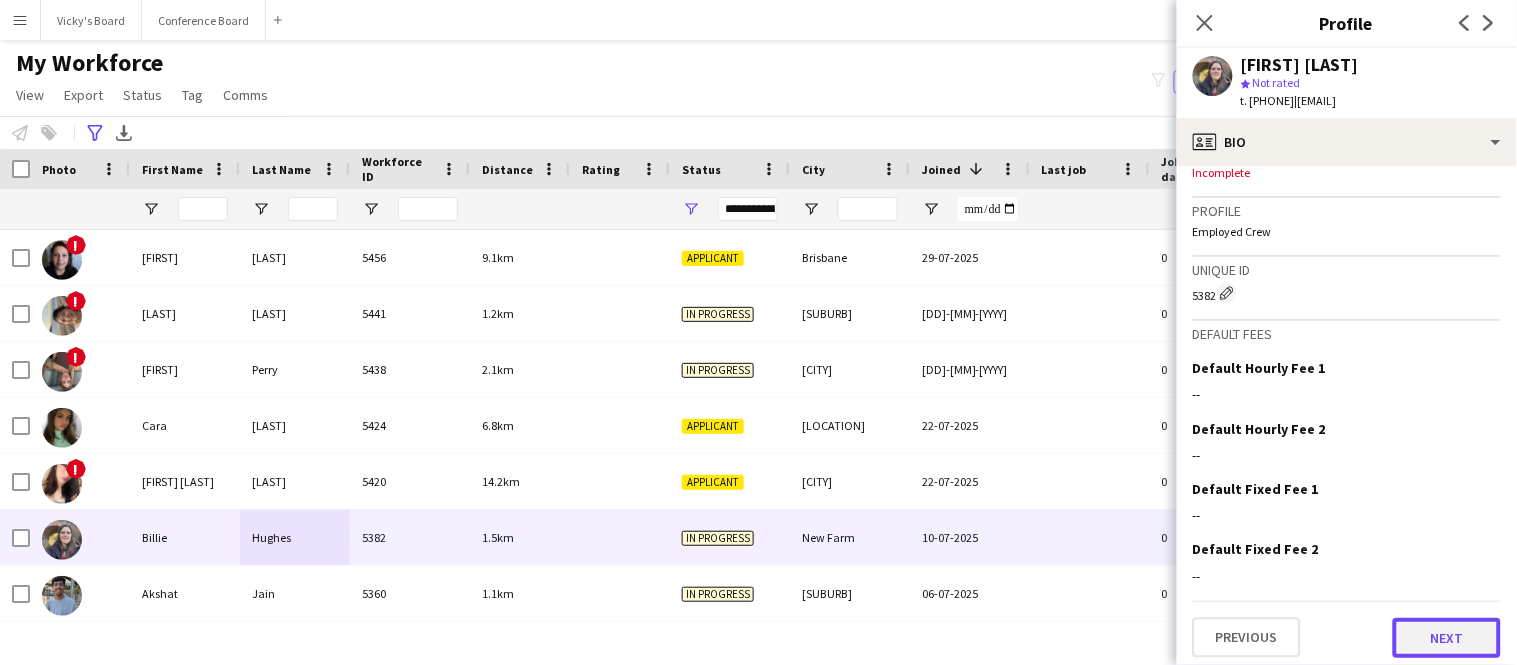 click on "Next" 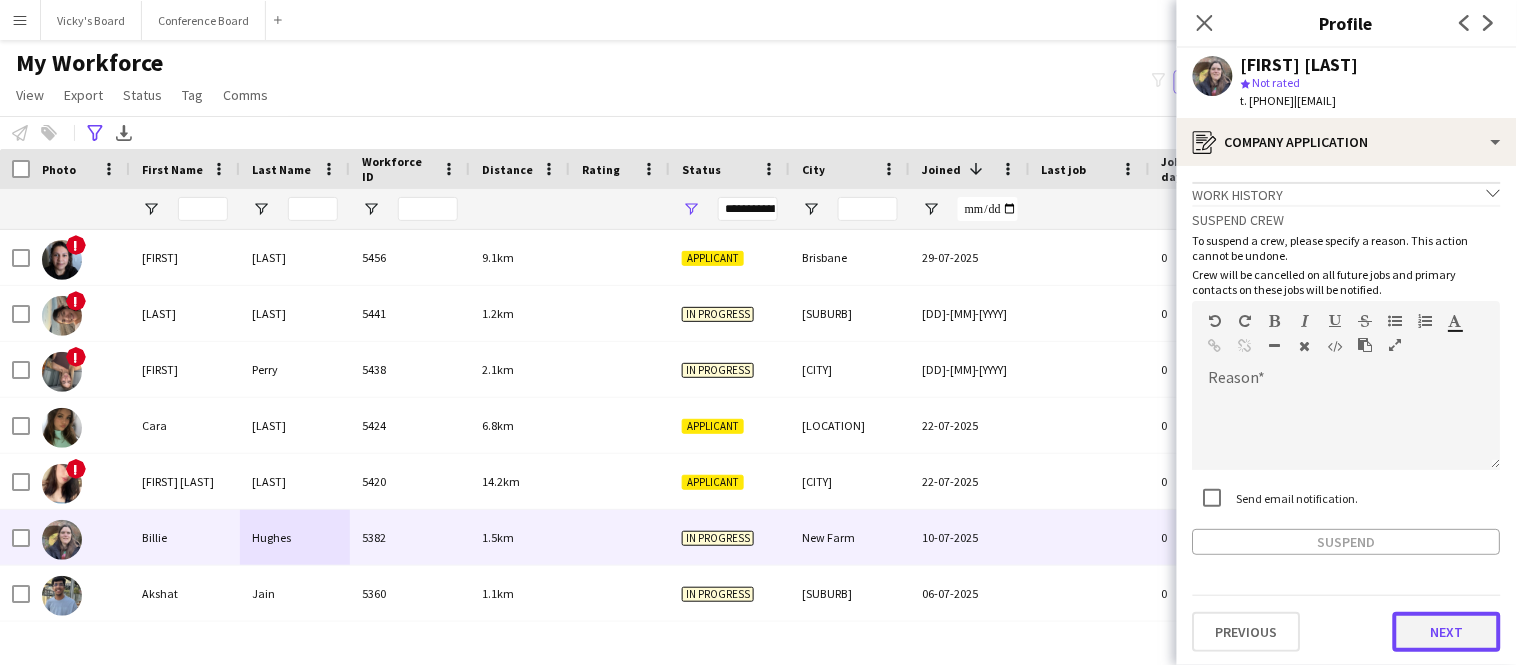 click on "Next" 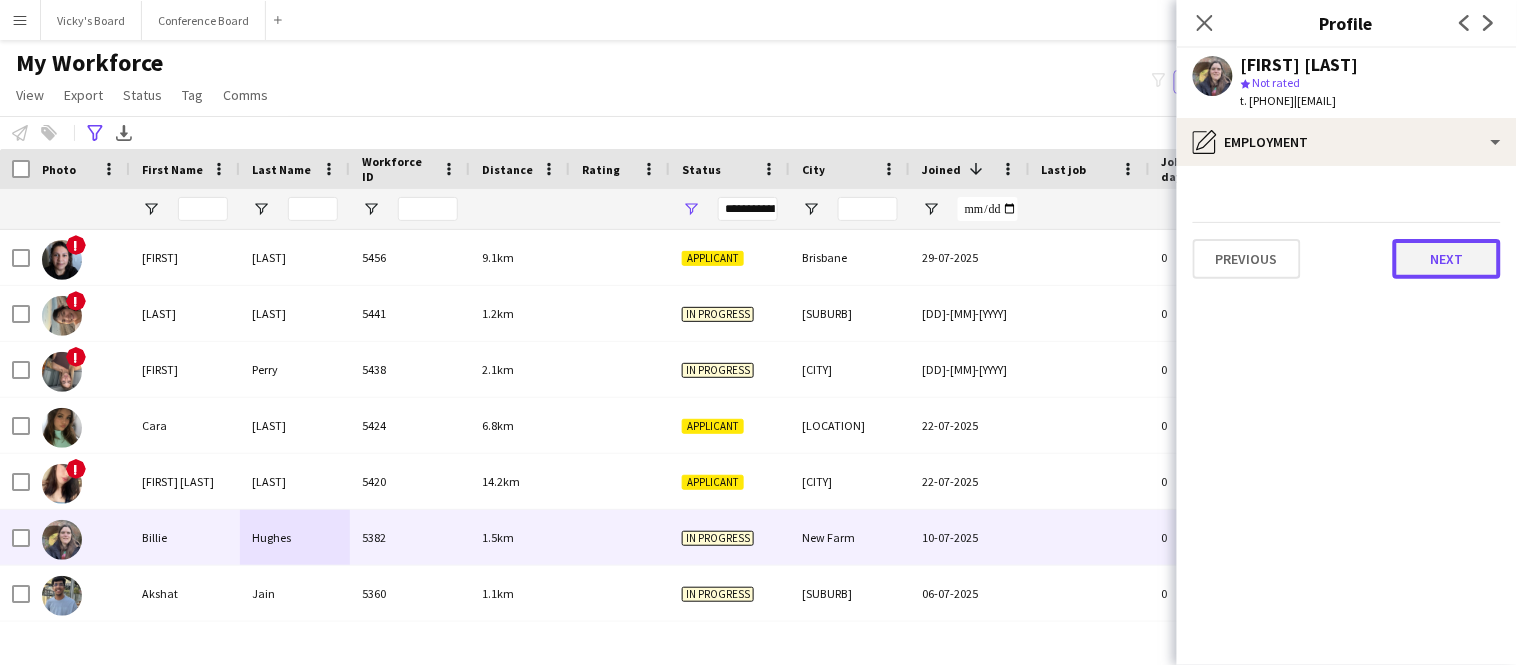 click on "Next" 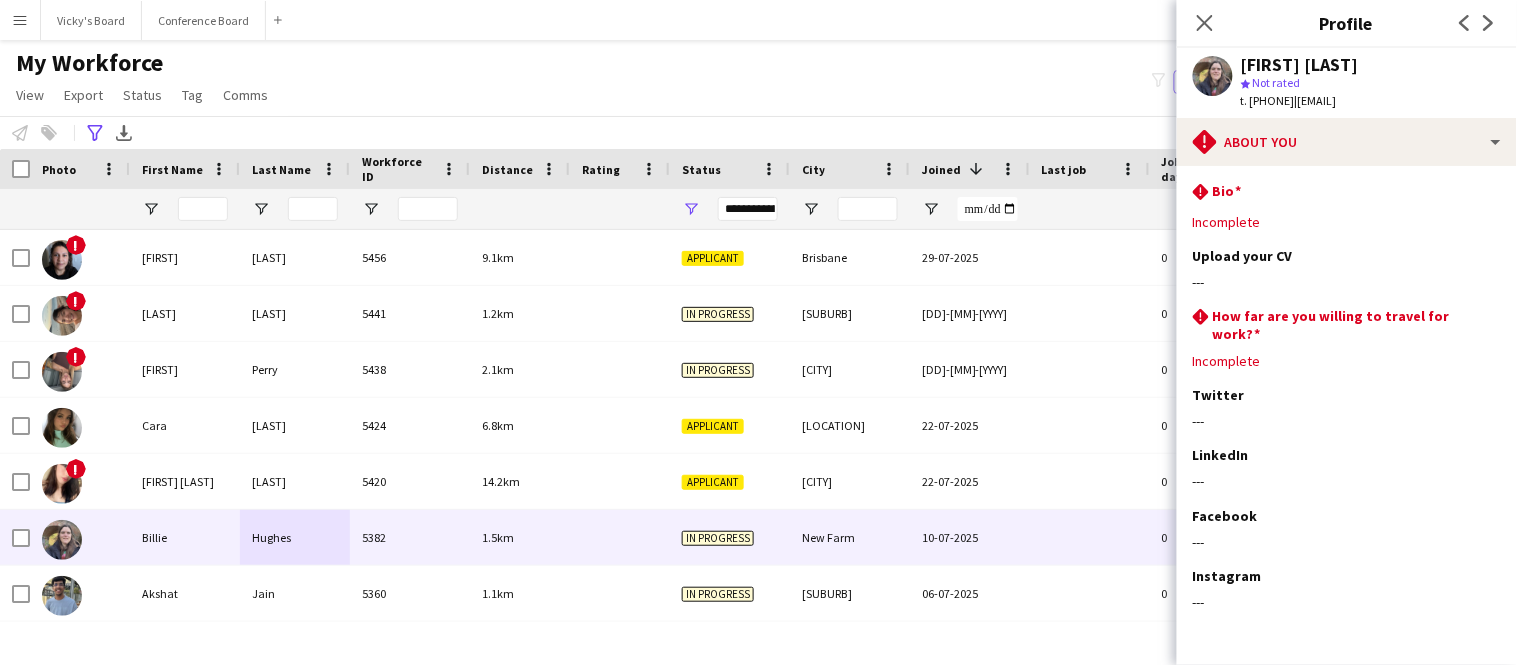 scroll, scrollTop: 60, scrollLeft: 0, axis: vertical 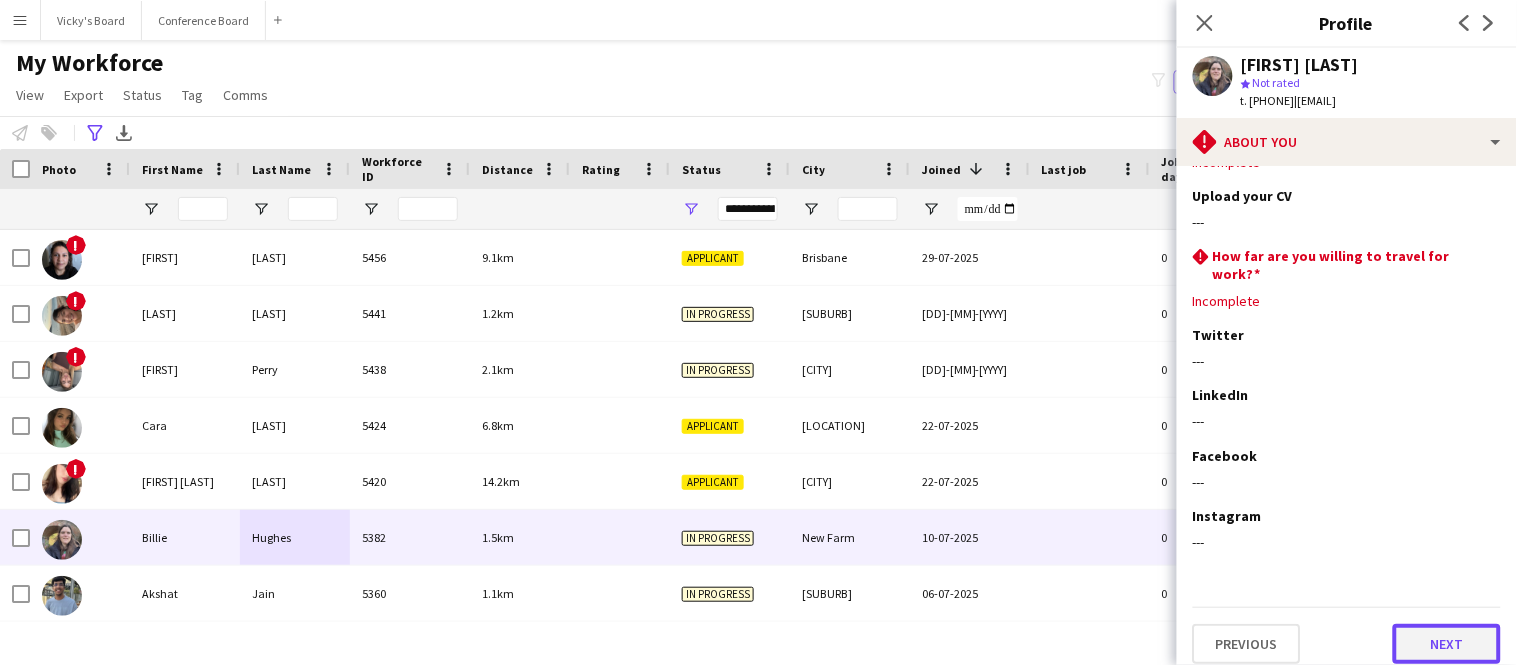 click on "Next" 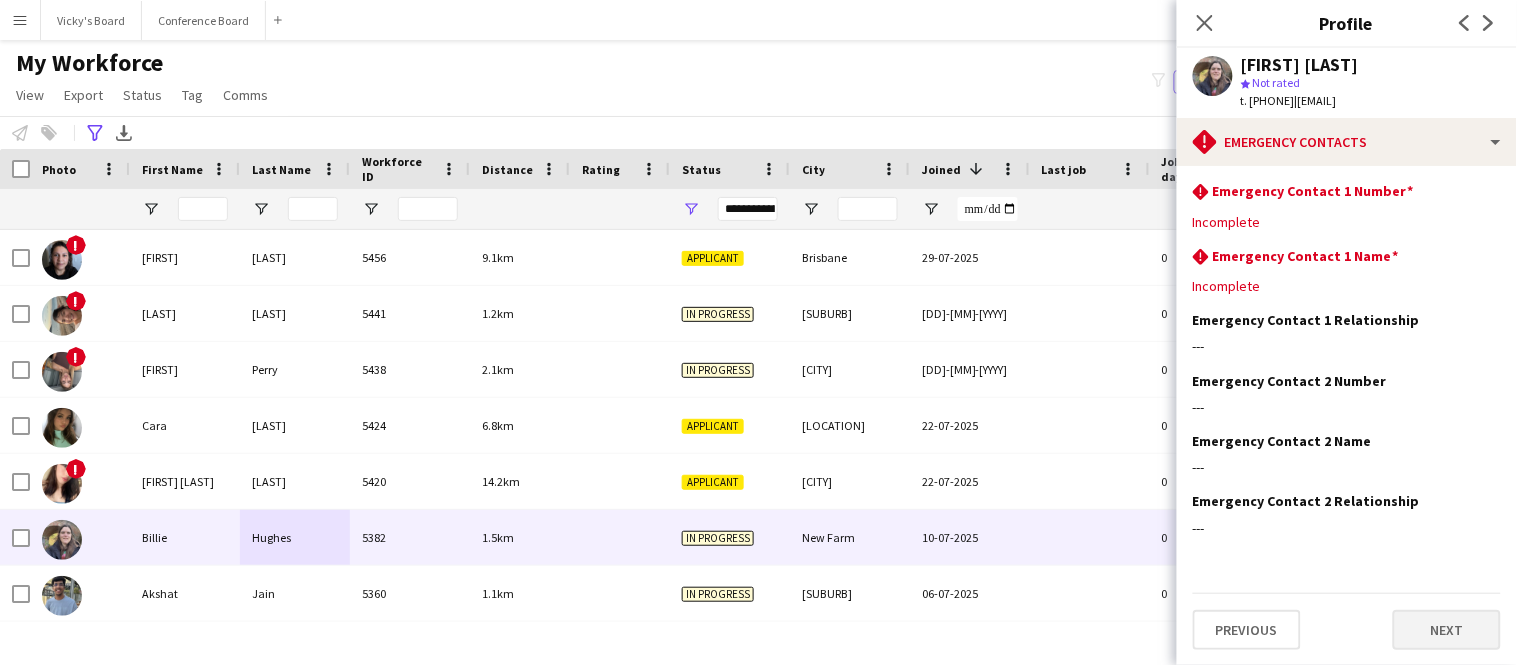 scroll, scrollTop: 0, scrollLeft: 0, axis: both 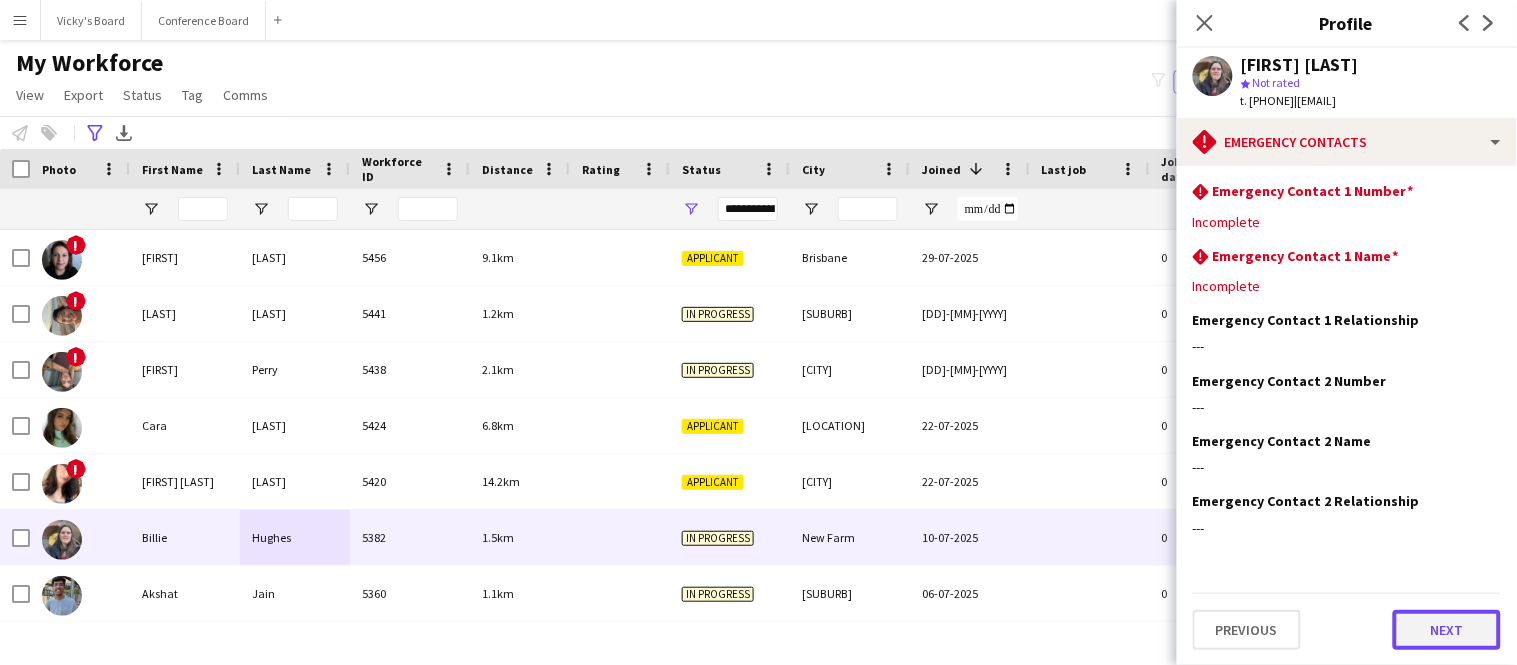 click on "Next" 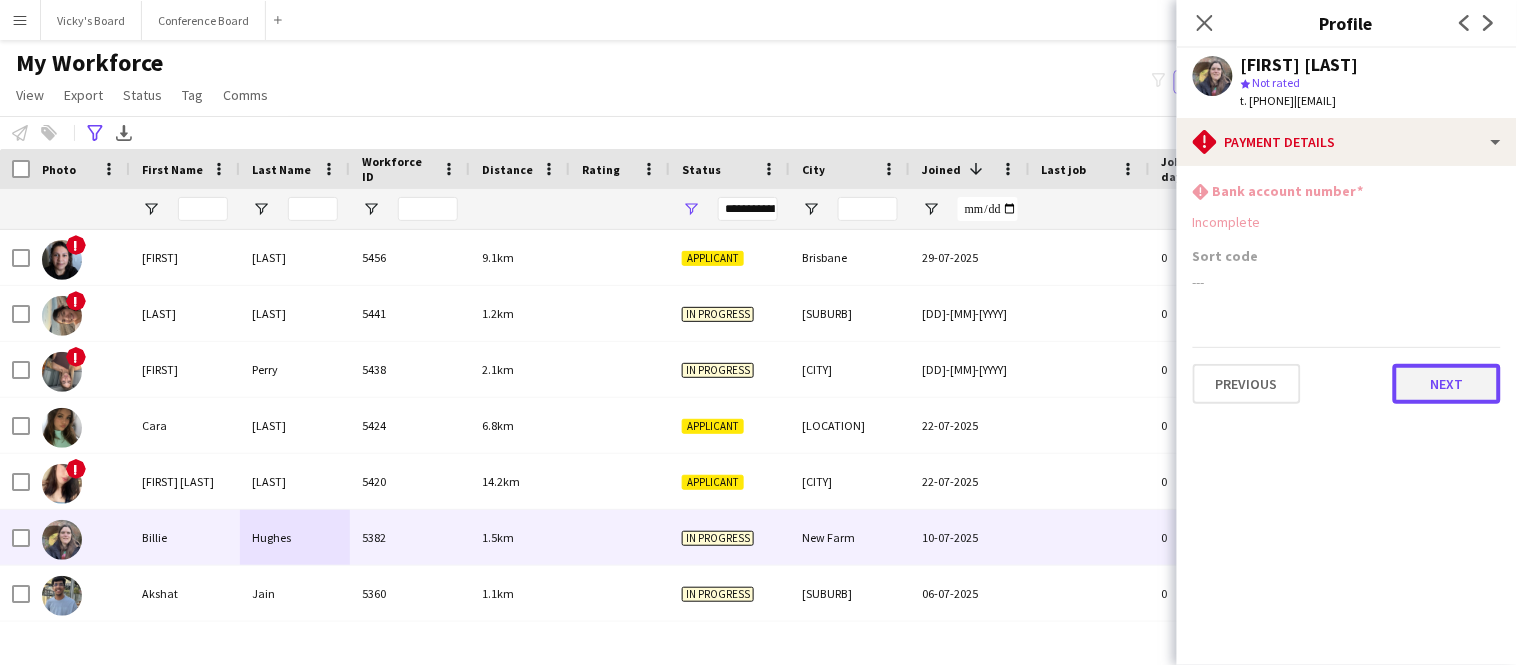 click on "Next" 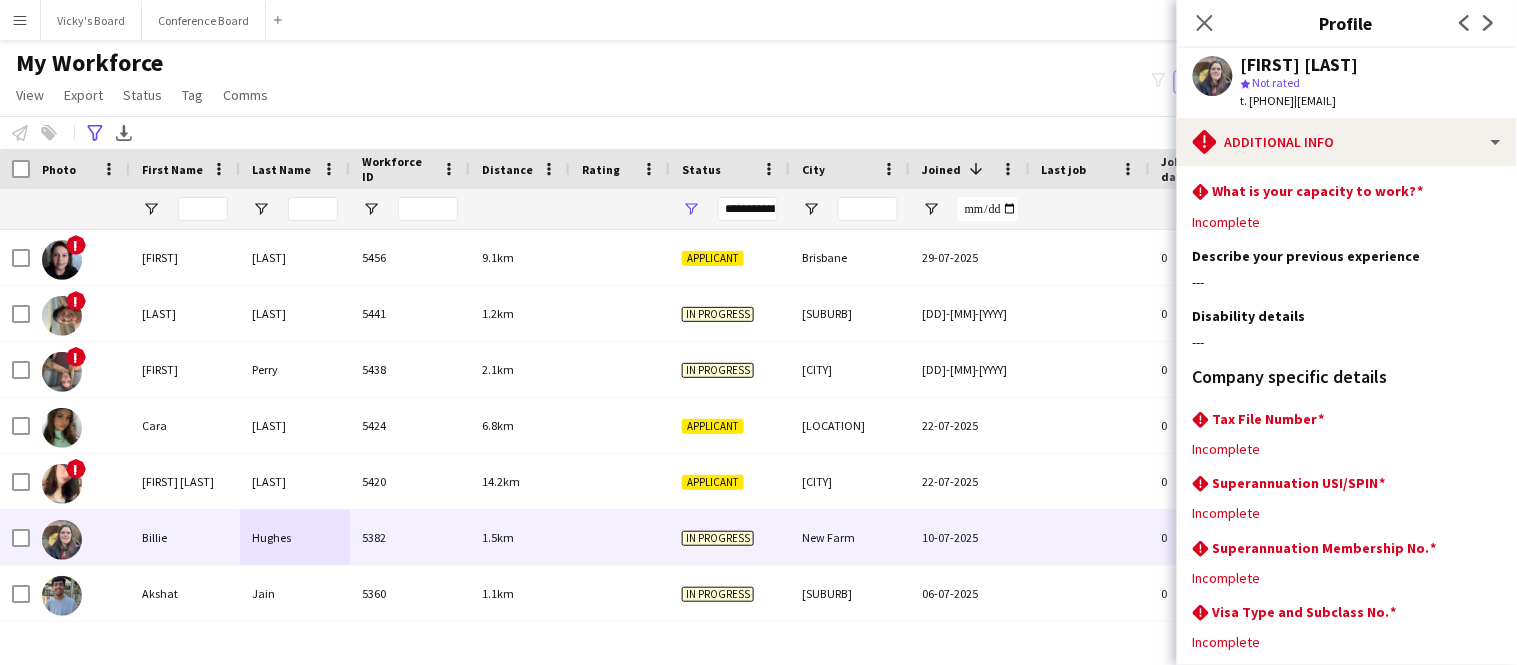 scroll, scrollTop: 181, scrollLeft: 0, axis: vertical 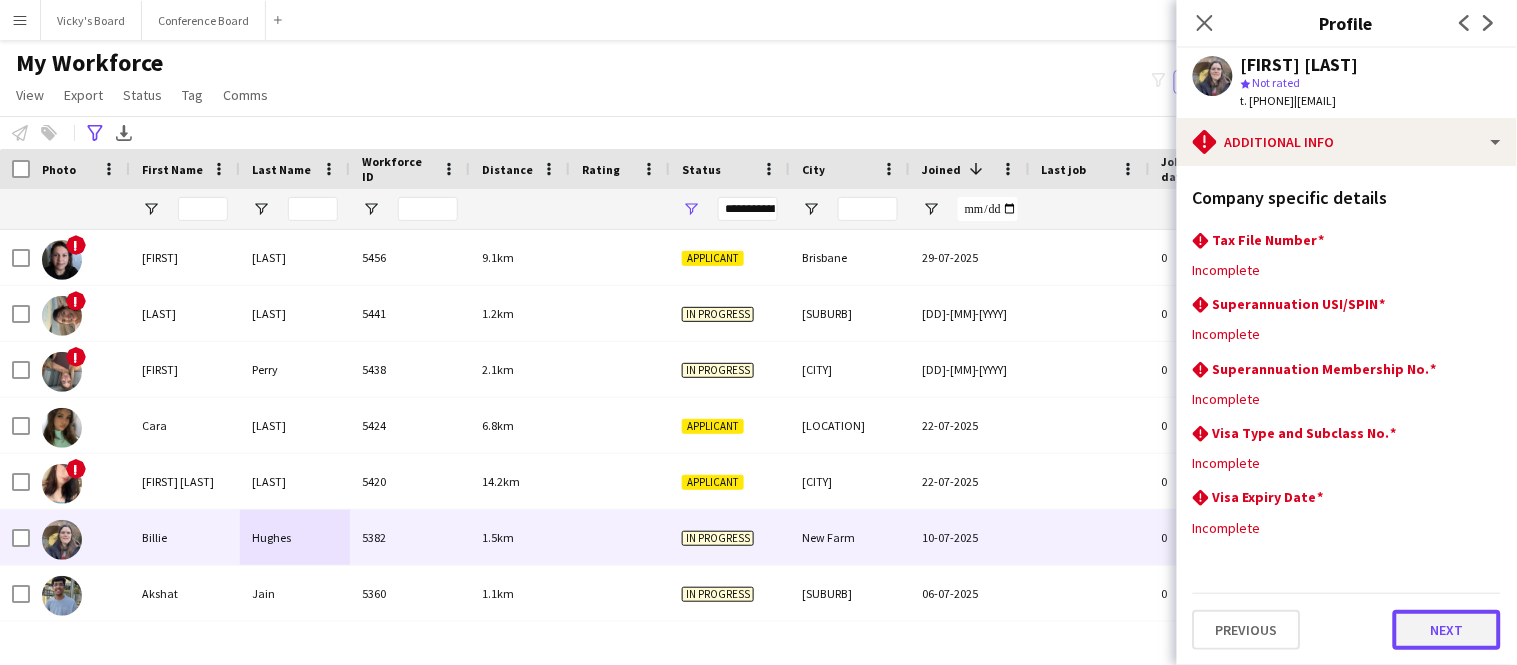 click on "Next" 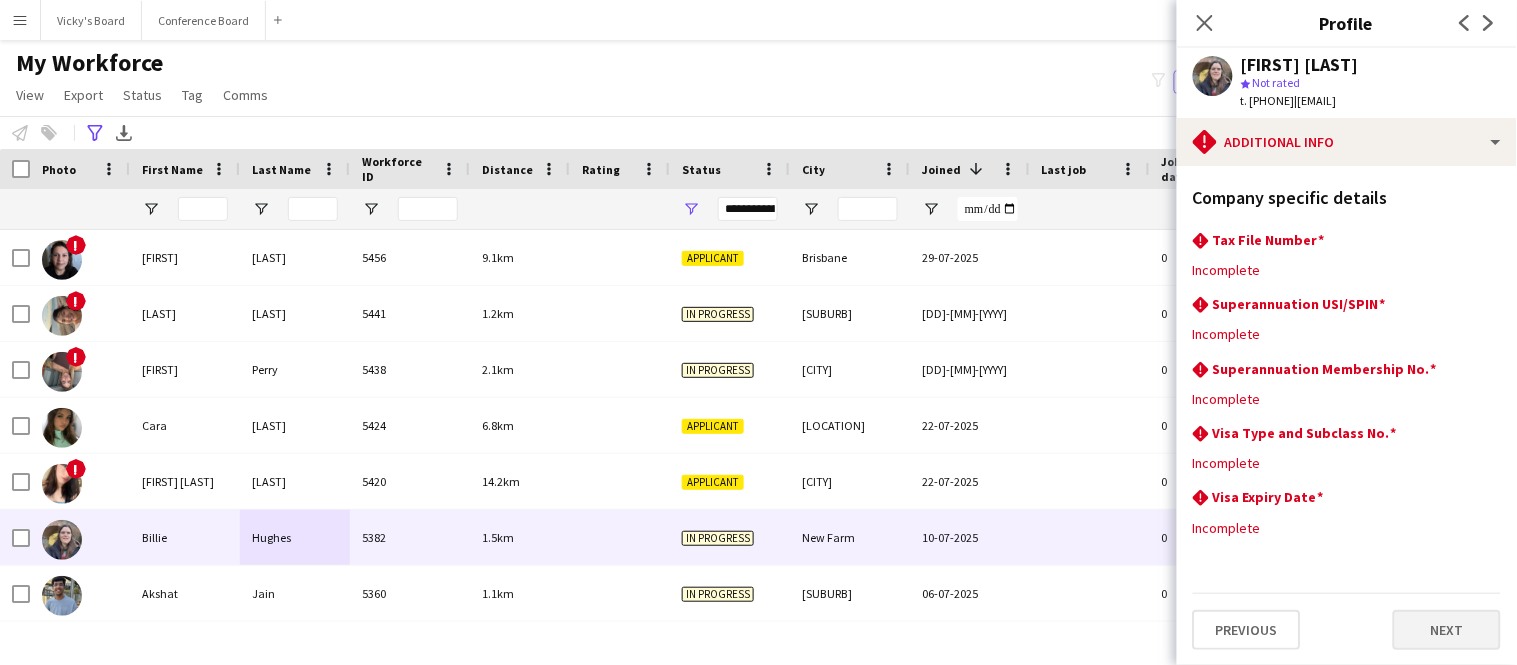 scroll, scrollTop: 0, scrollLeft: 0, axis: both 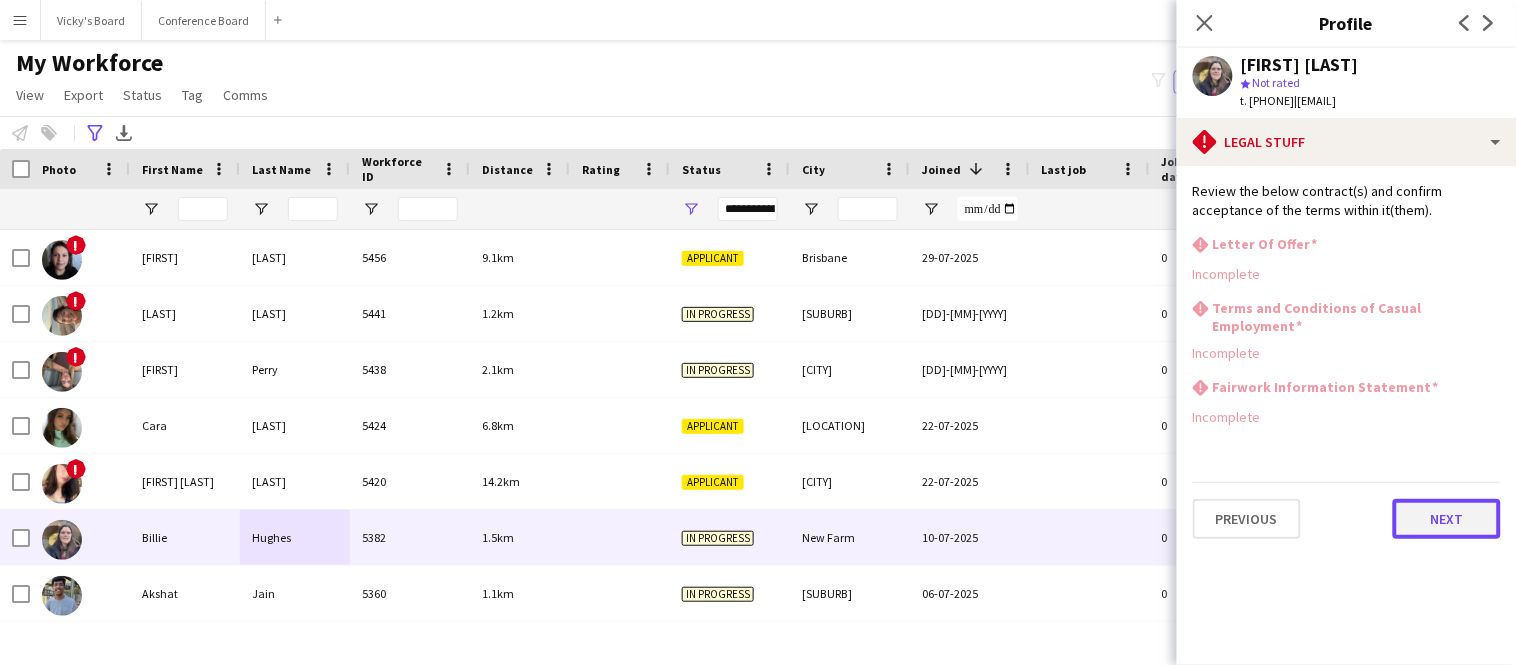 click on "Next" 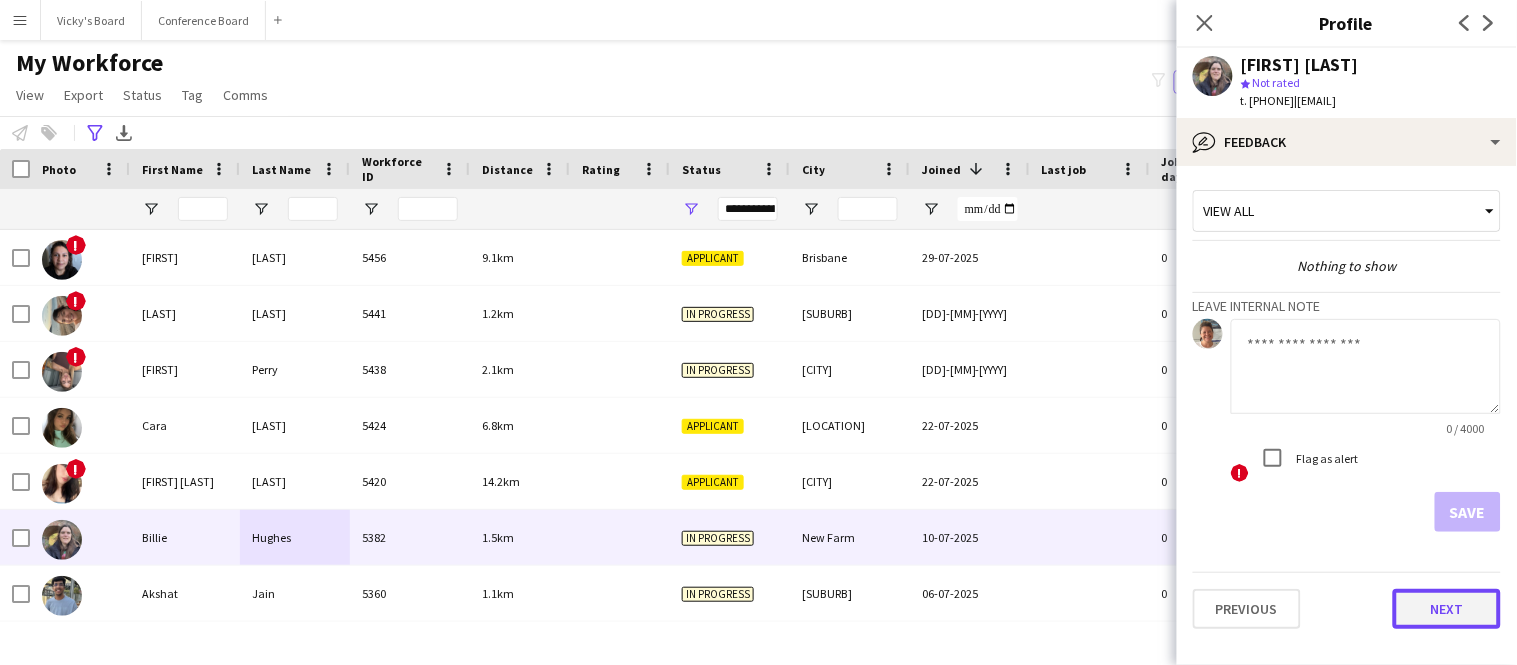 click on "Next" 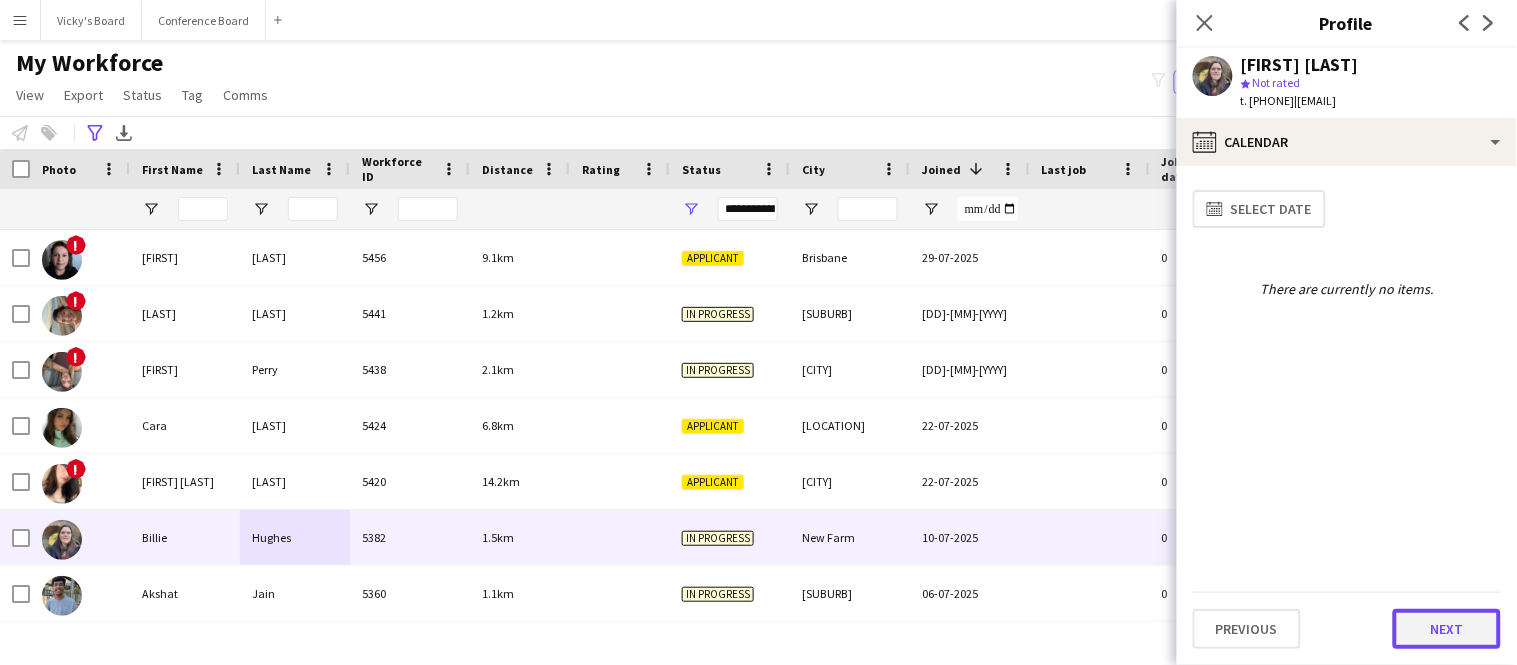 click on "Next" 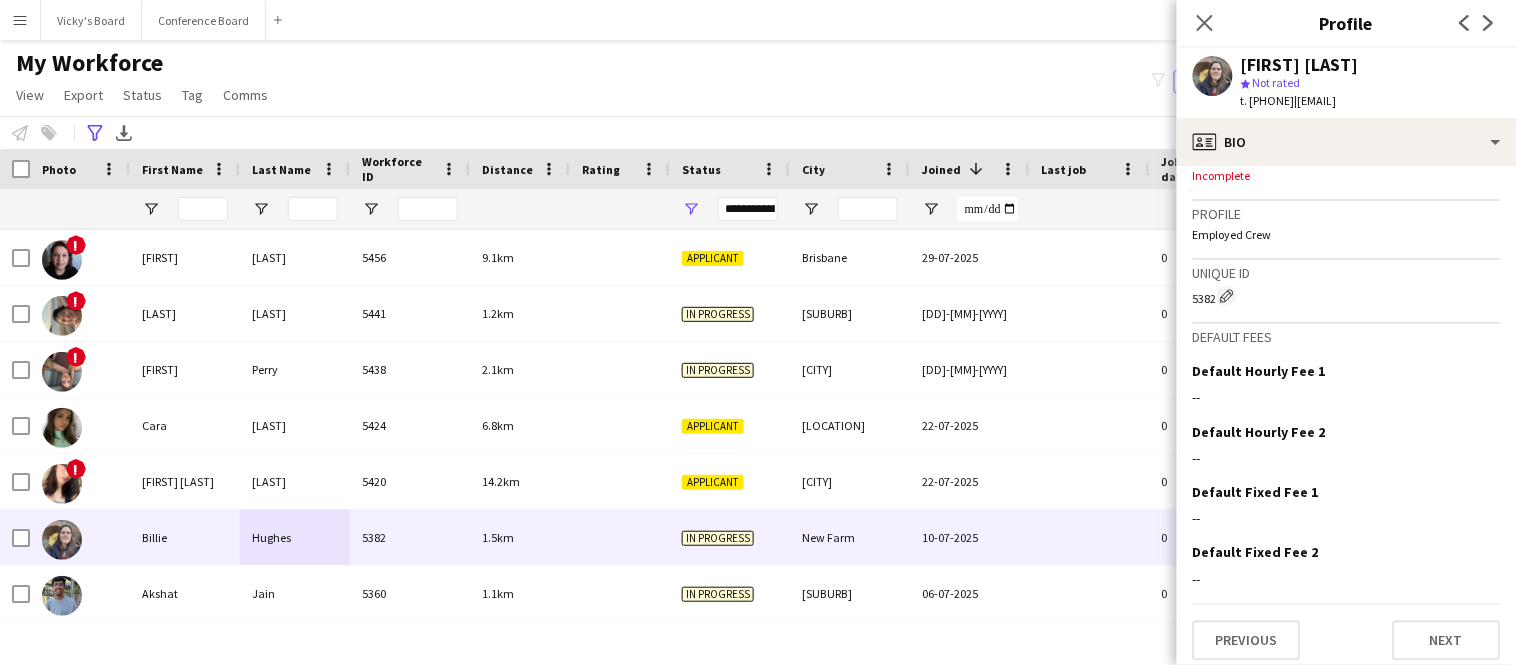 scroll, scrollTop: 825, scrollLeft: 0, axis: vertical 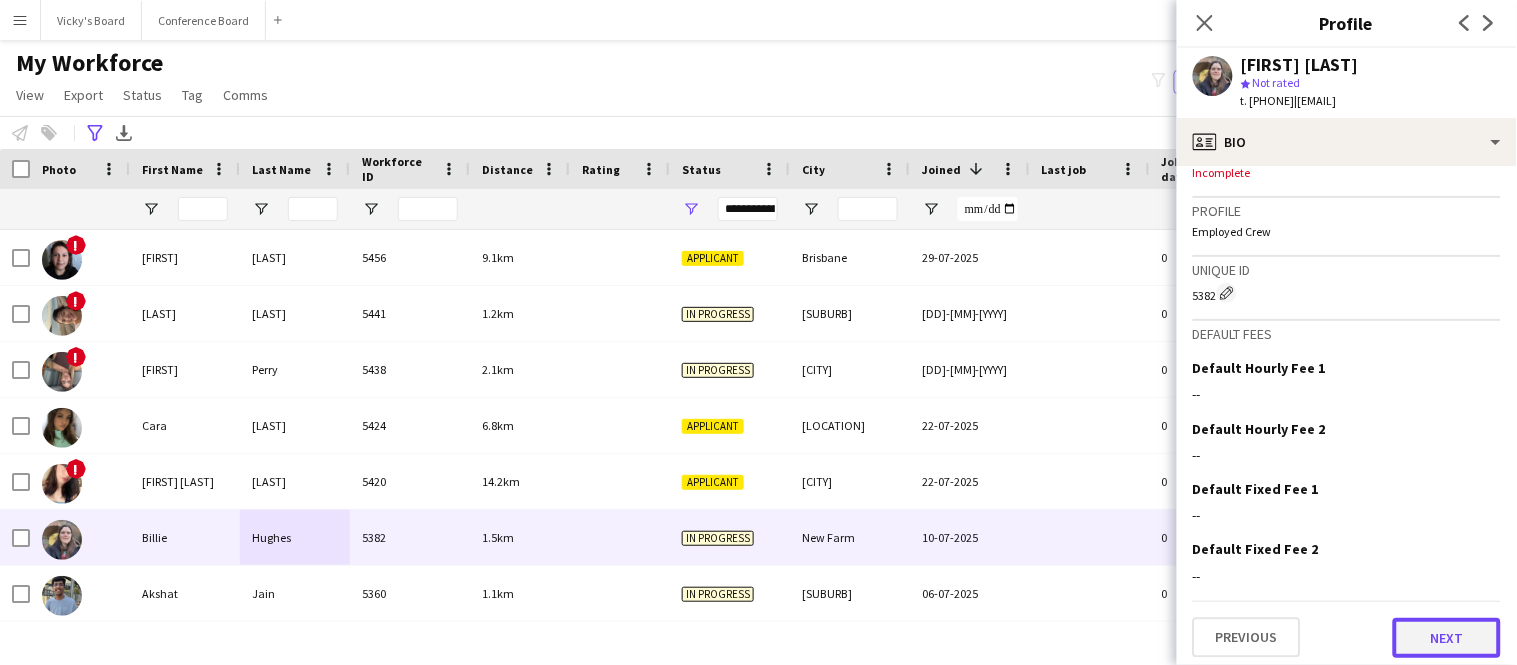 click on "Next" 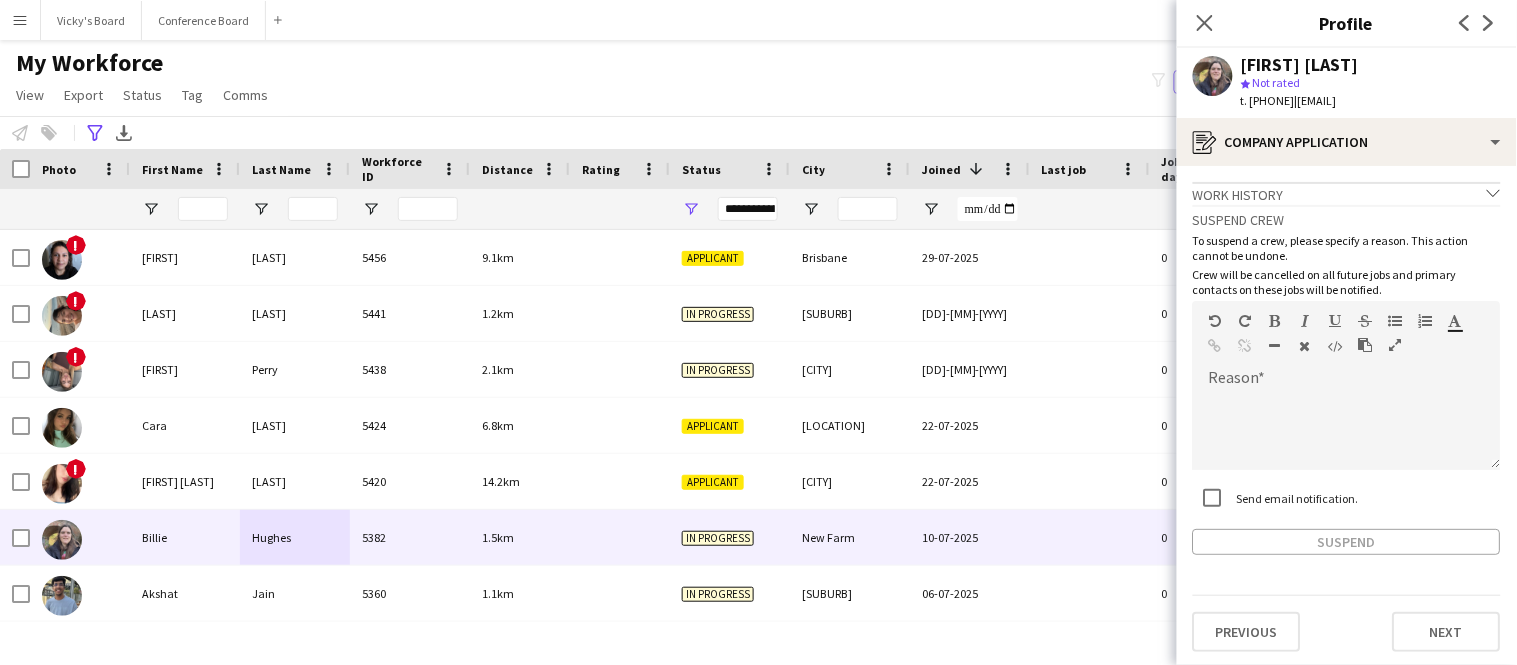 scroll, scrollTop: 1, scrollLeft: 0, axis: vertical 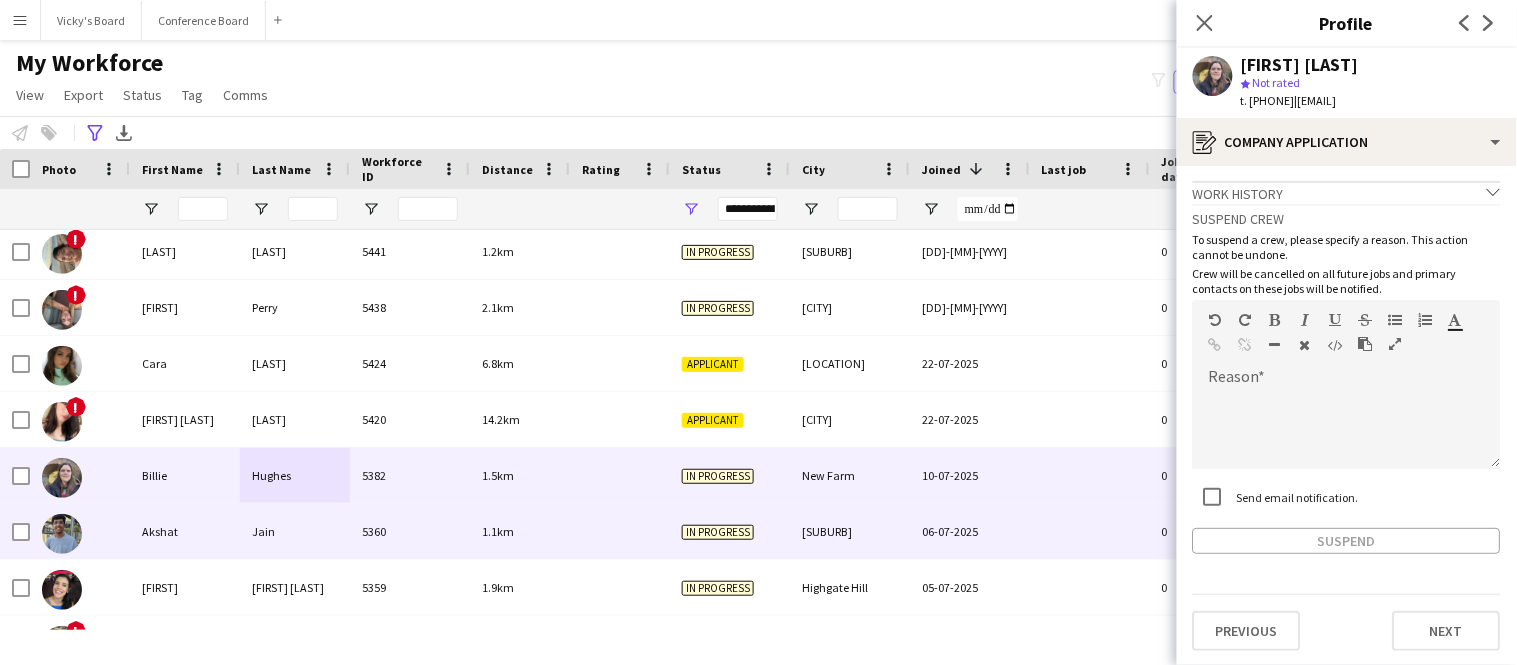 click on "Akshat" at bounding box center [185, 531] 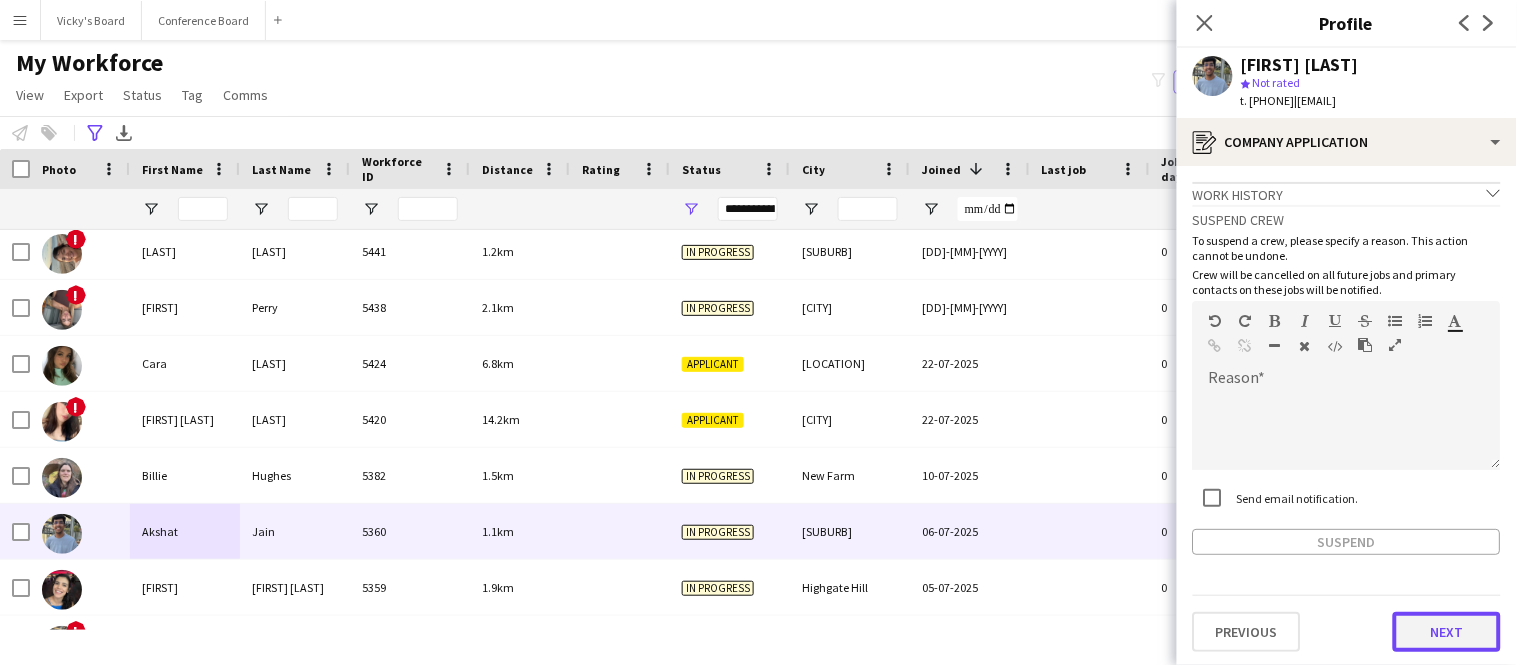 click on "Next" 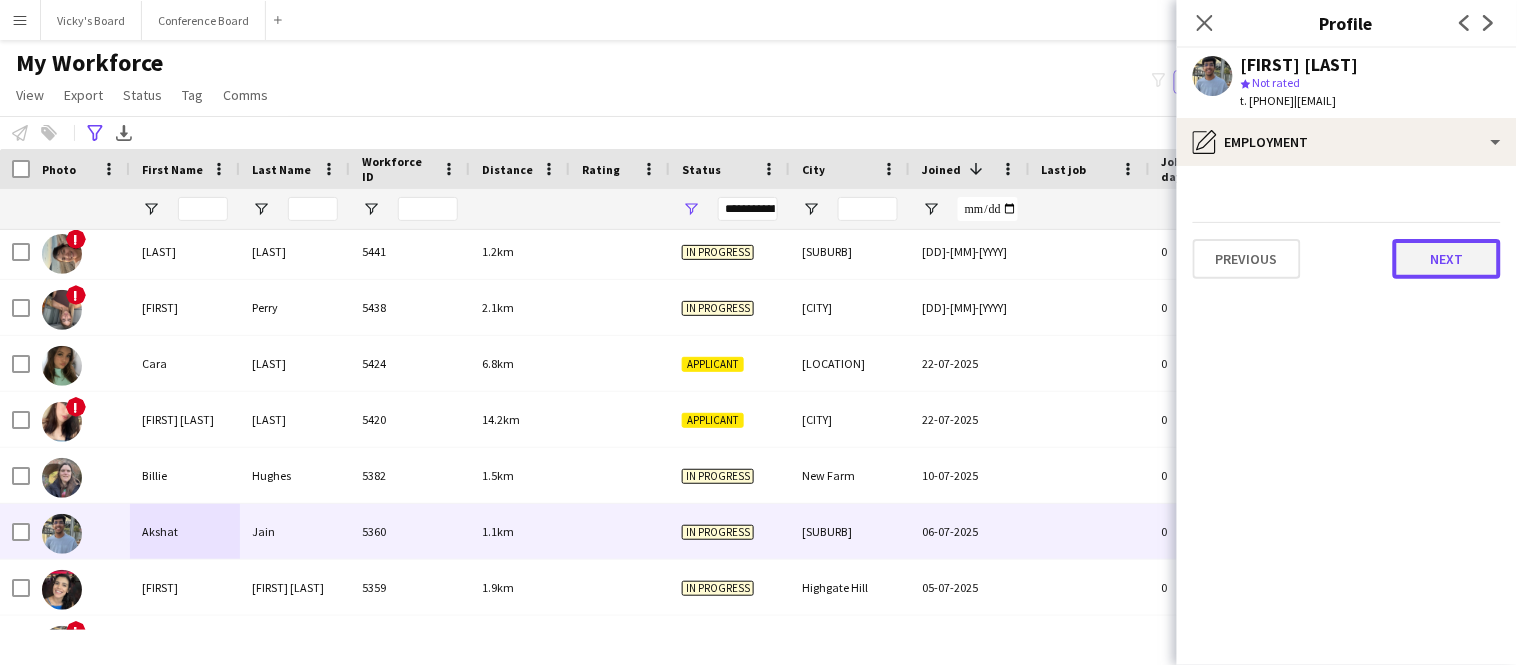 click on "Next" 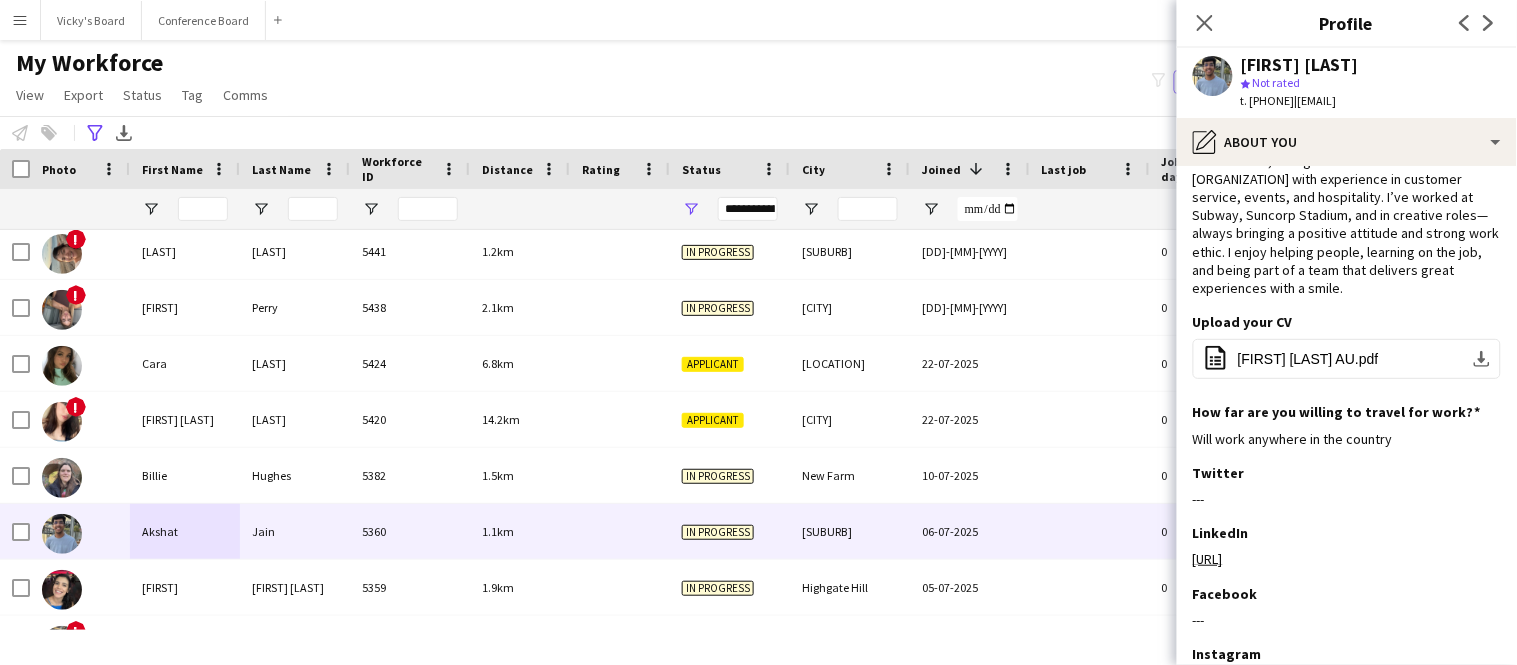 scroll, scrollTop: 207, scrollLeft: 0, axis: vertical 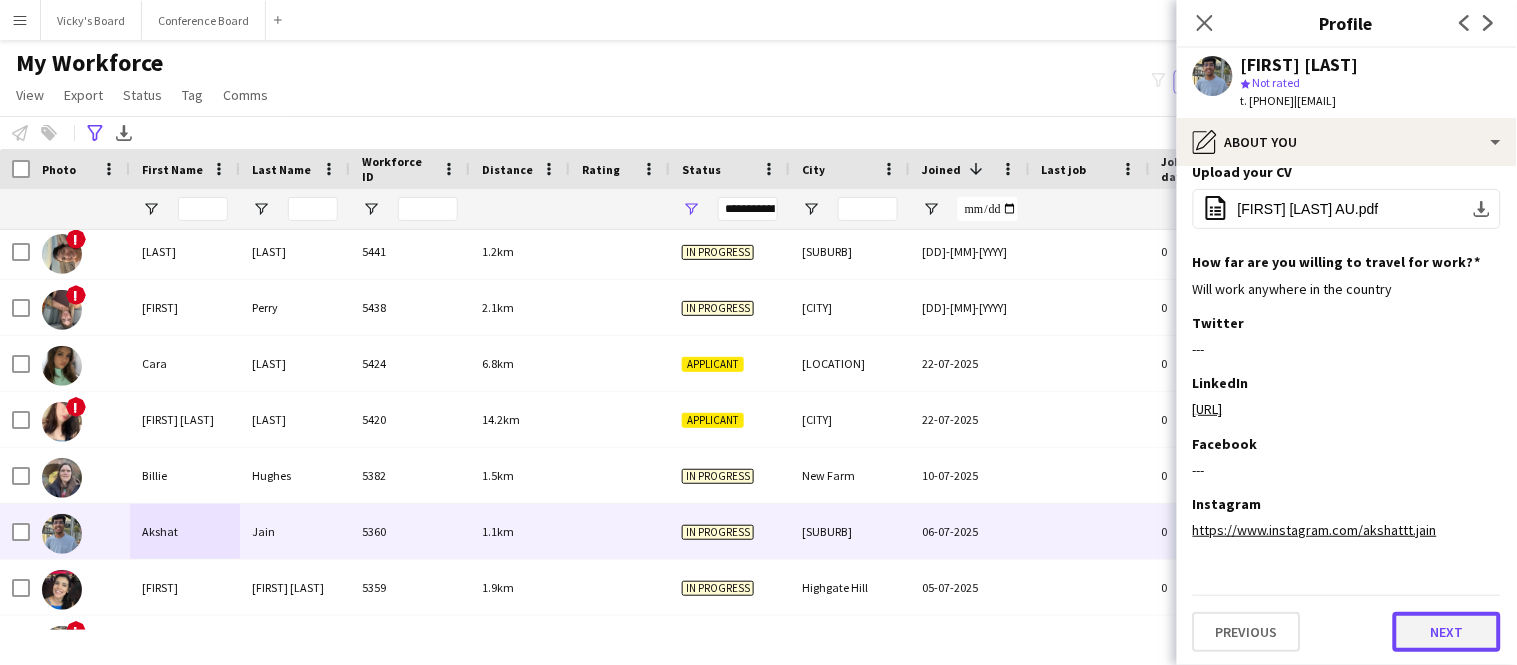 click on "Next" 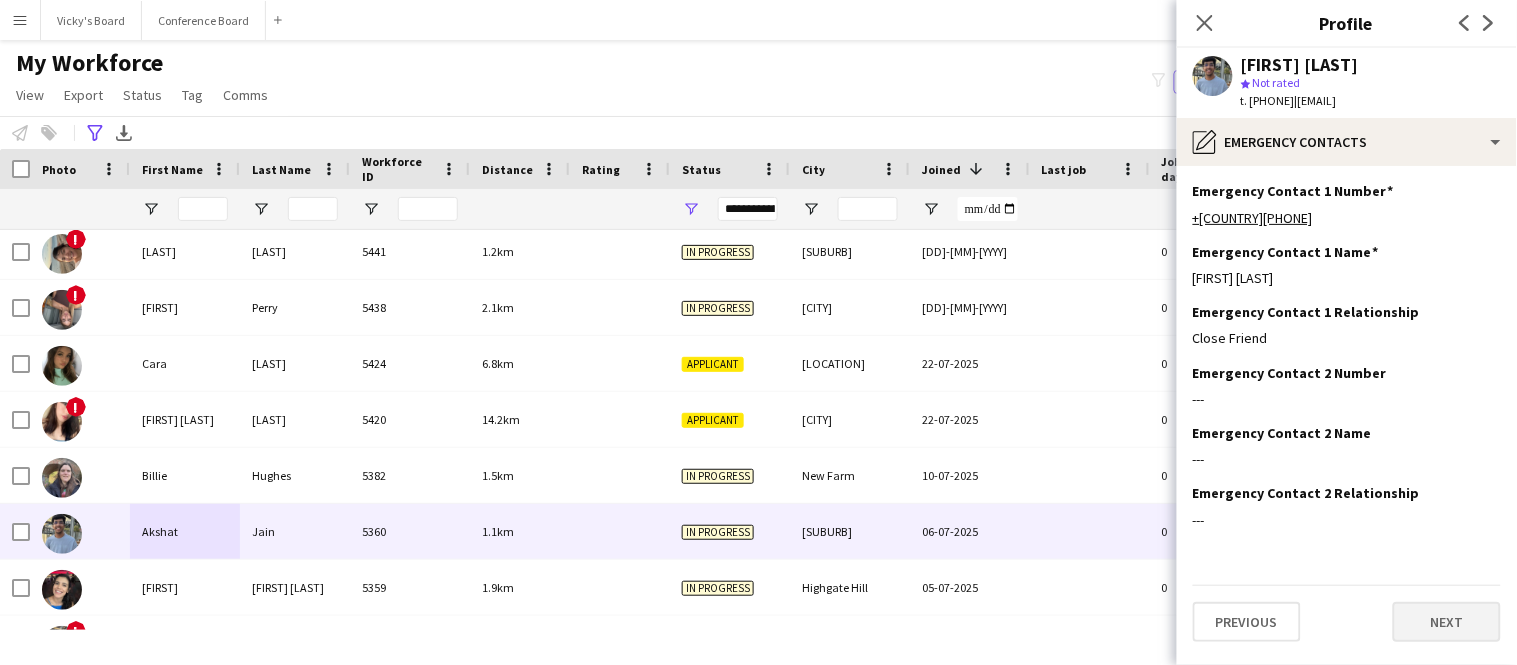 scroll, scrollTop: 0, scrollLeft: 0, axis: both 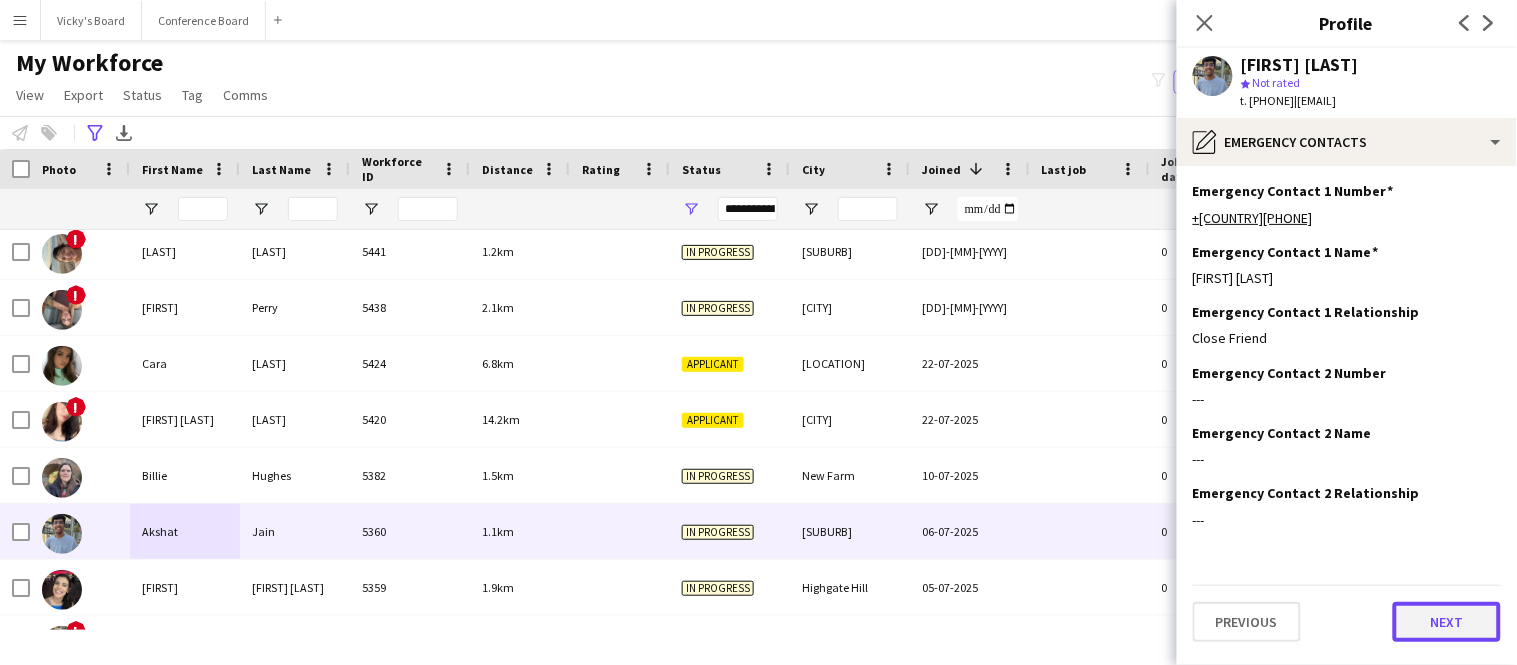click on "Next" 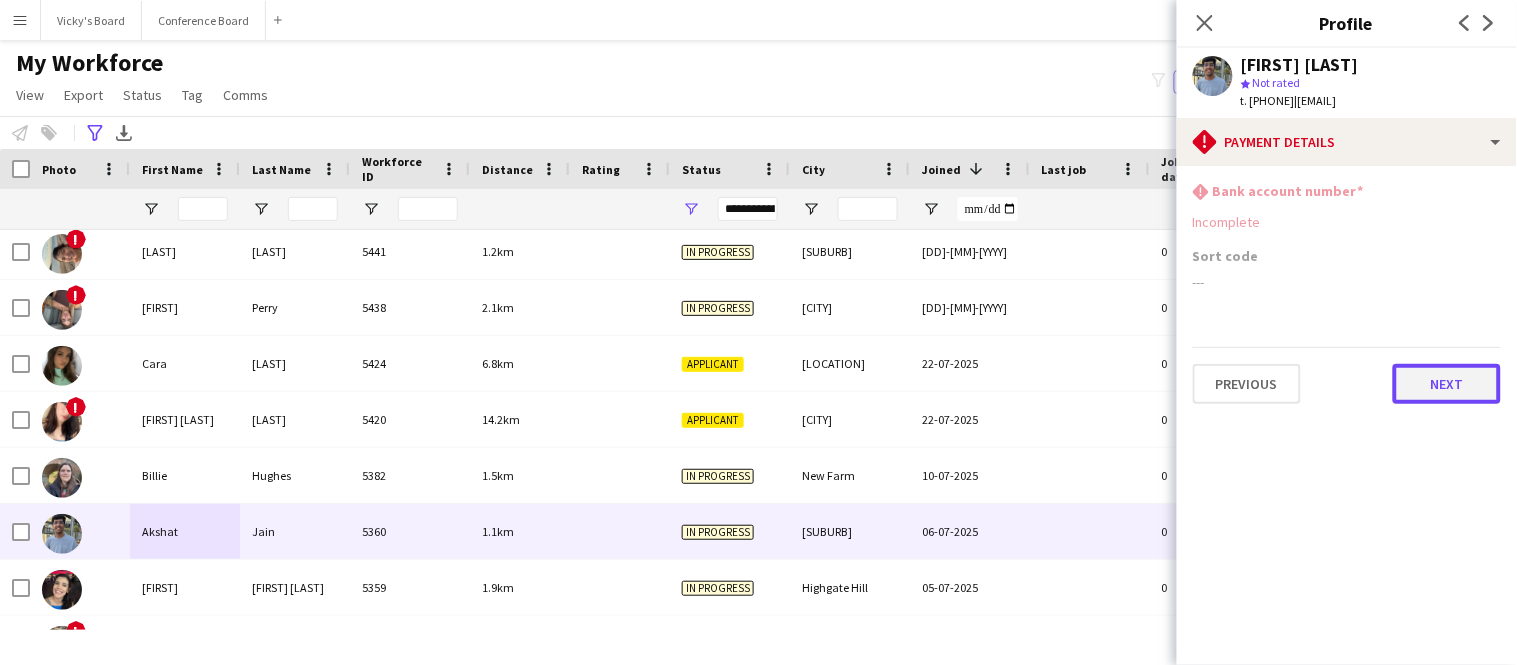 click on "Next" 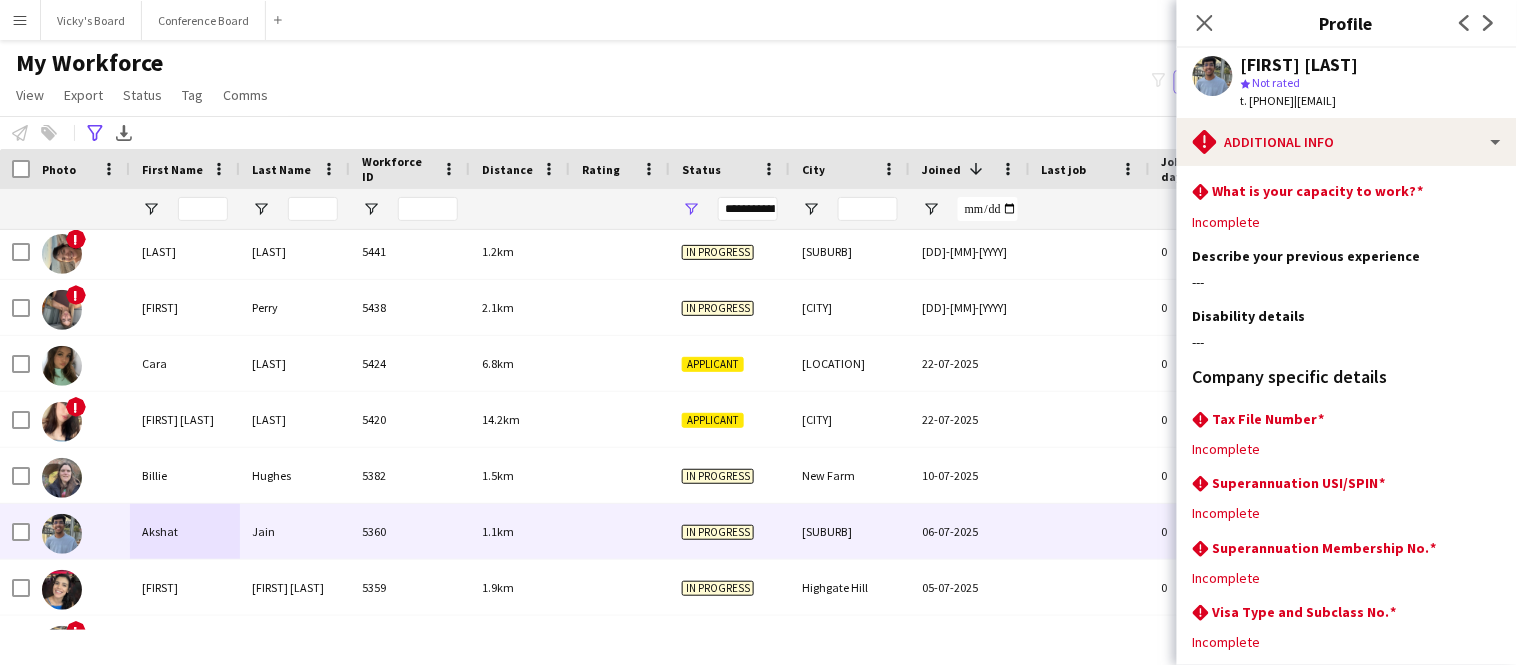 drag, startPoint x: 1327, startPoint y: 105, endPoint x: 1453, endPoint y: 109, distance: 126.06348 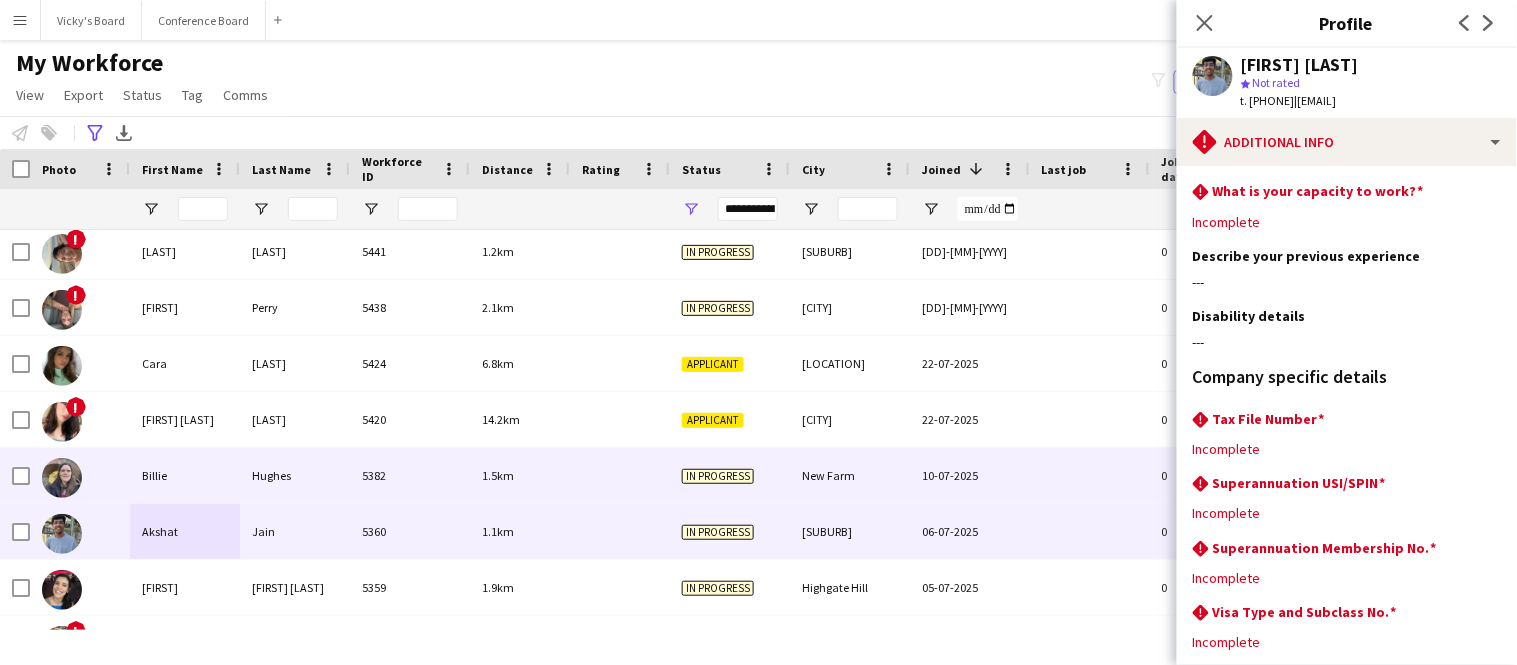 scroll, scrollTop: 85, scrollLeft: 0, axis: vertical 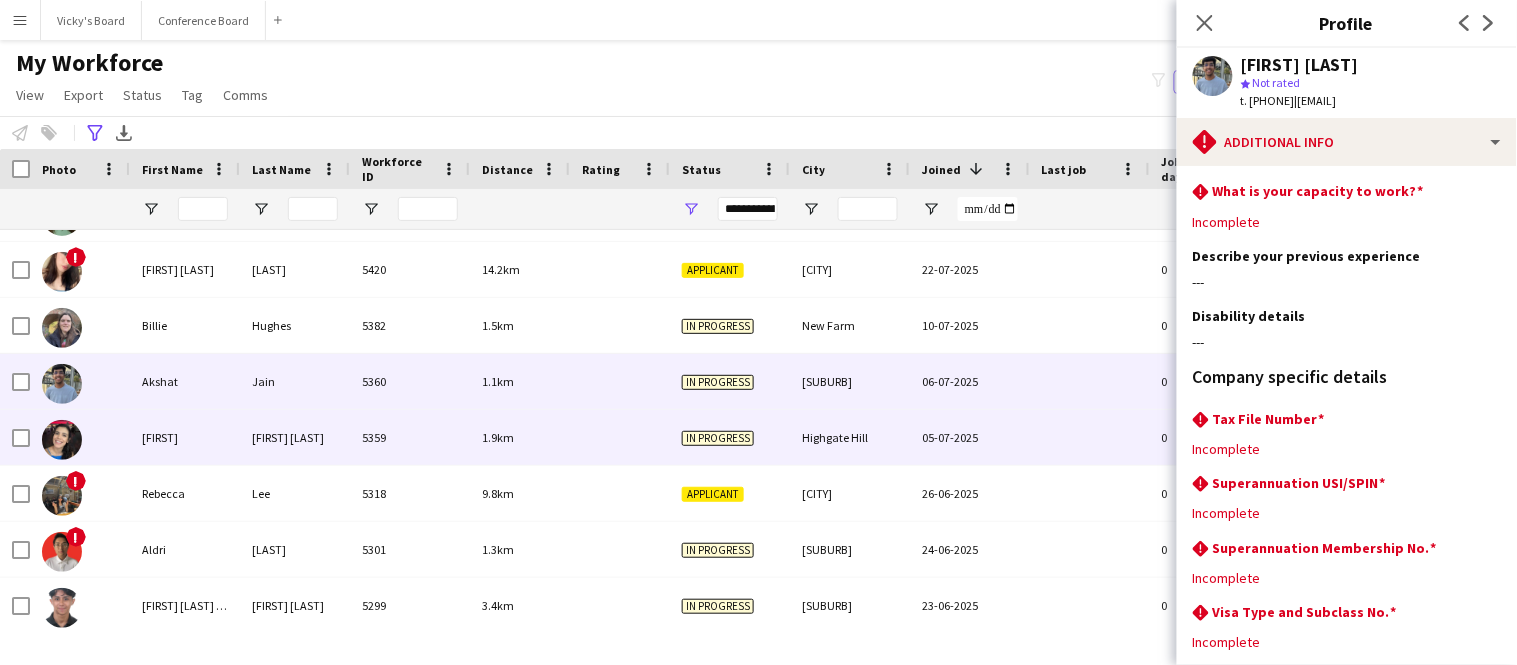 click on "[FIRST]" at bounding box center (185, 437) 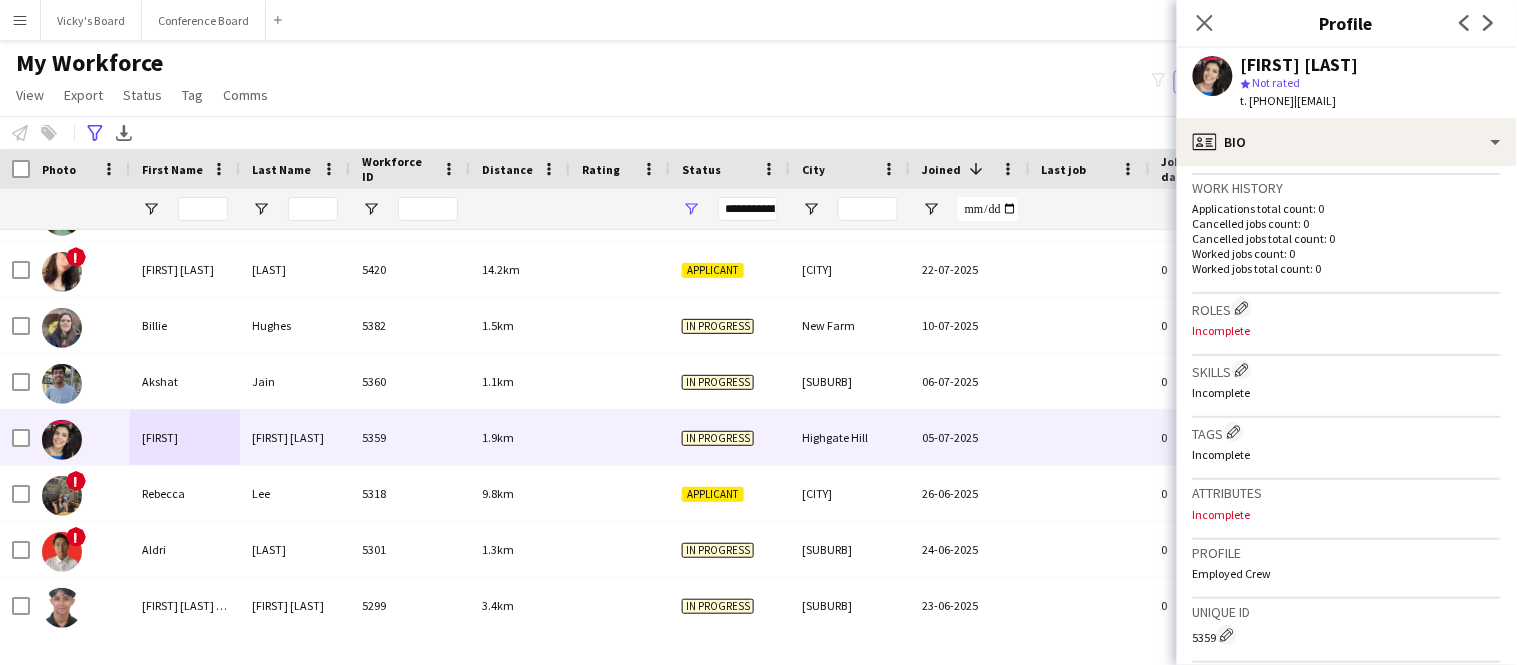 drag, startPoint x: 1331, startPoint y: 105, endPoint x: 1448, endPoint y: 107, distance: 117.01709 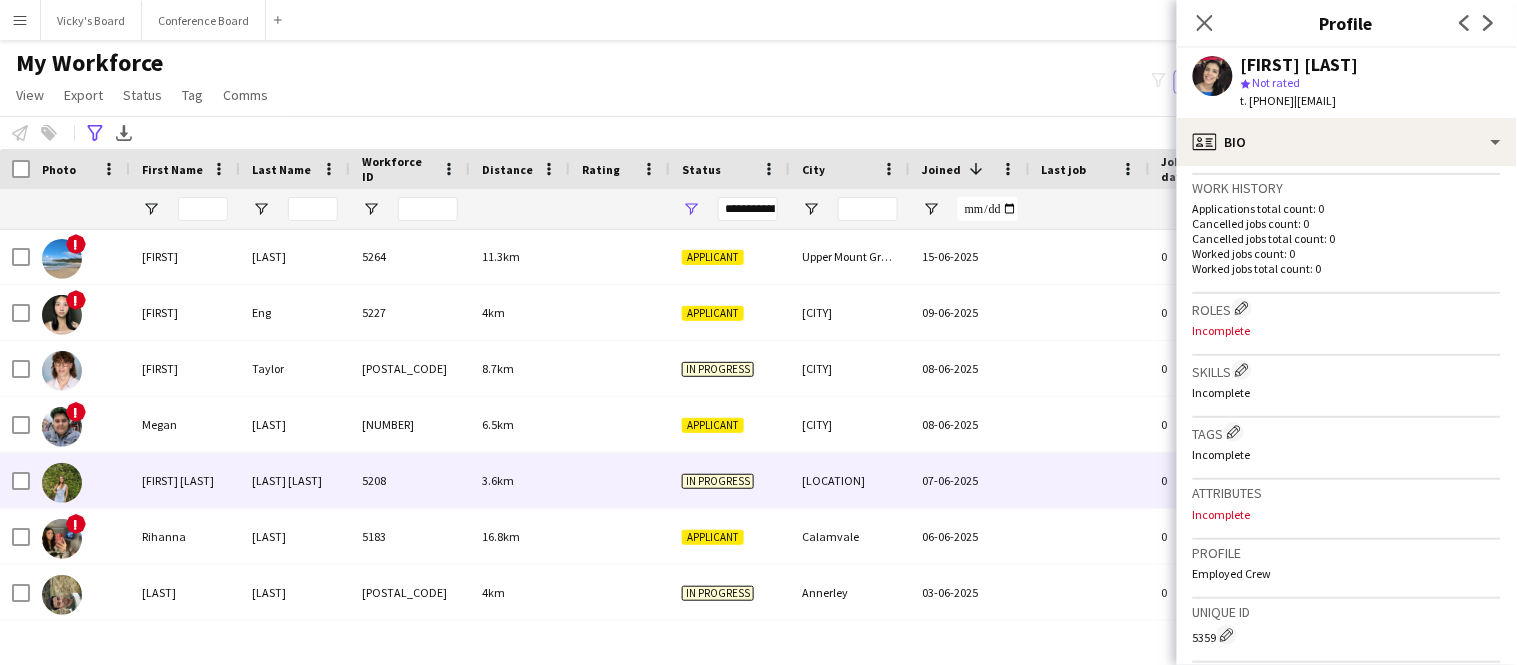 click on "[FIRST] [LAST]" at bounding box center [185, 480] 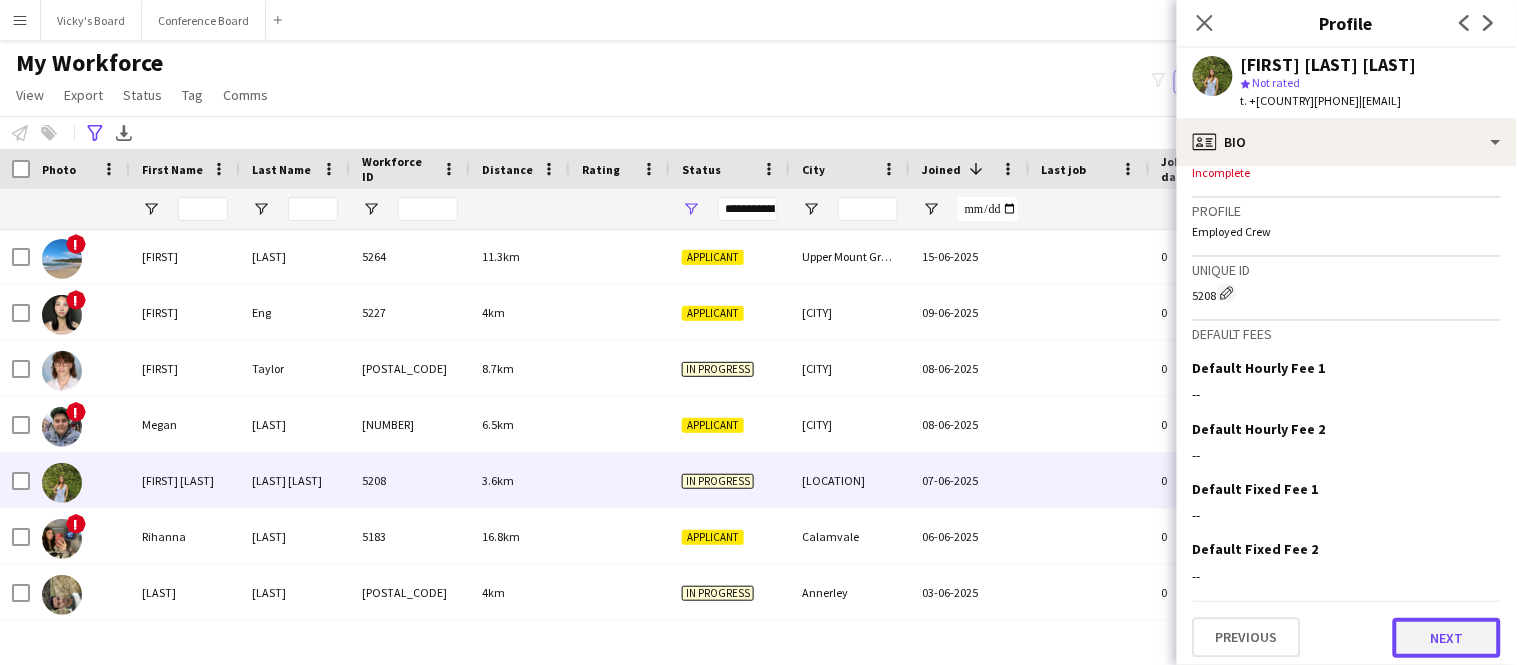 click on "Next" 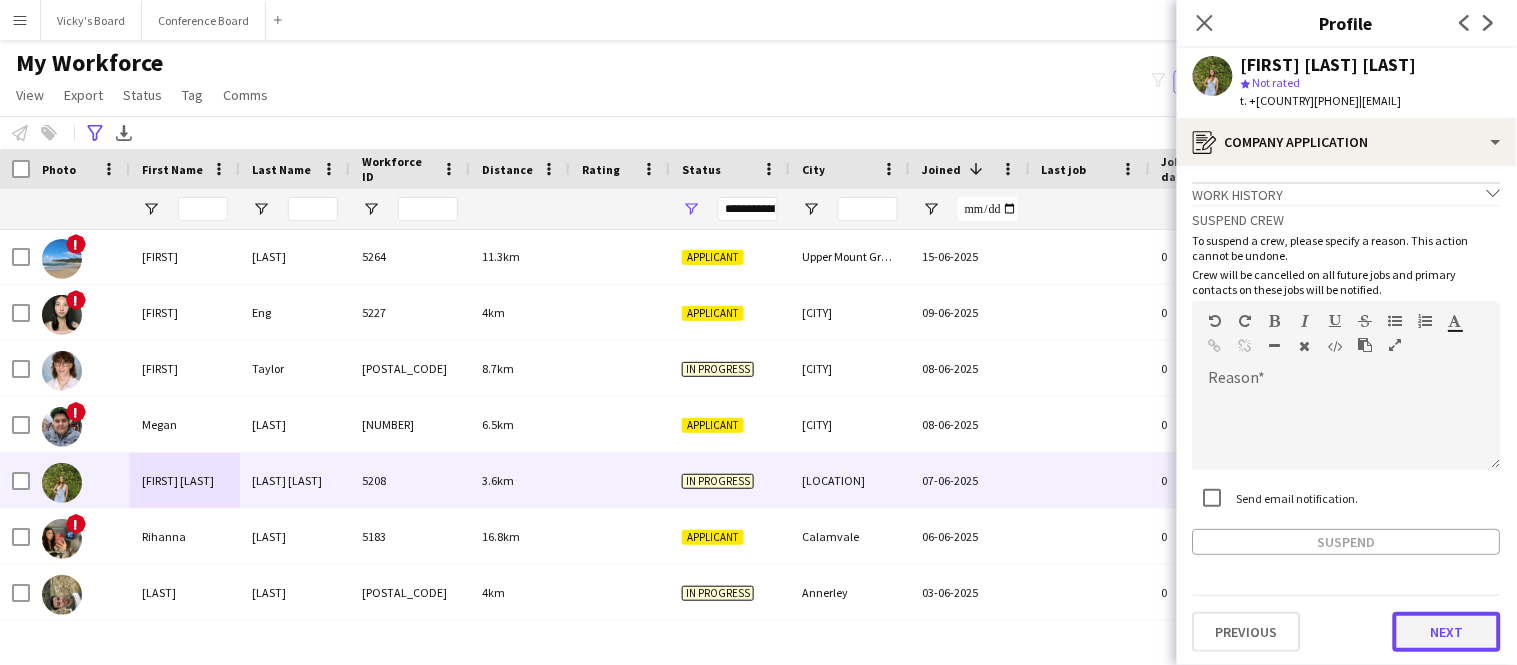 click on "Next" 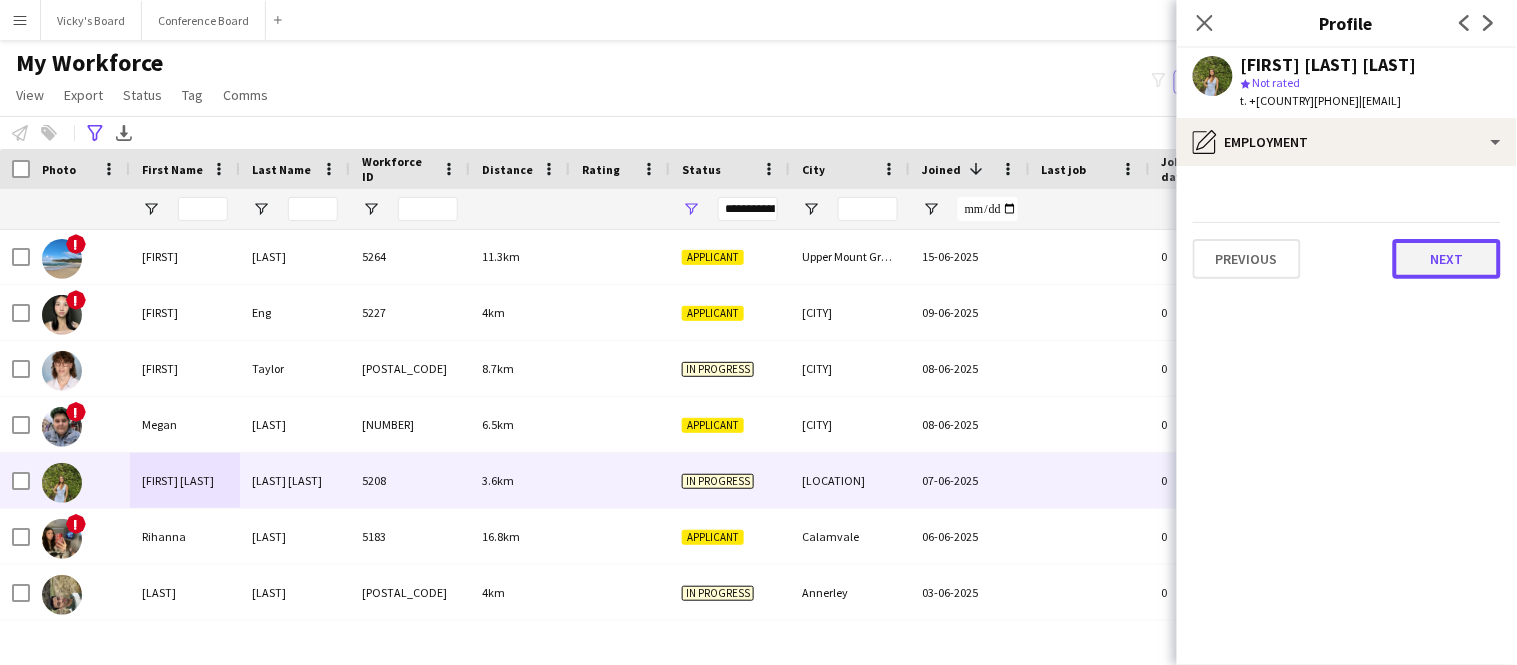 click on "Next" 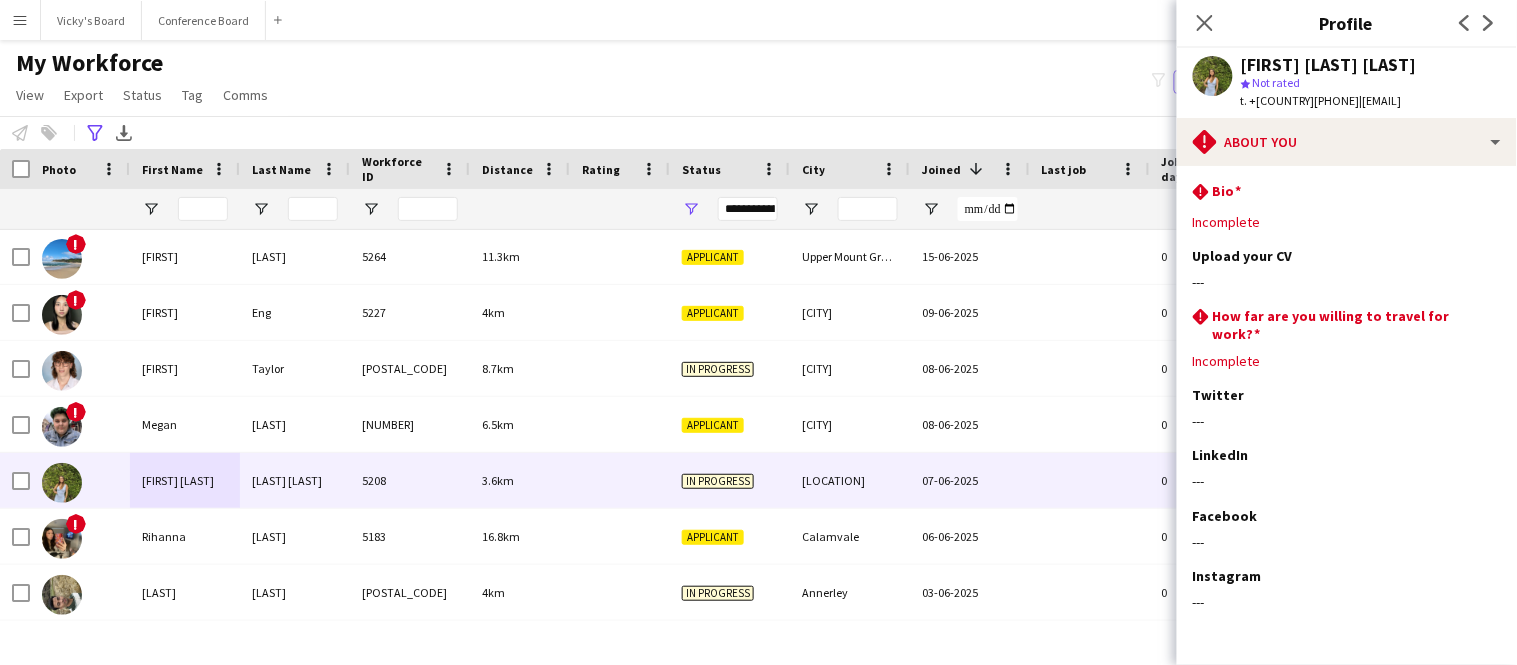scroll, scrollTop: 60, scrollLeft: 0, axis: vertical 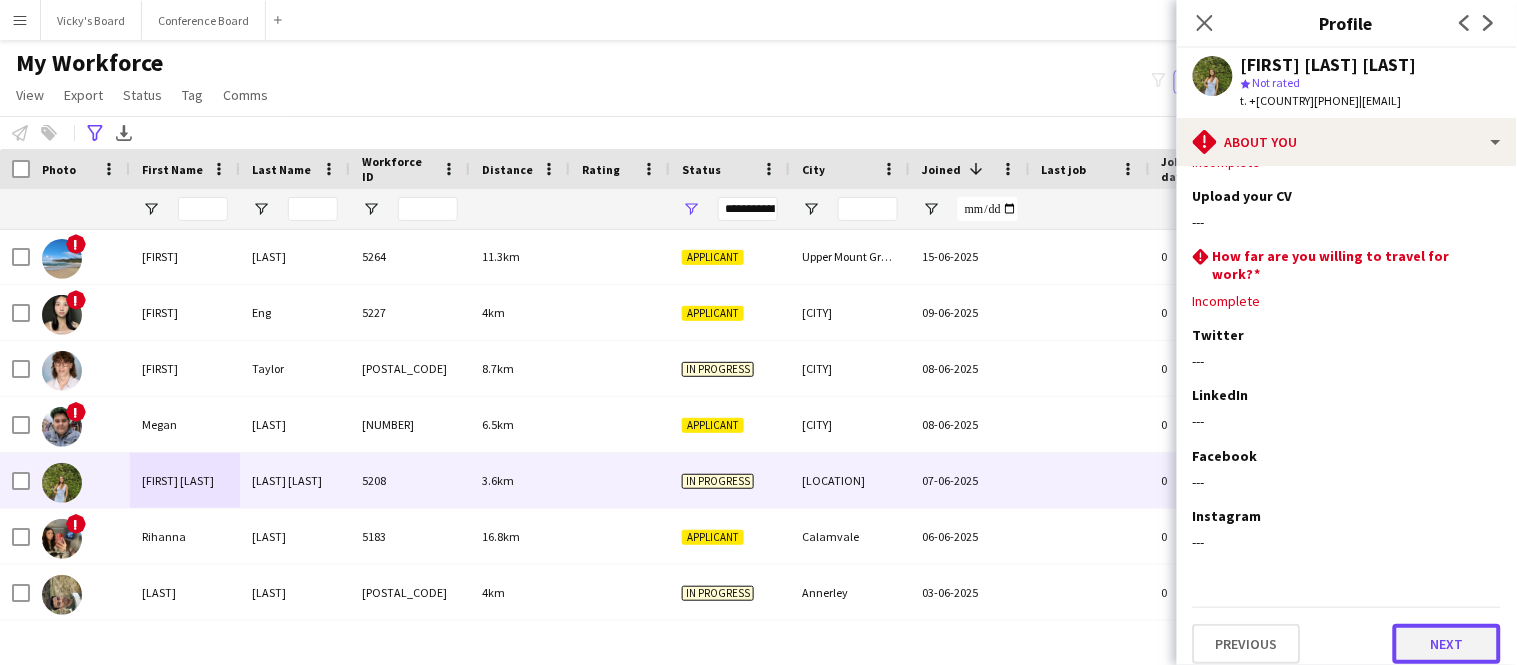 click on "Next" 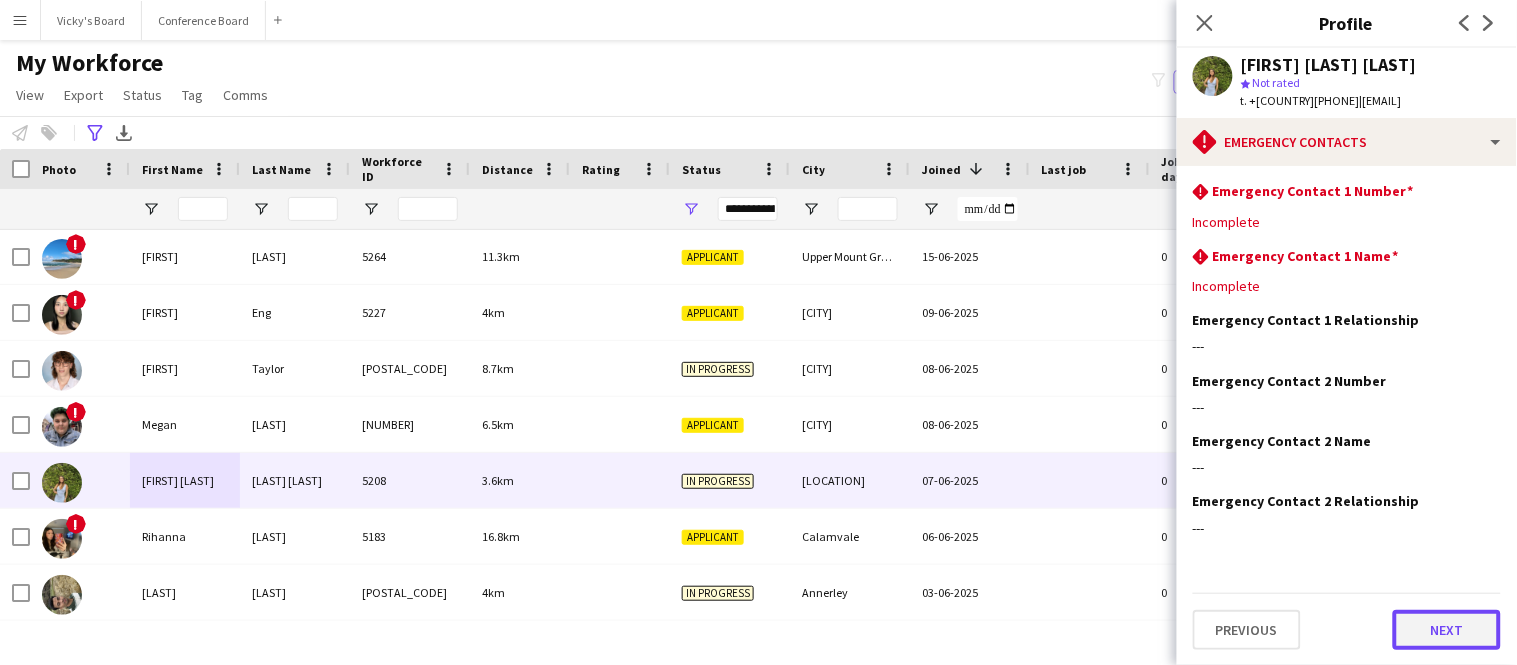 click on "Next" 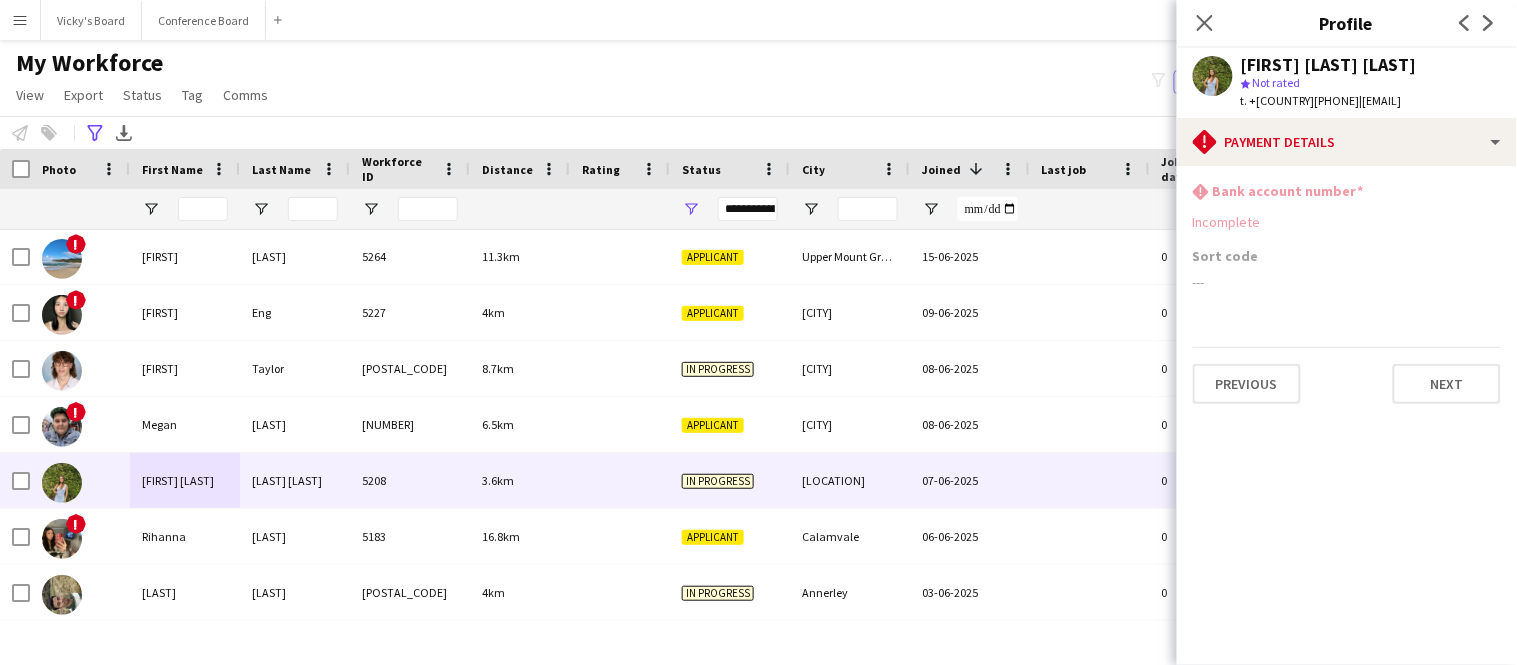 drag, startPoint x: 1330, startPoint y: 102, endPoint x: 1484, endPoint y: 114, distance: 154.46683 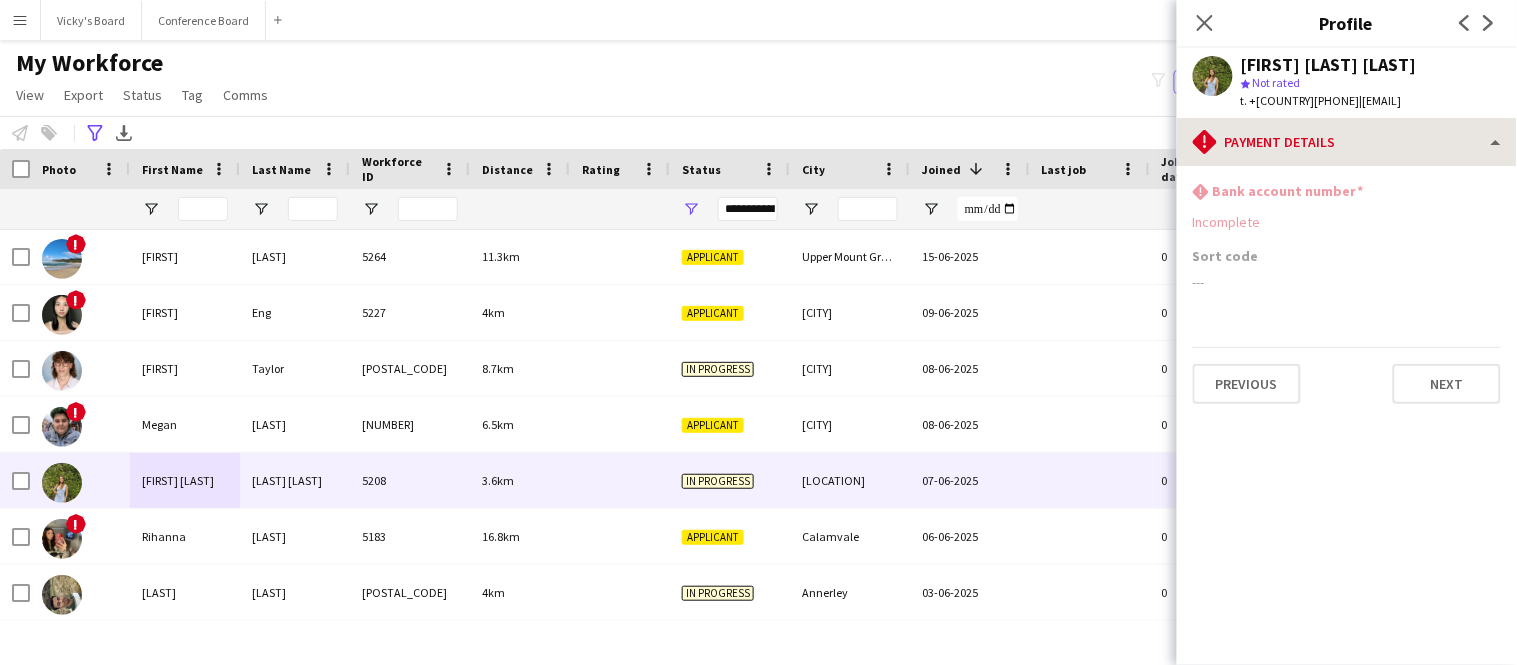 copy on "[EMAIL]" 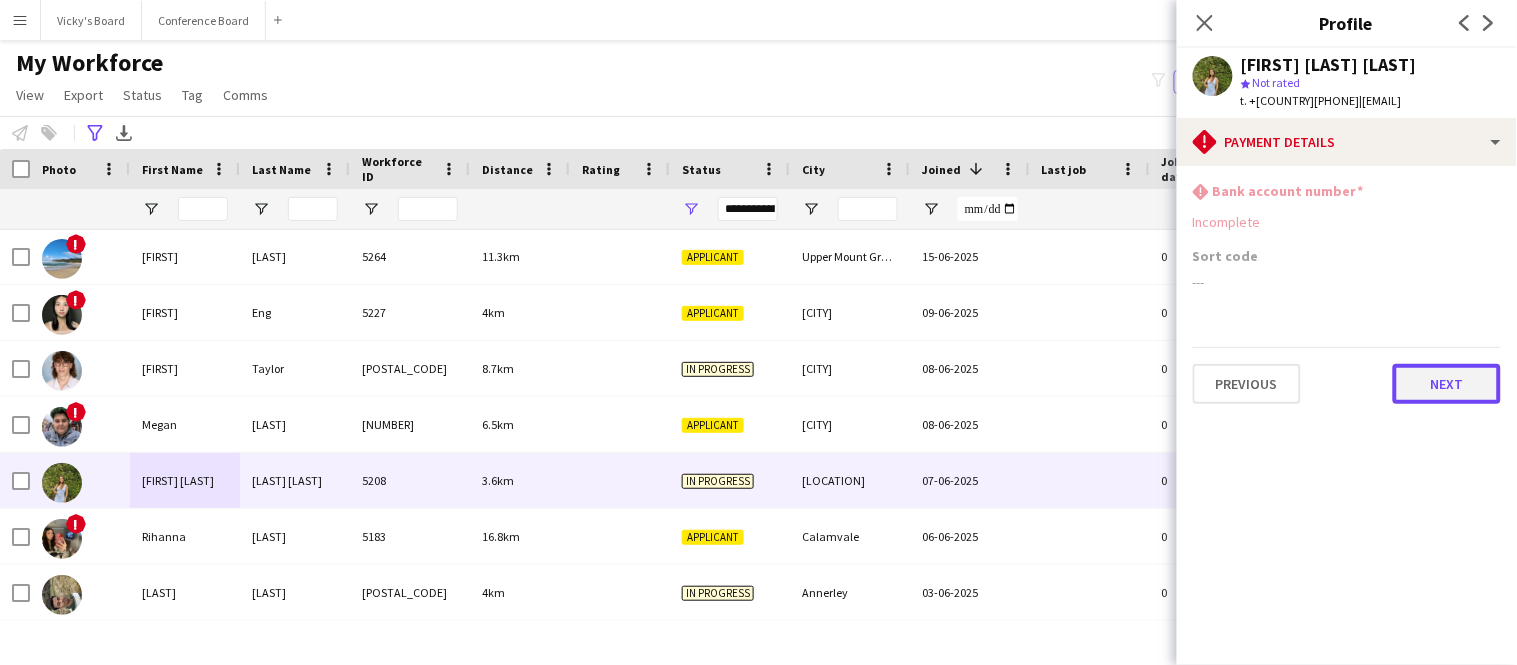 click on "Next" 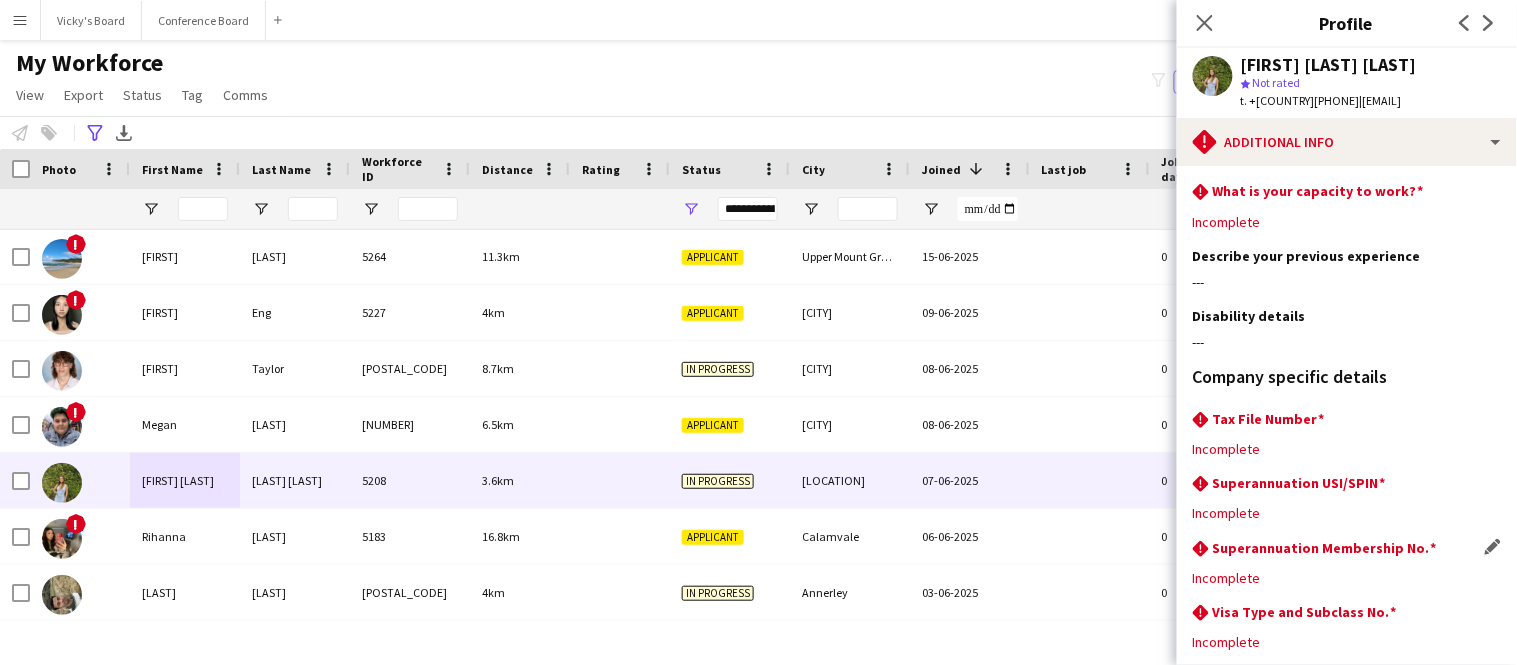 scroll, scrollTop: 181, scrollLeft: 0, axis: vertical 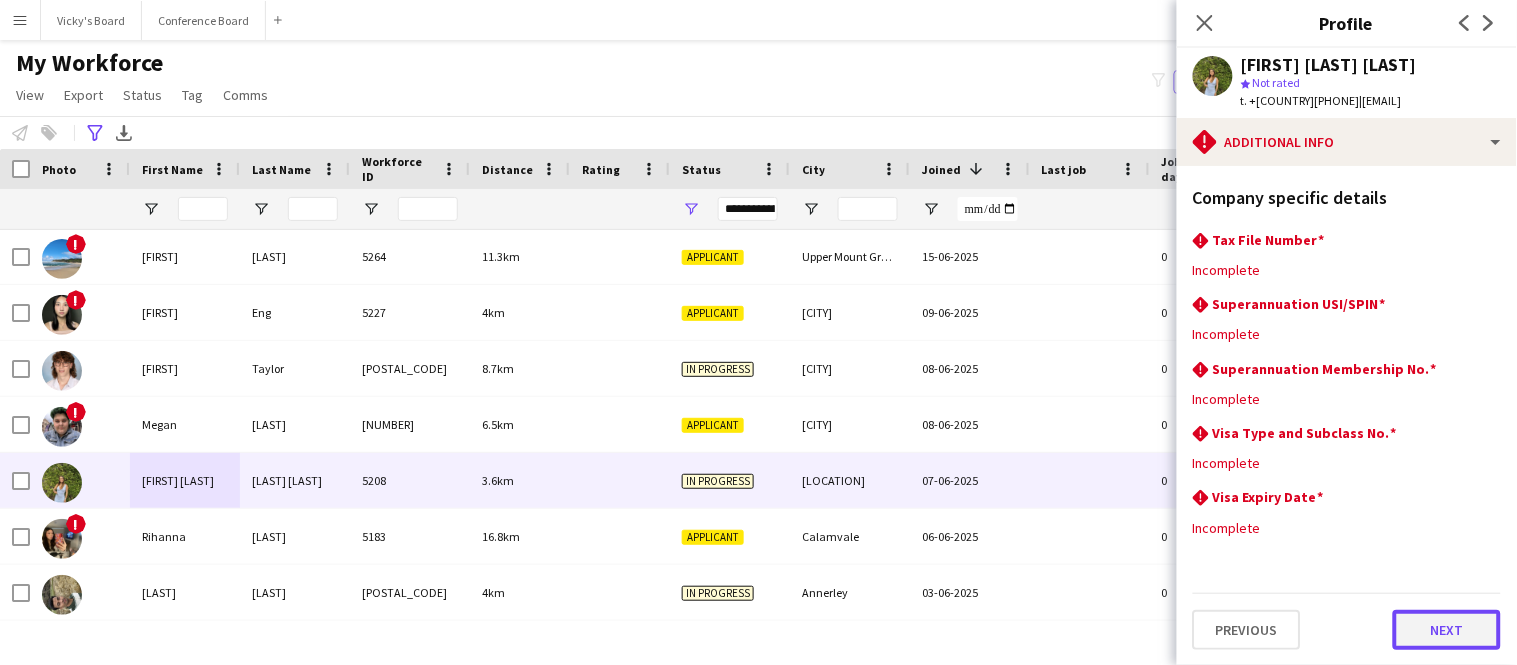 click on "Next" 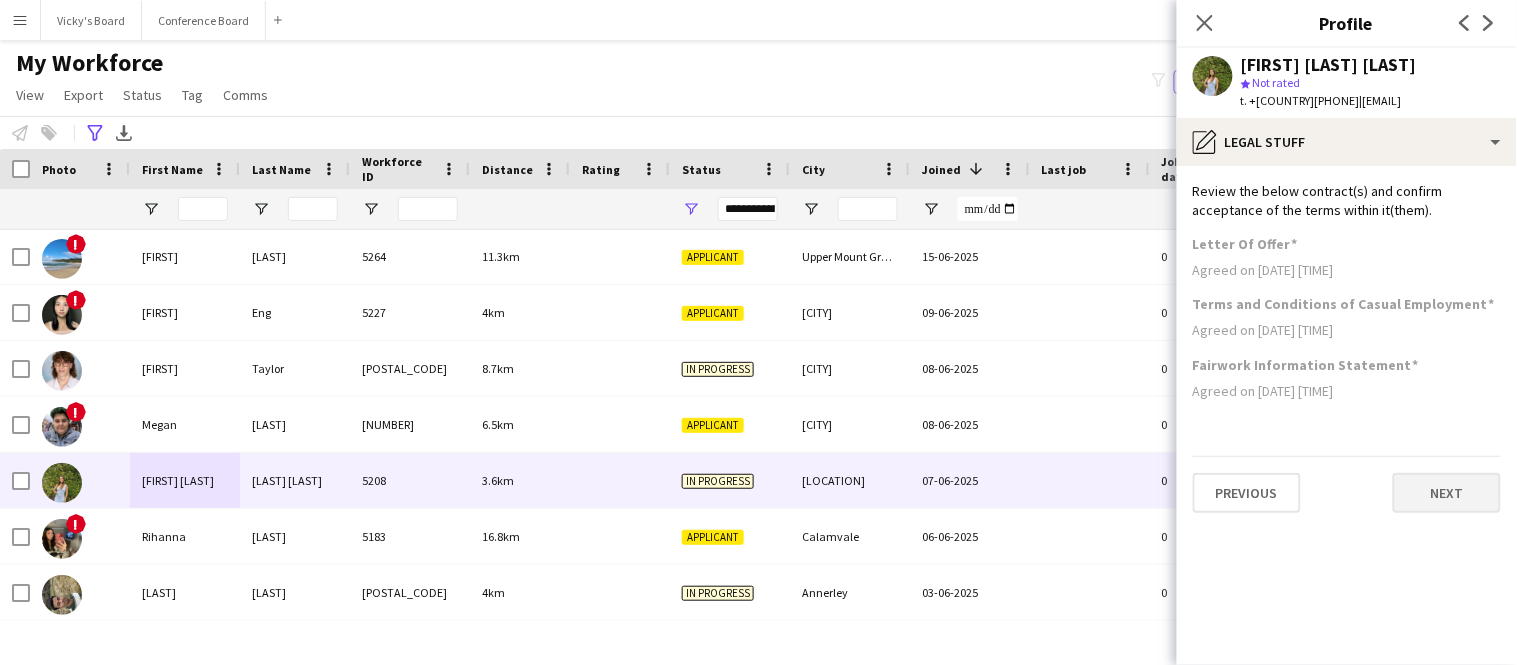 scroll, scrollTop: 0, scrollLeft: 0, axis: both 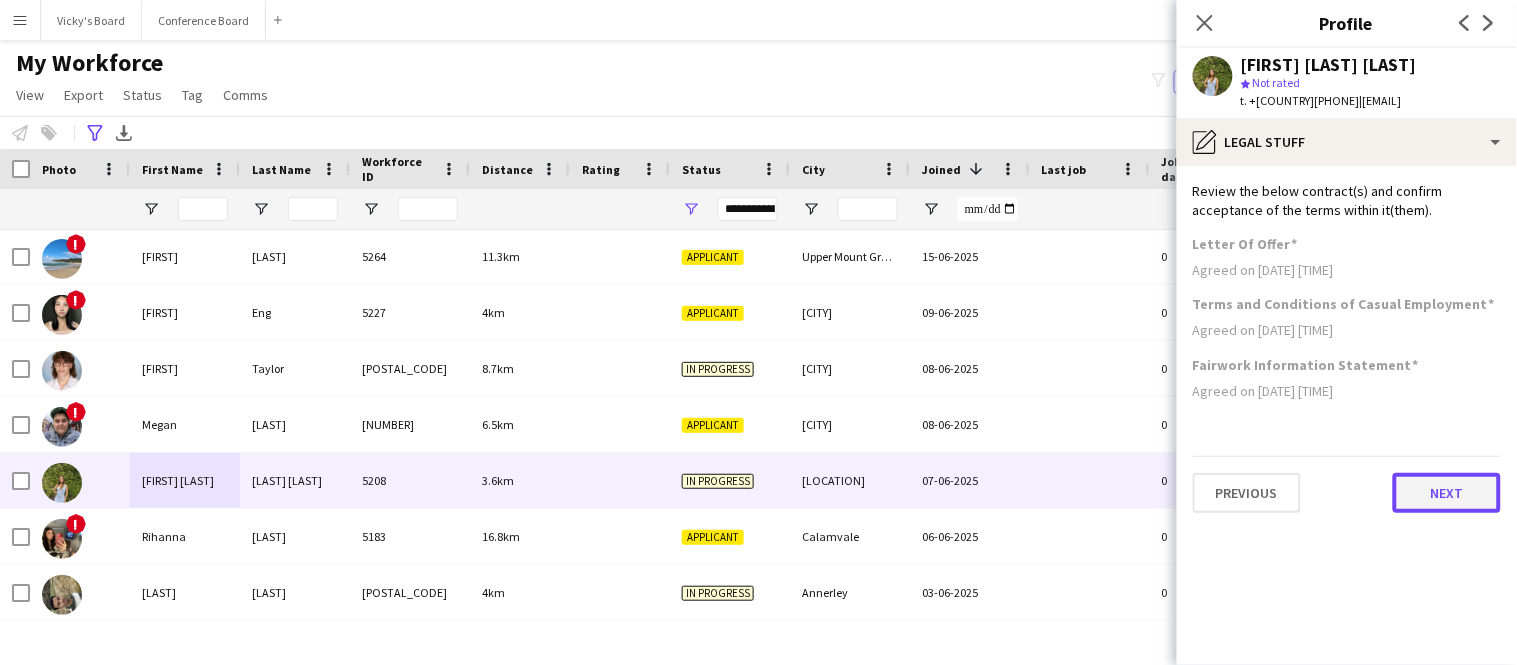 click on "Next" 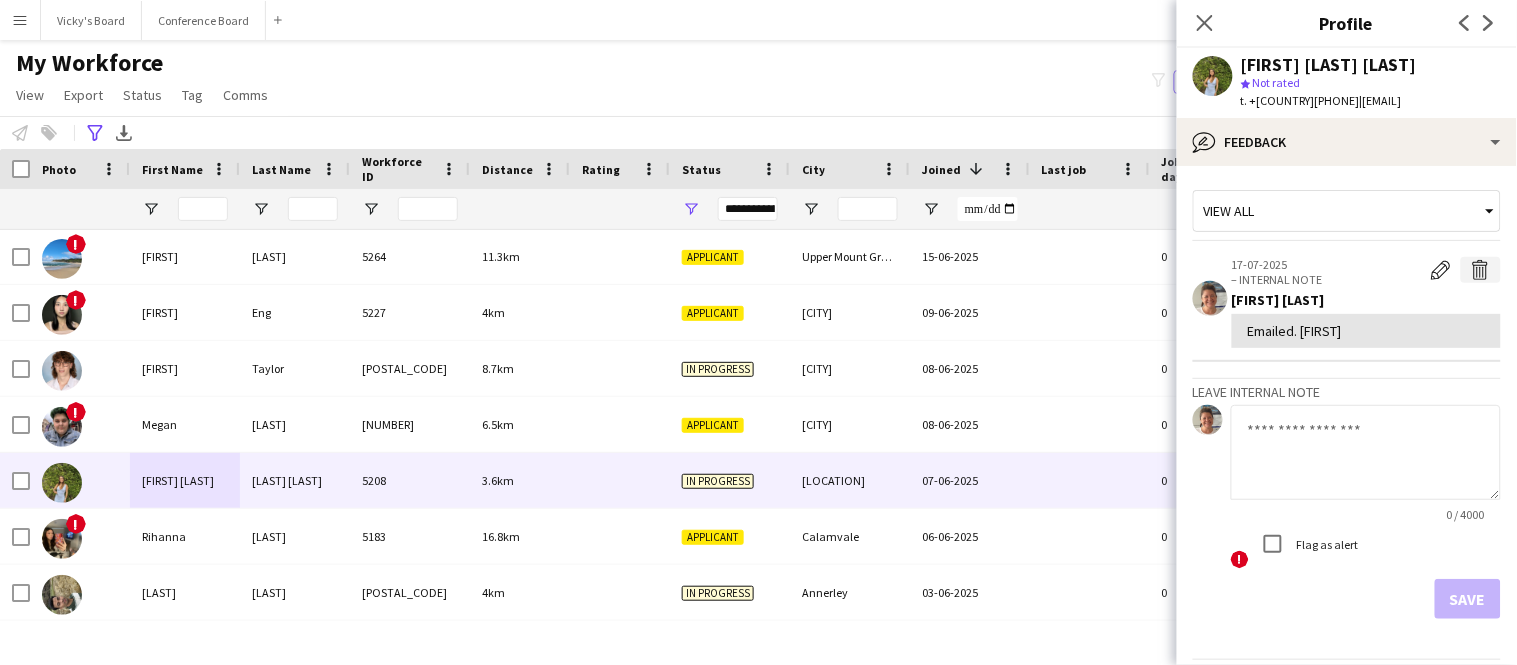 click on "Delete internal note" 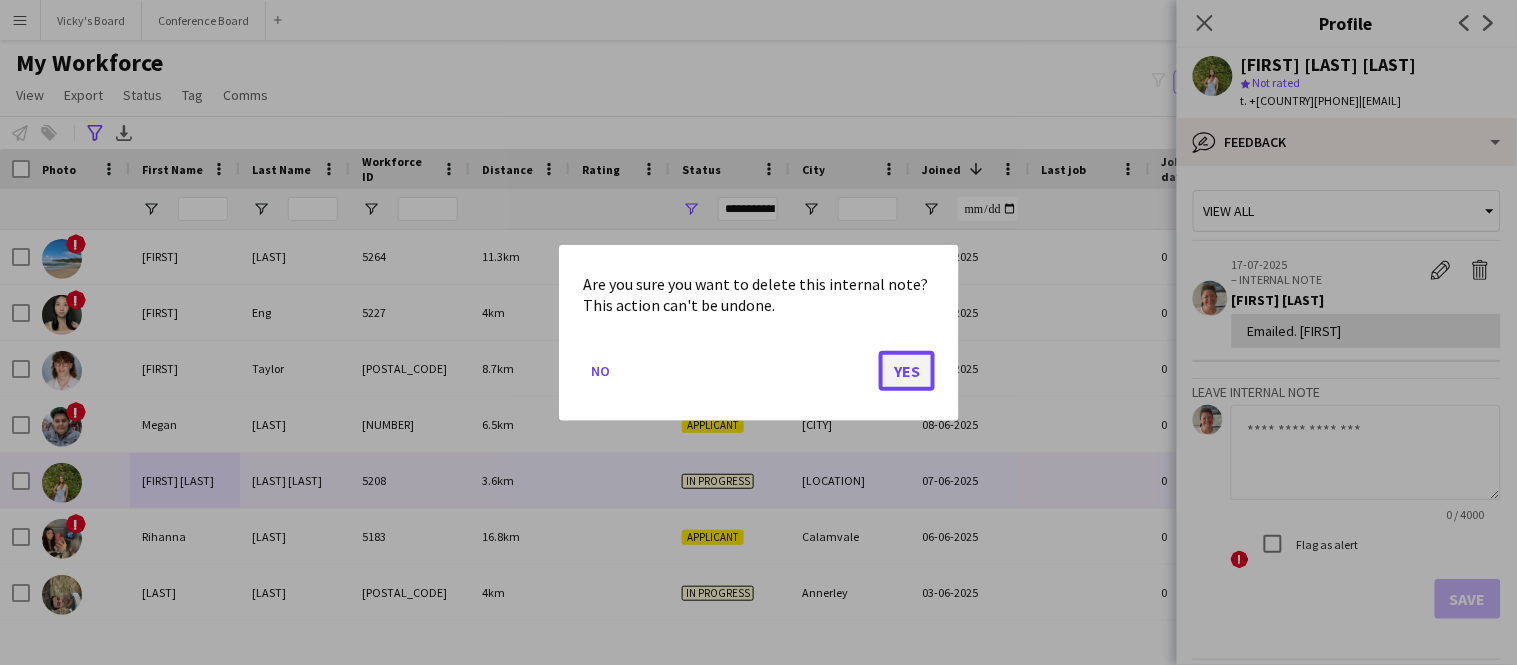 click on "Yes" 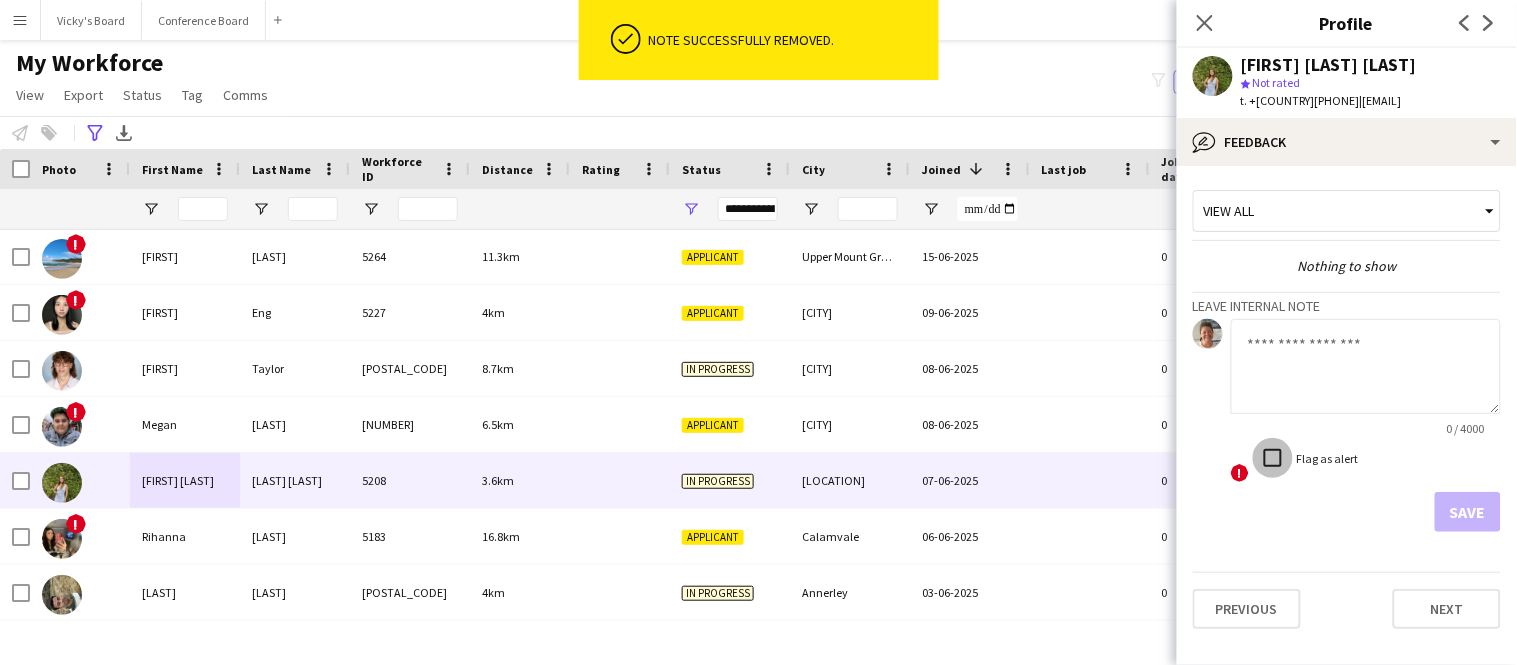 click on "View all  Nothing to show   Leave internal note
0 / 4000  !  Flag as alert   Save   Previous   Next" 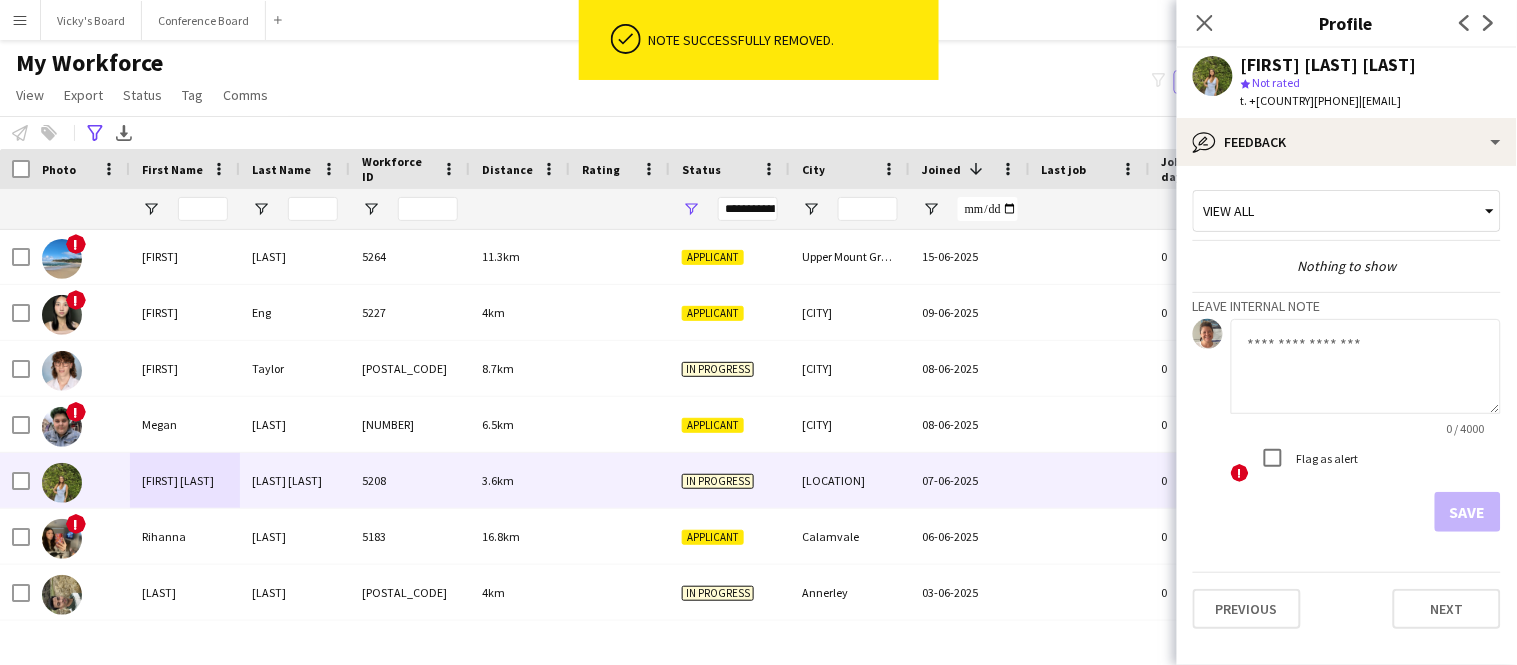 click 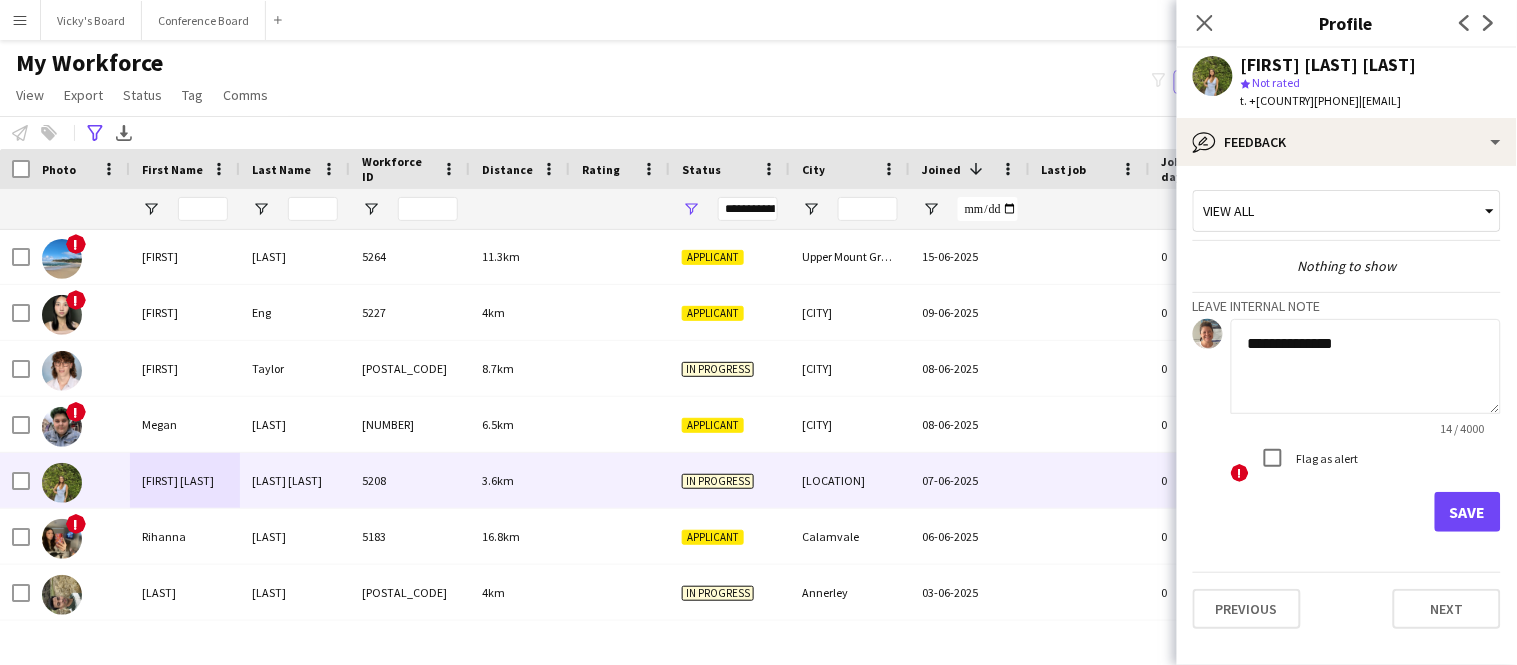 type on "**********" 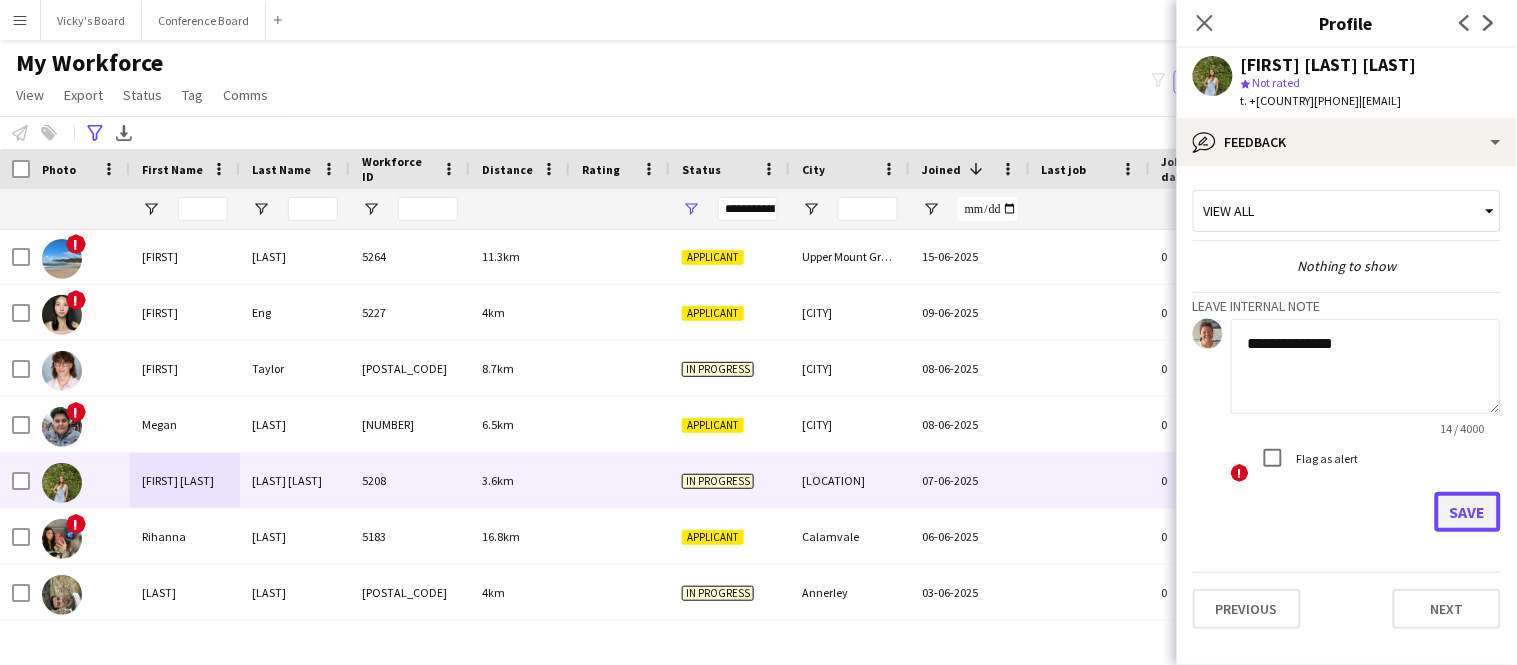 click on "Save" 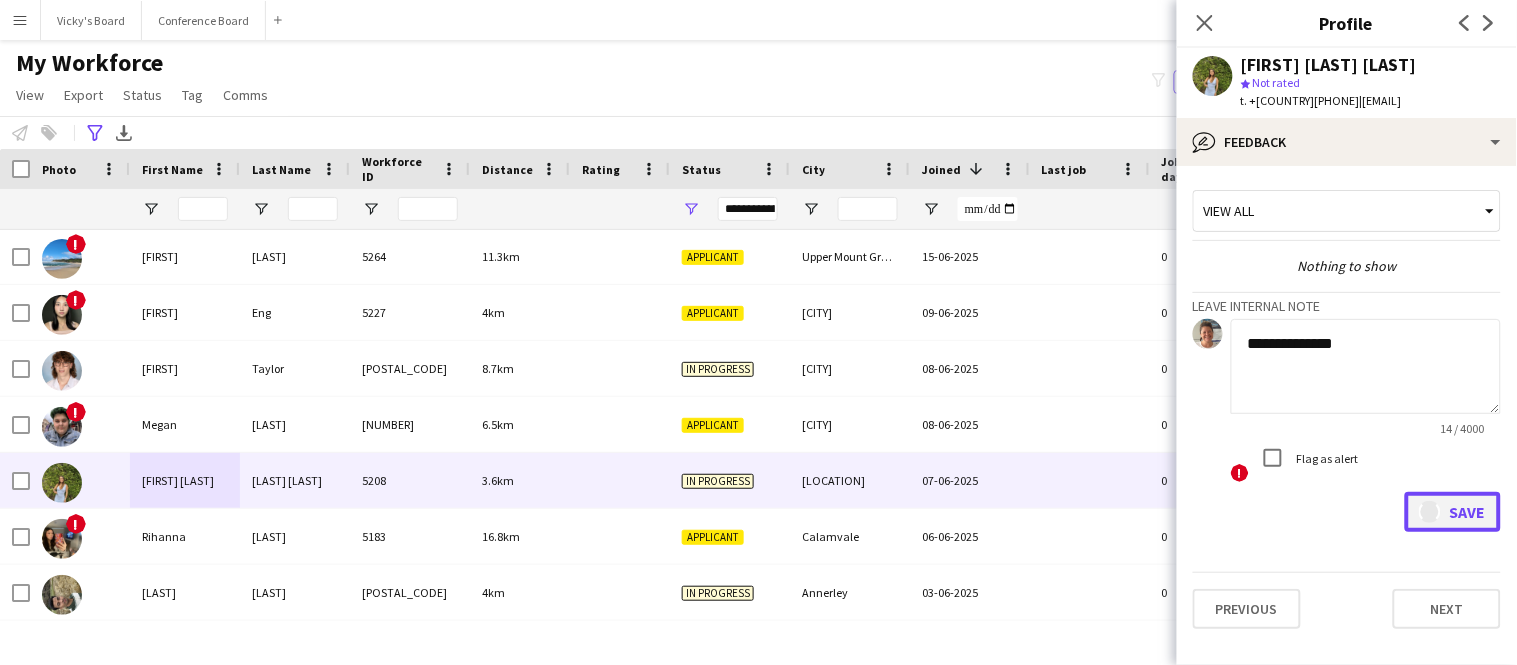 type 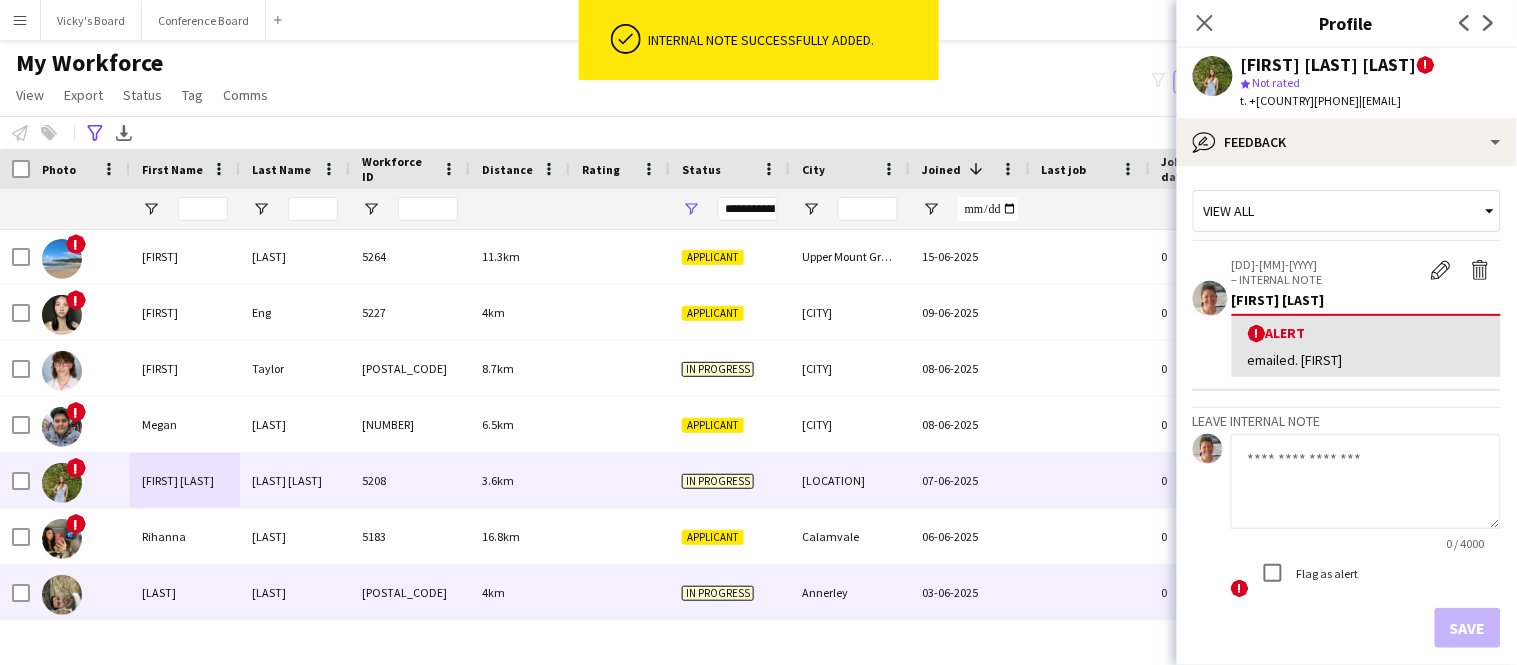 click on "[LAST]" at bounding box center (295, 592) 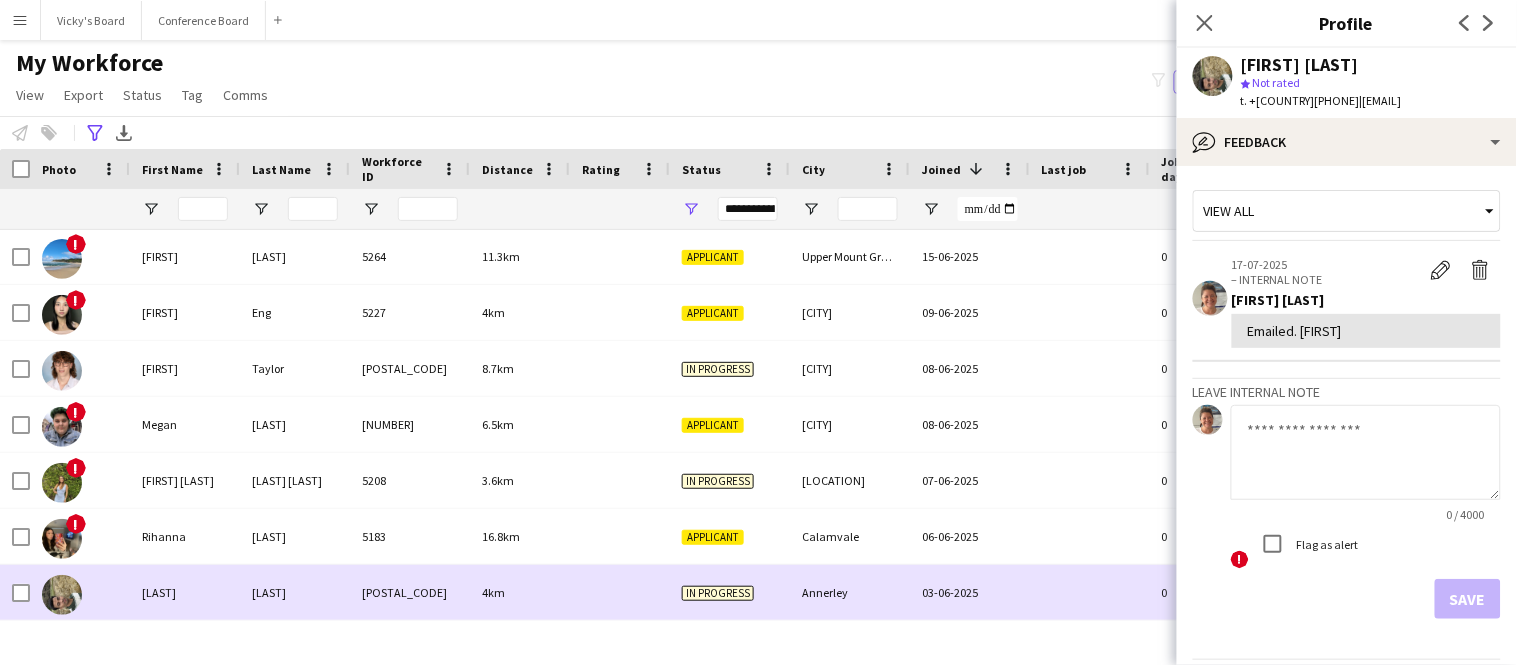 scroll, scrollTop: 828, scrollLeft: 0, axis: vertical 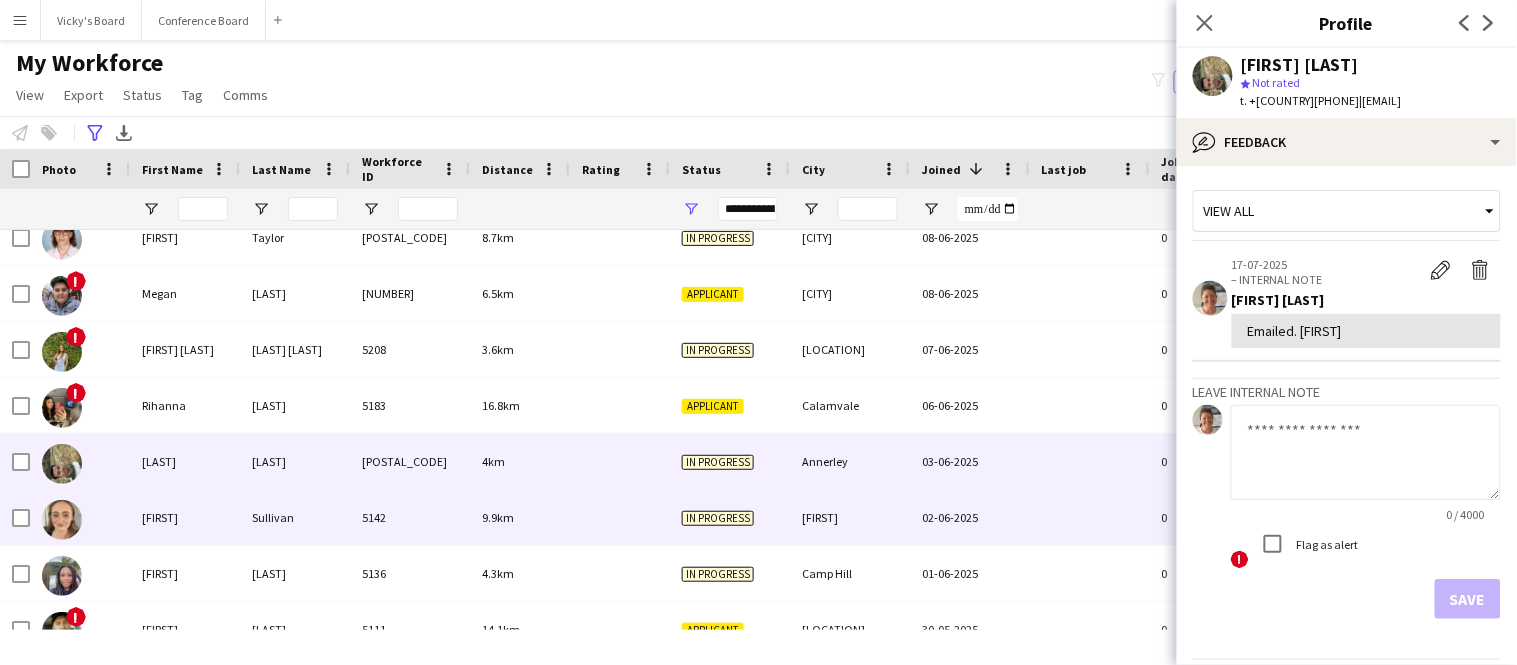 click on "Sullivan" at bounding box center [295, 517] 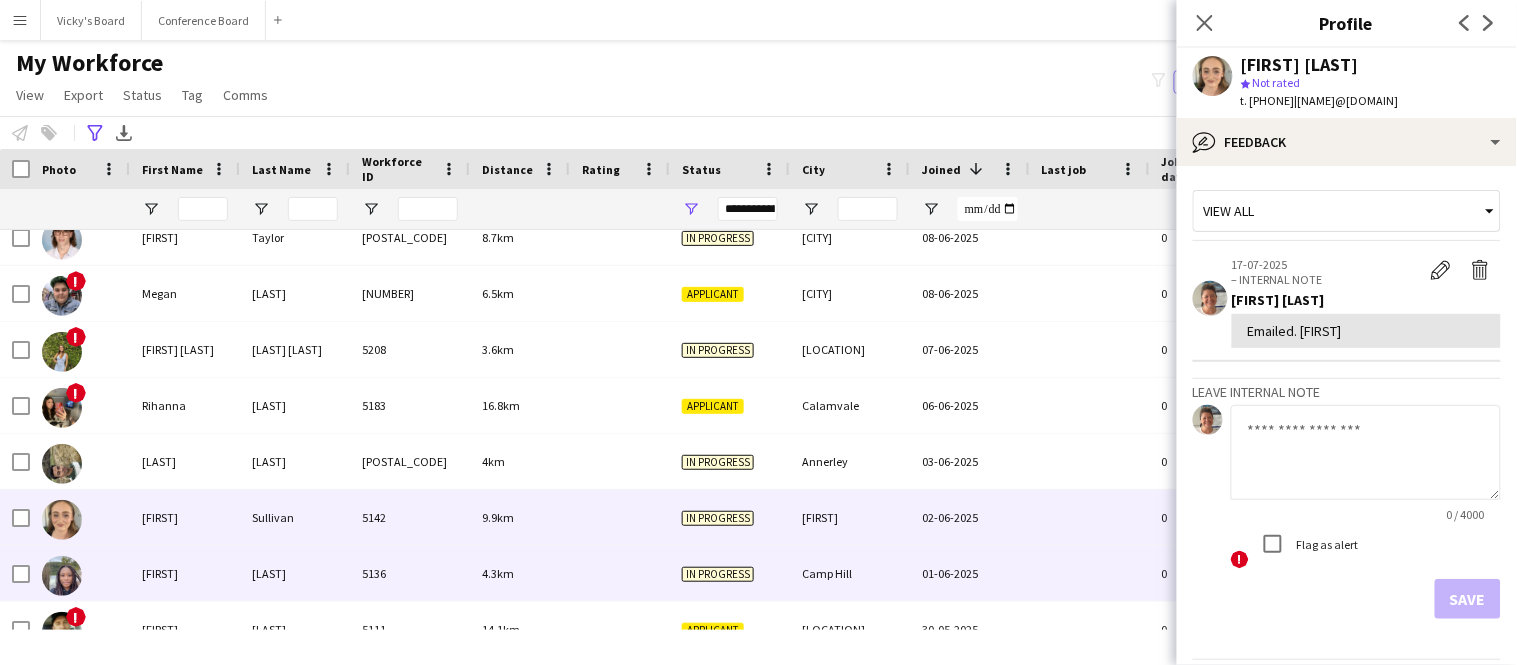 click on "[LAST]" at bounding box center [295, 573] 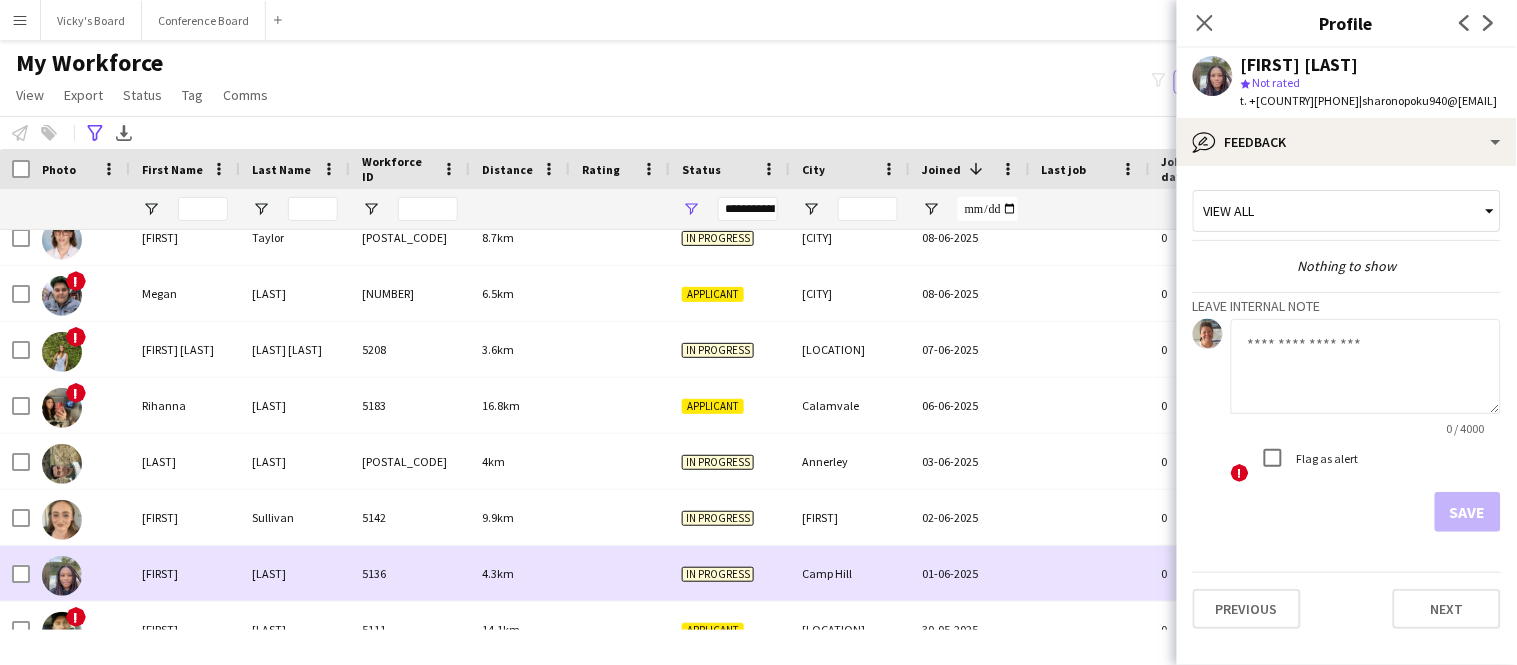 scroll, scrollTop: 930, scrollLeft: 0, axis: vertical 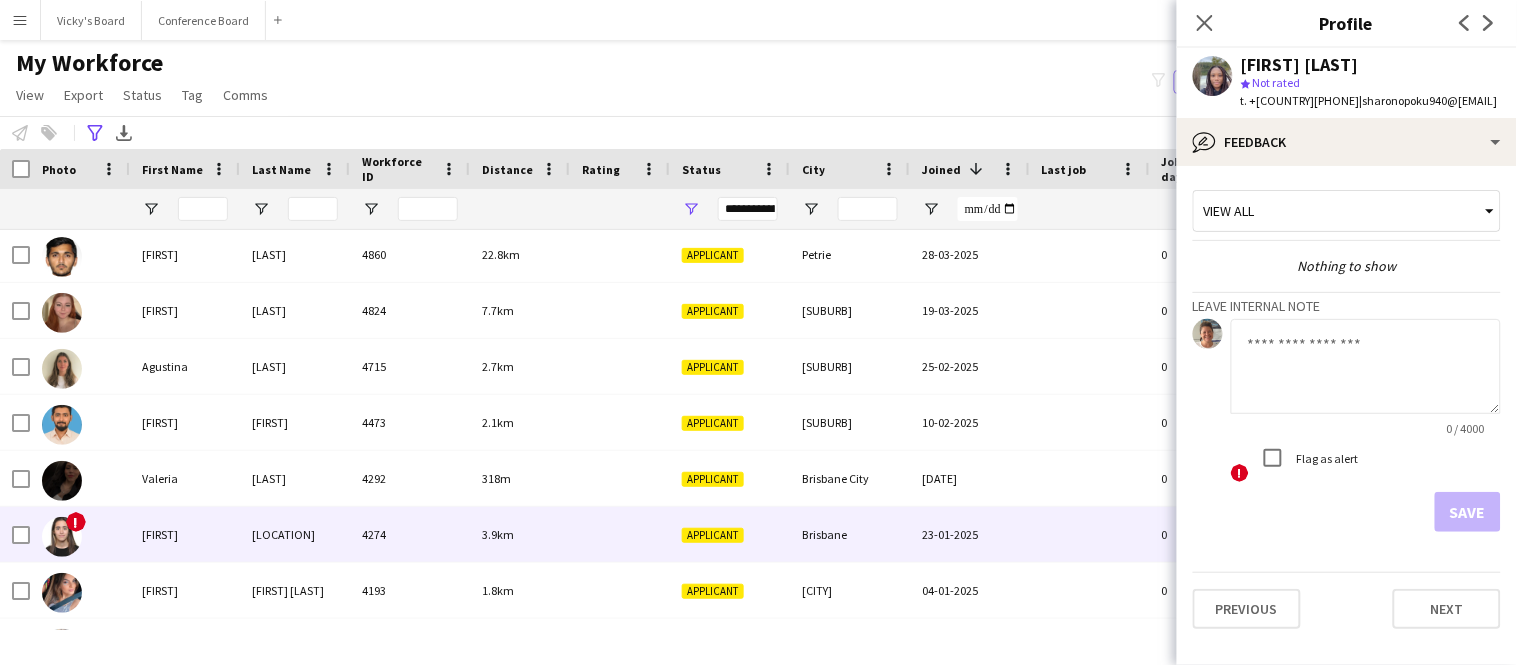 click on "[LOCATION]" at bounding box center (295, 534) 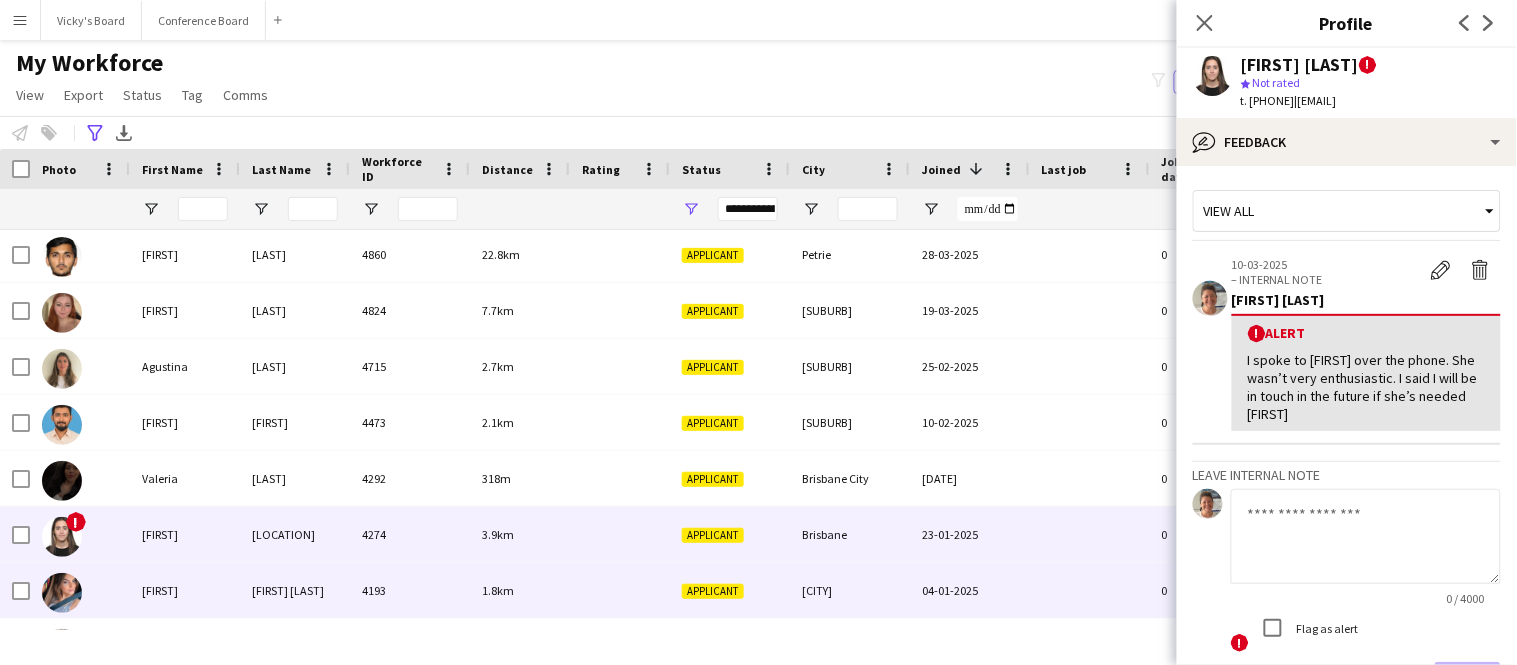 click on "[FIRST] [LAST]" at bounding box center [295, 590] 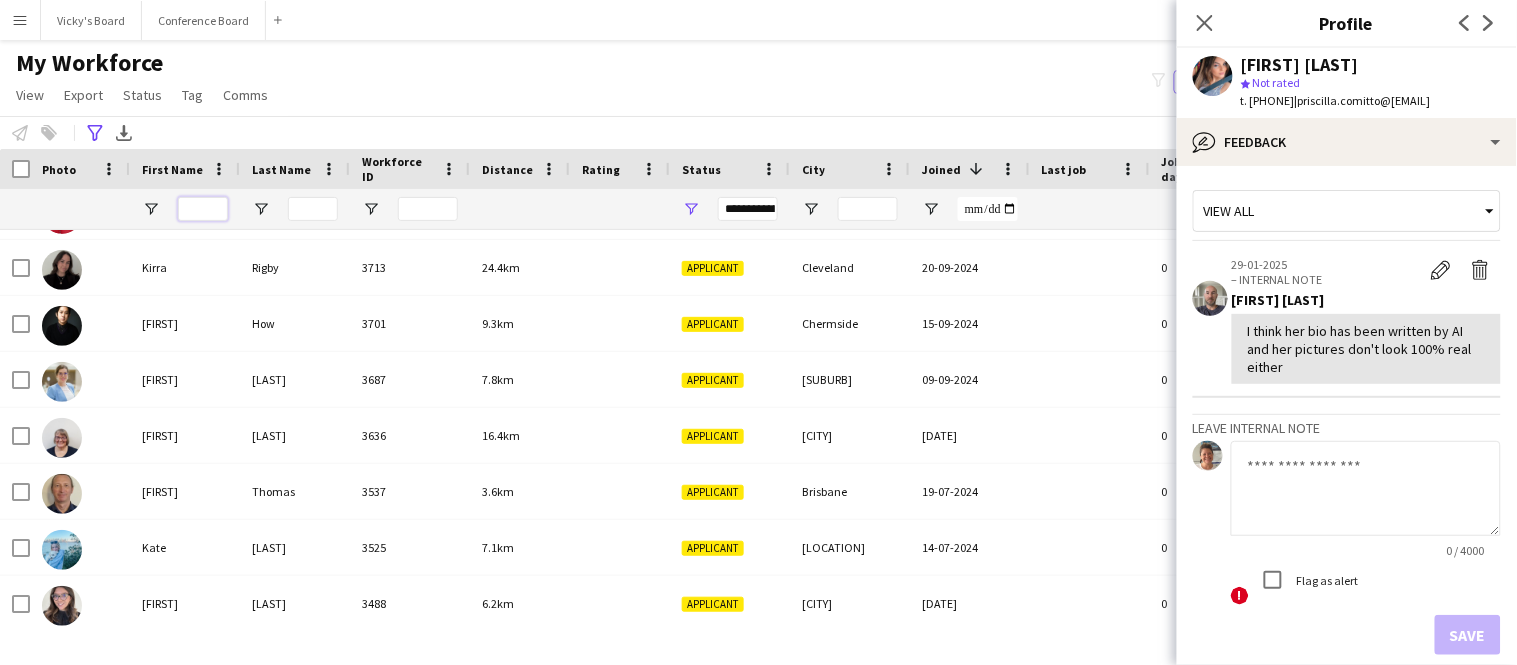 click at bounding box center [203, 209] 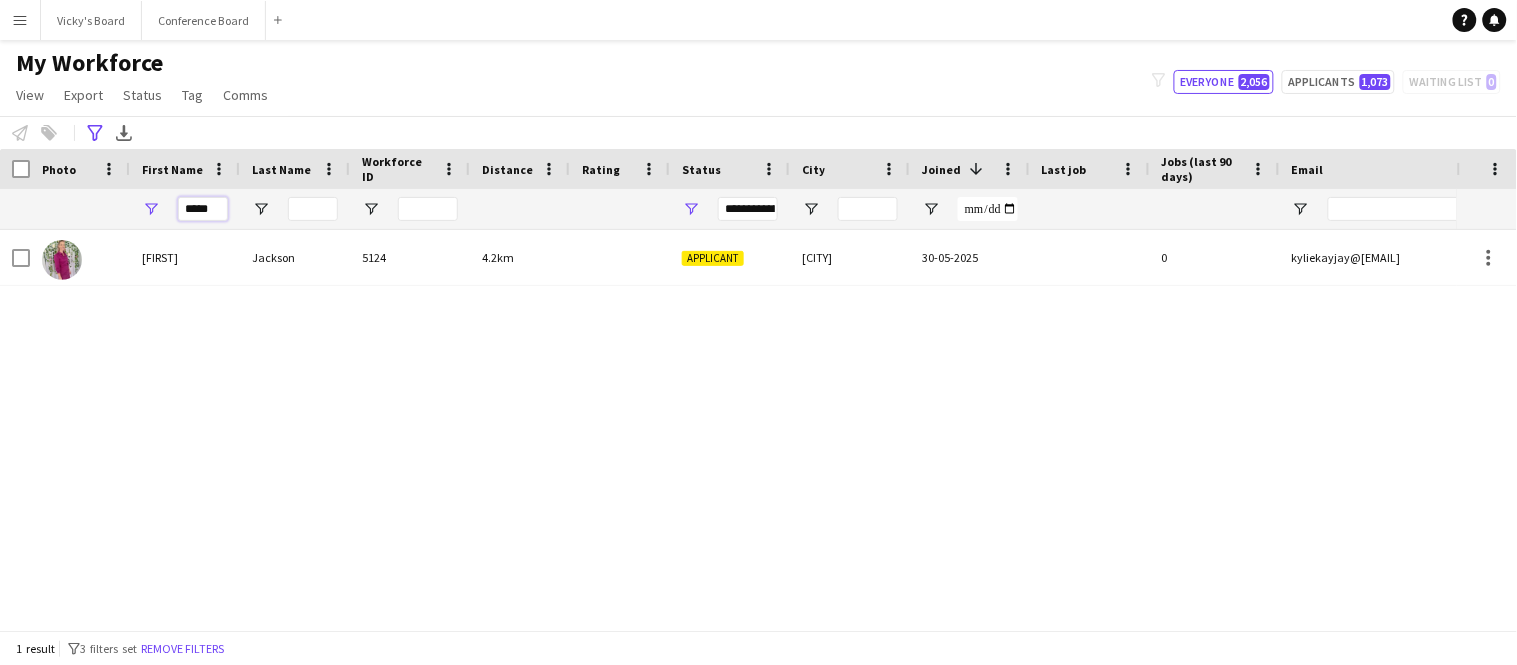 type on "*****" 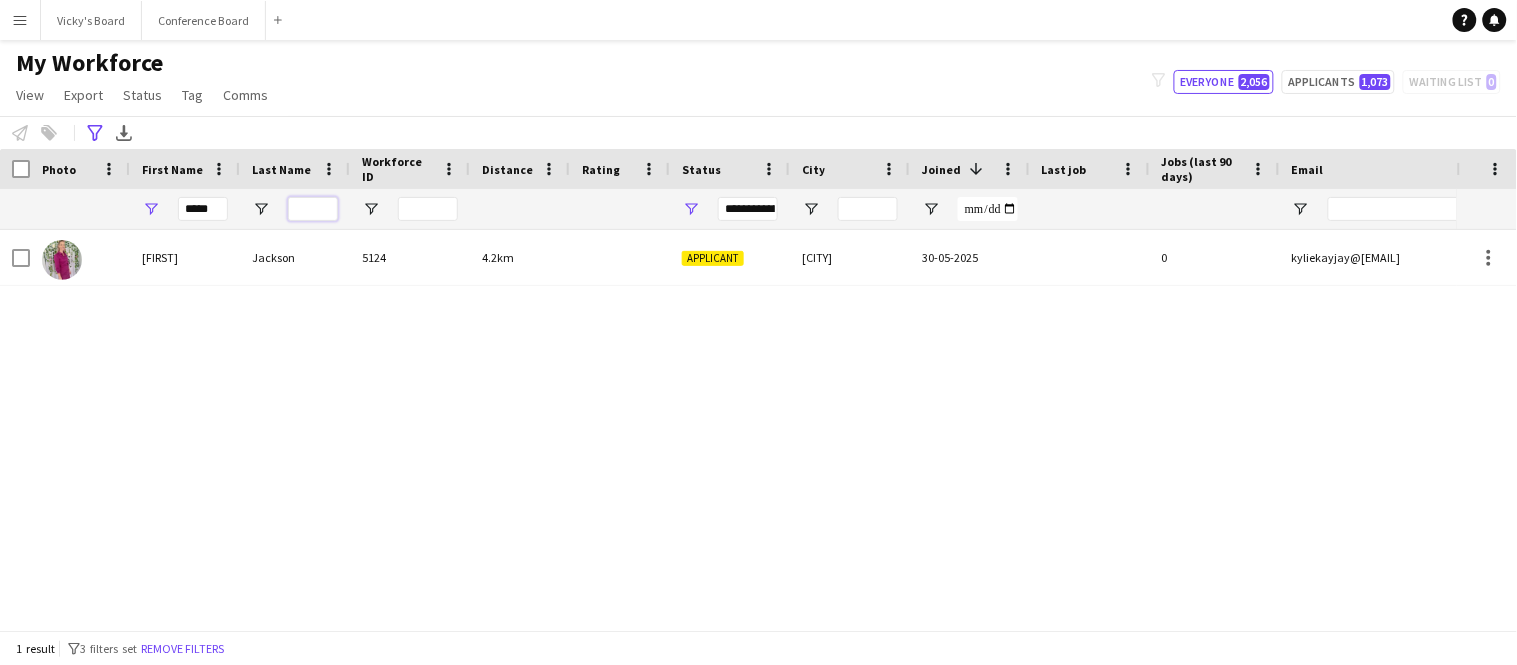 click at bounding box center (313, 209) 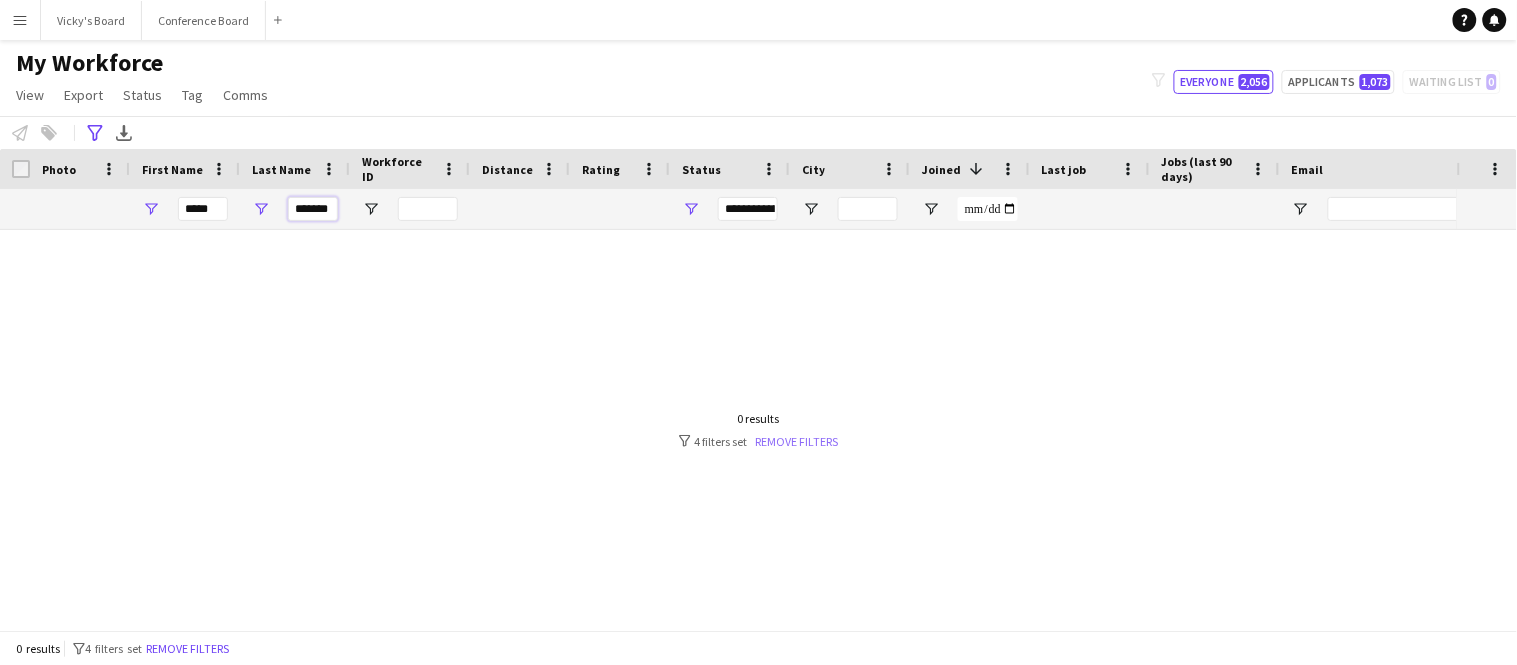 type on "*******" 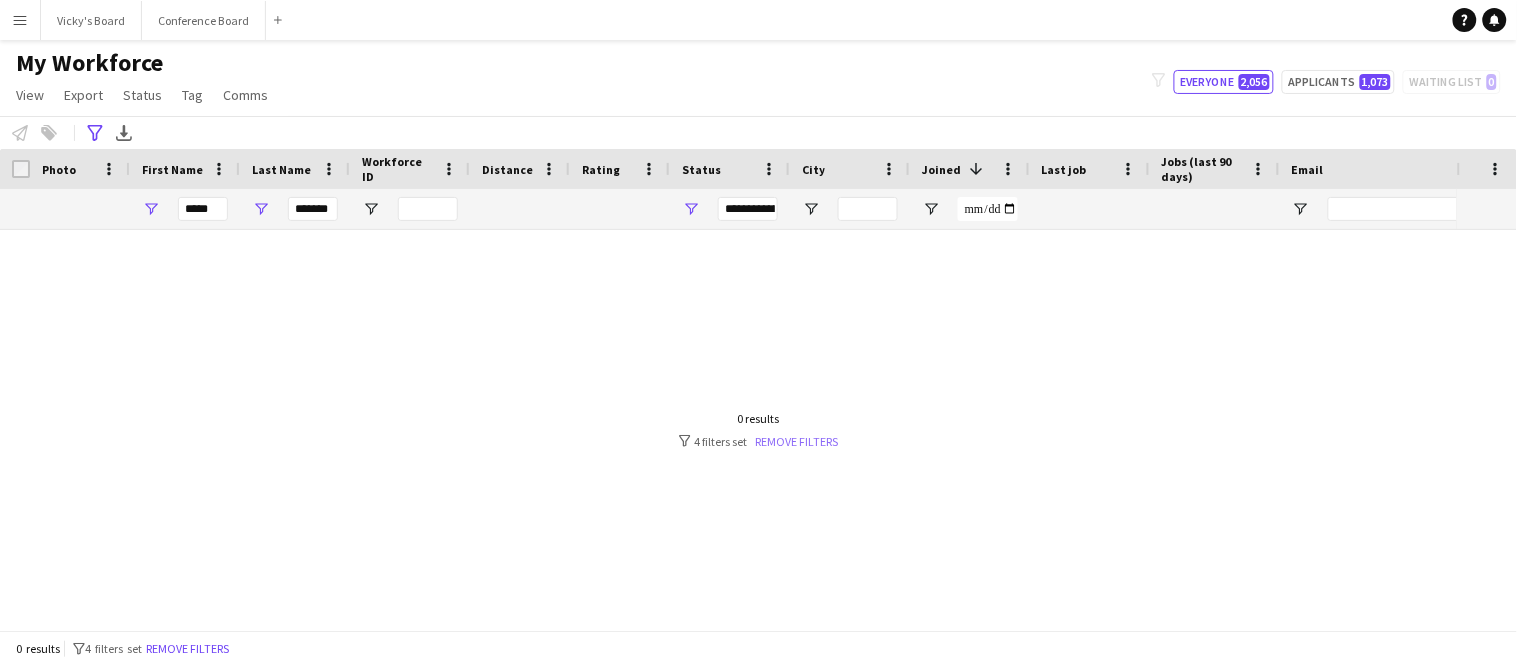 click on "Remove filters" at bounding box center (797, 441) 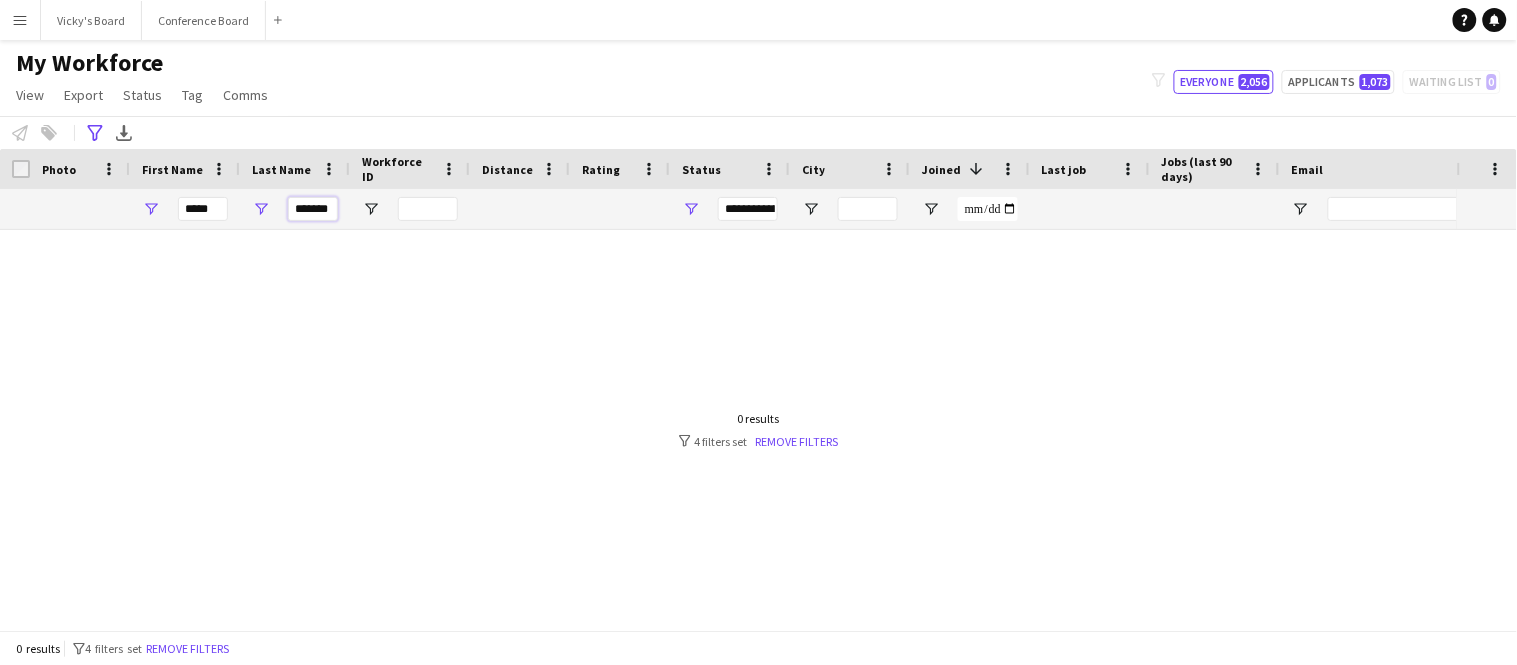 click on "*******" at bounding box center [313, 209] 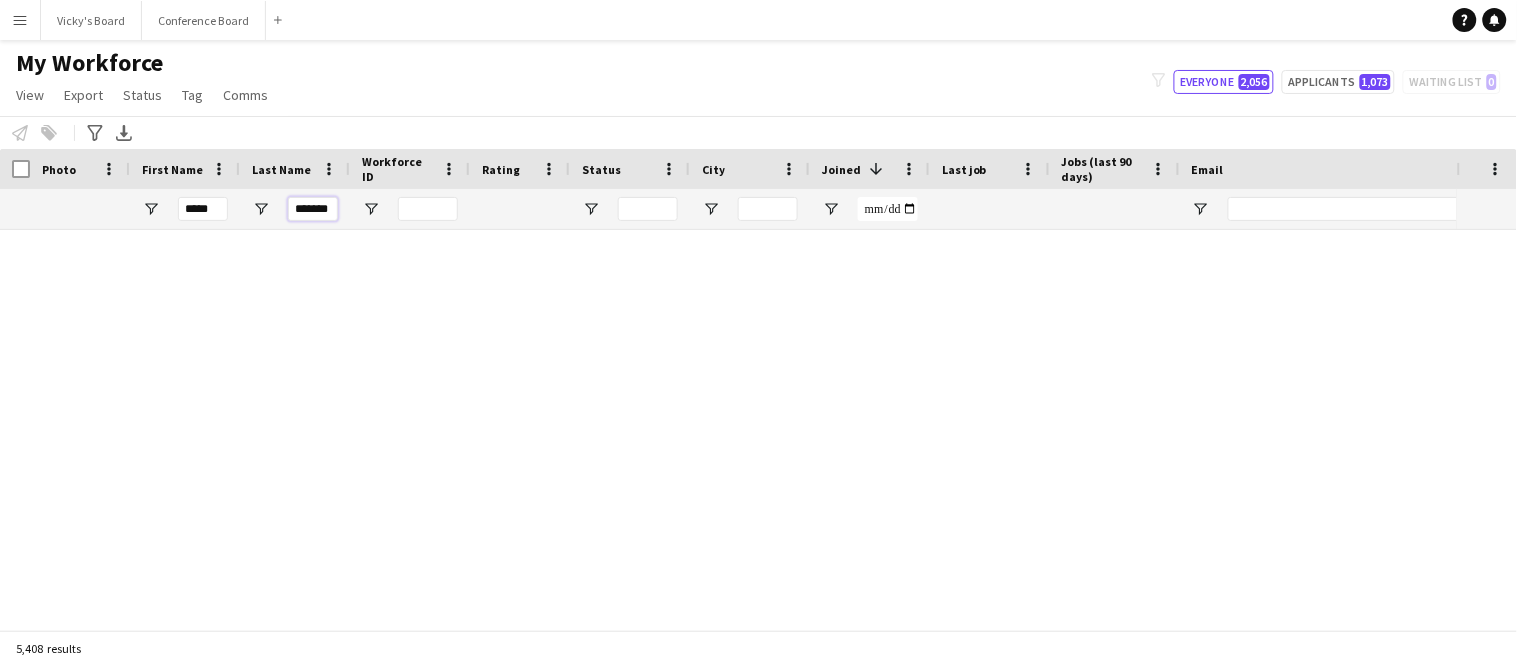 type 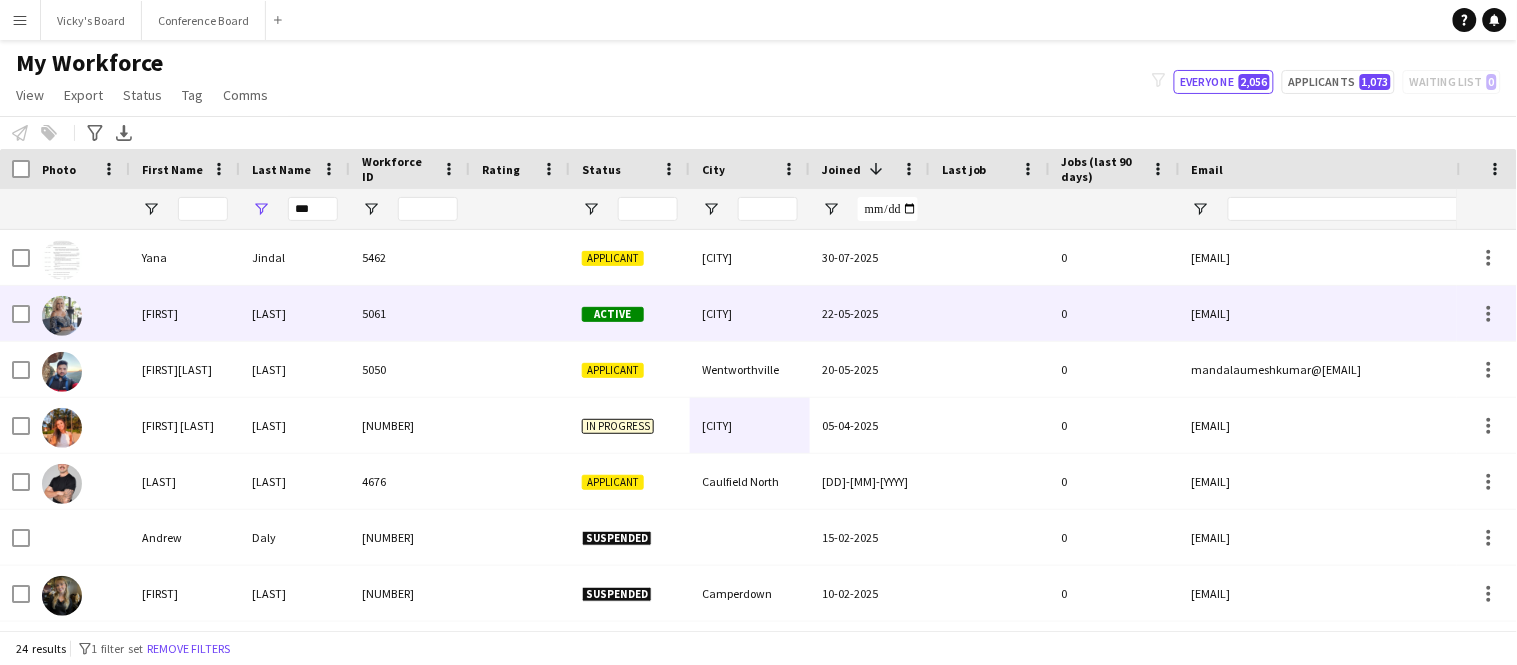 click on "[LAST]" at bounding box center [295, 313] 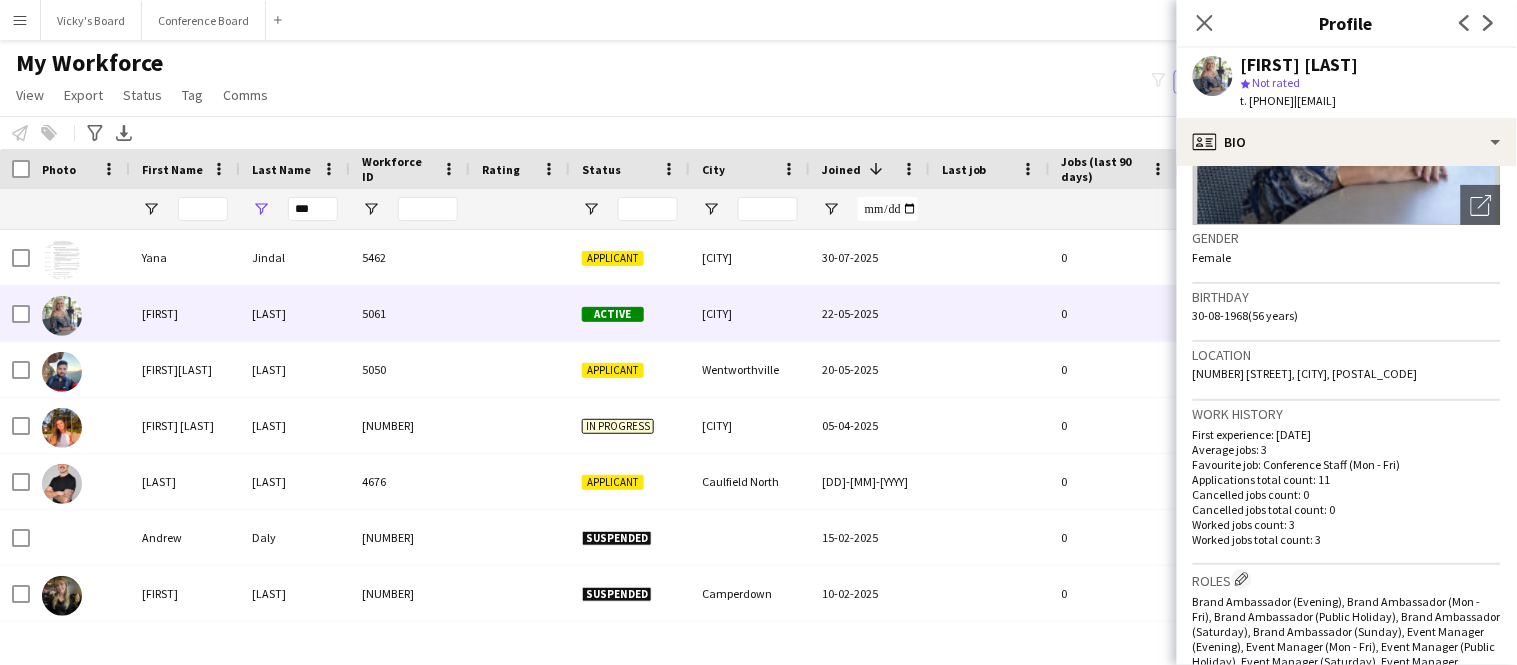 scroll, scrollTop: 260, scrollLeft: 0, axis: vertical 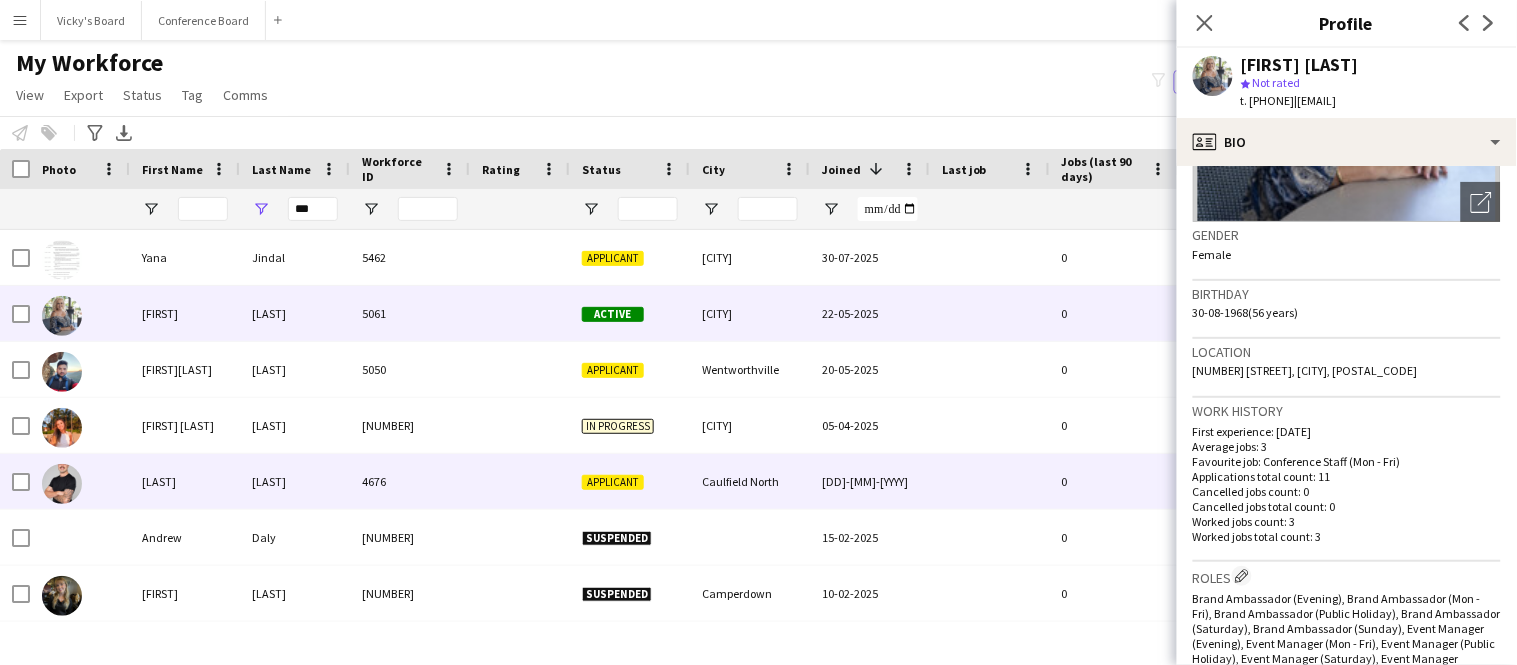 click on "Applicant" at bounding box center [613, 482] 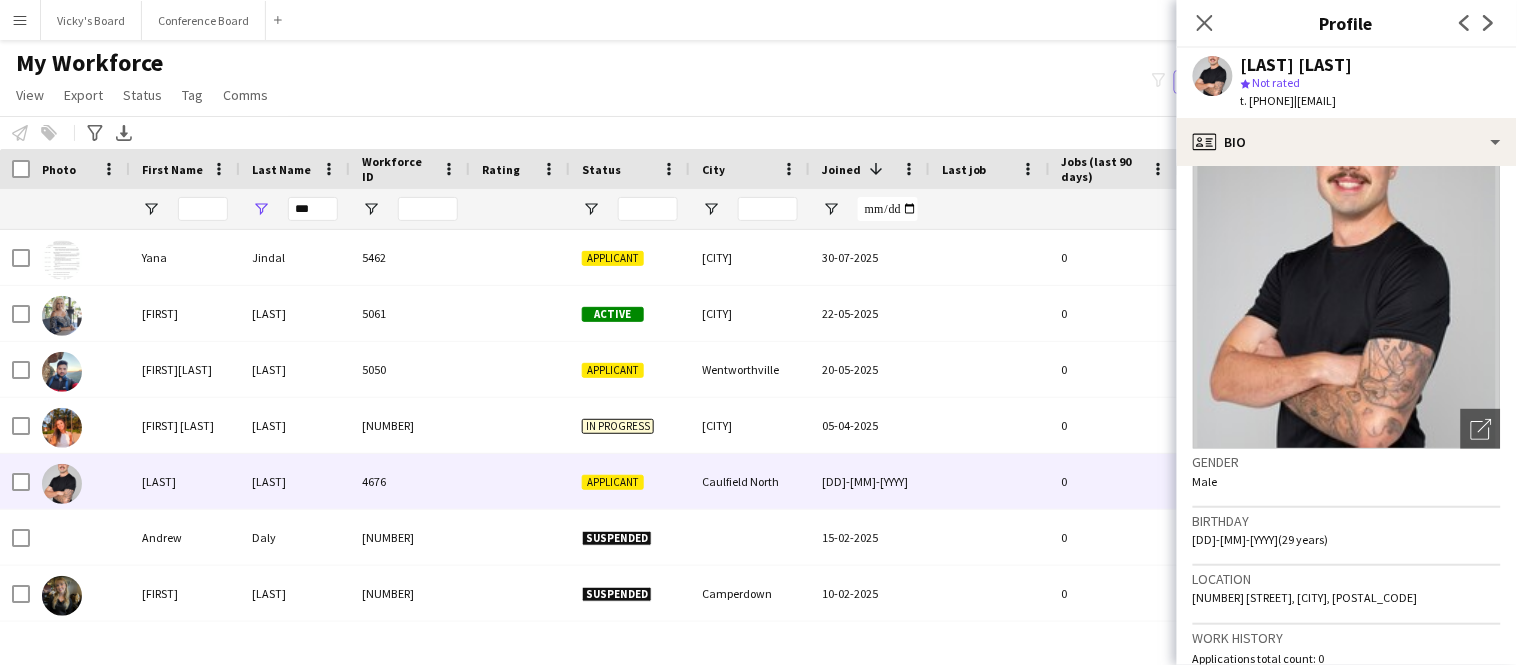 scroll, scrollTop: 37, scrollLeft: 0, axis: vertical 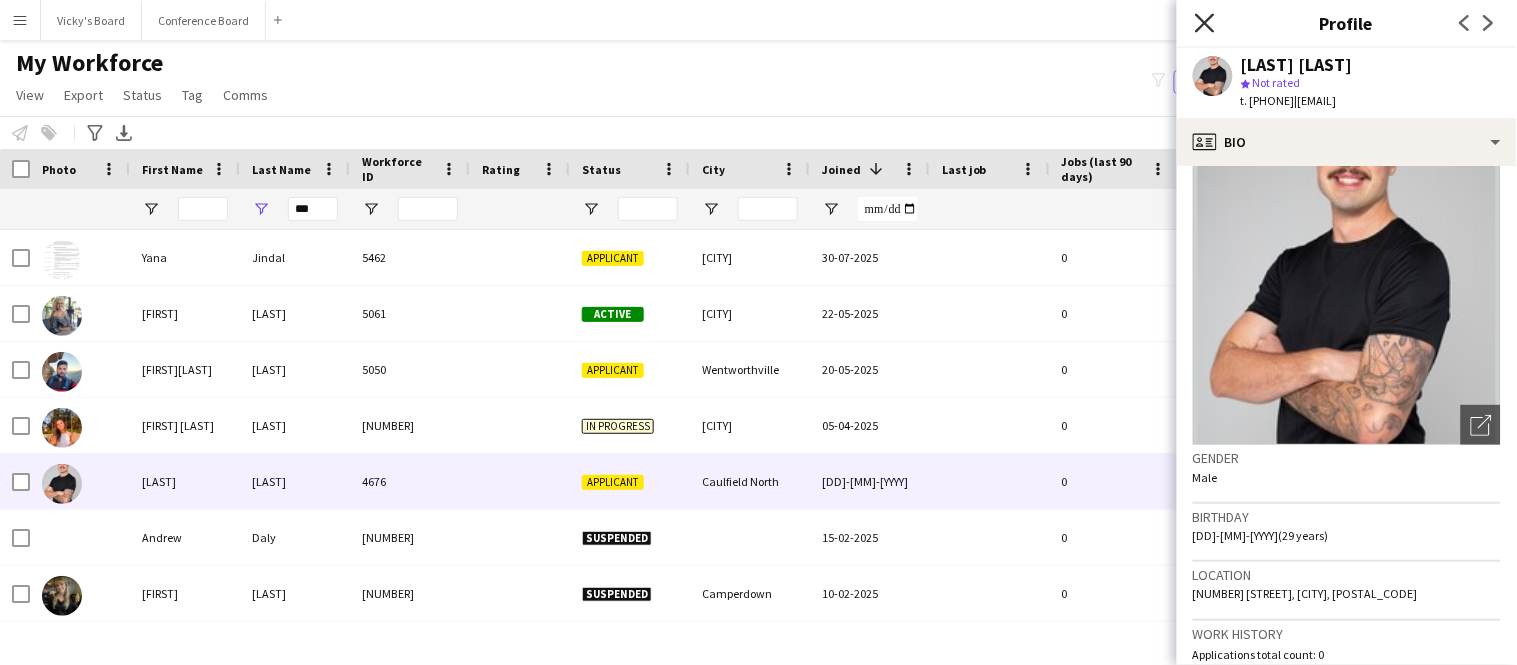 click on "Close pop-in" 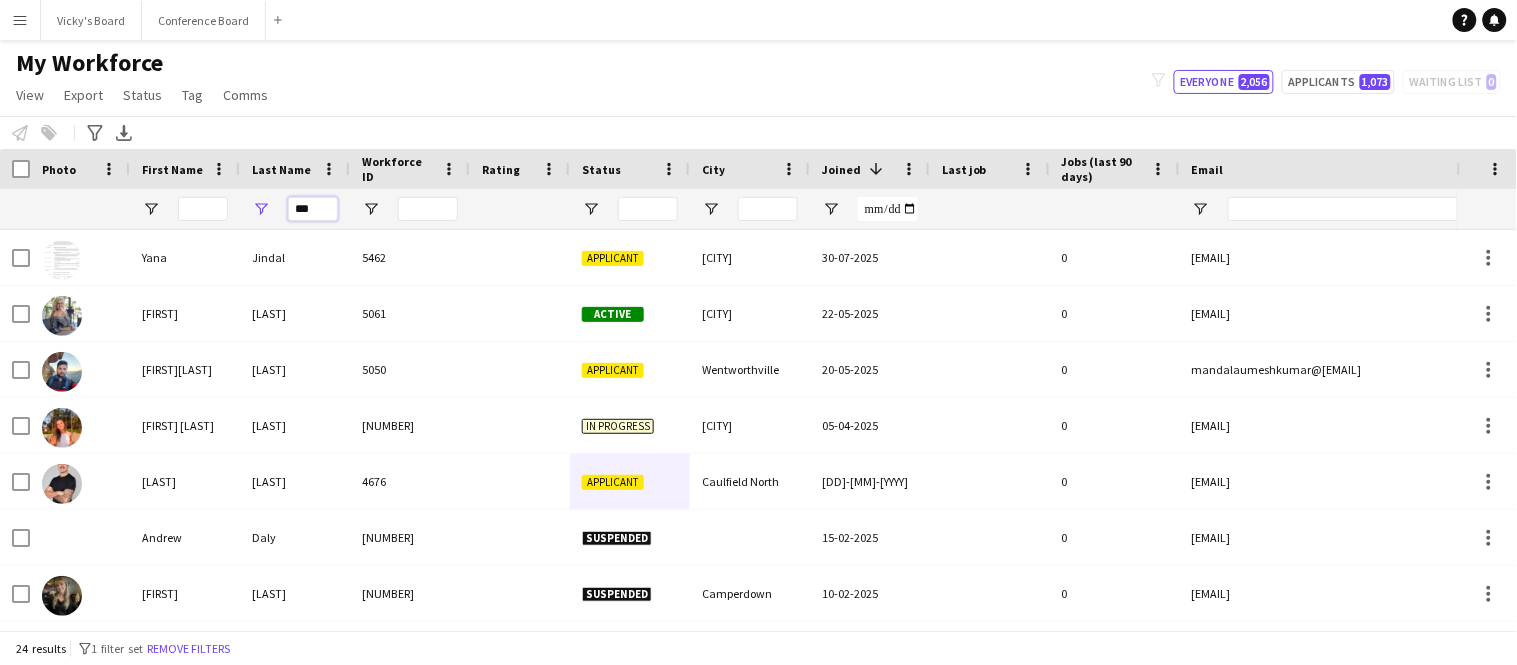 click on "***" at bounding box center (313, 209) 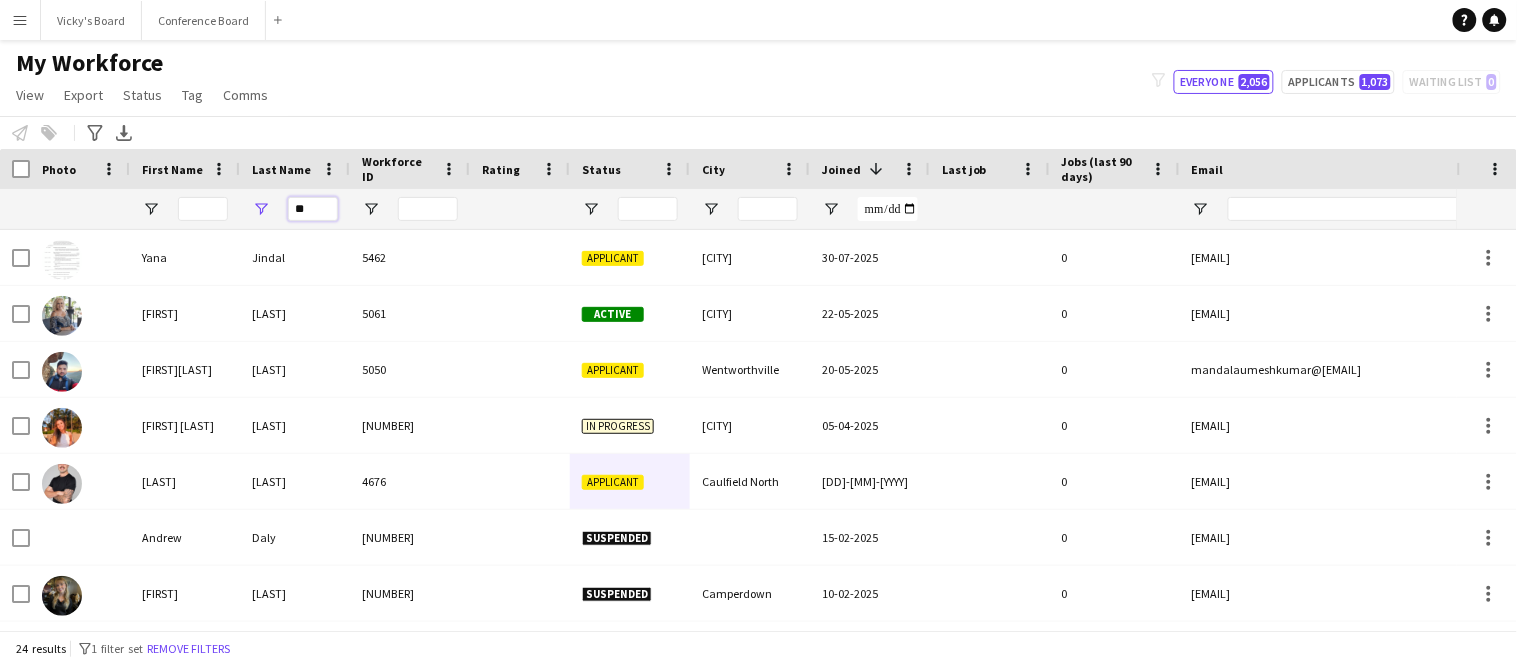 type on "*" 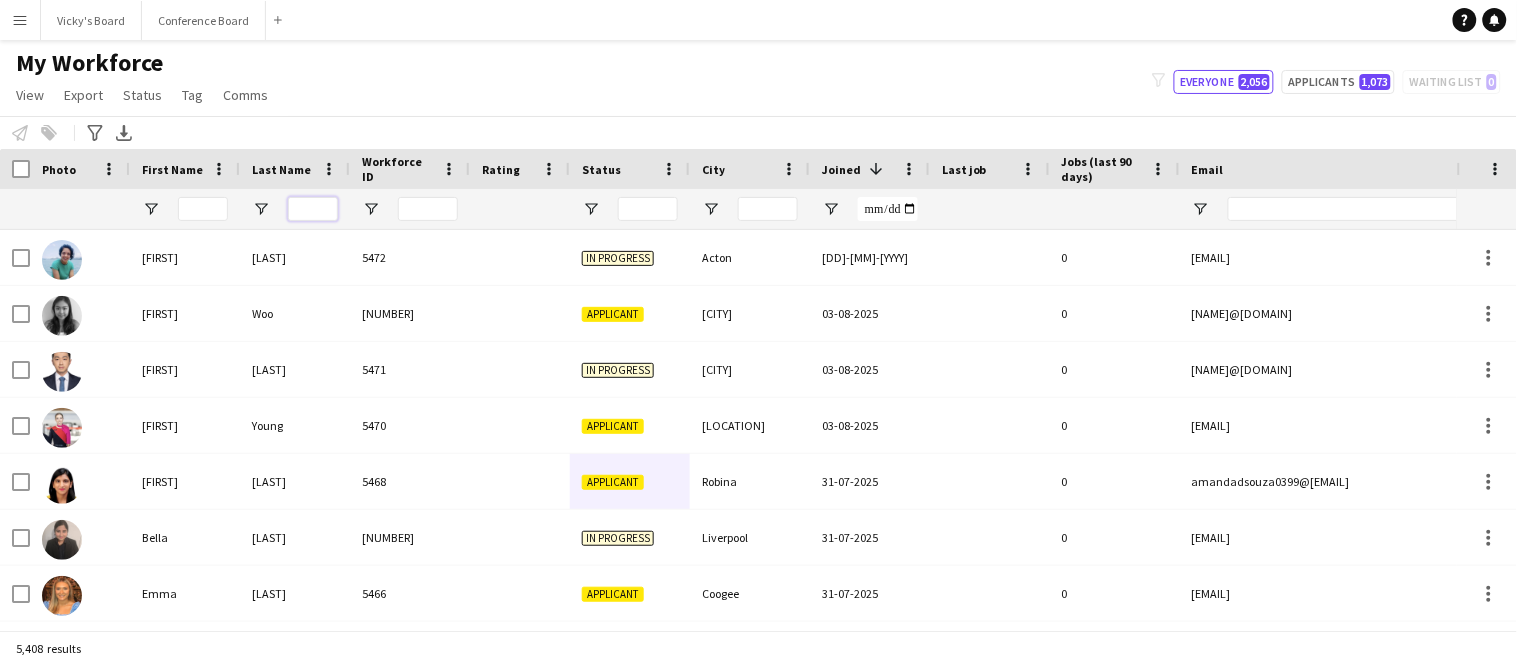 scroll, scrollTop: 448, scrollLeft: 0, axis: vertical 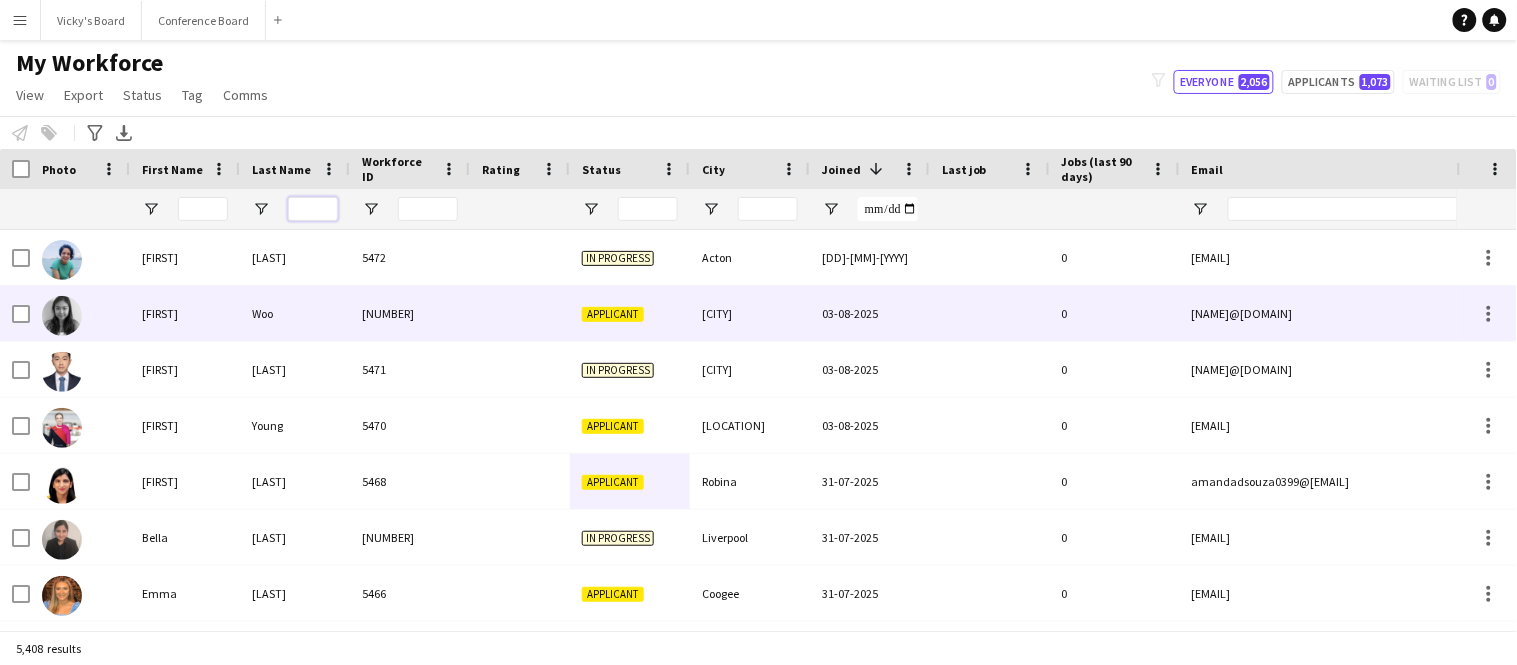 type 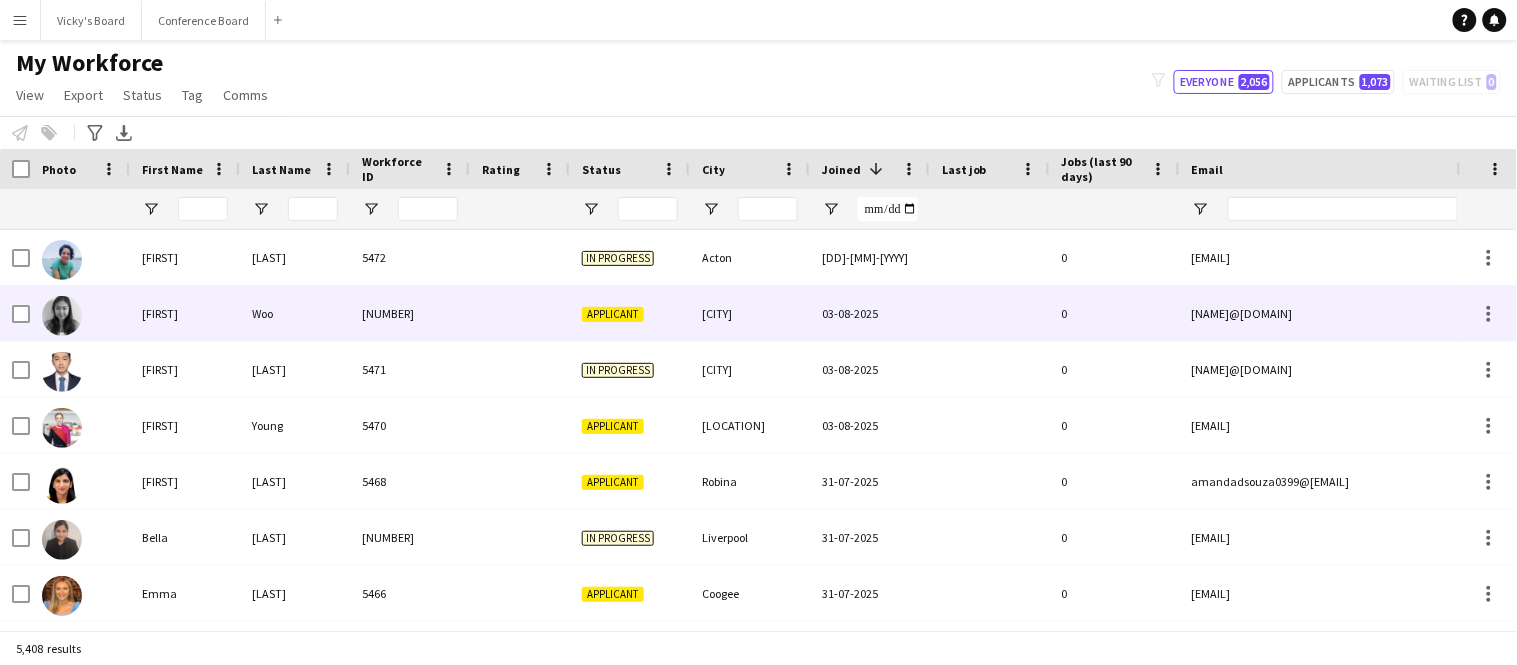 click on "Applicant" at bounding box center (613, 314) 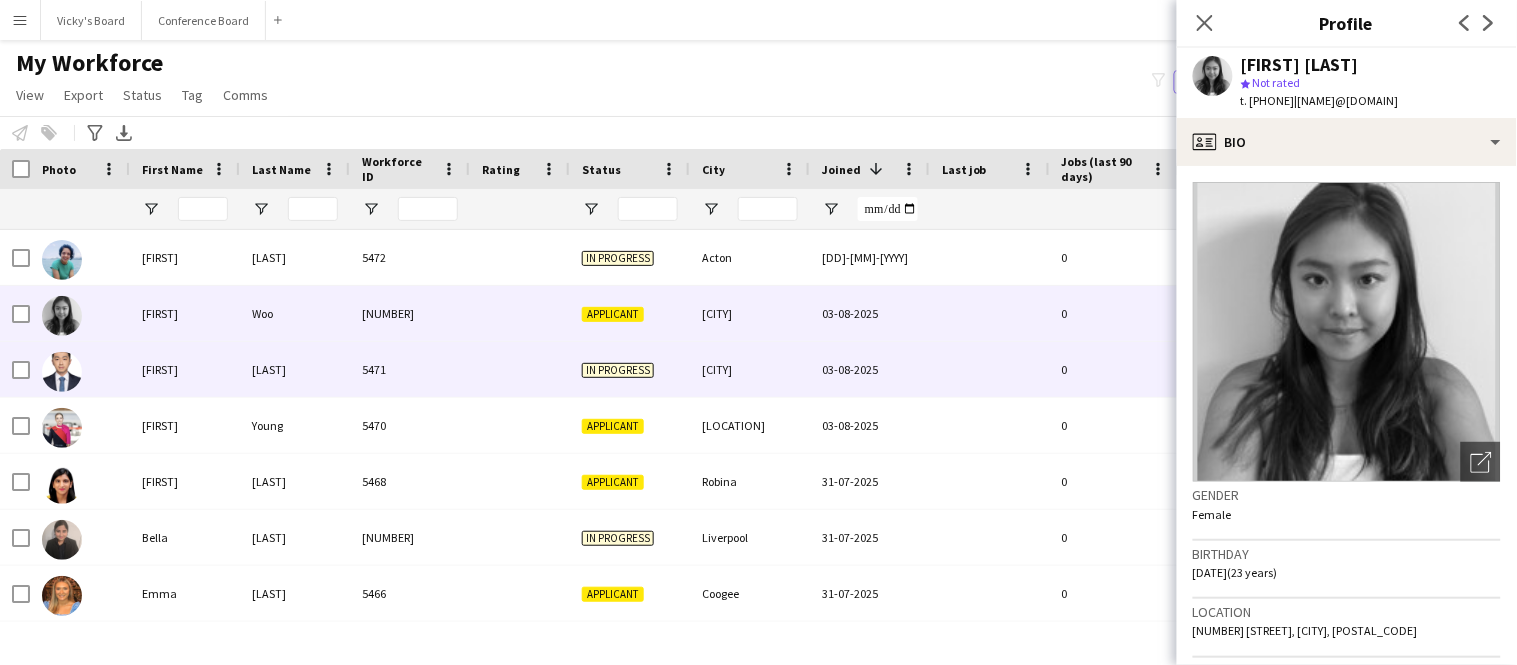 click on "[CITY]" at bounding box center (750, 369) 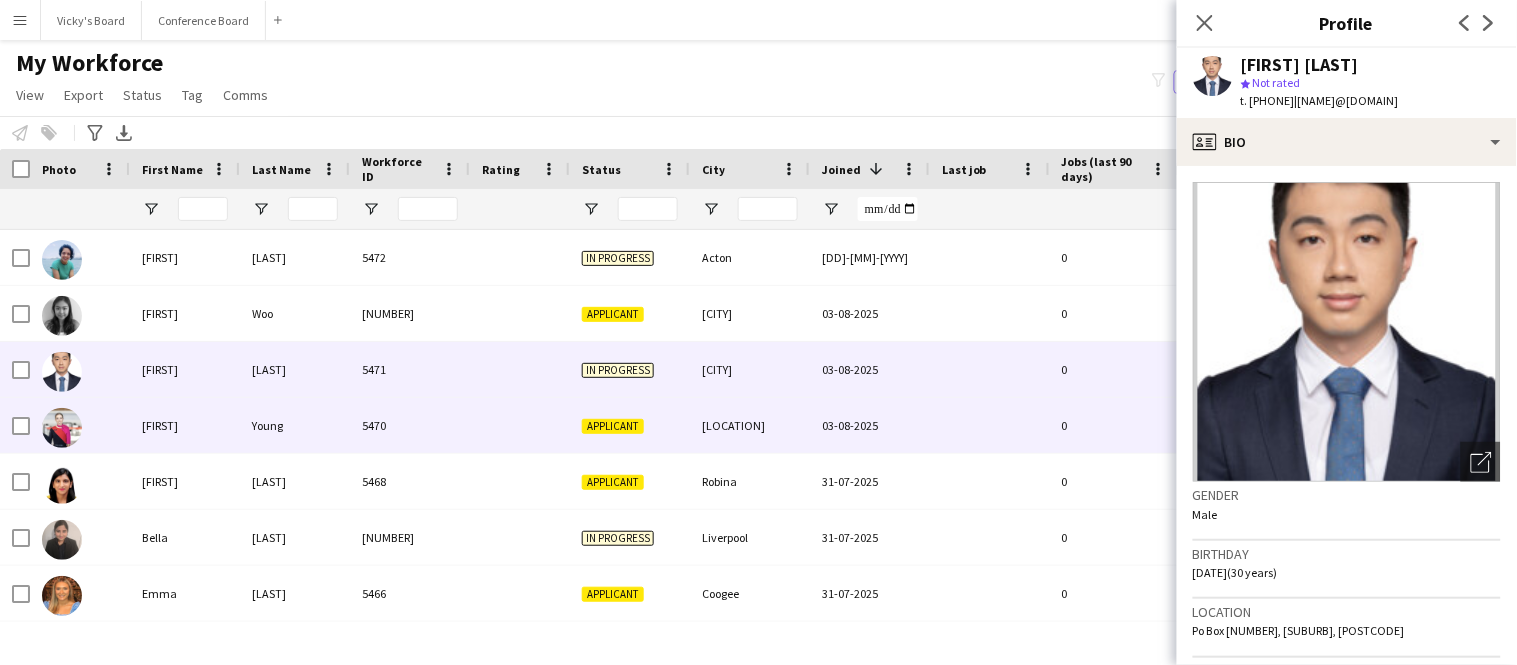 scroll, scrollTop: 31, scrollLeft: 0, axis: vertical 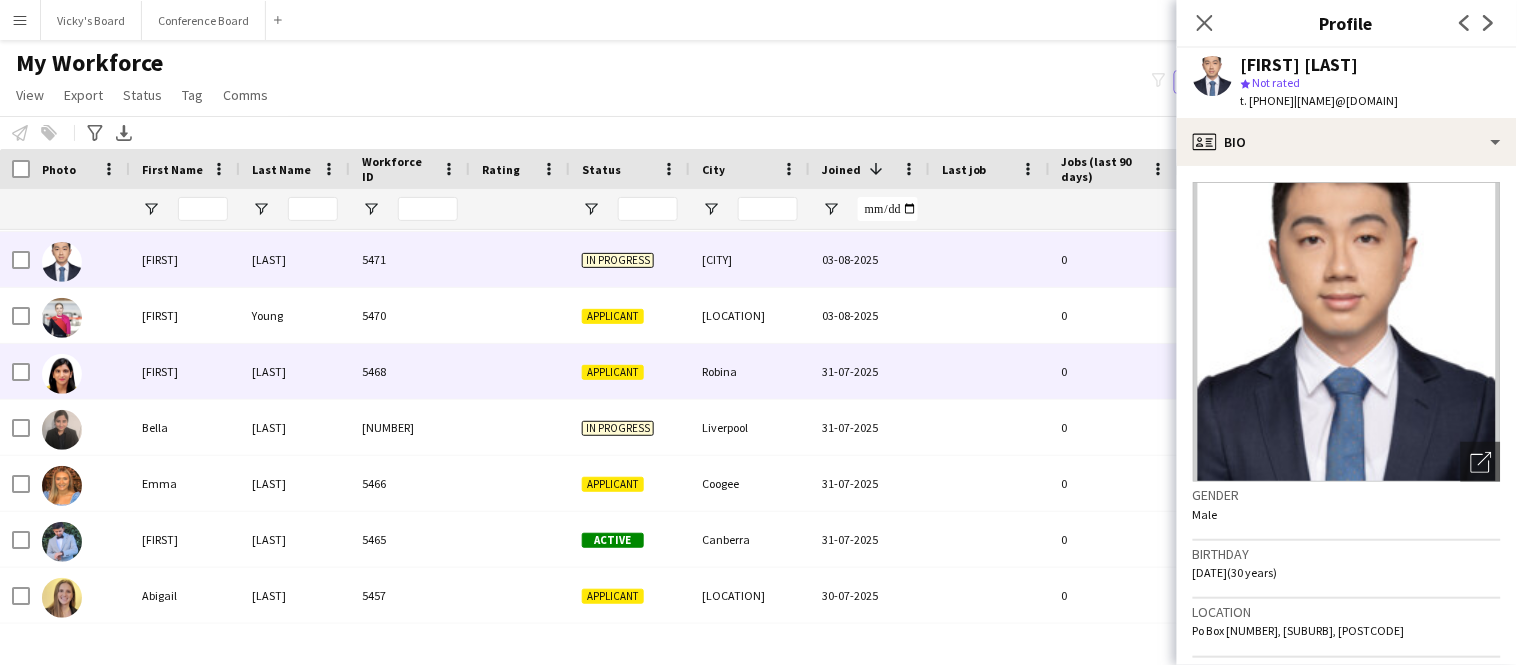 click on "Robina" at bounding box center (750, 371) 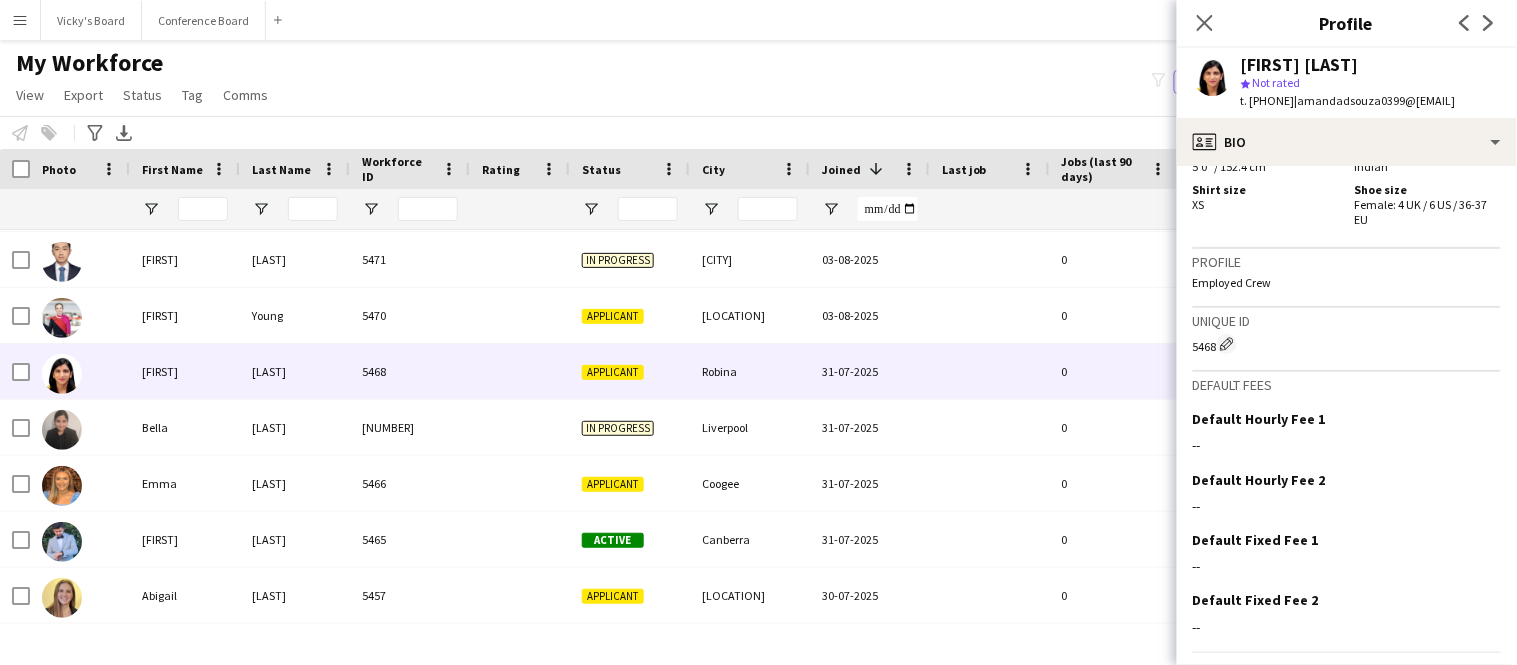 scroll, scrollTop: 1163, scrollLeft: 0, axis: vertical 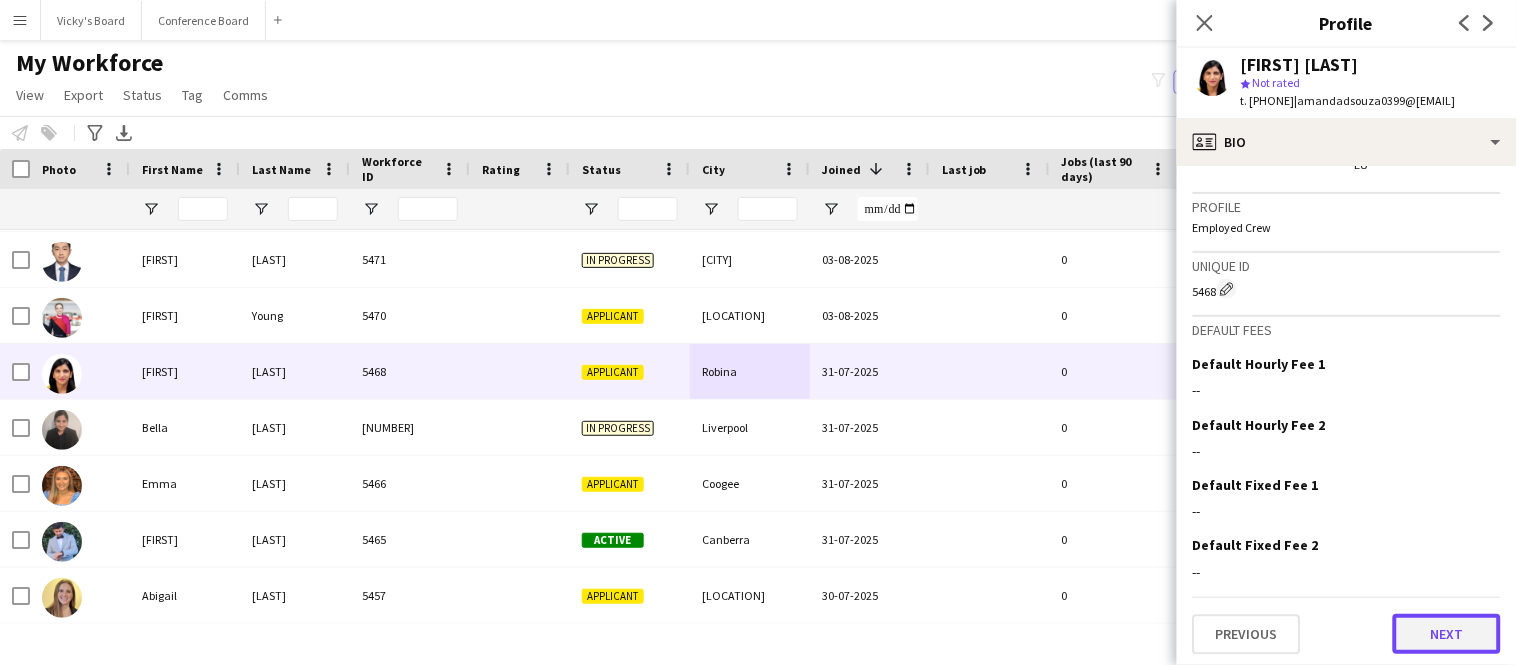 click on "Next" 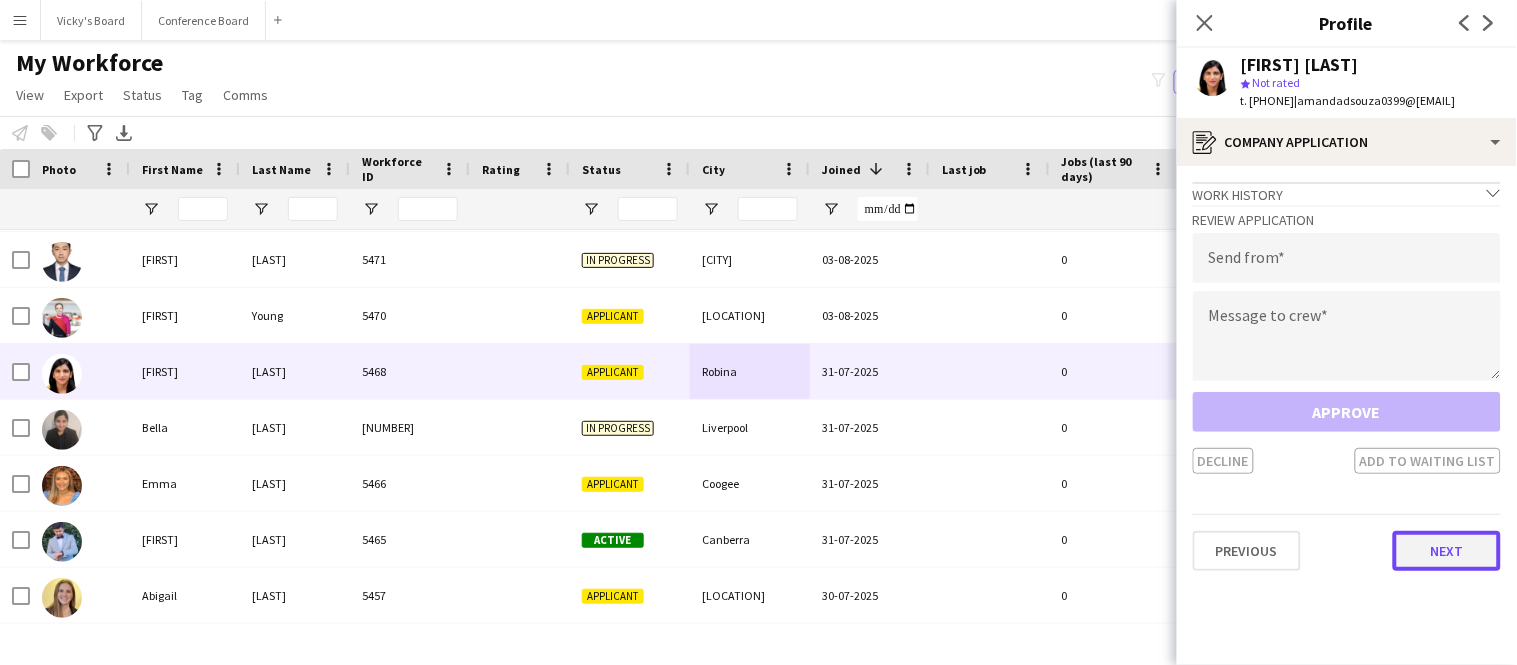 click on "Next" 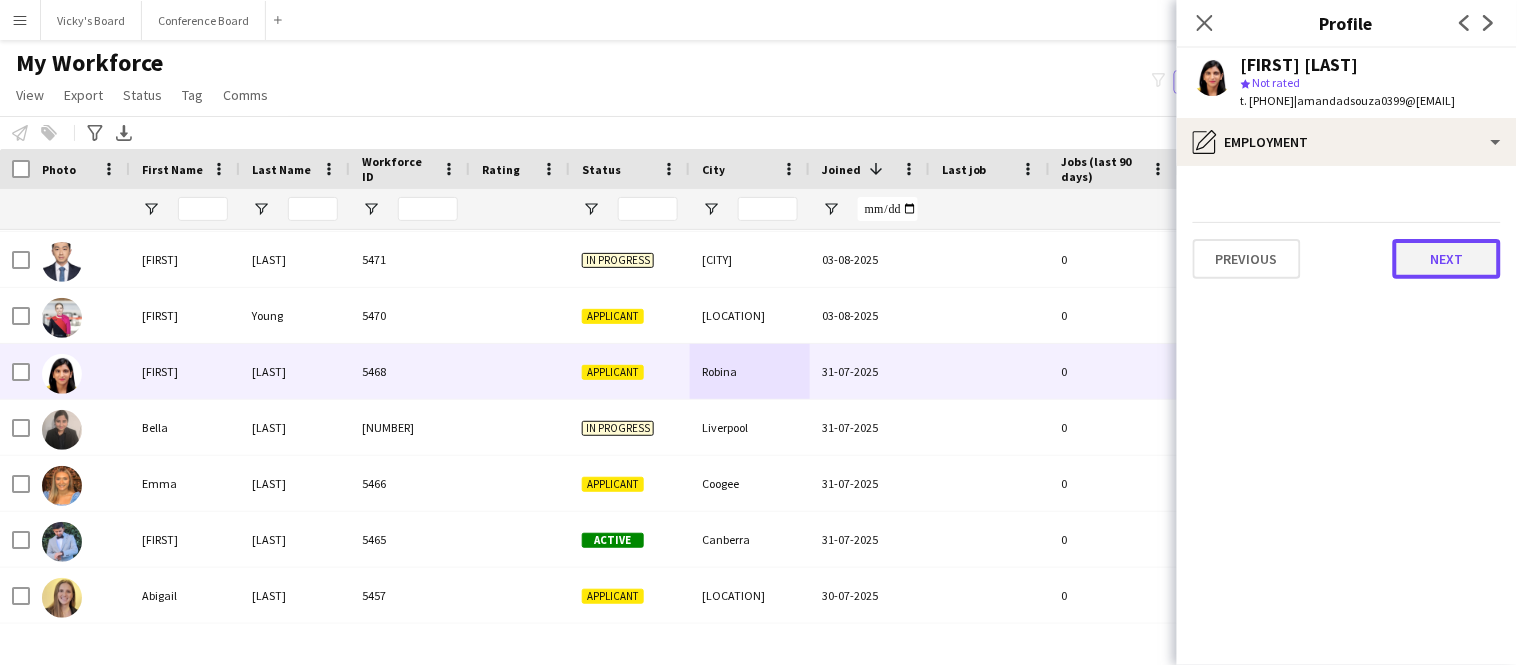 click on "Next" 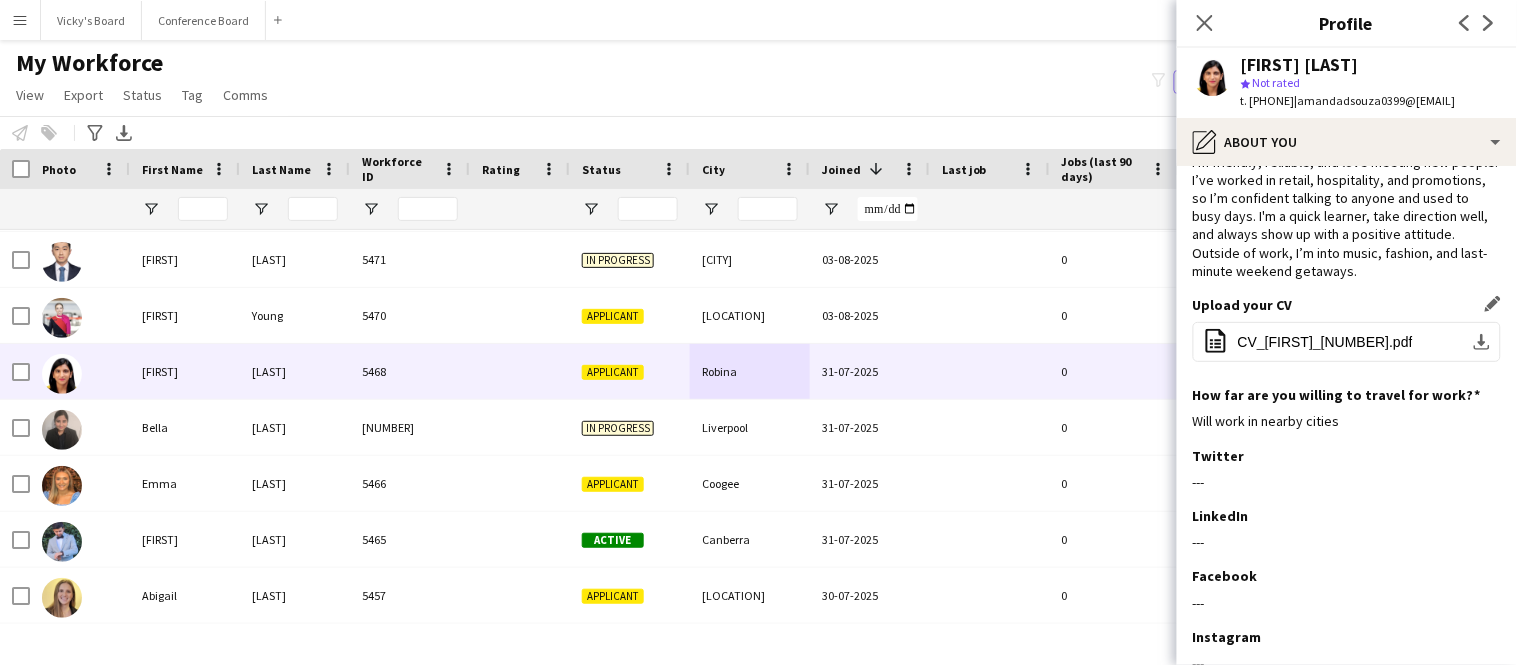 scroll, scrollTop: 190, scrollLeft: 0, axis: vertical 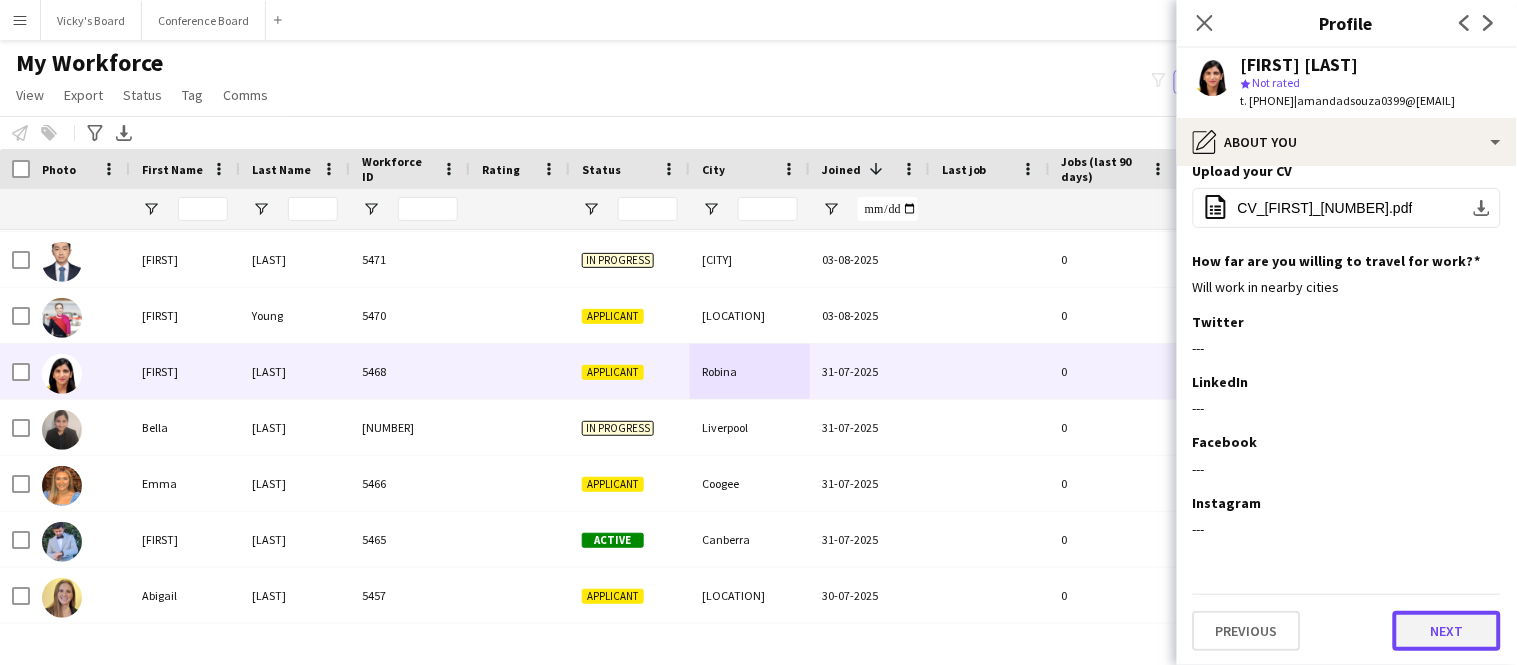 click on "Next" 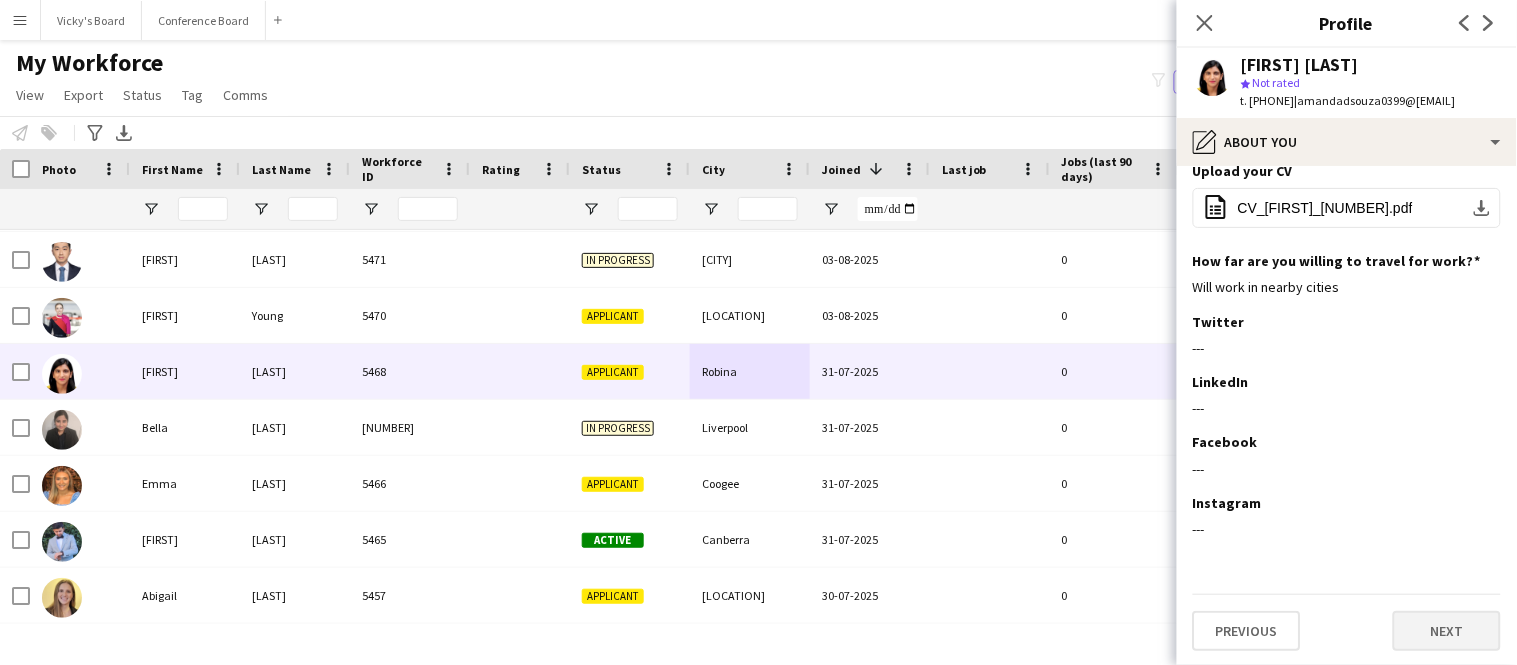 scroll, scrollTop: 0, scrollLeft: 0, axis: both 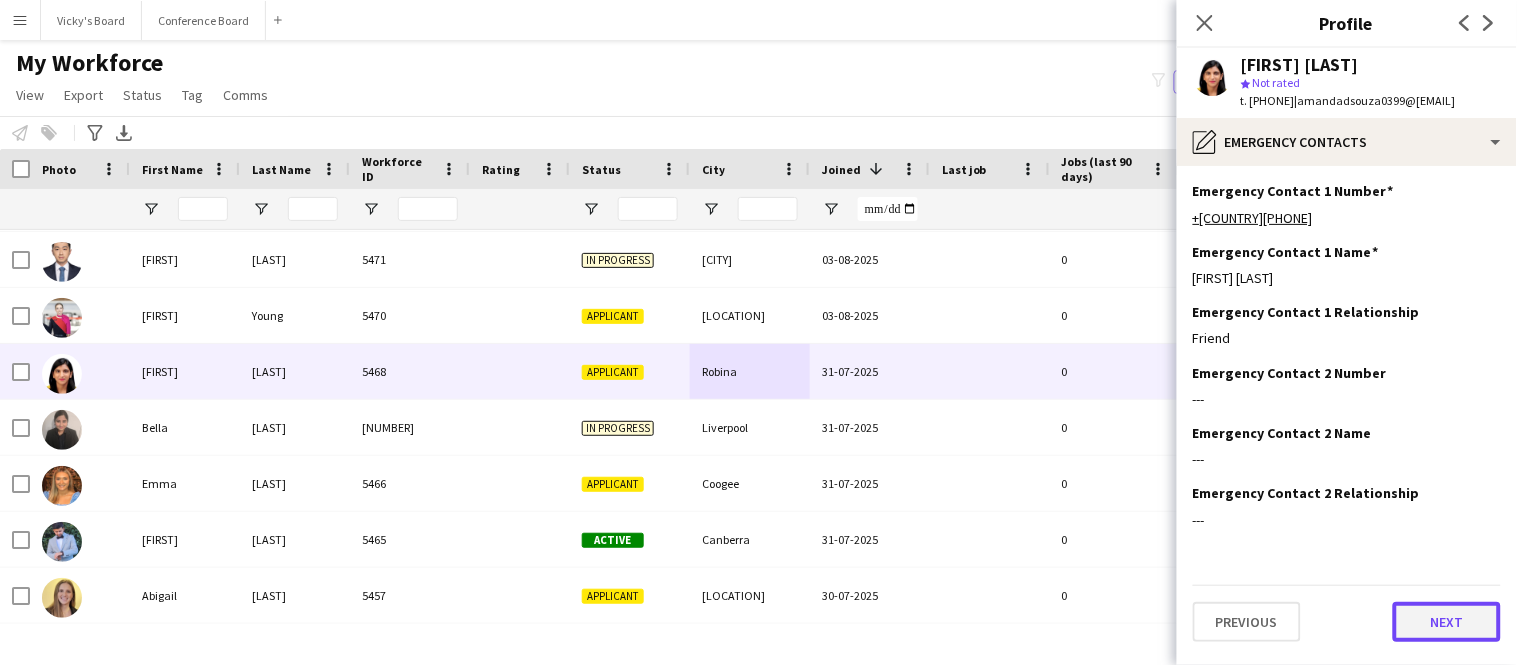 click on "Next" 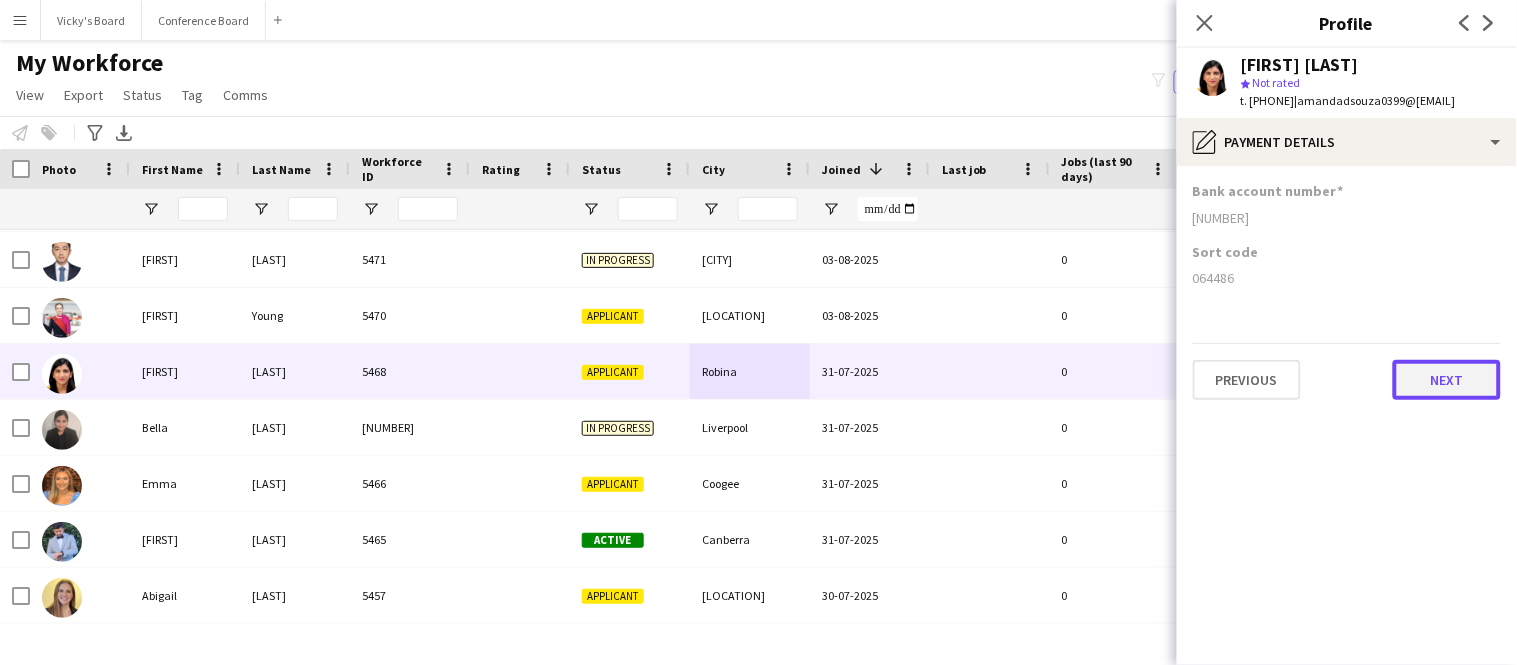 click on "Next" 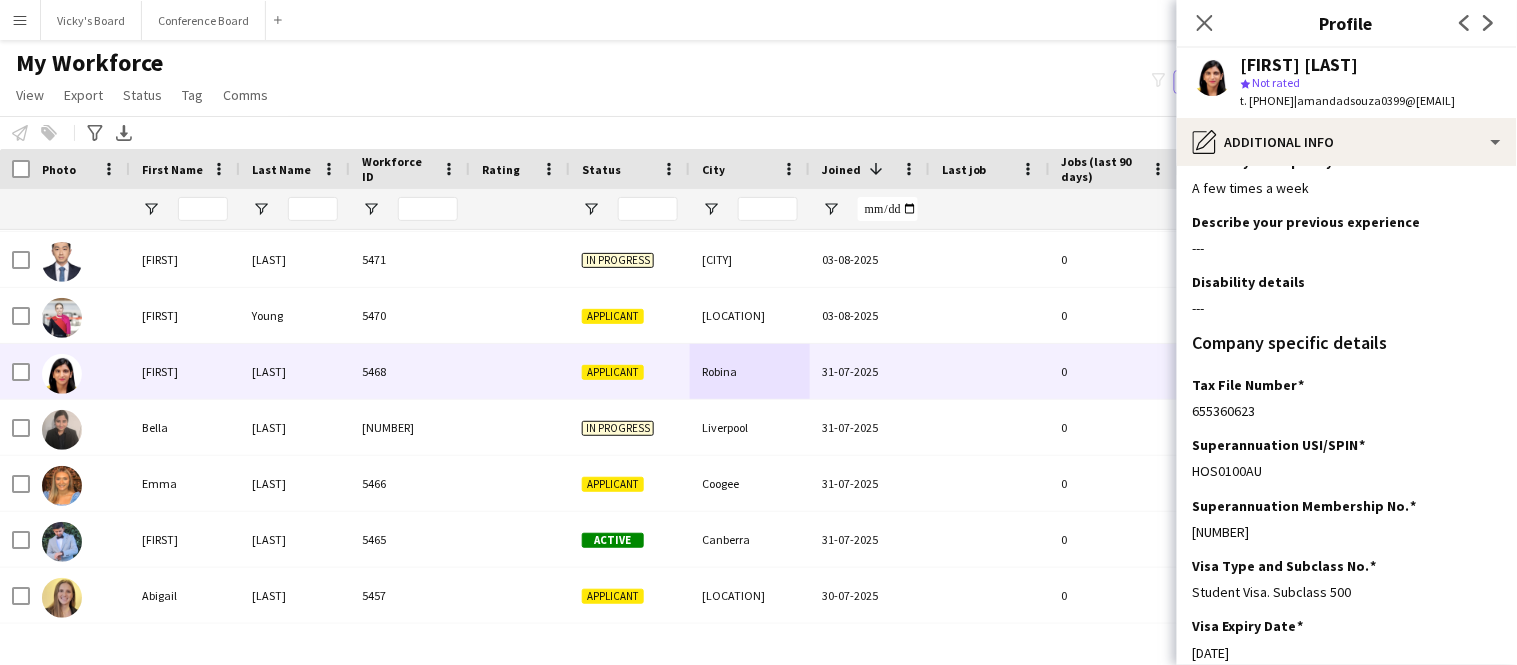 scroll, scrollTop: 153, scrollLeft: 0, axis: vertical 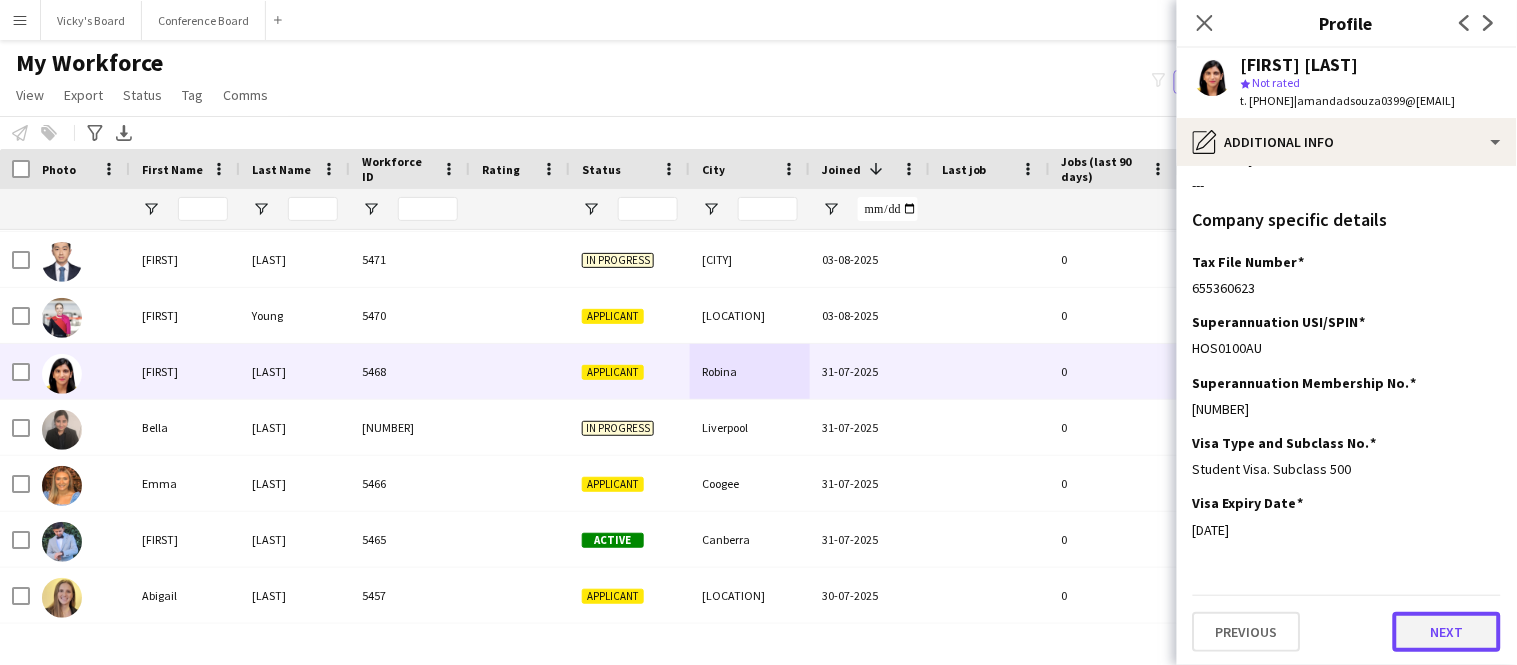click on "Next" 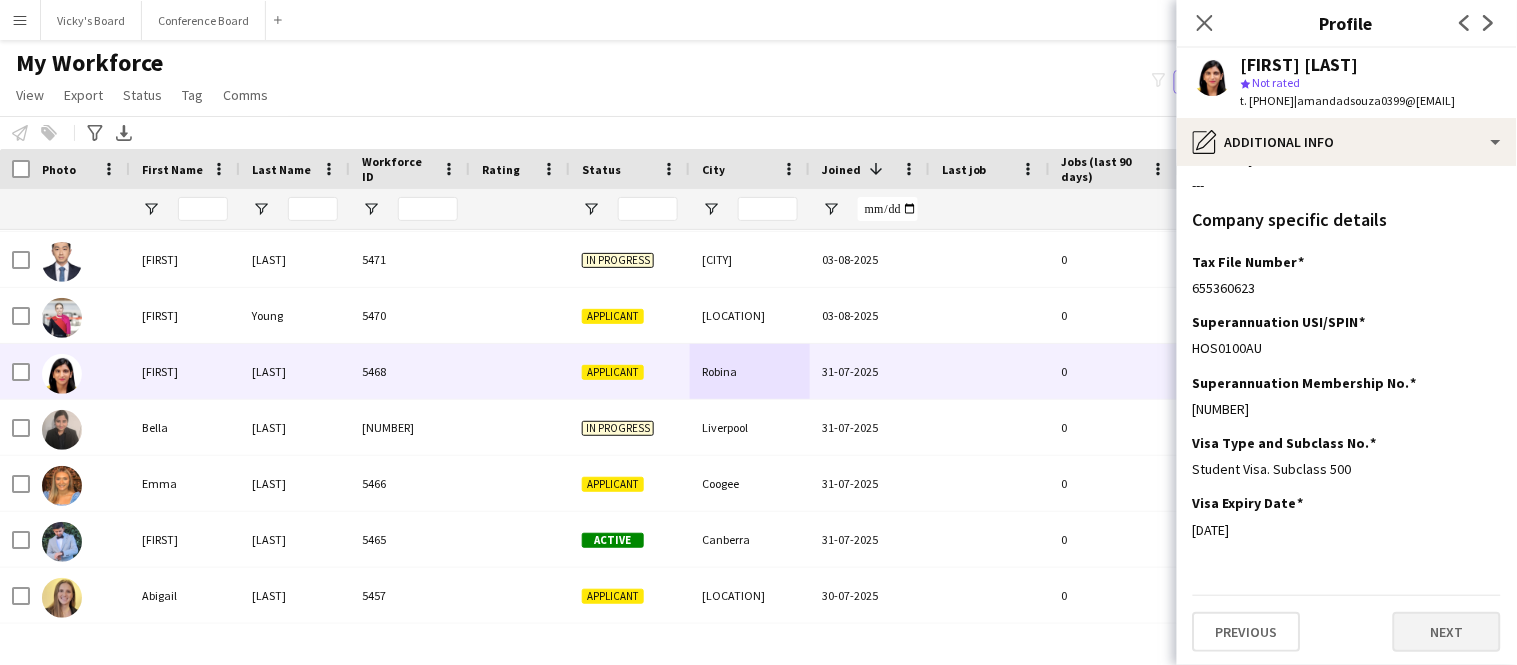 scroll, scrollTop: 0, scrollLeft: 0, axis: both 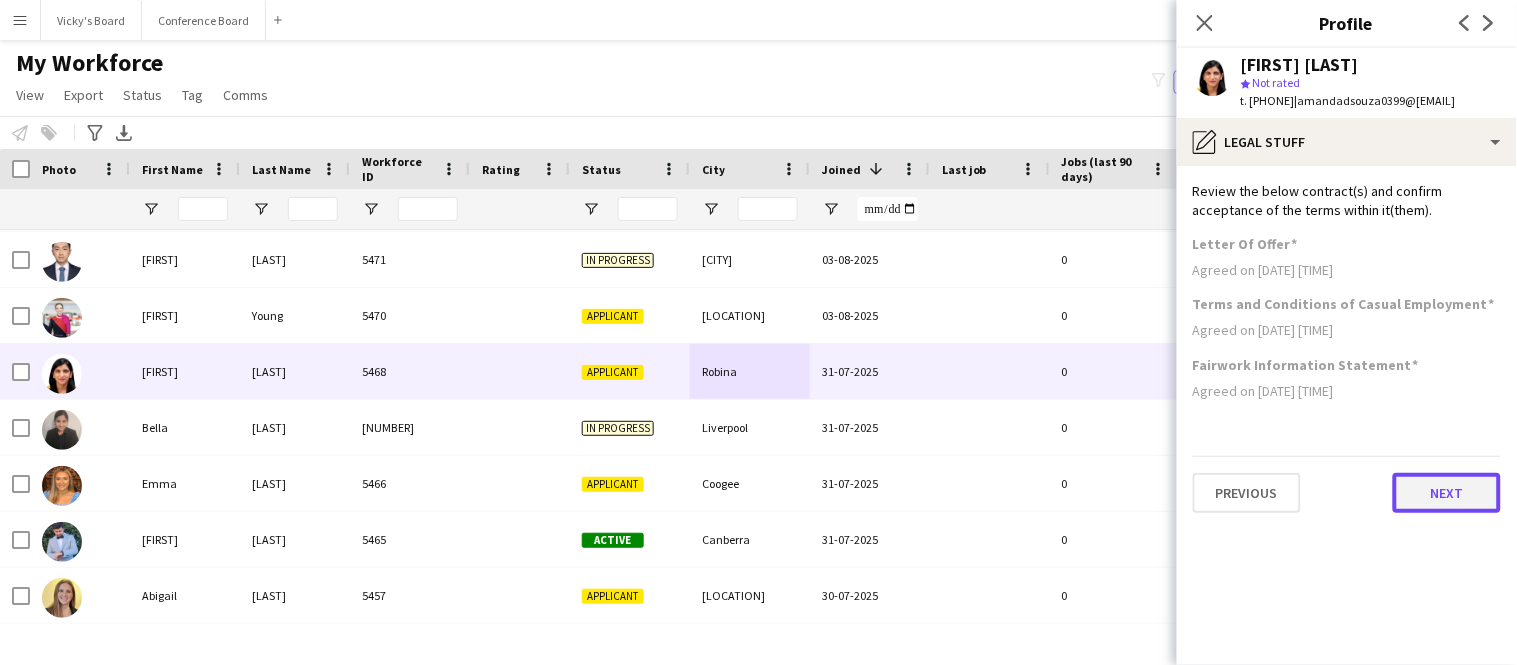click on "Next" 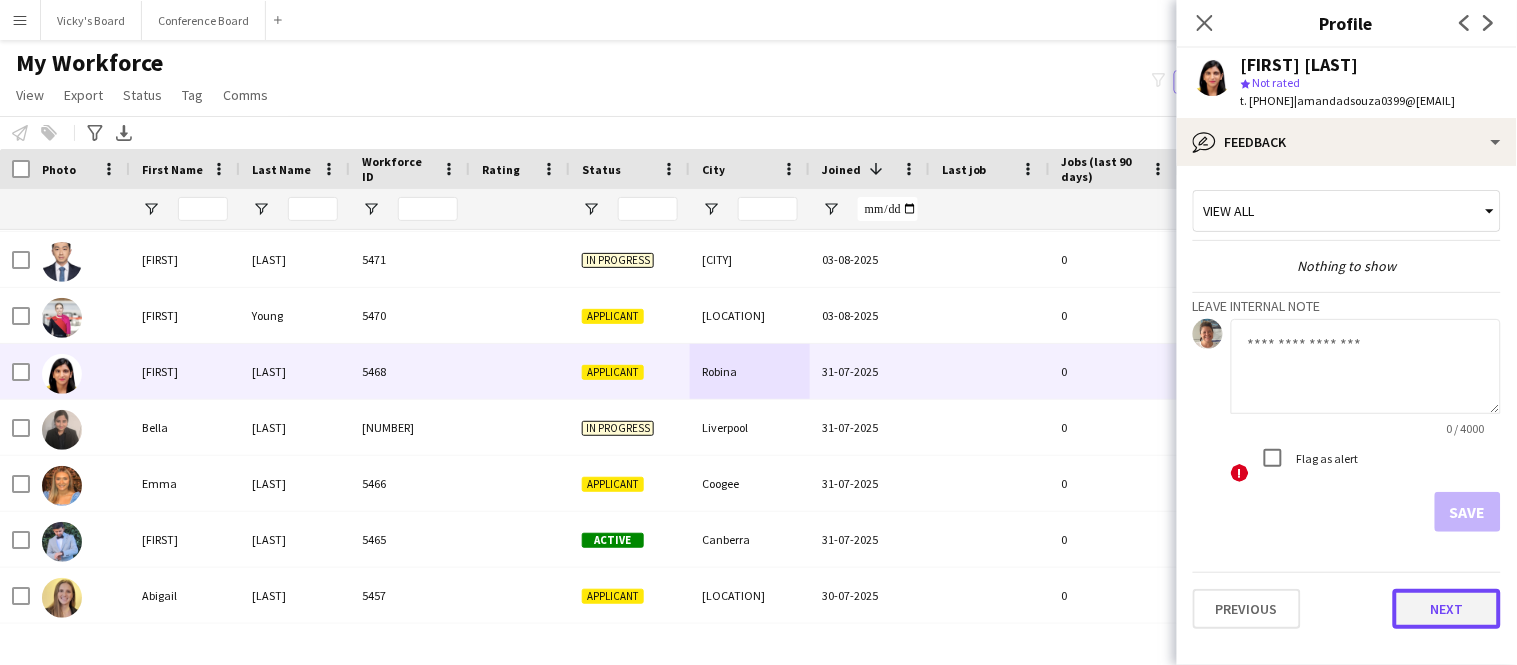 click on "Next" 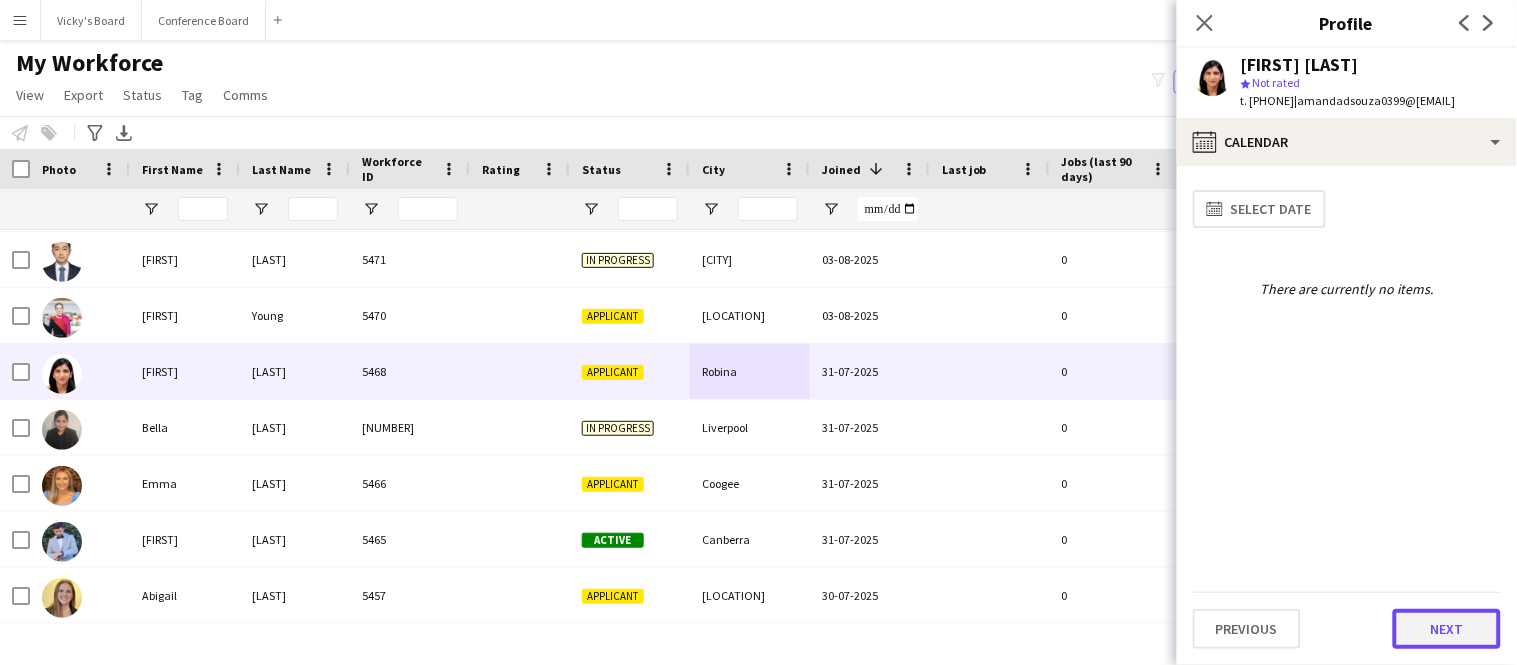 click on "Next" 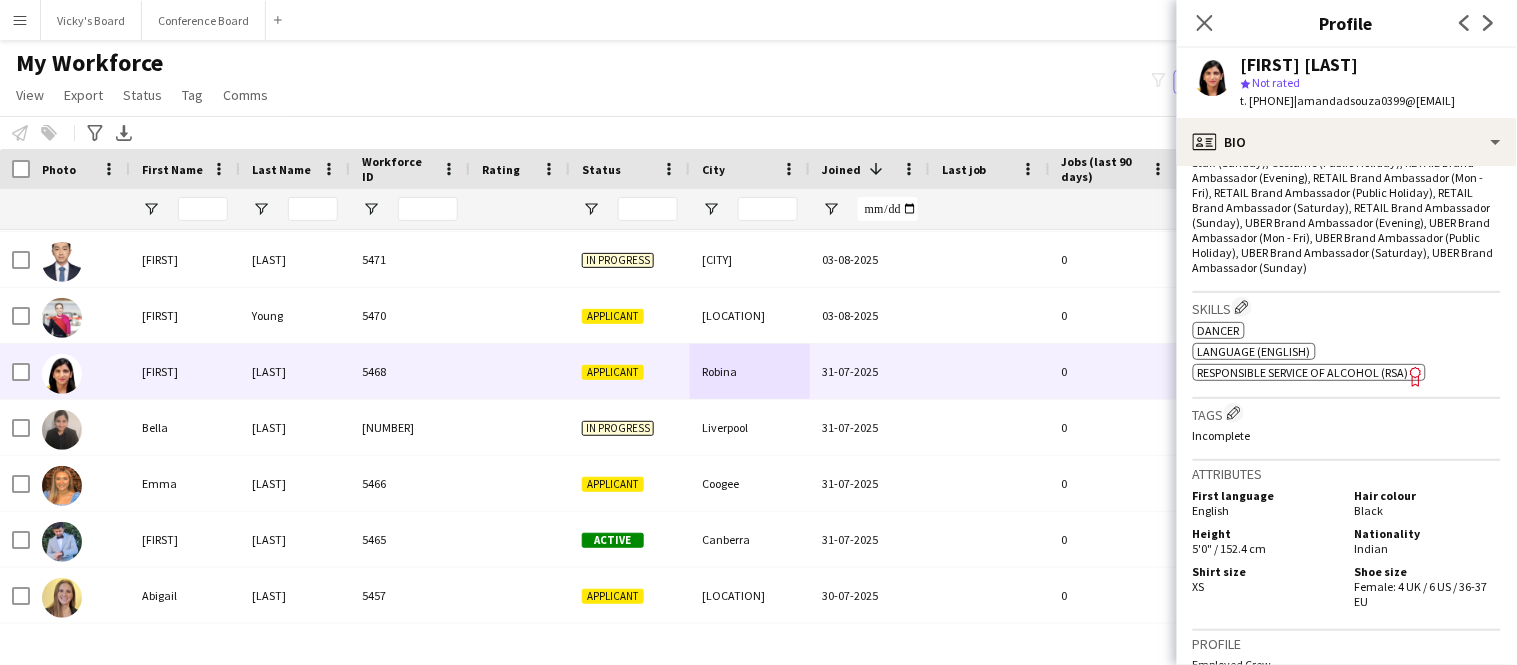 scroll, scrollTop: 734, scrollLeft: 0, axis: vertical 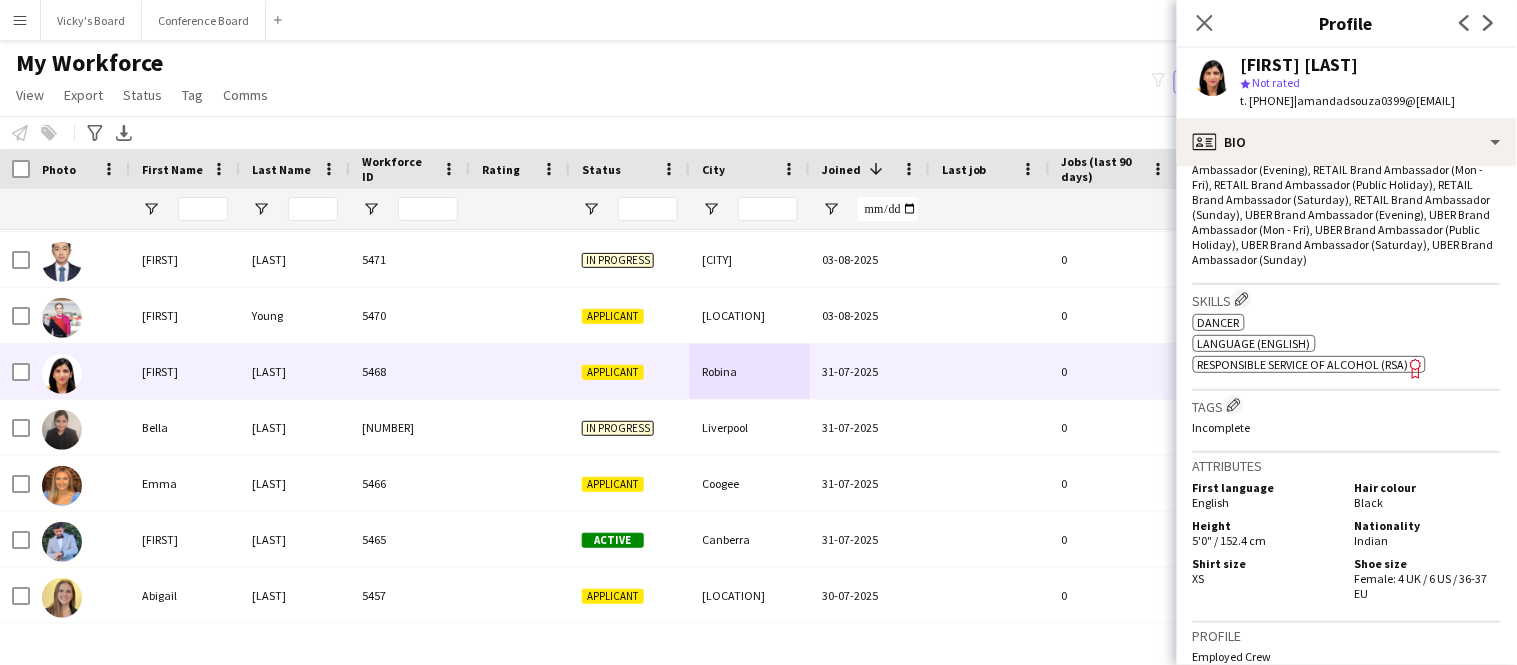drag, startPoint x: 1337, startPoint y: 103, endPoint x: 1501, endPoint y: 109, distance: 164.10973 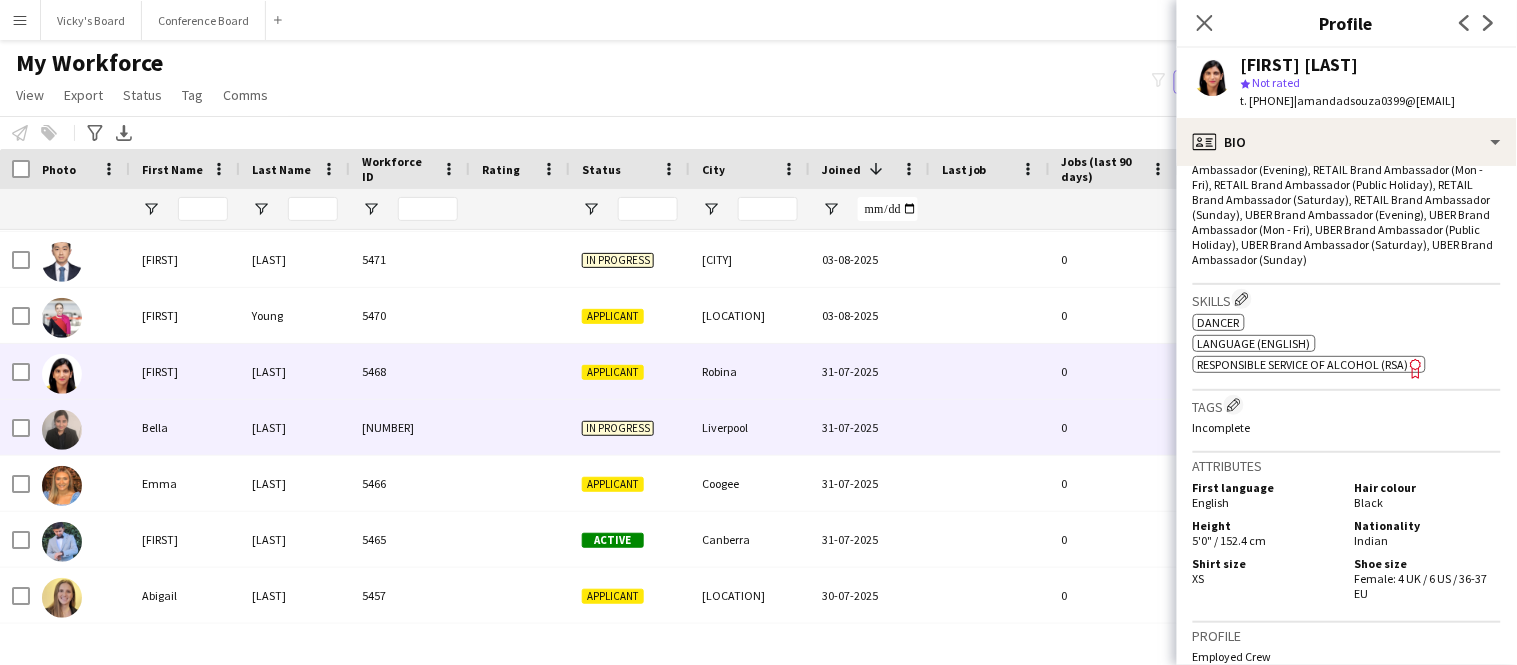 click on "Bella" at bounding box center [185, 427] 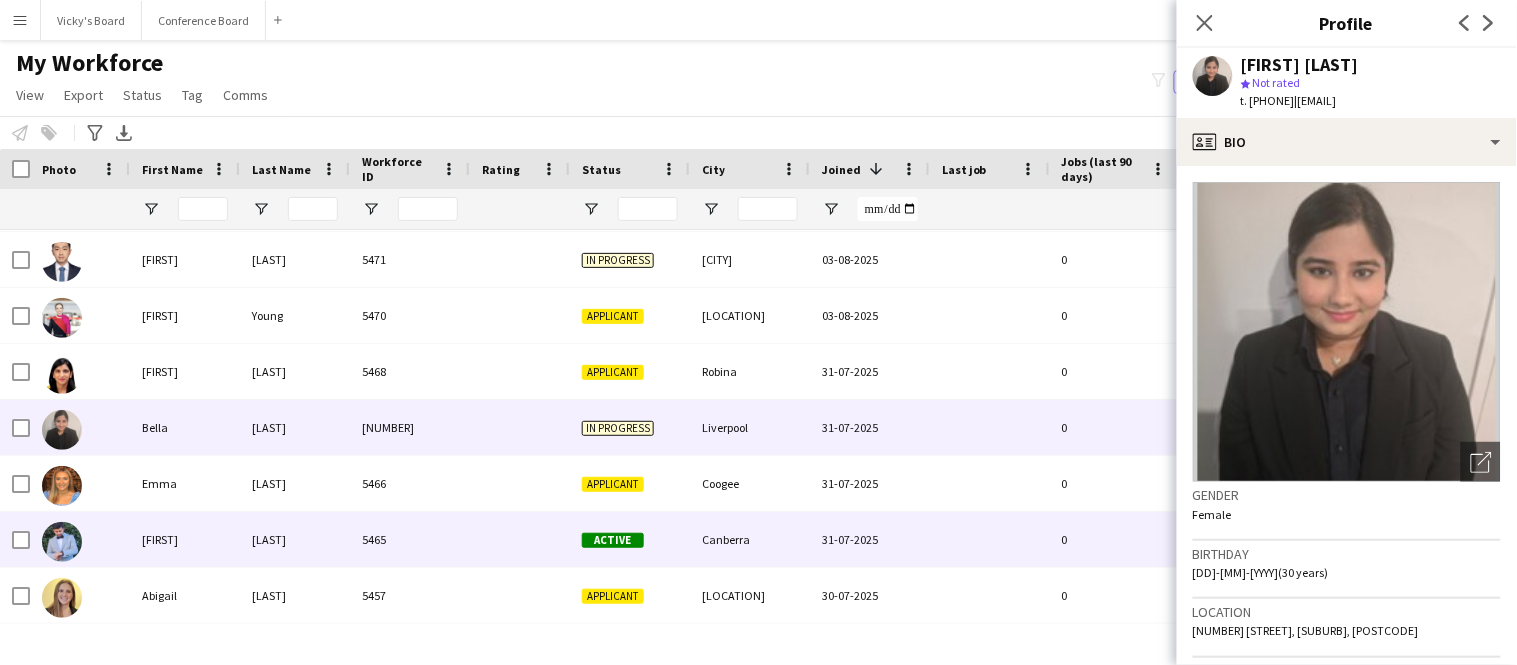 scroll, scrollTop: 130, scrollLeft: 0, axis: vertical 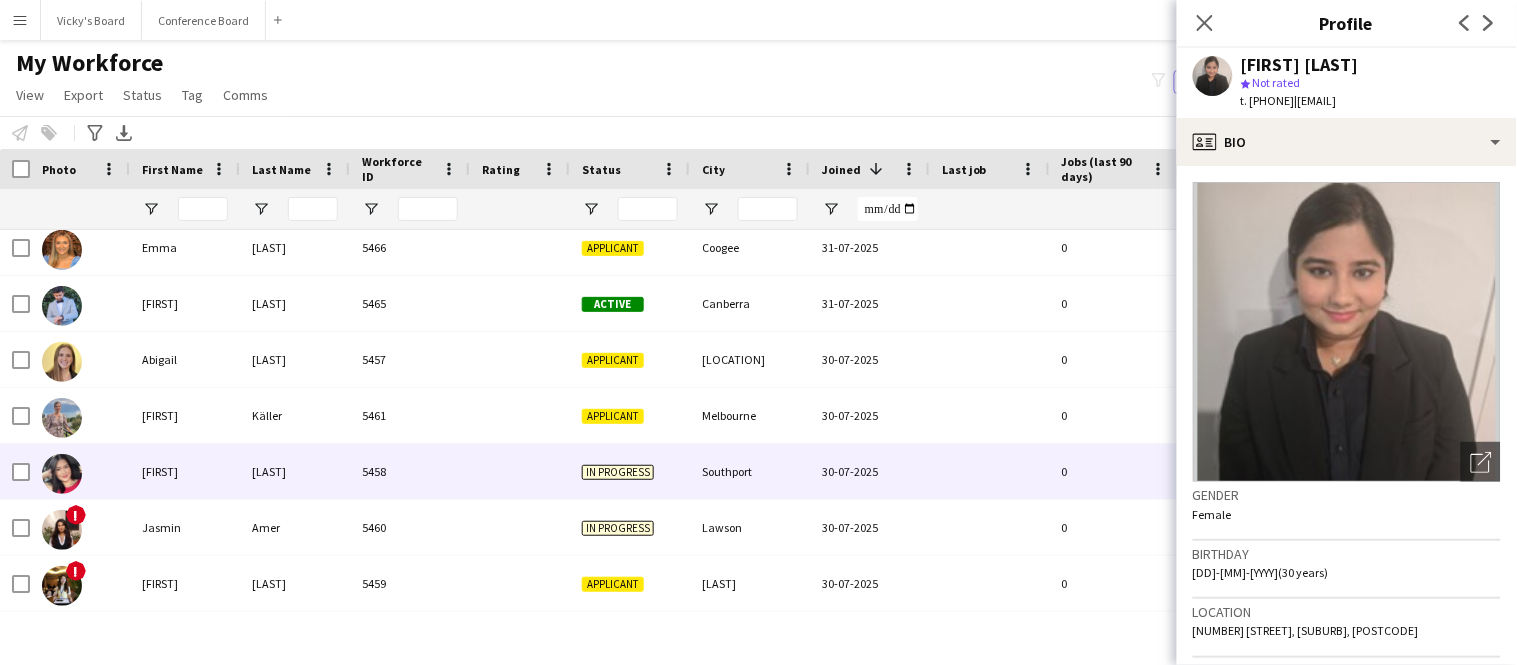 click on "[FIRST]" at bounding box center (185, 471) 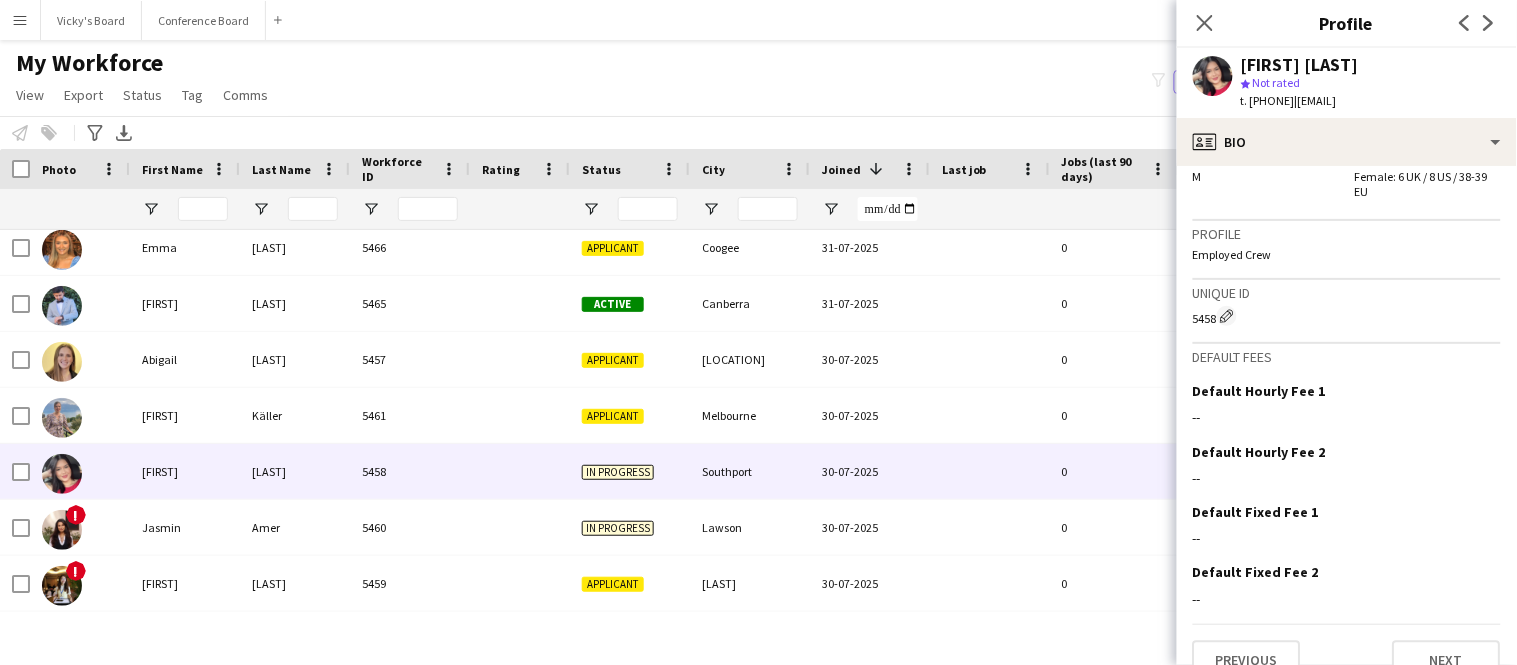 scroll, scrollTop: 1081, scrollLeft: 0, axis: vertical 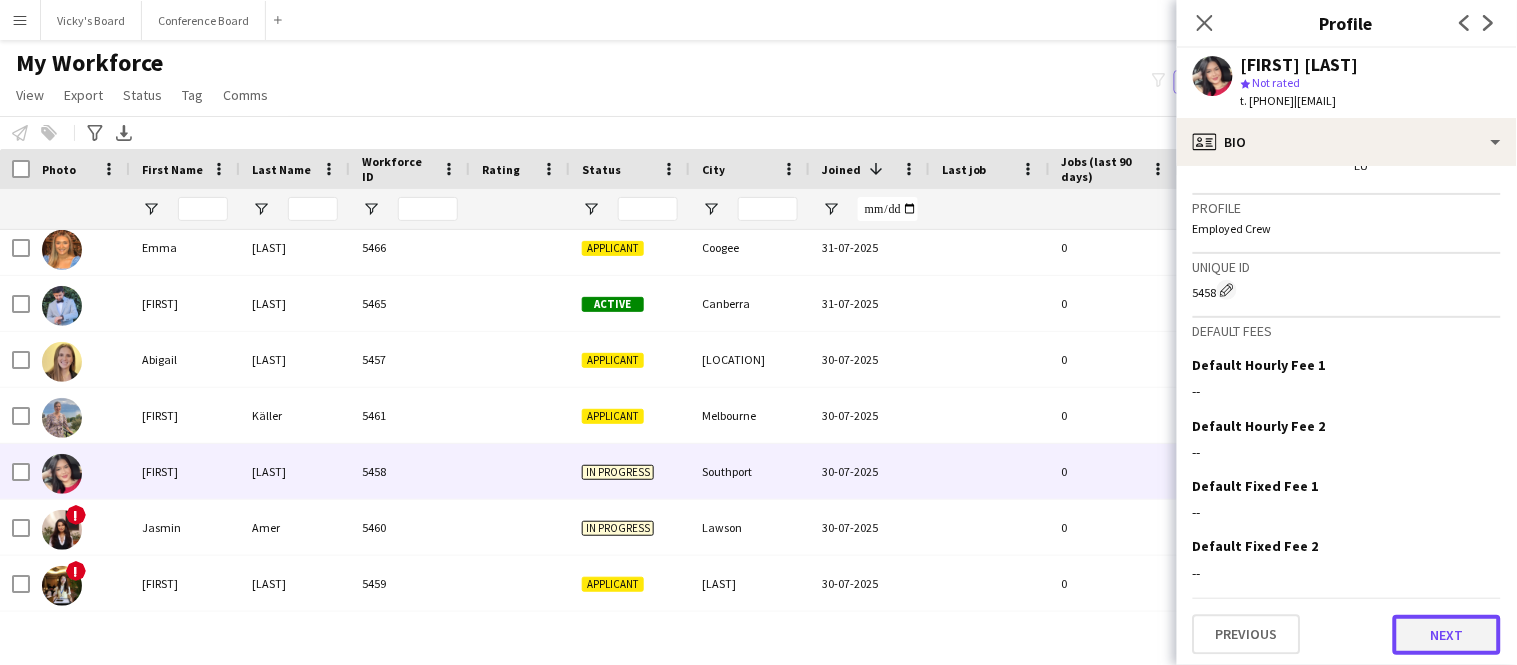 click on "Next" 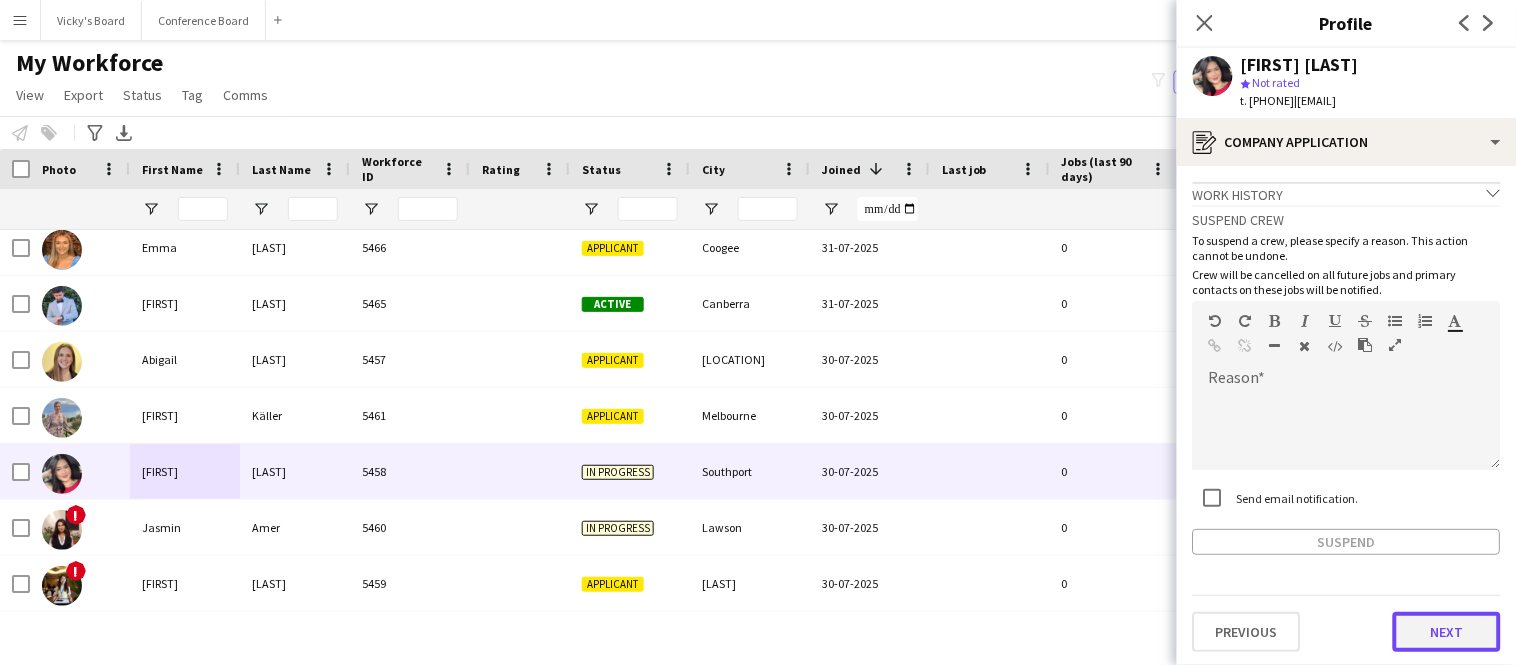click on "Next" 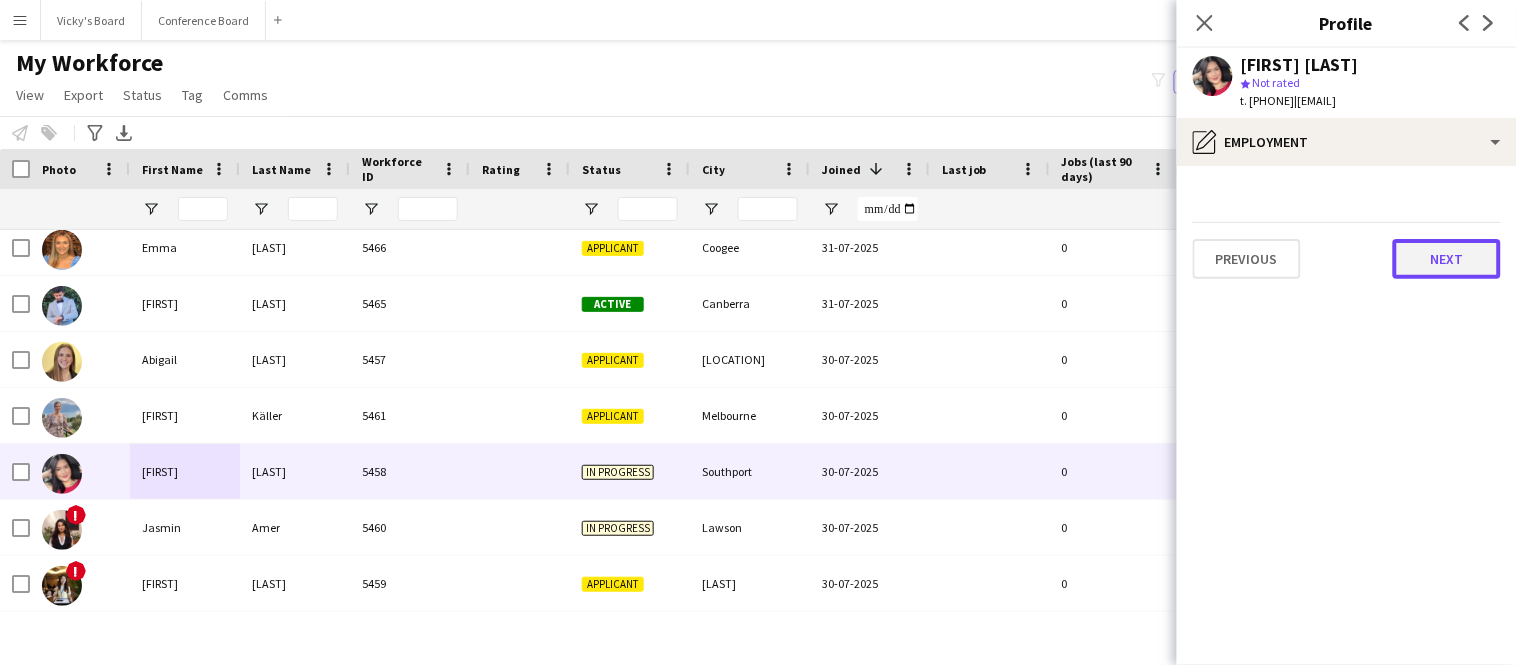 click on "Next" 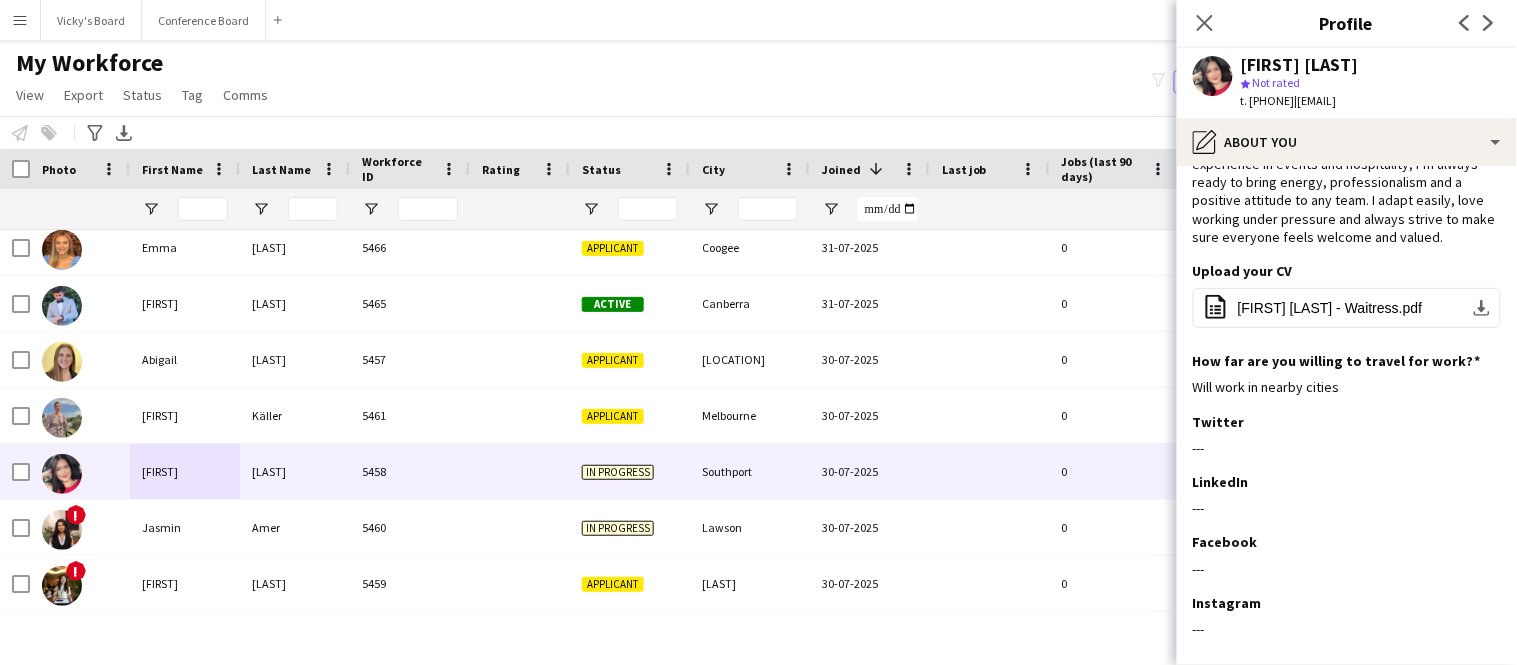scroll, scrollTop: 190, scrollLeft: 0, axis: vertical 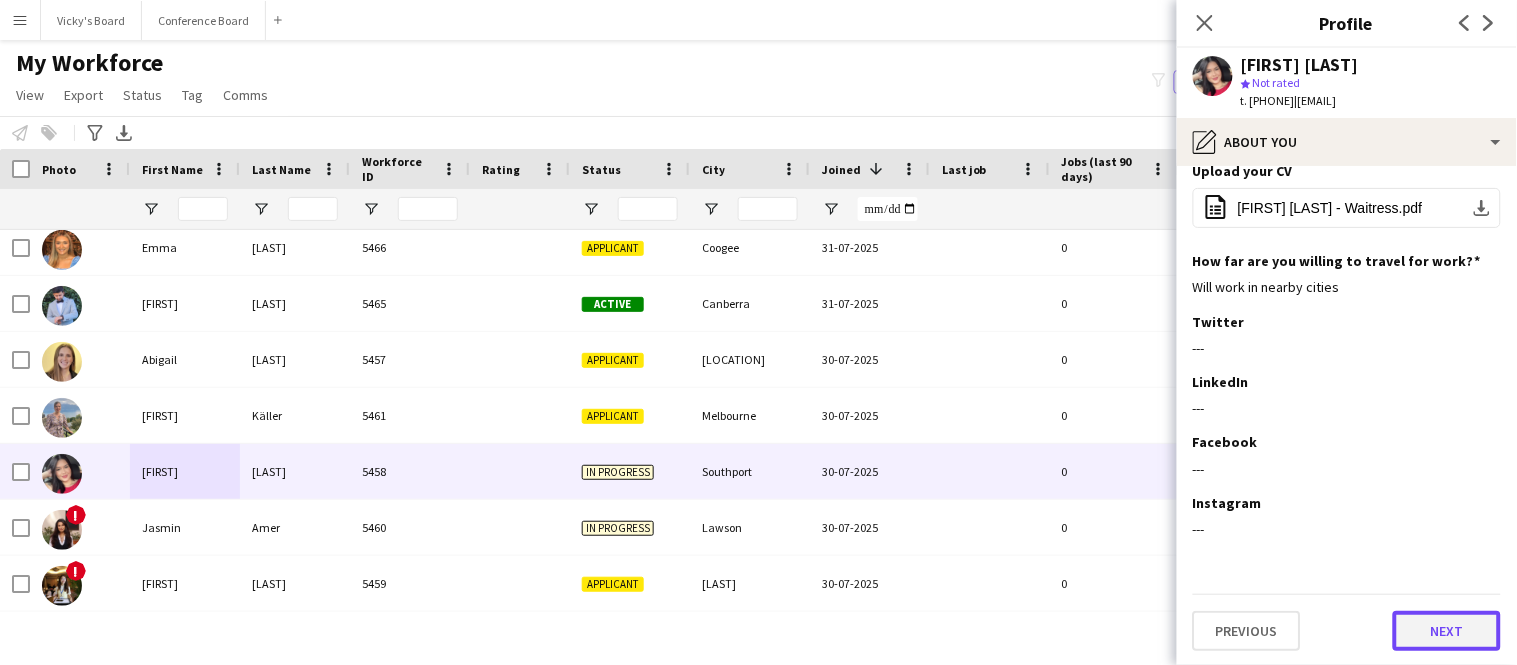 click on "Next" 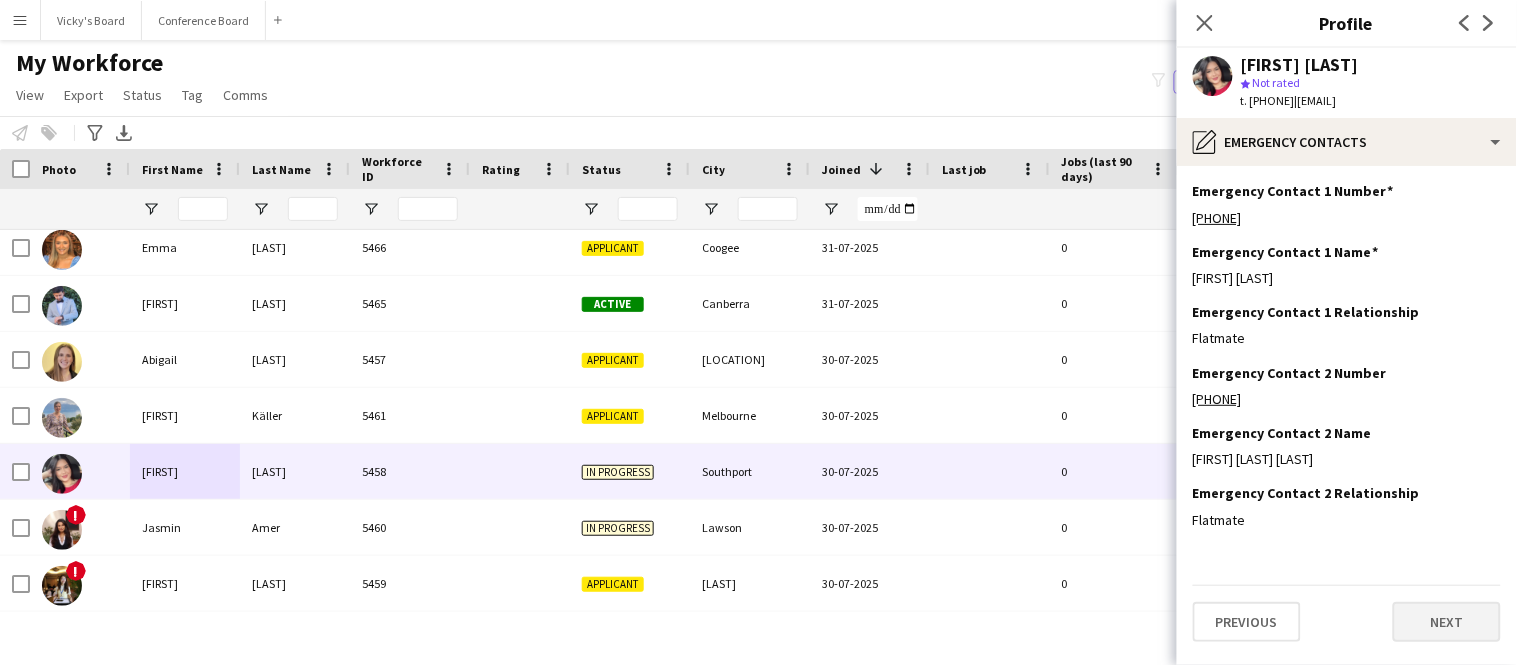 scroll, scrollTop: 0, scrollLeft: 0, axis: both 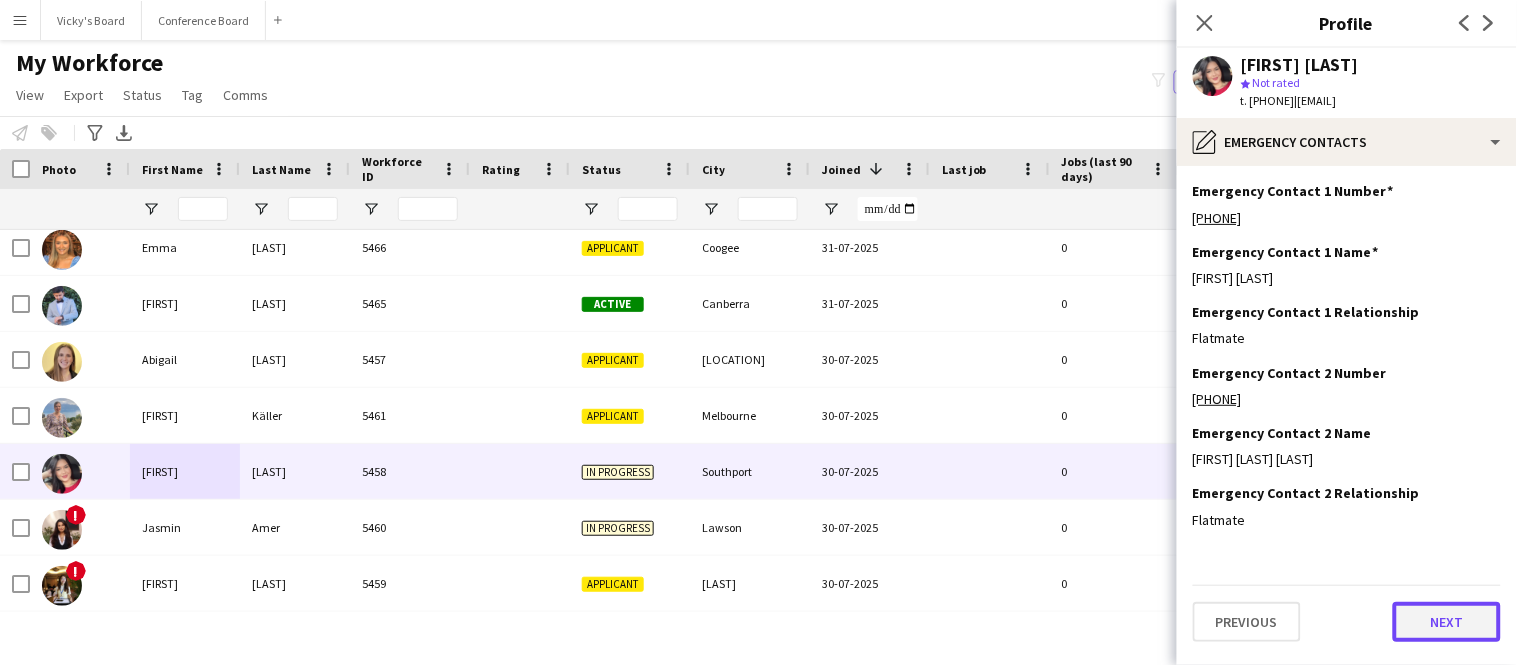 click on "Next" 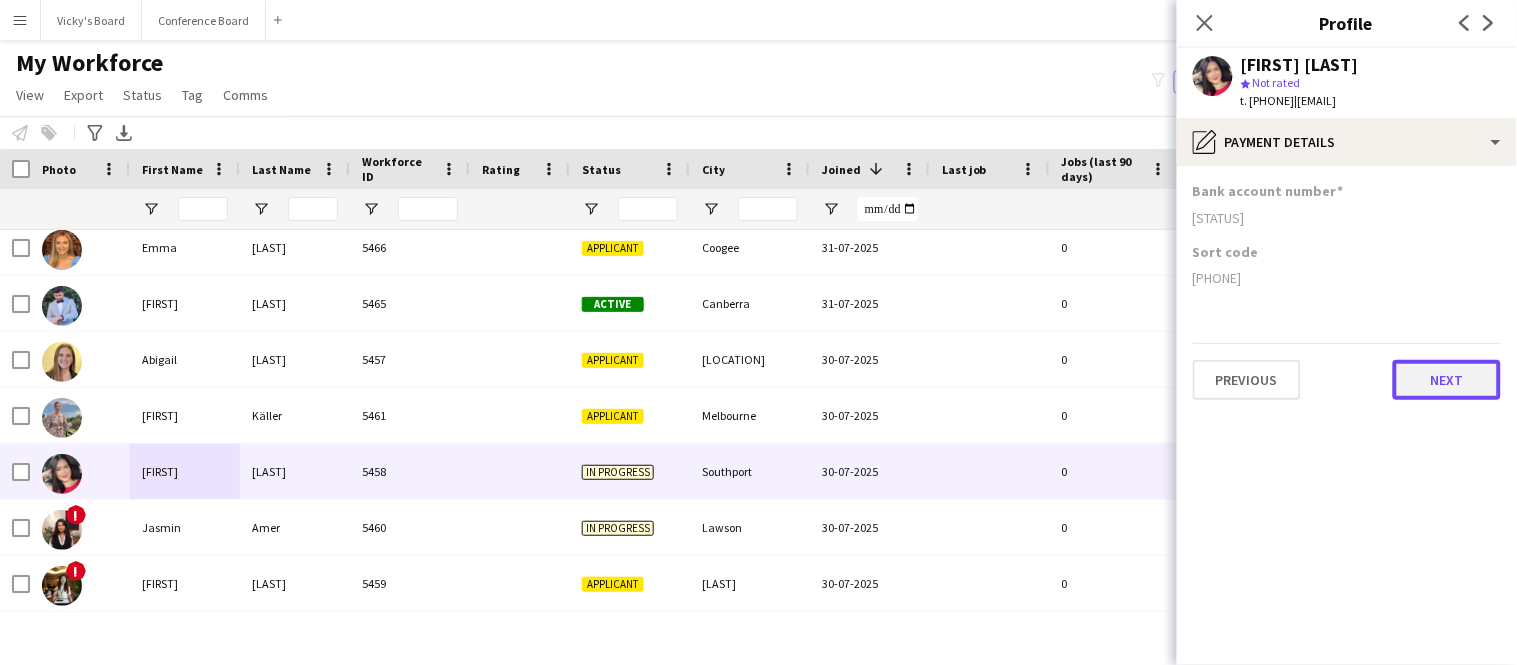click on "Next" 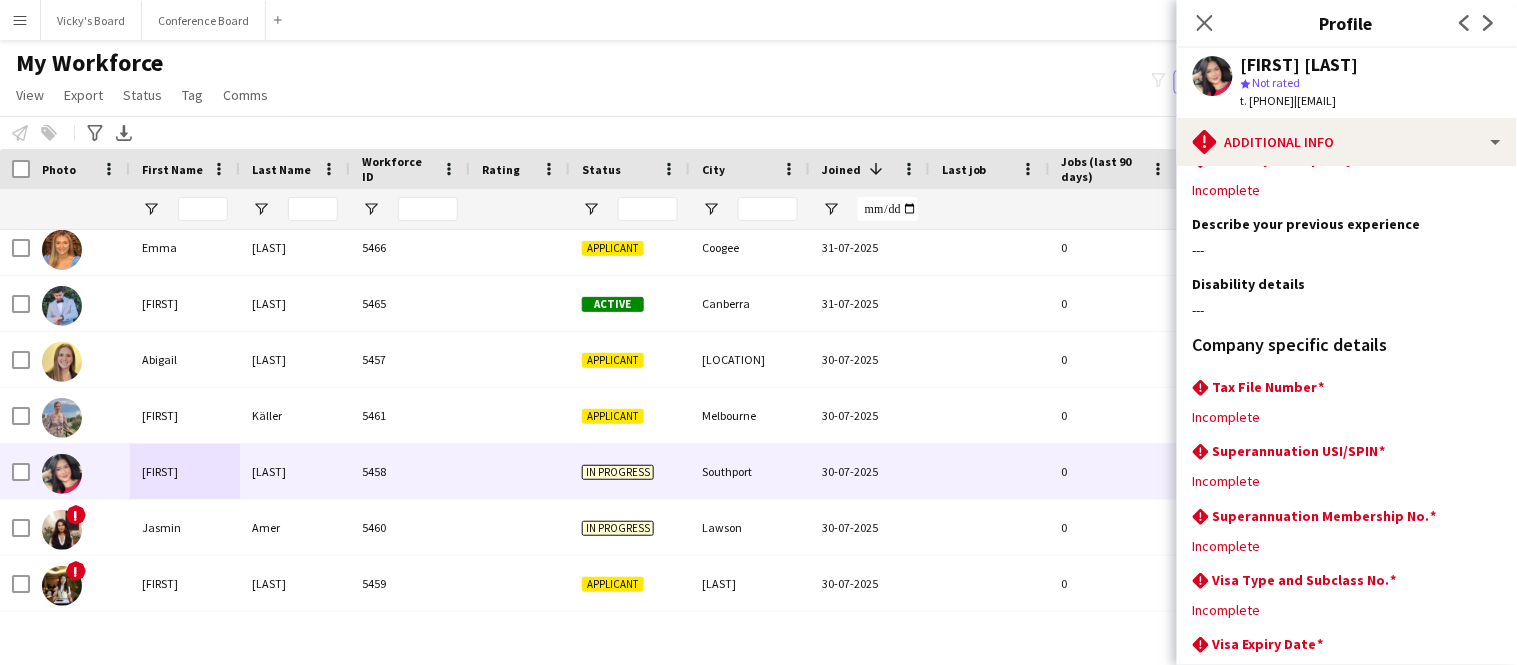 scroll, scrollTop: 181, scrollLeft: 0, axis: vertical 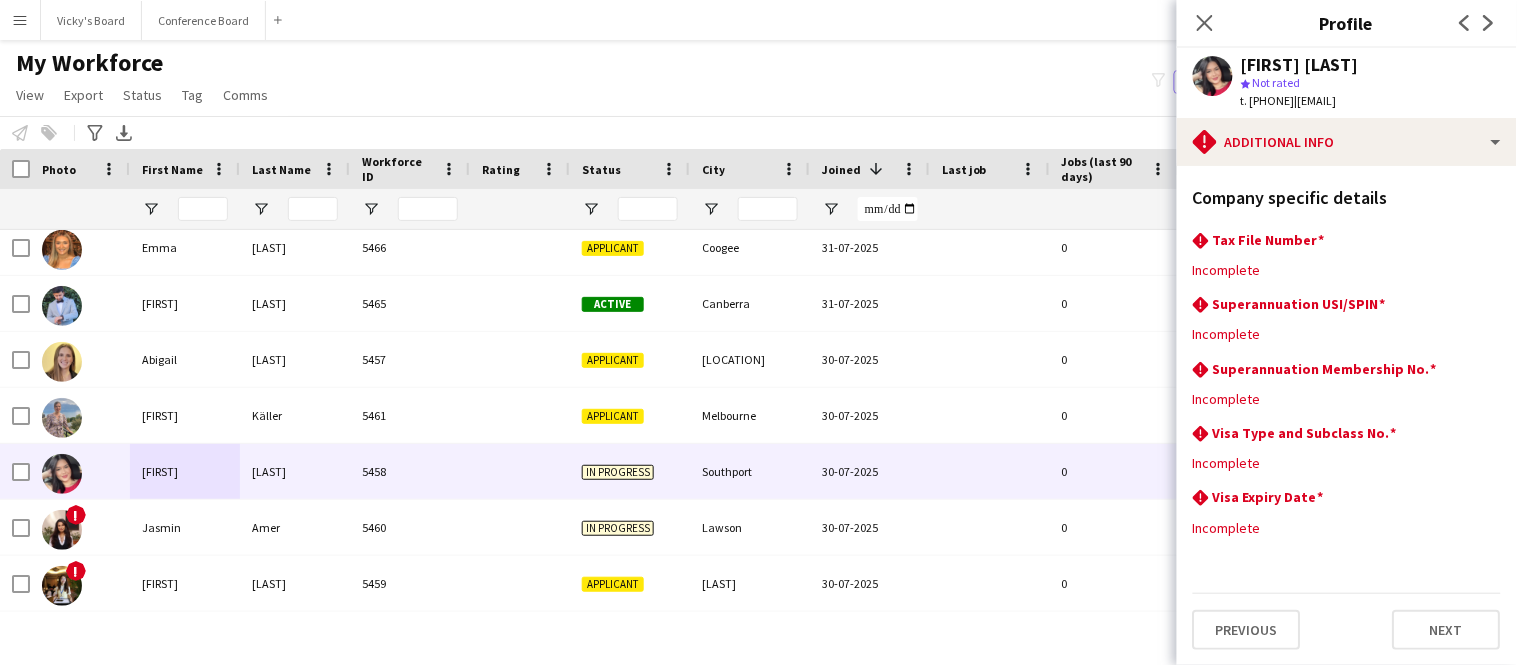drag, startPoint x: 1337, startPoint y: 103, endPoint x: 1491, endPoint y: 109, distance: 154.11684 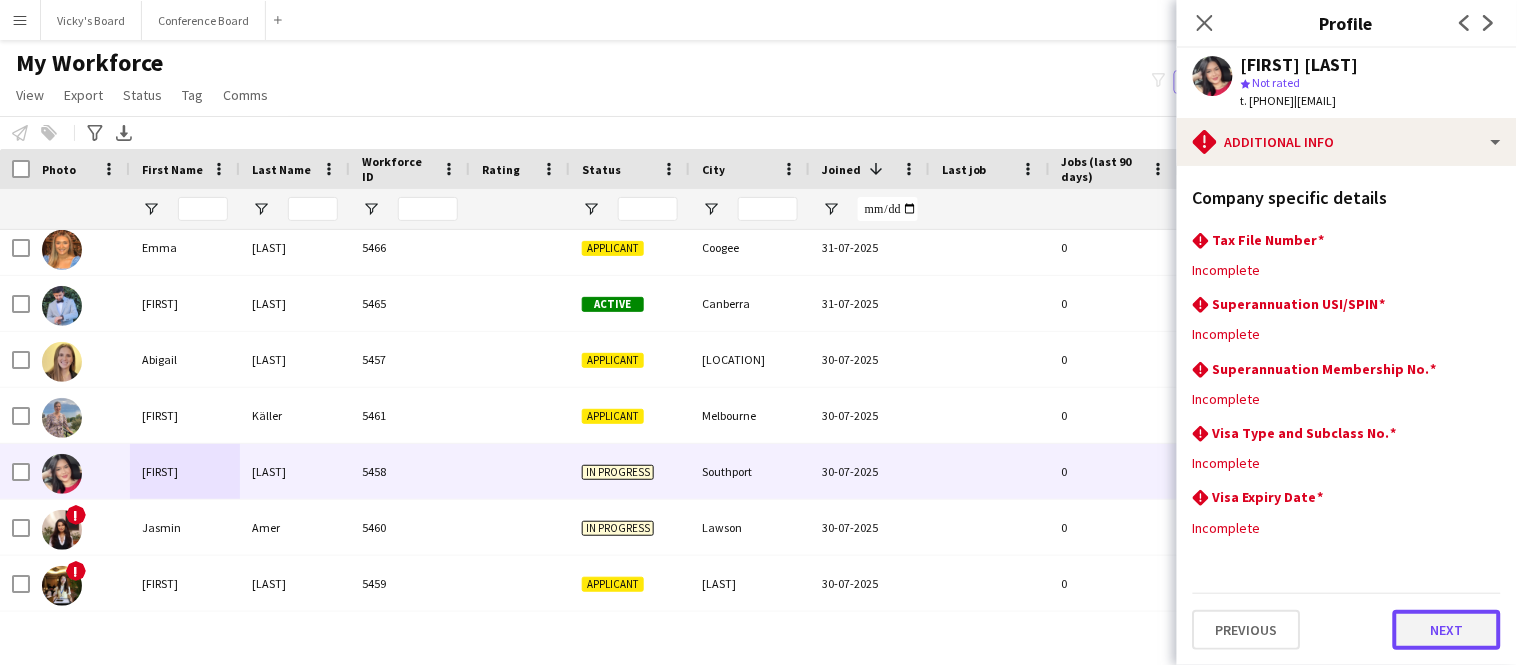 click on "Next" 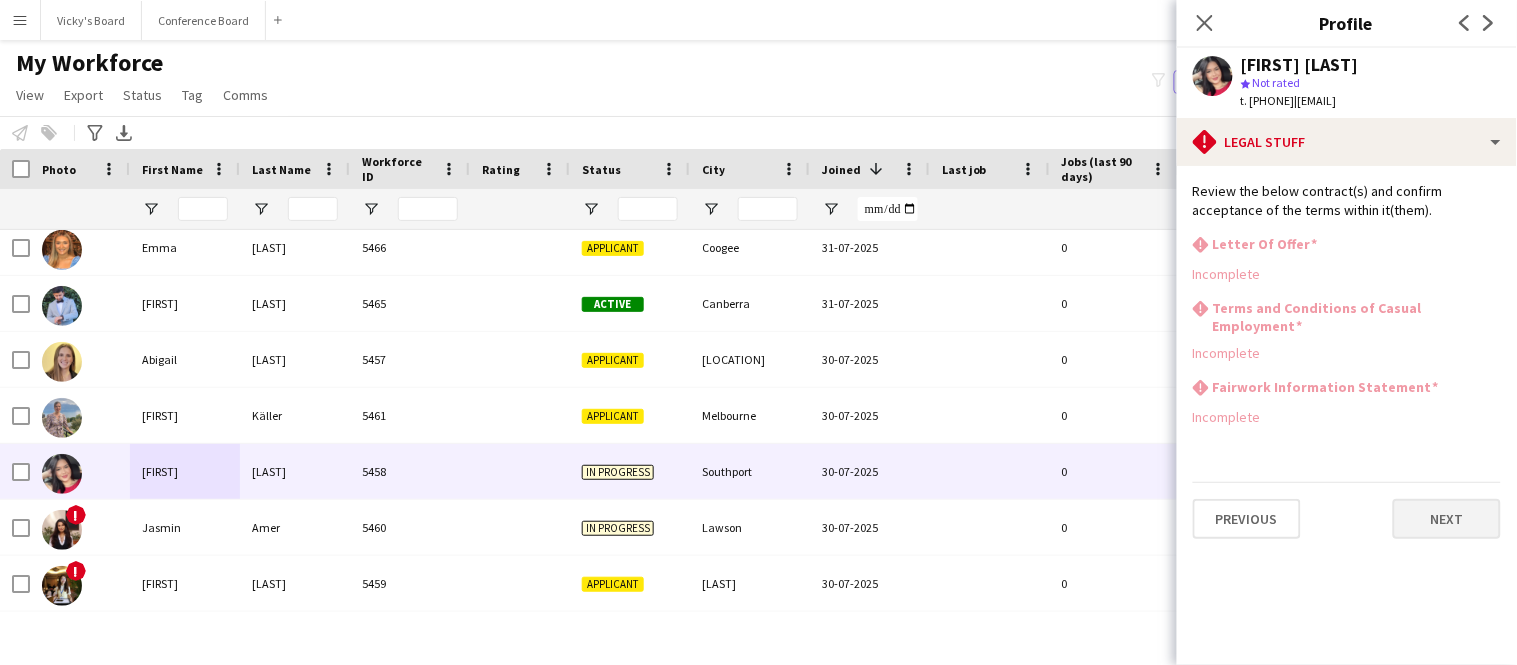 scroll, scrollTop: 0, scrollLeft: 0, axis: both 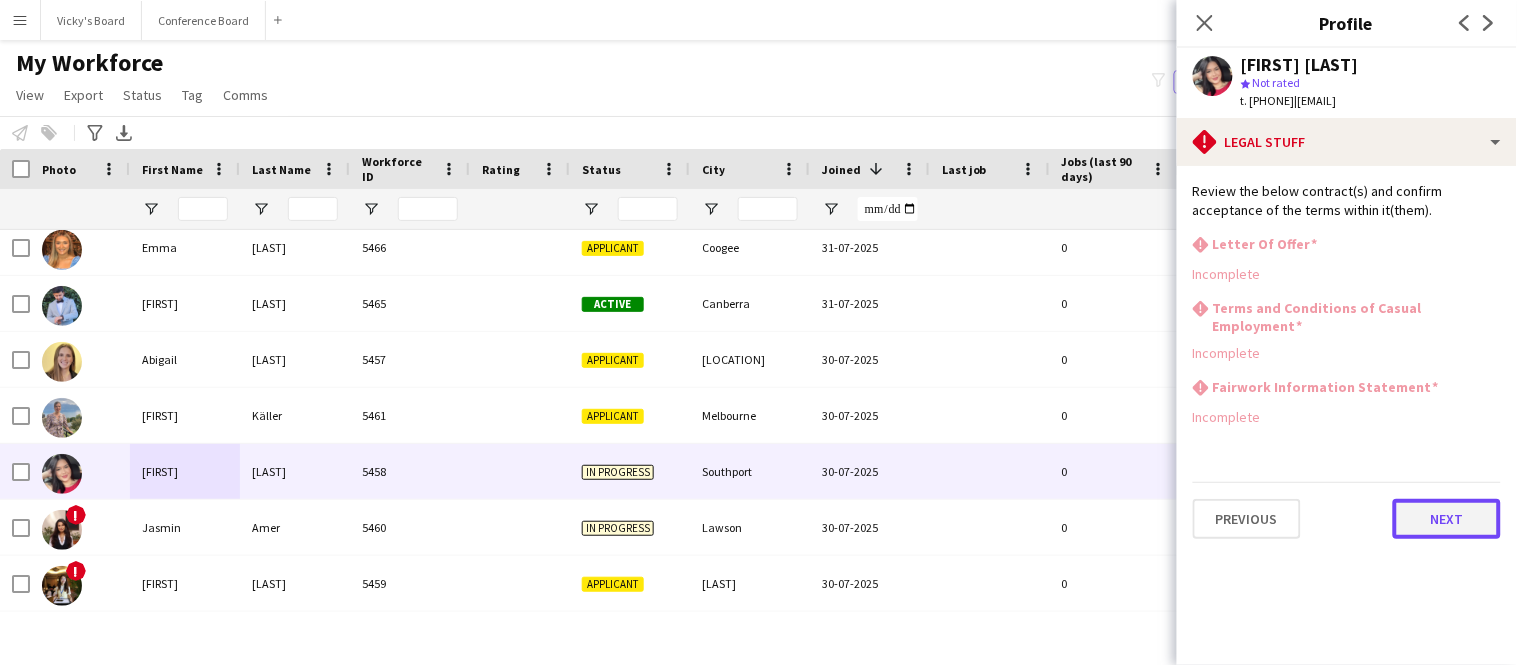 click on "Next" 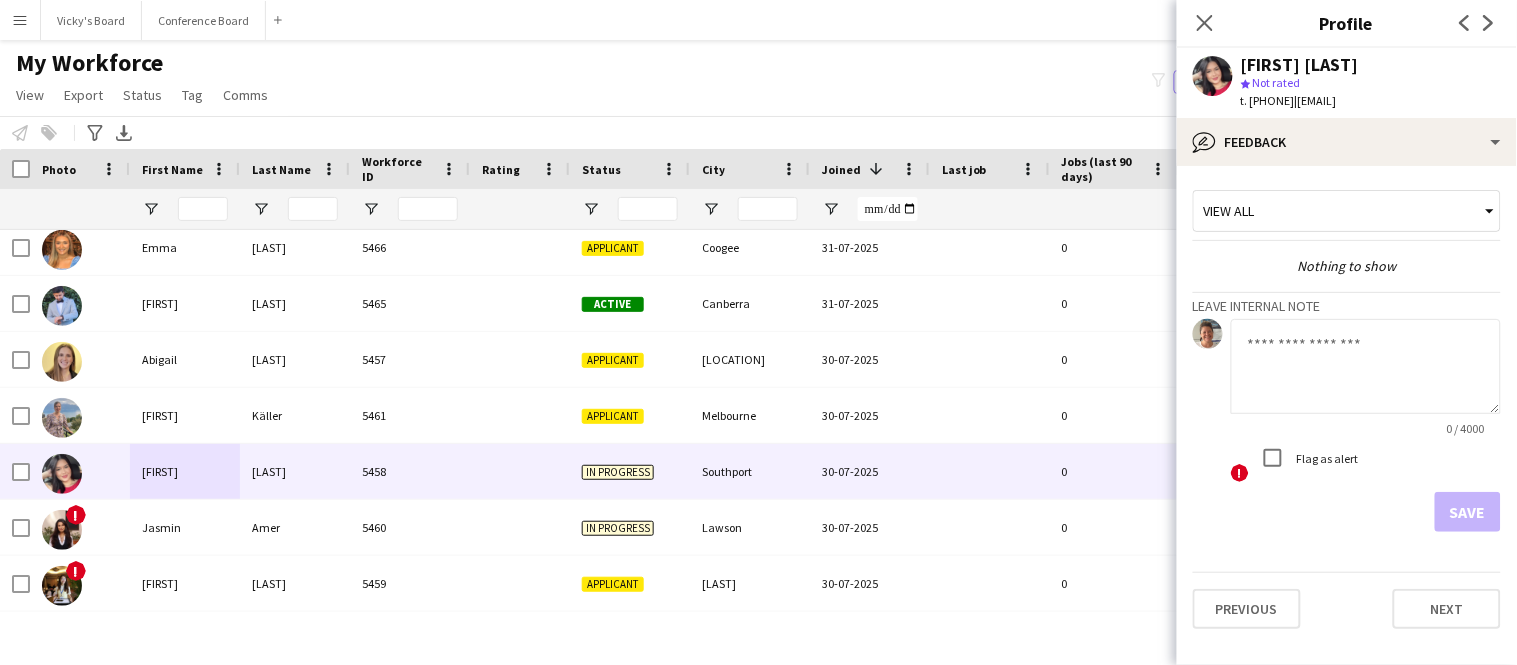 click 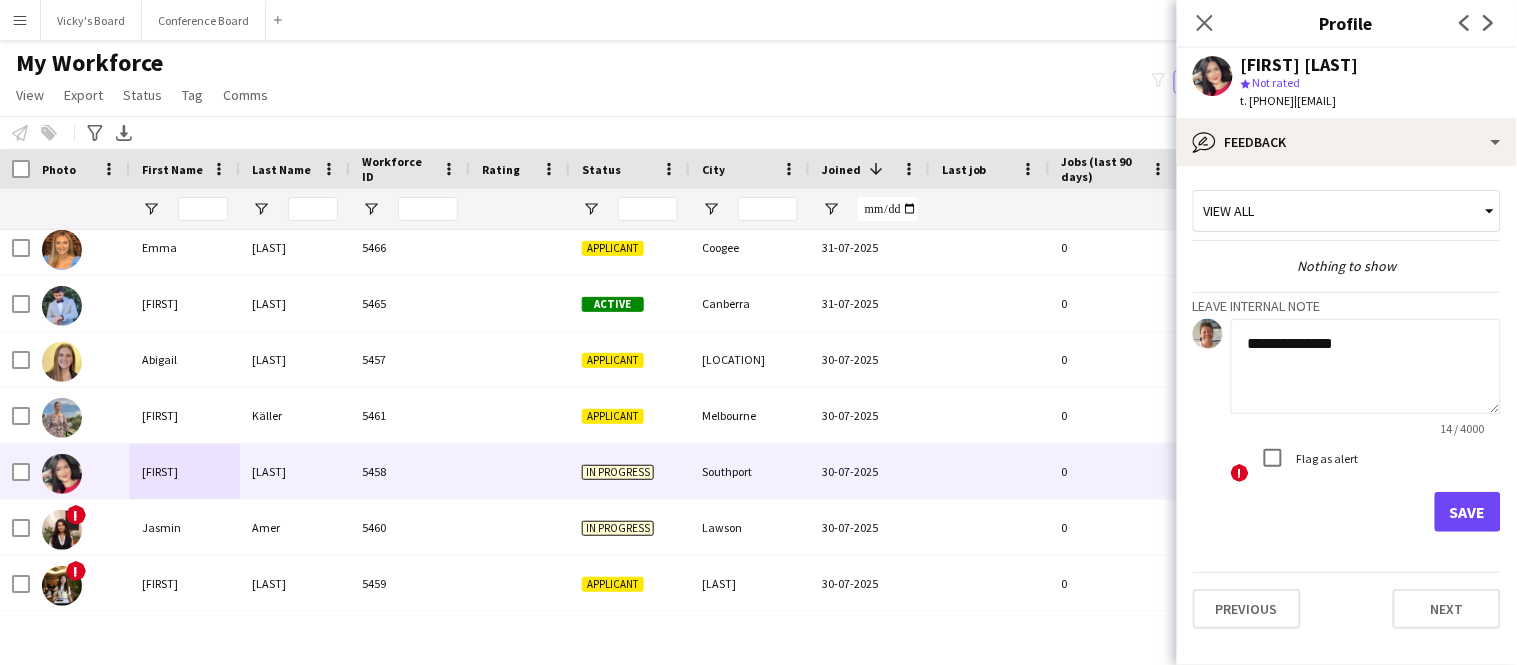type on "**********" 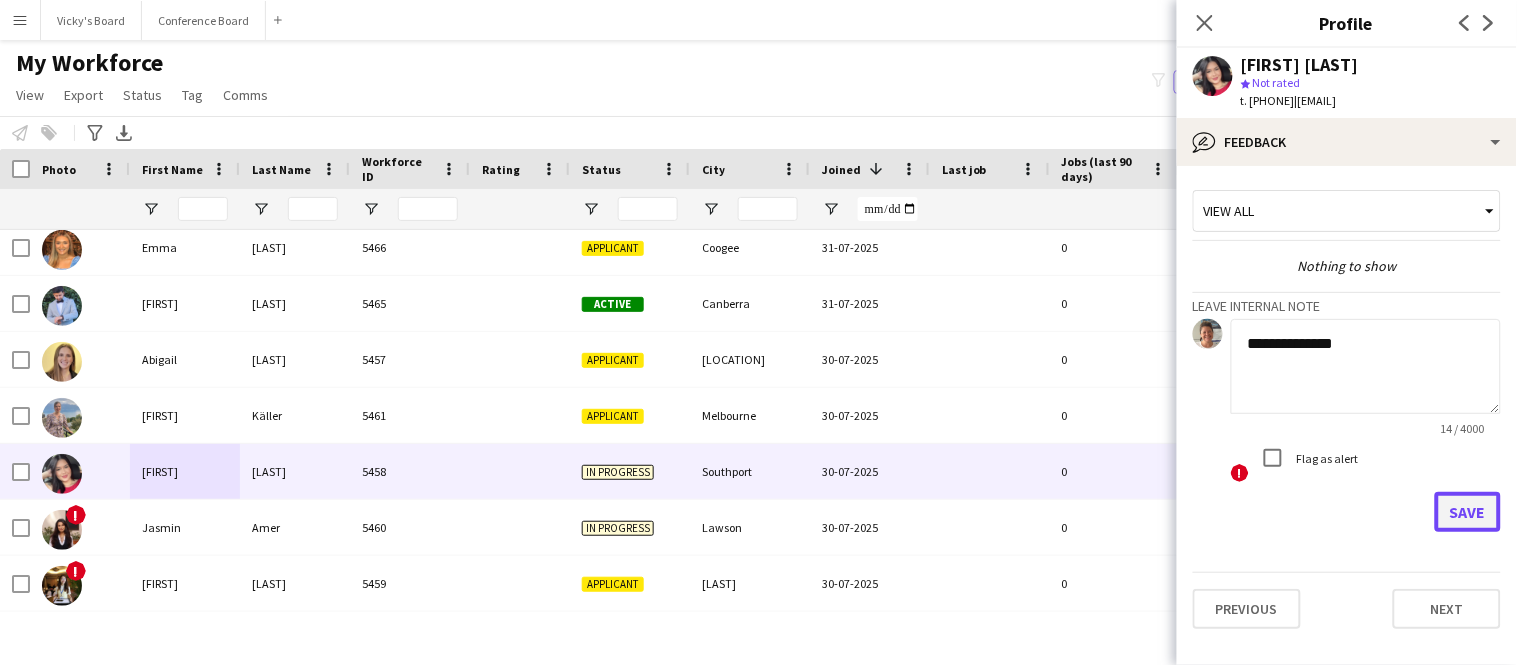 click on "Save" 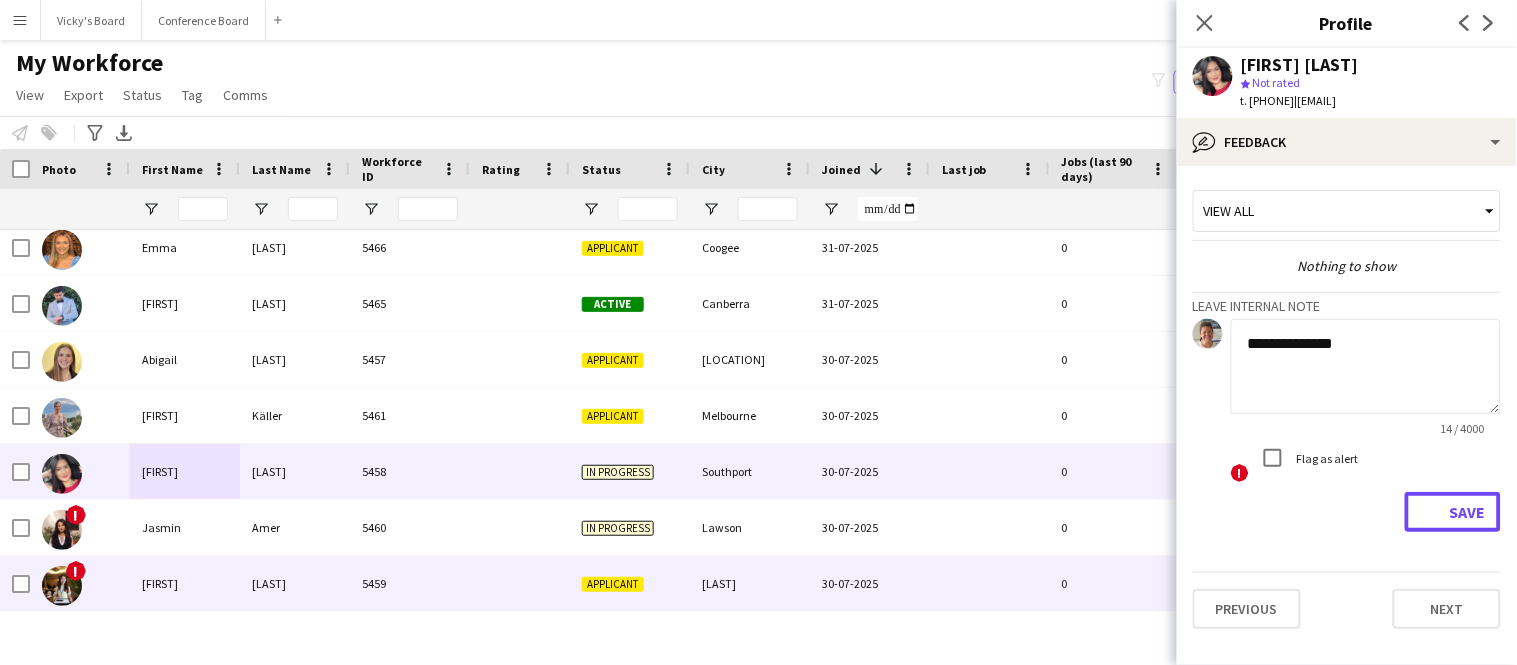 type 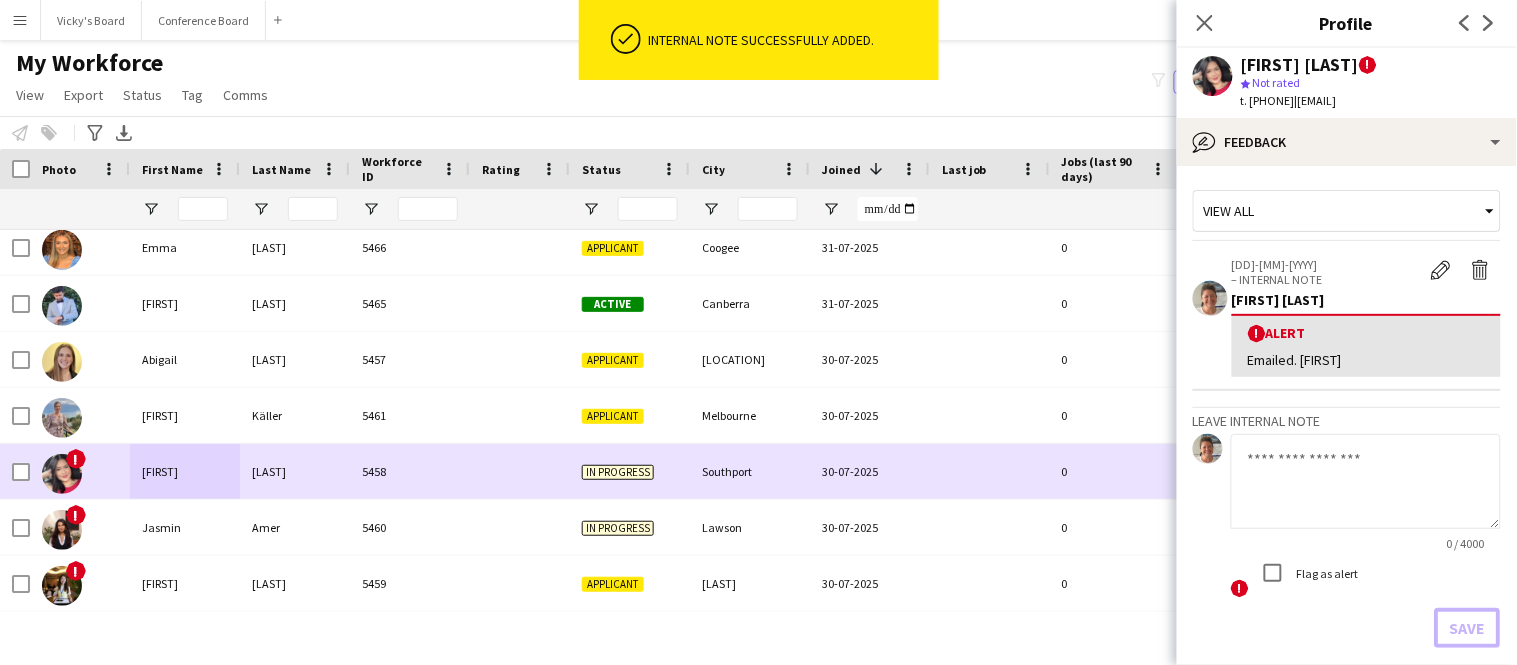 scroll, scrollTop: 354, scrollLeft: 0, axis: vertical 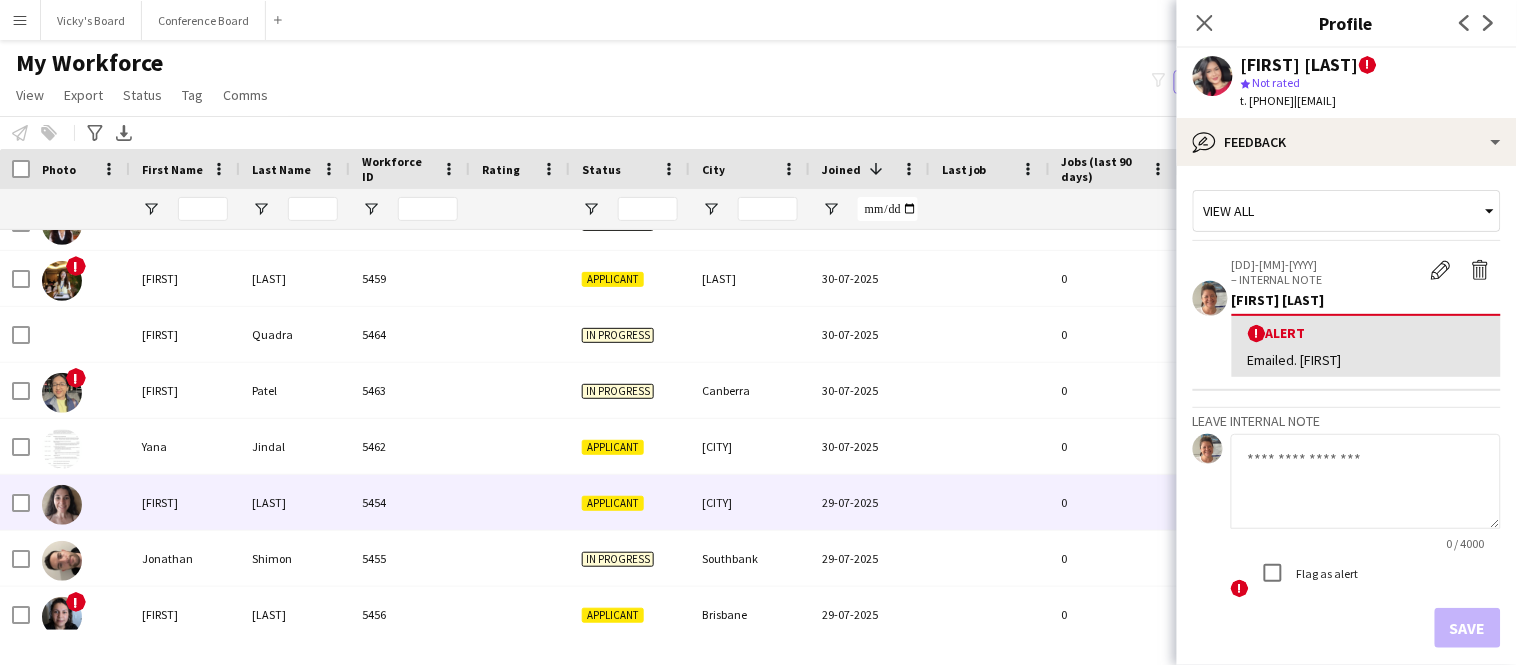 click on "[LAST]" at bounding box center (295, 502) 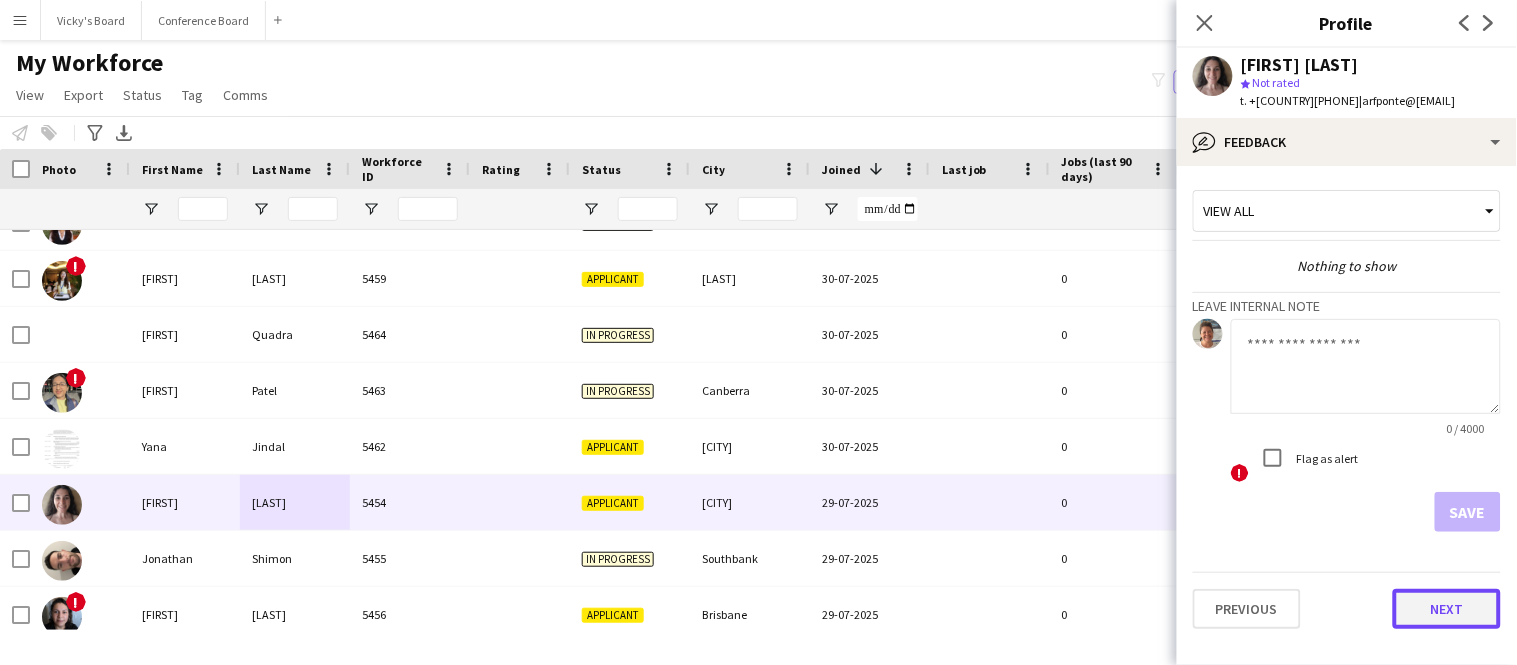 click on "Next" 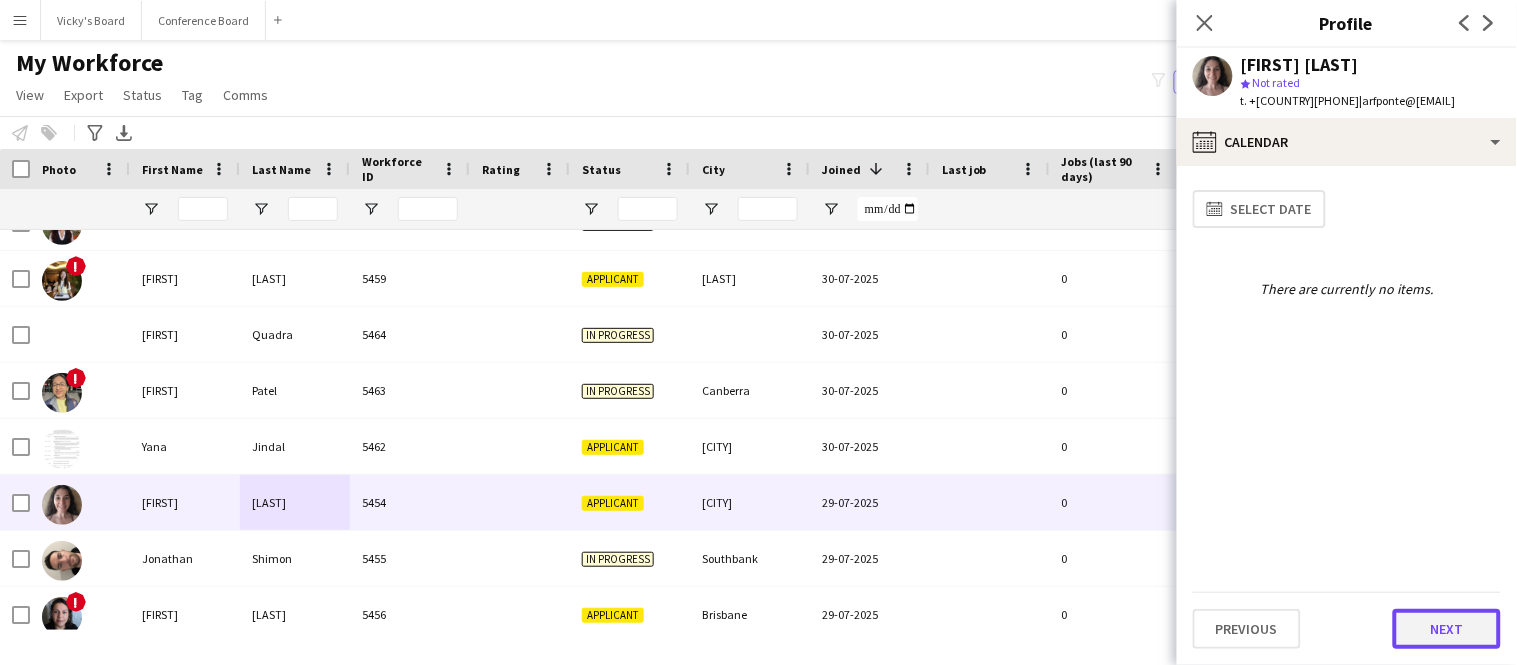 click on "Next" 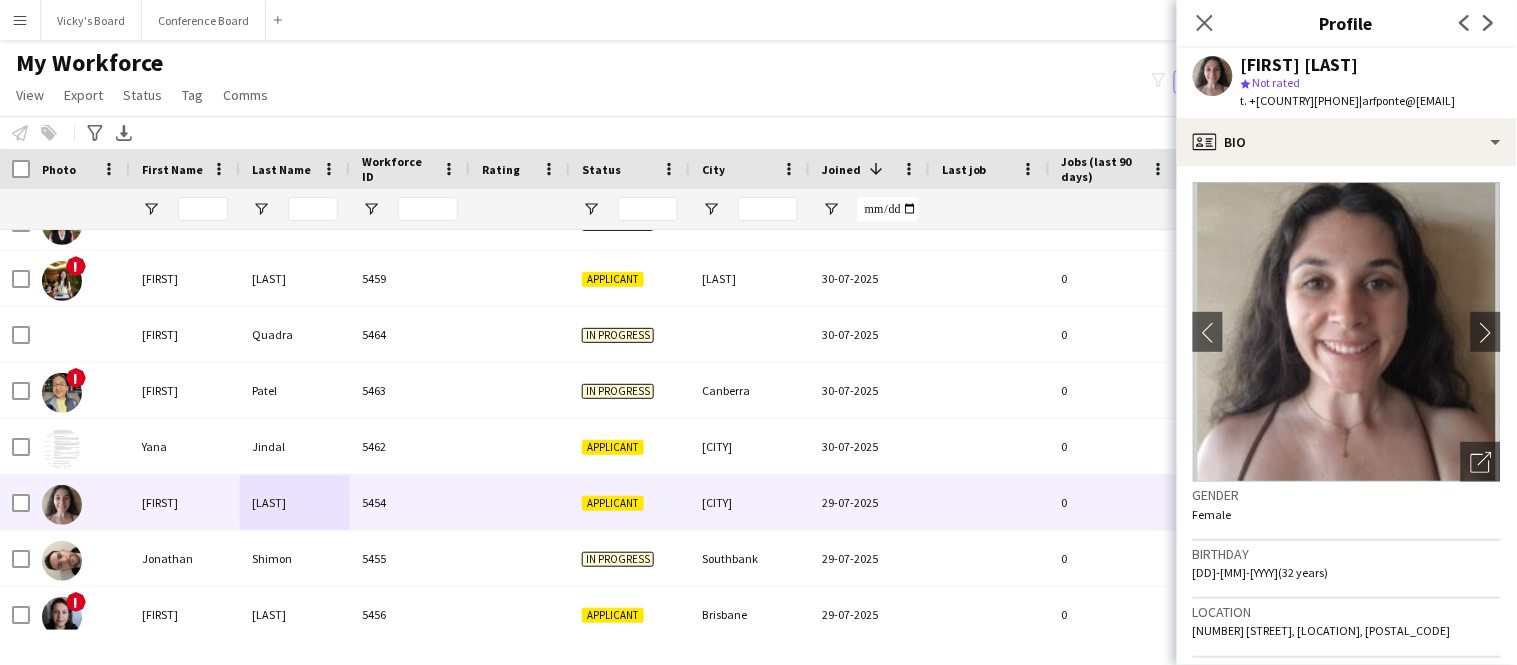 scroll, scrollTop: 7, scrollLeft: 0, axis: vertical 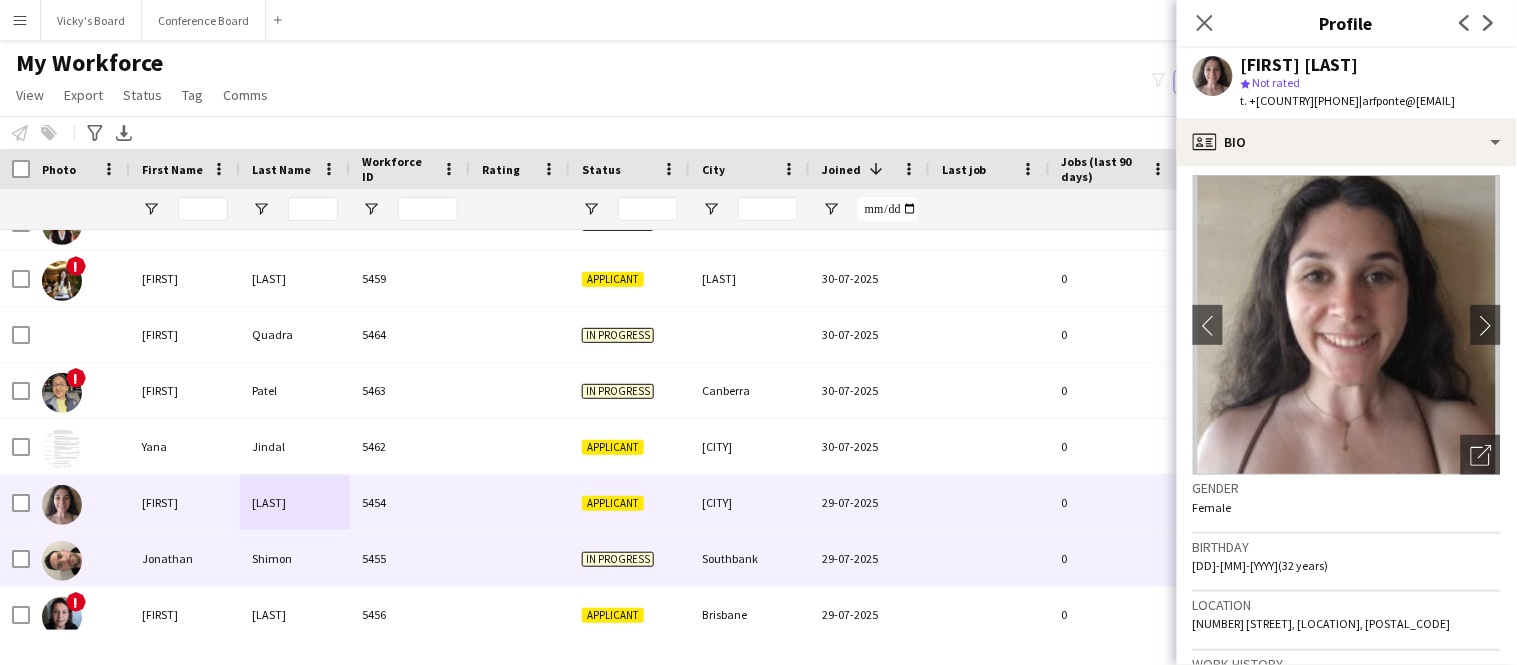 click on "Jonathan" at bounding box center [185, 558] 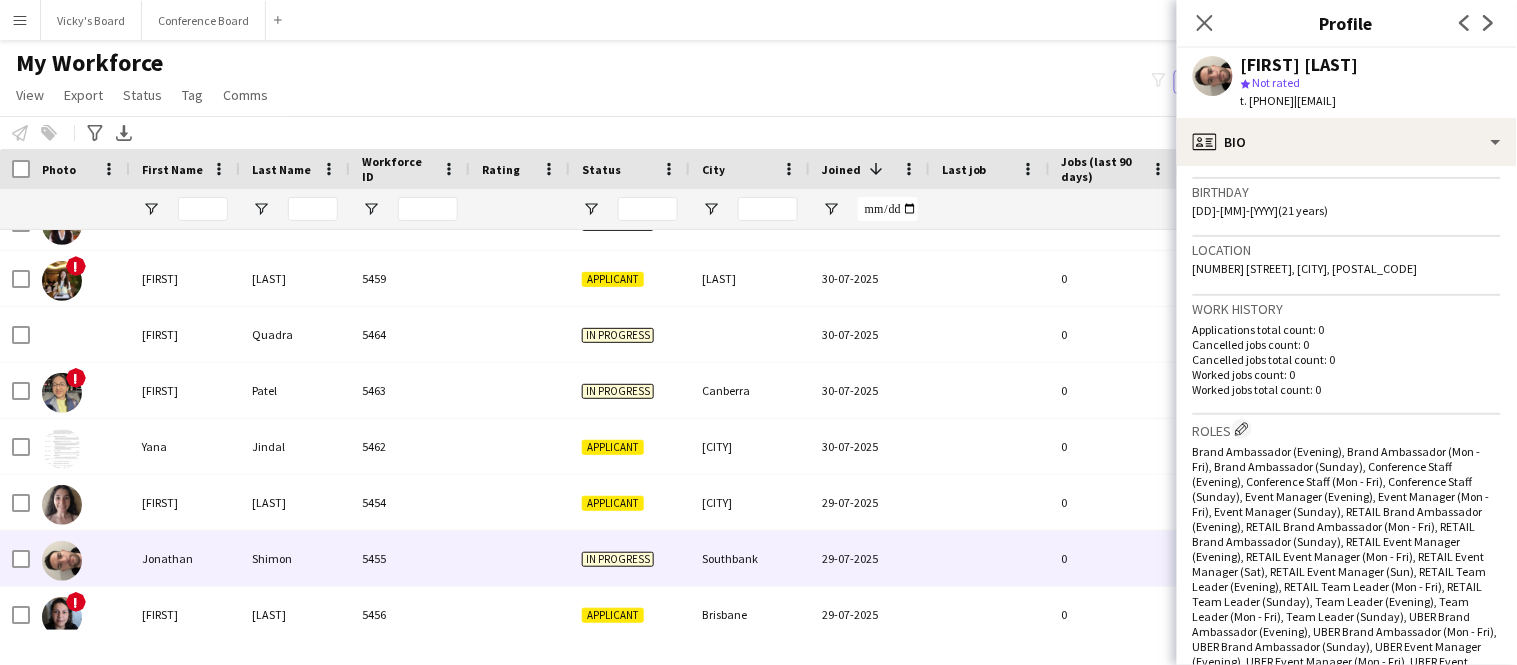 scroll, scrollTop: 365, scrollLeft: 0, axis: vertical 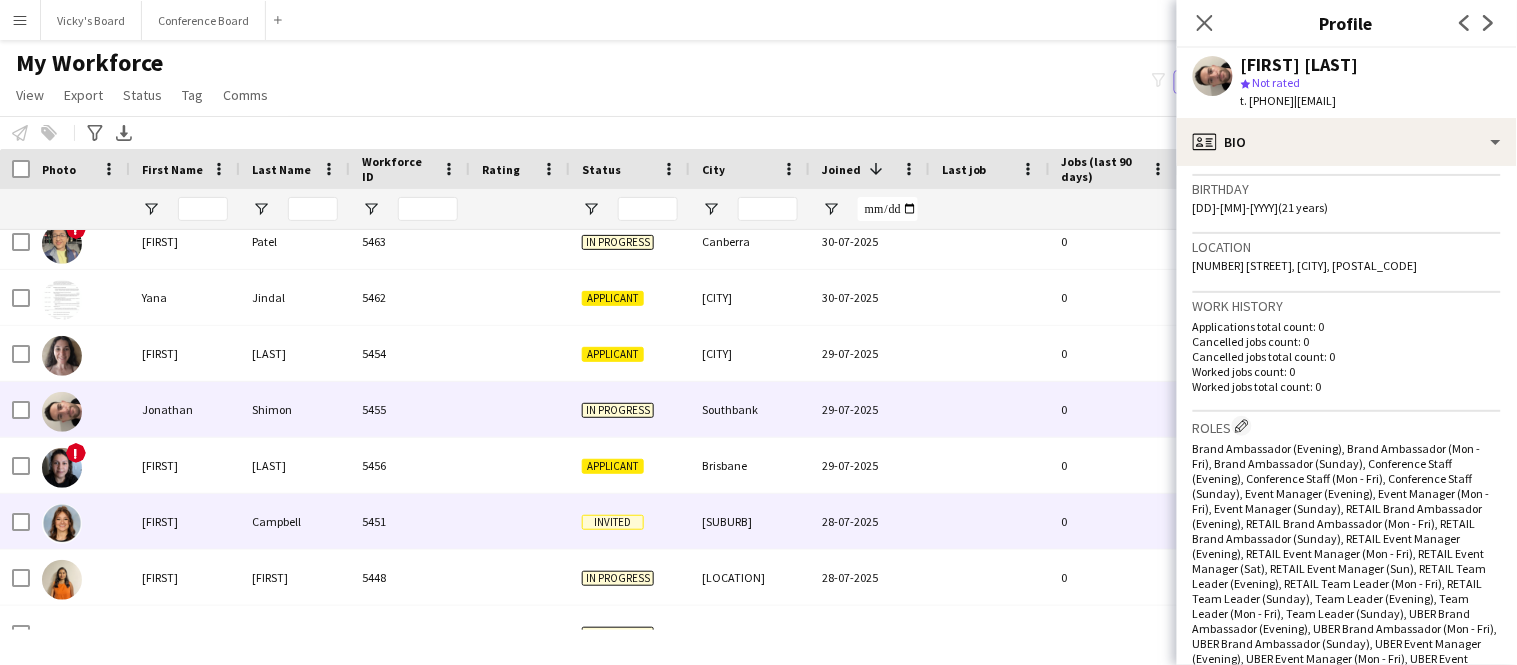 click on "[FIRST]" at bounding box center (185, 521) 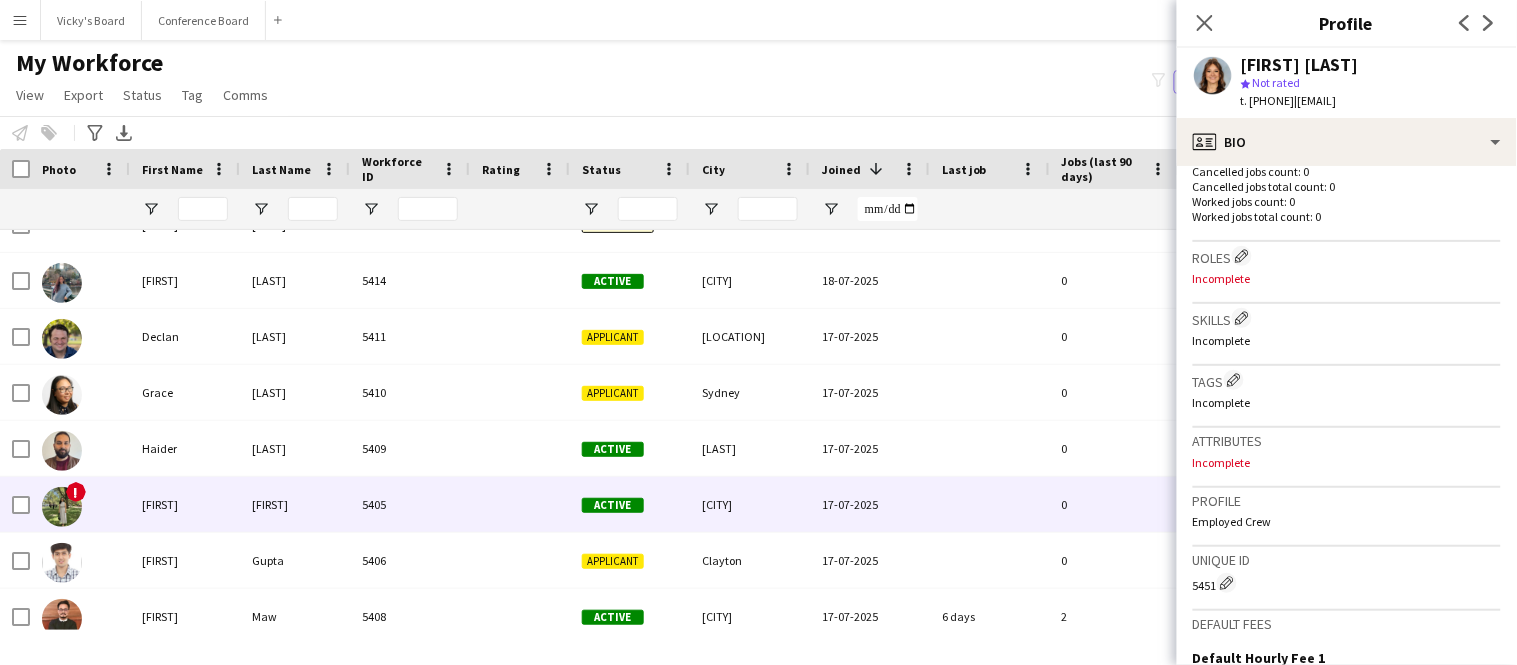 click at bounding box center [62, 507] 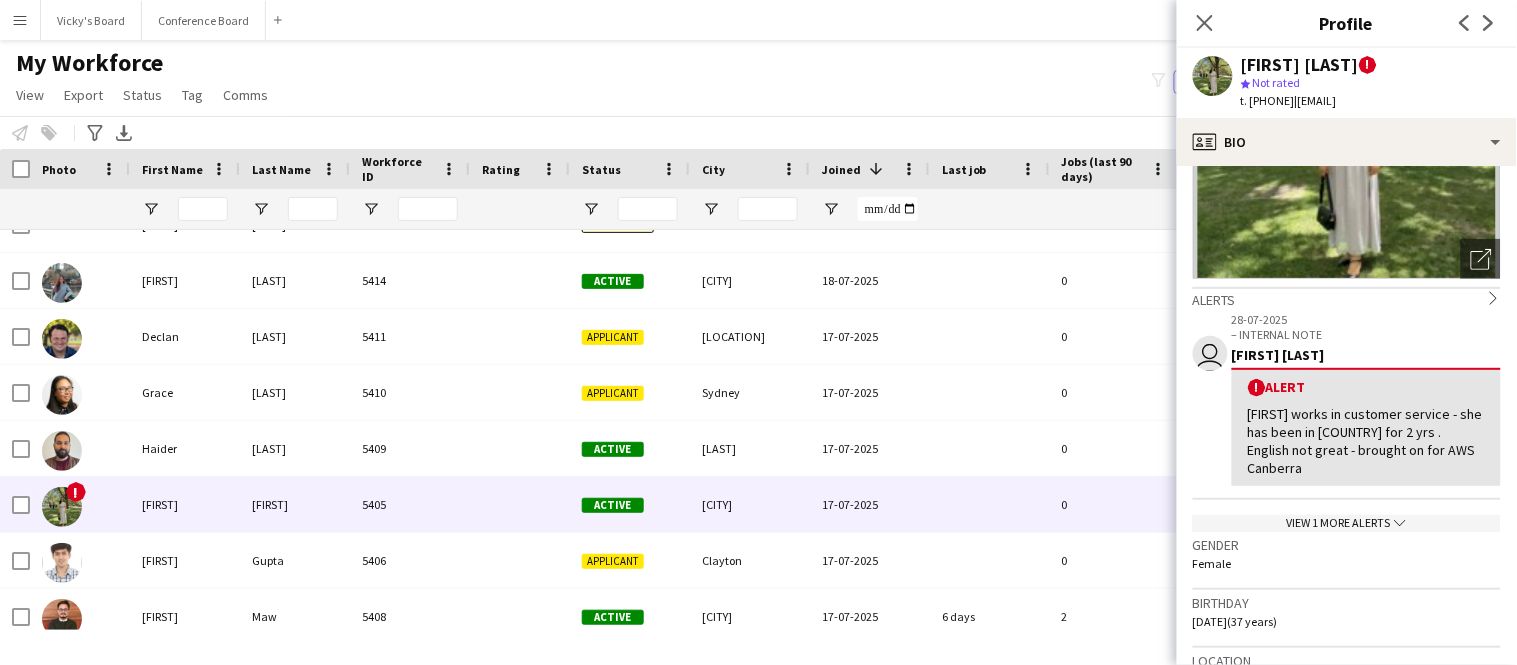 click on "View 1 more alerts
chevron-down" 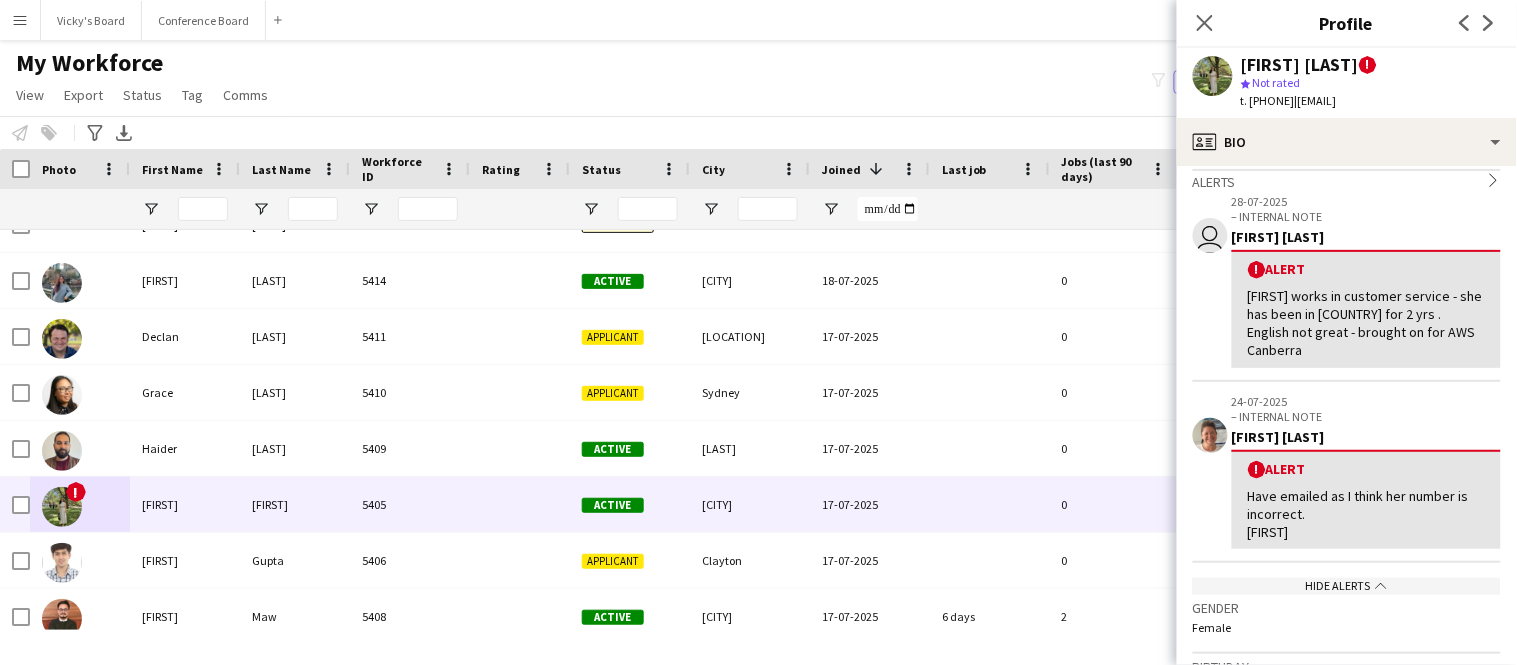 click on "Have emailed as I think her number is incorrect.
[FIRST]" 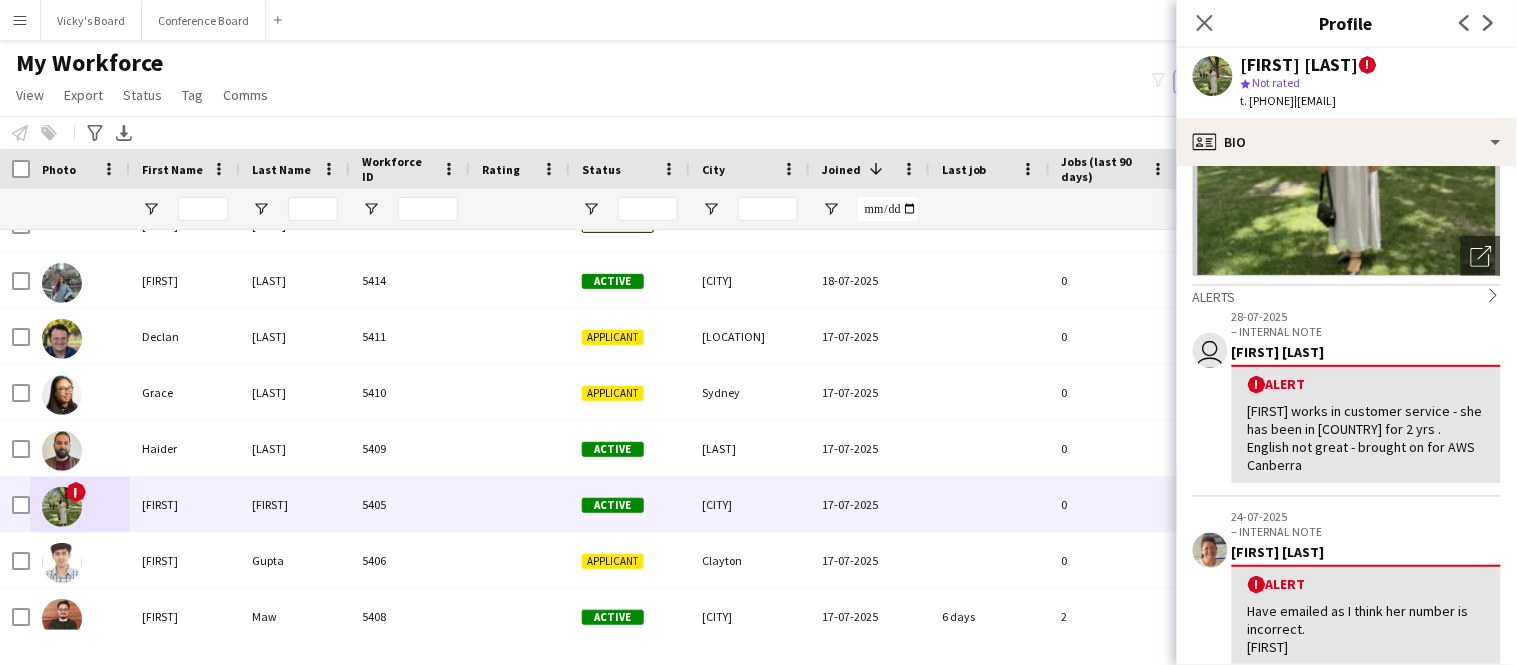 click on "[FIRST] works in customer service - she has been in [COUNTRY] for 2 yrs . English not great - brought on for AWS Canberra" 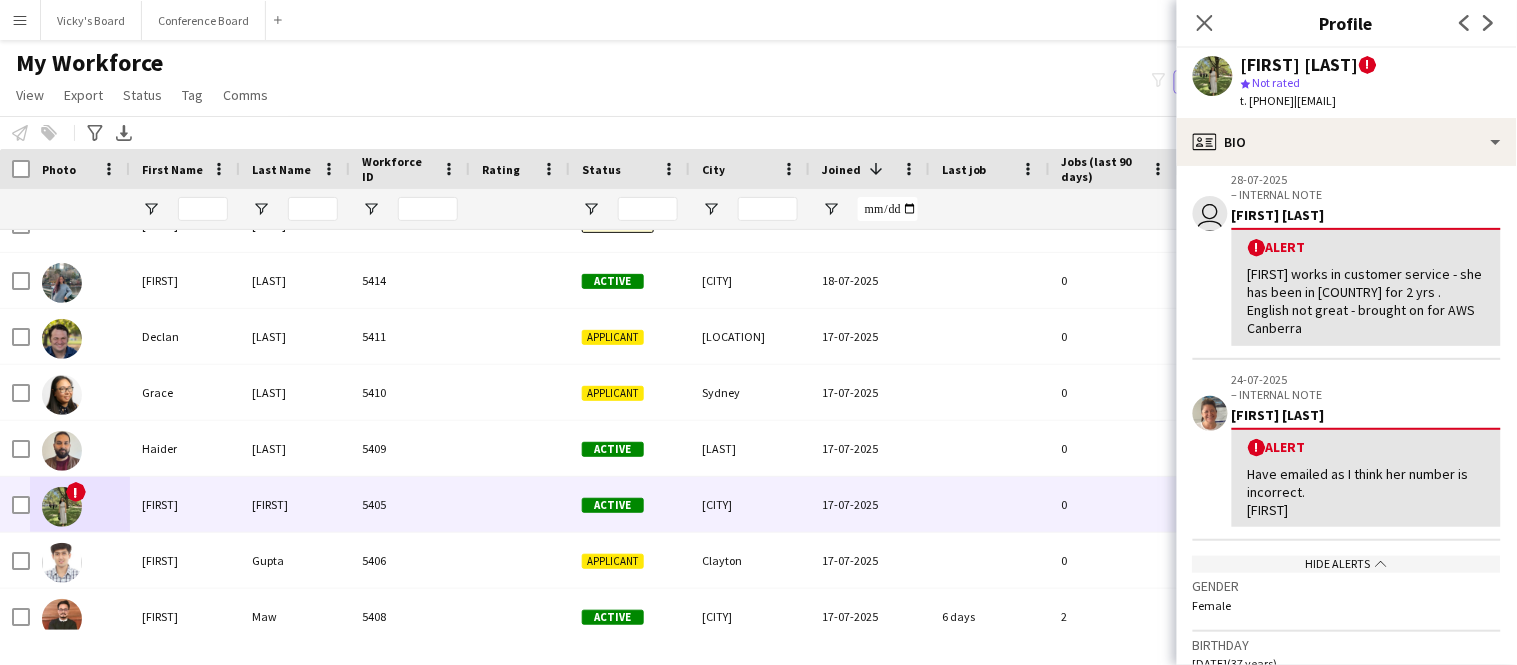 click on "!  Alert" 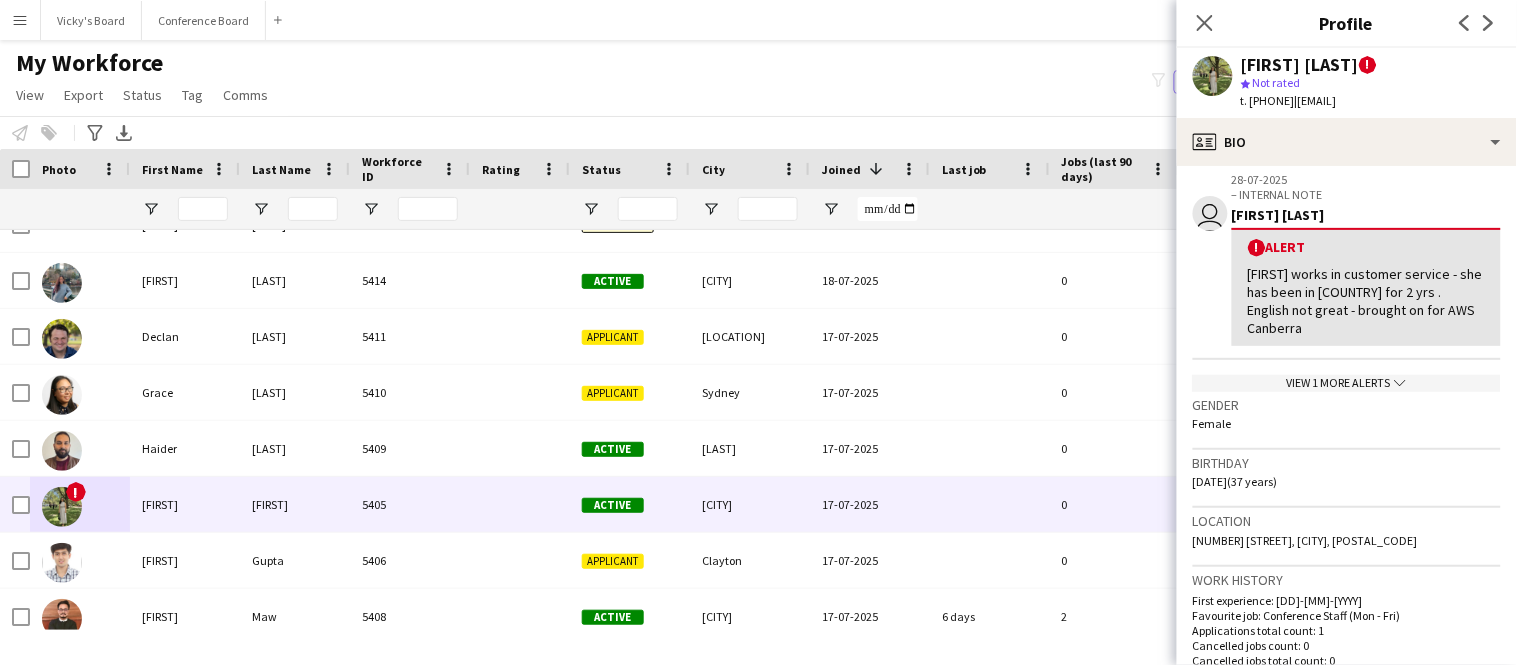 click on "!  Alert" 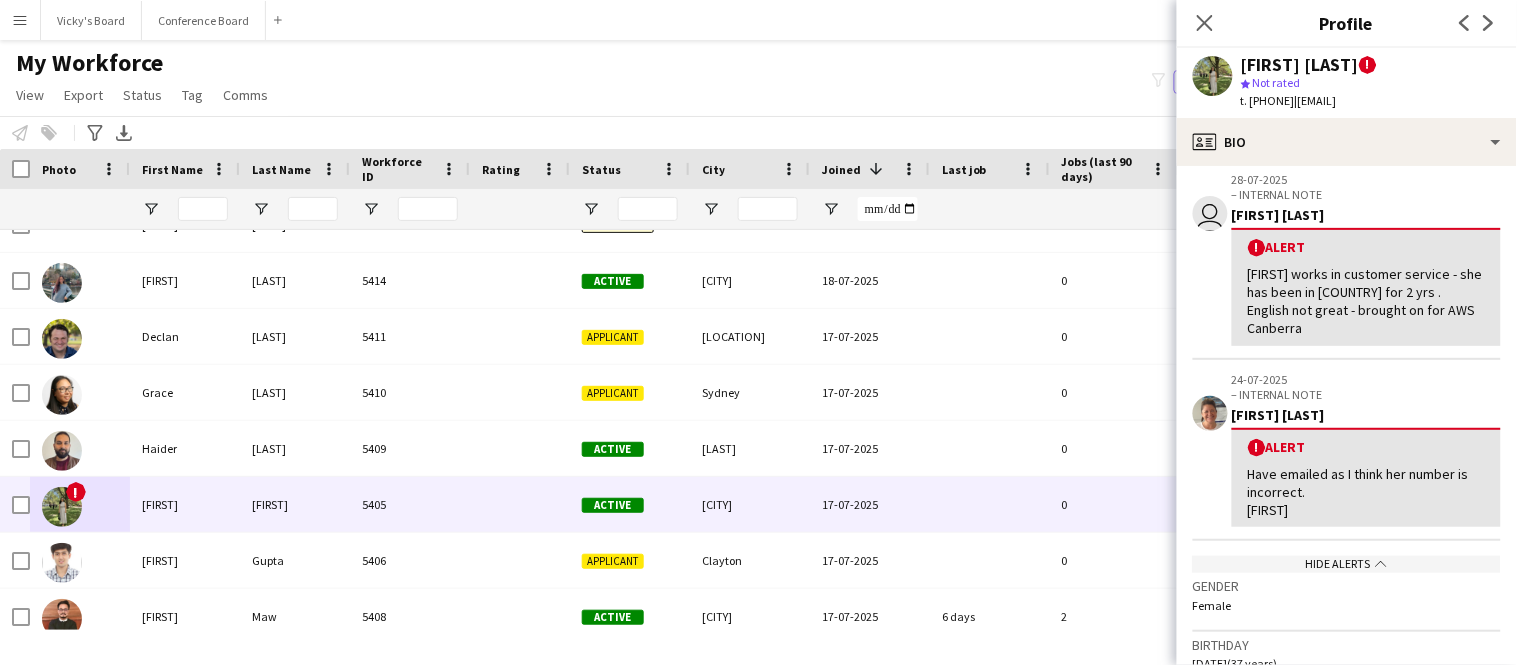 click on "[FIRST] [LAST]" 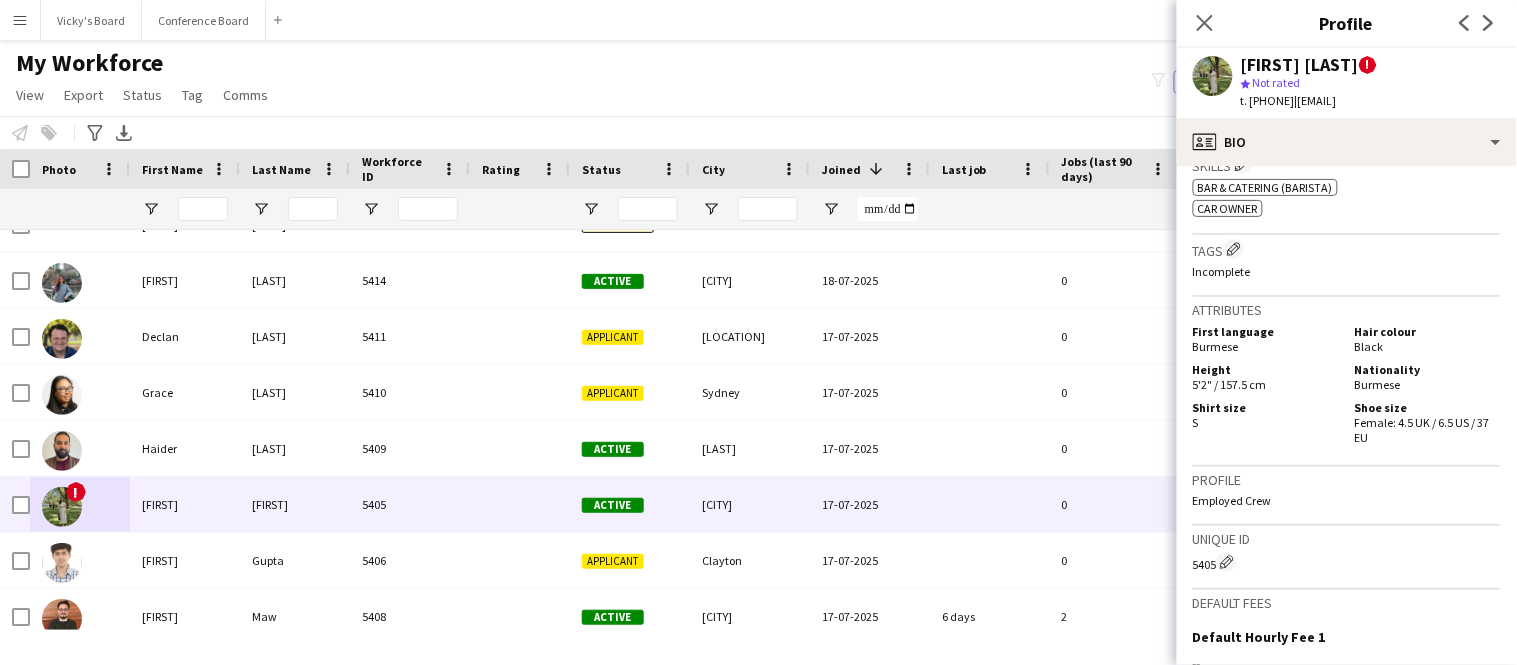 scroll, scrollTop: 1418, scrollLeft: 0, axis: vertical 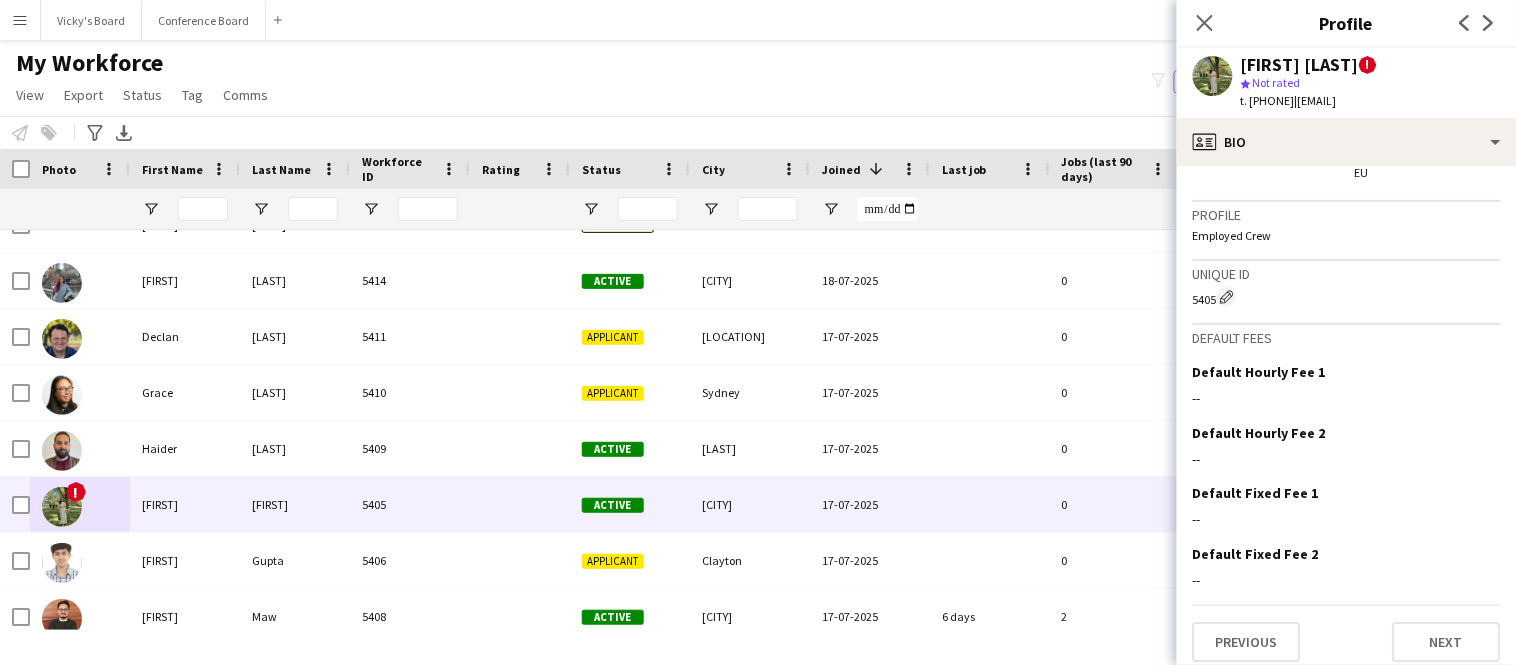 click on "Open photos pop-in
Alerts
chevron-right
user
28-07-2025   – INTERNAL NOTE   [FIRST] [LAST]  !  Alert   Nway works in customer service - she has been in Australia for 2 yrs .  English not great - brought on for AWS Canberra   24-07-2025   – INTERNAL NOTE   [FIRST] [LAST]  !  Alert   Have emailed as I think her number is incorrect.
Carly   Hide alerts
chevron-up
Gender   Female   Birthday   01-04-1988   (37 years)   Location   60 [STREET], [SUBURB], [POSTCODE]   Work history   First experience: 20-08-2025   Favourite job: Conference Staff (Mon - Fri)   Applications total count: 1   Cancelled jobs count: 0   Cancelled jobs total count: 0   Worked jobs count: 1   Worked jobs total count: 1   Roles
Edit crew company roles
Conference Staff (Mon - Fri)   Skills
Edit crew company skills
ok-circled2
background" 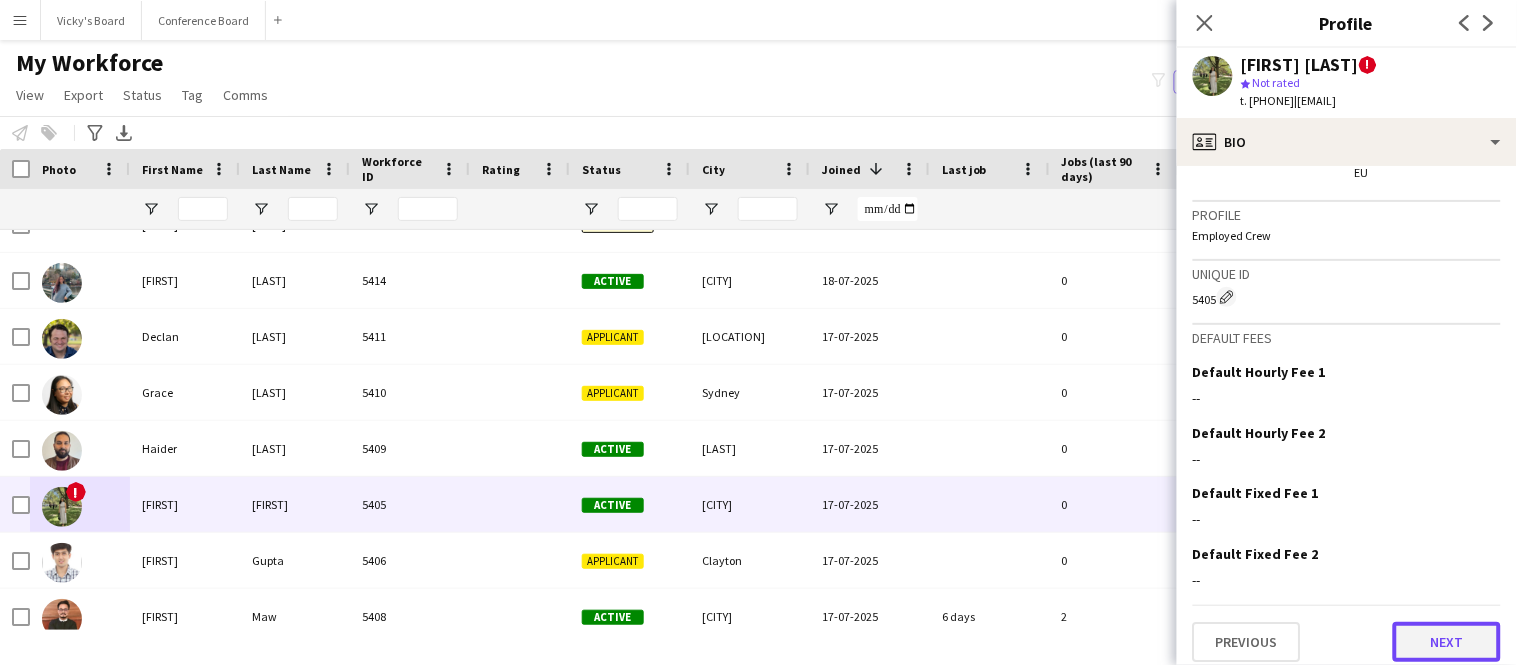 click on "Next" 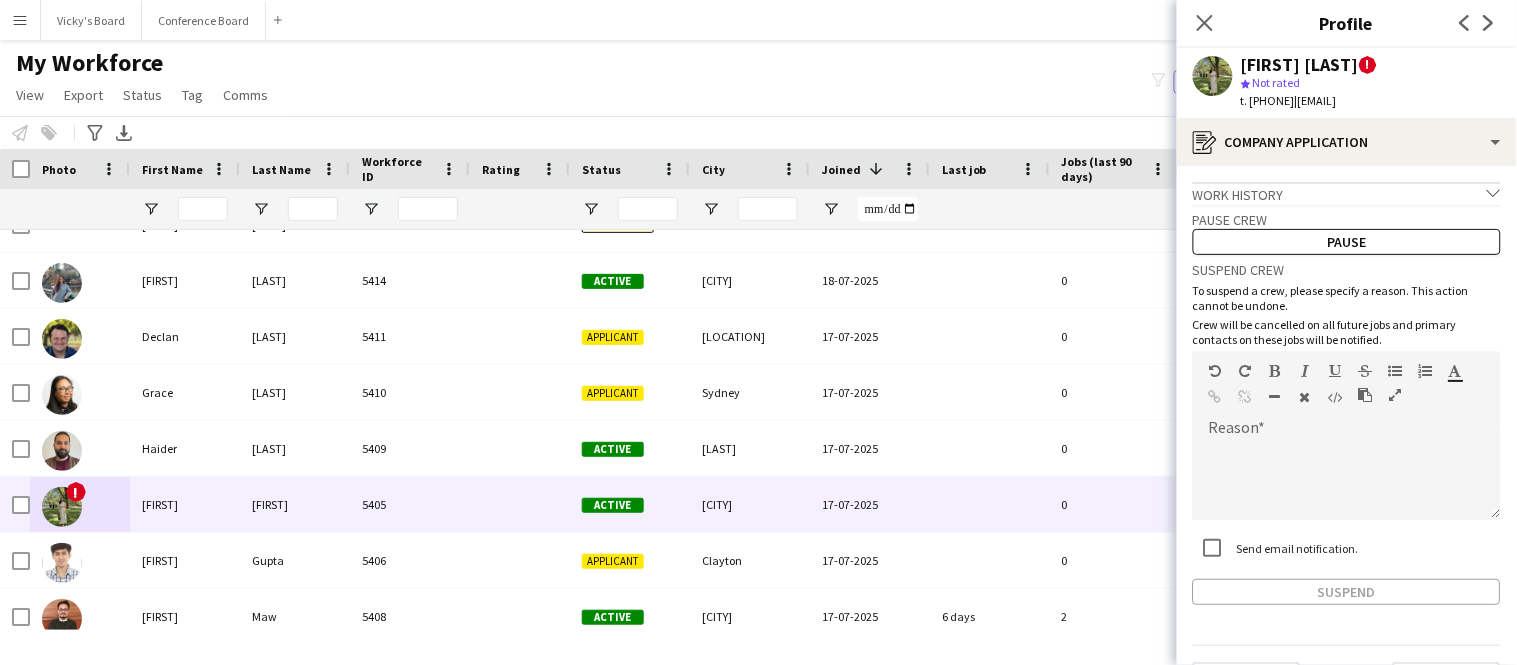 scroll, scrollTop: 68, scrollLeft: 0, axis: vertical 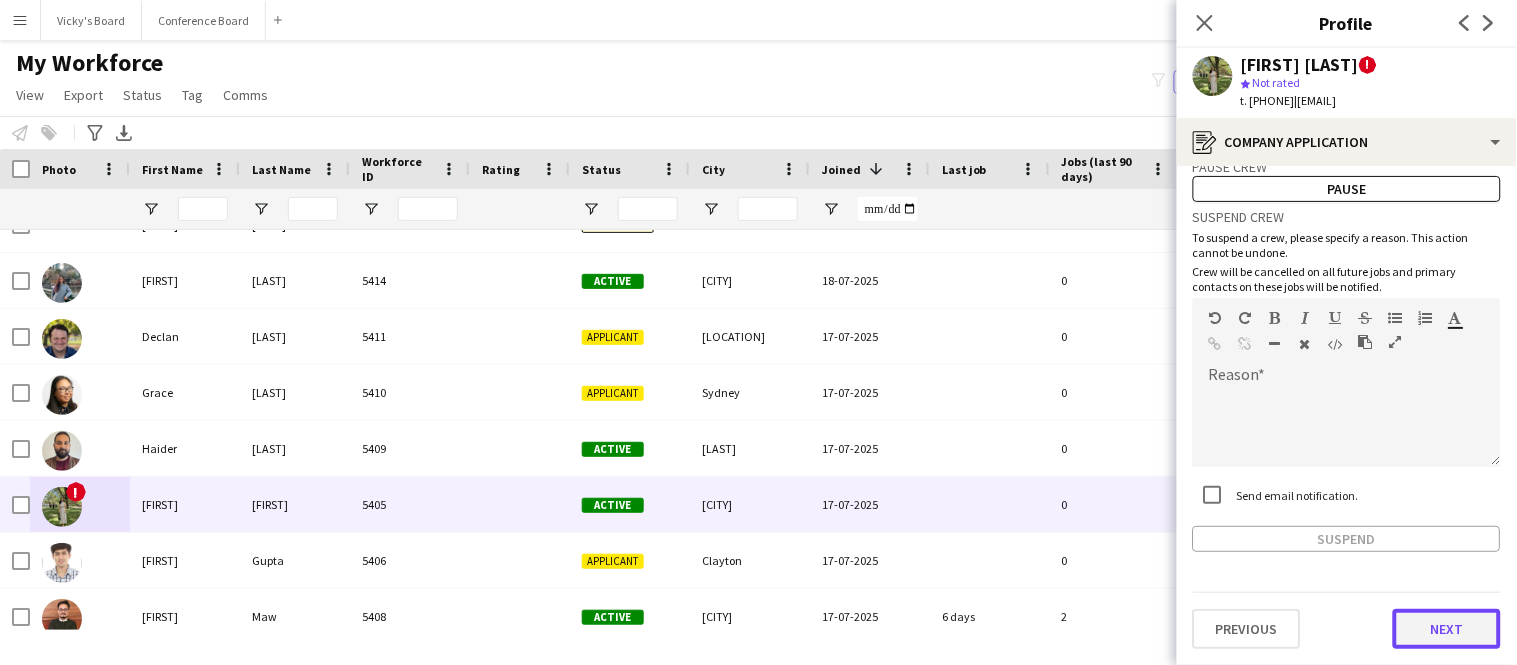 click on "Next" 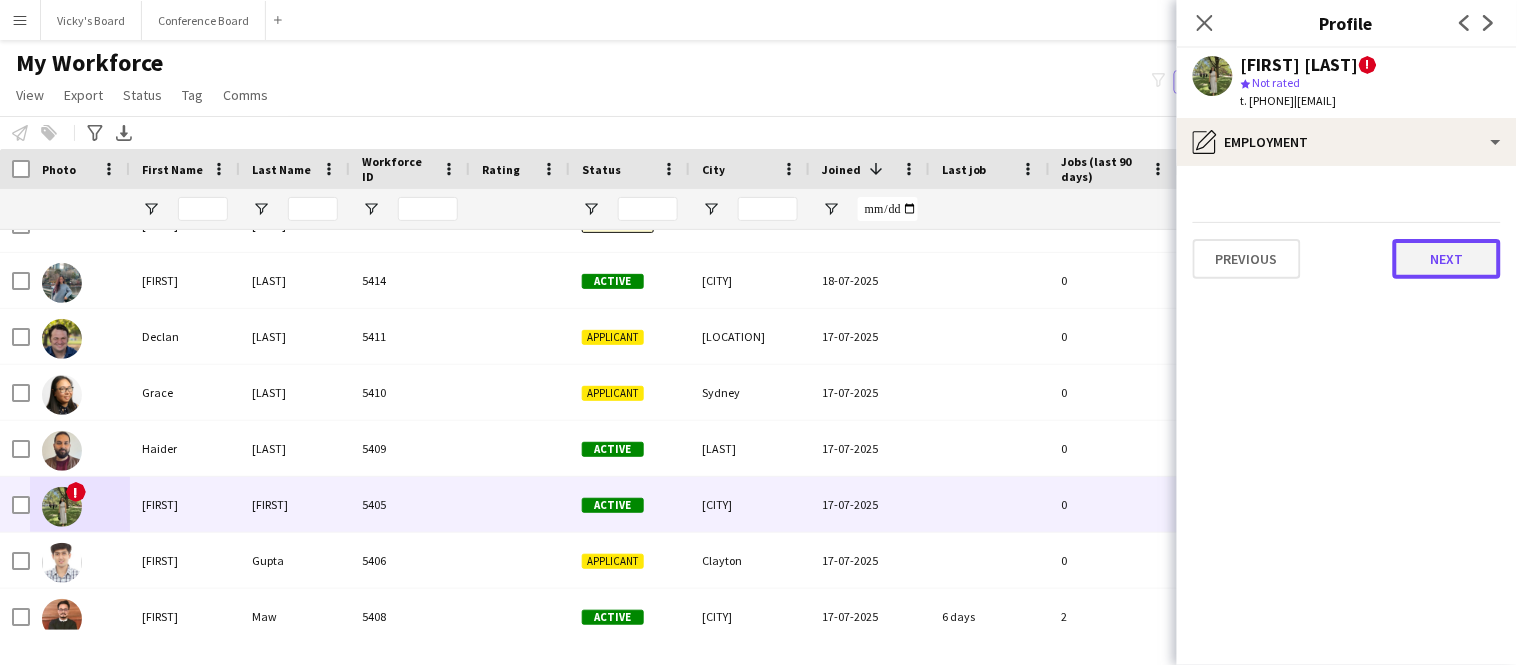 click on "Next" 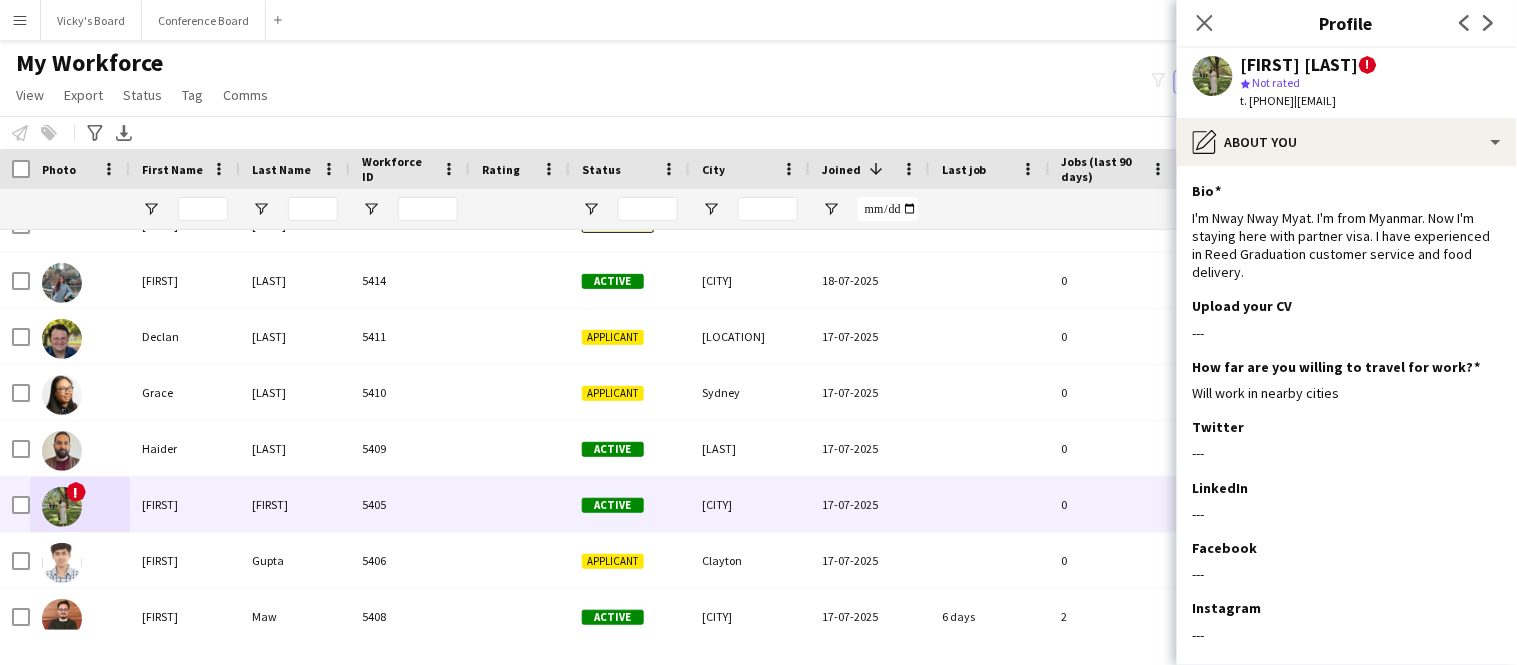 scroll, scrollTop: 105, scrollLeft: 0, axis: vertical 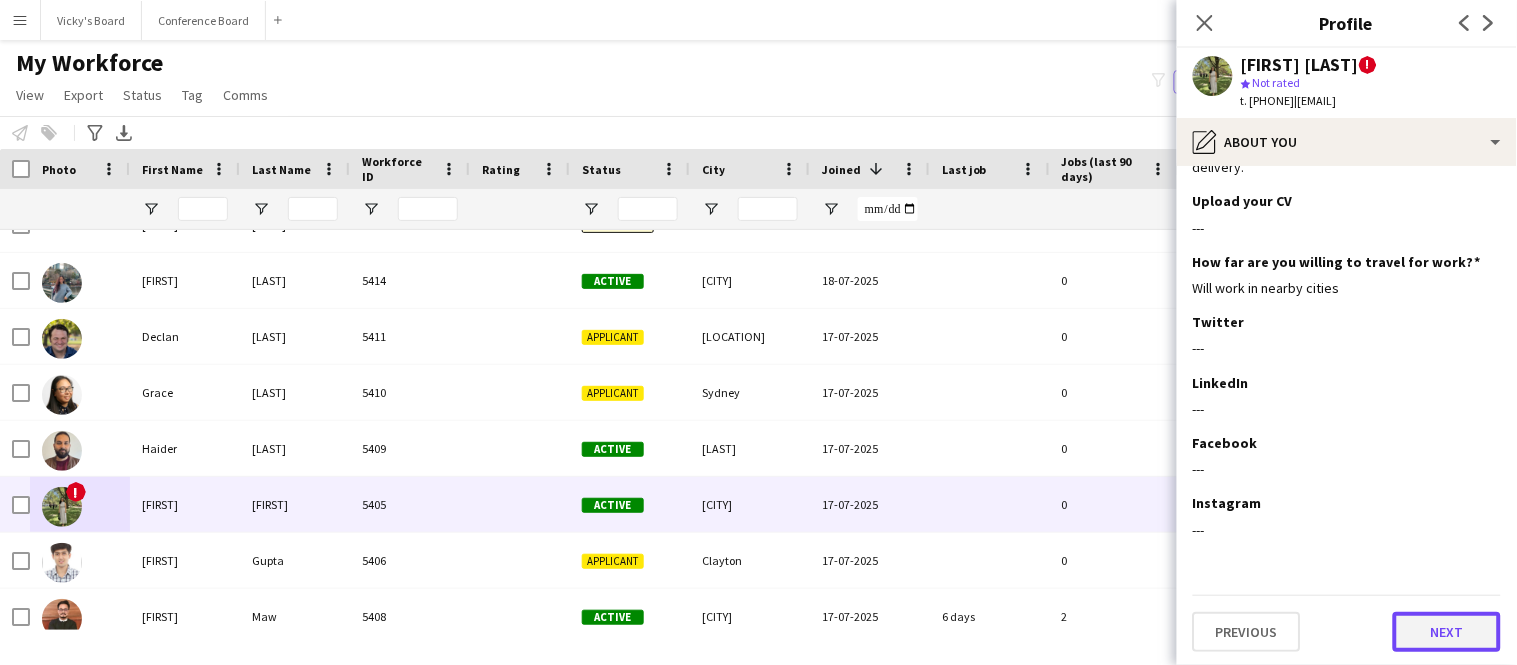 click on "Next" 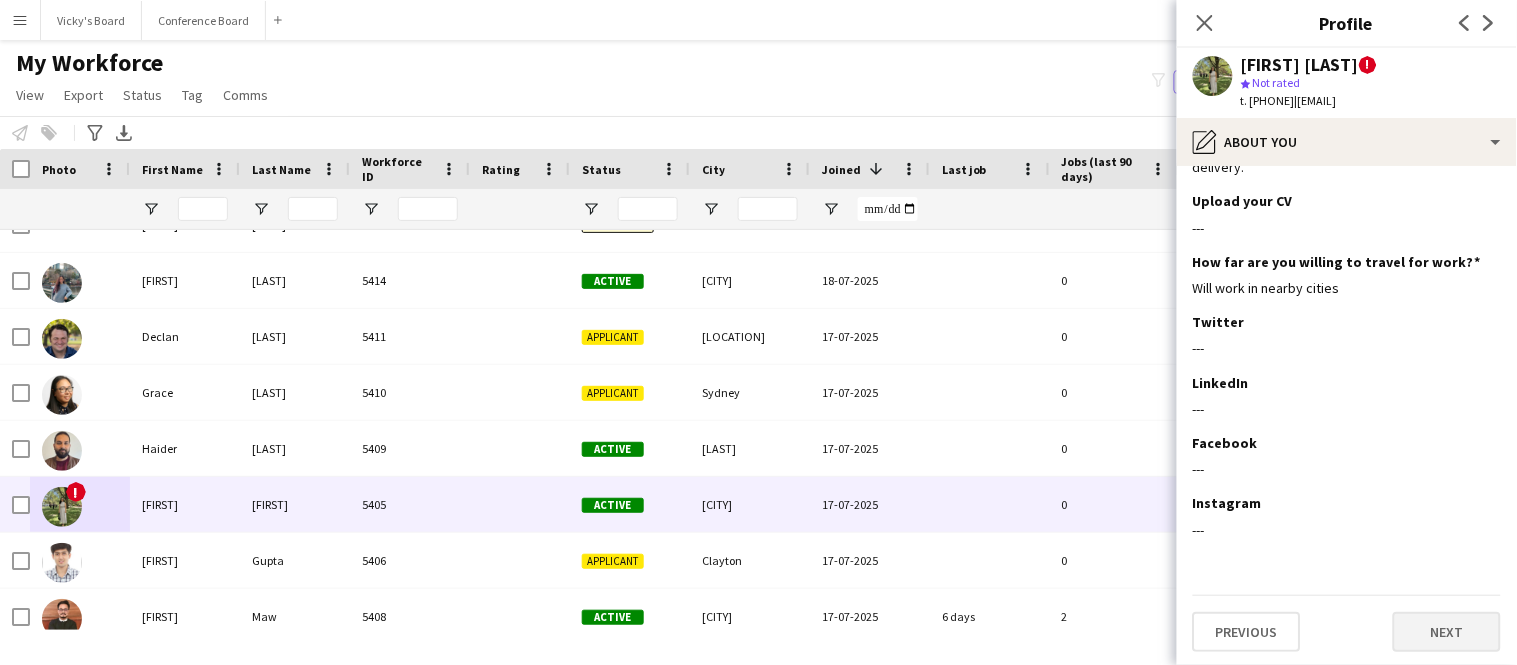 scroll, scrollTop: 0, scrollLeft: 0, axis: both 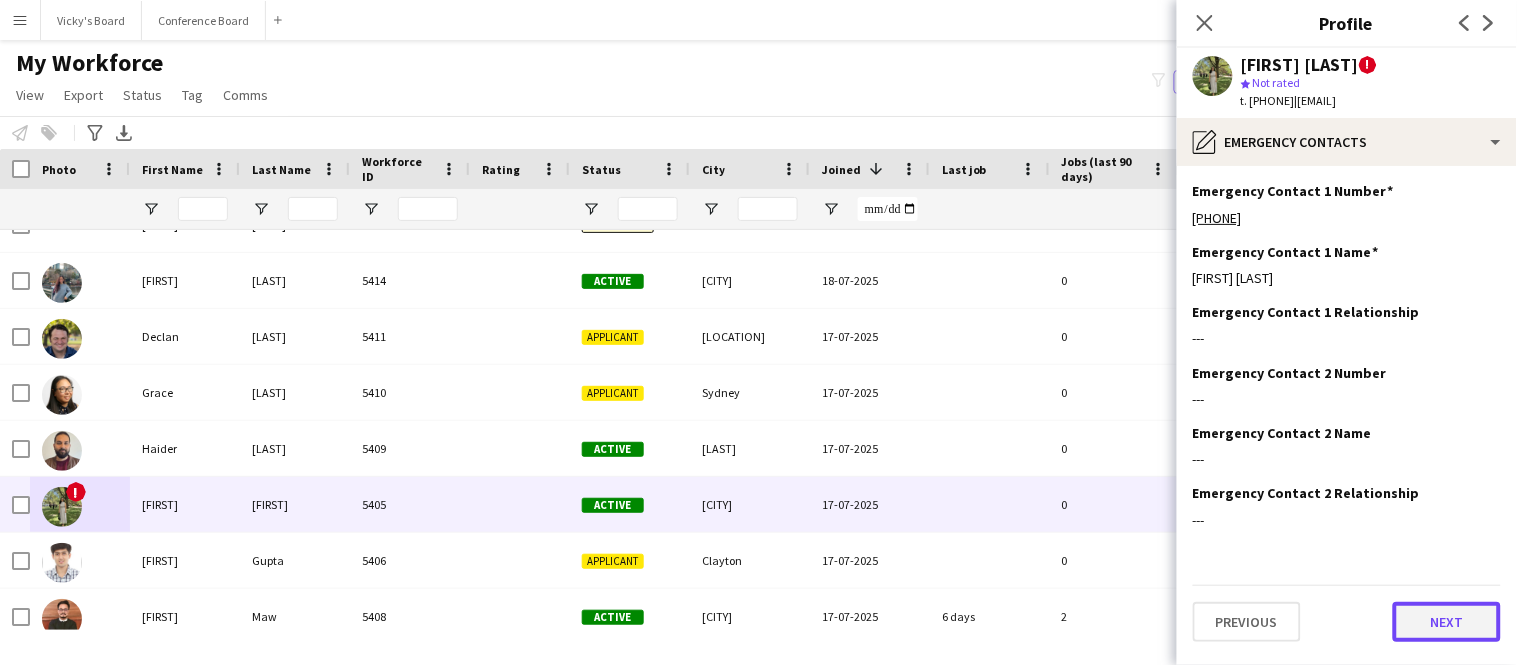 click on "Next" 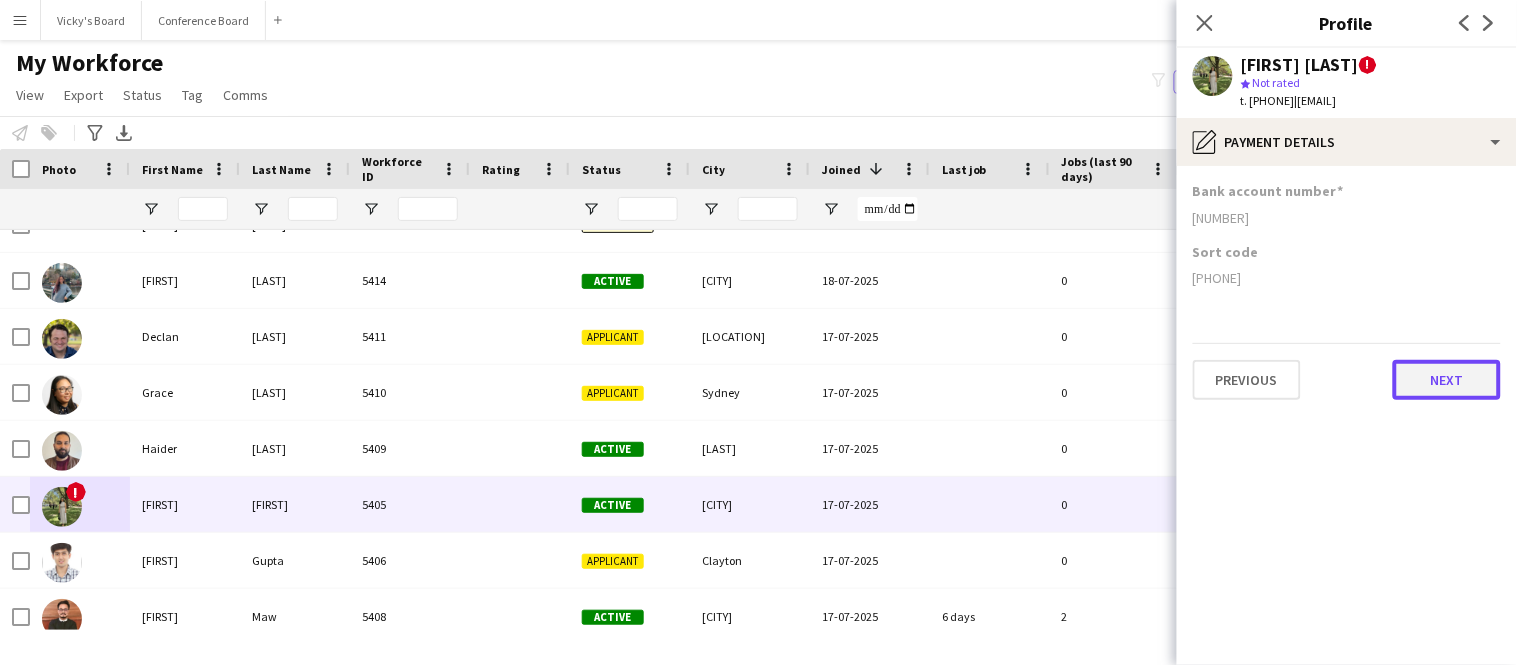 click on "Next" 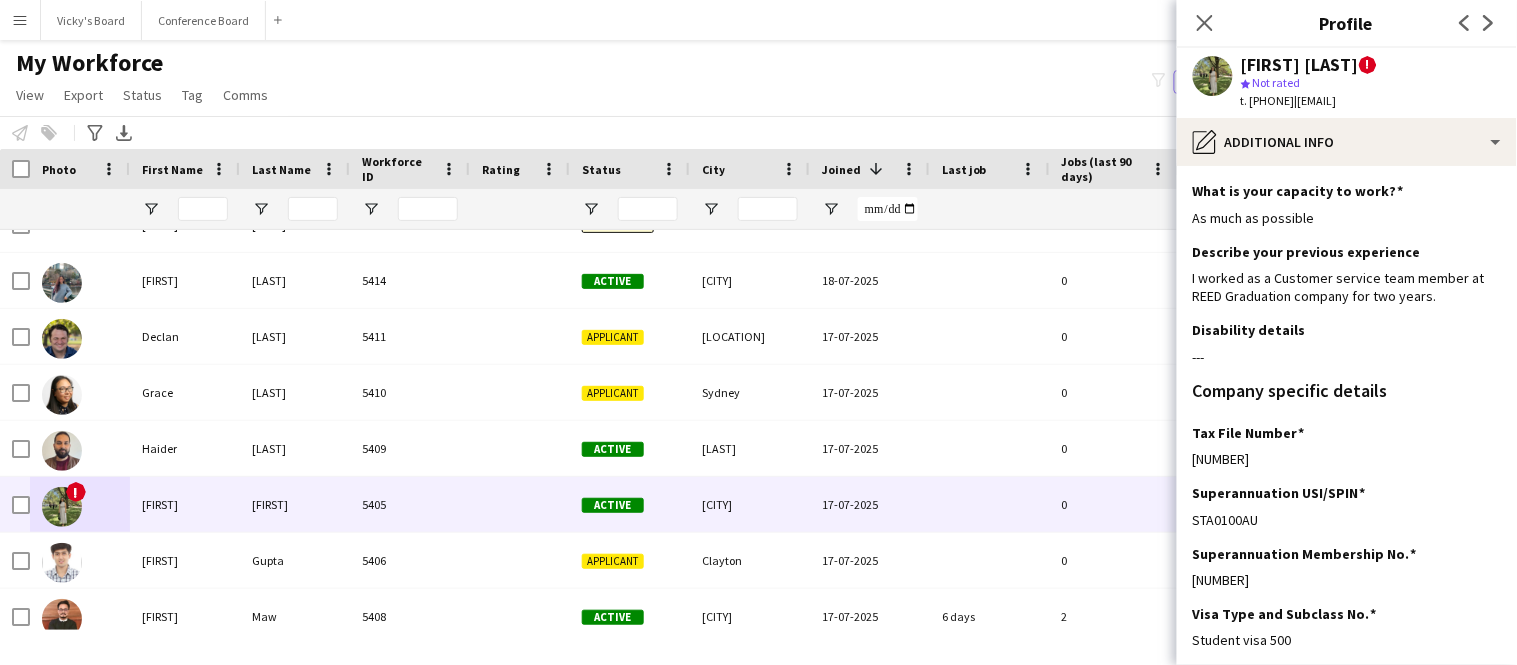 scroll, scrollTop: 190, scrollLeft: 0, axis: vertical 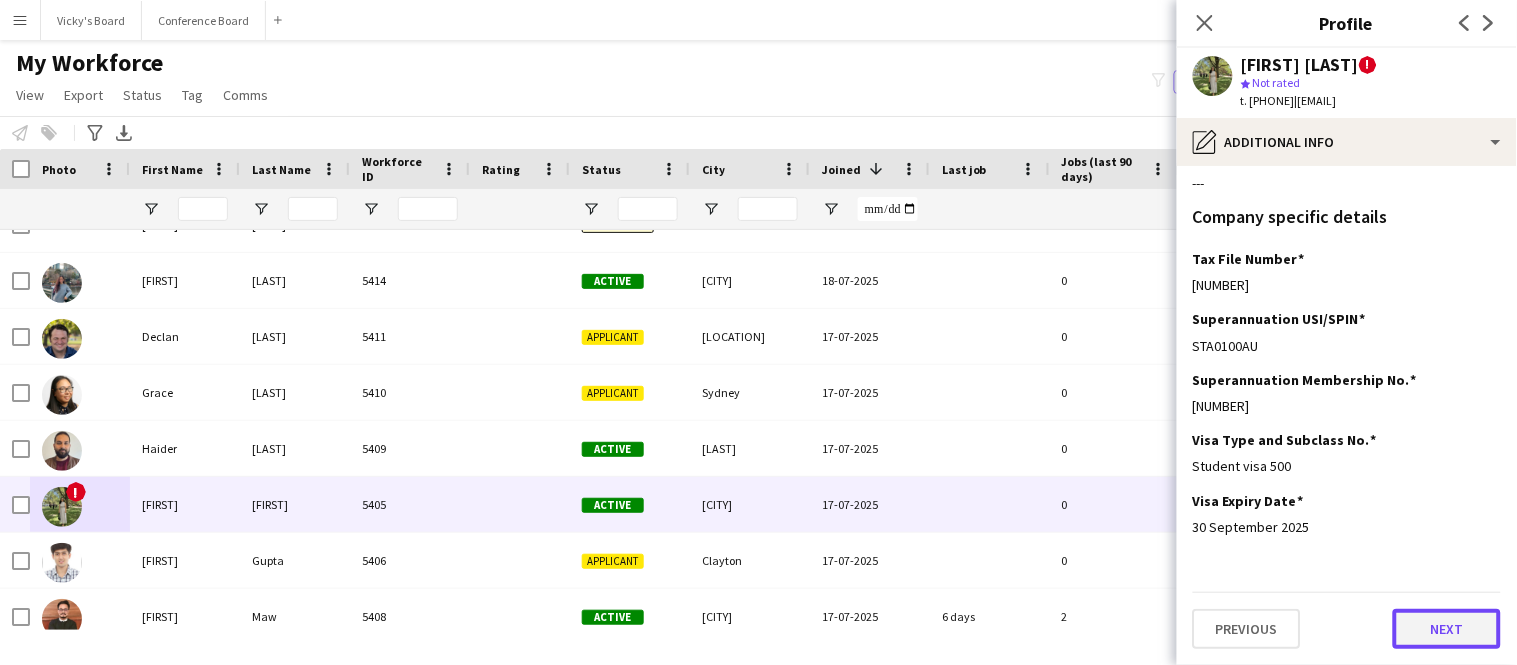 click on "Next" 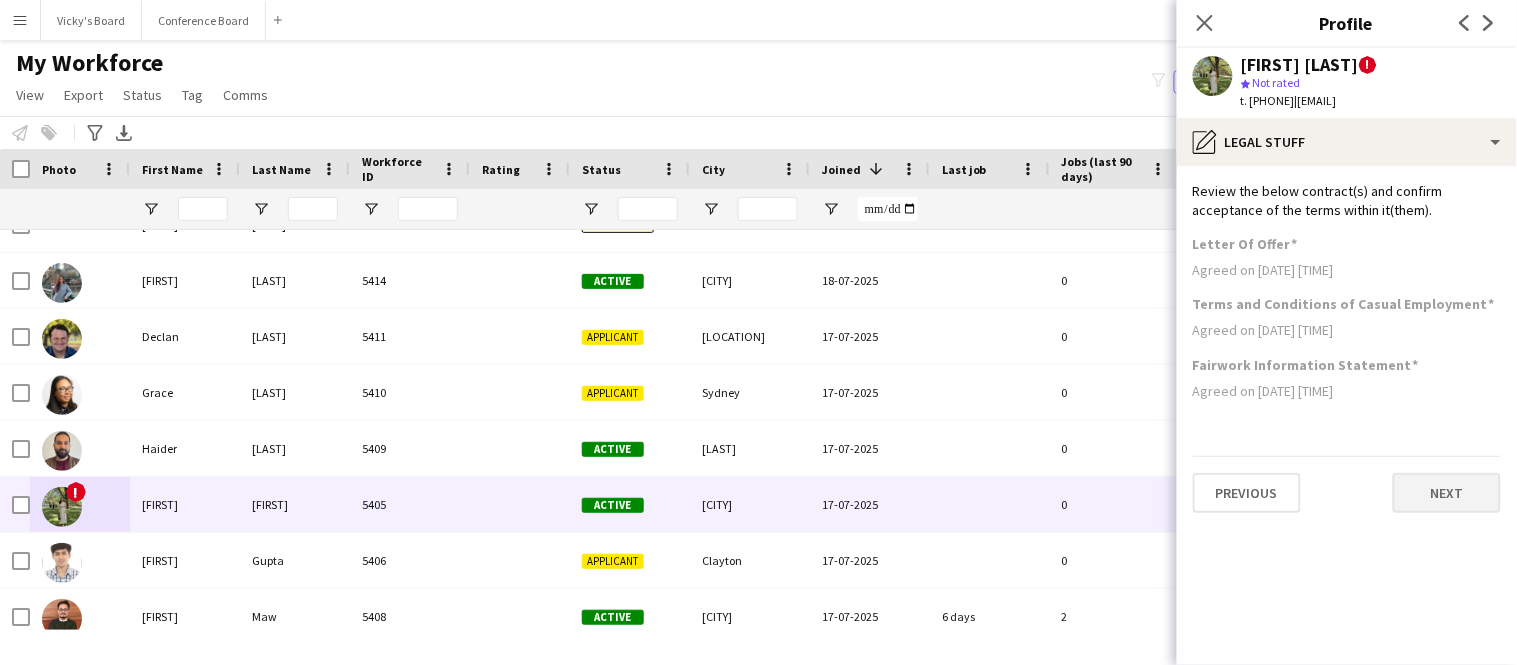 scroll, scrollTop: 0, scrollLeft: 0, axis: both 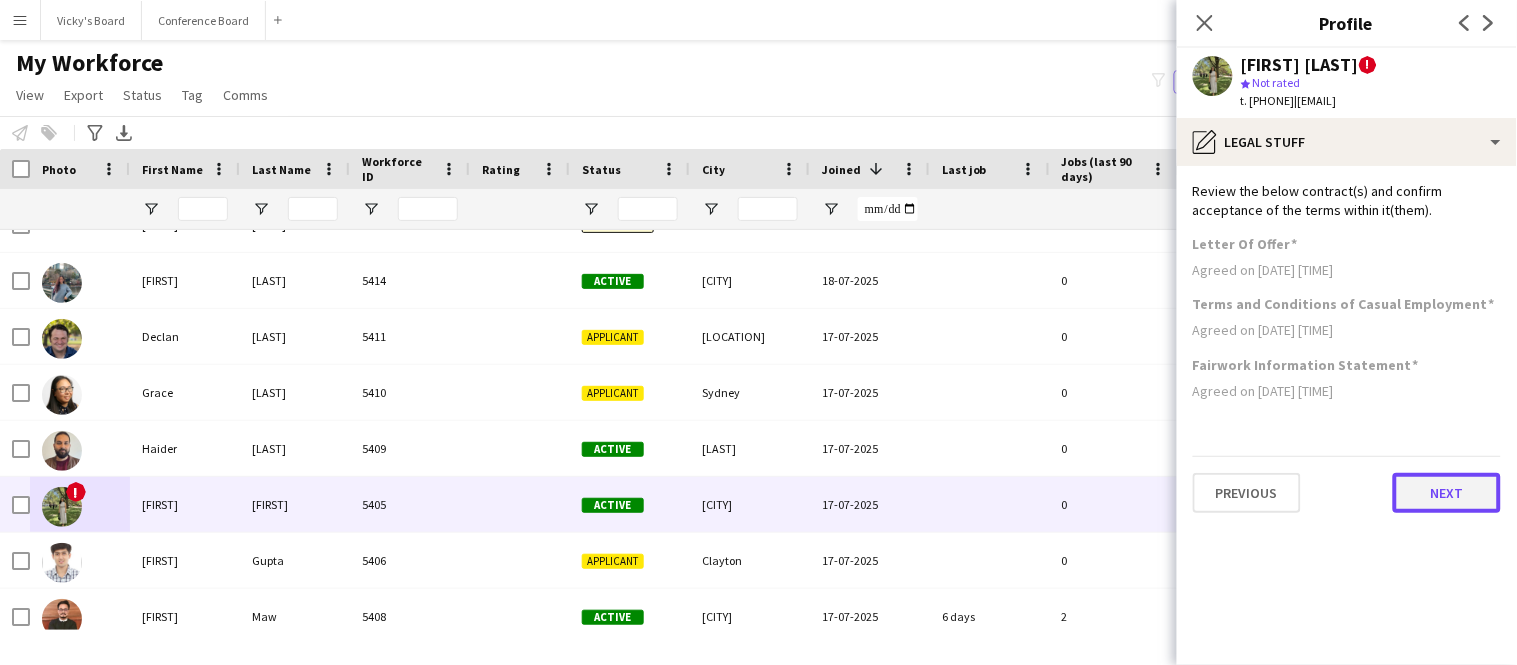 click on "Next" 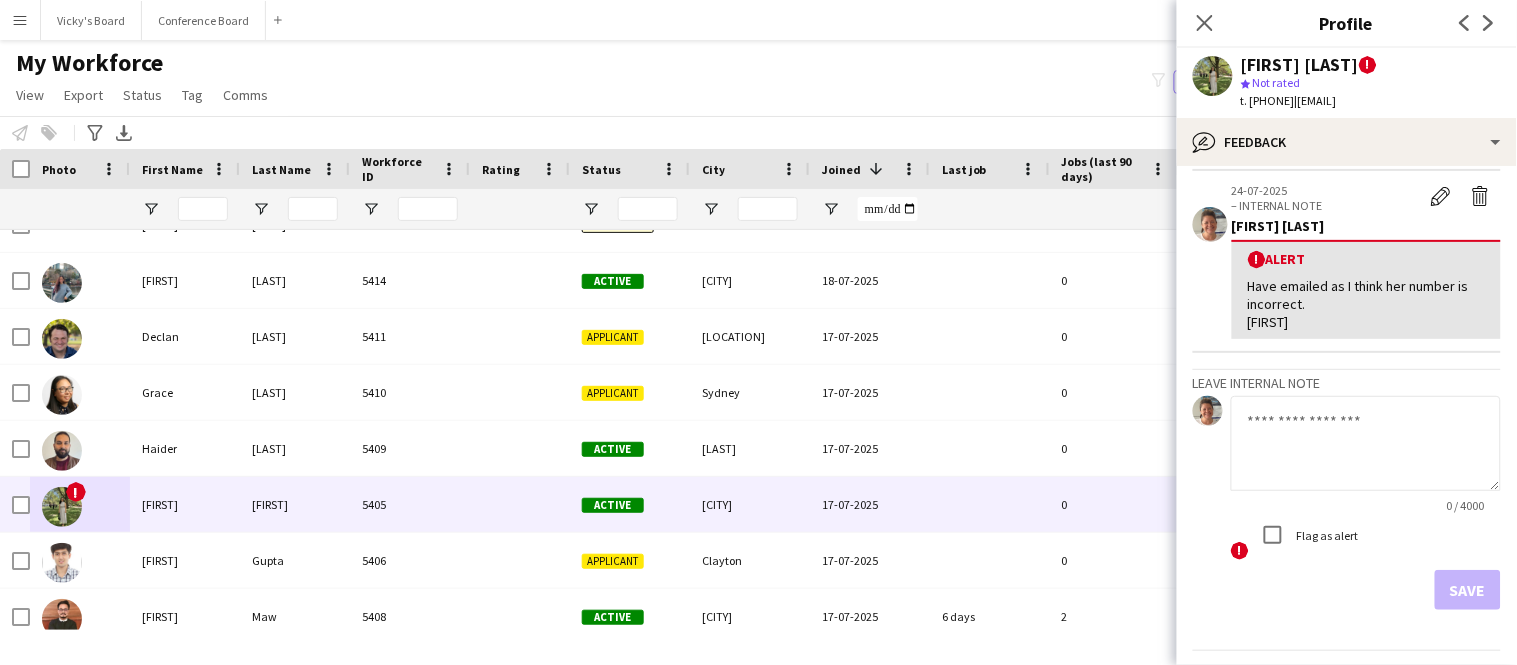 scroll, scrollTop: 323, scrollLeft: 0, axis: vertical 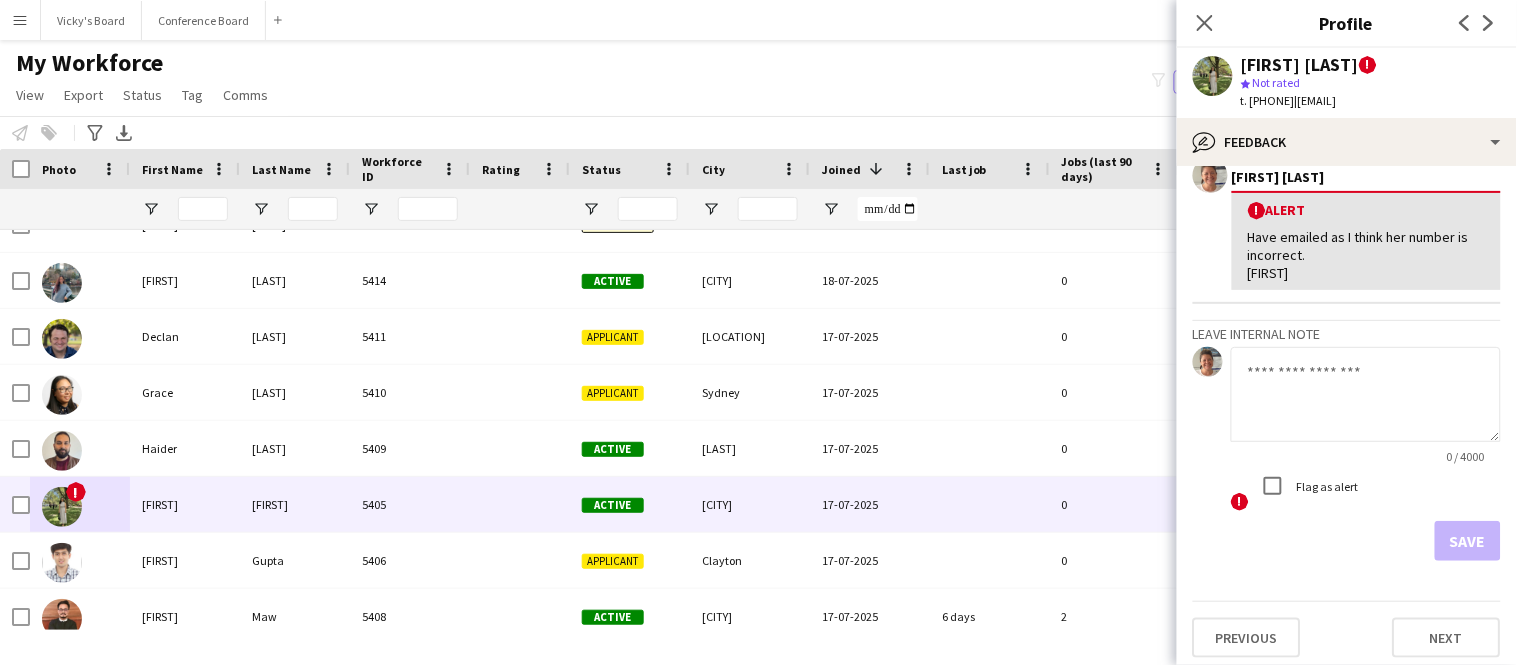 click 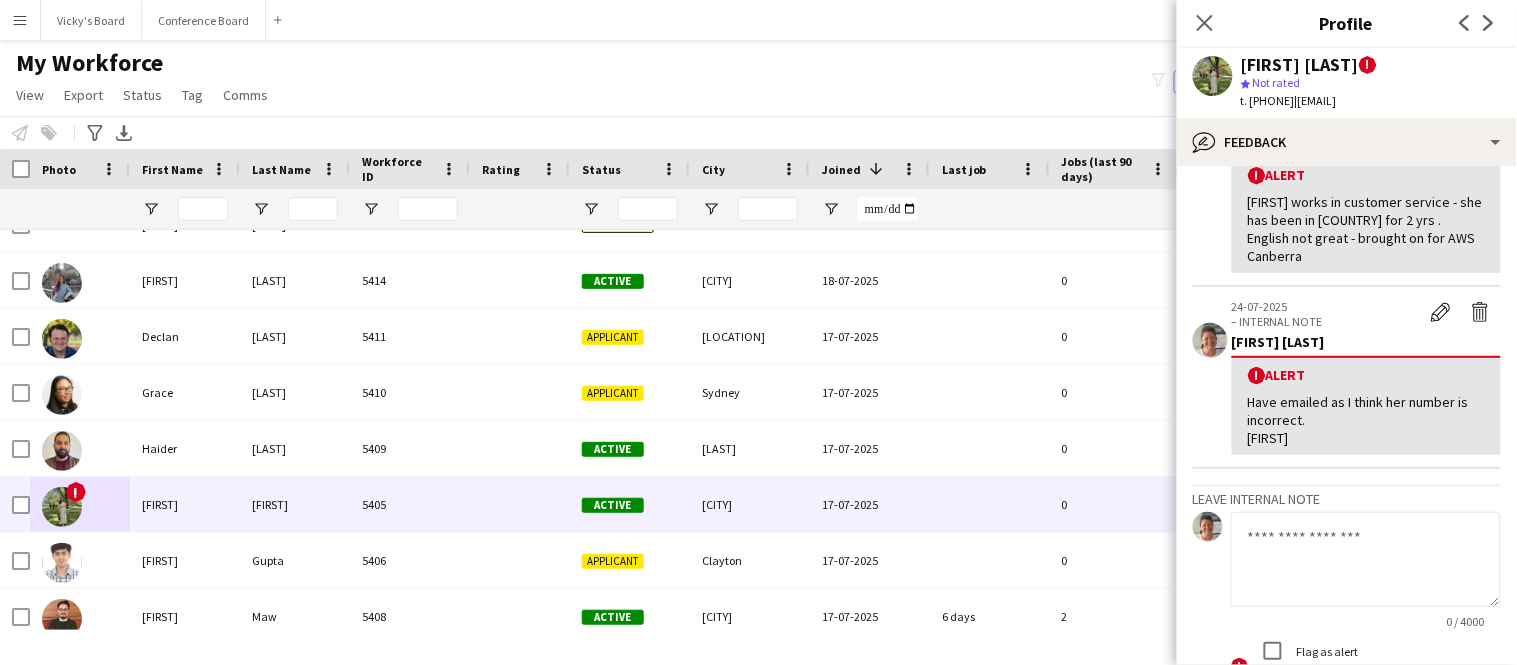 scroll, scrollTop: 152, scrollLeft: 0, axis: vertical 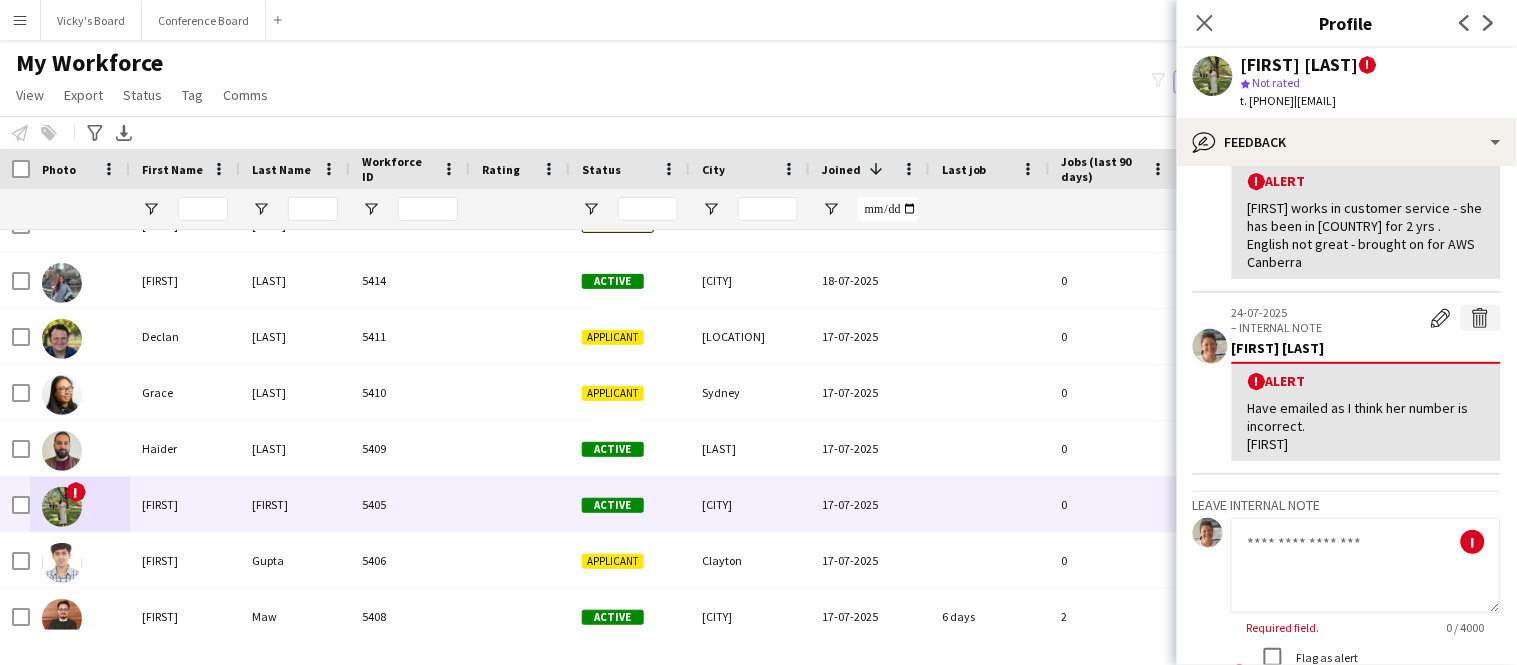 click on "Delete alert" 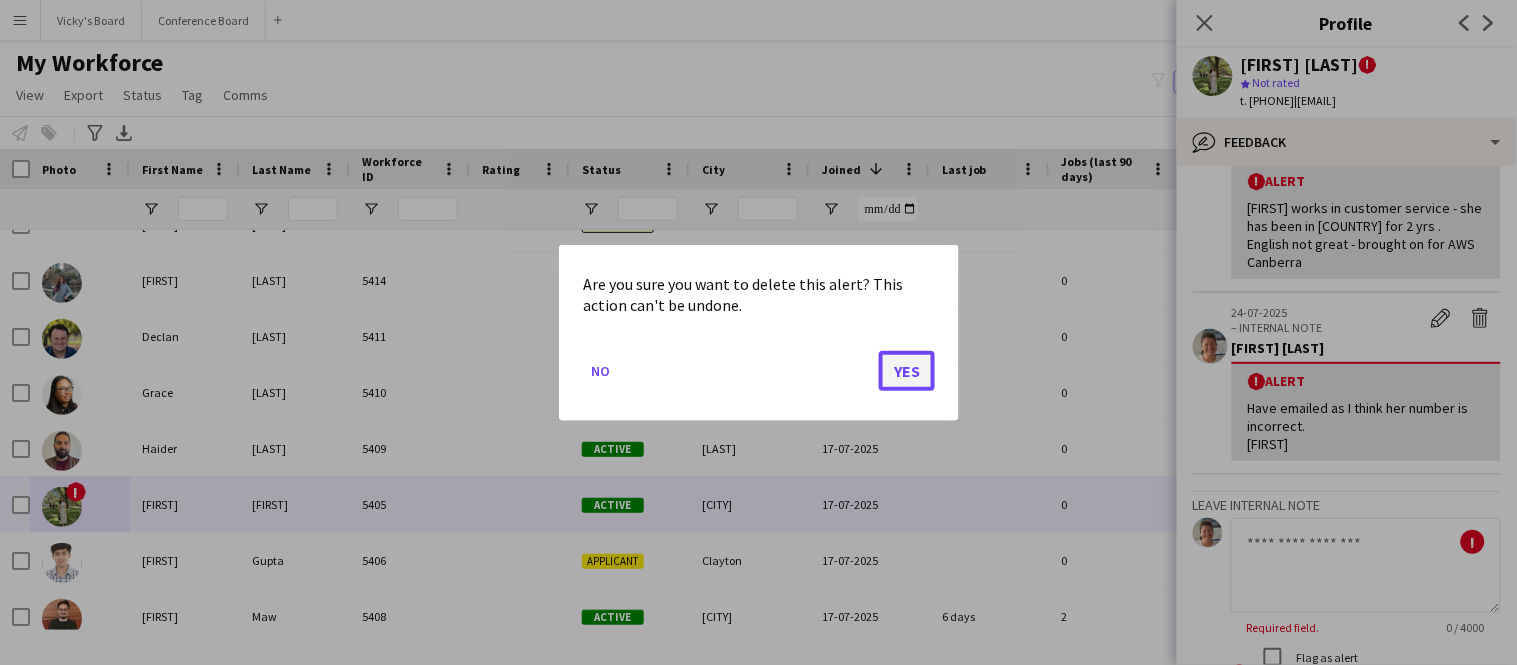 click on "Yes" 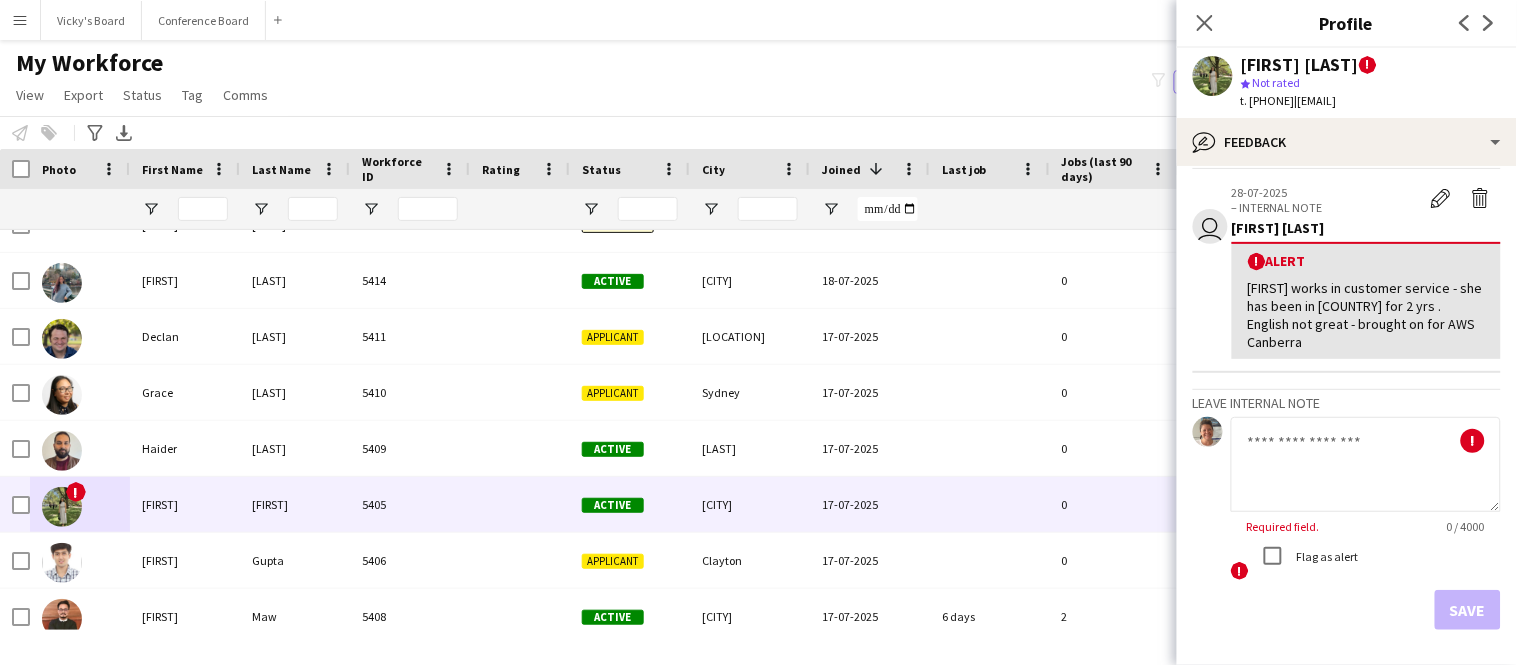 scroll, scrollTop: 144, scrollLeft: 0, axis: vertical 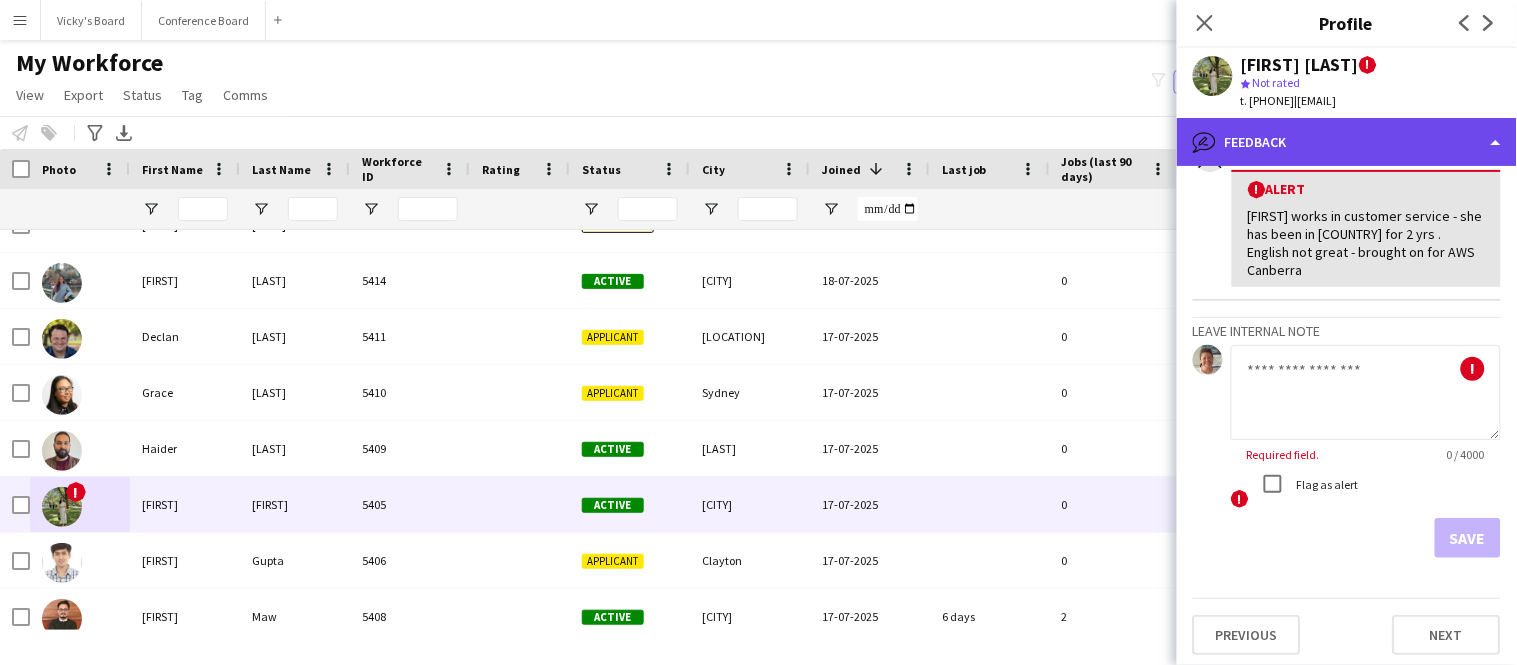 click on "bubble-pencil
Feedback" 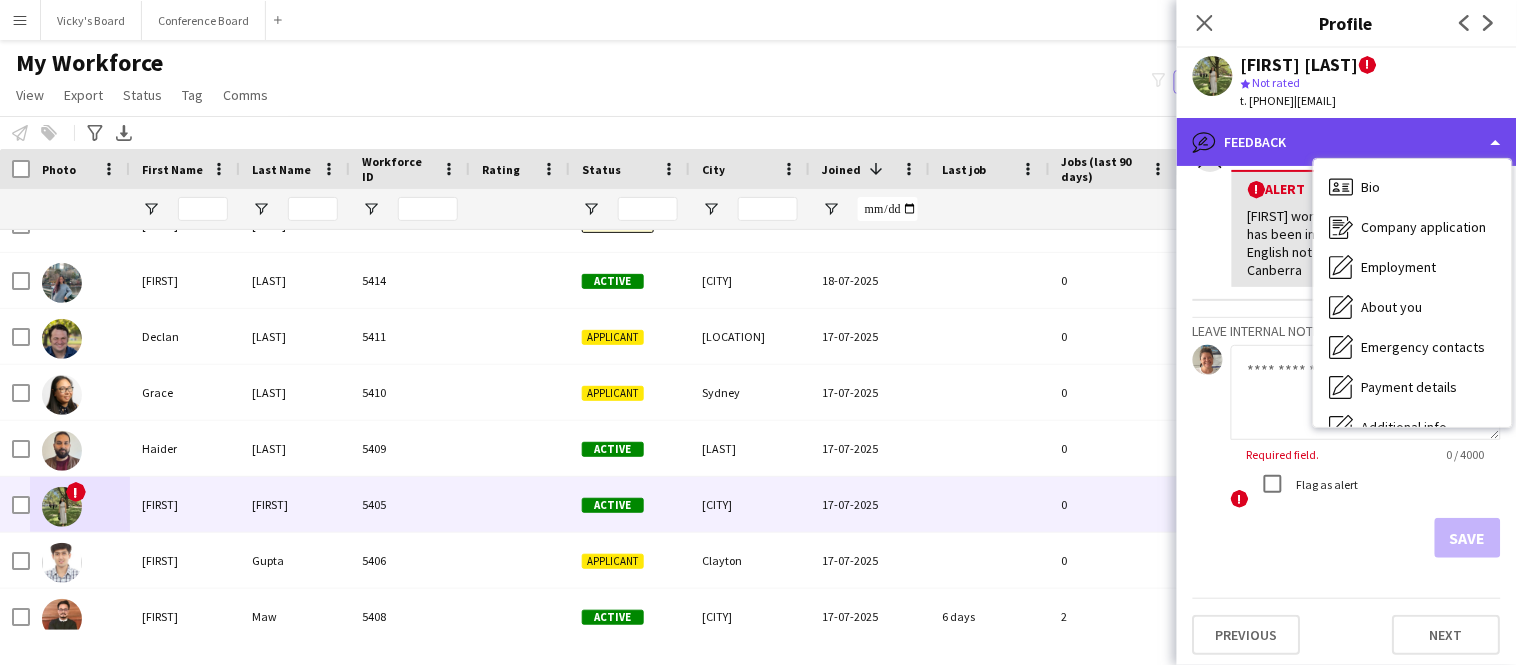 click on "bubble-pencil
Feedback" 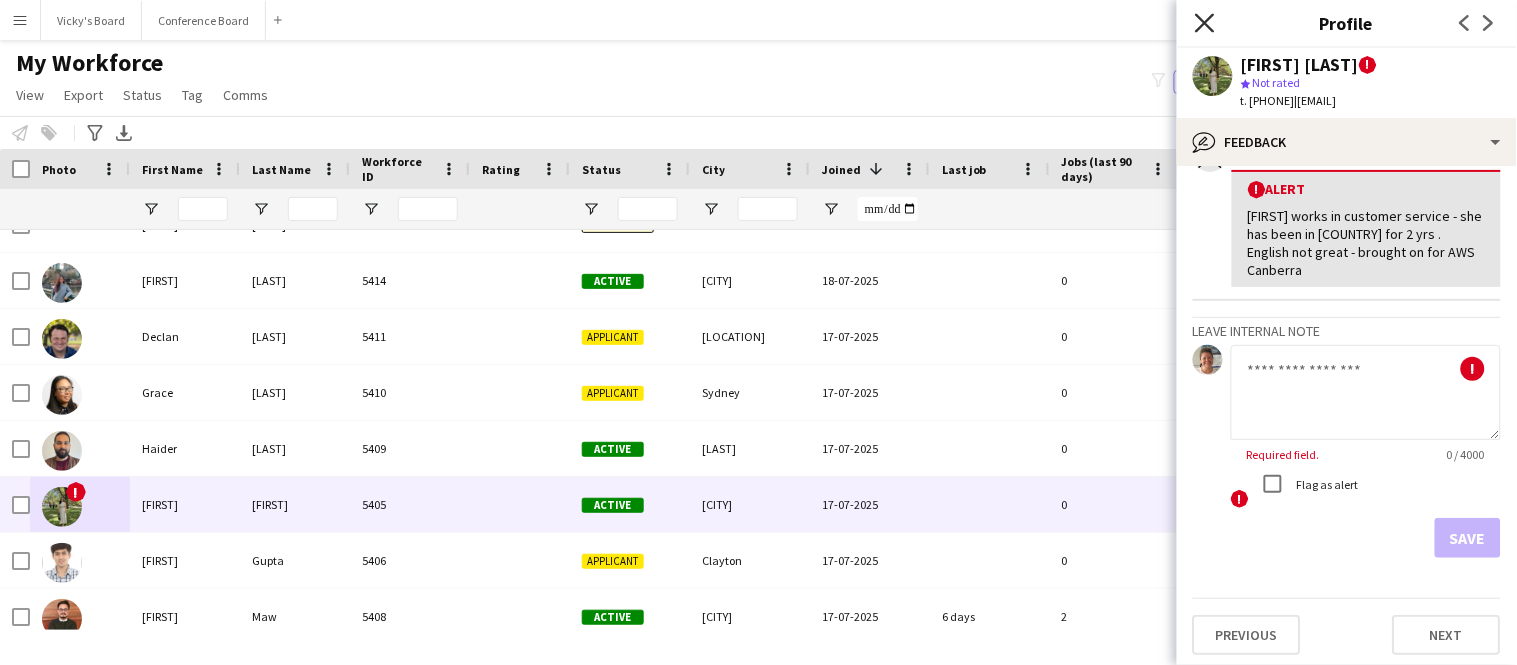 click on "Close pop-in" 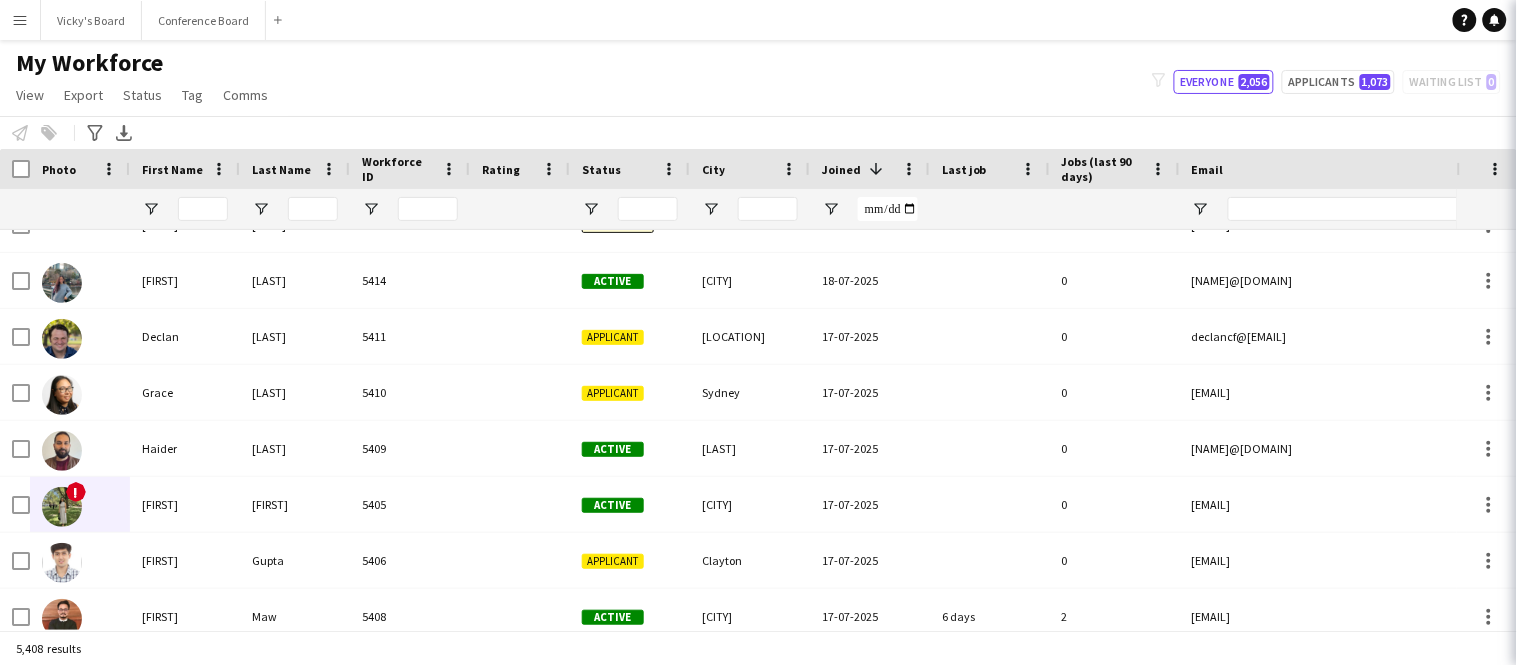 scroll, scrollTop: 3817, scrollLeft: 0, axis: vertical 